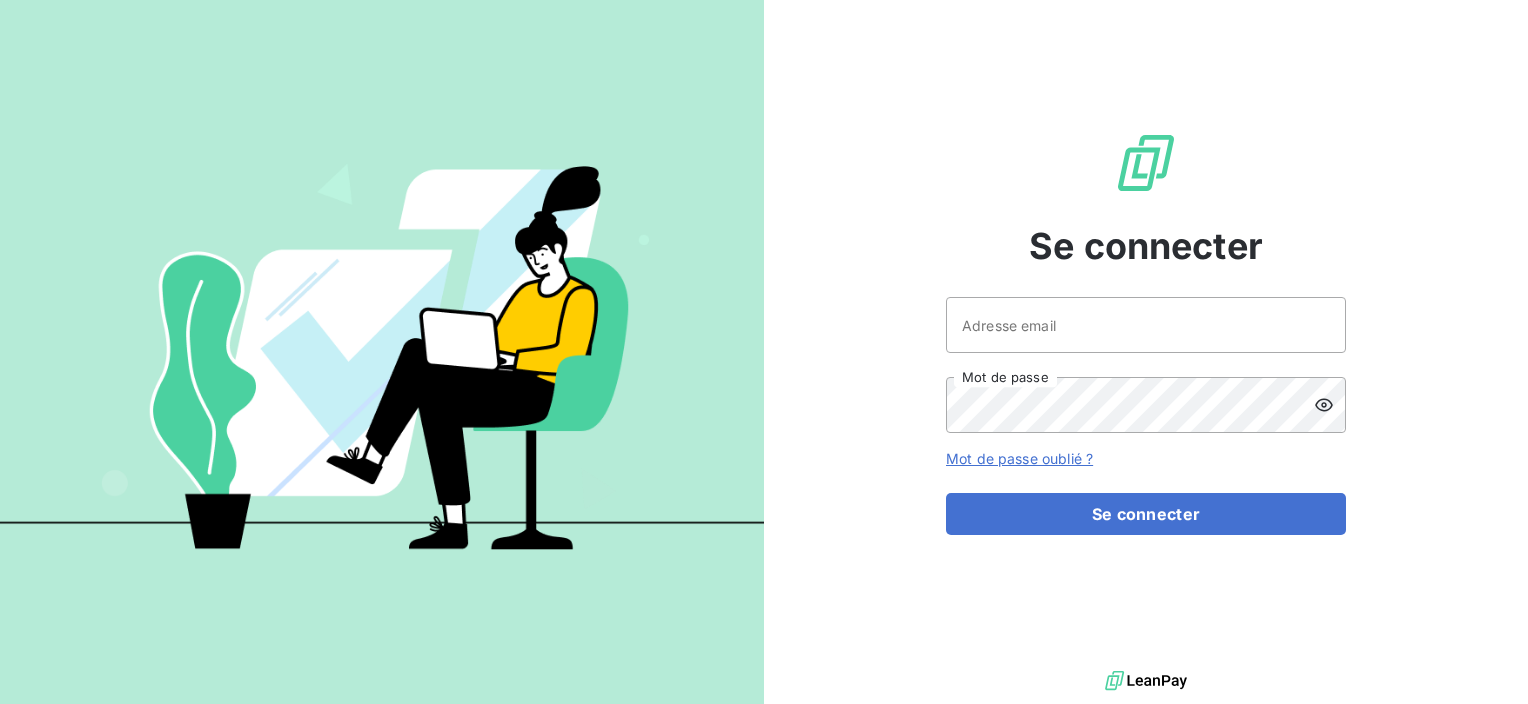 scroll, scrollTop: 0, scrollLeft: 0, axis: both 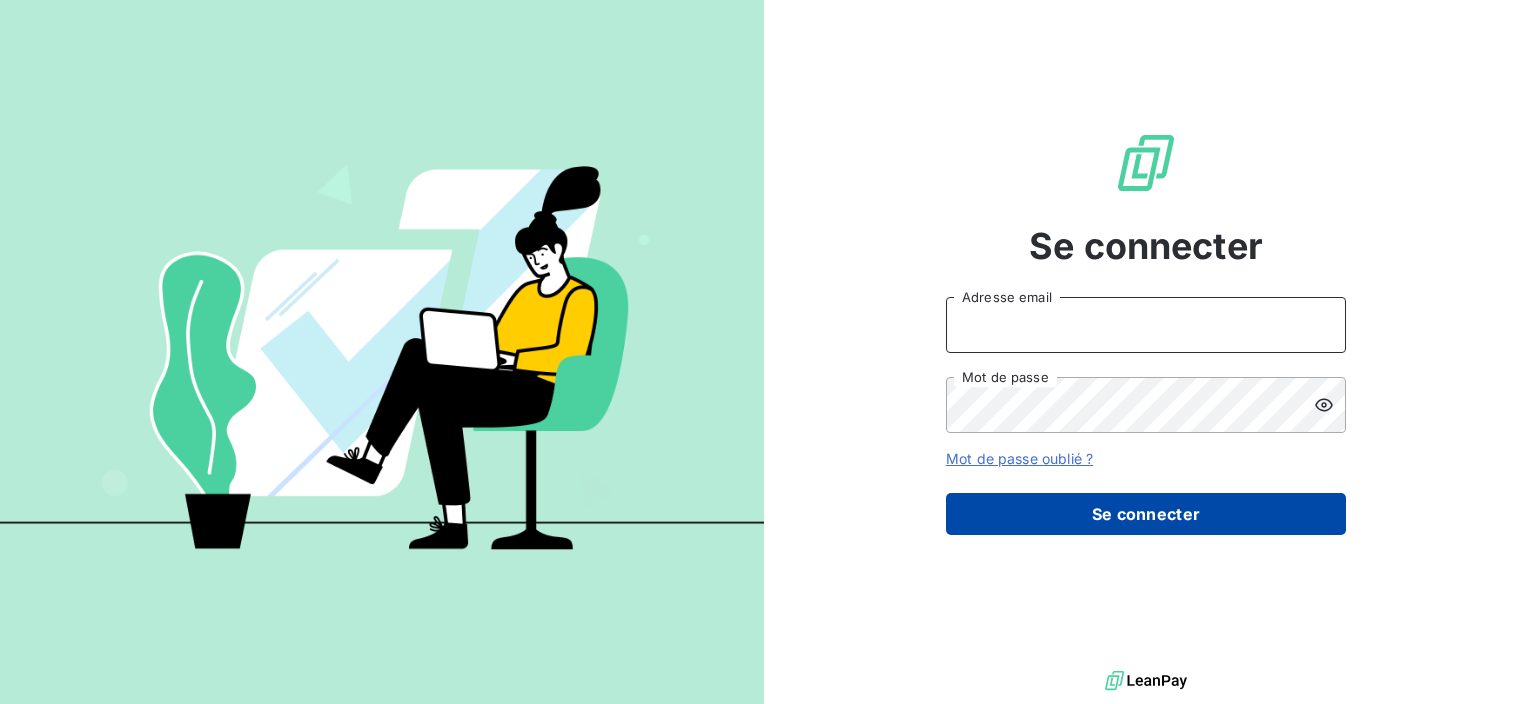 type on "[EMAIL_ADDRESS][DOMAIN_NAME]" 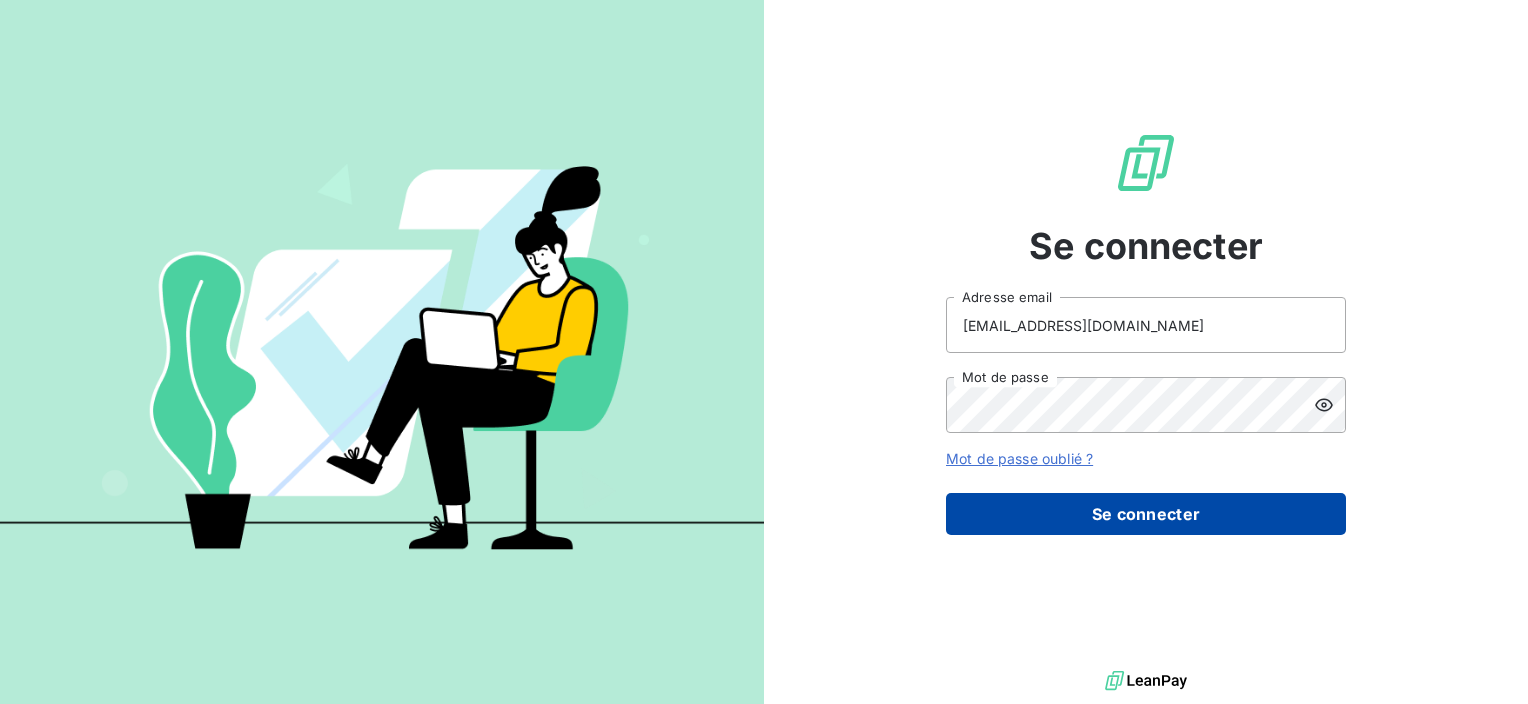 click on "Se connecter" at bounding box center (1146, 514) 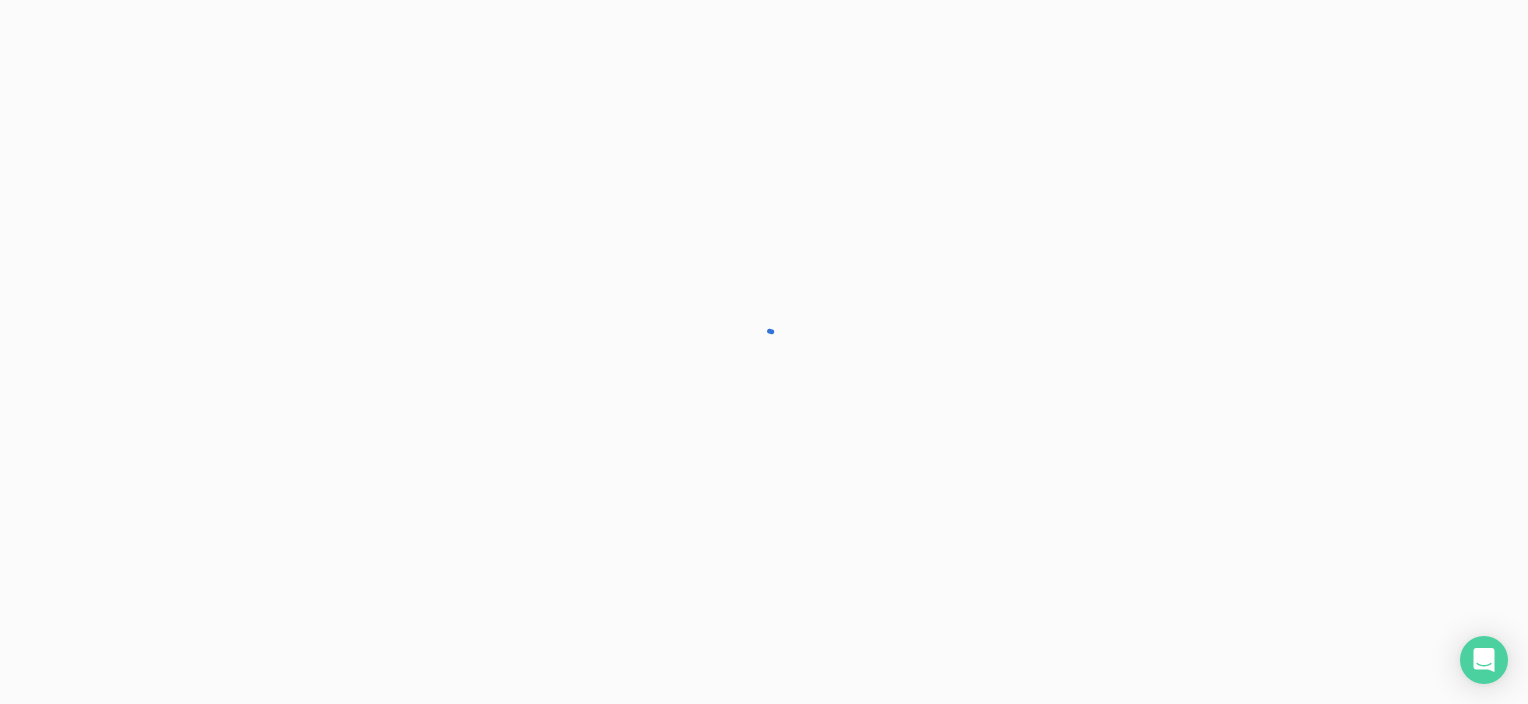 scroll, scrollTop: 0, scrollLeft: 0, axis: both 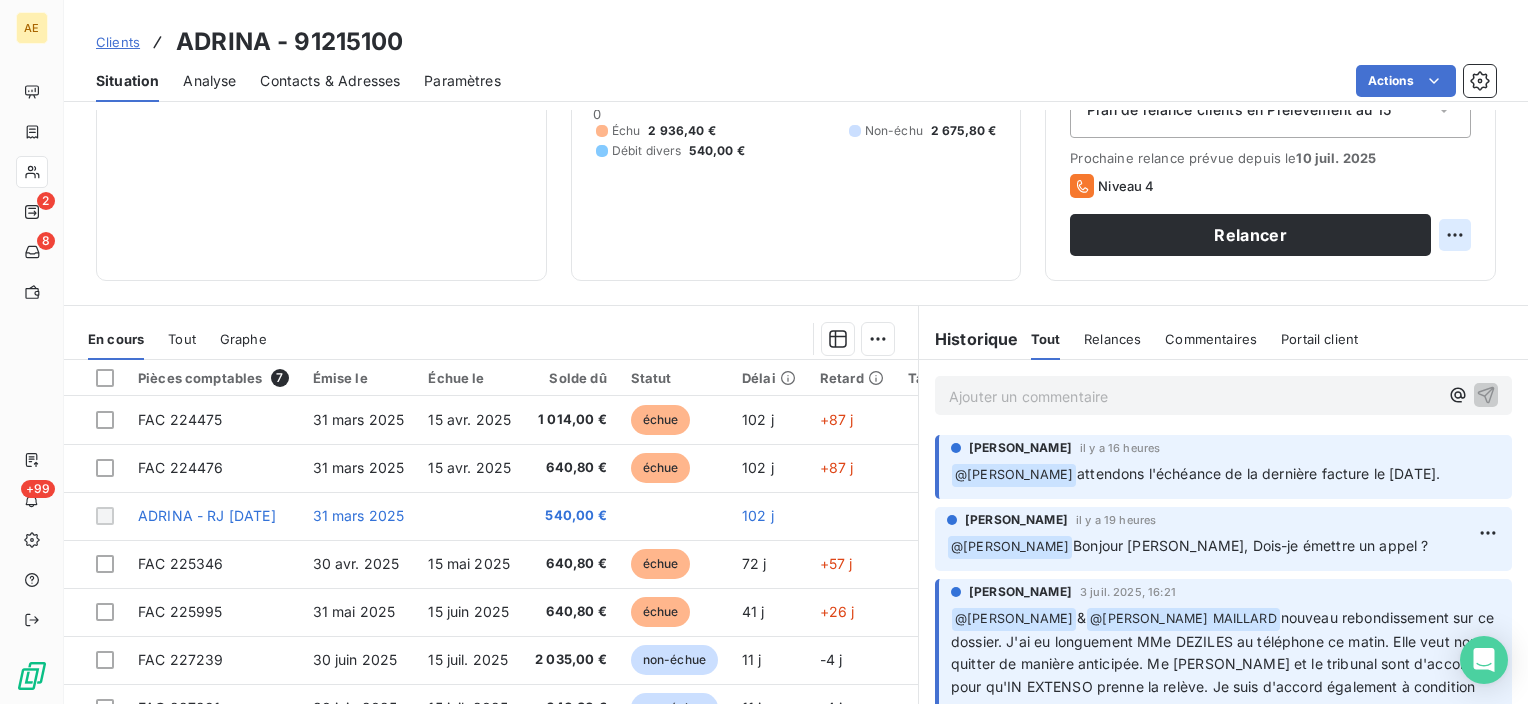 click on "AE 2 8 +99 Clients ADRINA - 91215100 Situation Analyse Contacts & Adresses Paramètres Actions Informations client Gestionnaires Jessica SOURBIER Propriétés Client Tags RJ Encours client   6 152,20 € 0 Échu 2 936,40 € Non-échu 2 675,80 €   Débit divers 540,00 € Limite d’encours 6152 % 100,00 € Depuis le 23 avr. 2025, 11:29 Gestion du risque Surveiller ce client en intégrant votre outil de gestion des risques client. Relance Plan de relance Plan de relance clients en Prélèvement au 15 Prochaine relance prévue depuis le  10 juil. 2025 Niveau 4 Relancer En cours Tout Graphe Pièces comptables 7 Émise le Échue le Solde dû Statut Délai   Retard   Tag relance   FAC 224475 31 mars 2025 15 avr. 2025 1 014,00 € échue 102 j +87 j FAC 224476 31 mars 2025 15 avr. 2025 640,80 € échue 102 j +87 j ADRINA - RJ 21/03/2025 31 mars 2025 540,00 € 102 j FAC 225346 30 avr. 2025 15 mai 2025 640,80 € échue 72 j +57 j FAC 225995 31 mai 2025 15 juin 2025 640,80 € 25" at bounding box center [764, 352] 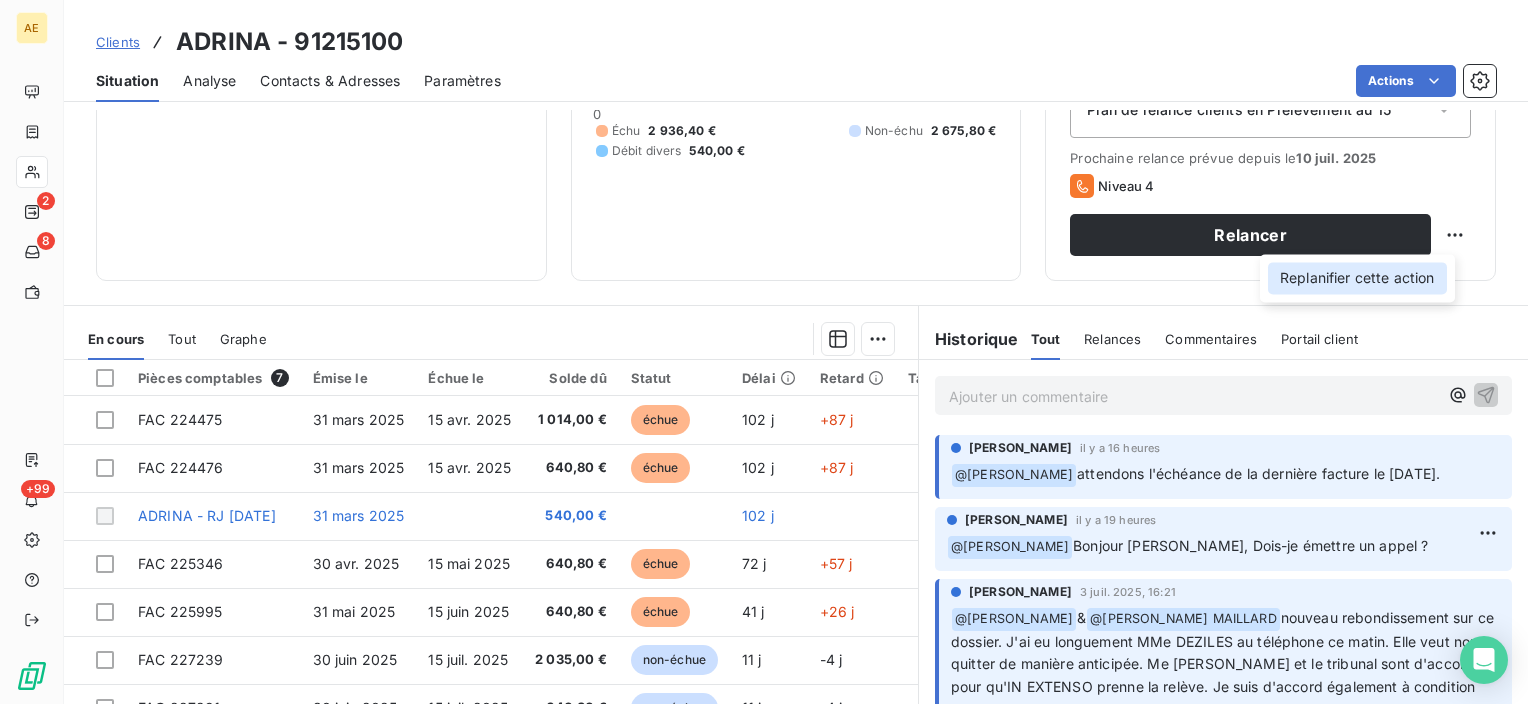 click on "Replanifier cette action" at bounding box center [1357, 278] 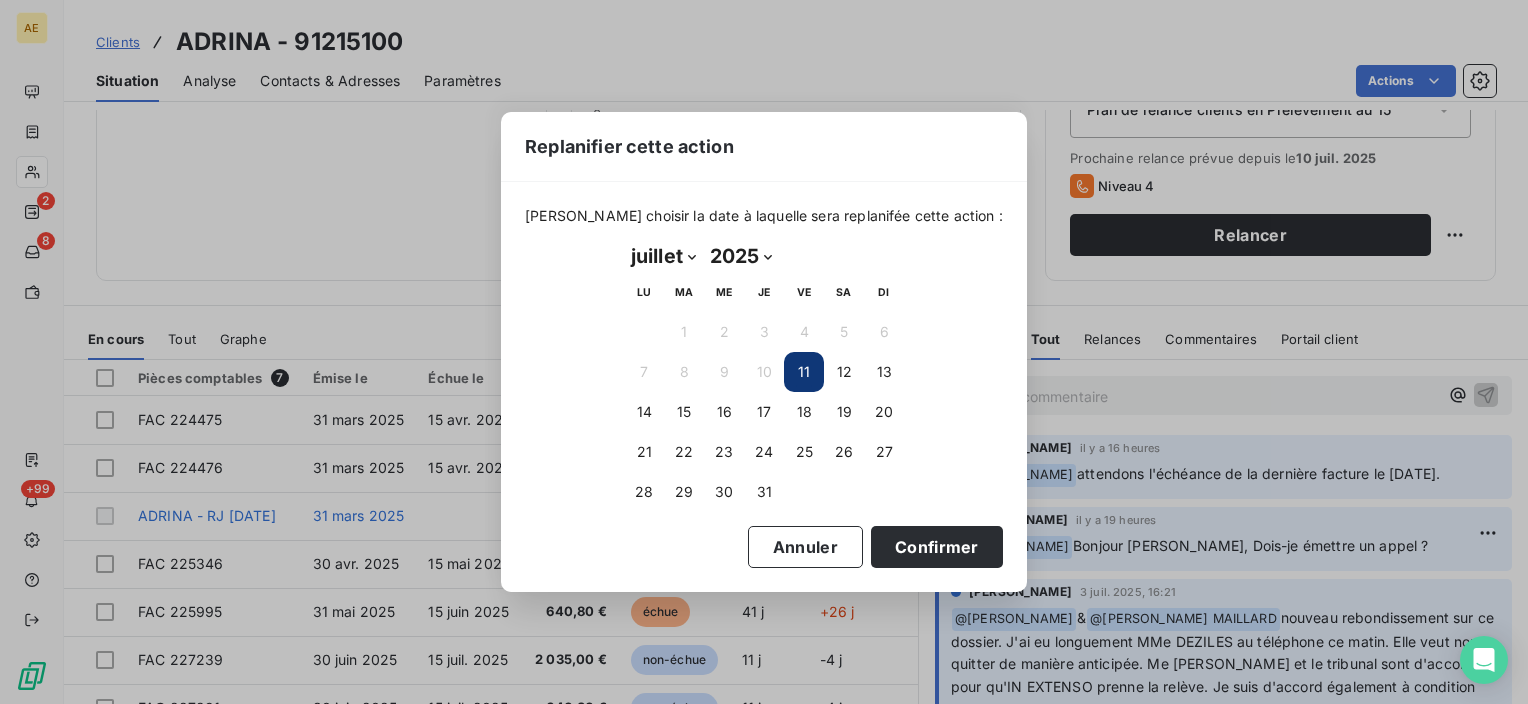 click on "janvier février mars avril mai juin juillet août septembre octobre novembre décembre" at bounding box center (663, 256) 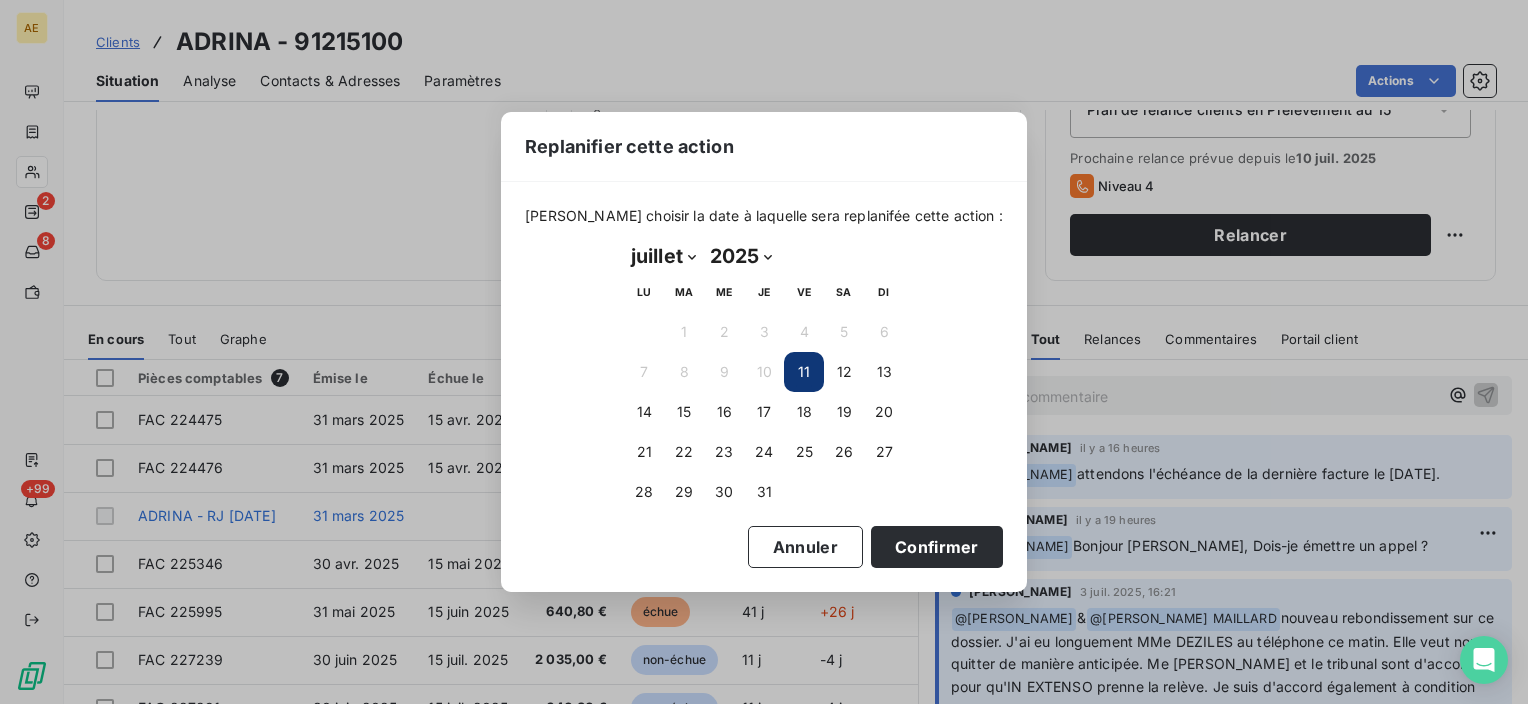 select on "7" 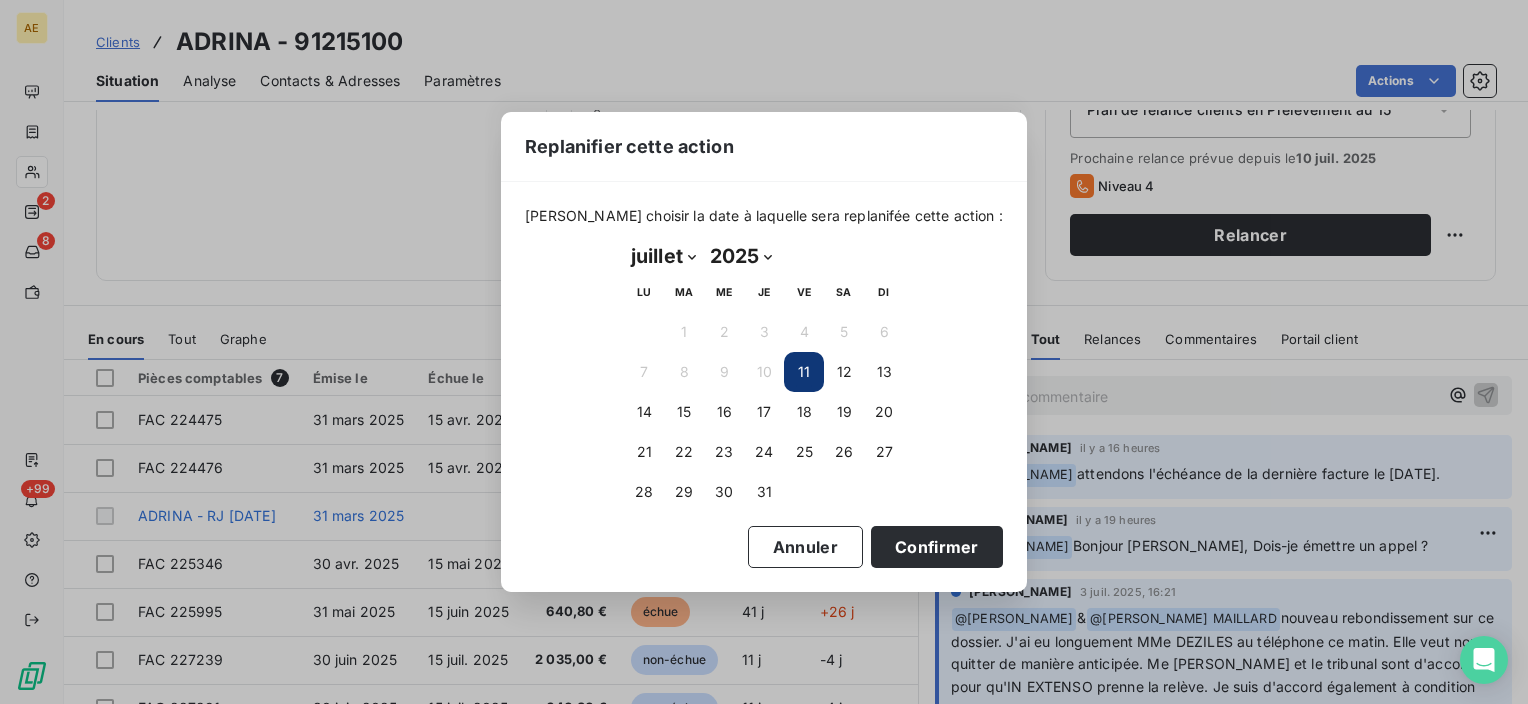 click on "janvier février mars avril mai juin juillet août septembre octobre novembre décembre" at bounding box center [663, 256] 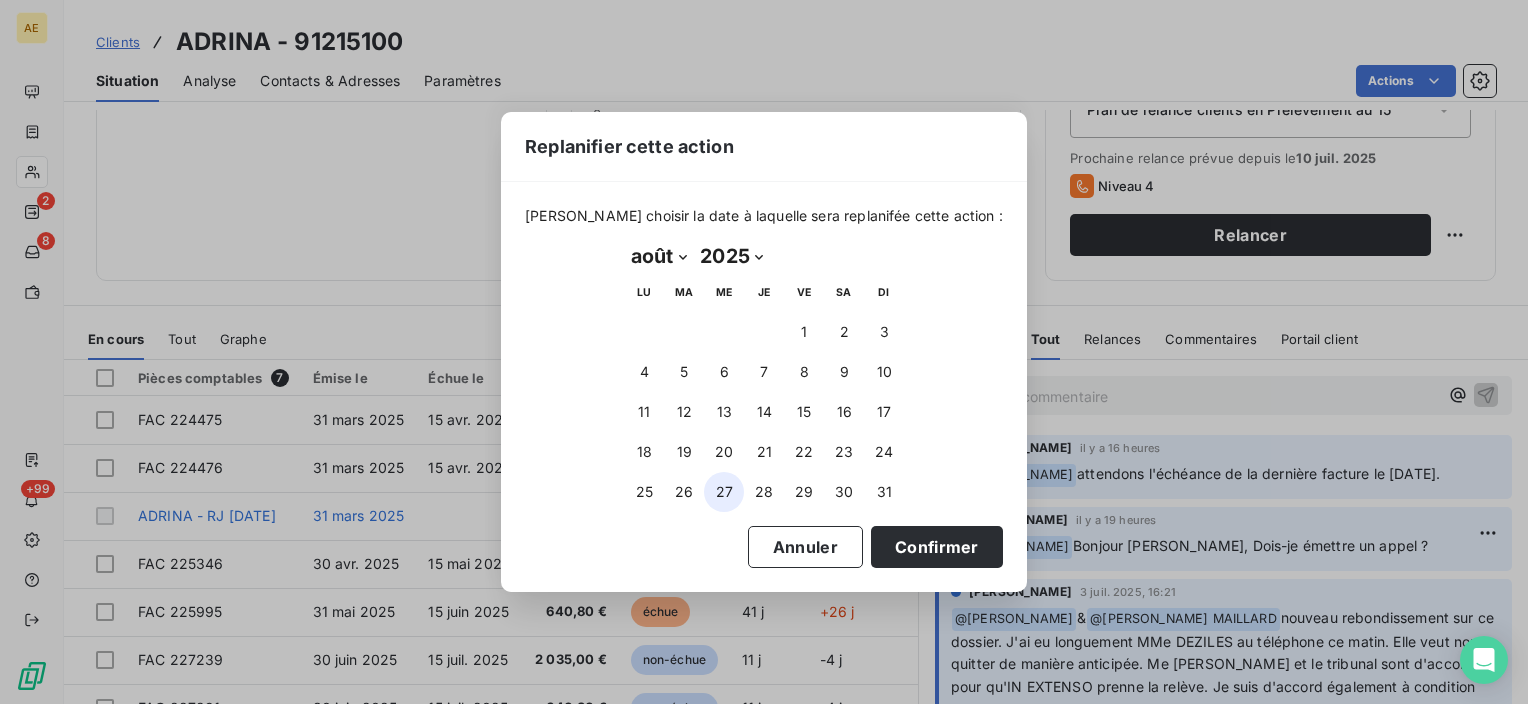 click on "27" at bounding box center [724, 492] 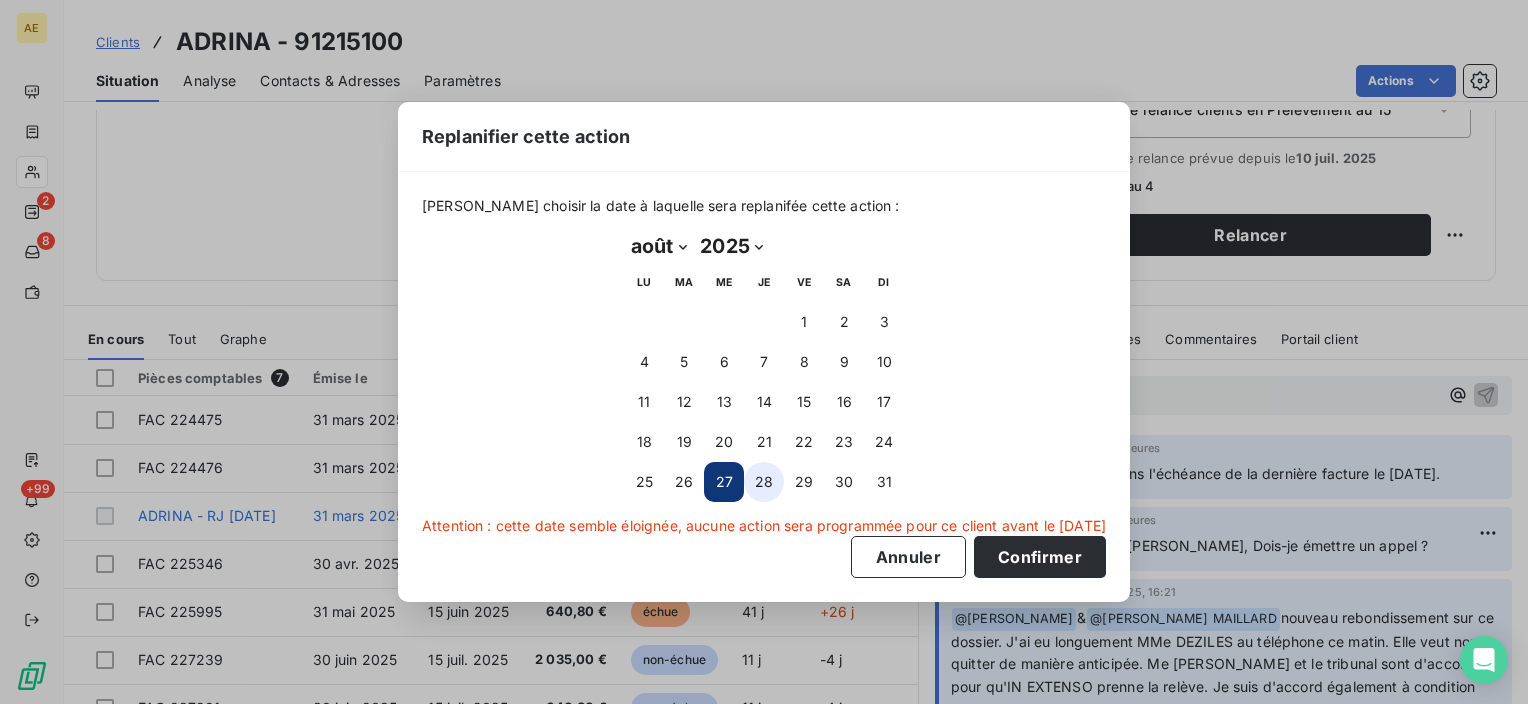 click on "28" at bounding box center (764, 482) 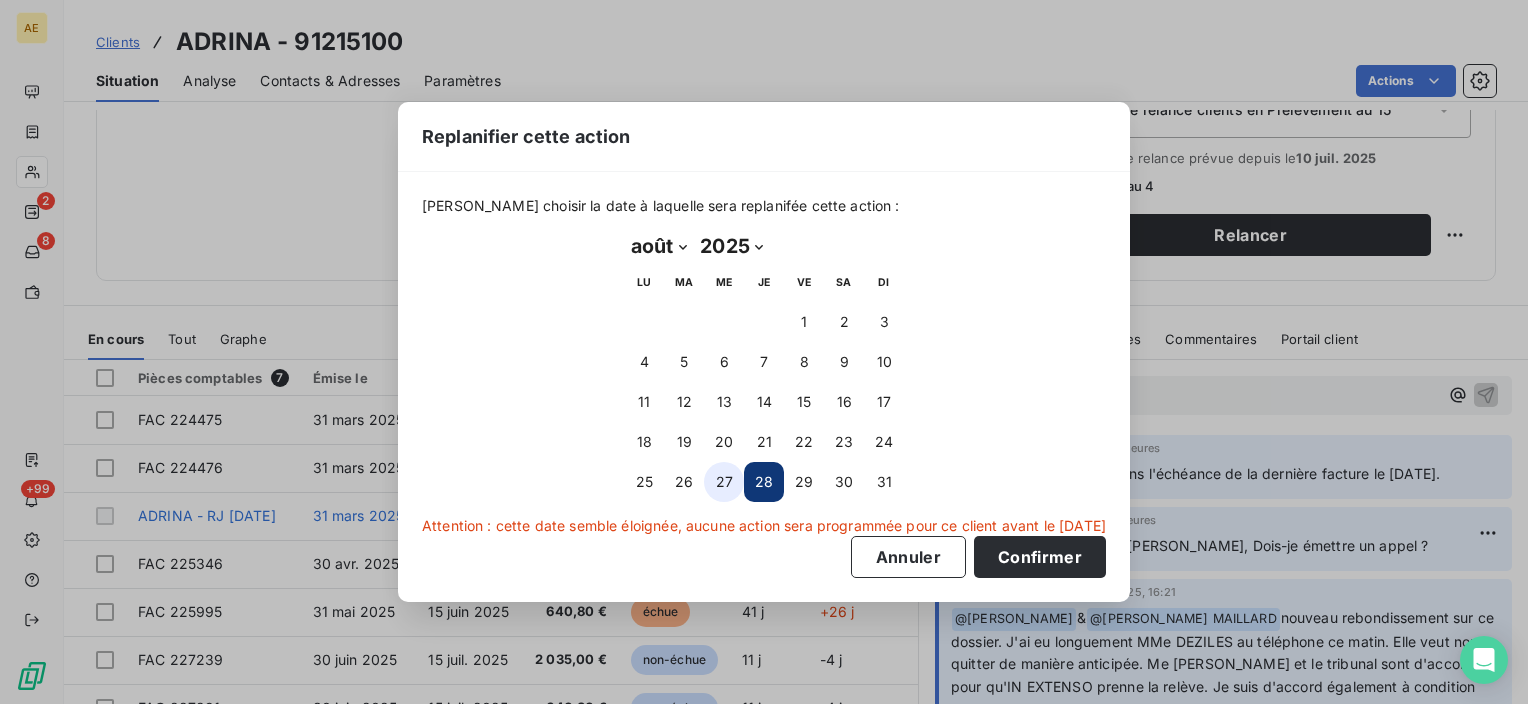 click on "27" at bounding box center [724, 482] 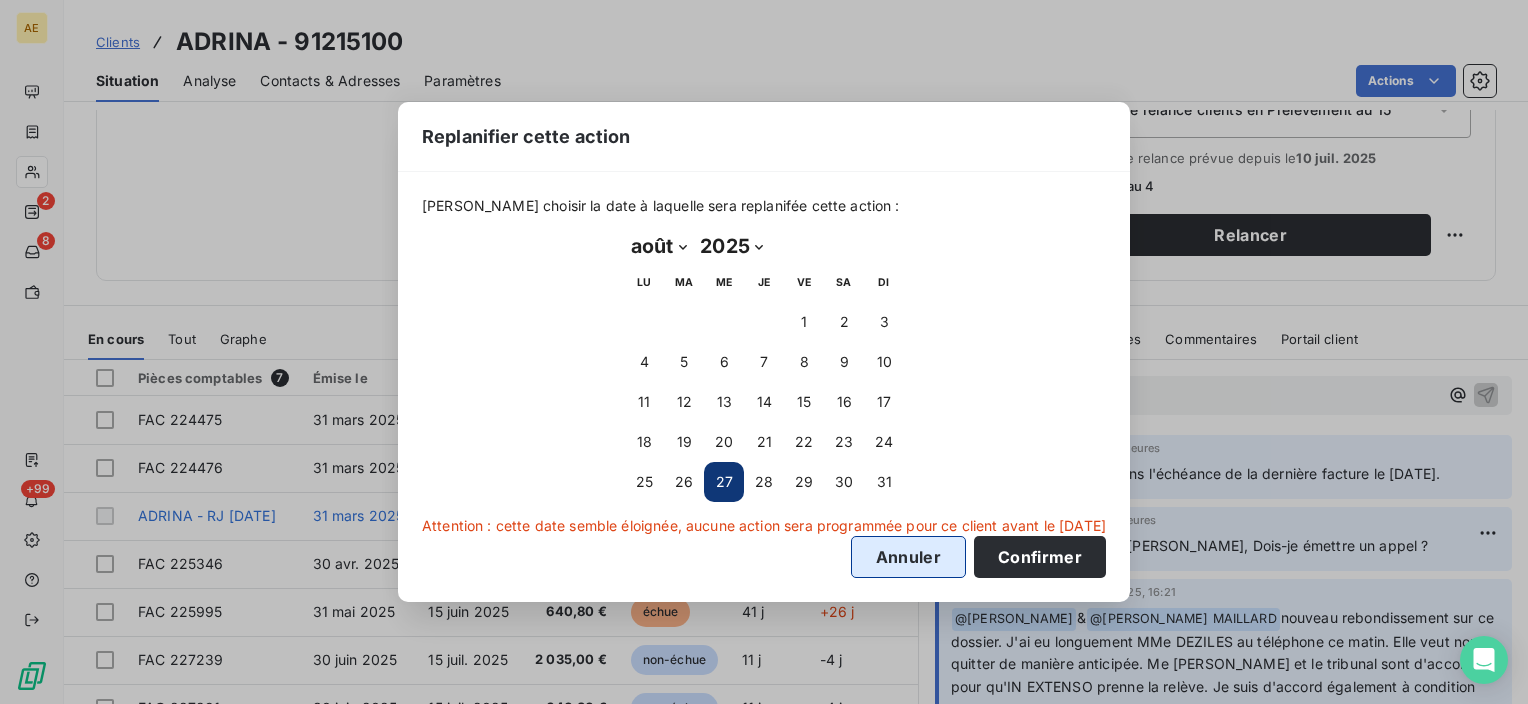click on "Annuler" at bounding box center [908, 557] 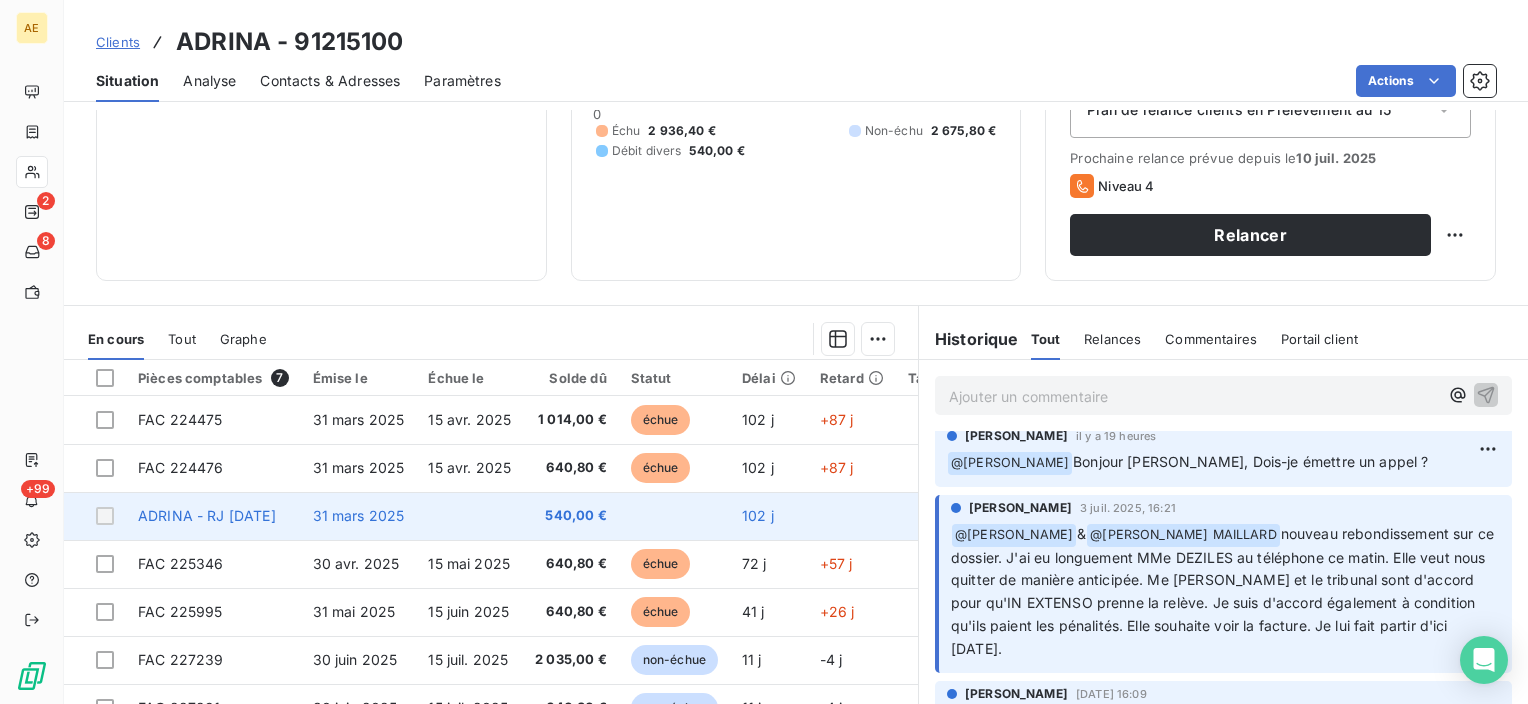 scroll, scrollTop: 200, scrollLeft: 0, axis: vertical 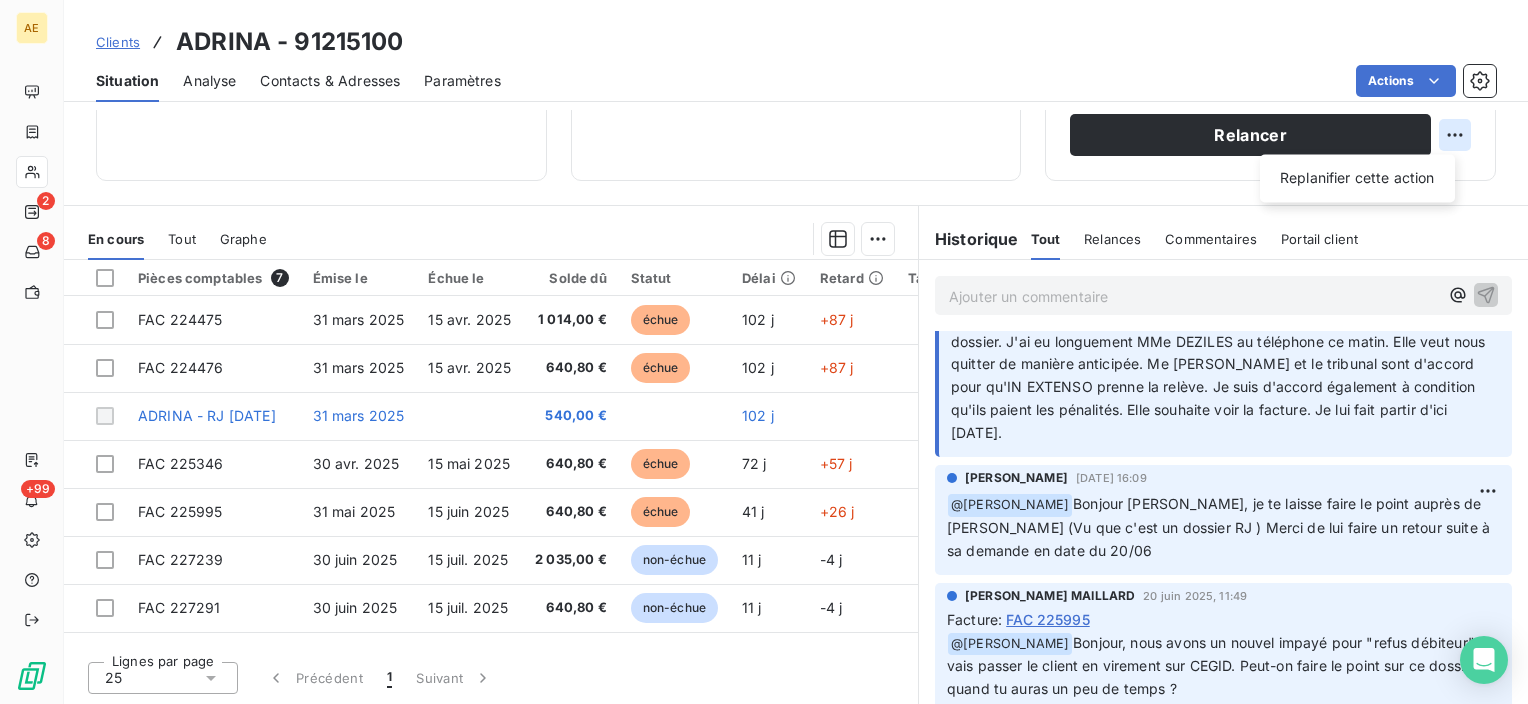 click on "AE 2 8 +99 Clients ADRINA - 91215100 Situation Analyse Contacts & Adresses Paramètres Actions Informations client Gestionnaires Jessica SOURBIER Propriétés Client Tags RJ Encours client   6 152,20 € 0 Échu 2 936,40 € Non-échu 2 675,80 €   Débit divers 540,00 € Limite d’encours 6152 % 100,00 € Depuis le 23 avr. 2025, 11:29 Gestion du risque Surveiller ce client en intégrant votre outil de gestion des risques client. Relance Plan de relance Plan de relance clients en Prélèvement au 15 Prochaine relance prévue depuis le  10 juil. 2025 Niveau 4 Relancer Replanifier cette action En cours Tout Graphe Pièces comptables 7 Émise le Échue le Solde dû Statut Délai   Retard   Tag relance   FAC 224475 31 mars 2025 15 avr. 2025 1 014,00 € échue 102 j +87 j FAC 224476 31 mars 2025 15 avr. 2025 640,80 € échue 102 j +87 j ADRINA - RJ 21/03/2025 31 mars 2025 540,00 € 102 j FAC 225346 30 avr. 2025 15 mai 2025 640,80 € échue 72 j +57 j FAC 225995 31 mai 2025 25" at bounding box center (764, 352) 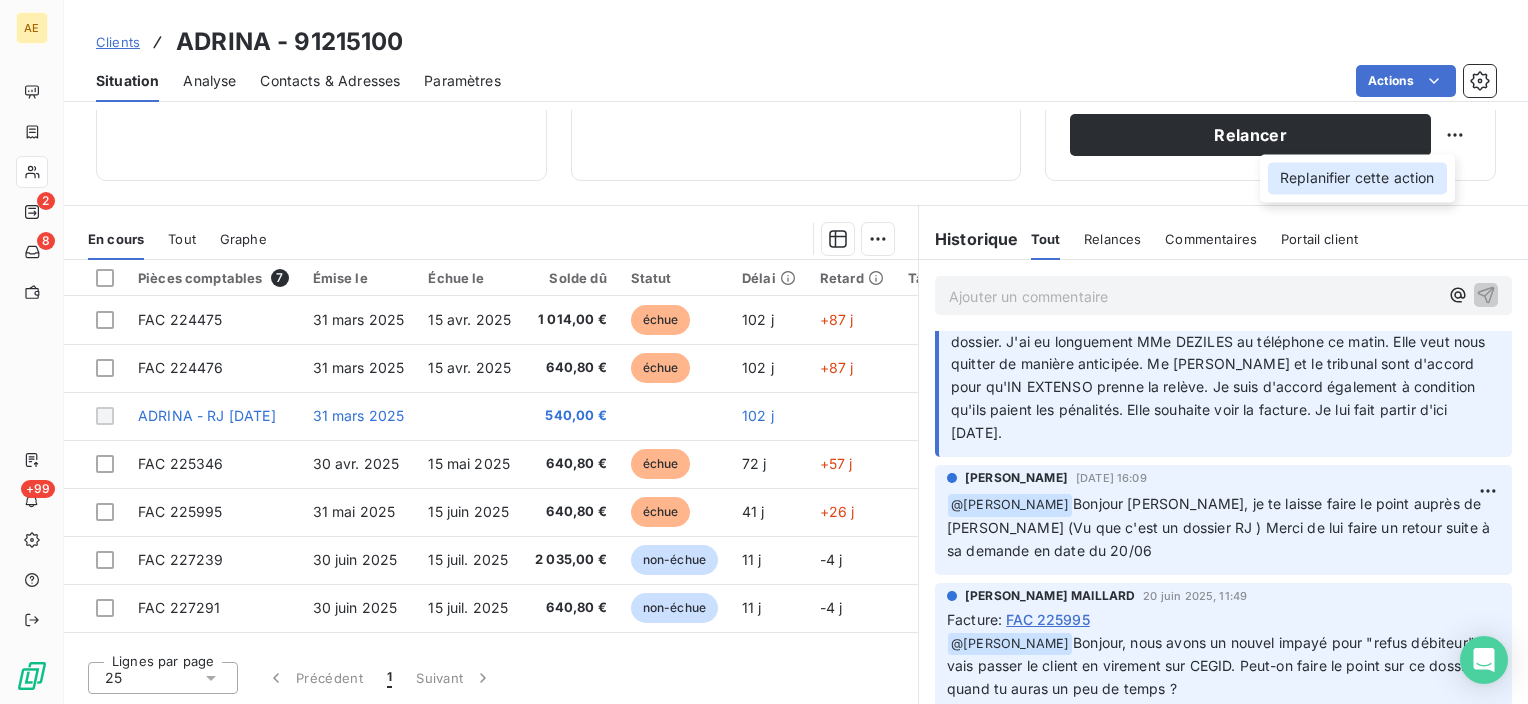 click on "Replanifier cette action" at bounding box center [1357, 178] 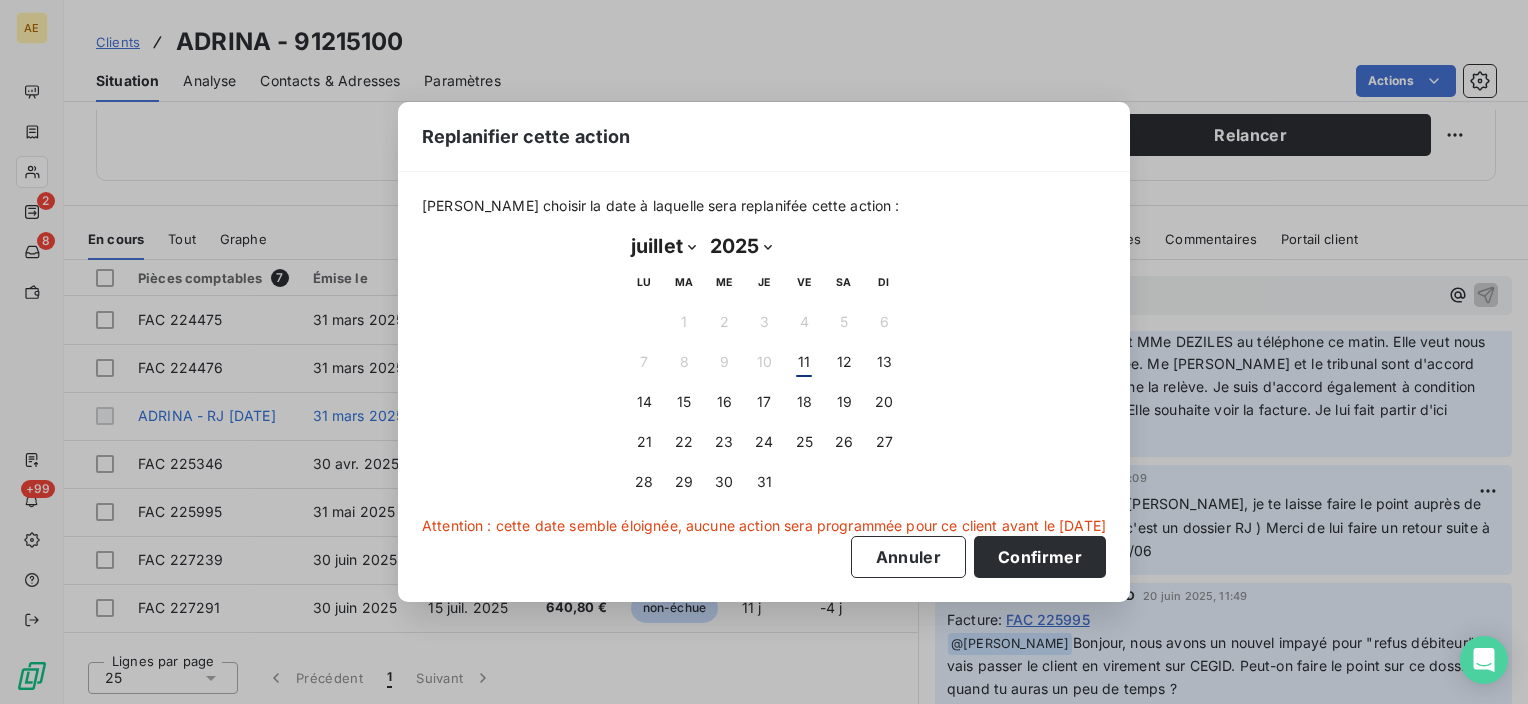 click on "janvier février mars avril mai juin juillet août septembre octobre novembre décembre" at bounding box center (663, 246) 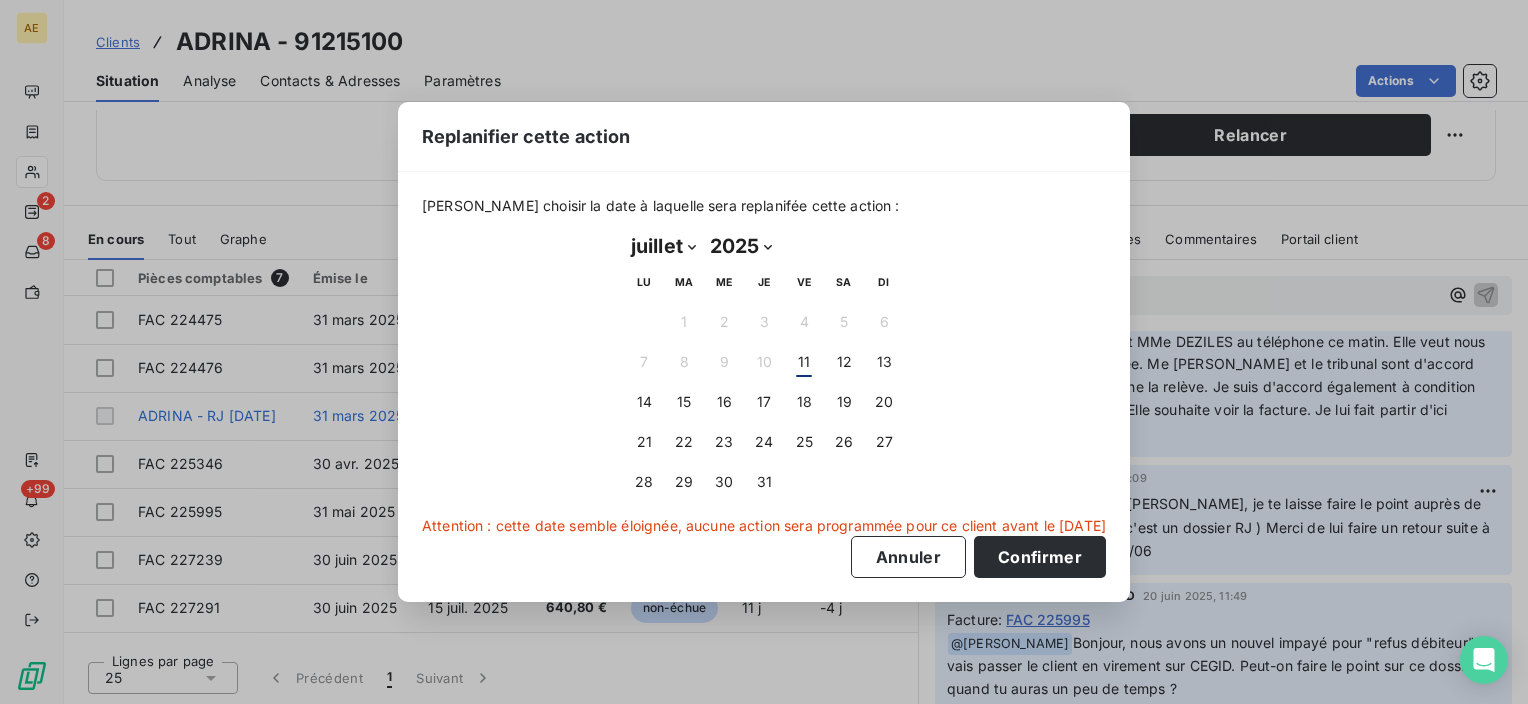 select on "7" 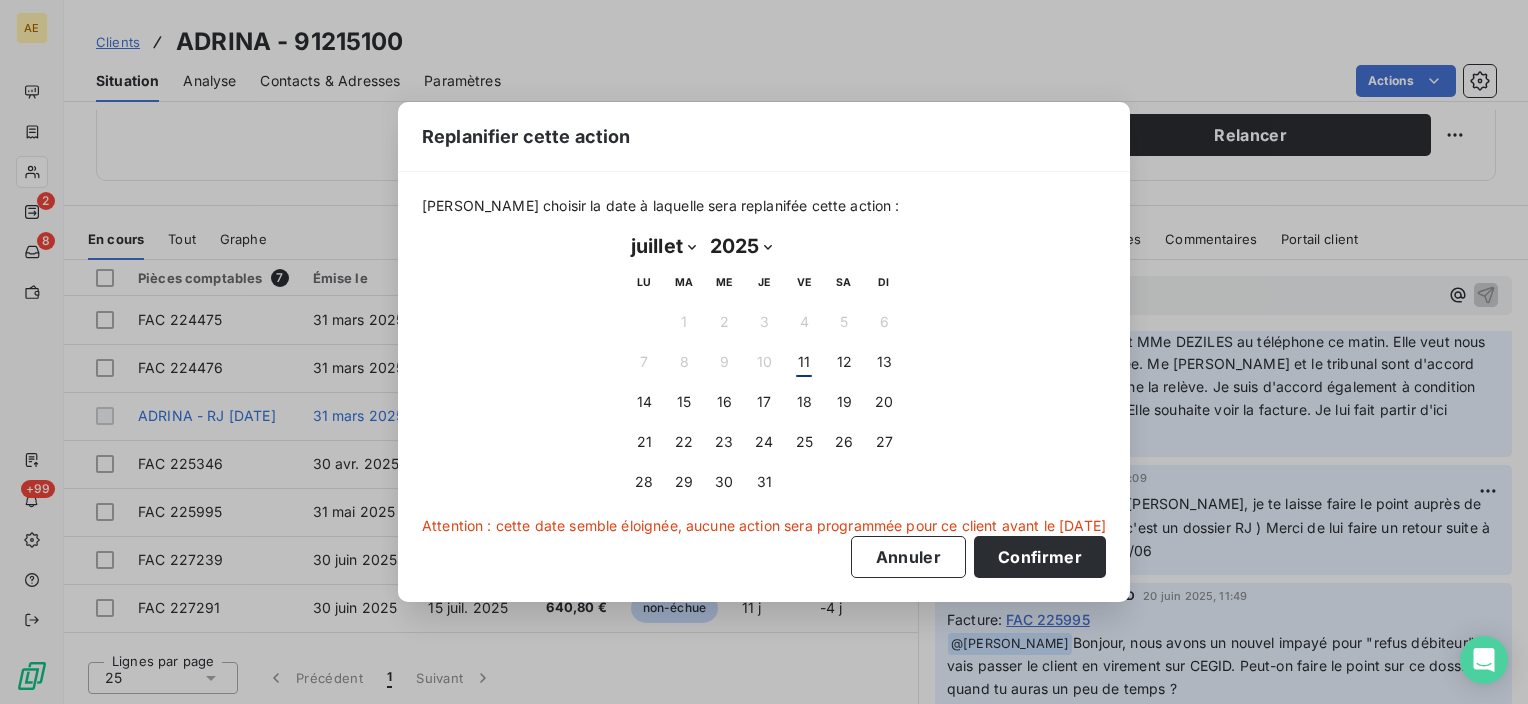 click on "janvier février mars avril mai juin juillet août septembre octobre novembre décembre" at bounding box center [663, 246] 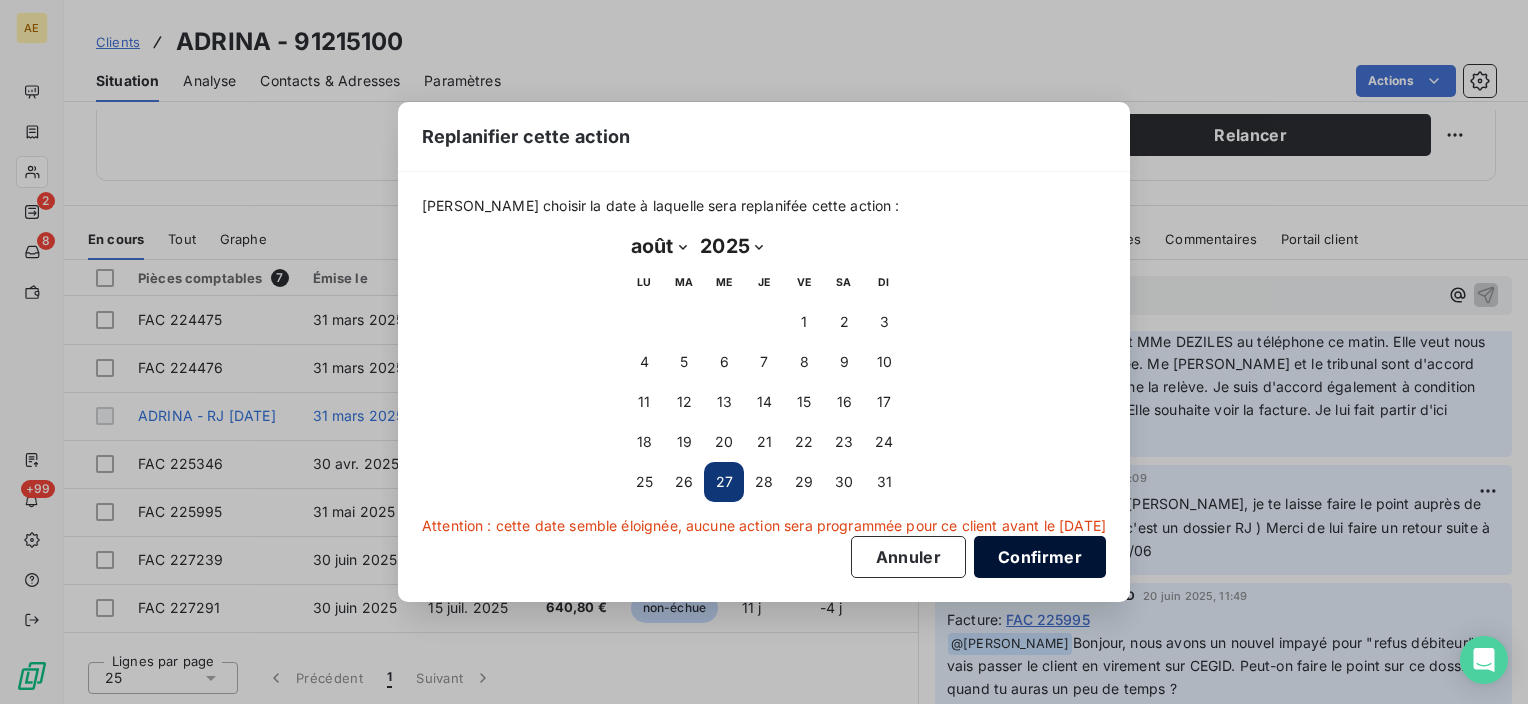click on "Confirmer" at bounding box center [1040, 557] 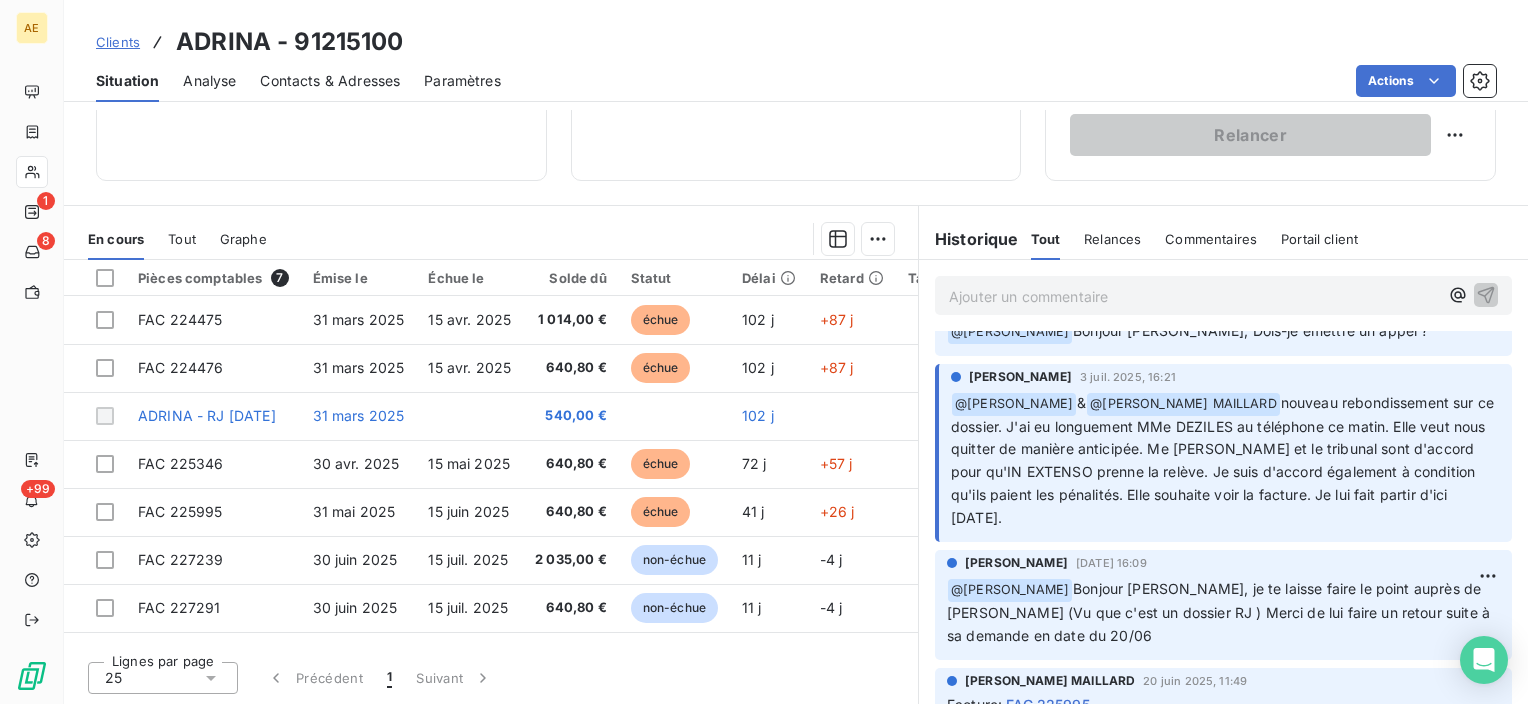 scroll, scrollTop: 0, scrollLeft: 0, axis: both 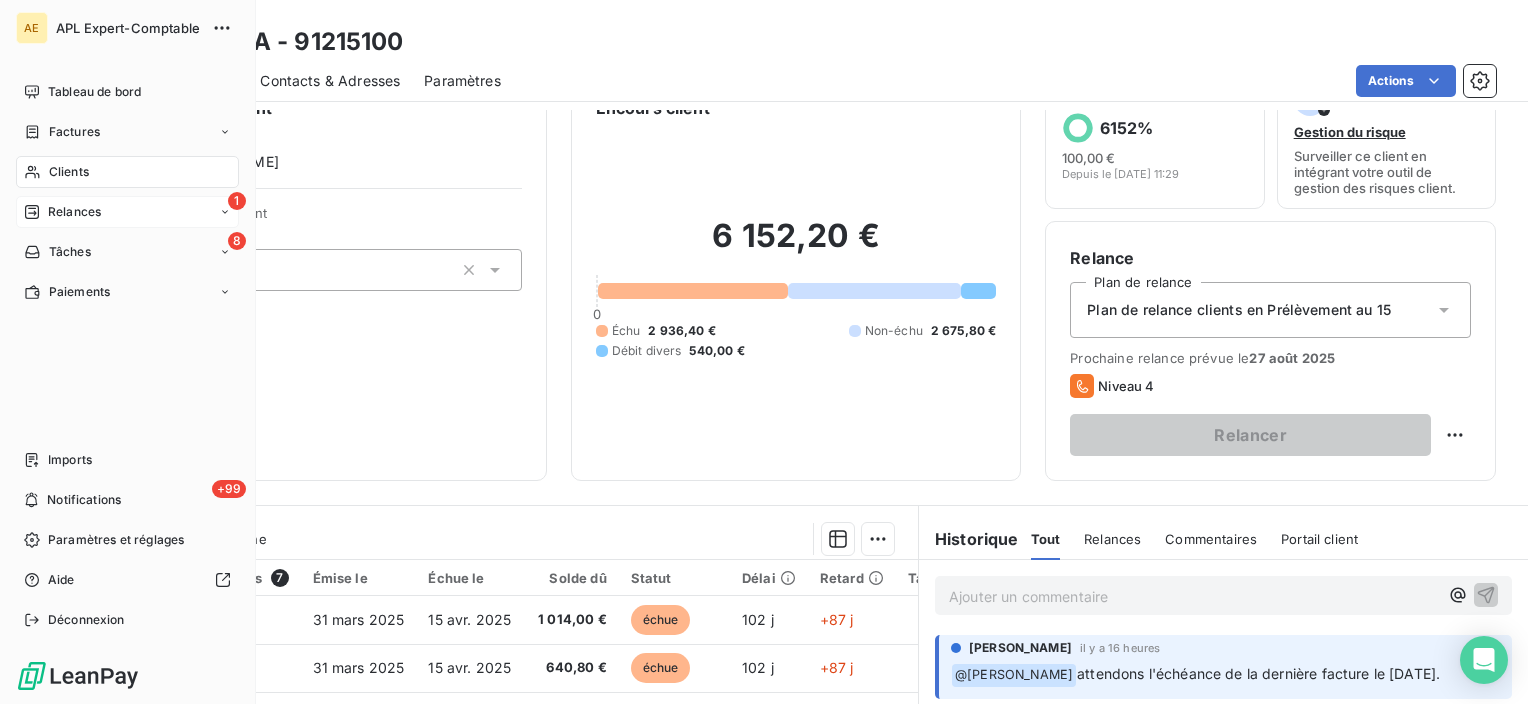 click on "Relances" at bounding box center (74, 212) 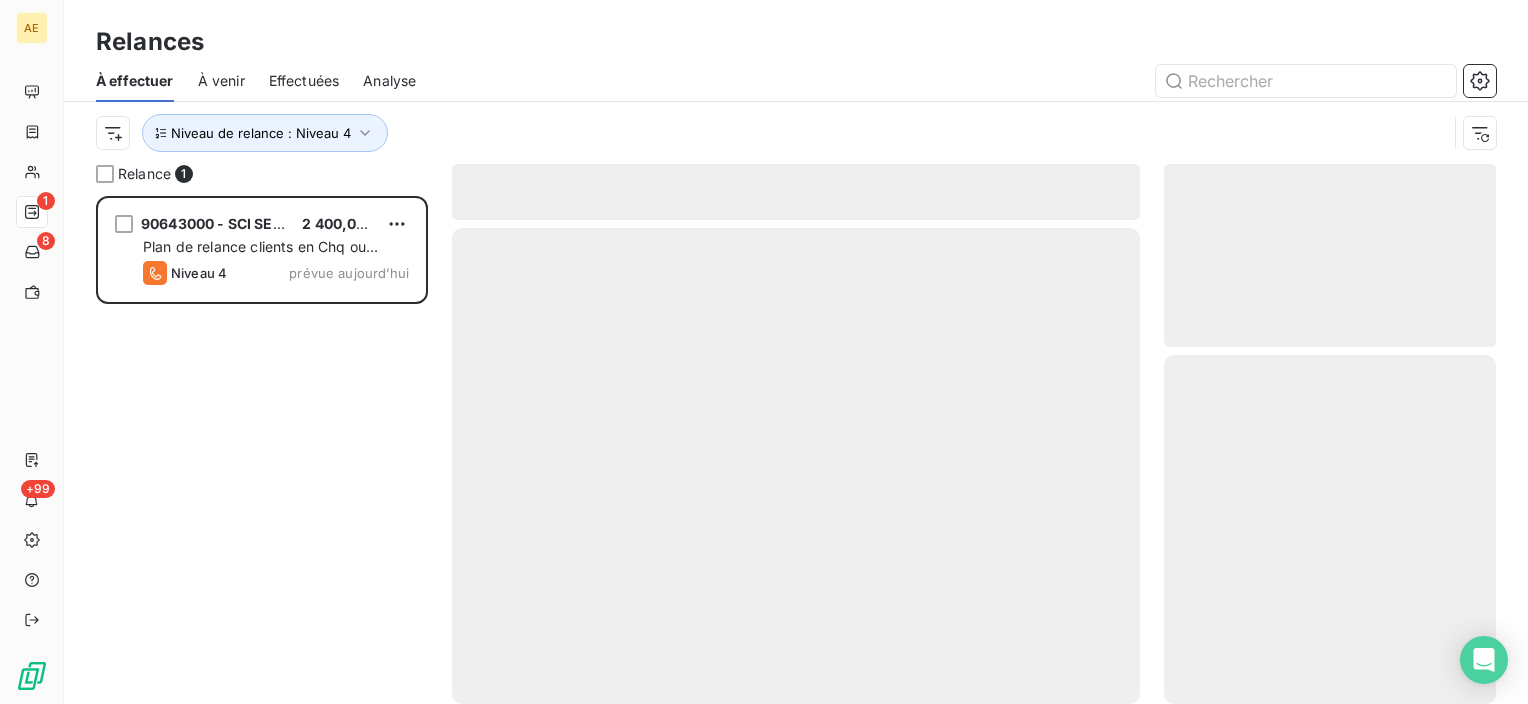 scroll, scrollTop: 16, scrollLeft: 16, axis: both 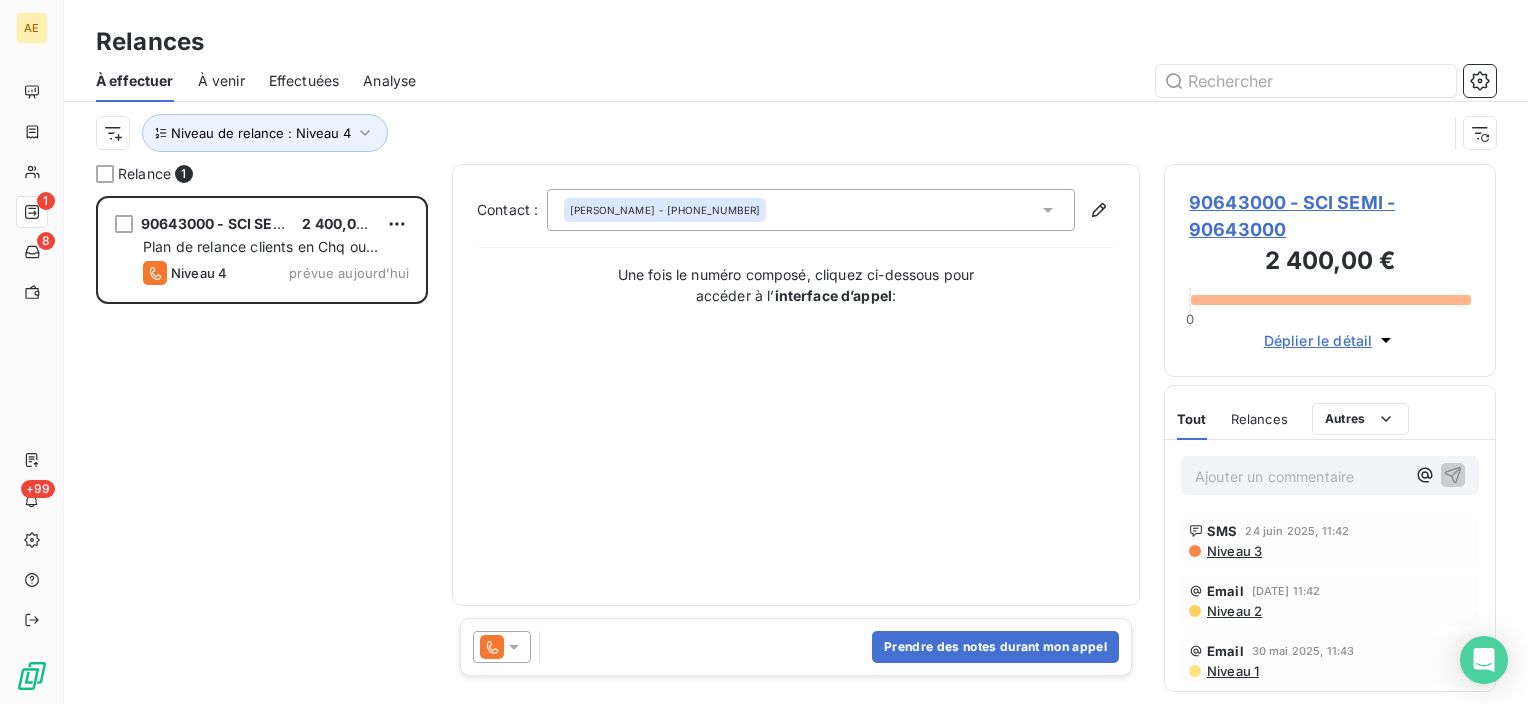 click on "90643000 - SCI SEMI - 90643000" at bounding box center [1330, 216] 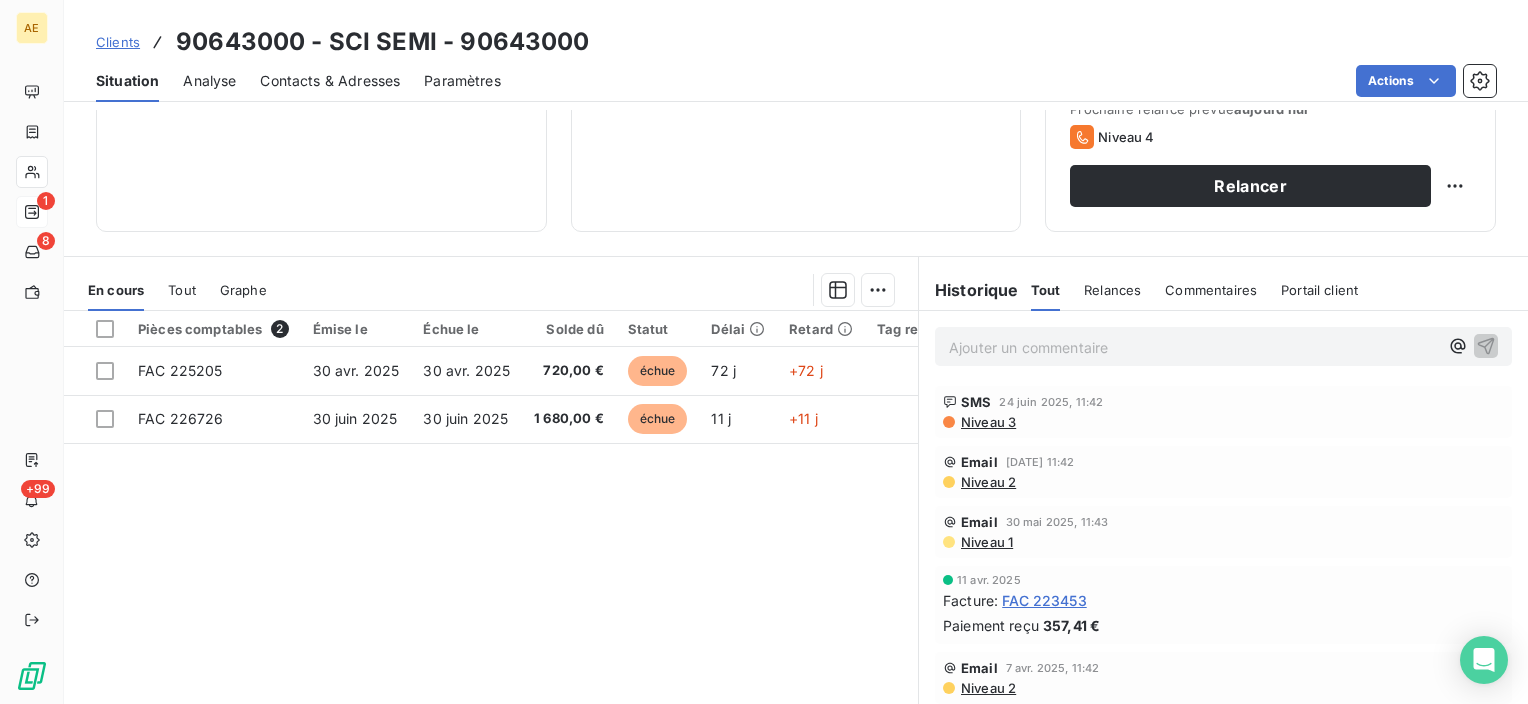 scroll, scrollTop: 351, scrollLeft: 0, axis: vertical 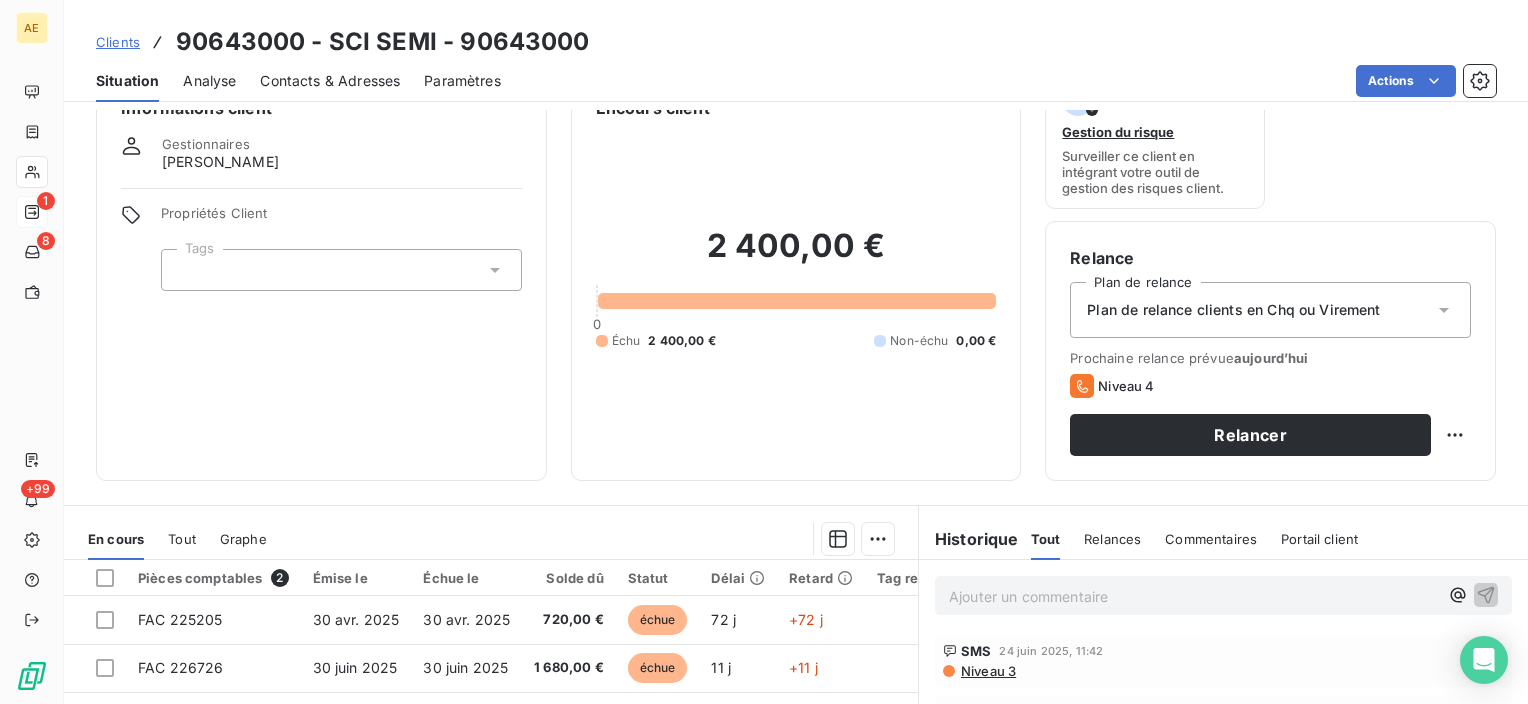 click on "Contacts & Adresses" at bounding box center (330, 81) 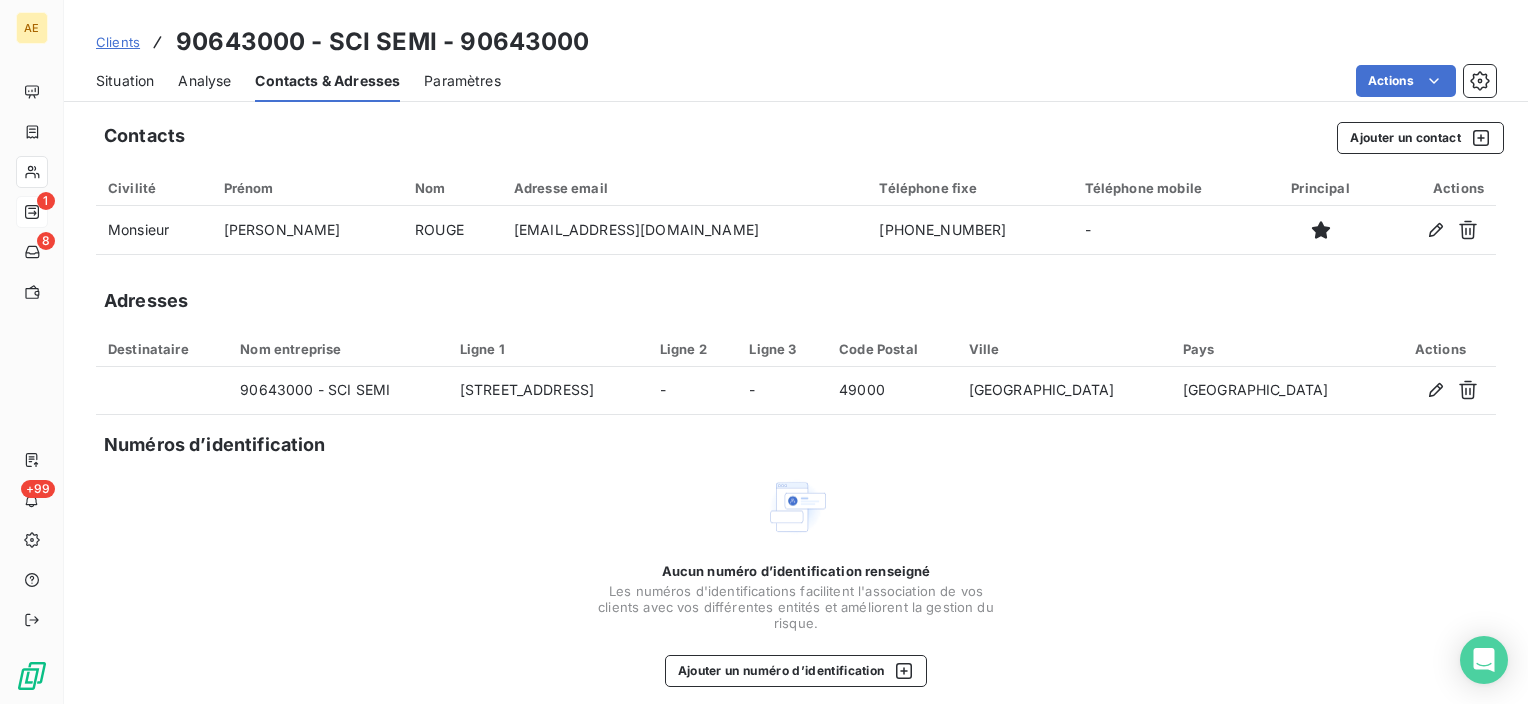 click on "Situation" at bounding box center (125, 81) 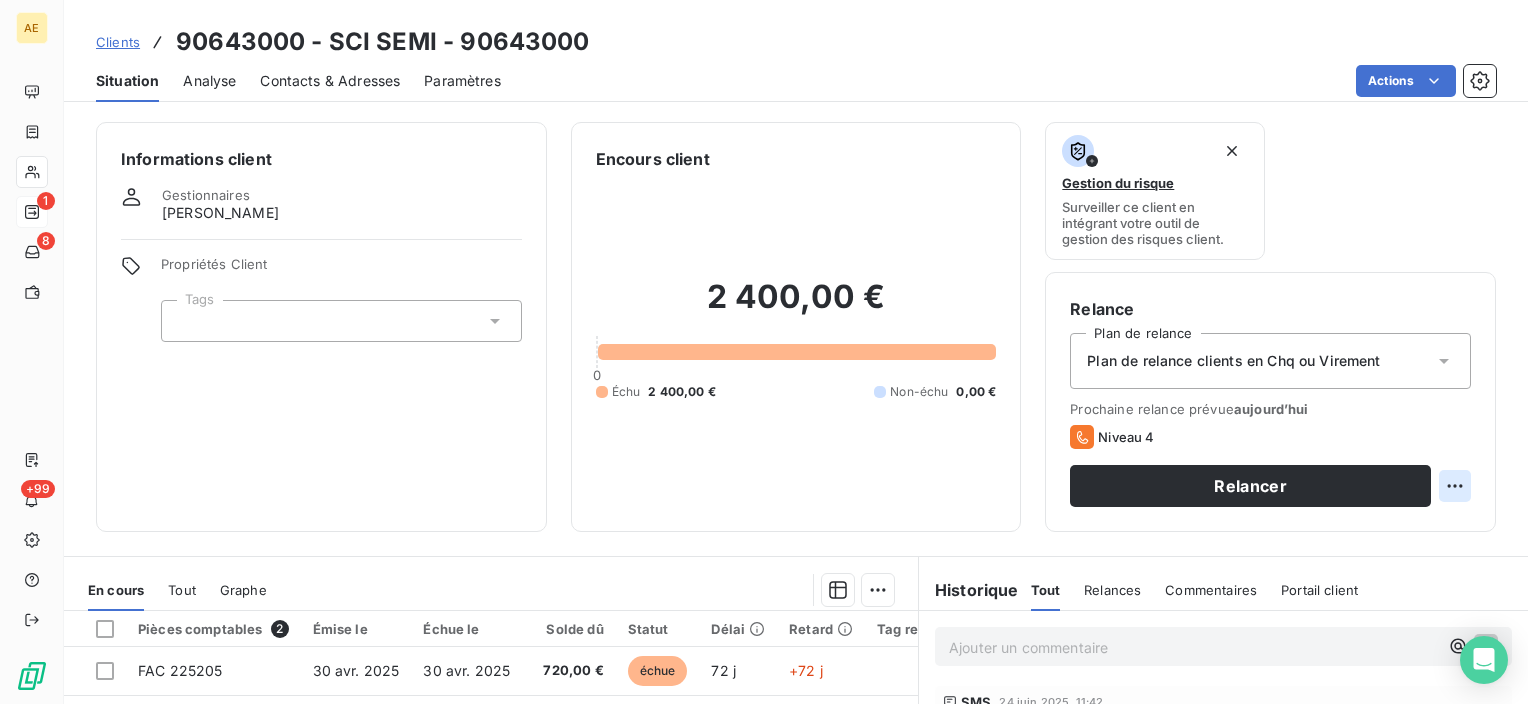 click on "AE 1 8 +99 Clients 90643000 - SCI SEMI - 90643000 Situation Analyse Contacts & Adresses Paramètres Actions Informations client Gestionnaires sylvie GATTA Propriétés Client Tags Encours client   2 400,00 € 0 Échu 2 400,00 € Non-échu 0,00 €   Gestion du risque Surveiller ce client en intégrant votre outil de gestion des risques client. Relance Plan de relance Plan de relance clients en Chq ou Virement Prochaine relance prévue  aujourd’hui Niveau 4 Relancer En cours Tout Graphe Pièces comptables 2 Émise le Échue le Solde dû Statut Délai   Retard   Tag relance   FAC 225205 30 avr. 2025 30 avr. 2025 720,00 € échue 72 j +72 j FAC 226726 30 juin 2025 30 juin 2025 1 680,00 € échue 11 j +11 j Lignes par page 25 Précédent 1 Suivant Historique Tout Relances Commentaires Portail client Tout Relances Commentaires Portail client Ajouter un commentaire ﻿ SMS 24 juin 2025, 11:42 Niveau 3 Email 16 juin 2025, 11:42 Niveau 2 Email 30 mai 2025, 11:43 Niveau 1 11 avr. 2025  :" at bounding box center [764, 352] 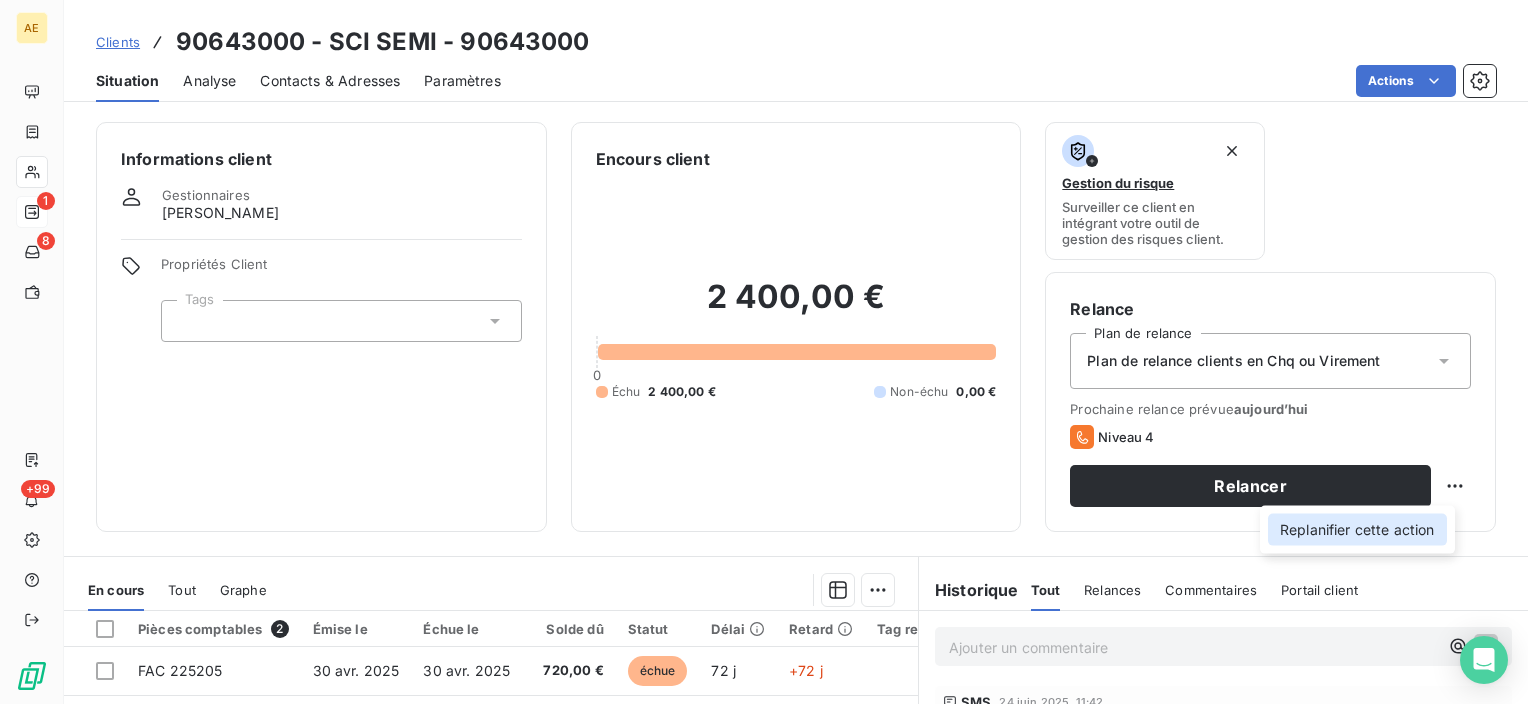 click on "Replanifier cette action" at bounding box center [1357, 530] 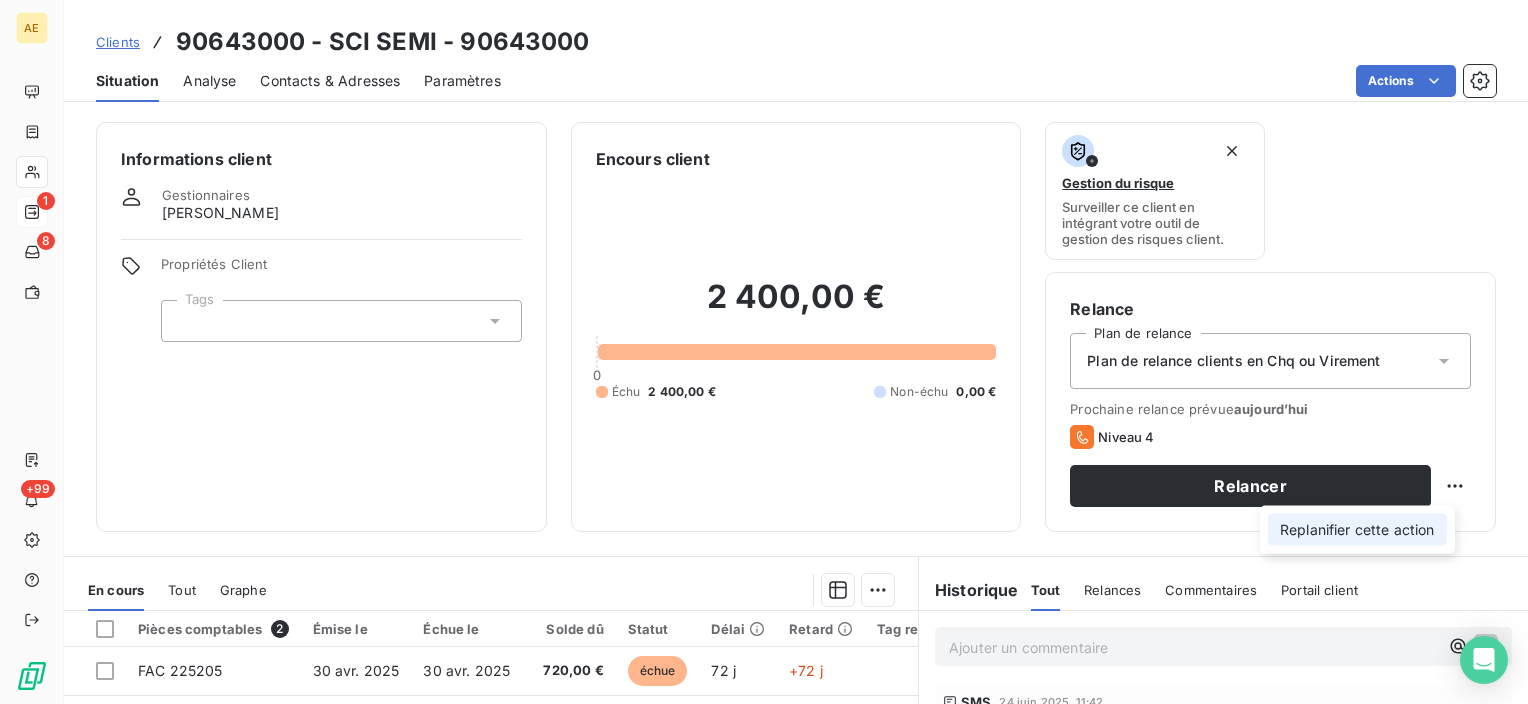 select on "6" 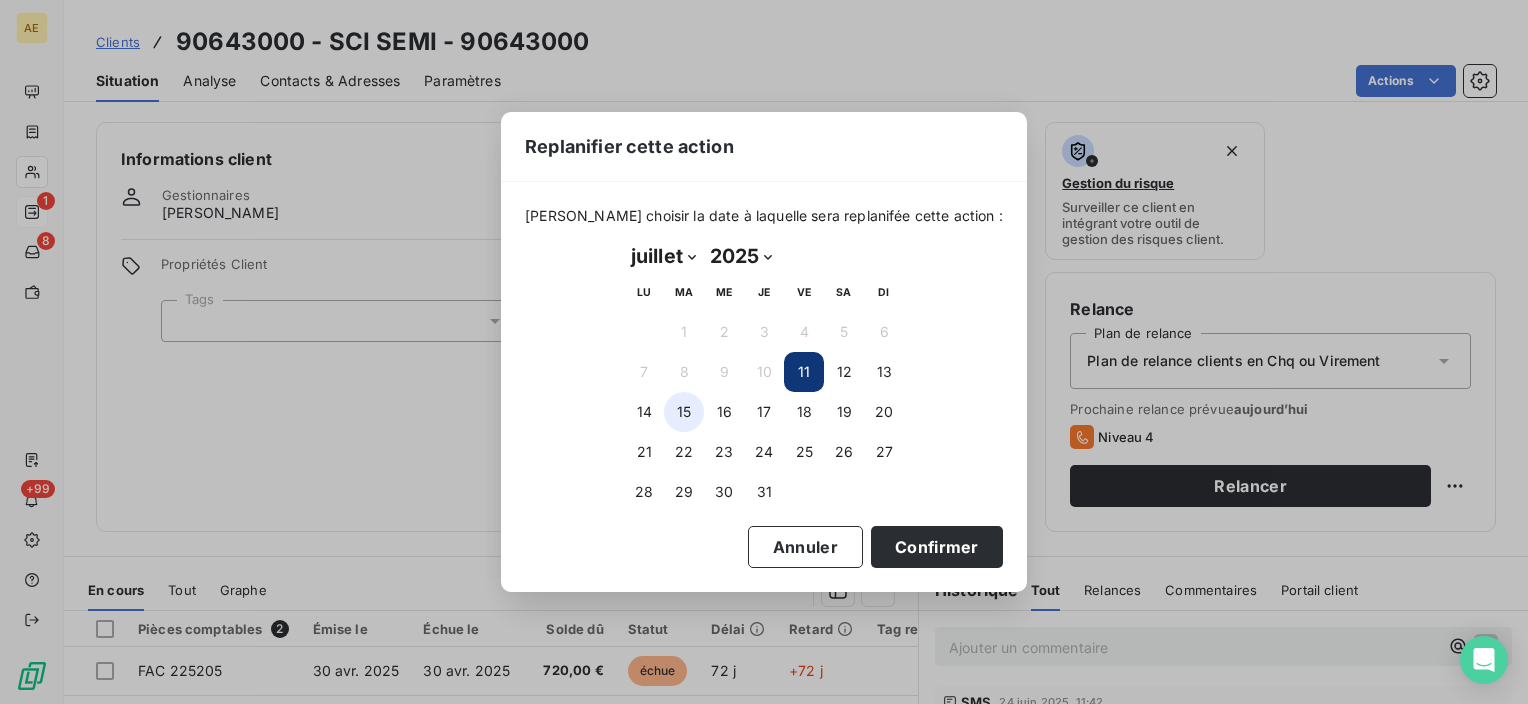 click on "15" at bounding box center (684, 412) 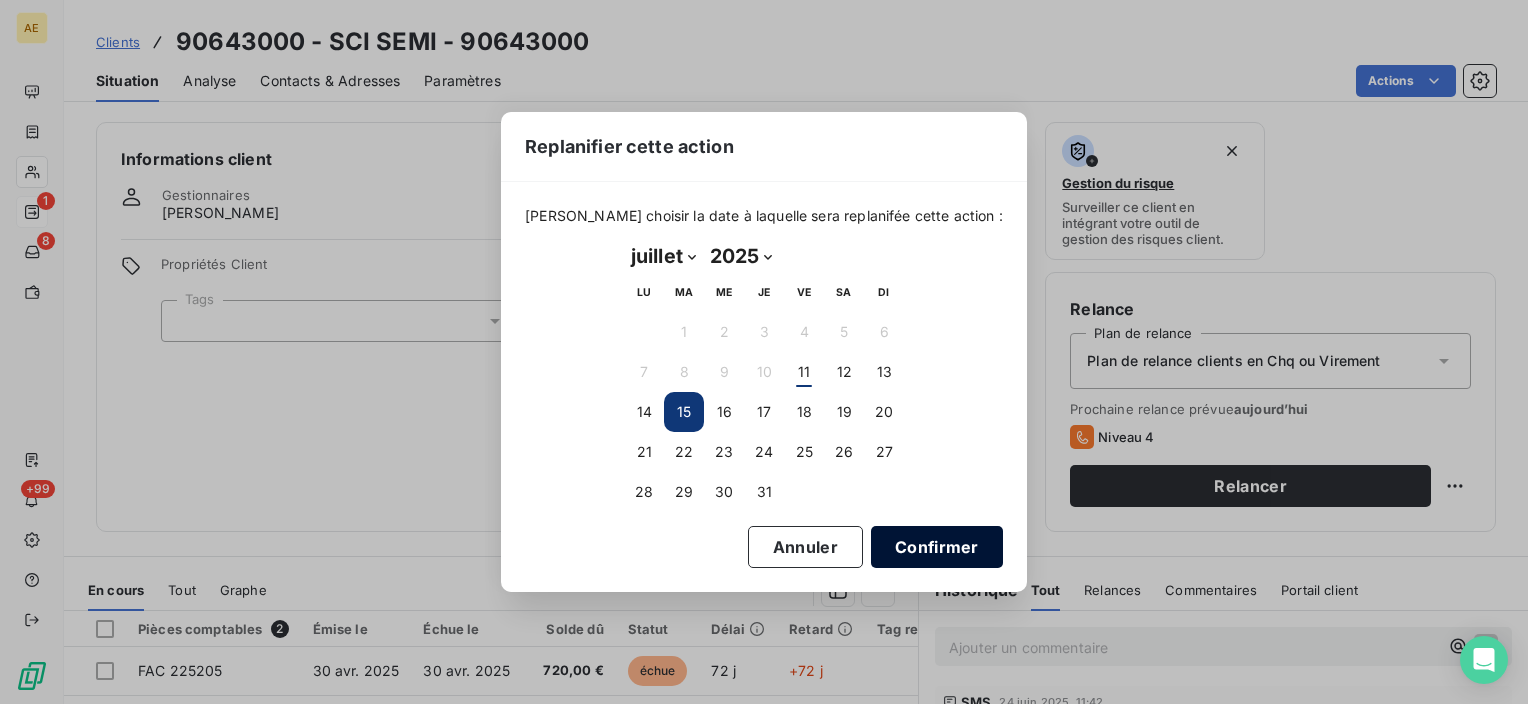 click on "Confirmer" at bounding box center [937, 547] 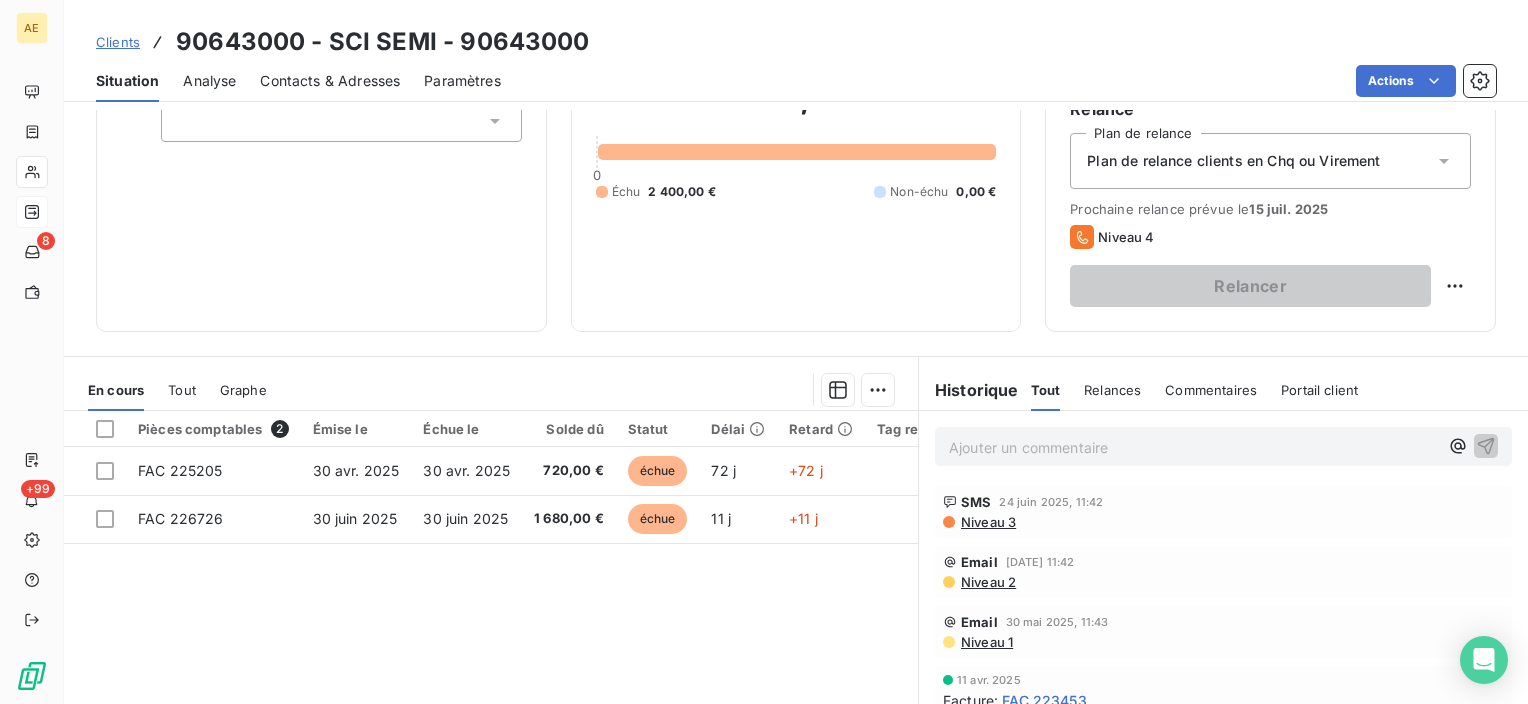 scroll, scrollTop: 0, scrollLeft: 0, axis: both 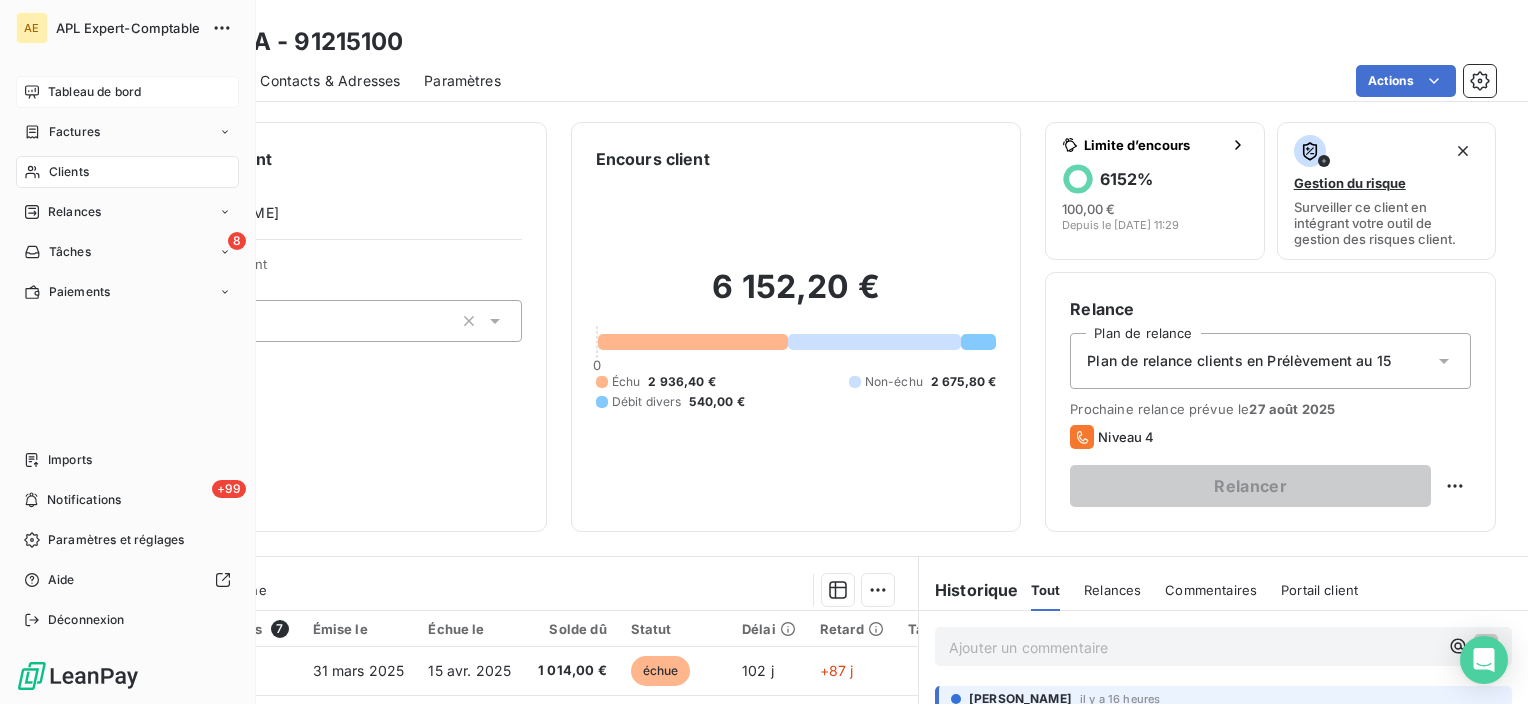 click 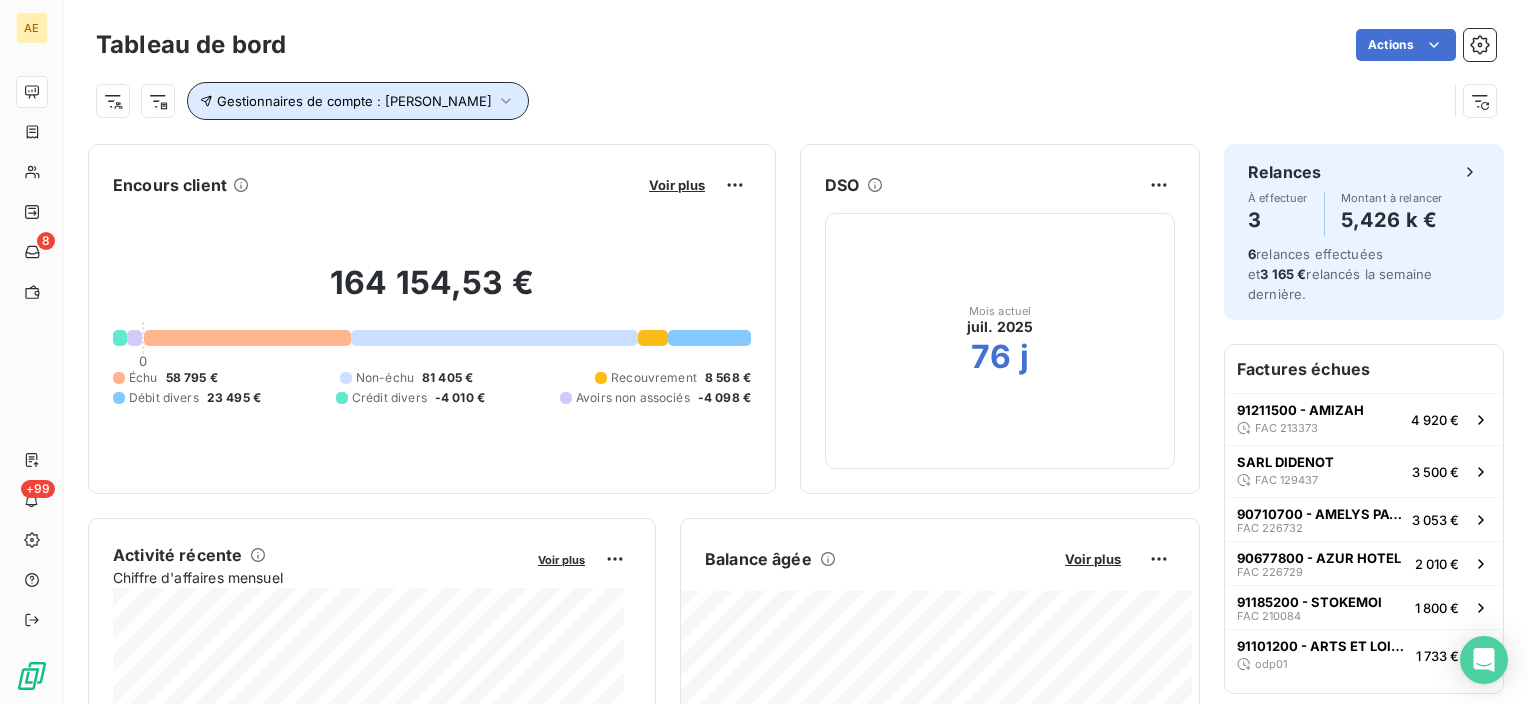 click on "Gestionnaires de compte  : [PERSON_NAME]" at bounding box center (354, 101) 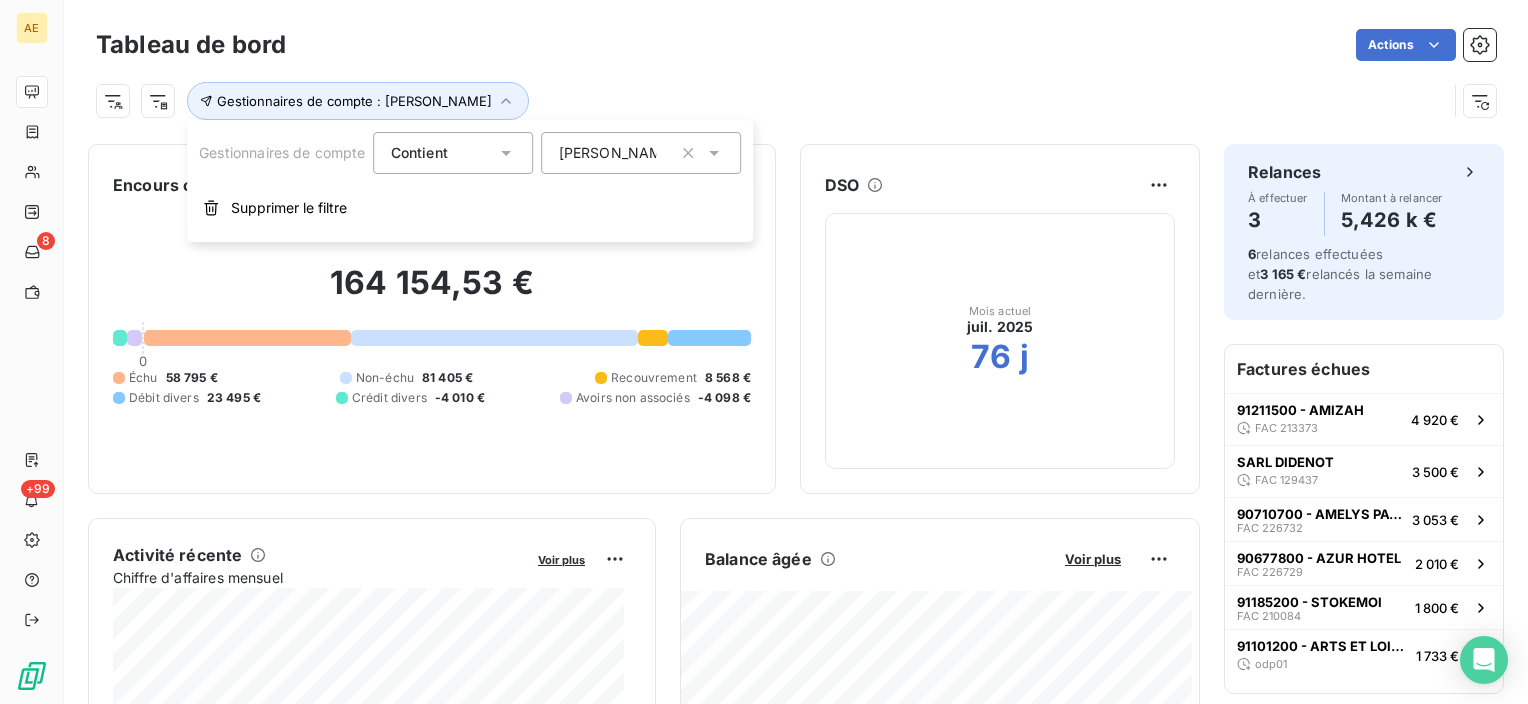 click on "[PERSON_NAME]" at bounding box center [642, 153] 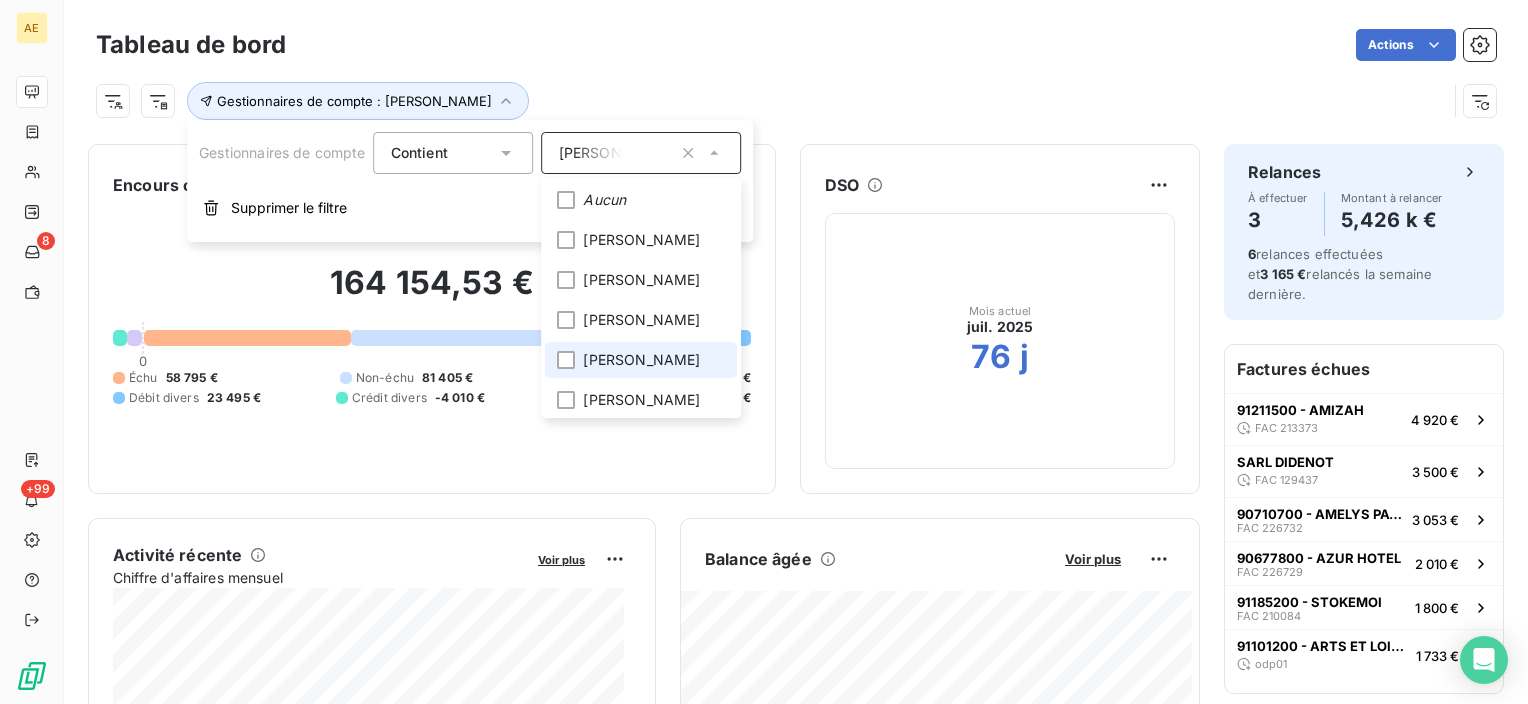 scroll, scrollTop: 120, scrollLeft: 0, axis: vertical 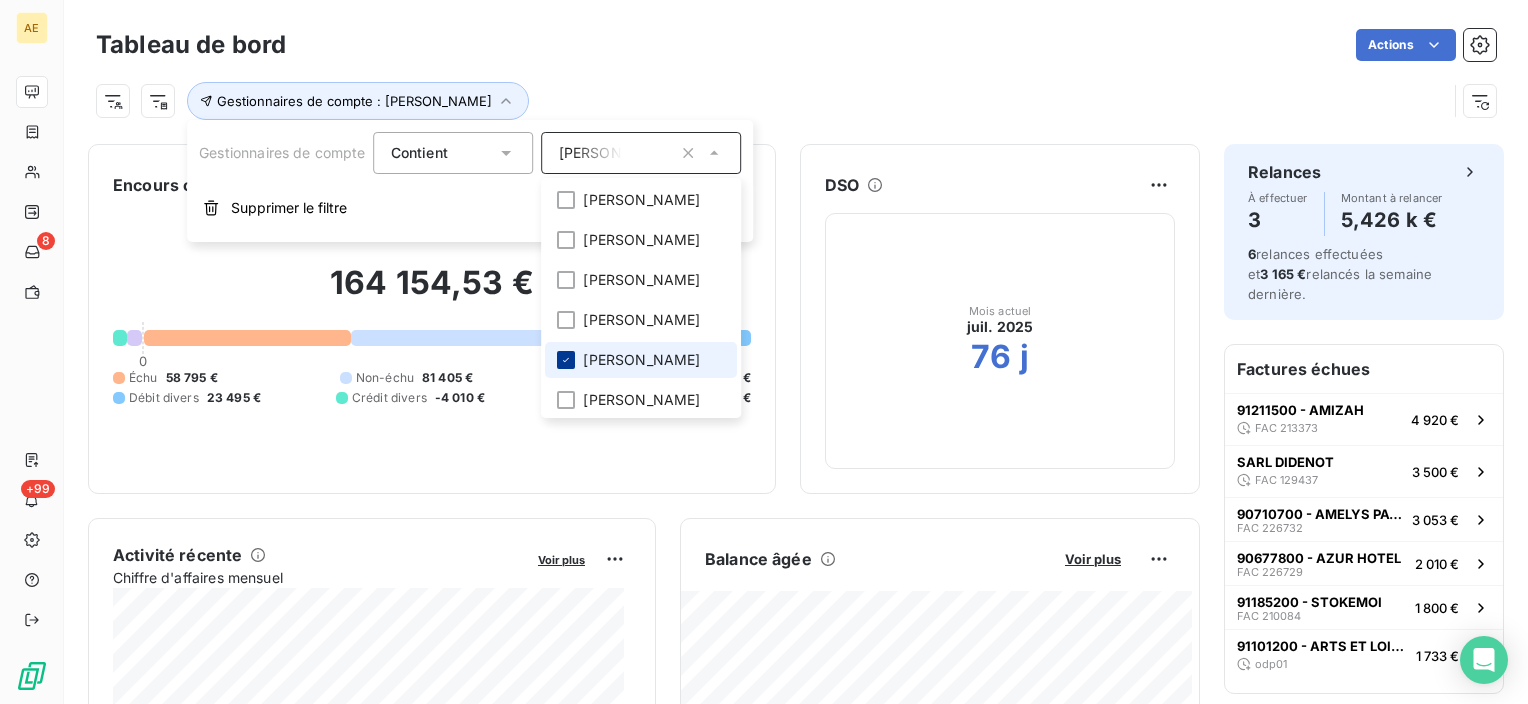 click at bounding box center (567, 360) 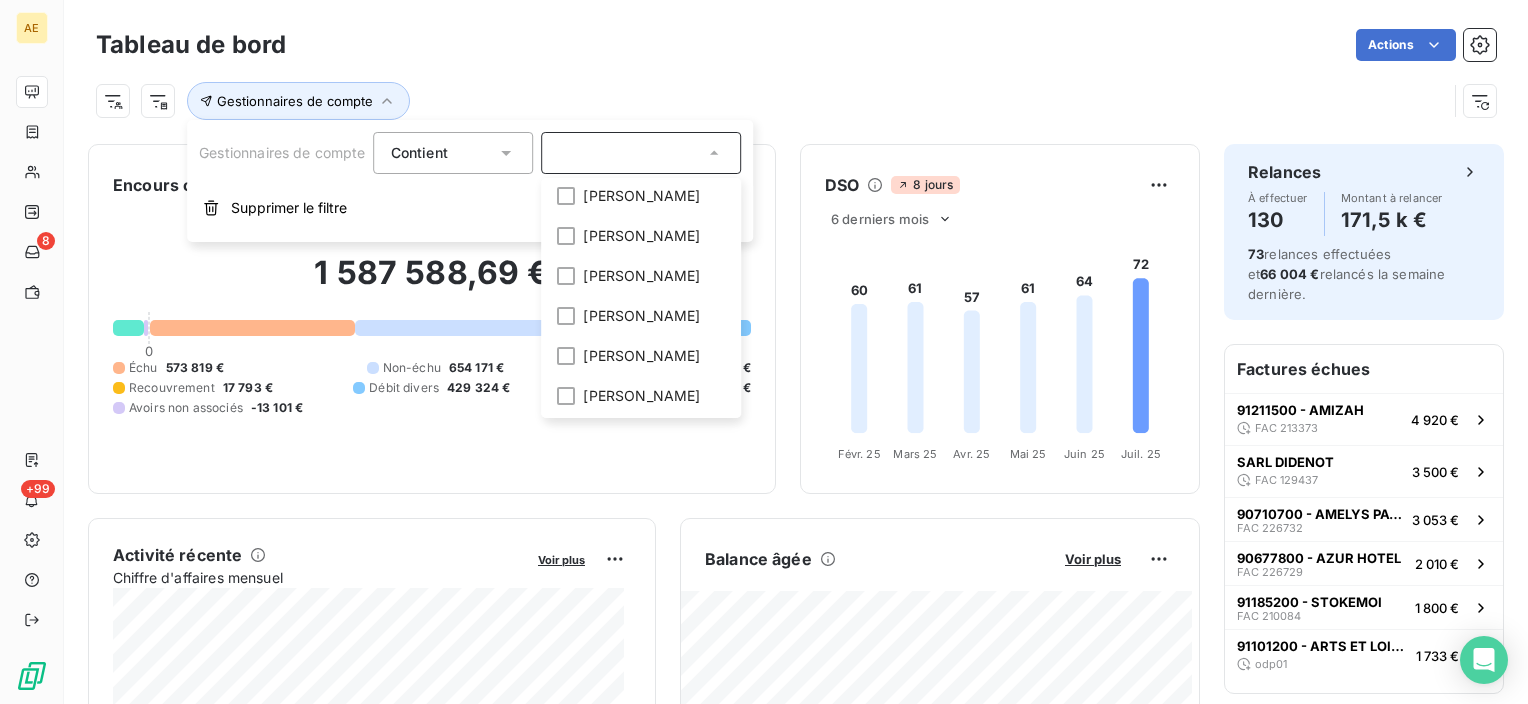 scroll, scrollTop: 564, scrollLeft: 0, axis: vertical 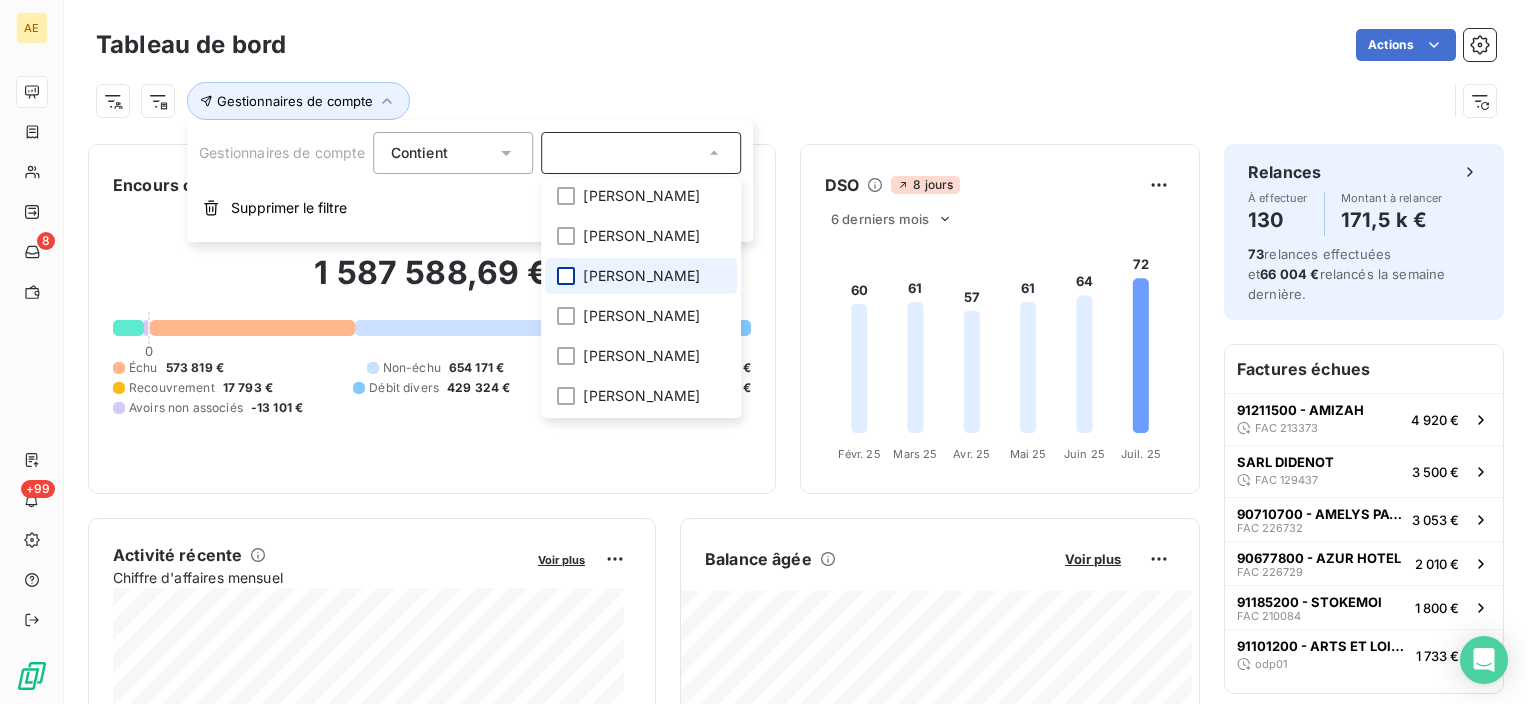 click at bounding box center (567, 276) 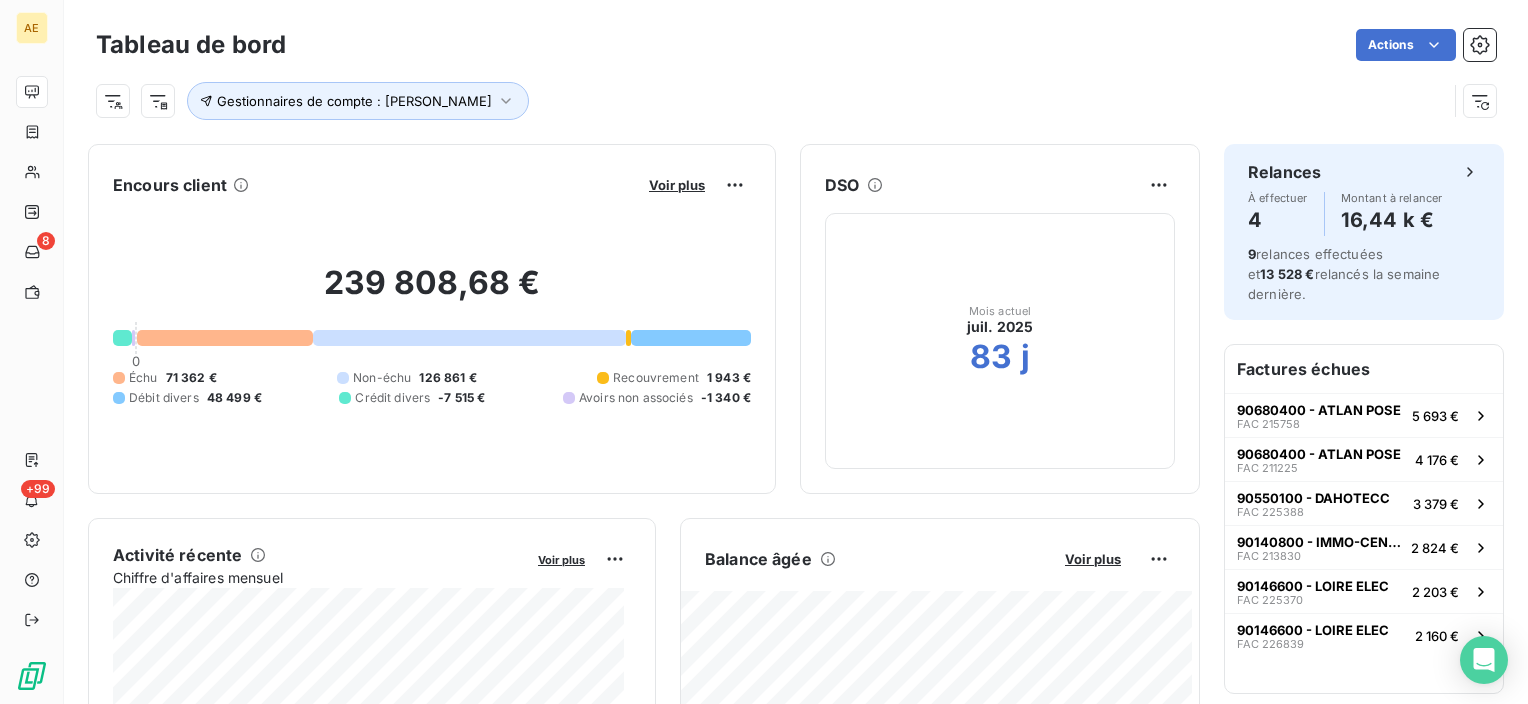 click on "Gestionnaires de compte  : [PERSON_NAME]" at bounding box center [771, 101] 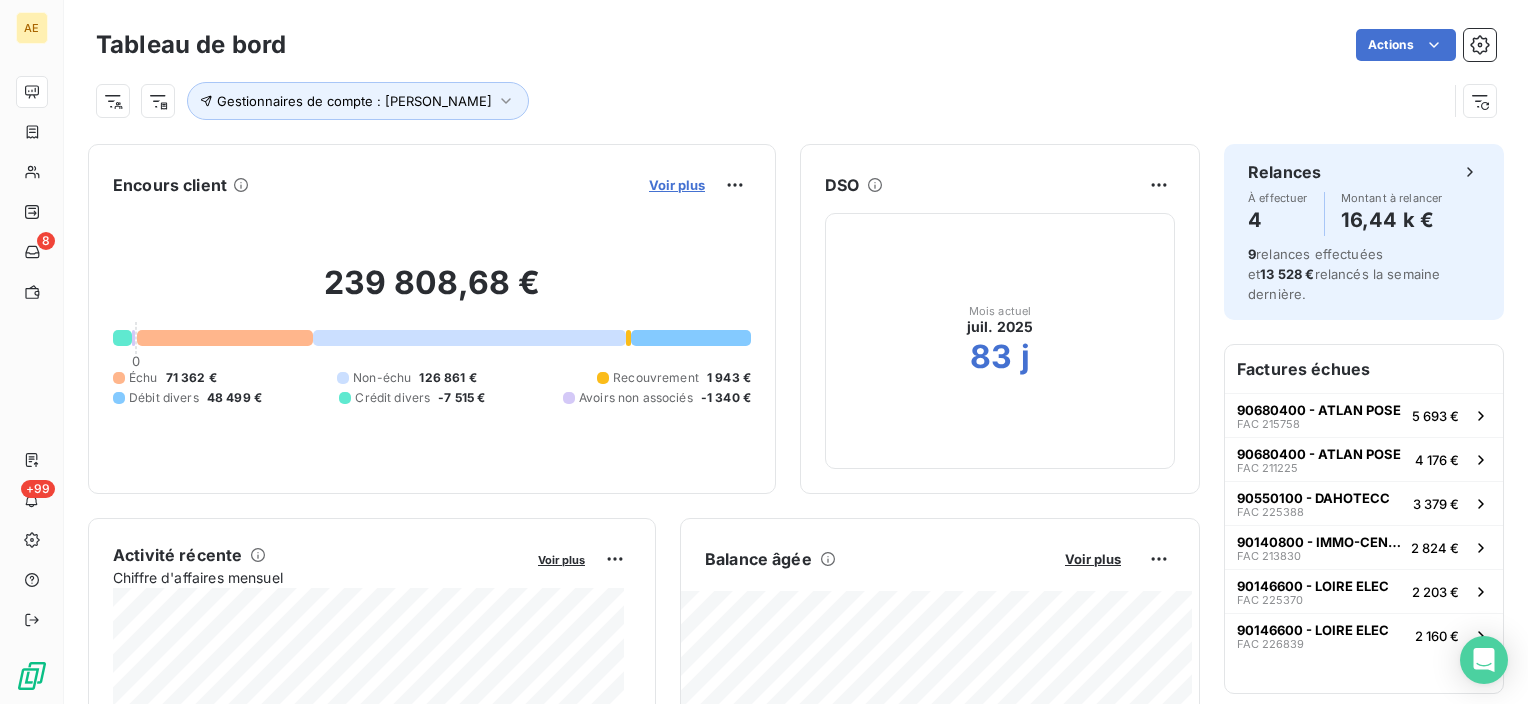 click on "Voir plus" at bounding box center (677, 185) 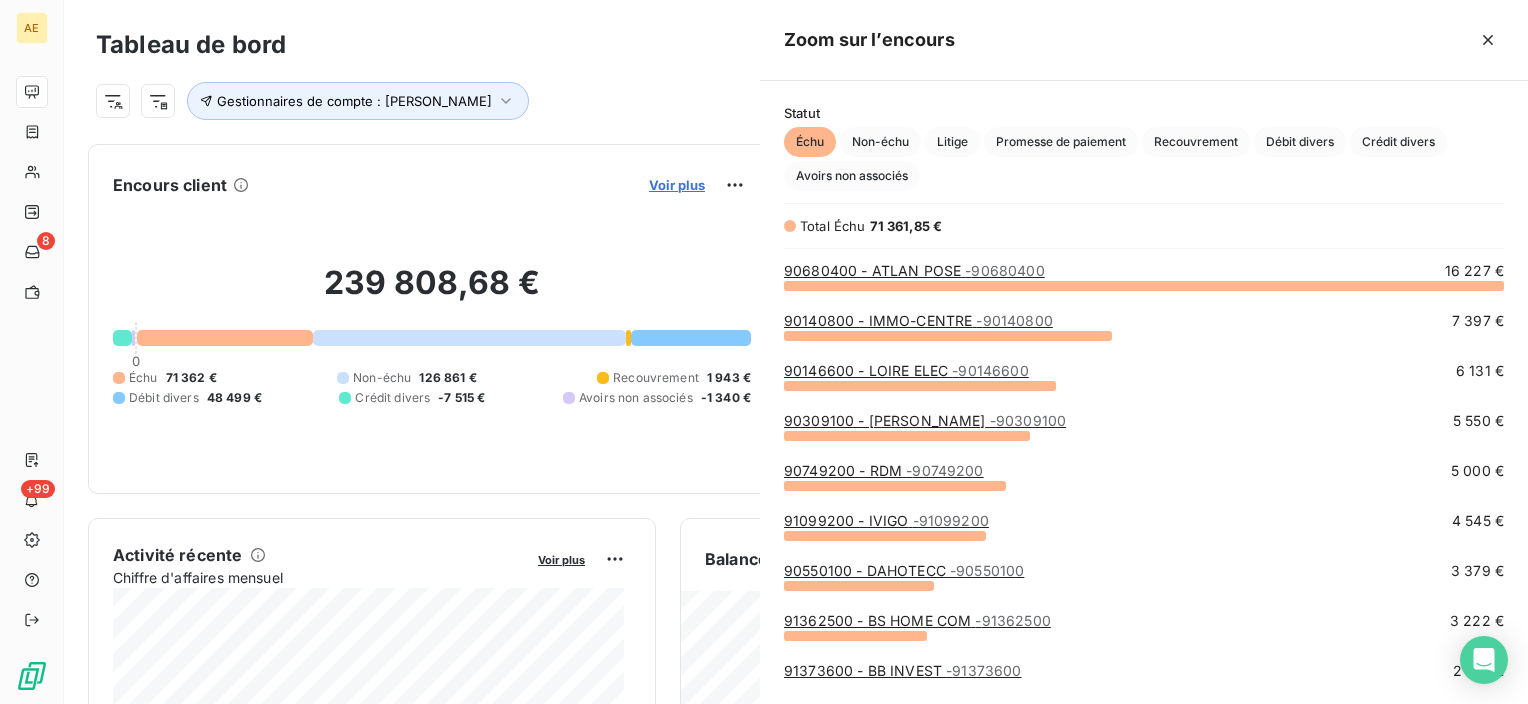 scroll, scrollTop: 16, scrollLeft: 16, axis: both 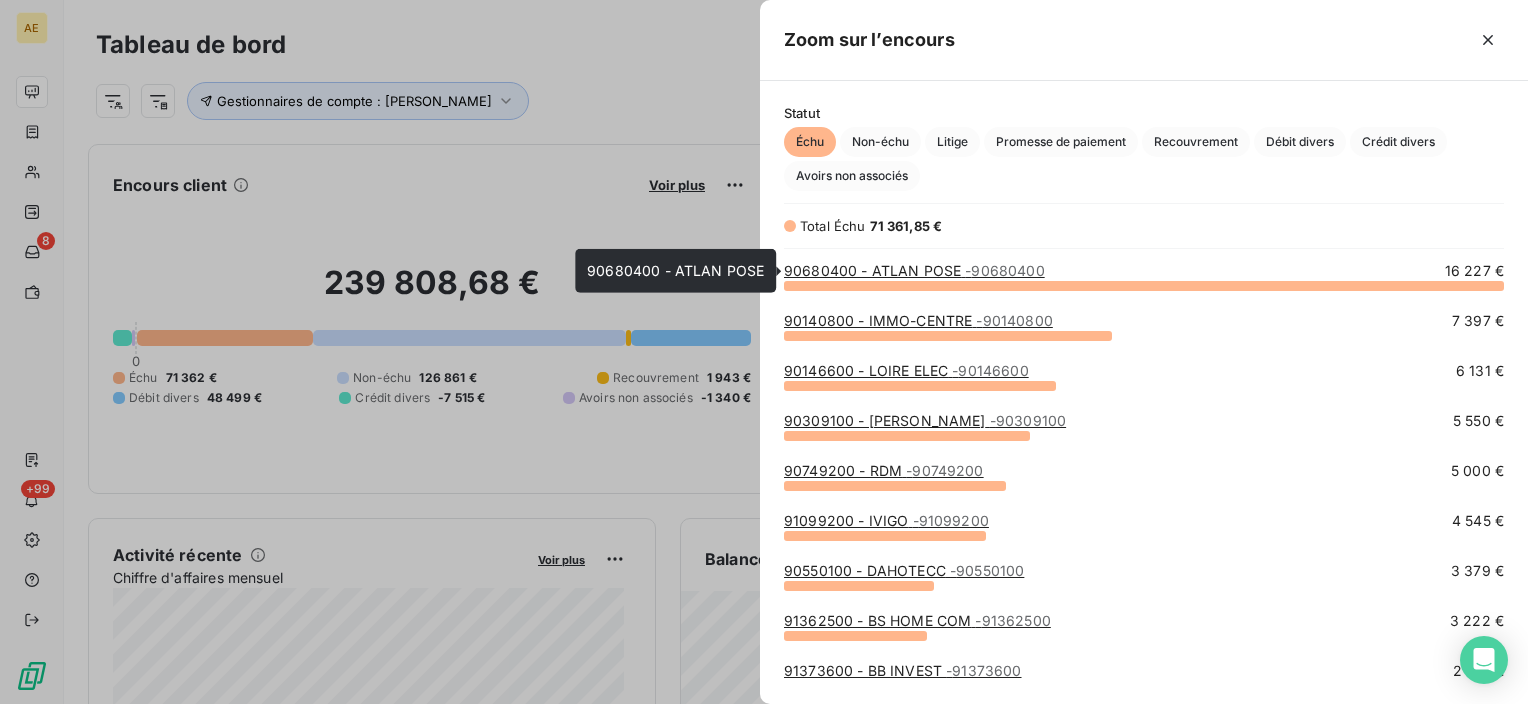 click on "-  90680400" at bounding box center (1004, 270) 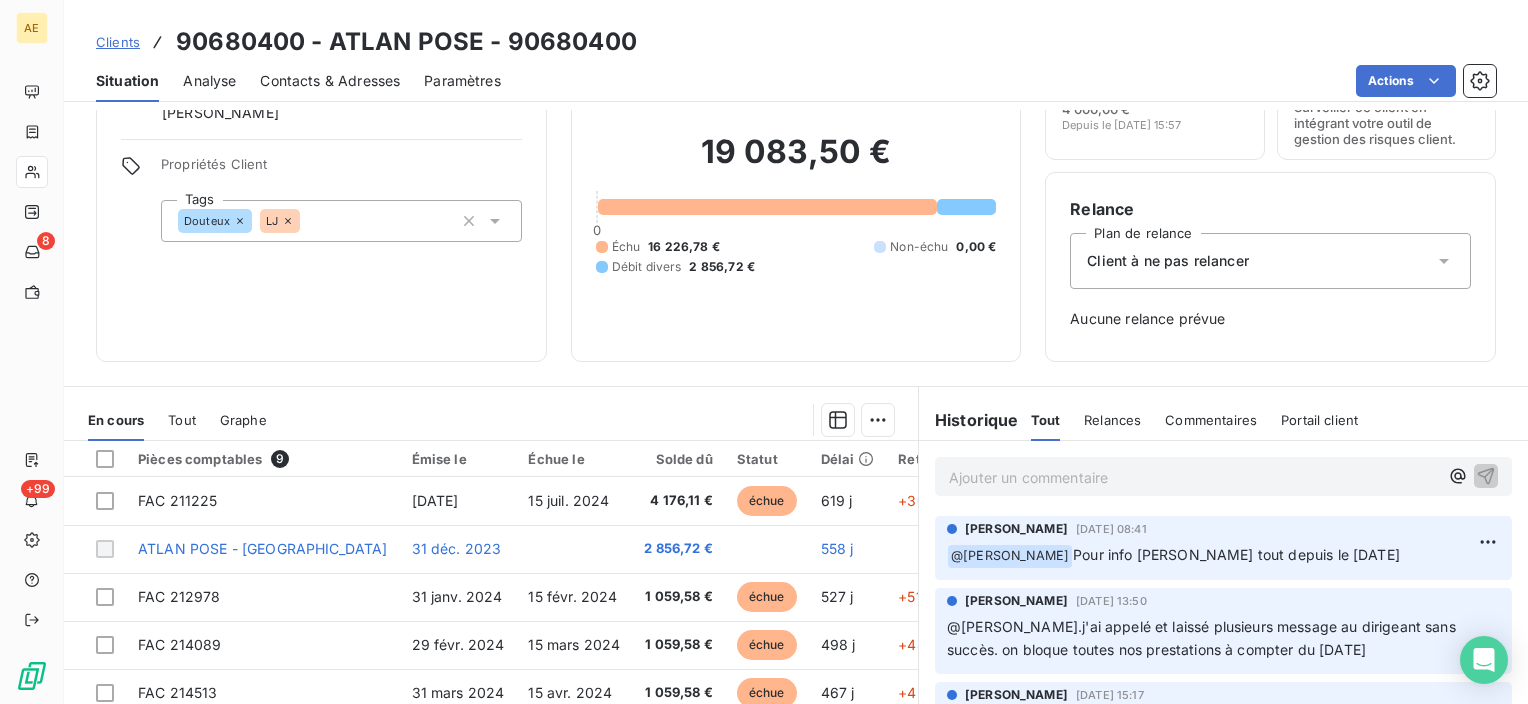 scroll, scrollTop: 200, scrollLeft: 0, axis: vertical 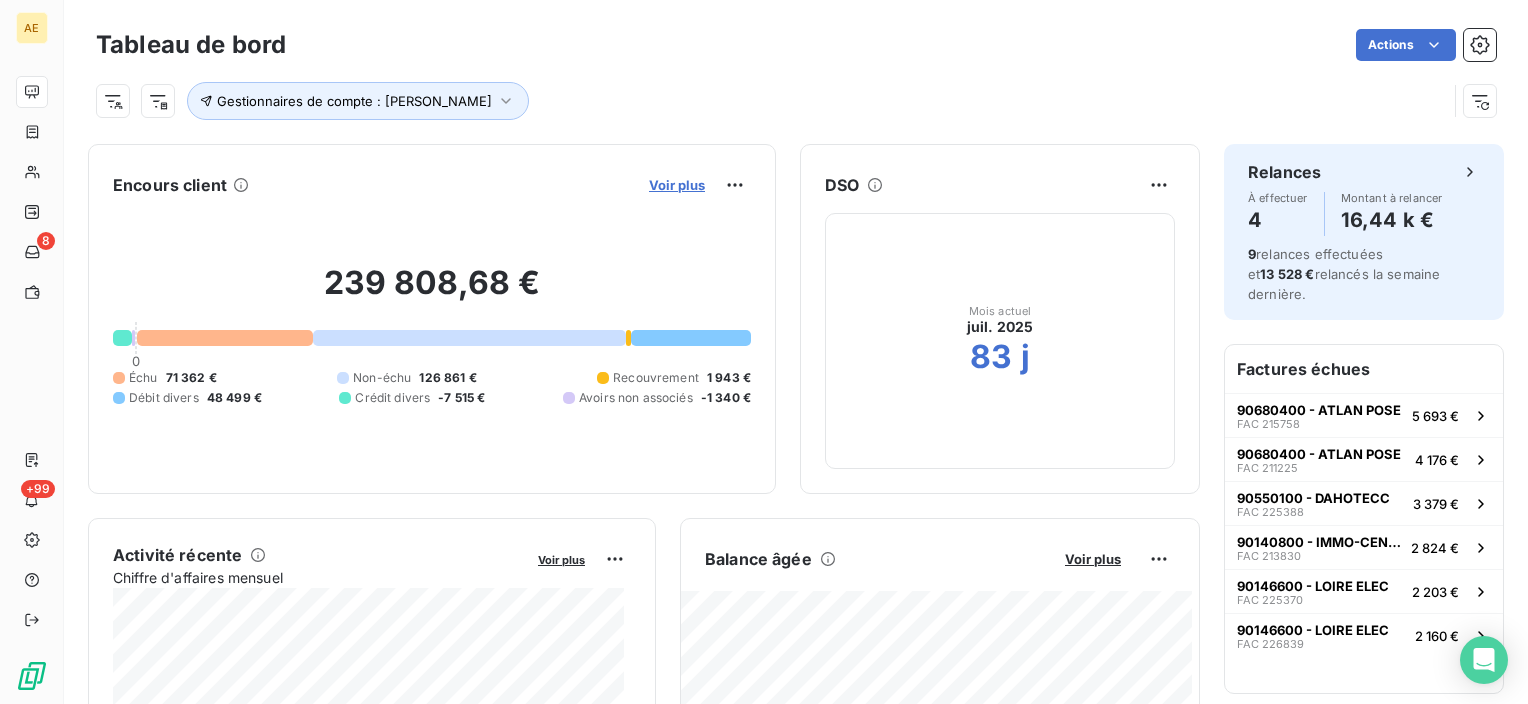click on "Voir plus" at bounding box center (677, 185) 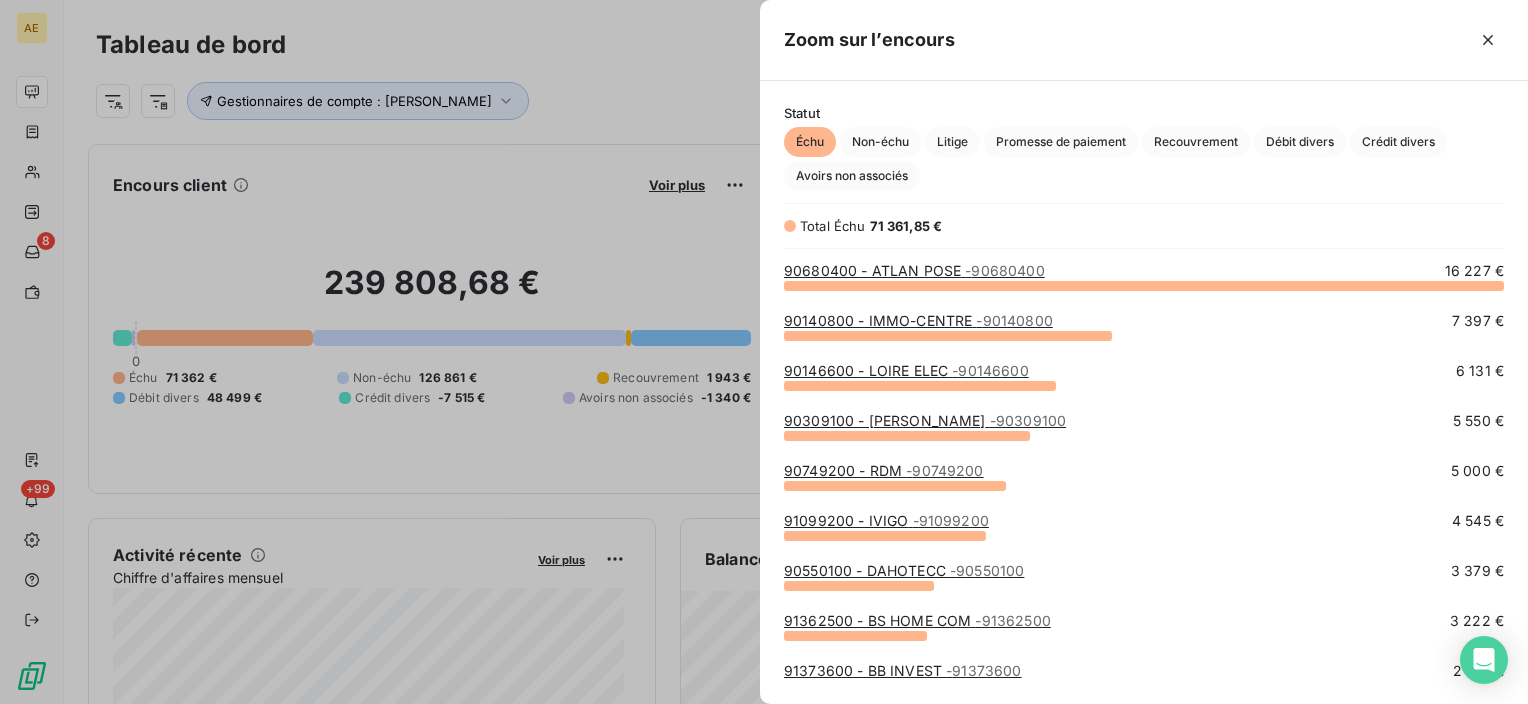 scroll, scrollTop: 16, scrollLeft: 16, axis: both 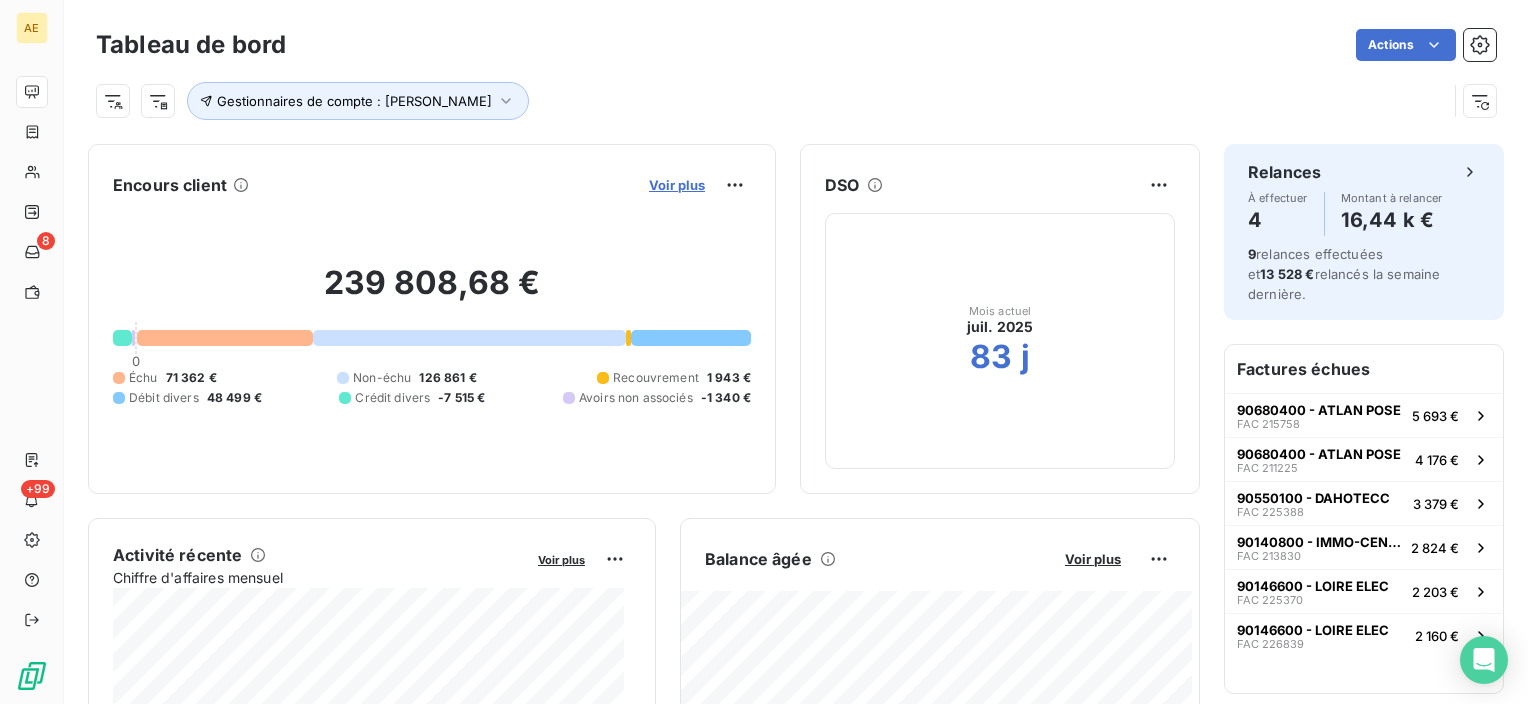 click on "Voir plus" at bounding box center [677, 185] 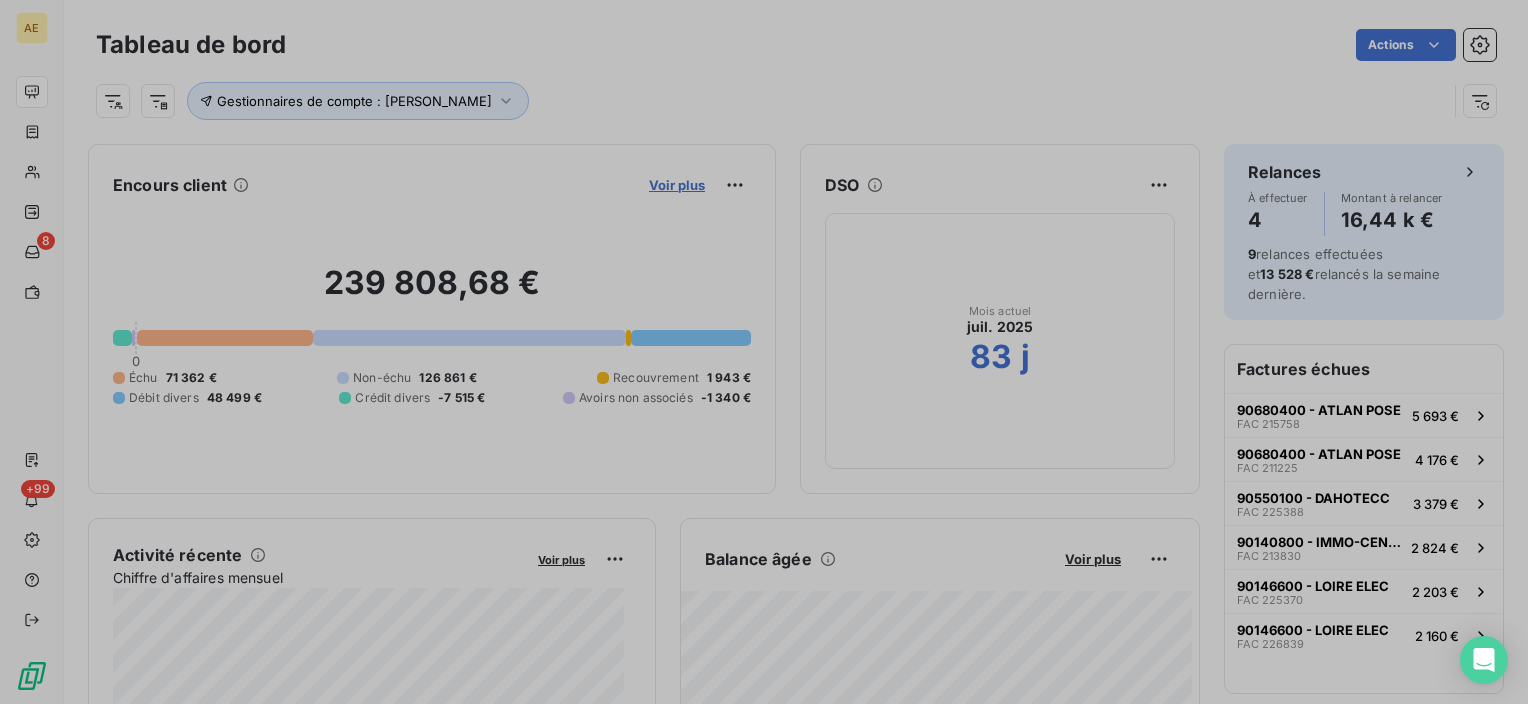scroll, scrollTop: 16, scrollLeft: 16, axis: both 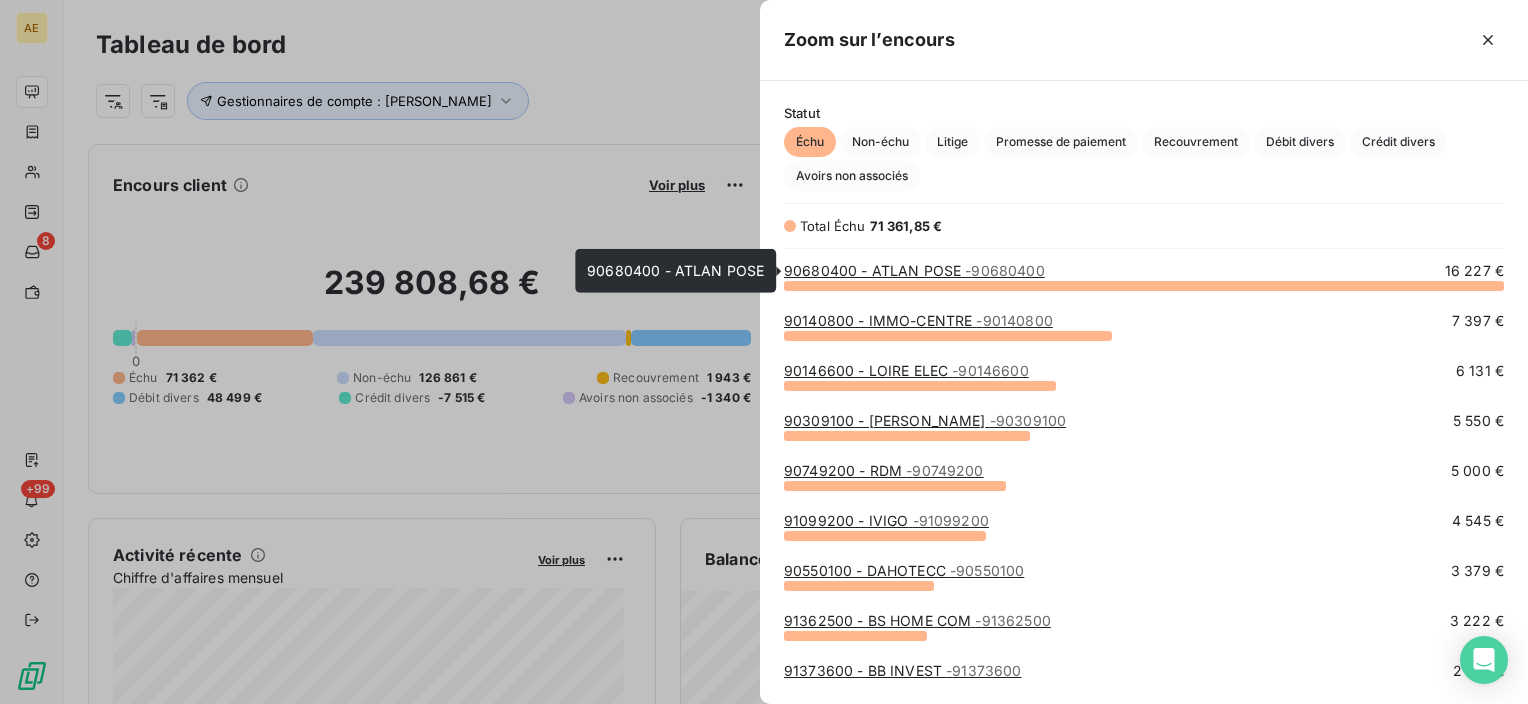 click on "90680400 - ATLAN POSE   -  90680400" at bounding box center [914, 270] 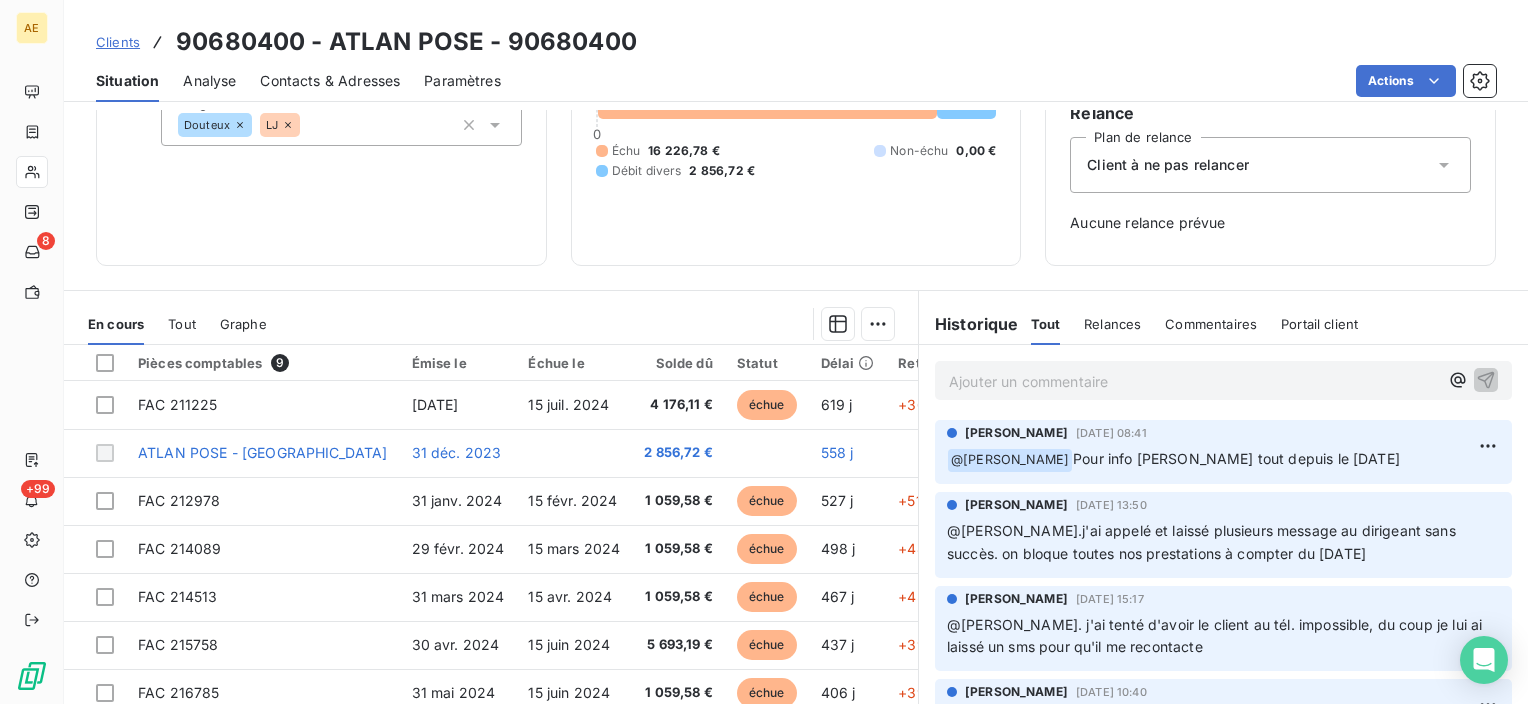scroll, scrollTop: 200, scrollLeft: 0, axis: vertical 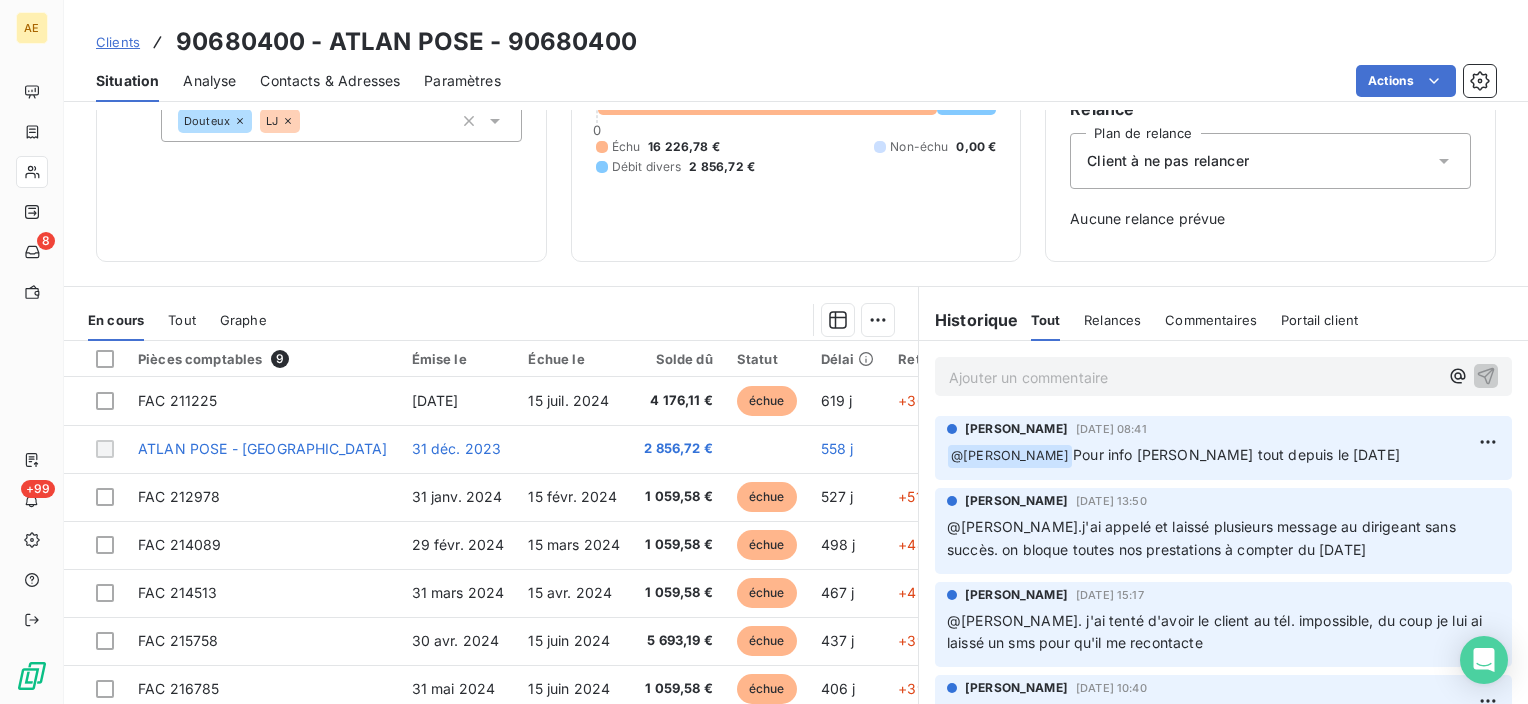 click on "Ajouter un commentaire ﻿" at bounding box center (1193, 377) 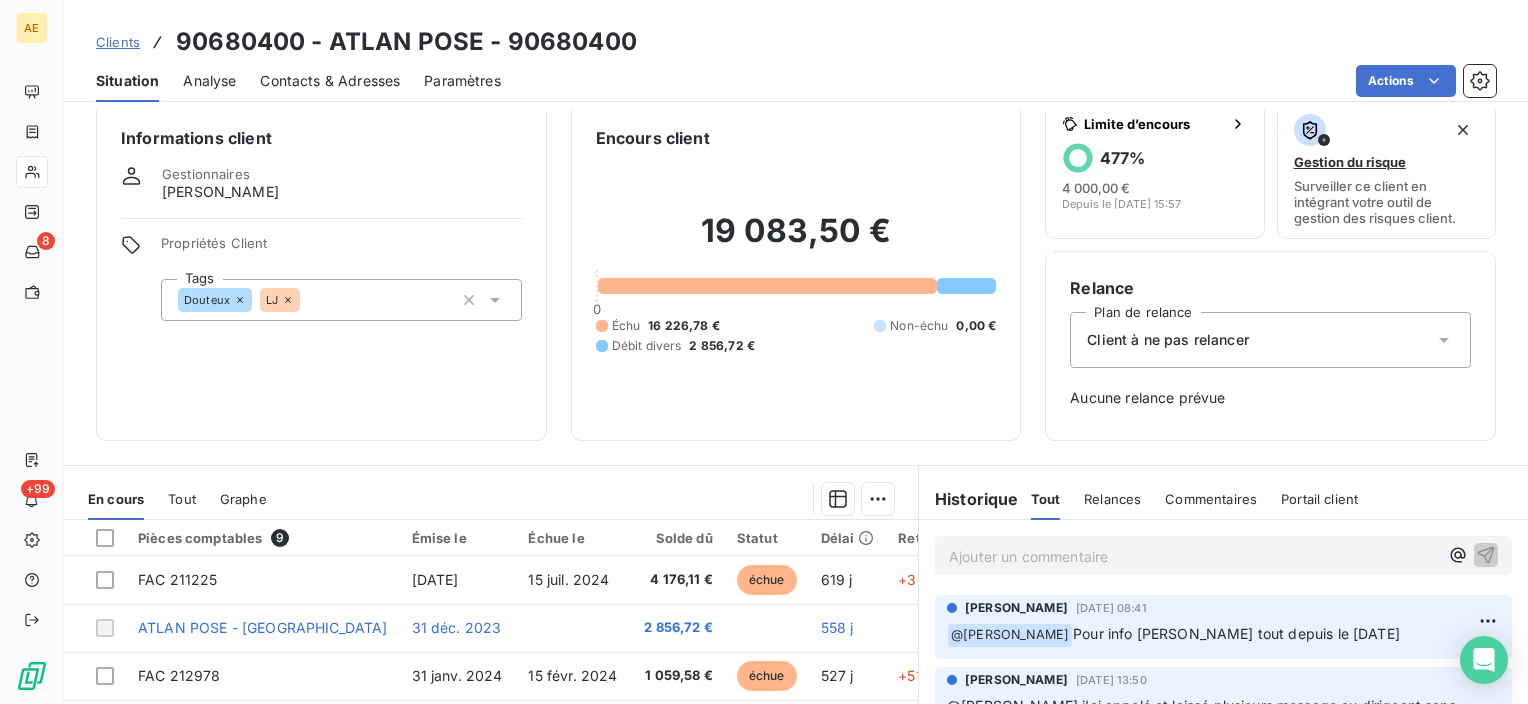 scroll, scrollTop: 0, scrollLeft: 0, axis: both 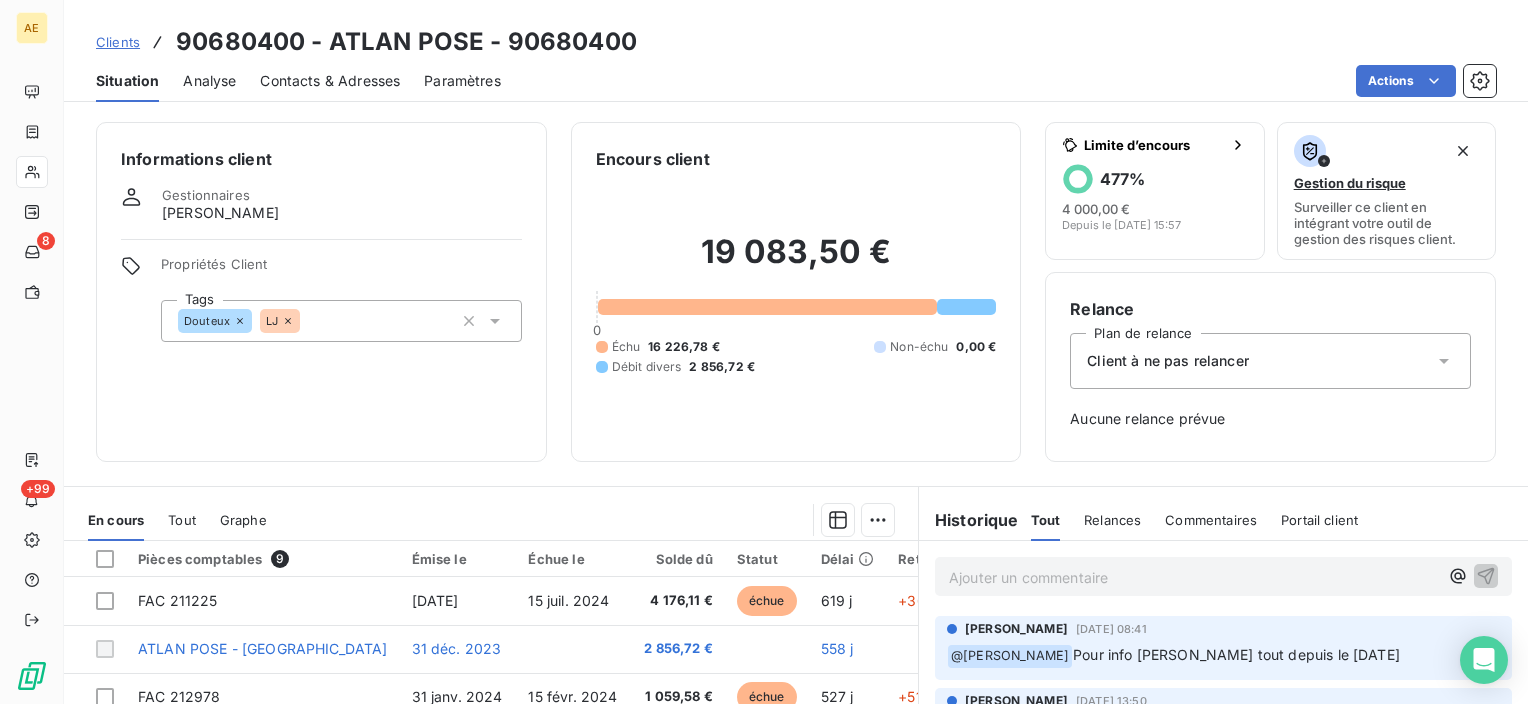 click on "Ajouter un commentaire ﻿" at bounding box center (1193, 577) 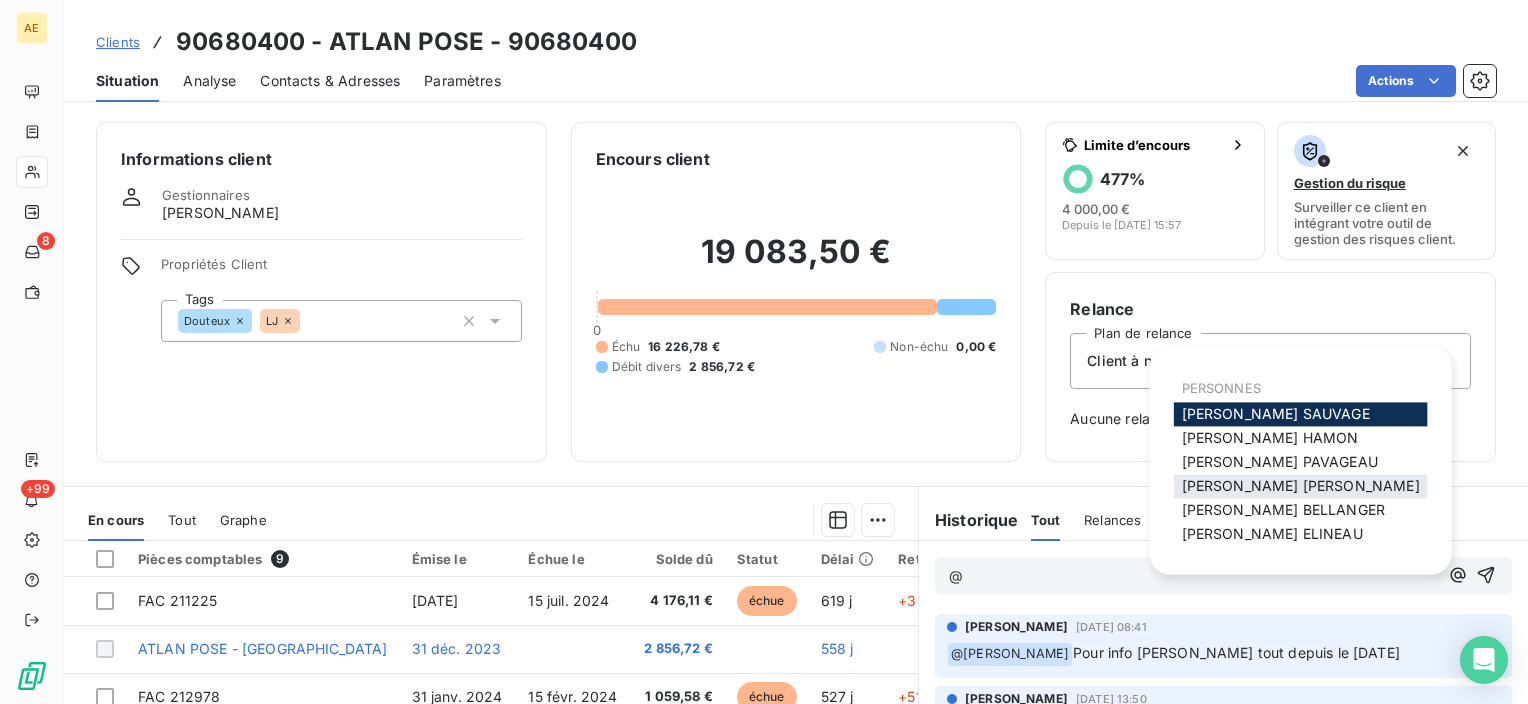 click on "[PERSON_NAME] MAILLARD" at bounding box center [1301, 485] 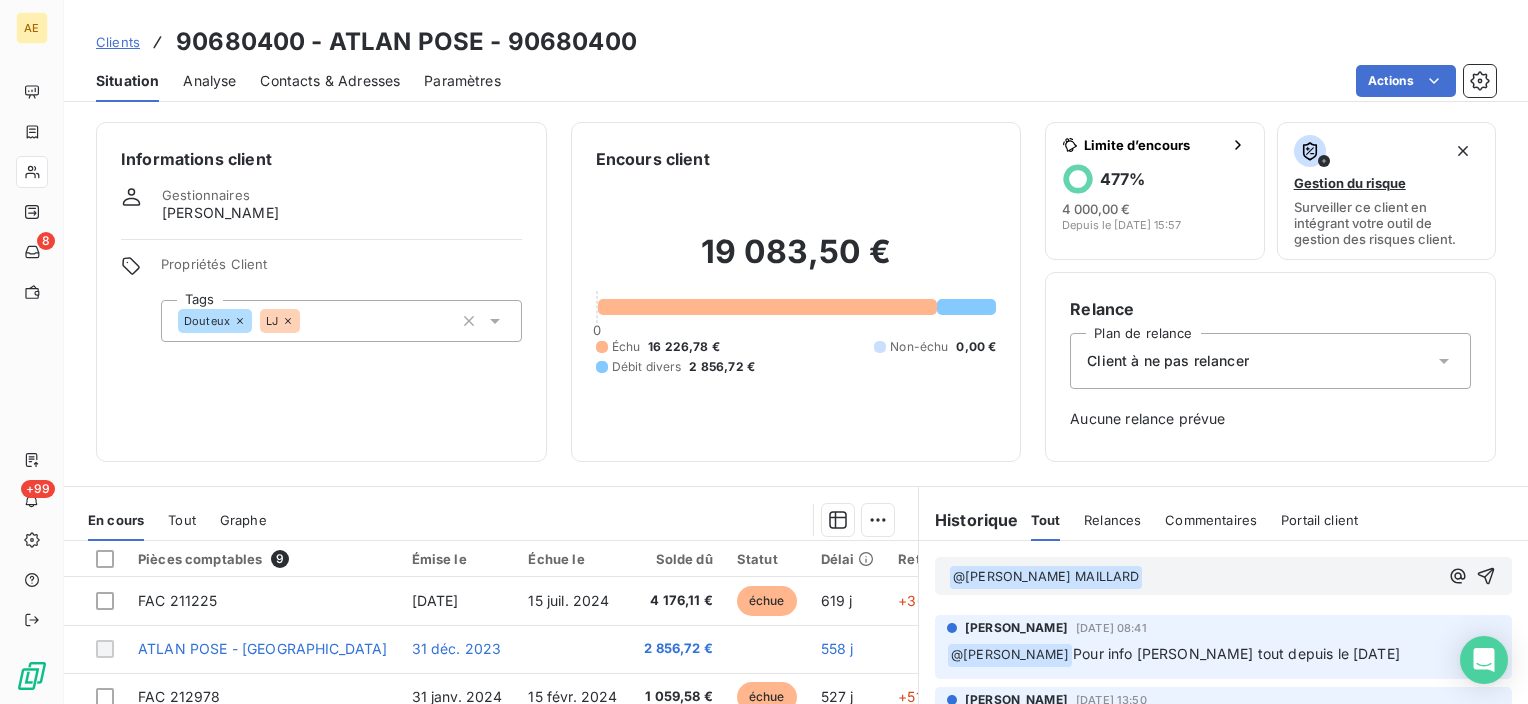 click on "﻿ @ [PERSON_NAME] MAILLARD ﻿ ﻿" at bounding box center [1193, 577] 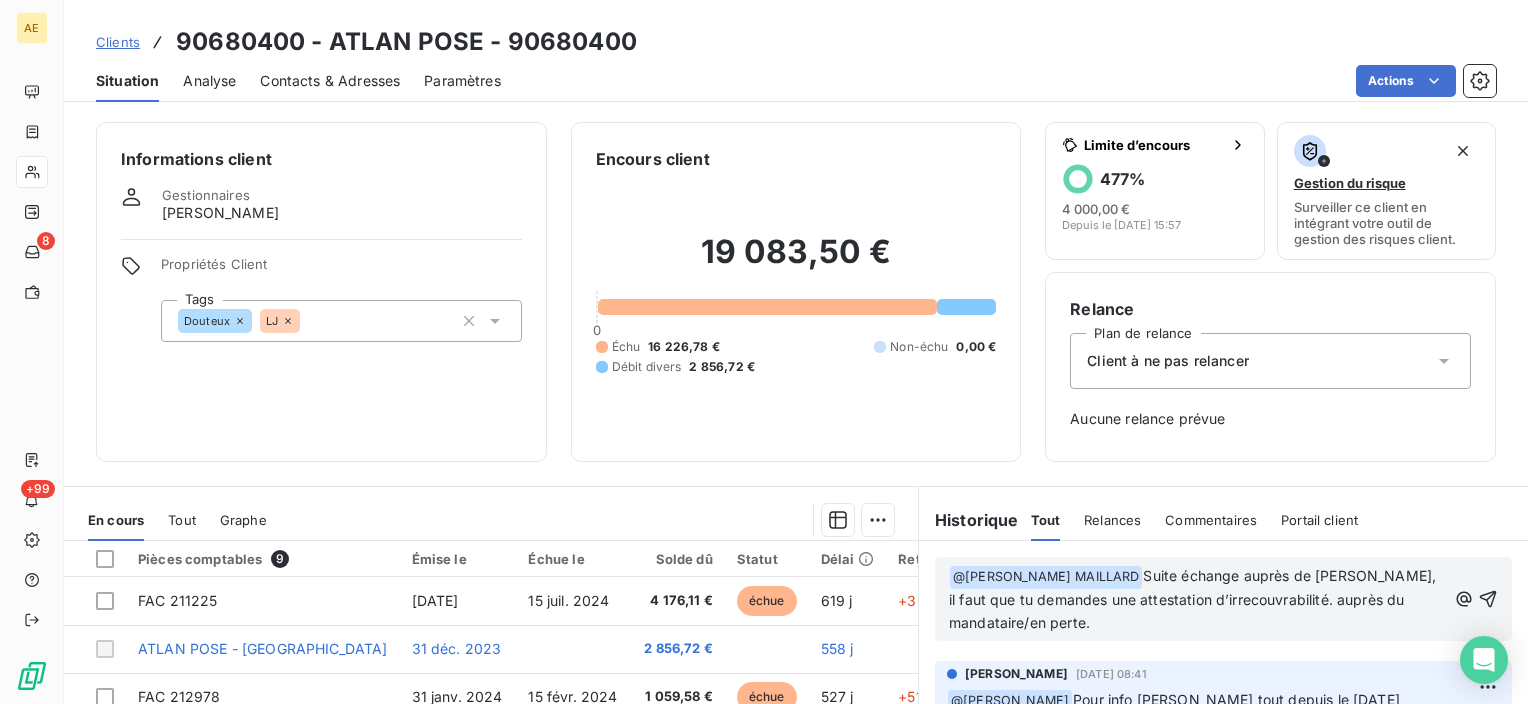 click on "Suite échange auprès de Bruno, il faut que tu demandes une attestation d’irrecouvrabilité. auprès du mandataire/en perte." at bounding box center (1194, 599) 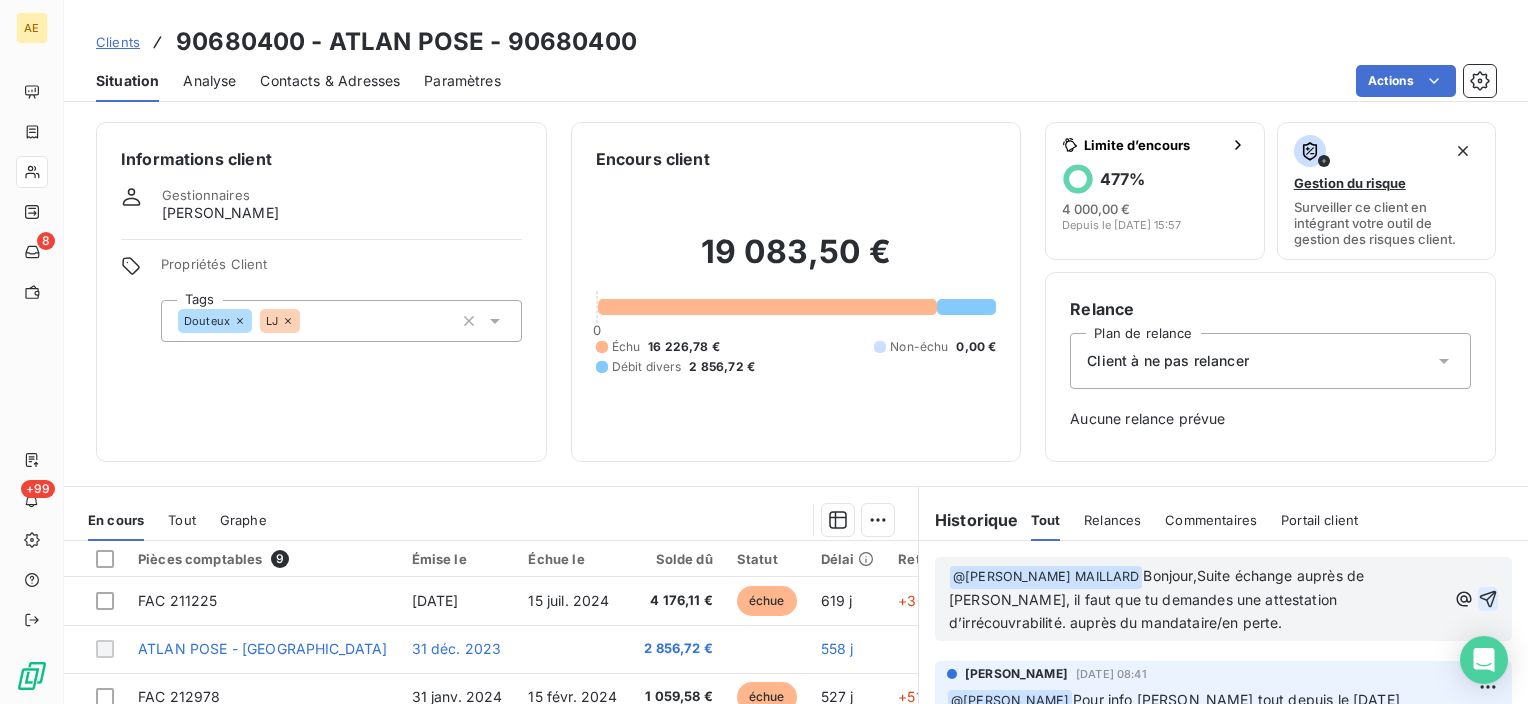 click 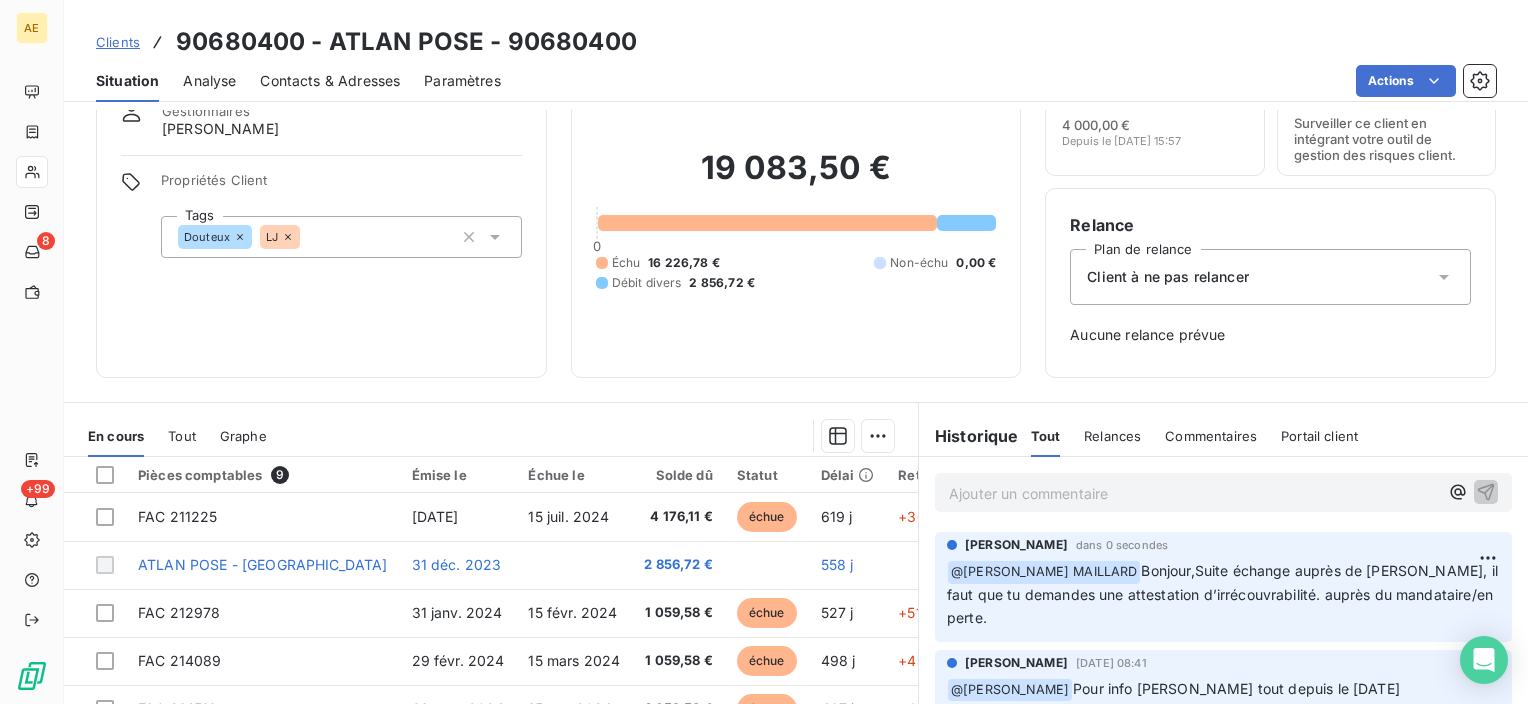 scroll, scrollTop: 200, scrollLeft: 0, axis: vertical 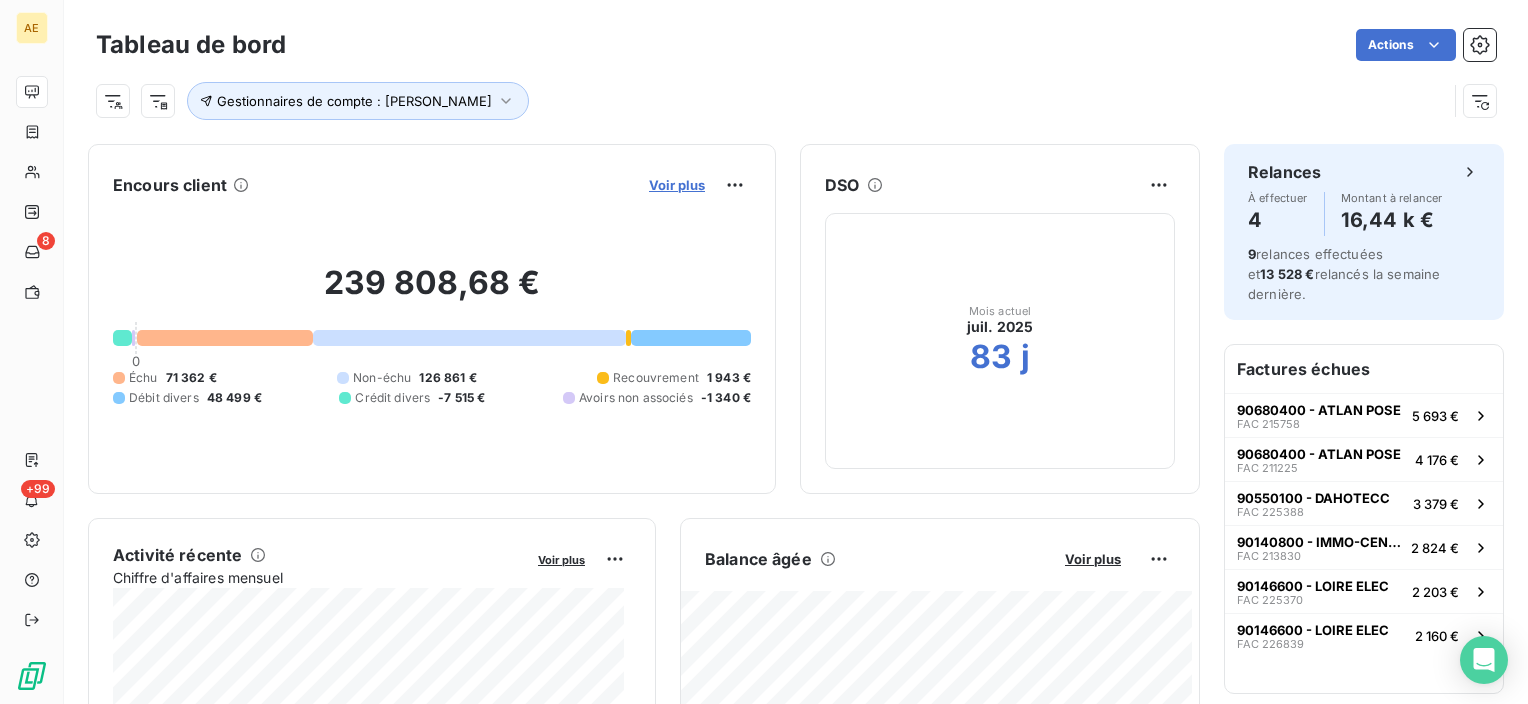 click on "Voir plus" at bounding box center [677, 185] 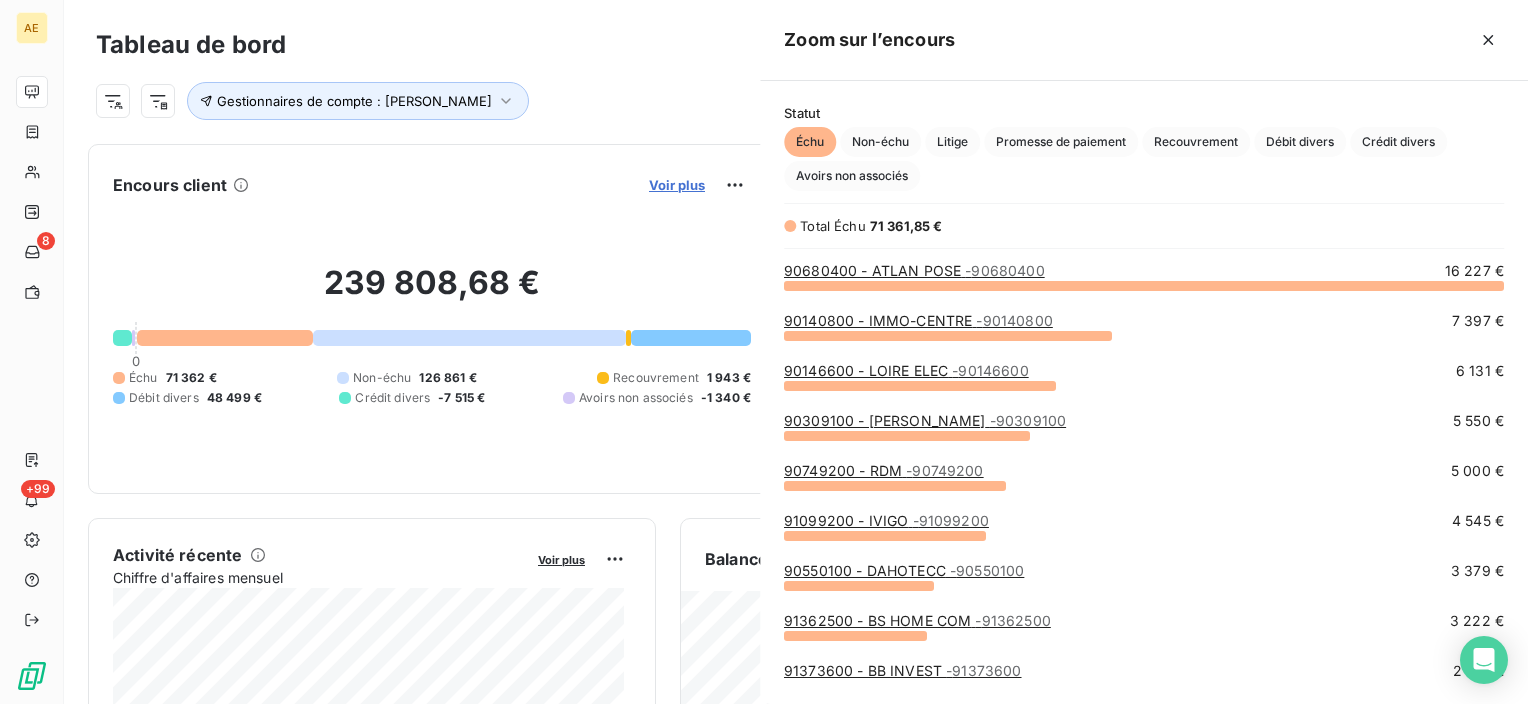 scroll, scrollTop: 16, scrollLeft: 16, axis: both 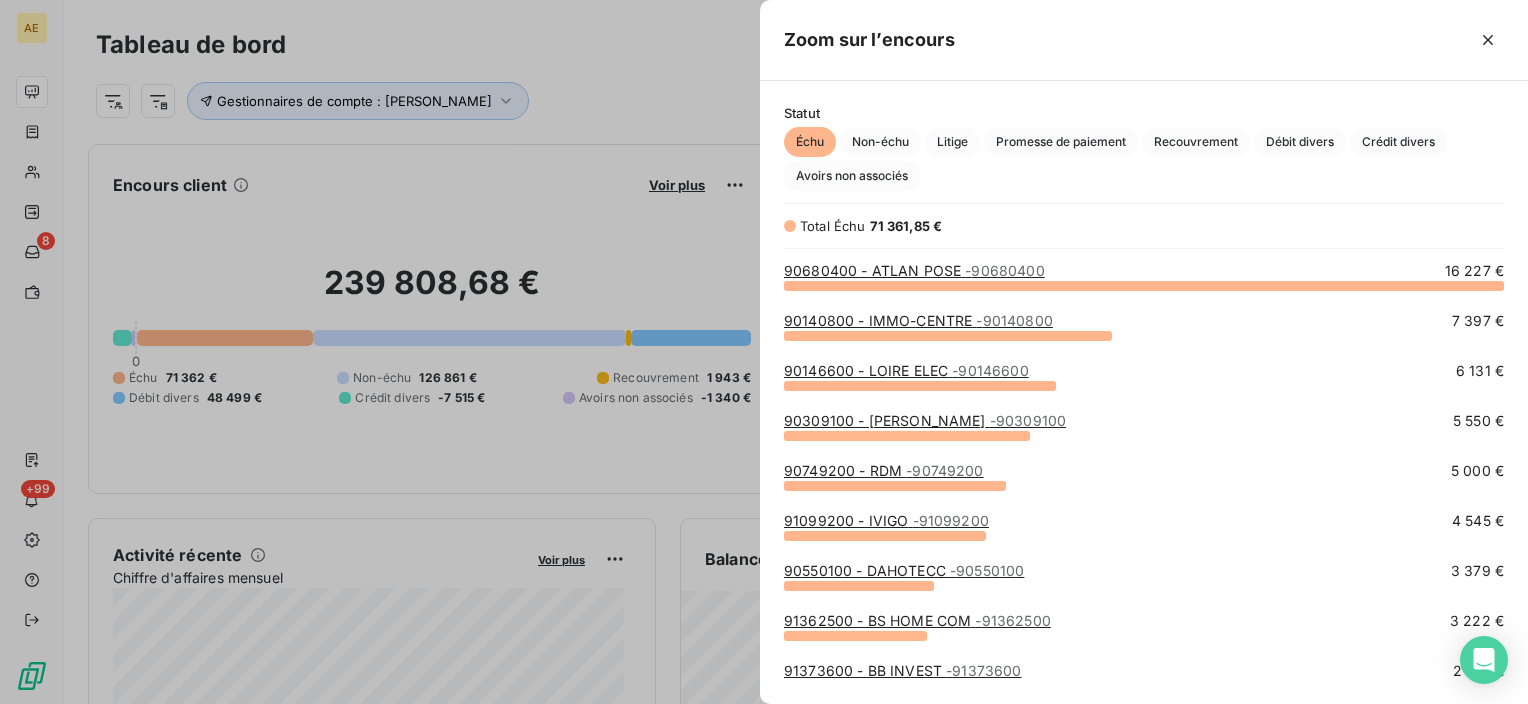click on "90140800 - IMMO-CENTRE   -  90140800" at bounding box center [918, 320] 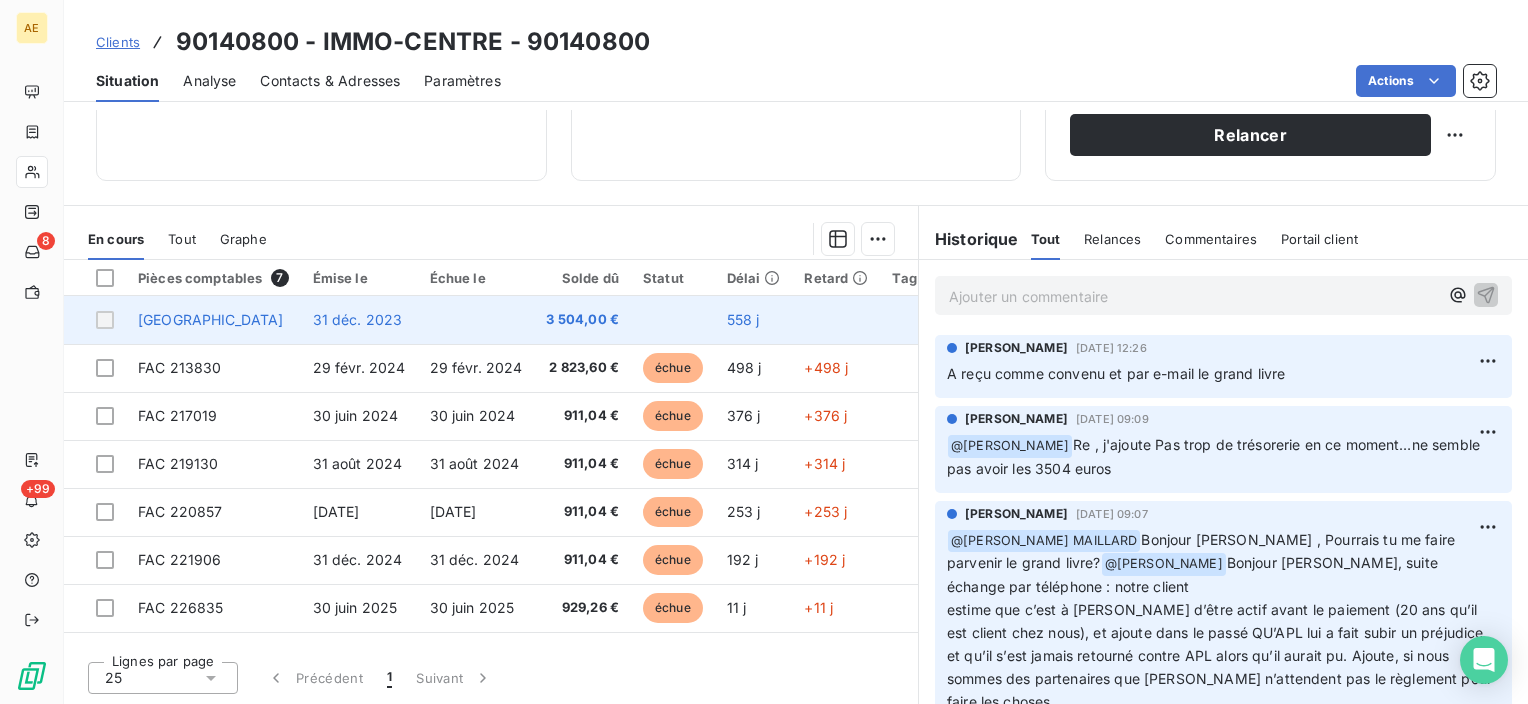 scroll, scrollTop: 251, scrollLeft: 0, axis: vertical 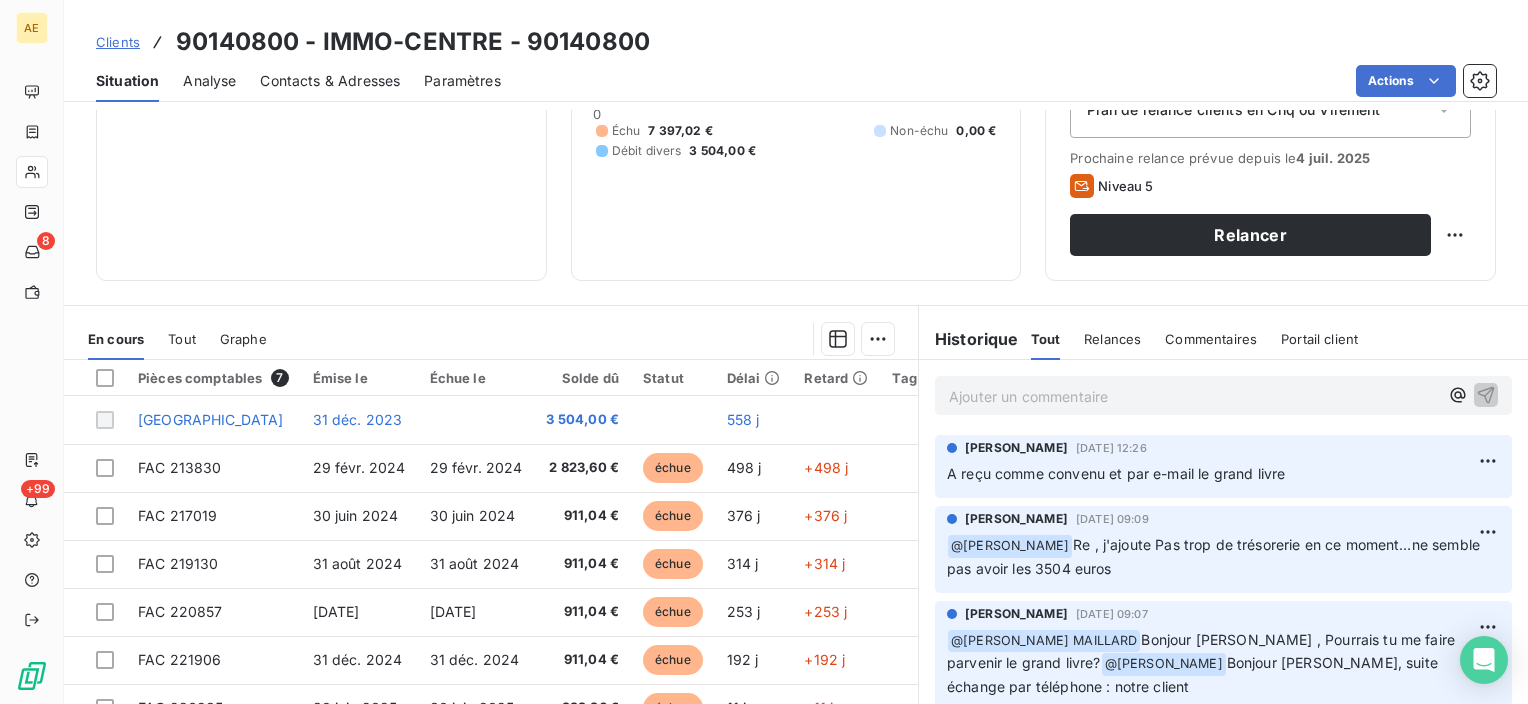 click on "Ajouter un commentaire ﻿" at bounding box center (1193, 396) 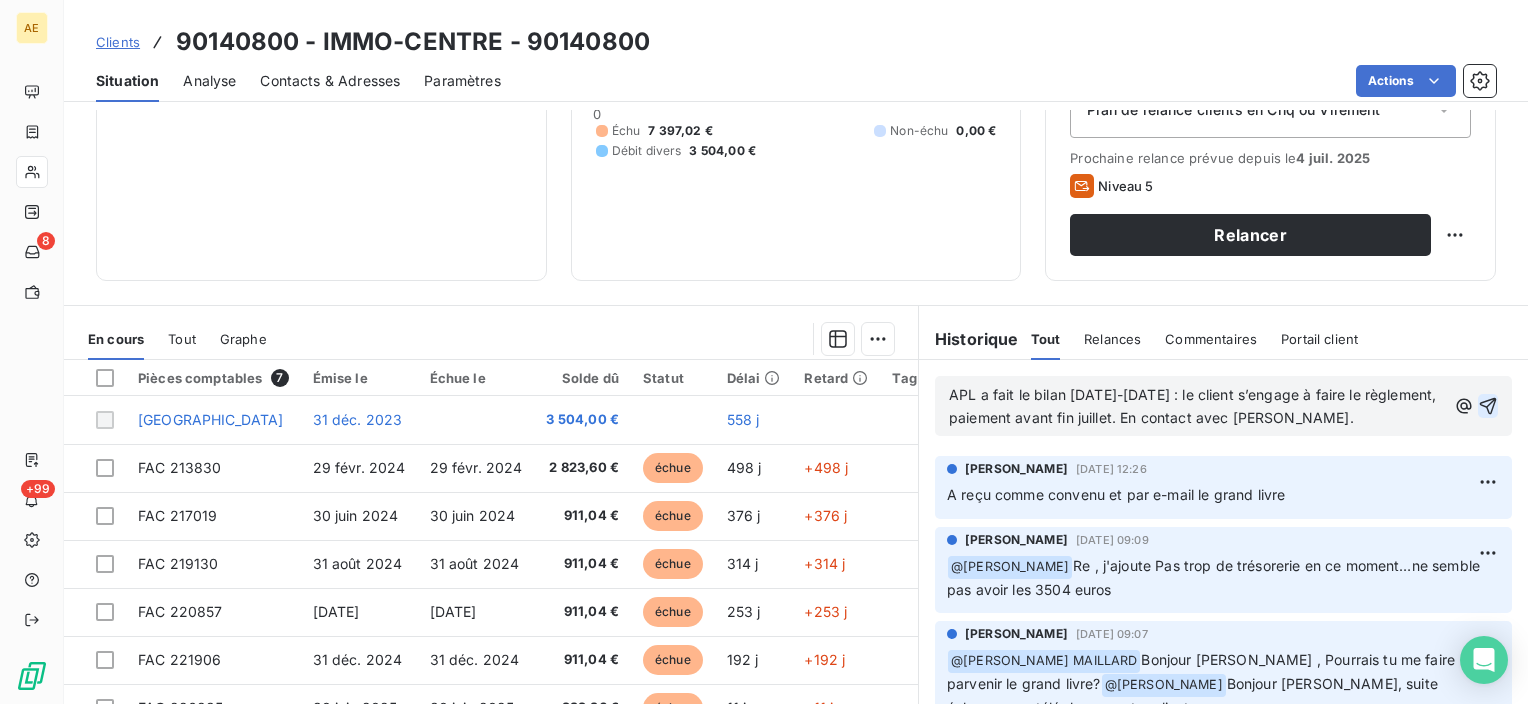 click 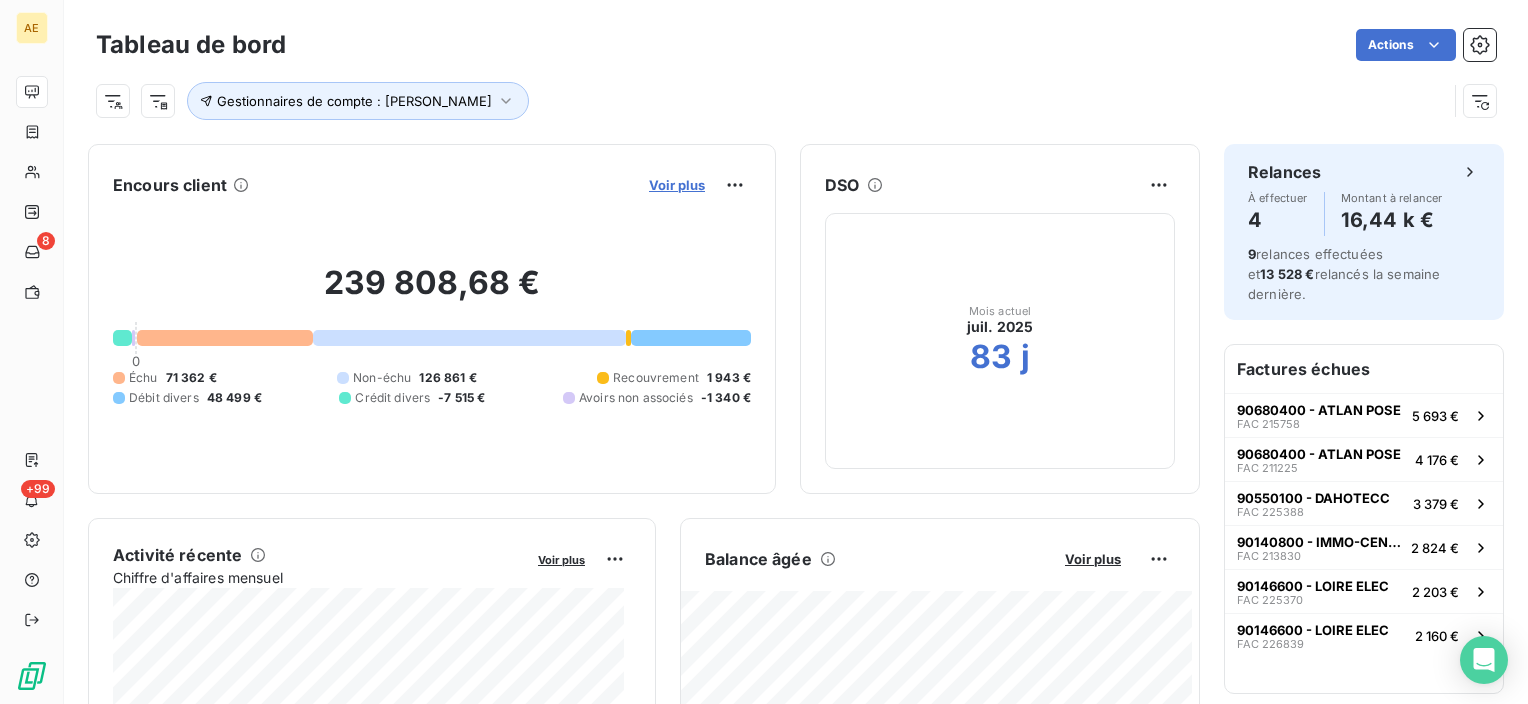 click on "Voir plus" at bounding box center [677, 185] 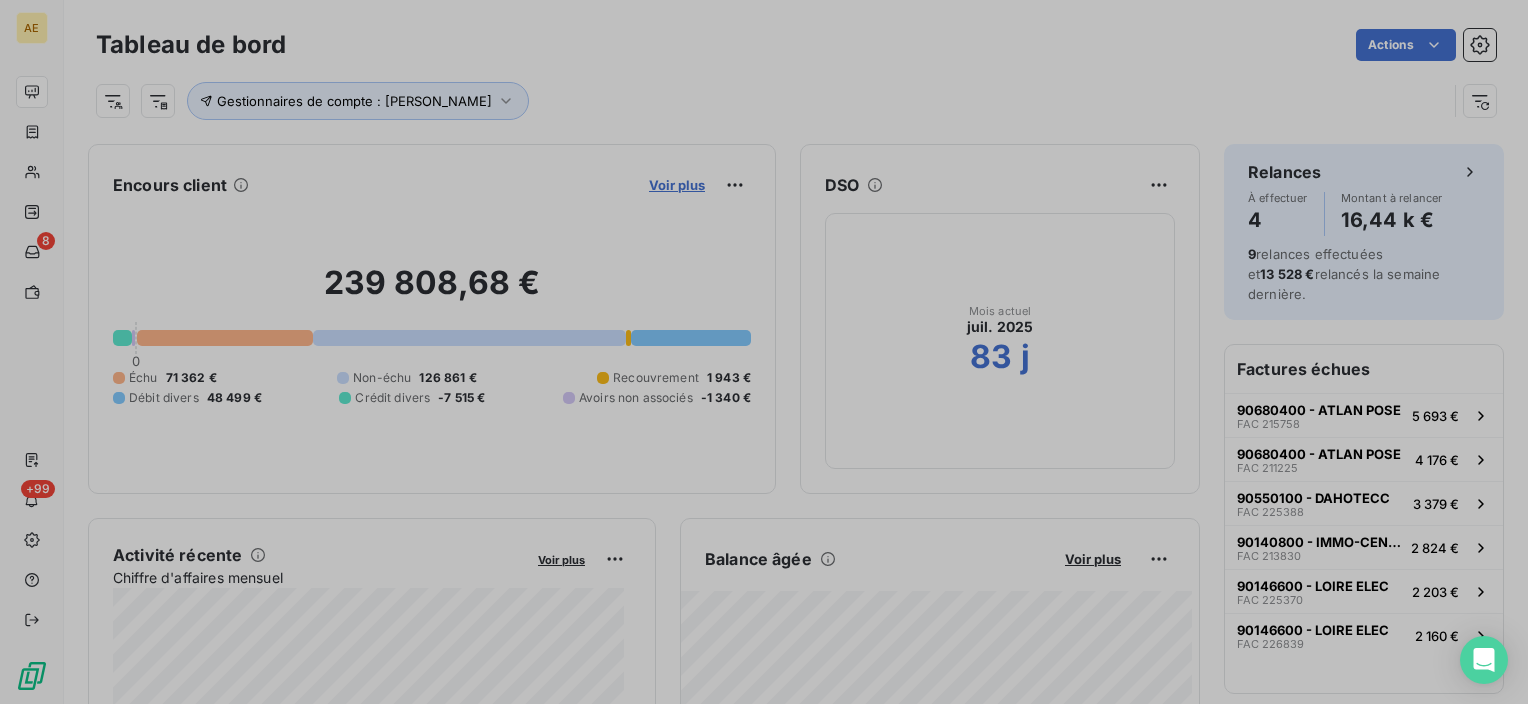 scroll, scrollTop: 688, scrollLeft: 752, axis: both 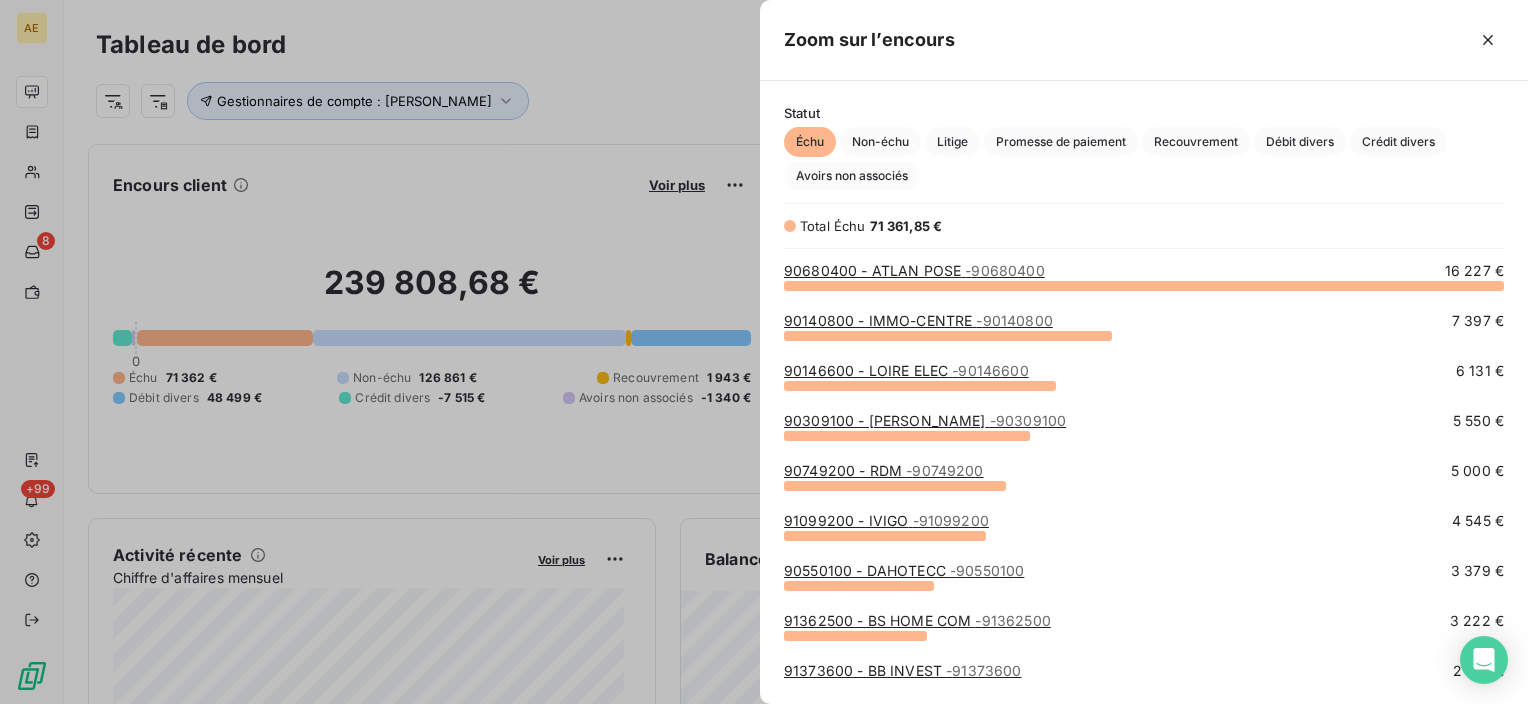 click on "90146600 - LOIRE ELEC   -  90146600" at bounding box center (906, 370) 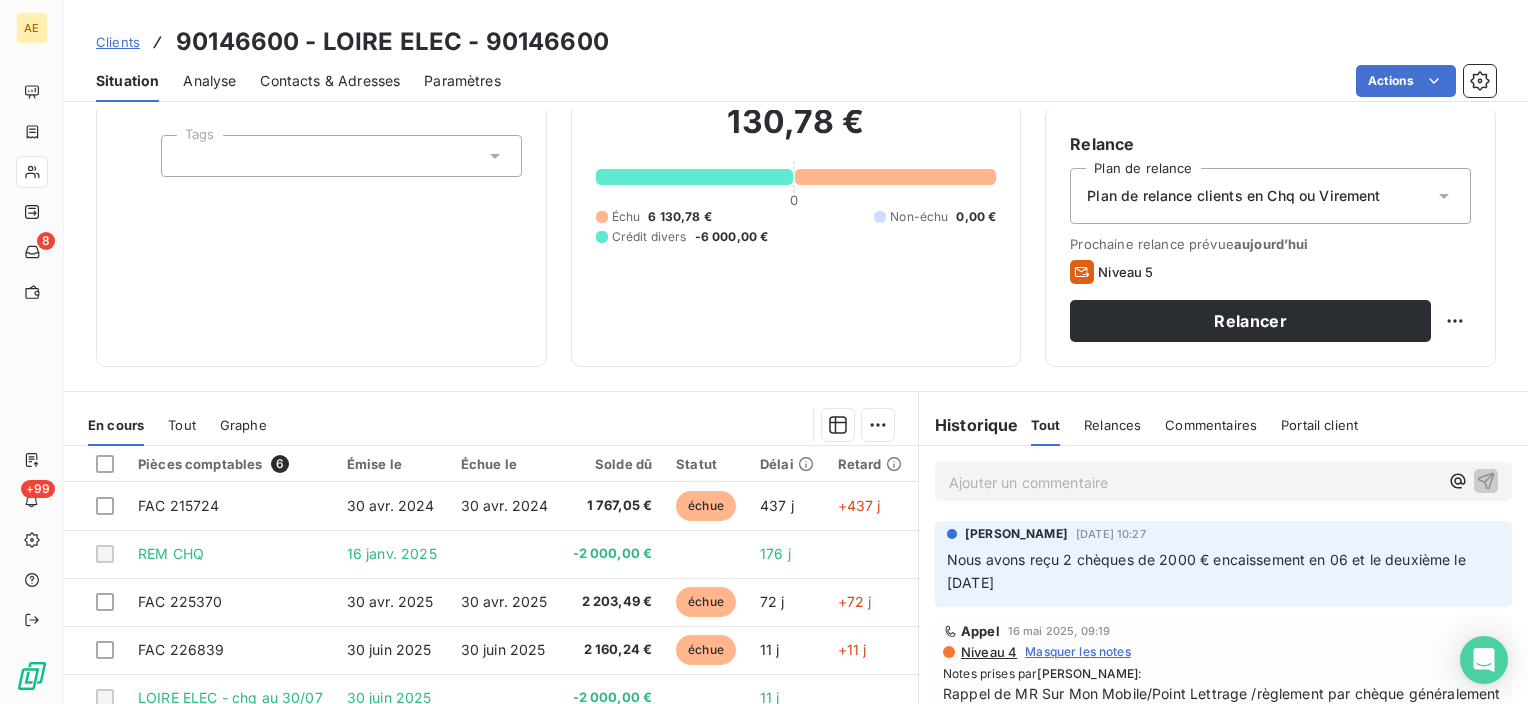 scroll, scrollTop: 200, scrollLeft: 0, axis: vertical 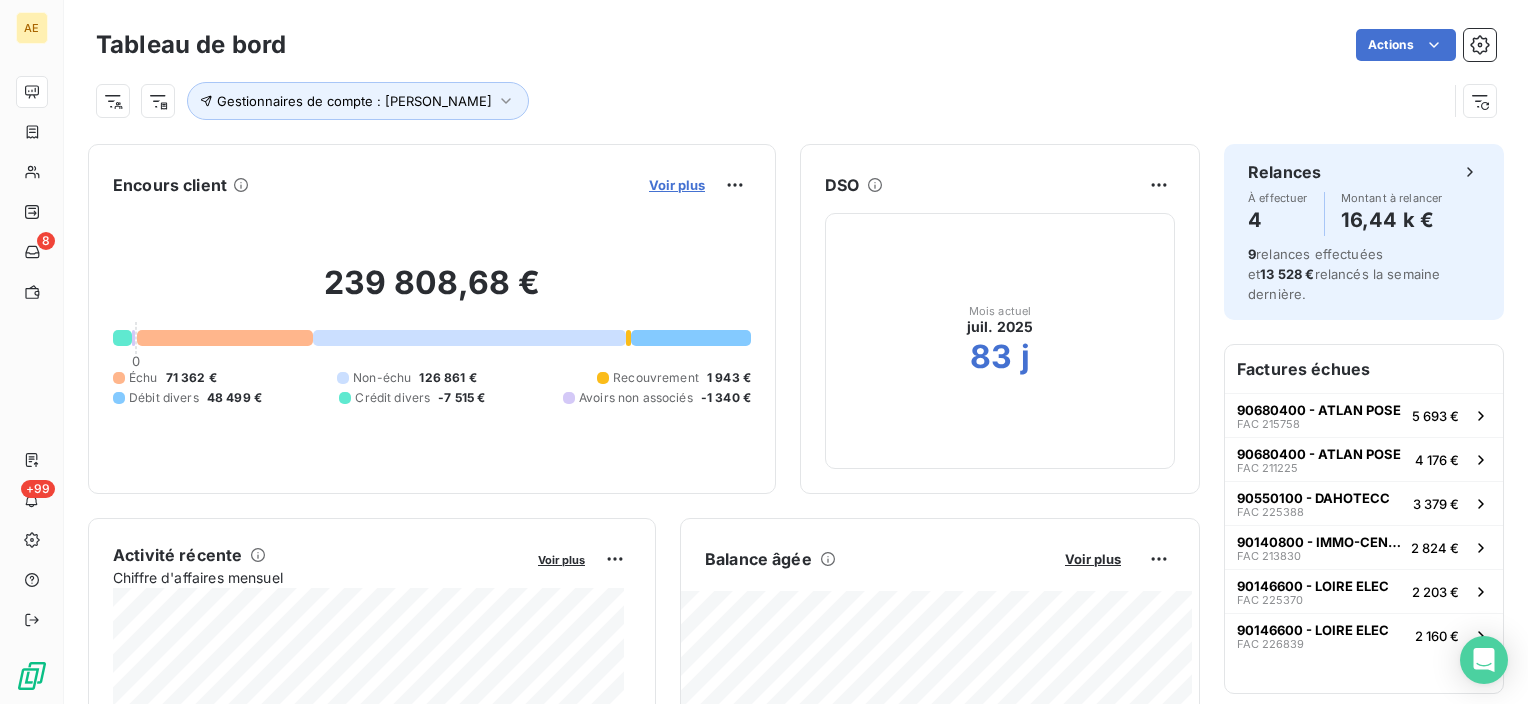 click on "Voir plus" at bounding box center [677, 185] 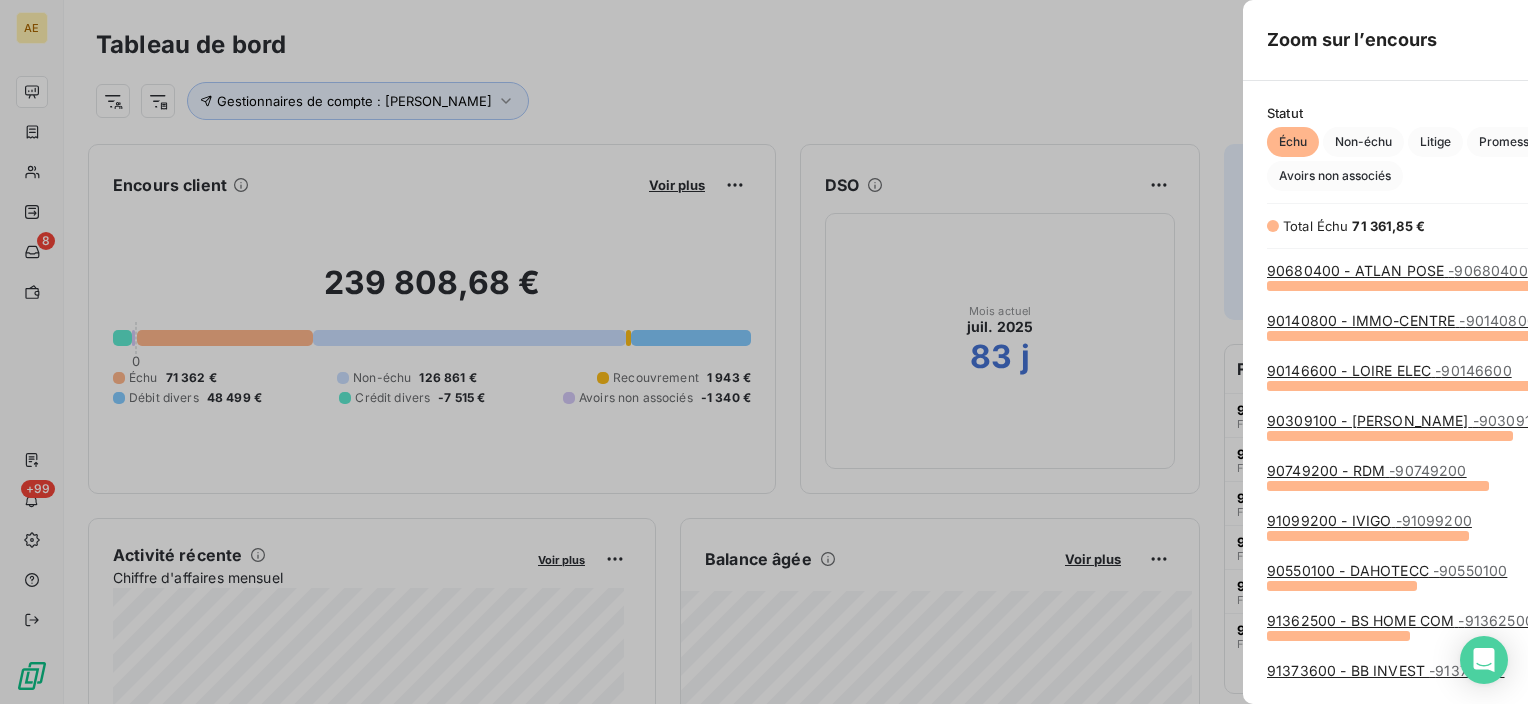 scroll, scrollTop: 16, scrollLeft: 16, axis: both 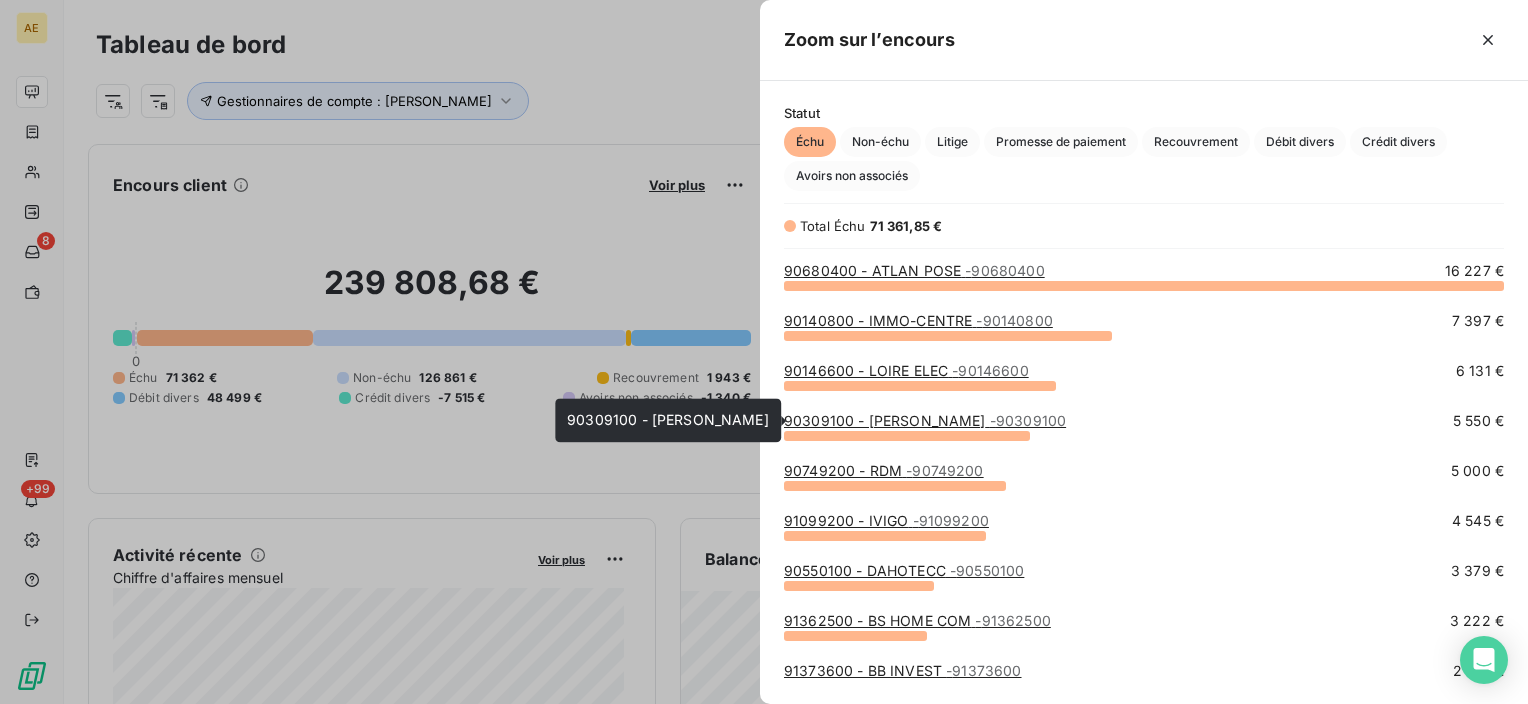 click on "90309100 - GUYOT GERARD    -  90309100" at bounding box center (925, 420) 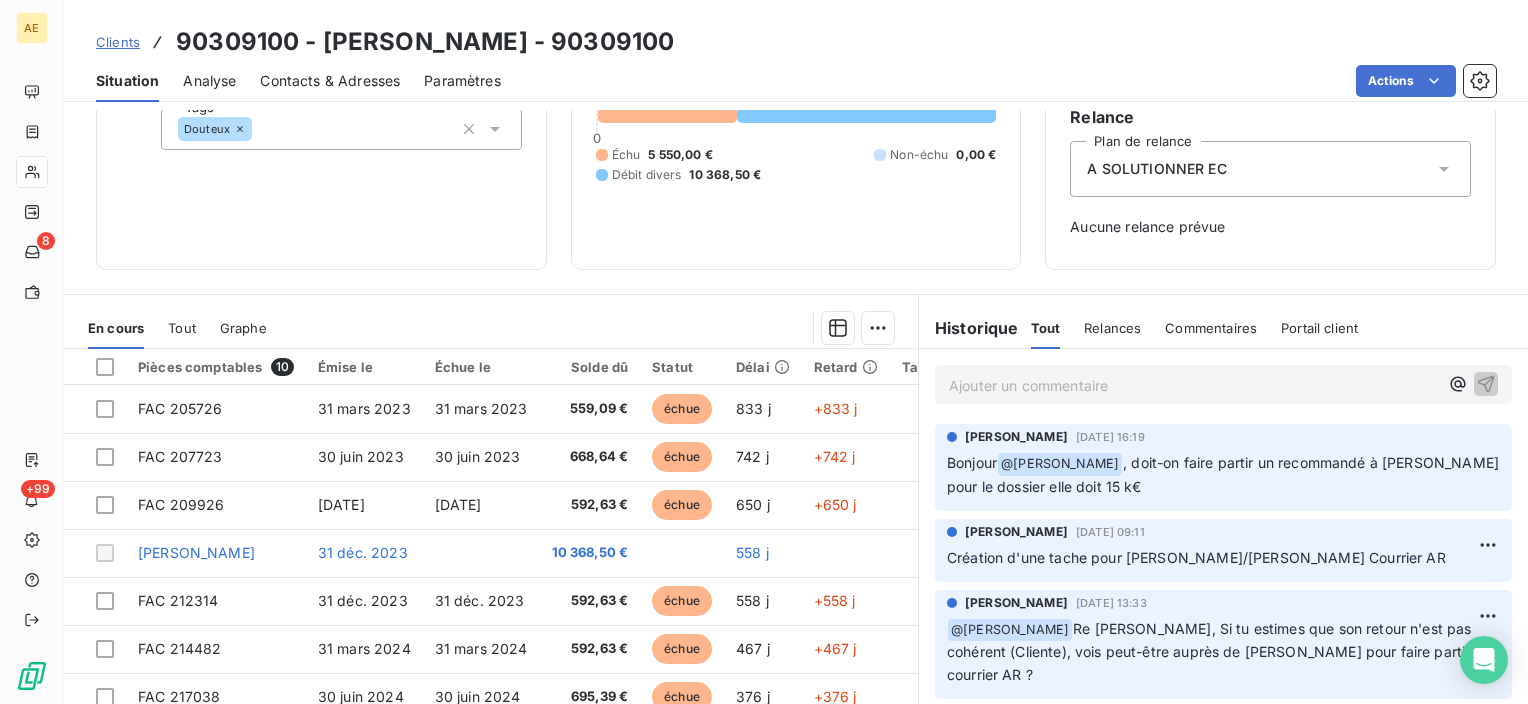 scroll, scrollTop: 200, scrollLeft: 0, axis: vertical 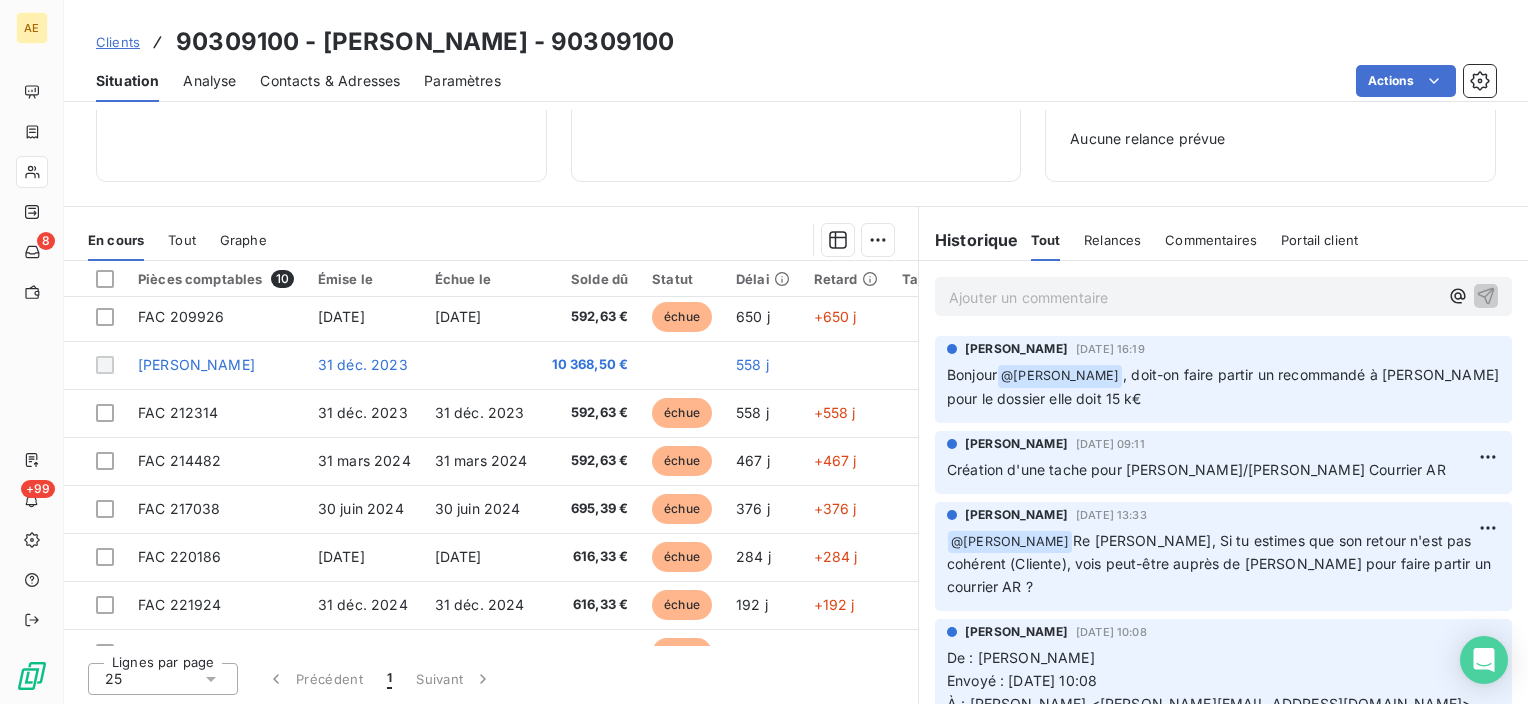 click on "Ajouter un commentaire ﻿" at bounding box center [1223, 296] 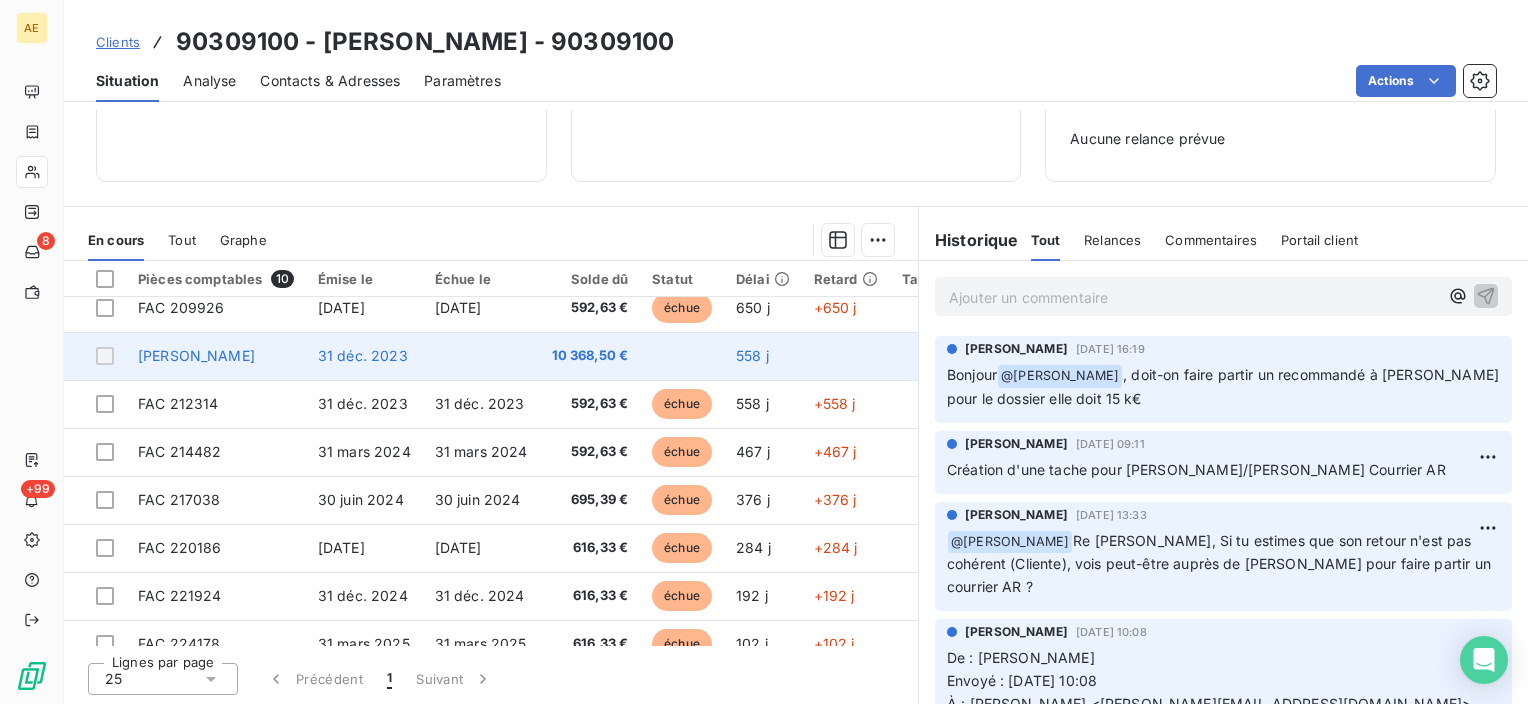 scroll, scrollTop: 139, scrollLeft: 0, axis: vertical 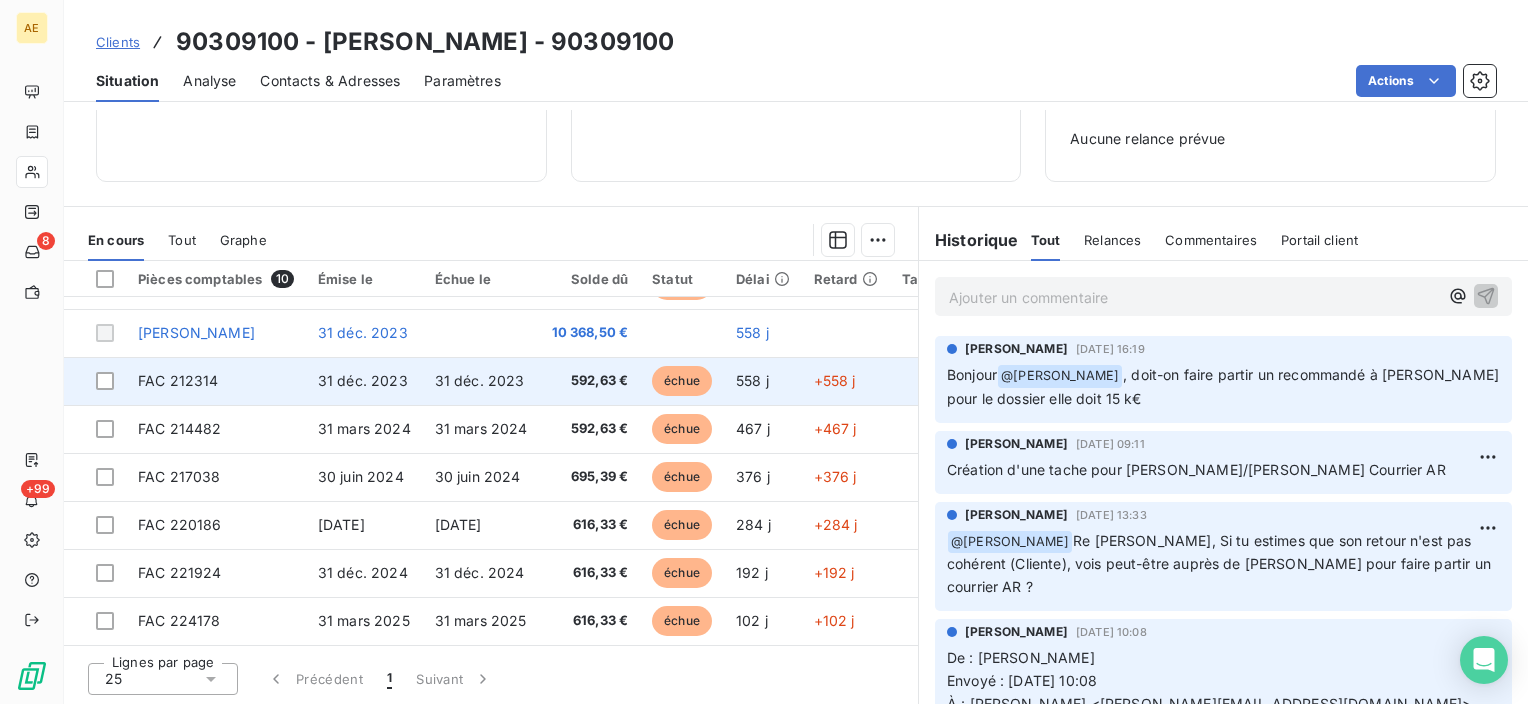click on "échue" at bounding box center (682, 381) 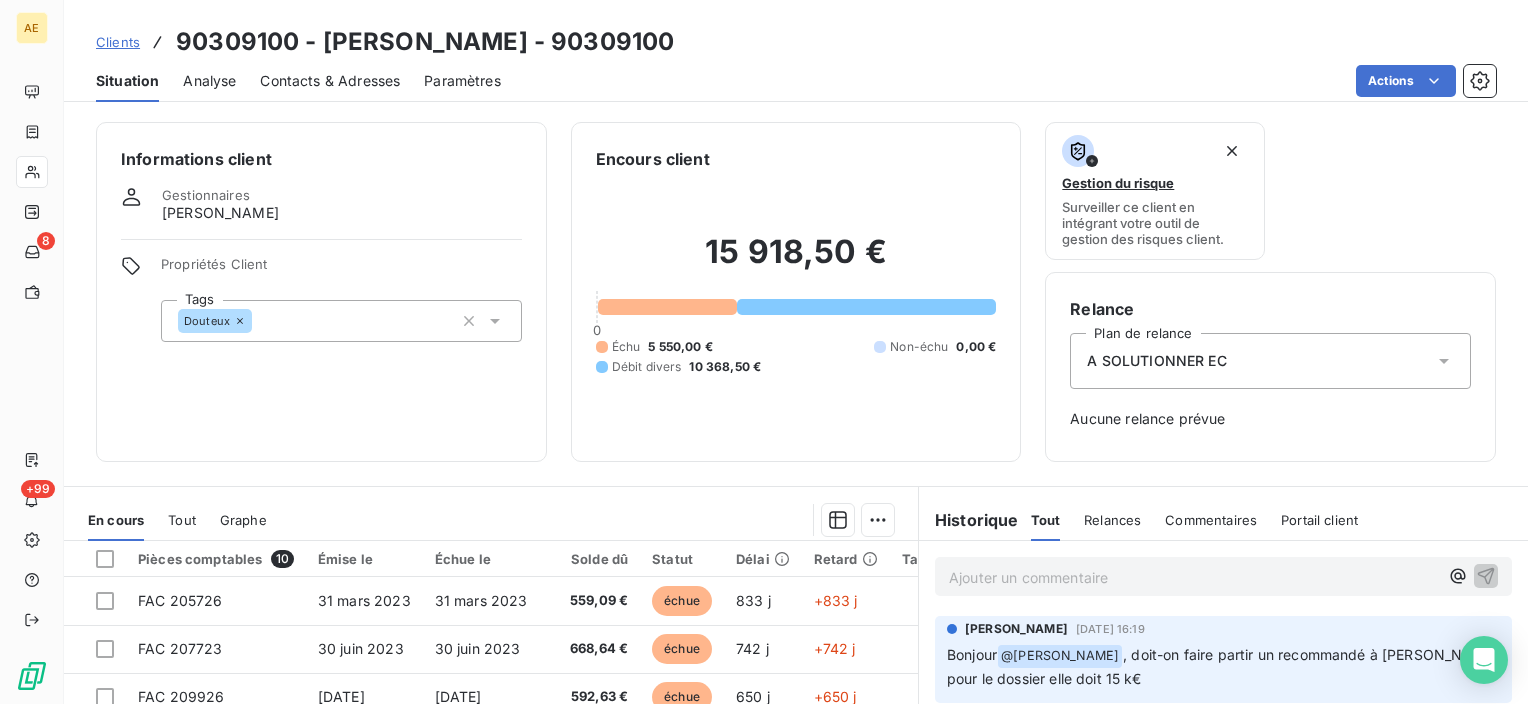 scroll, scrollTop: 280, scrollLeft: 0, axis: vertical 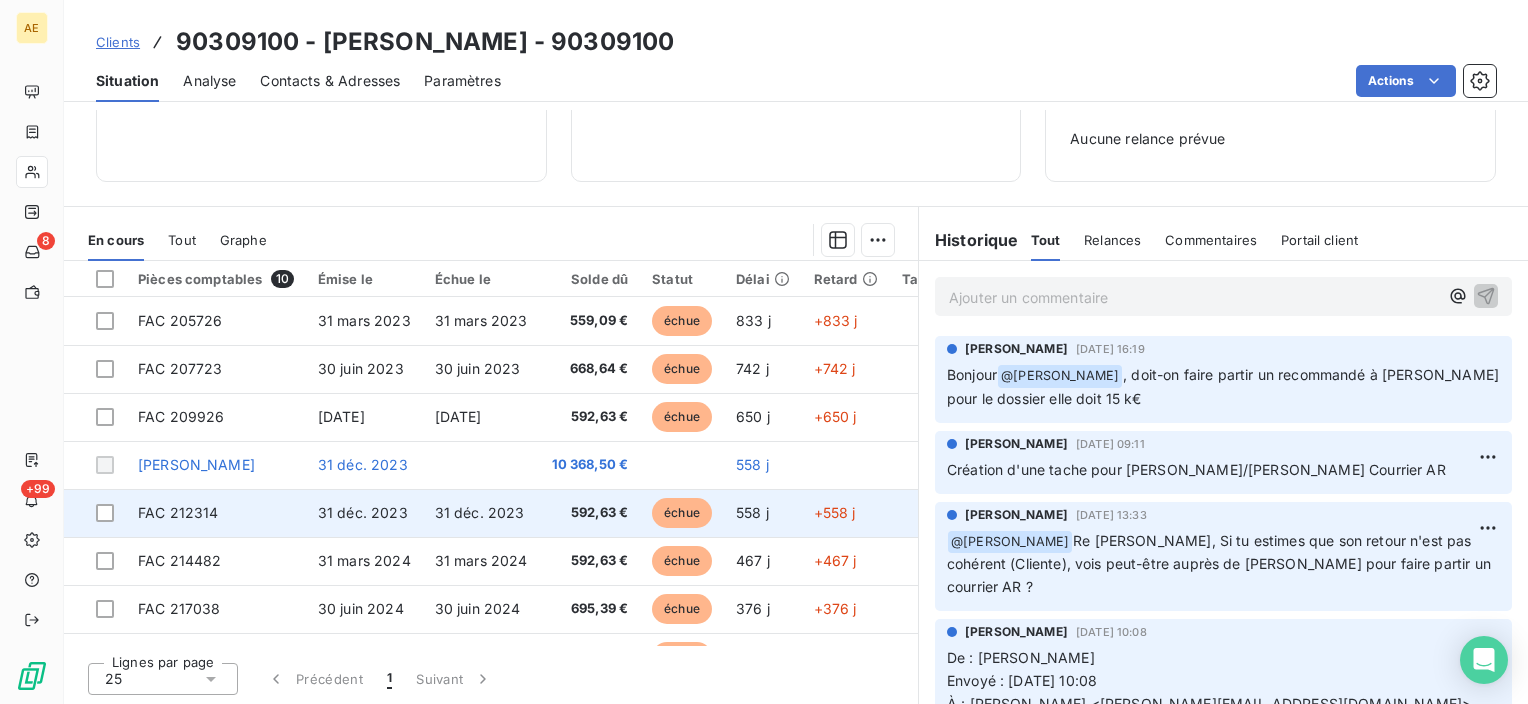 click on "échue" at bounding box center [682, 513] 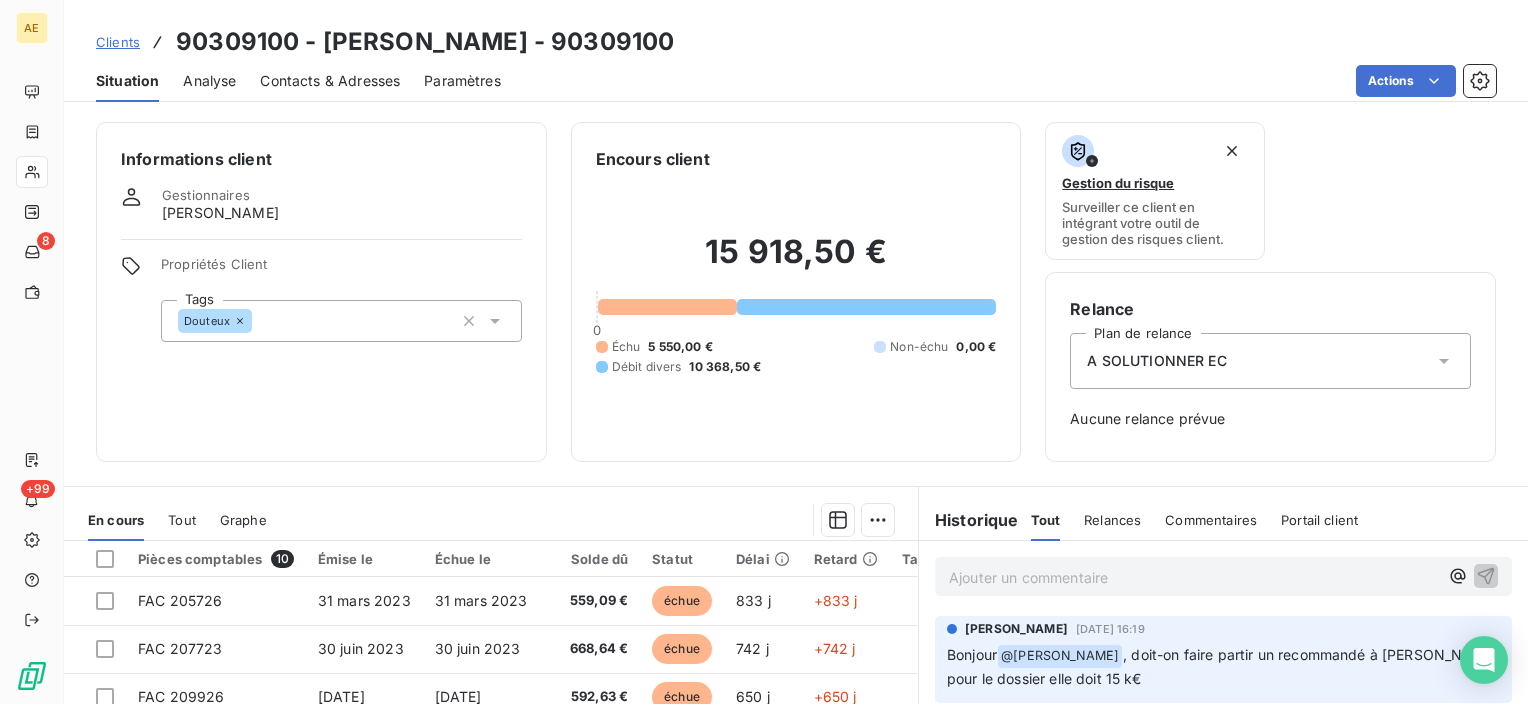 scroll, scrollTop: 280, scrollLeft: 0, axis: vertical 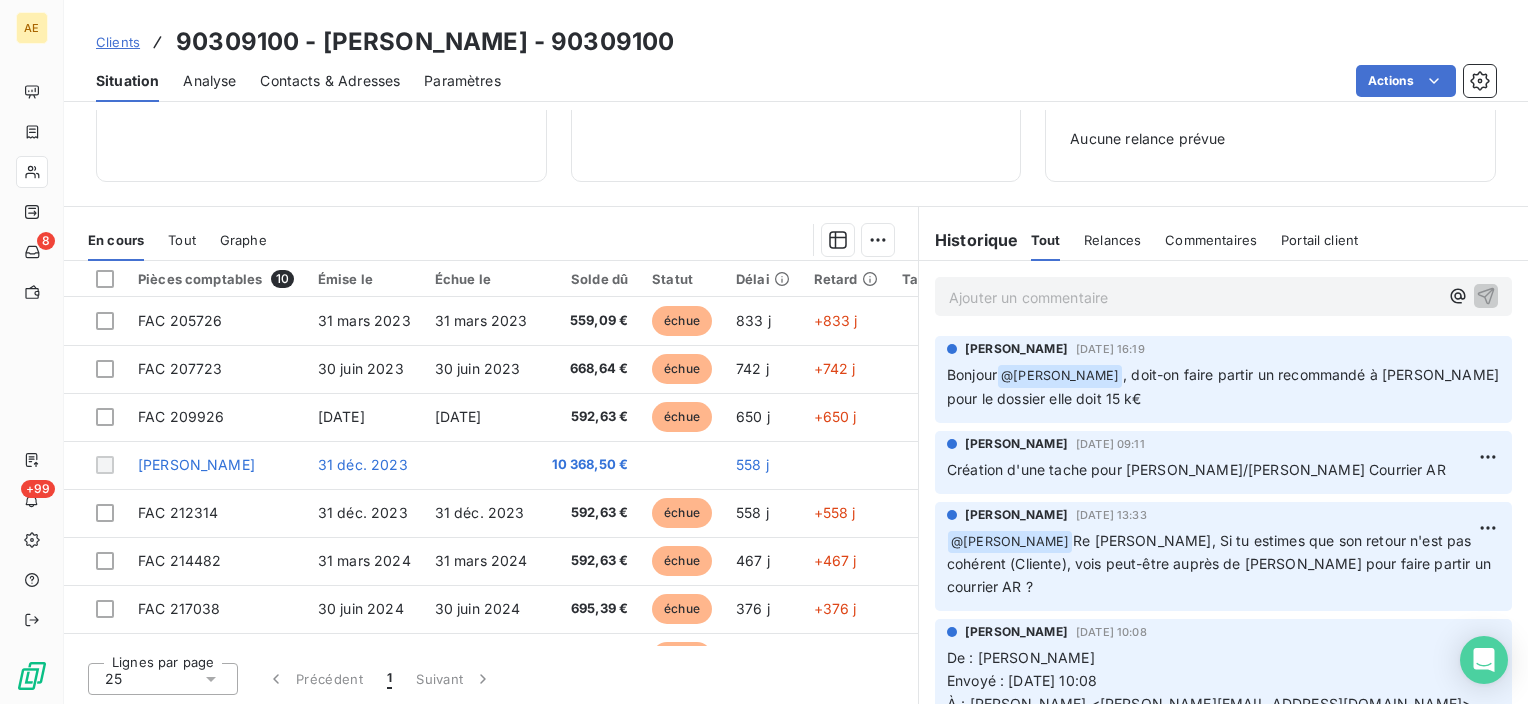 click on "Ajouter un commentaire ﻿" at bounding box center (1193, 297) 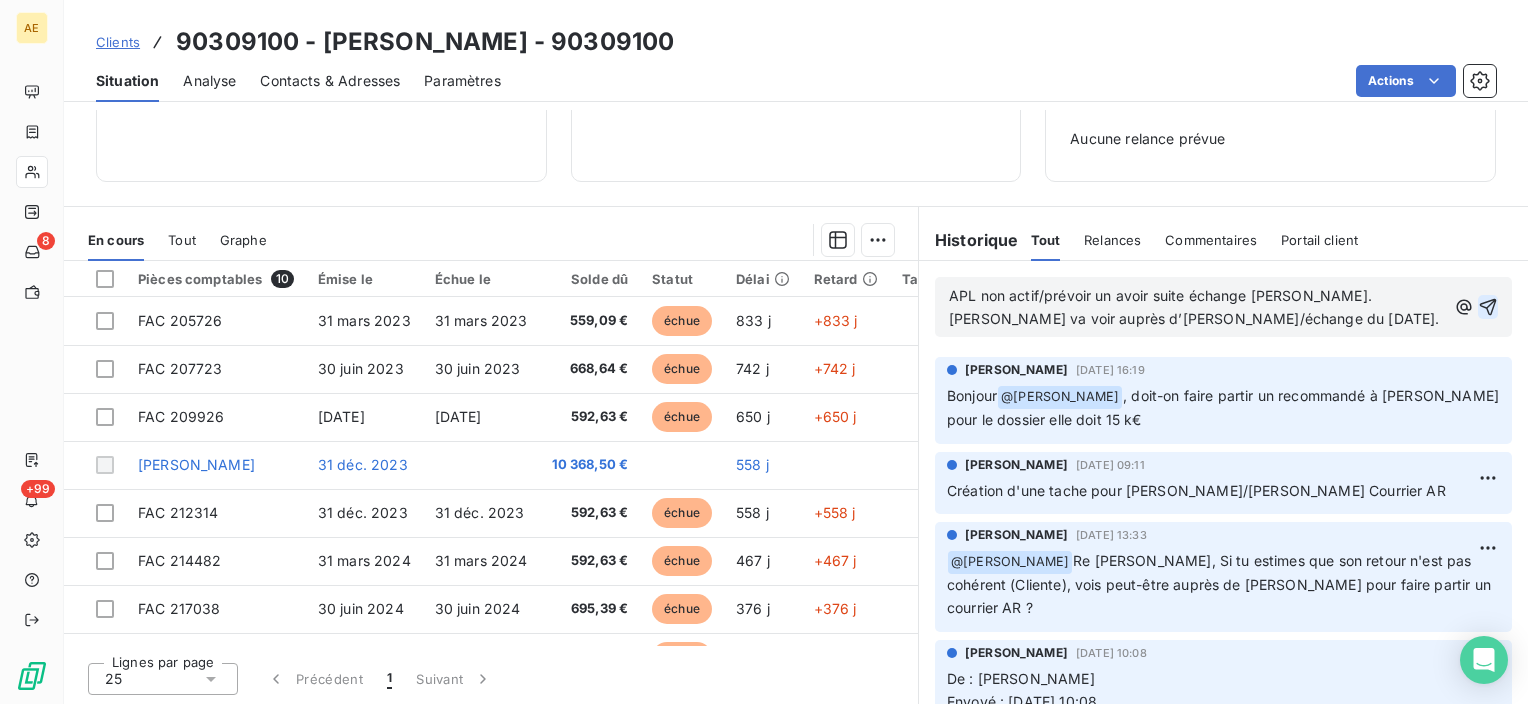 click 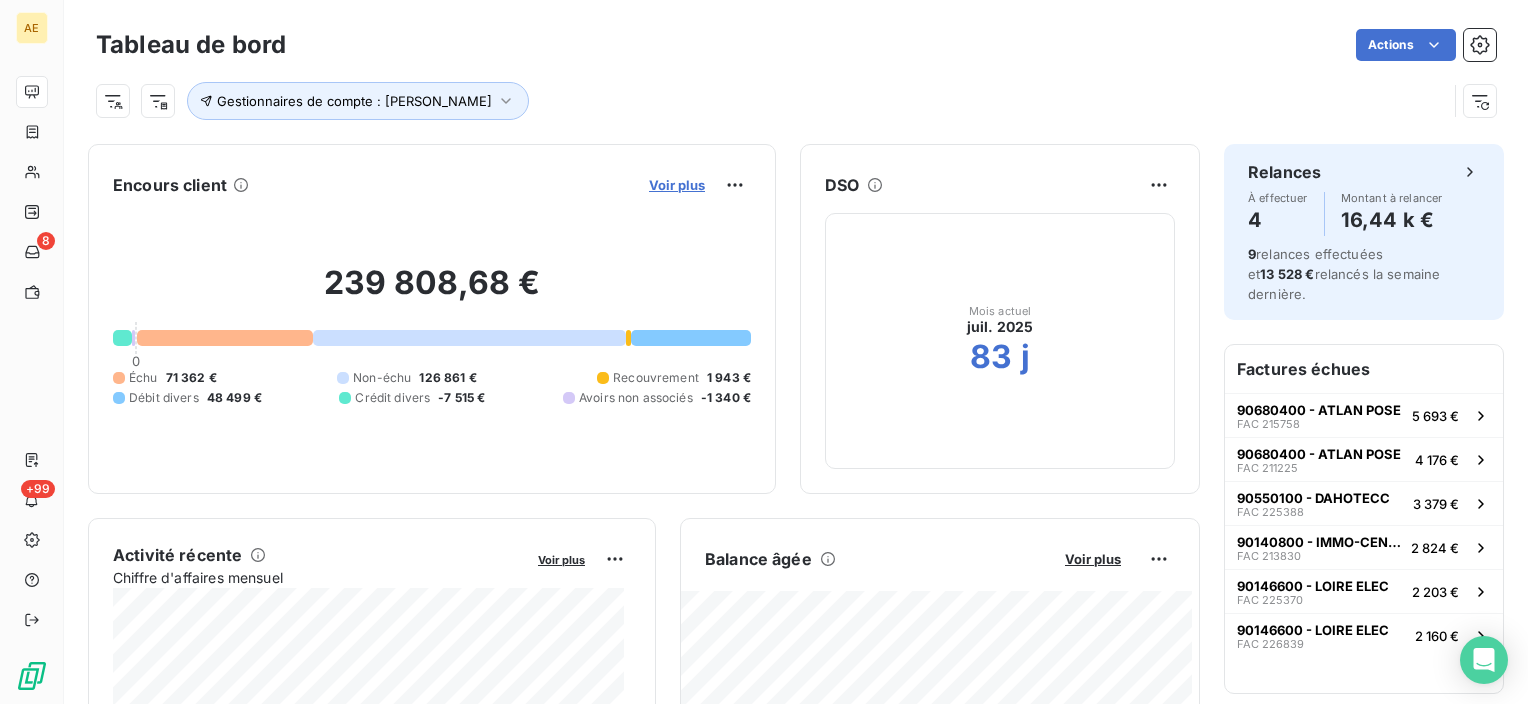 click on "Voir plus" at bounding box center [677, 185] 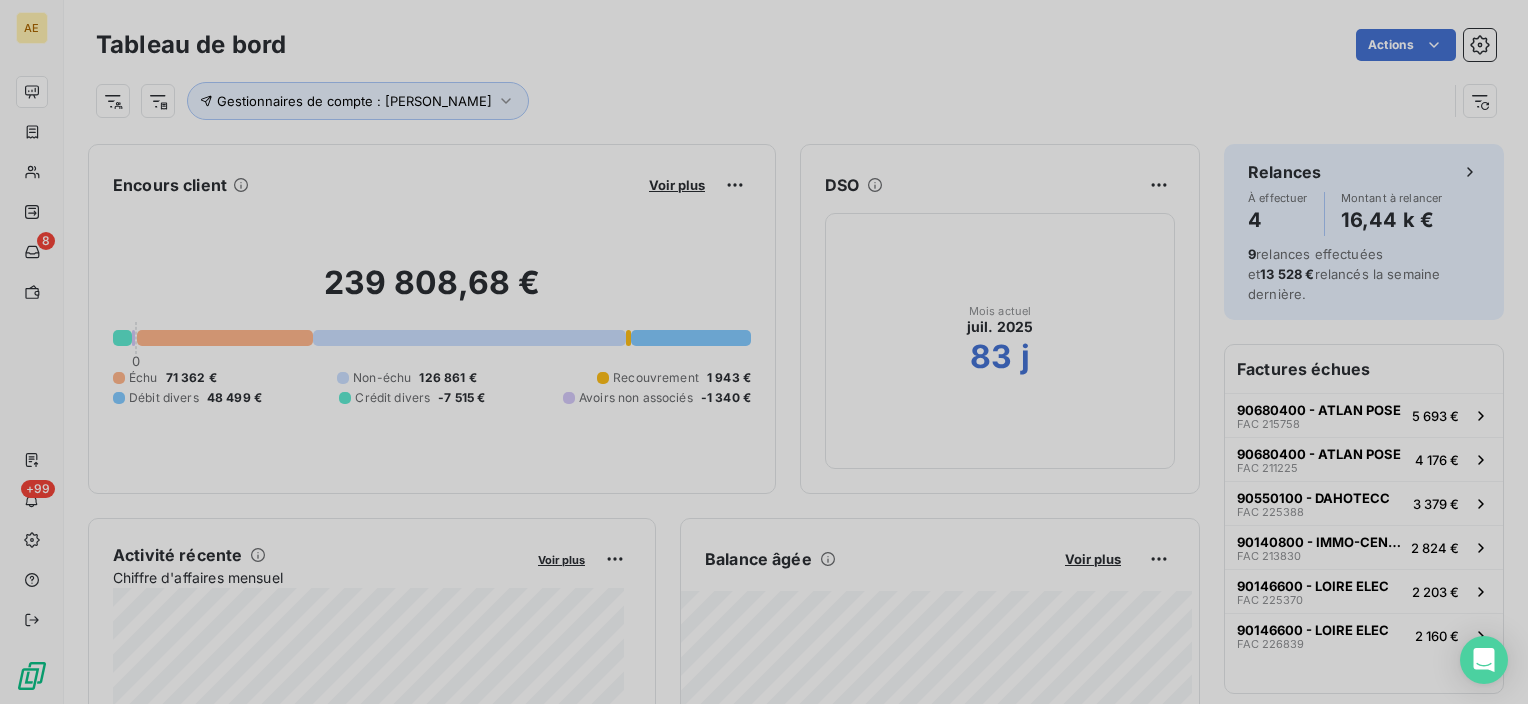 scroll, scrollTop: 16, scrollLeft: 16, axis: both 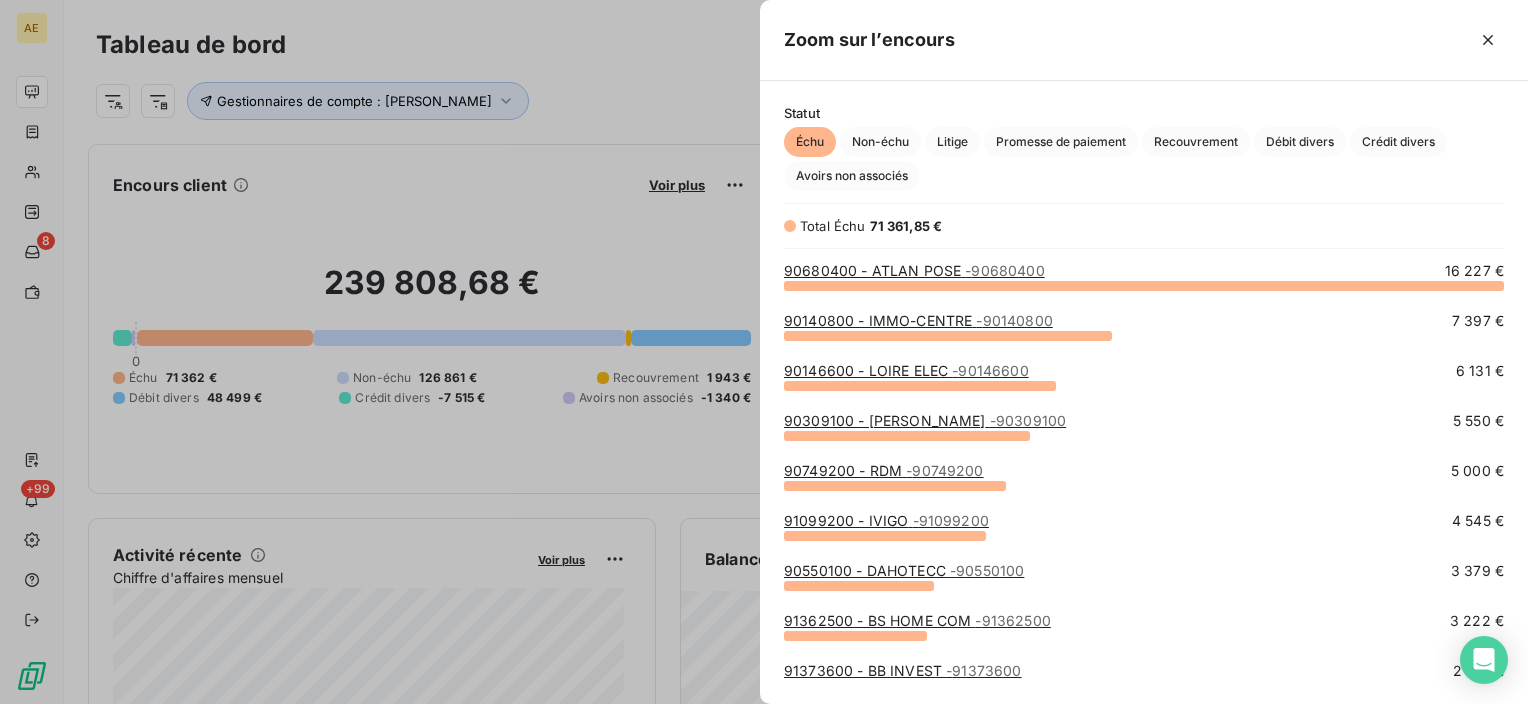 click on "90749200 - RDM   -  90749200" at bounding box center [884, 470] 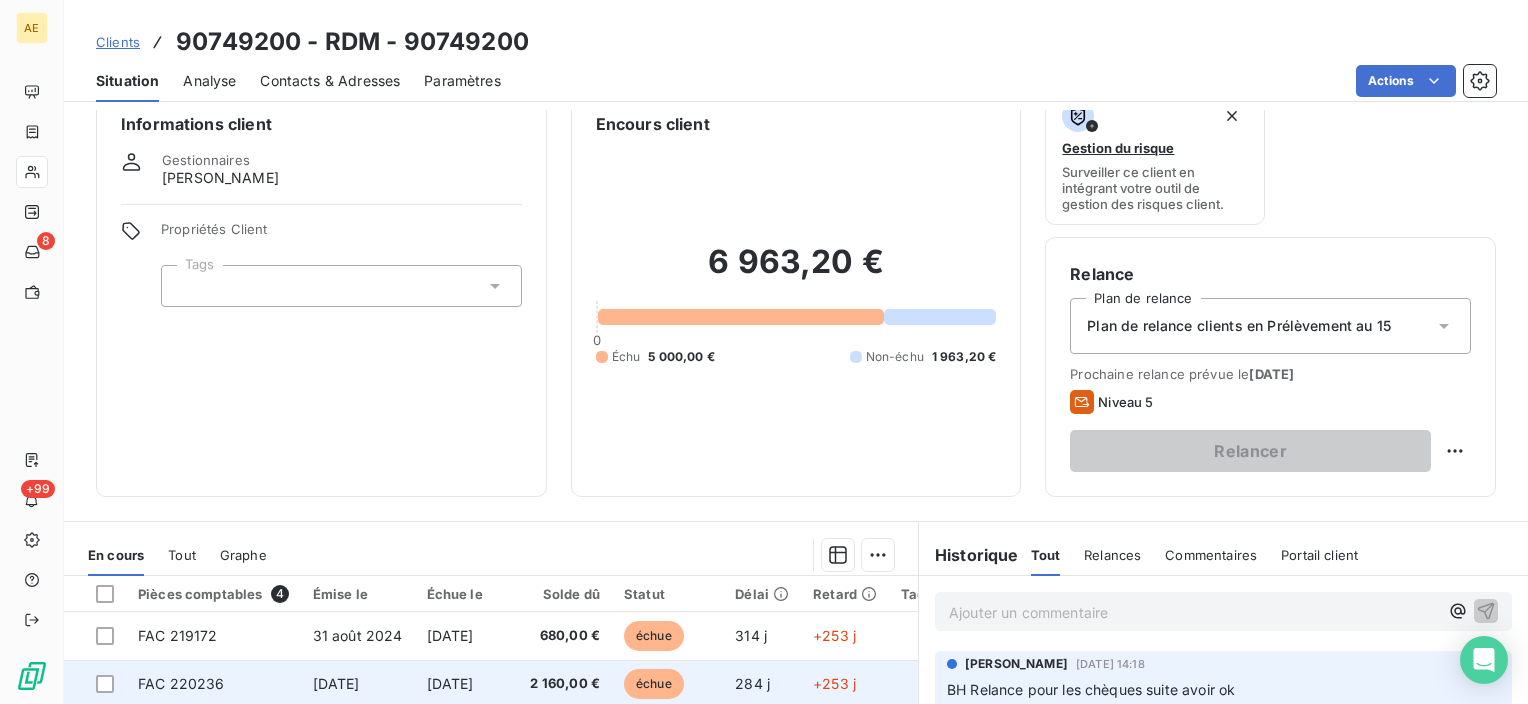 scroll, scrollTop: 0, scrollLeft: 0, axis: both 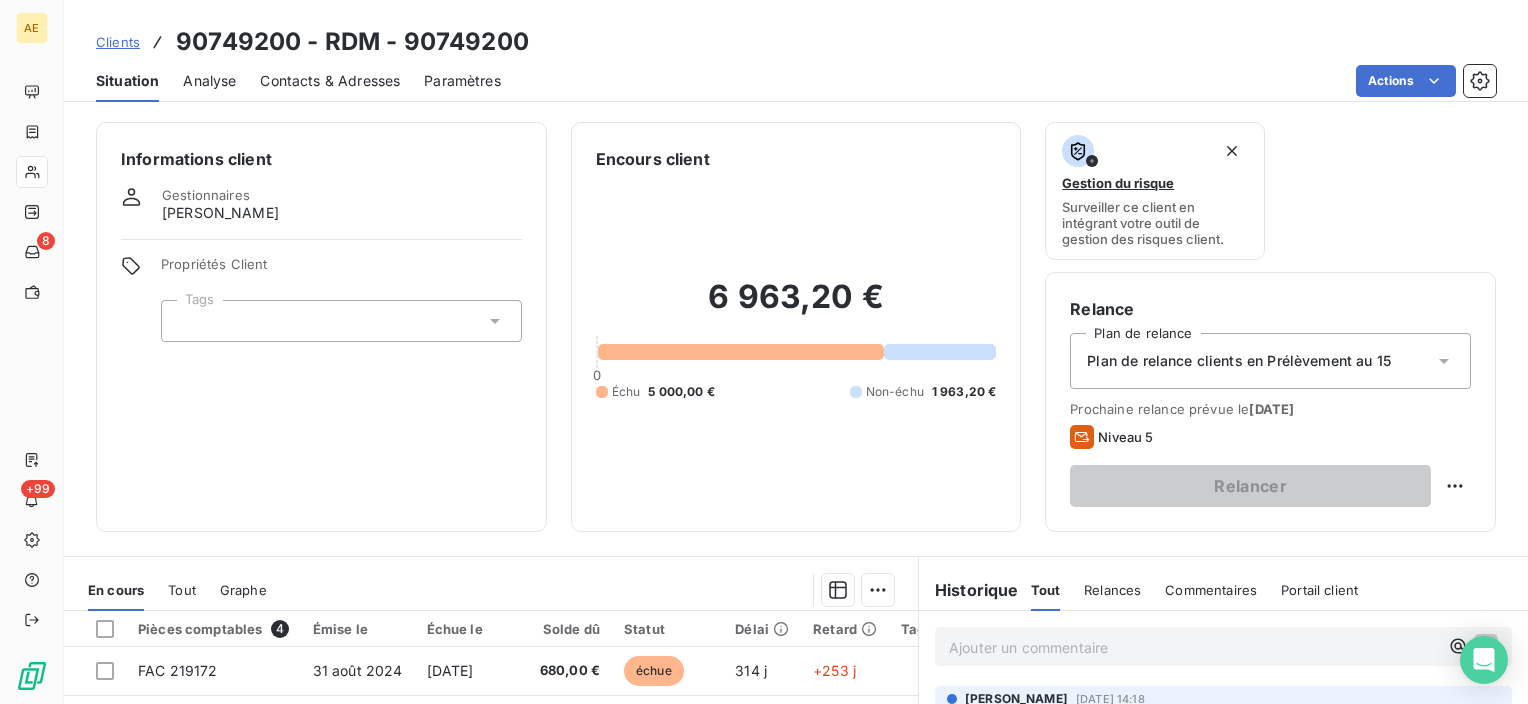 click on "Contacts & Adresses" at bounding box center [330, 81] 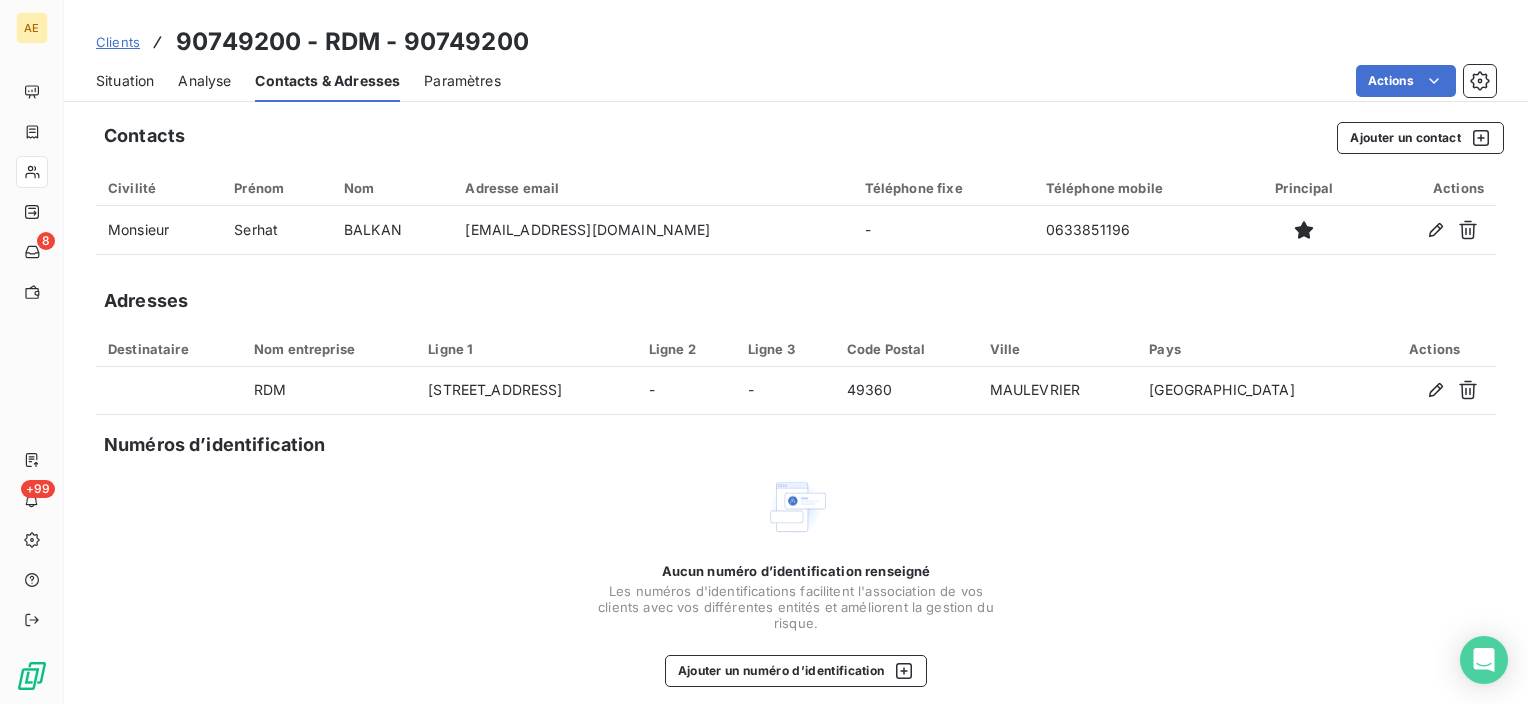 click on "Situation" at bounding box center [125, 81] 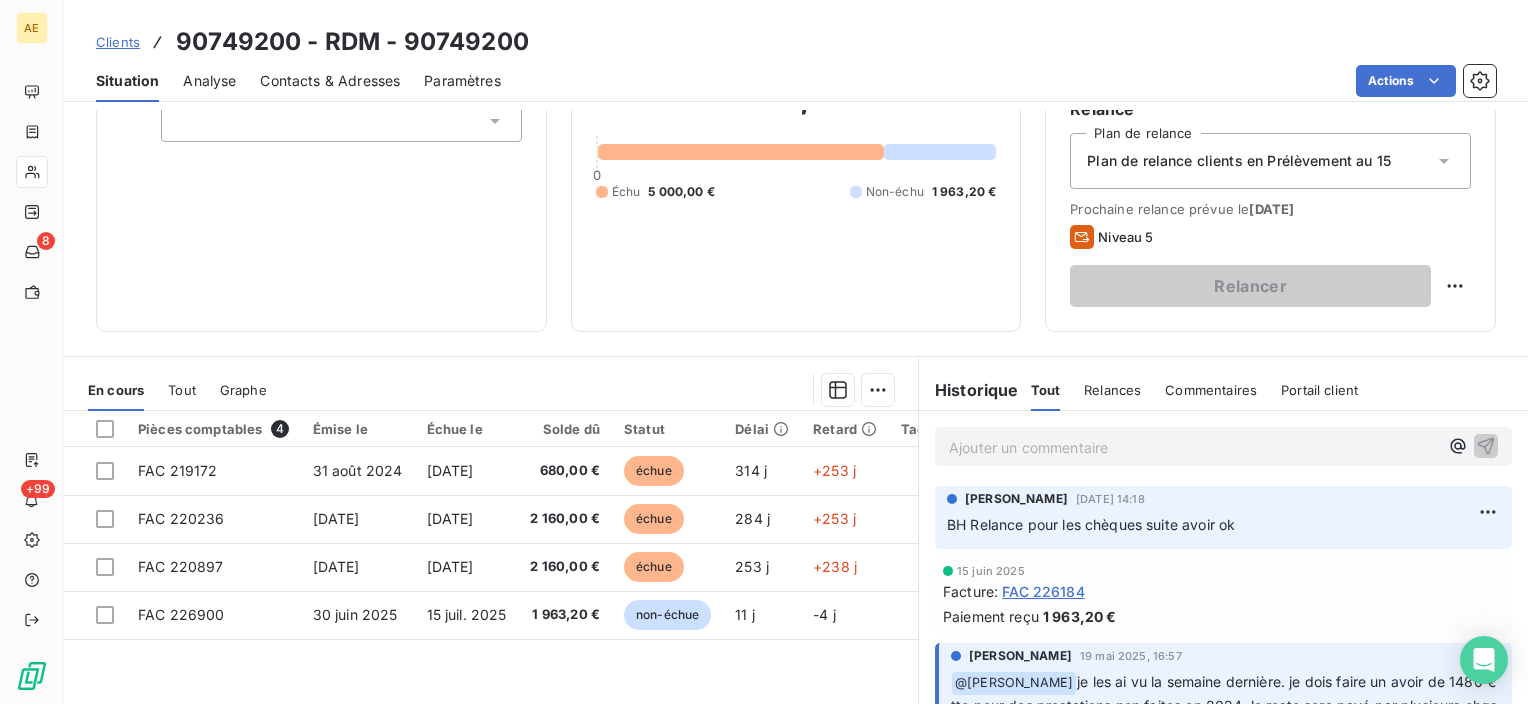 scroll, scrollTop: 100, scrollLeft: 0, axis: vertical 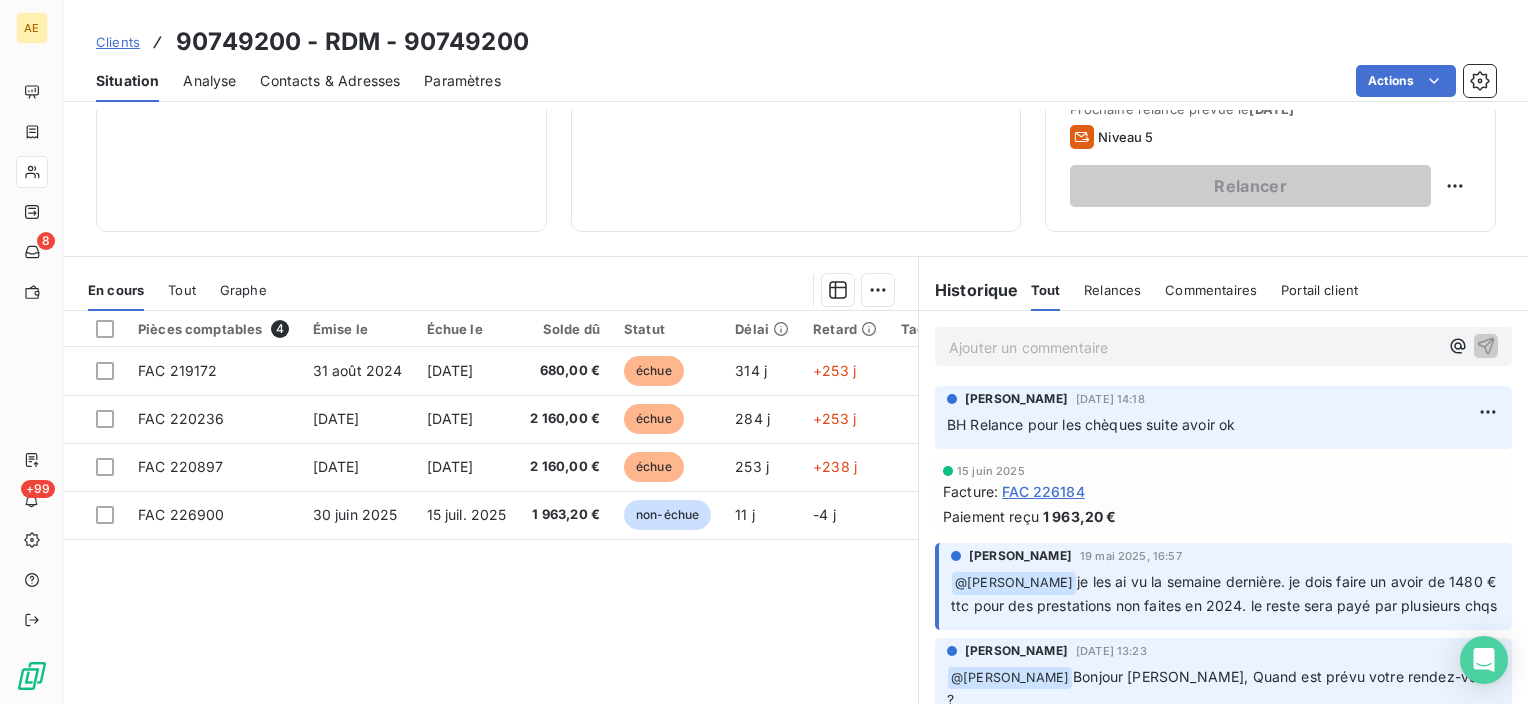 click on "Ajouter un commentaire ﻿" at bounding box center (1193, 347) 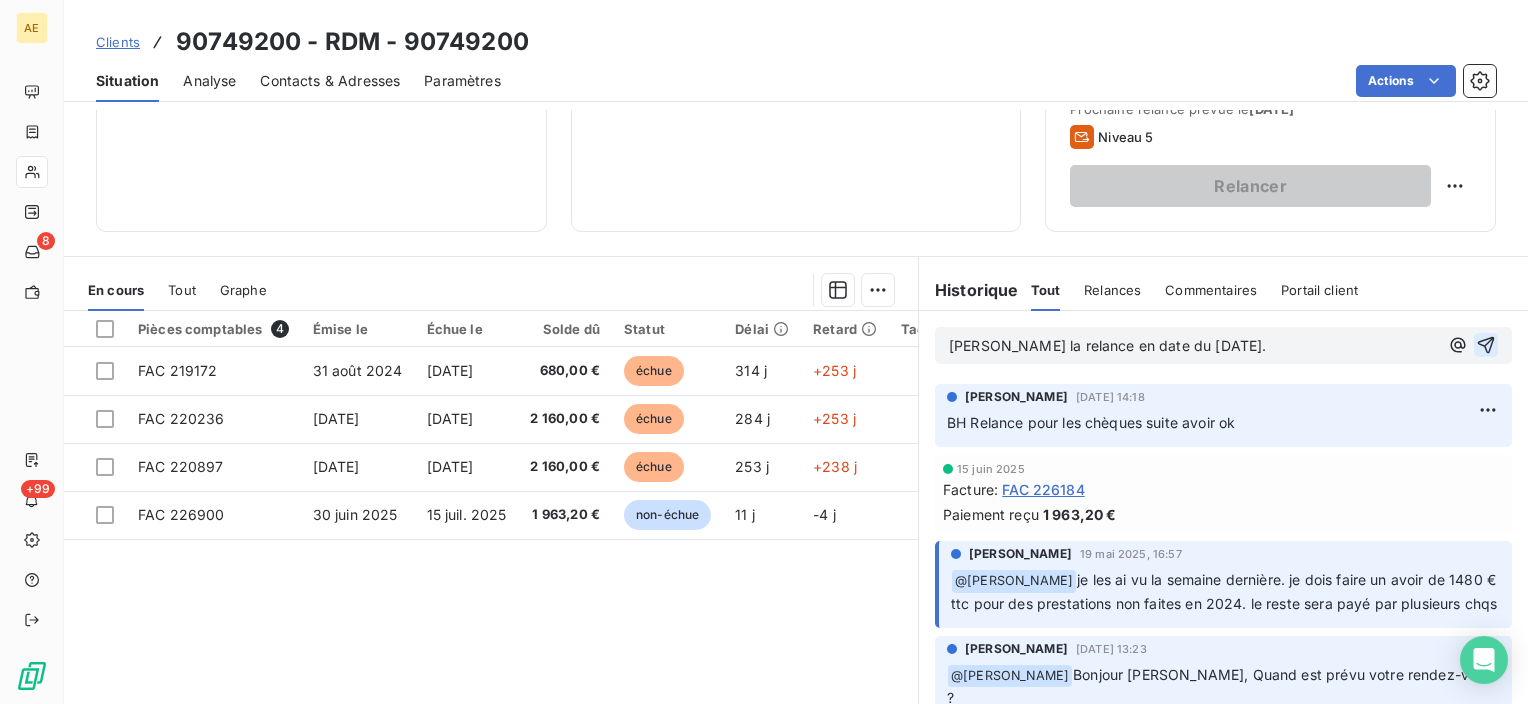 click 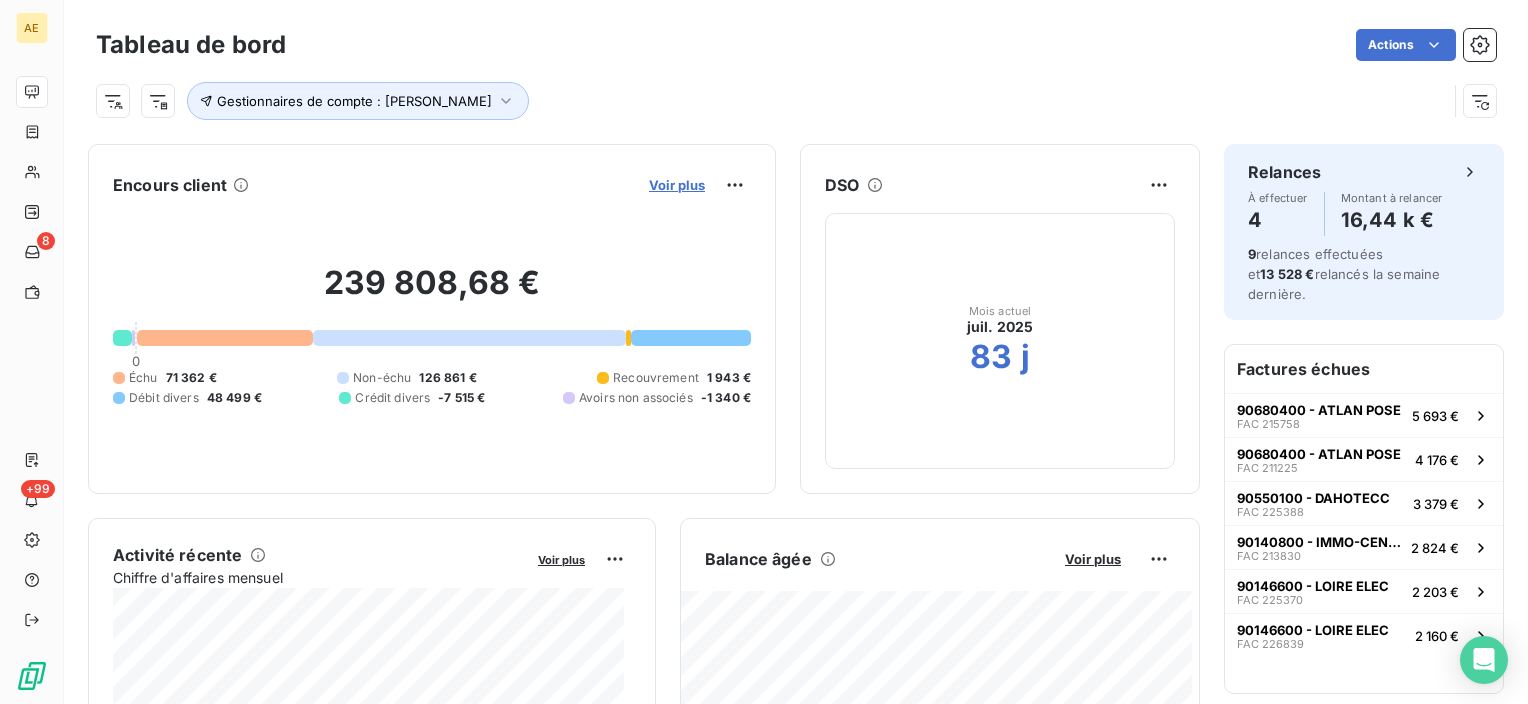 click on "Voir plus" at bounding box center [677, 185] 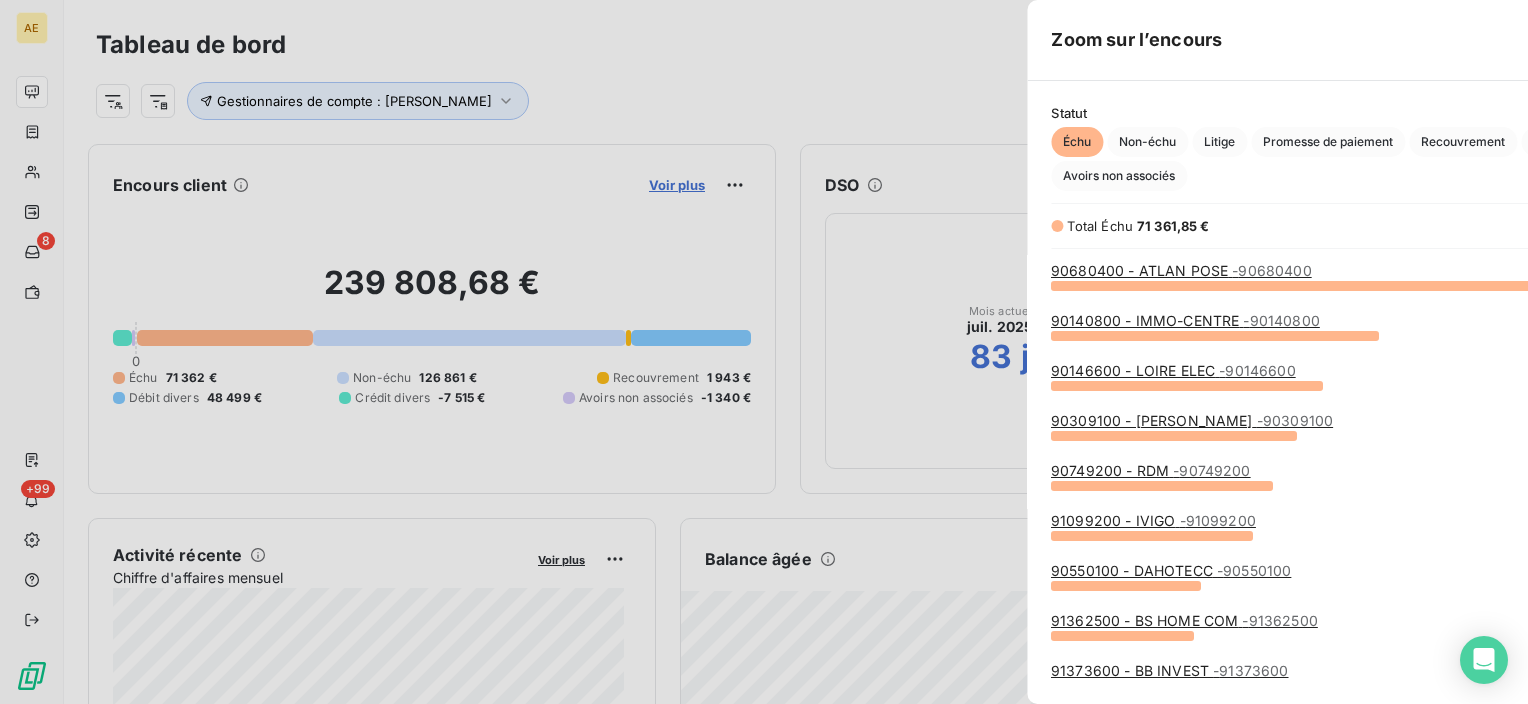 scroll, scrollTop: 16, scrollLeft: 16, axis: both 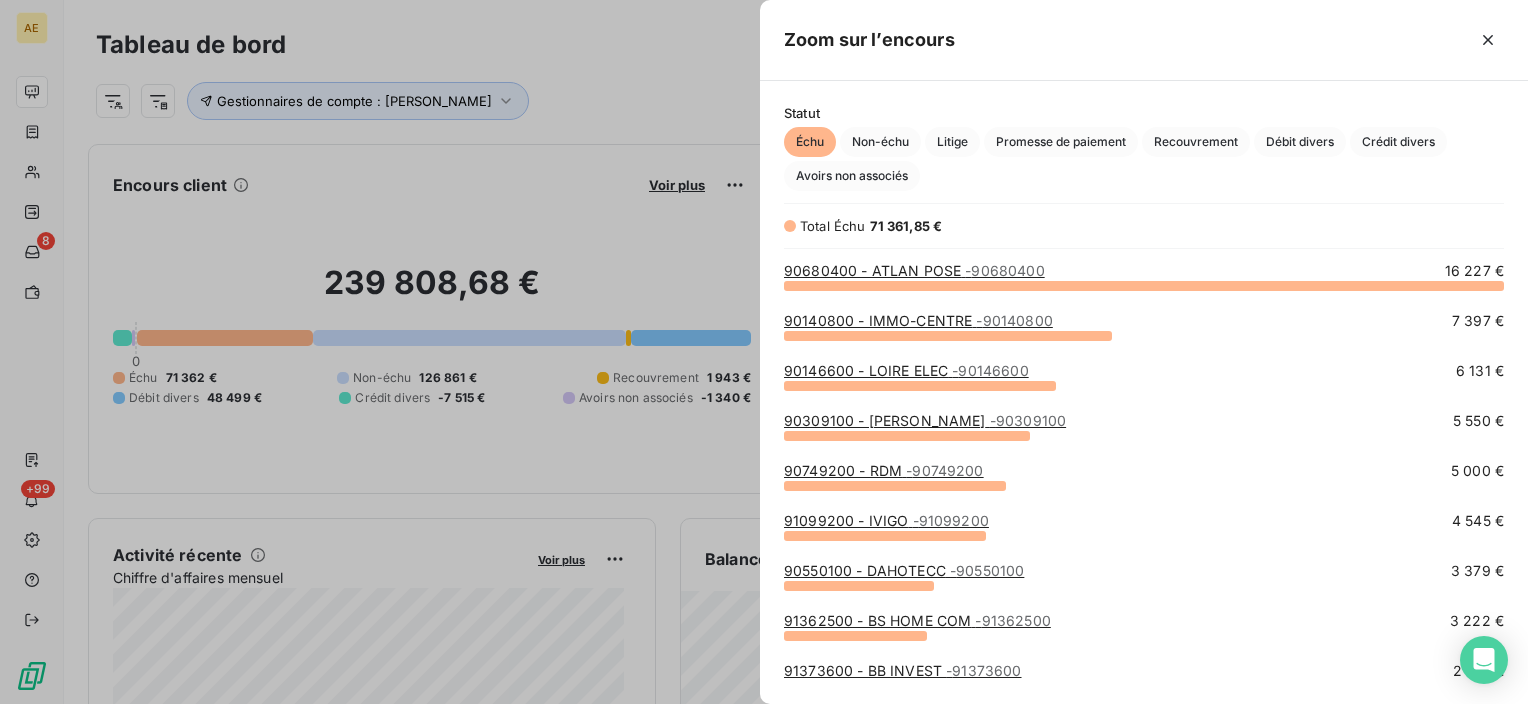 click on "91099200 - IVIGO   -  91099200" at bounding box center (886, 520) 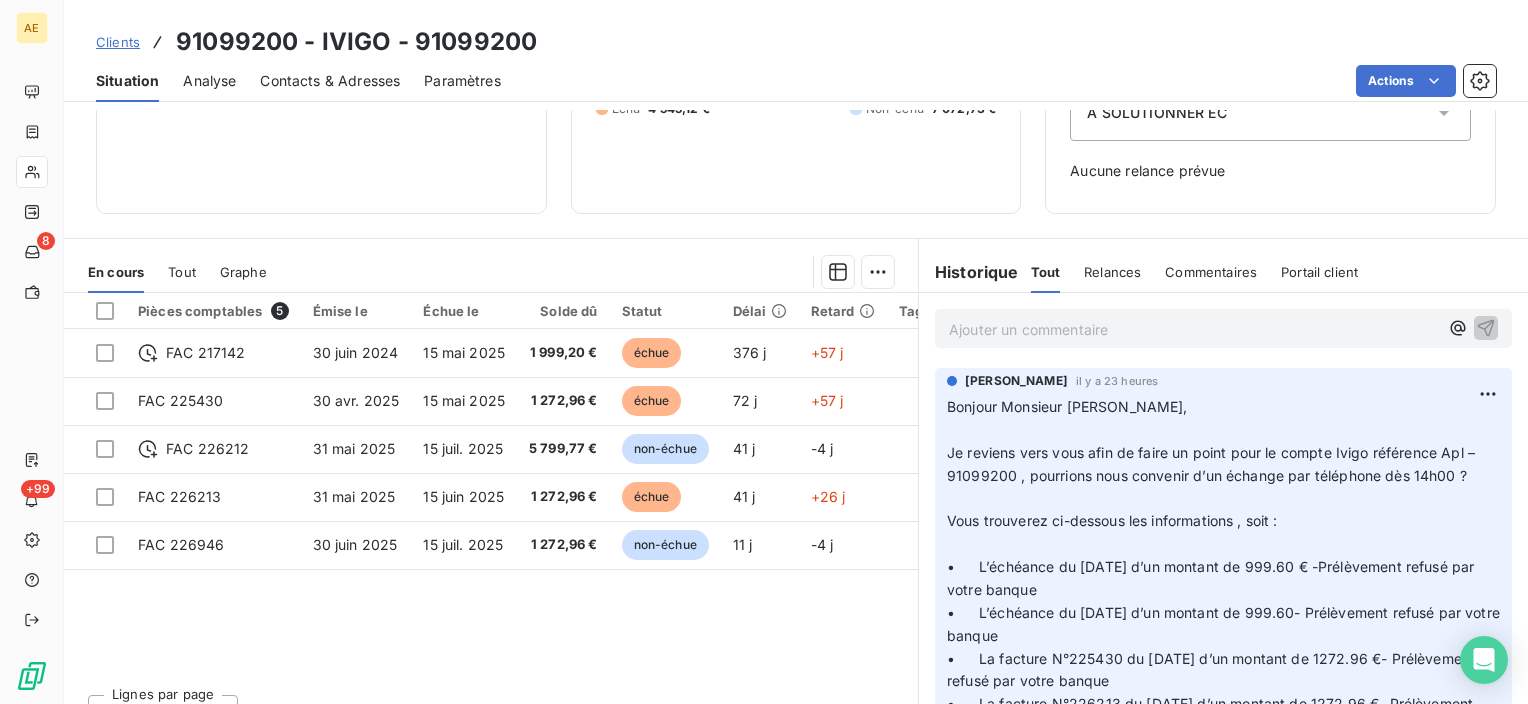 scroll, scrollTop: 280, scrollLeft: 0, axis: vertical 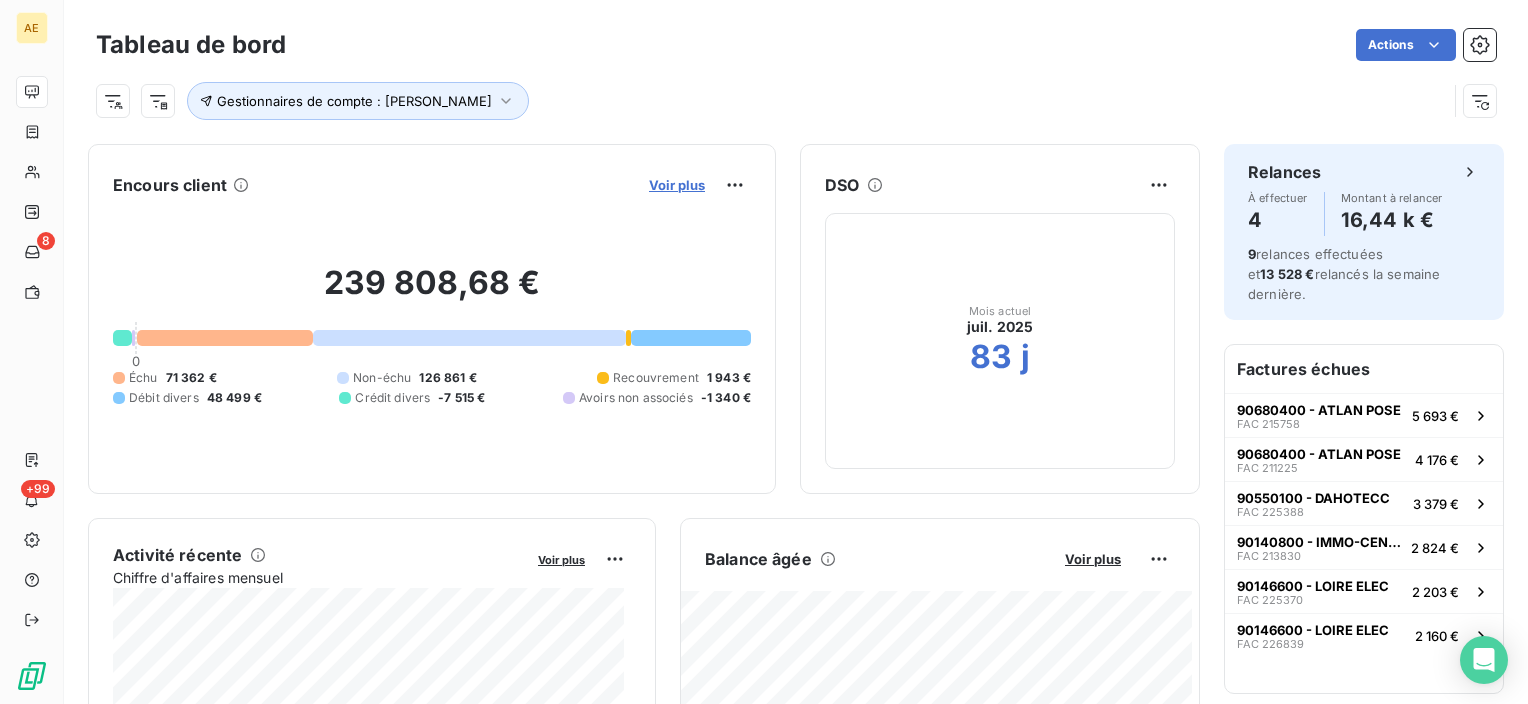 click on "Voir plus" at bounding box center [677, 185] 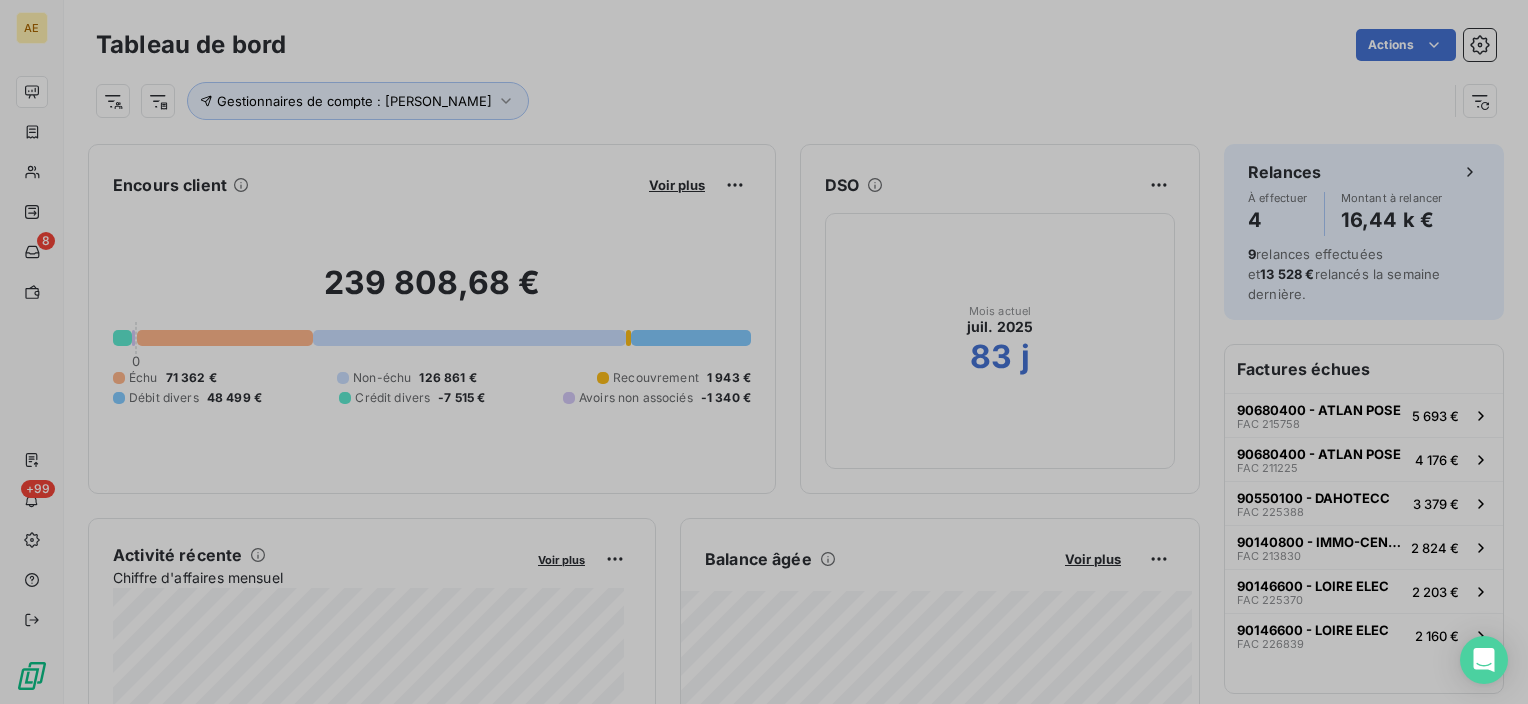scroll, scrollTop: 16, scrollLeft: 16, axis: both 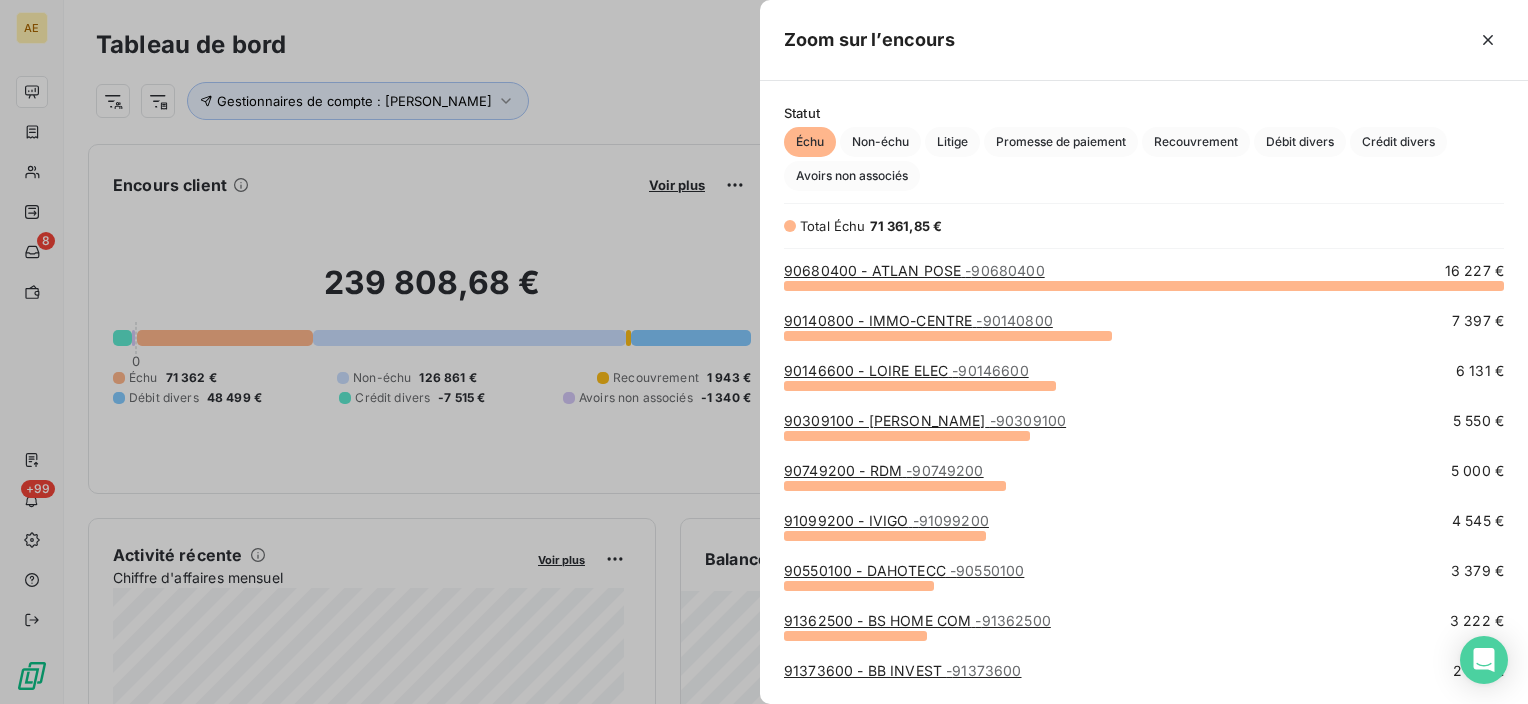 click on "91099200 - IVIGO   -  91099200" at bounding box center (886, 520) 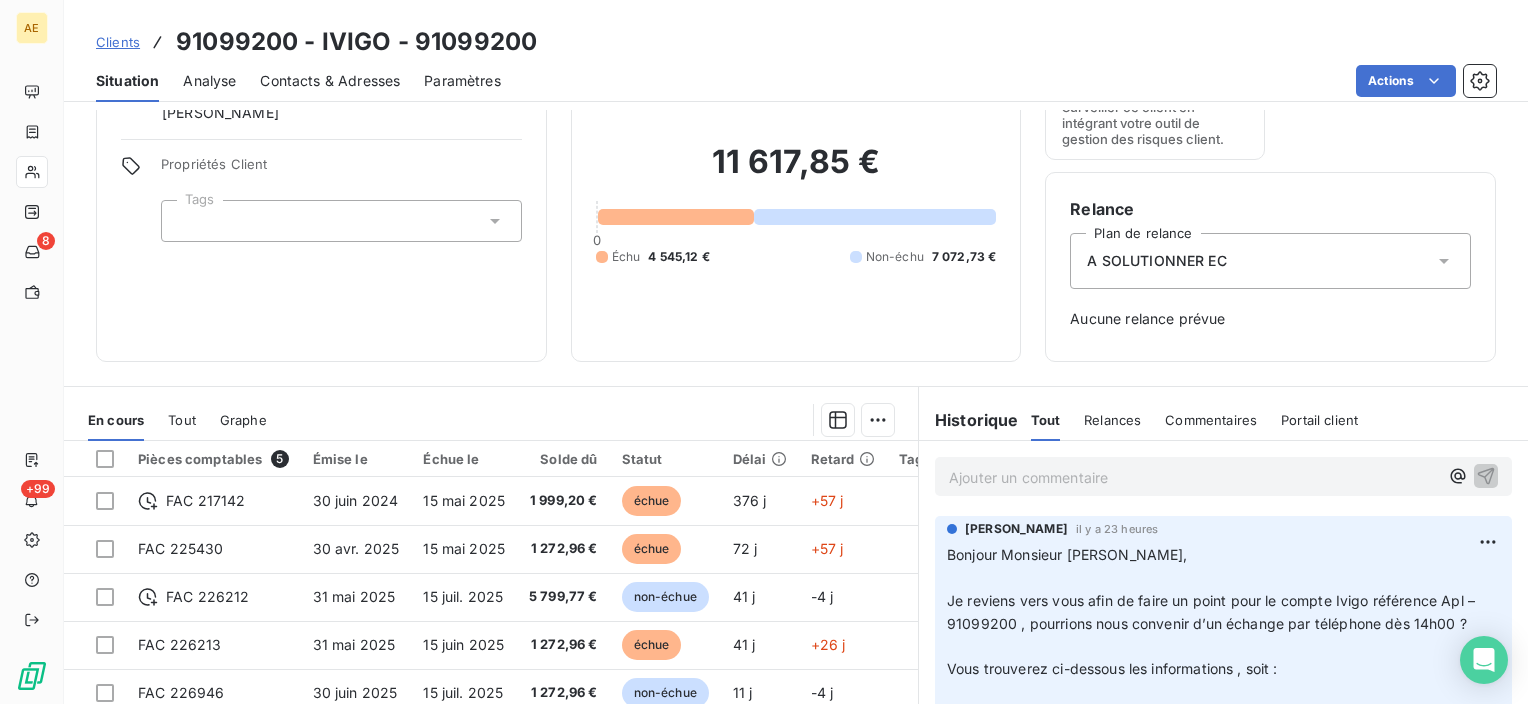 scroll, scrollTop: 200, scrollLeft: 0, axis: vertical 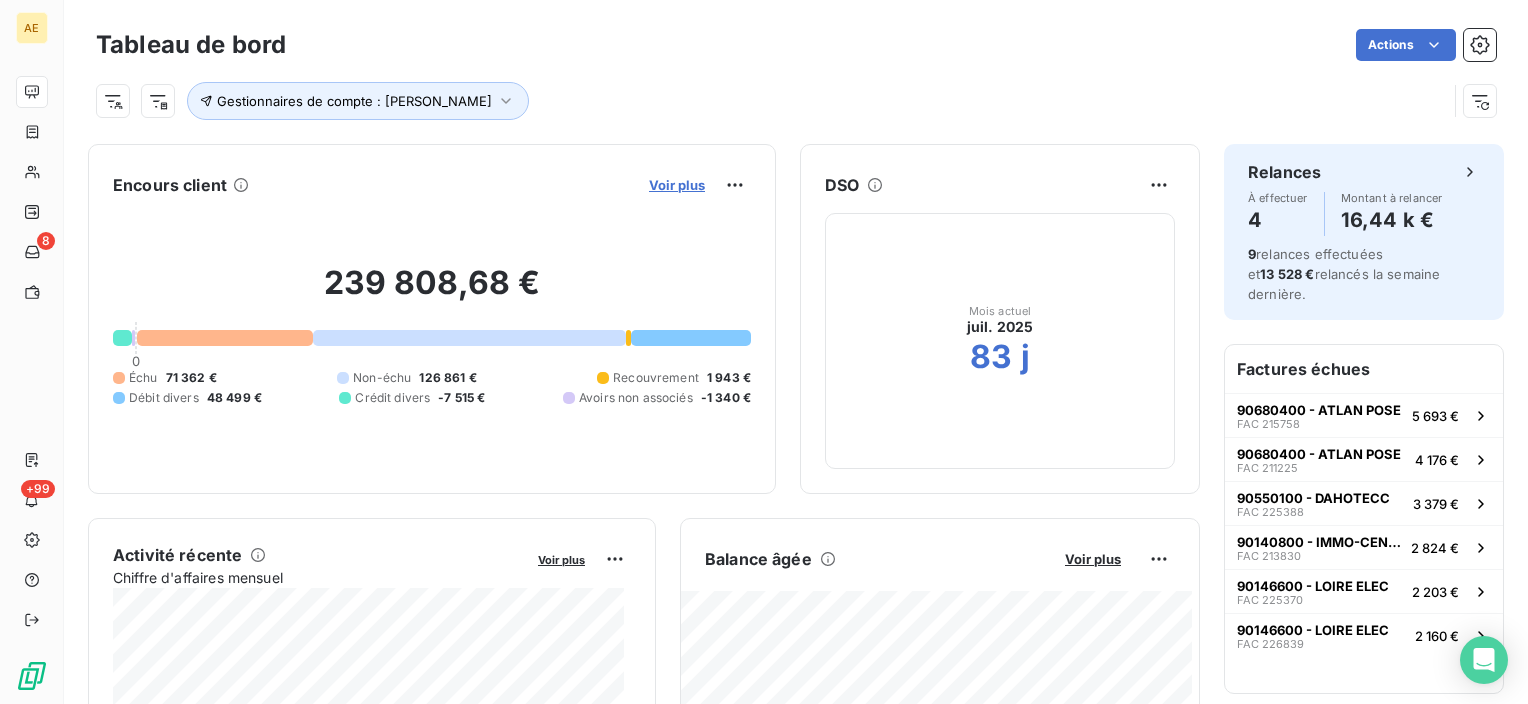 click on "Voir plus" at bounding box center [677, 185] 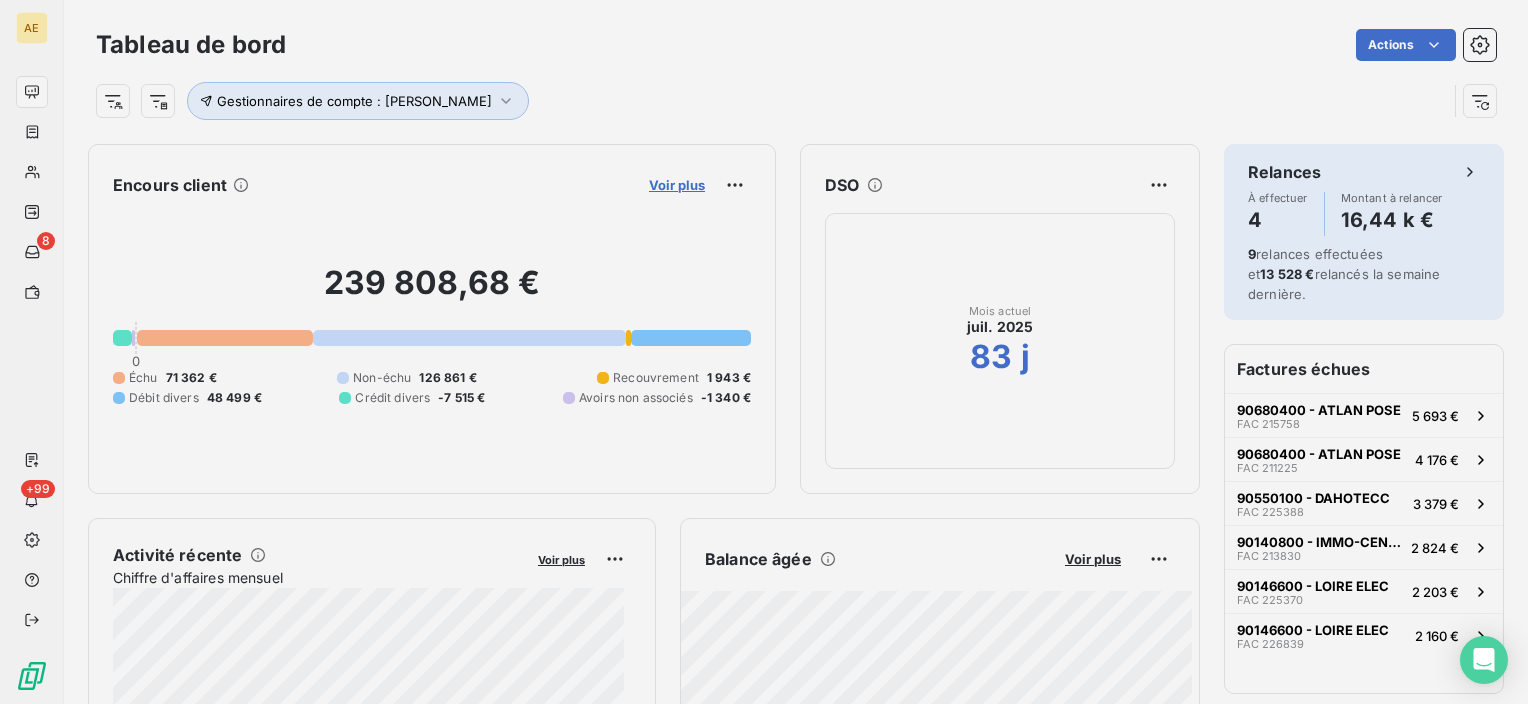 scroll, scrollTop: 16, scrollLeft: 16, axis: both 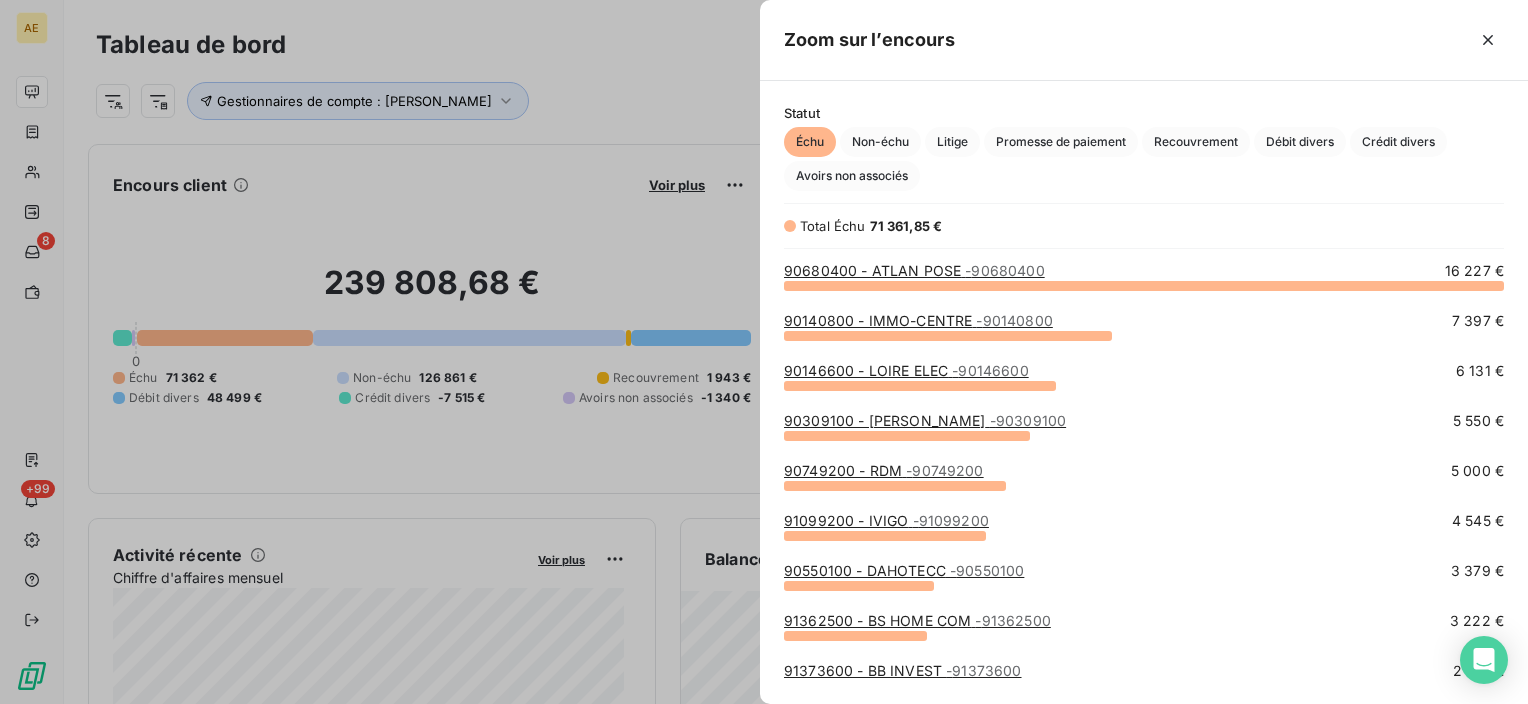 click on "91099200 - IVIGO   -  91099200" at bounding box center [886, 520] 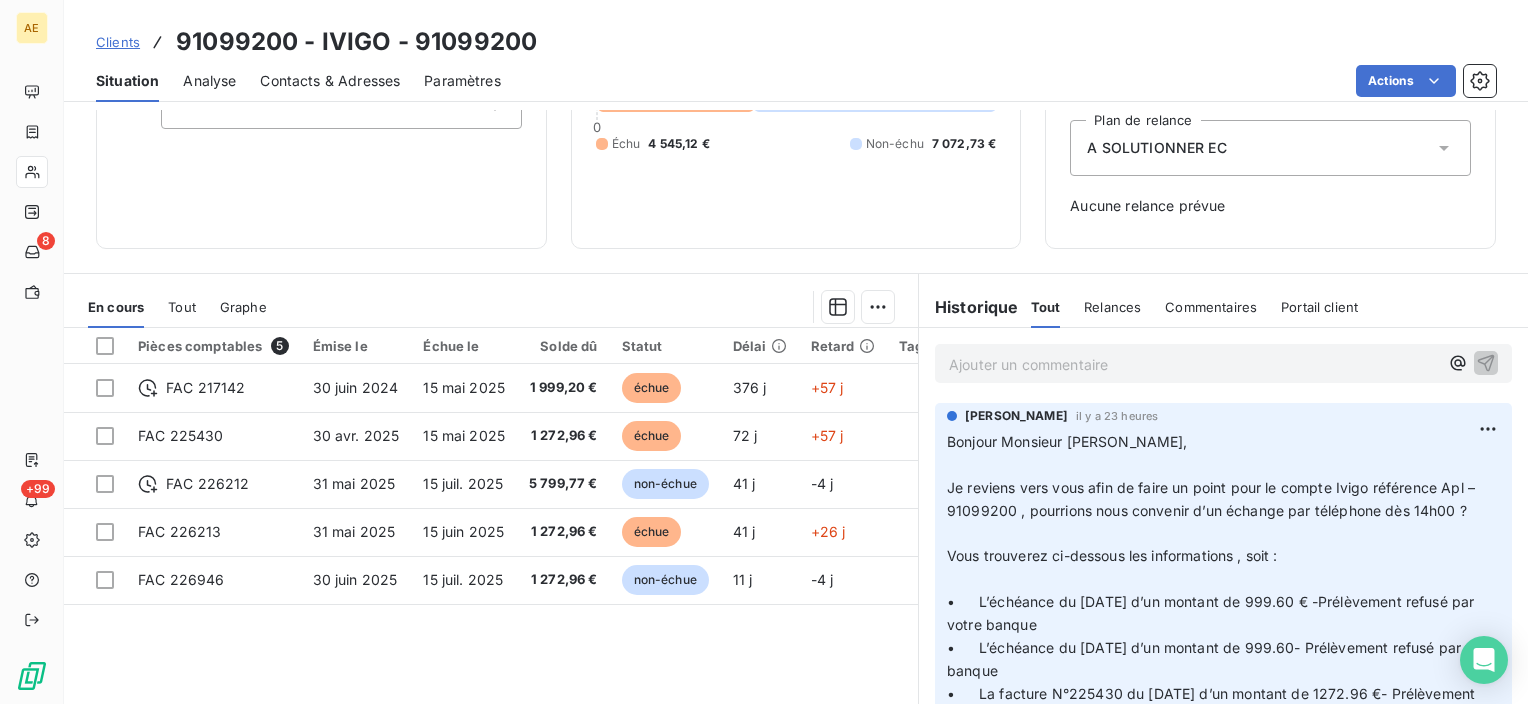 scroll, scrollTop: 180, scrollLeft: 0, axis: vertical 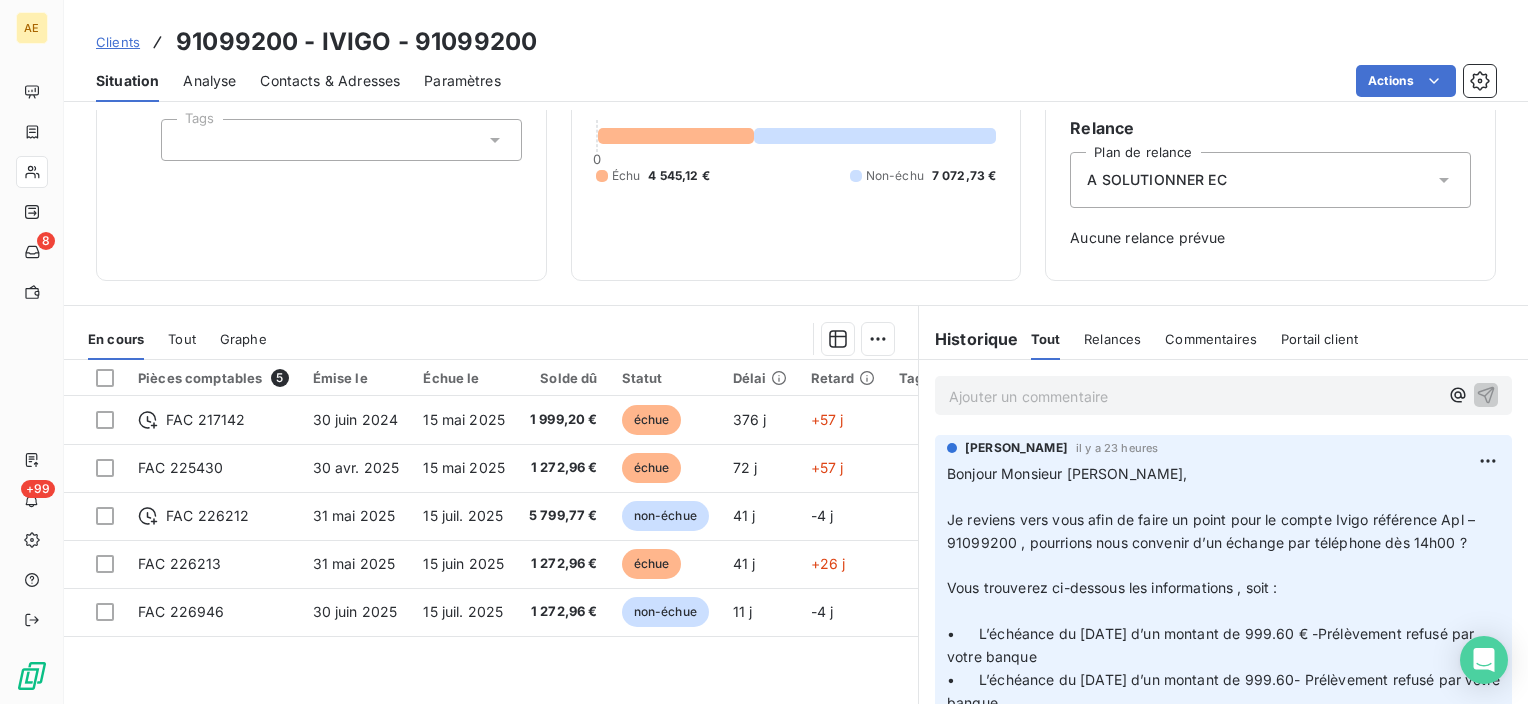 click on "Ajouter un commentaire ﻿" at bounding box center (1193, 396) 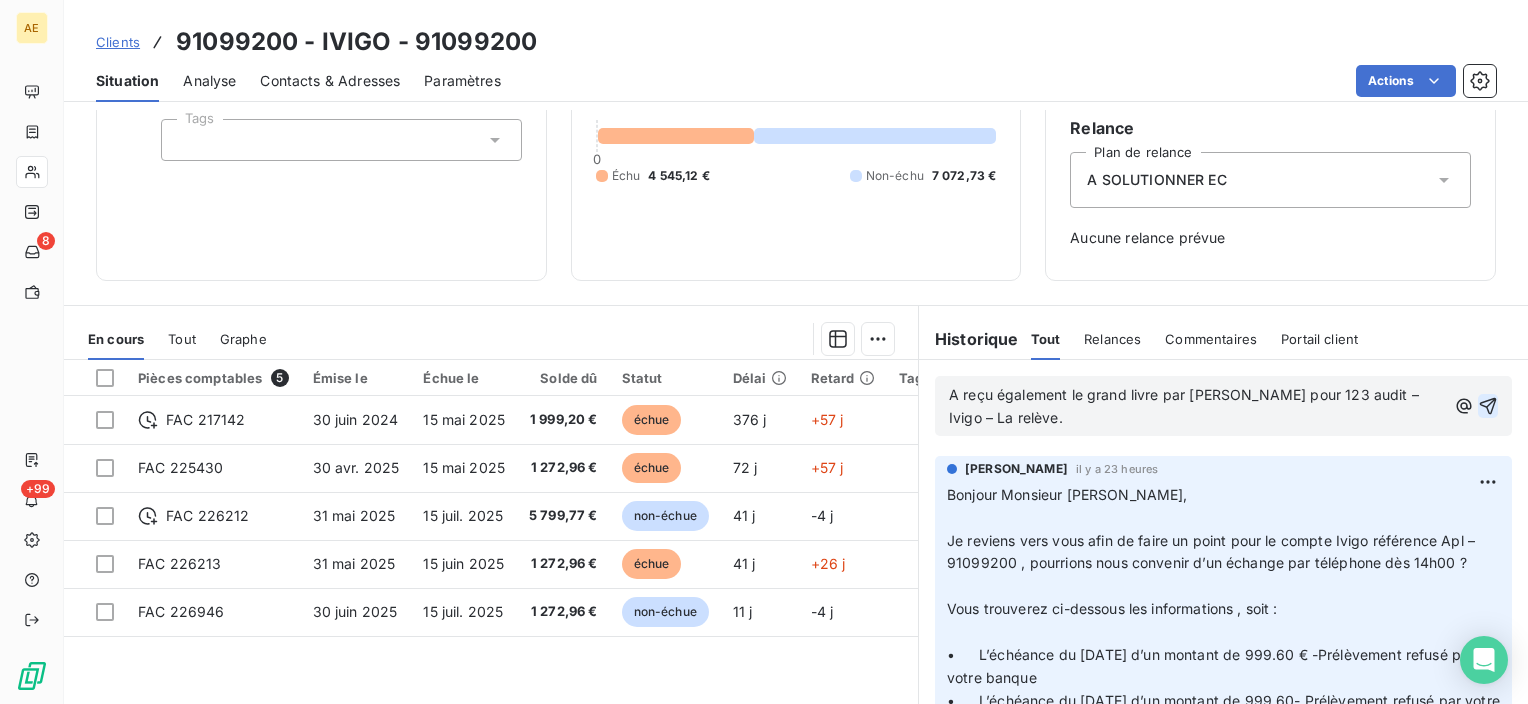 click 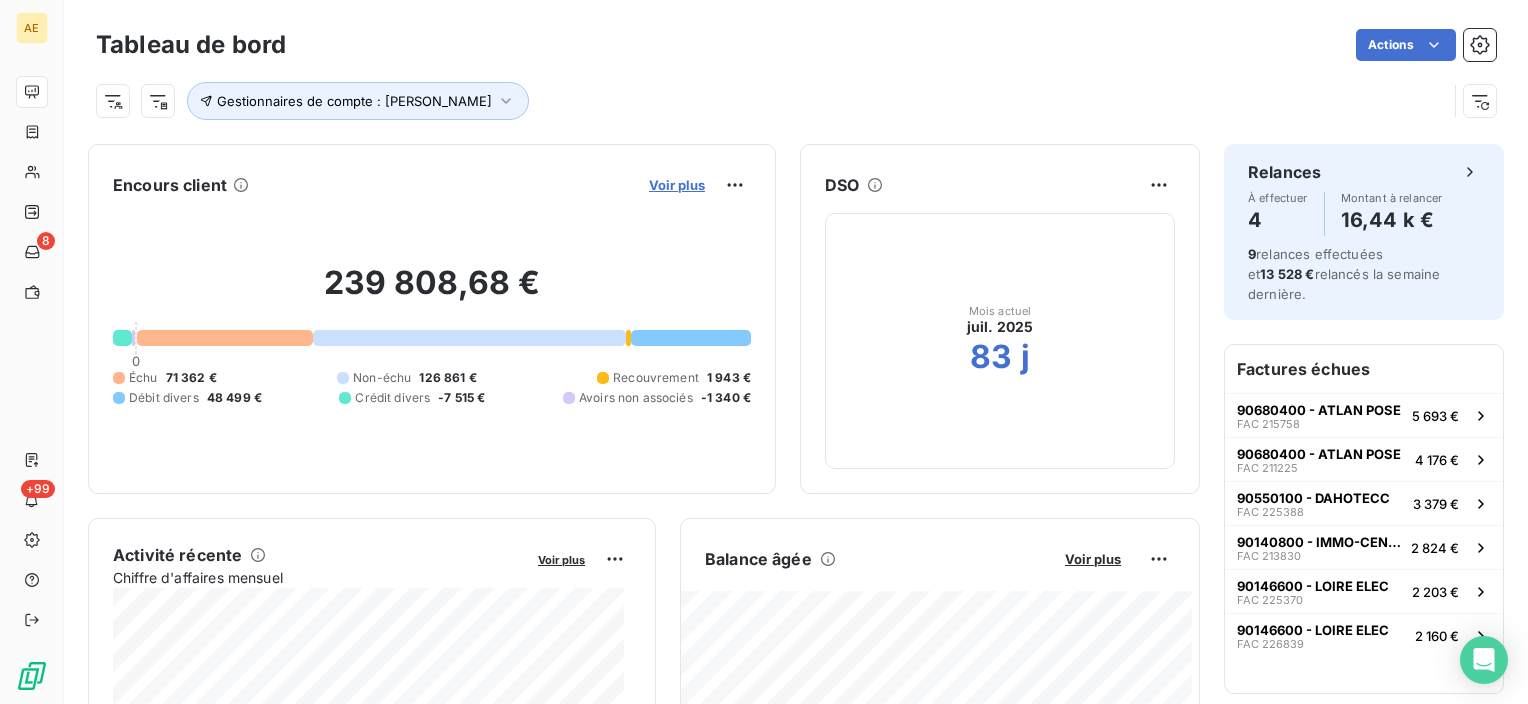 click on "Voir plus" at bounding box center [677, 185] 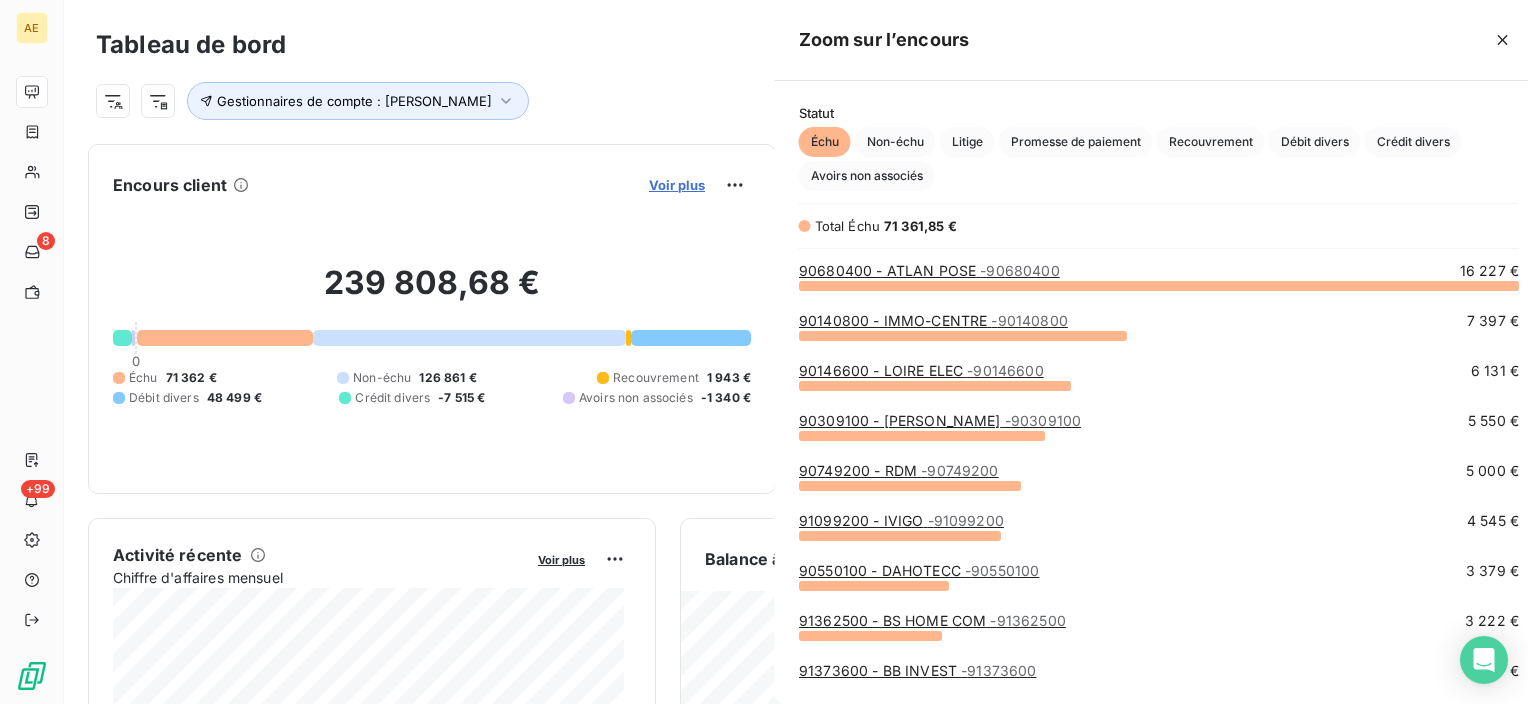 scroll, scrollTop: 16, scrollLeft: 16, axis: both 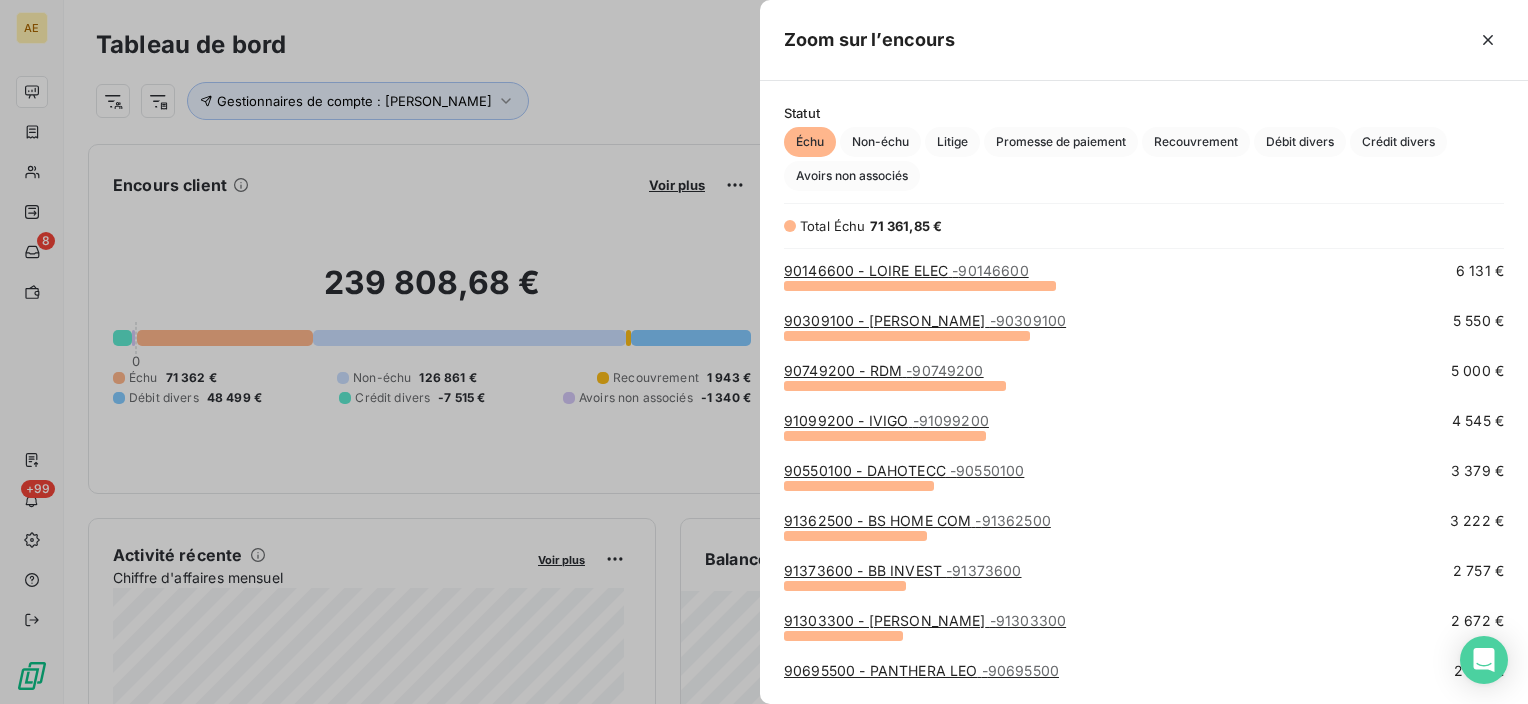 click on "90550100 - DAHOTECC   -  90550100" at bounding box center (904, 470) 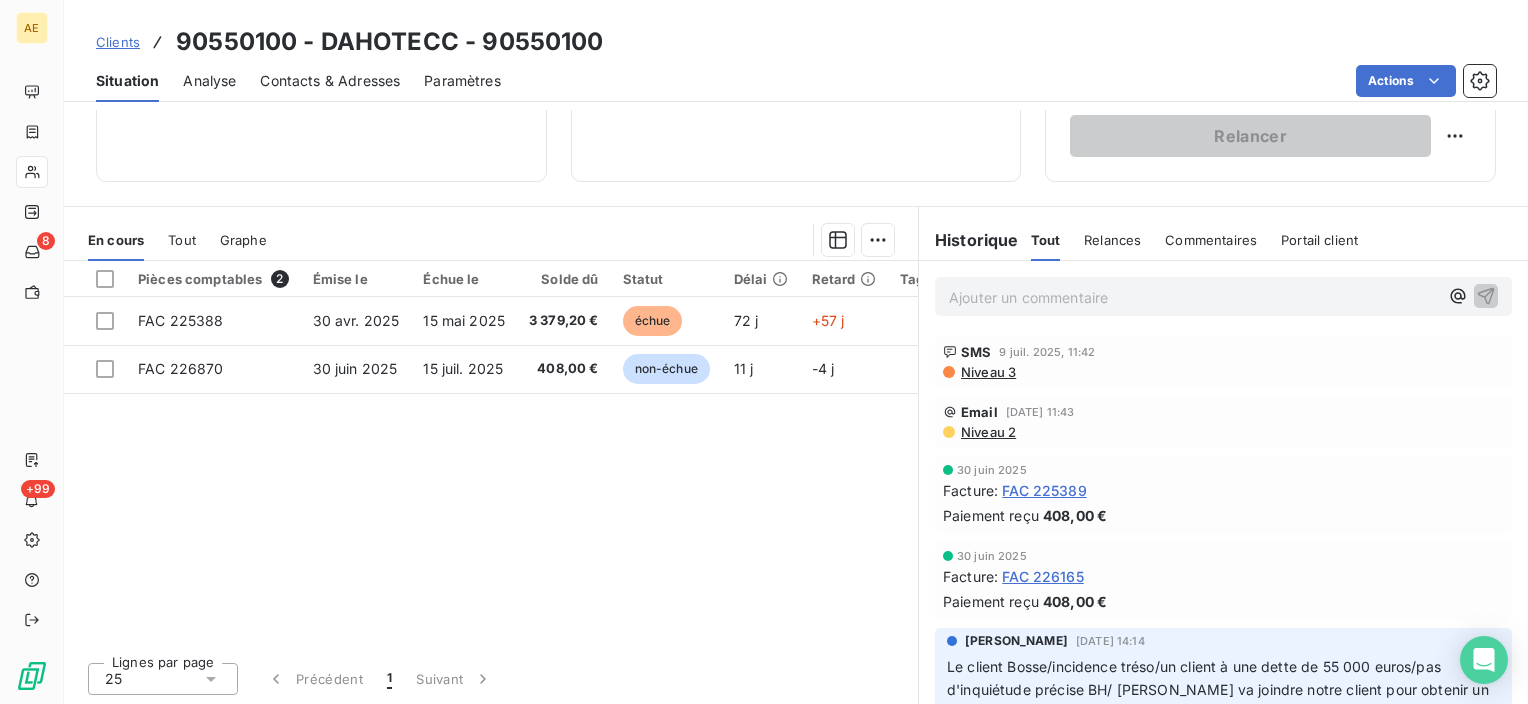 scroll, scrollTop: 351, scrollLeft: 0, axis: vertical 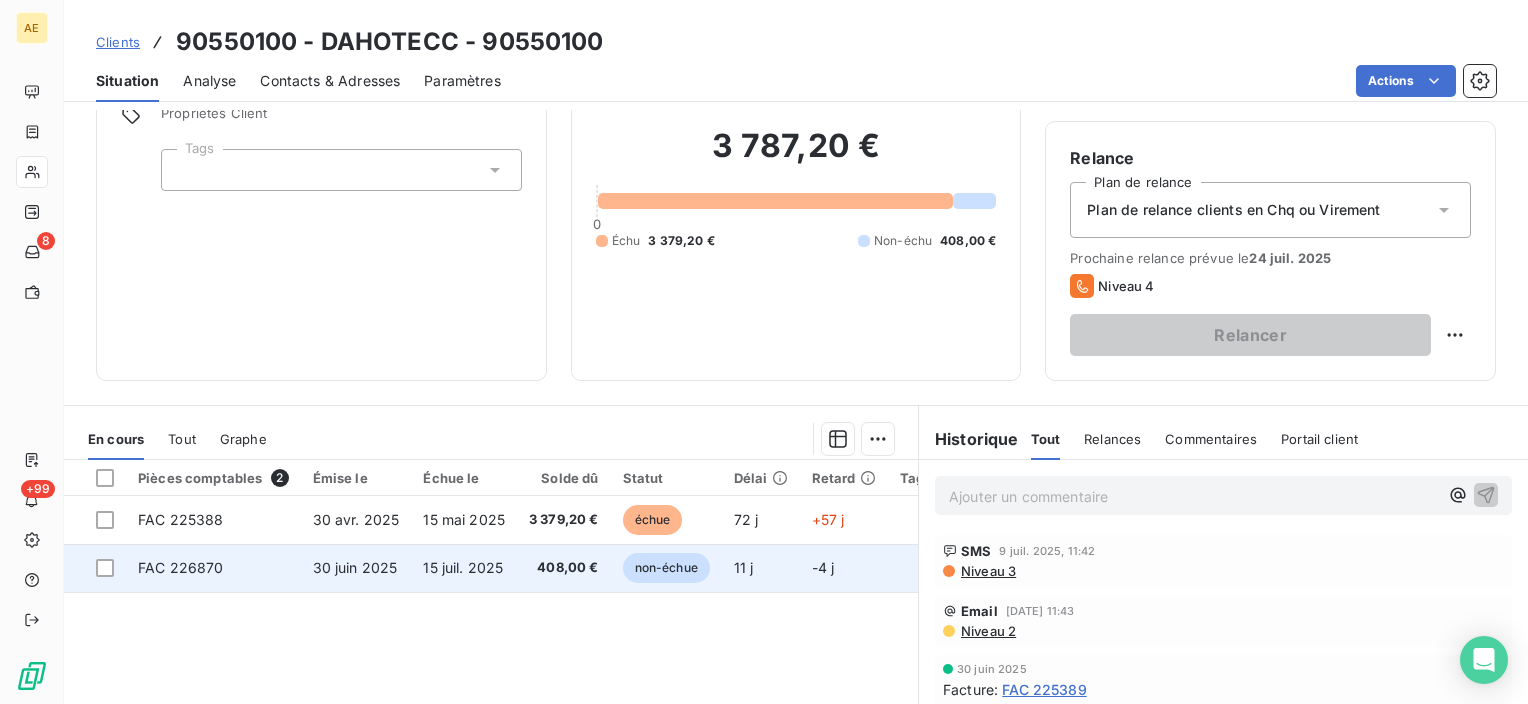 click on "non-échue" at bounding box center (666, 568) 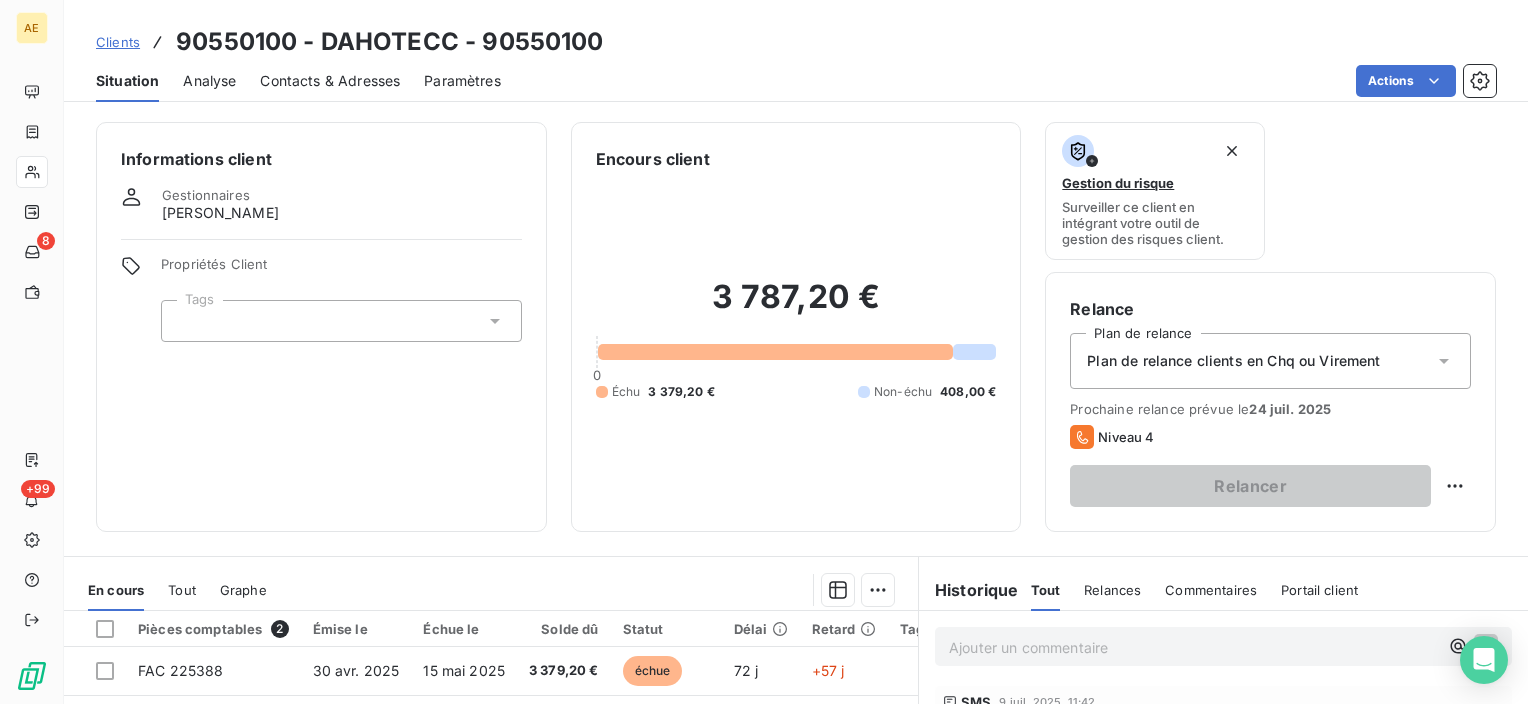 scroll, scrollTop: 200, scrollLeft: 0, axis: vertical 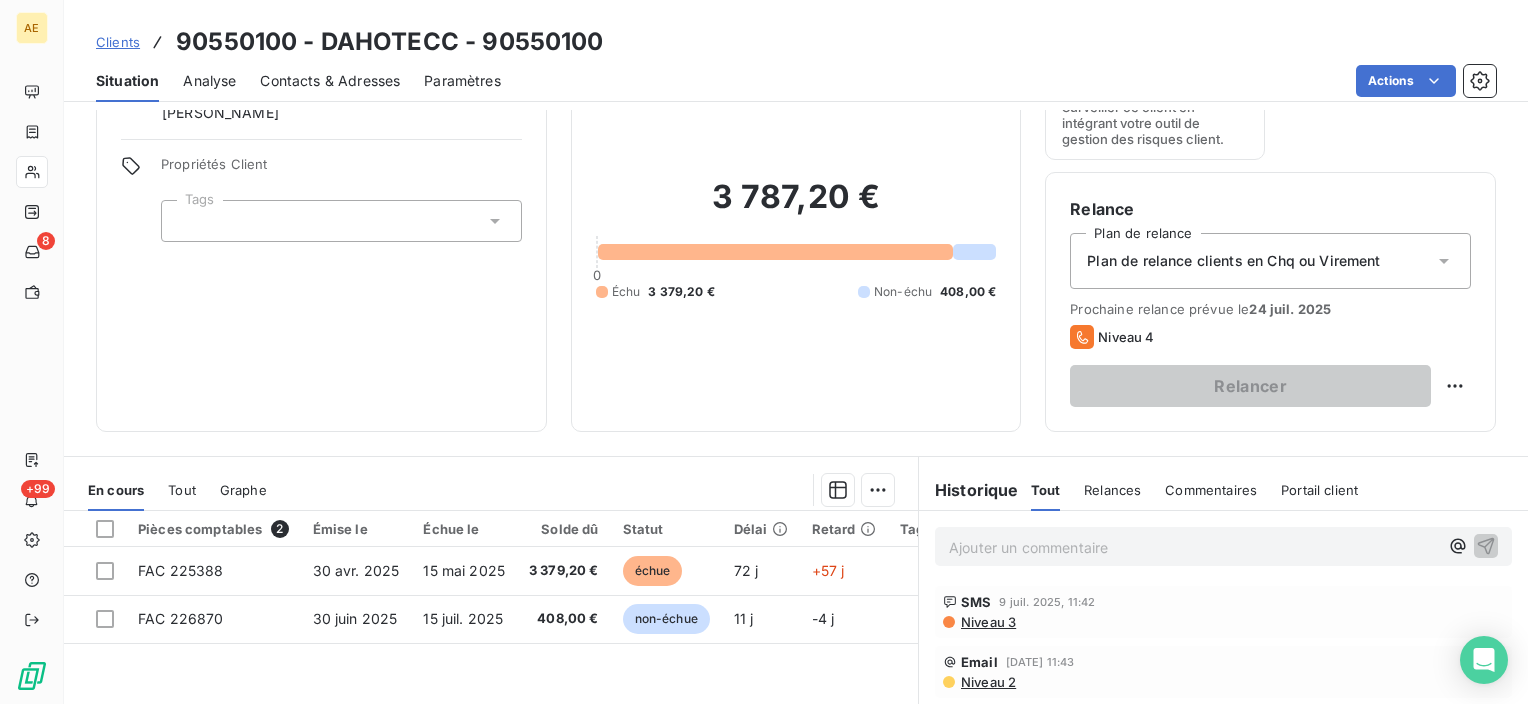 click on "Ajouter un commentaire ﻿" at bounding box center (1193, 547) 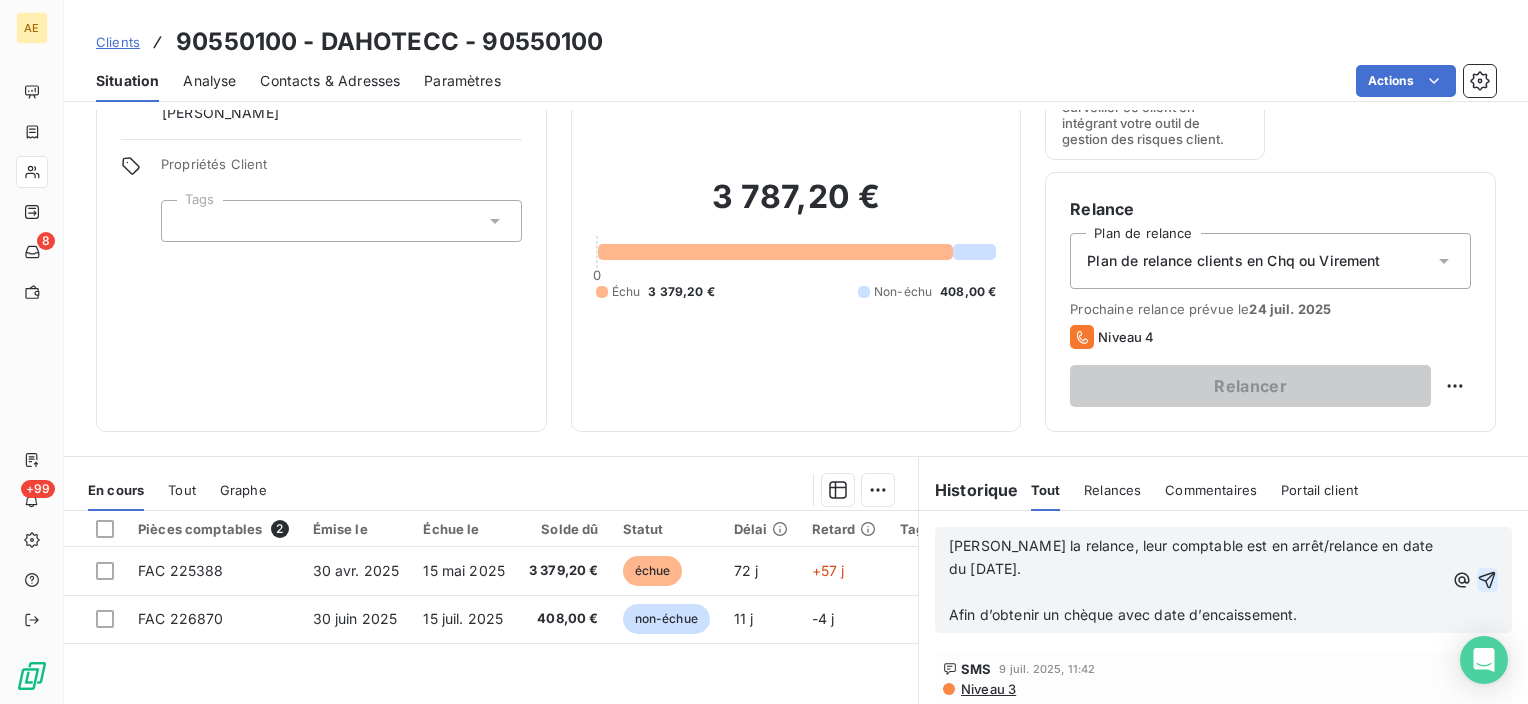 click 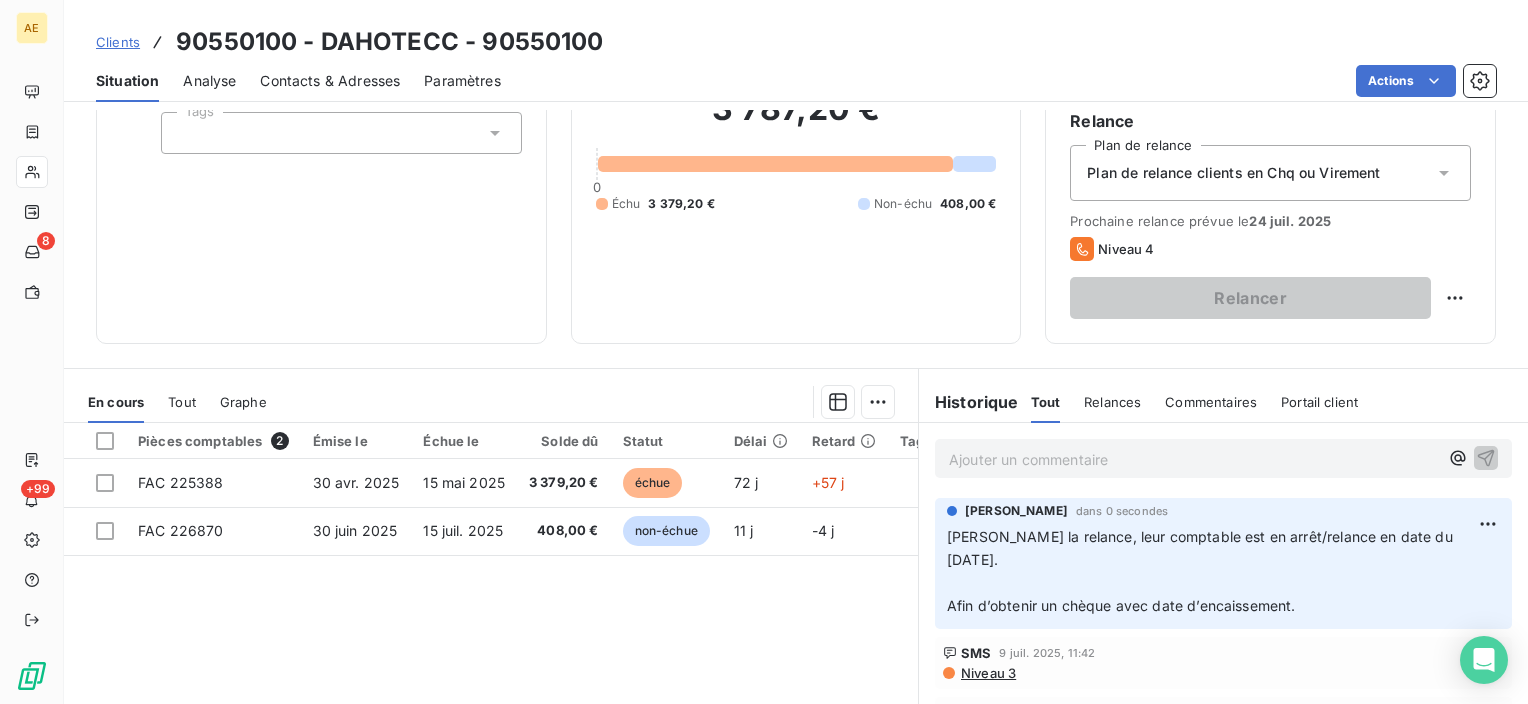 scroll, scrollTop: 234, scrollLeft: 0, axis: vertical 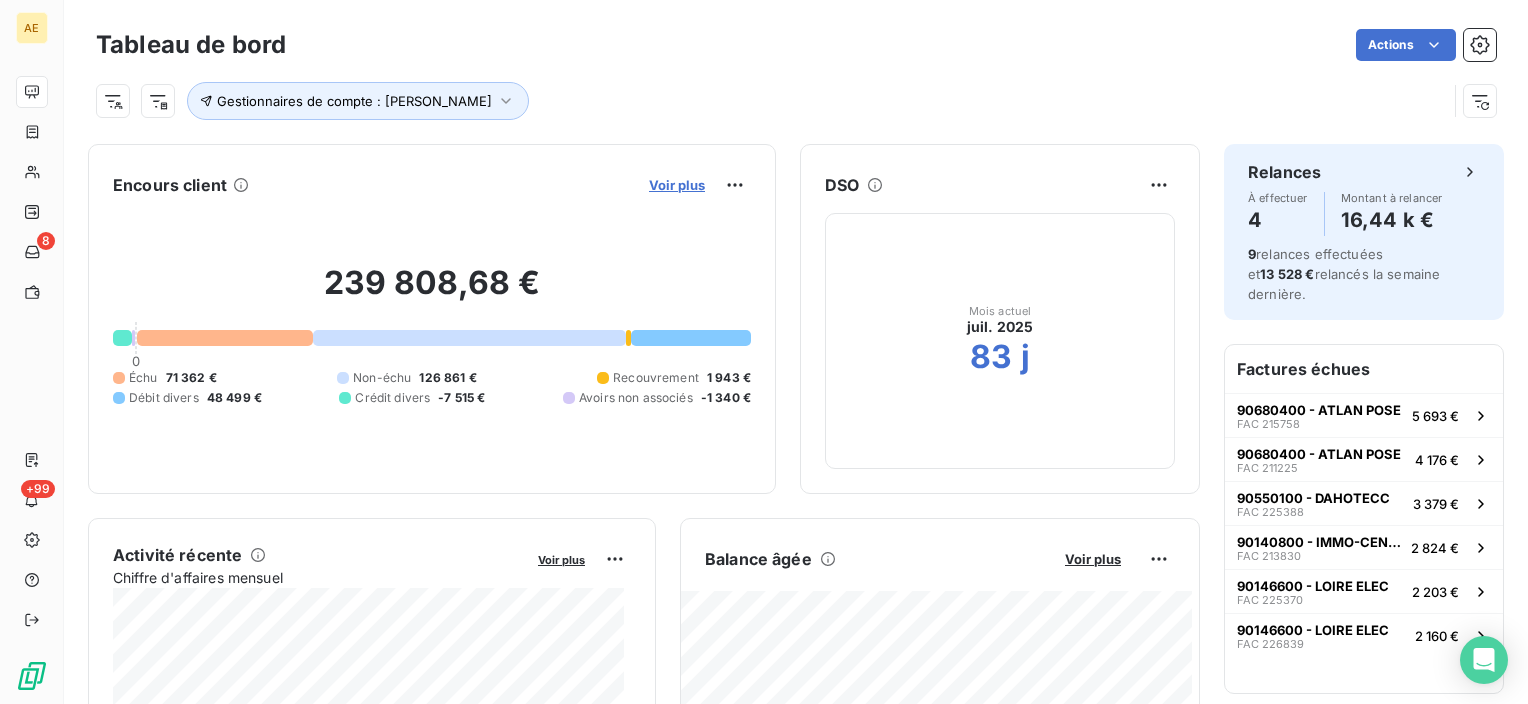 click on "Voir plus" at bounding box center [677, 185] 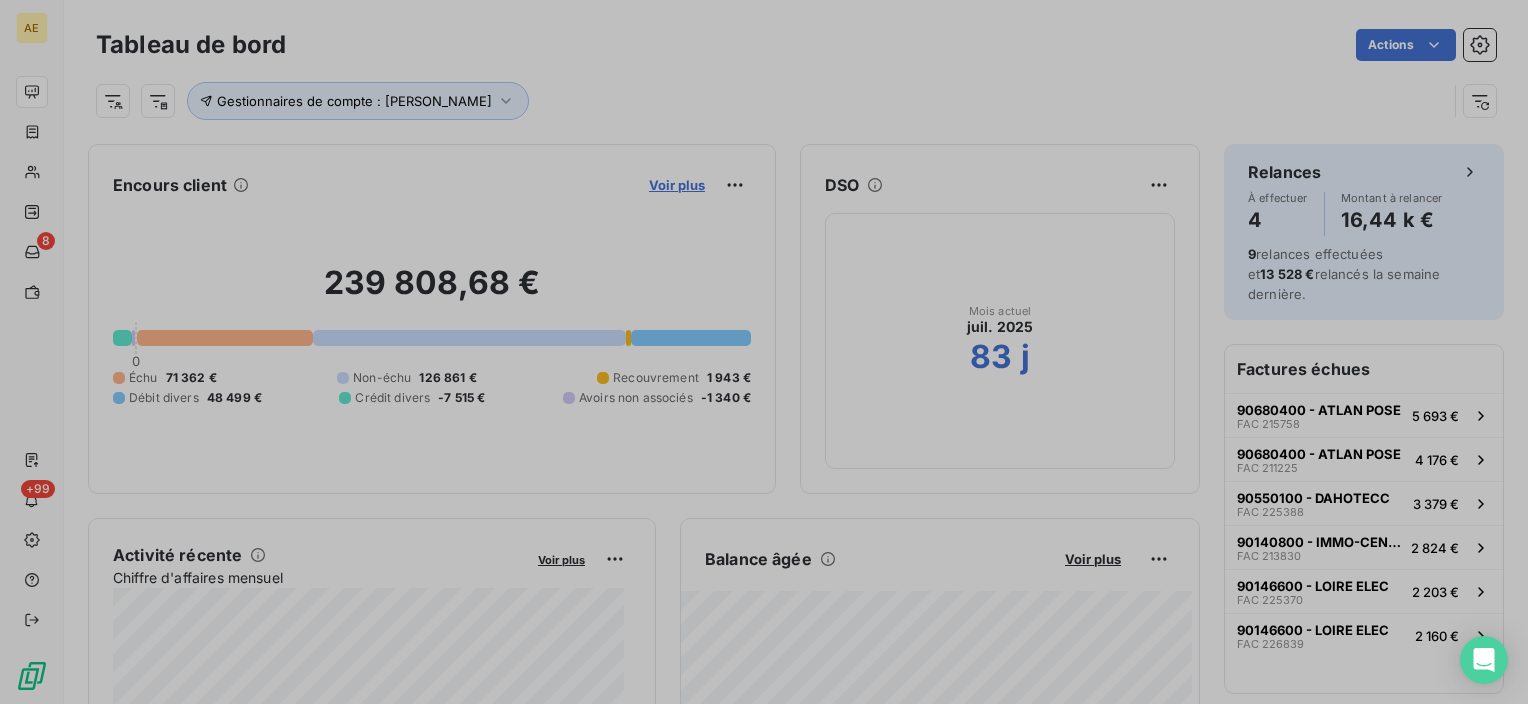 scroll, scrollTop: 688, scrollLeft: 752, axis: both 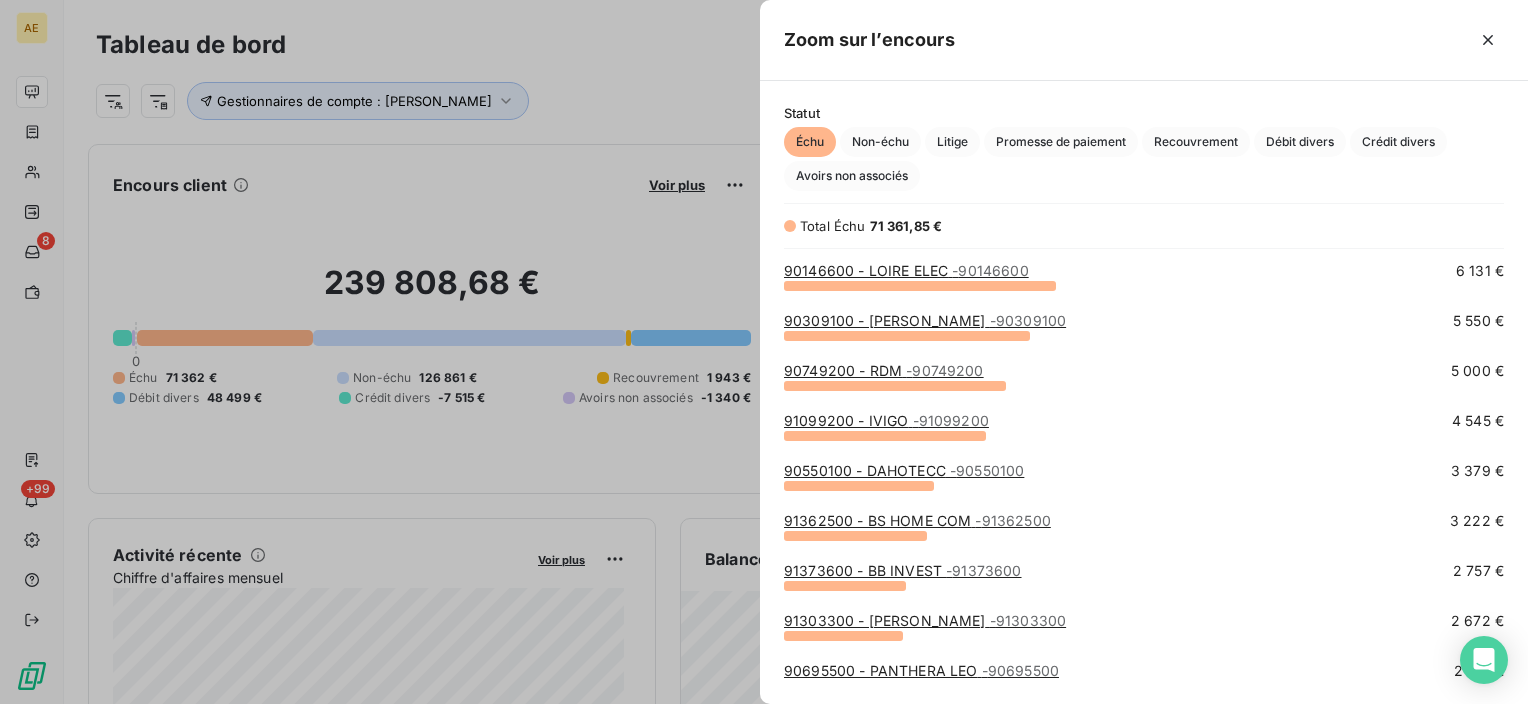 click on "91362500 - BS HOME COM   -  91362500" at bounding box center (917, 520) 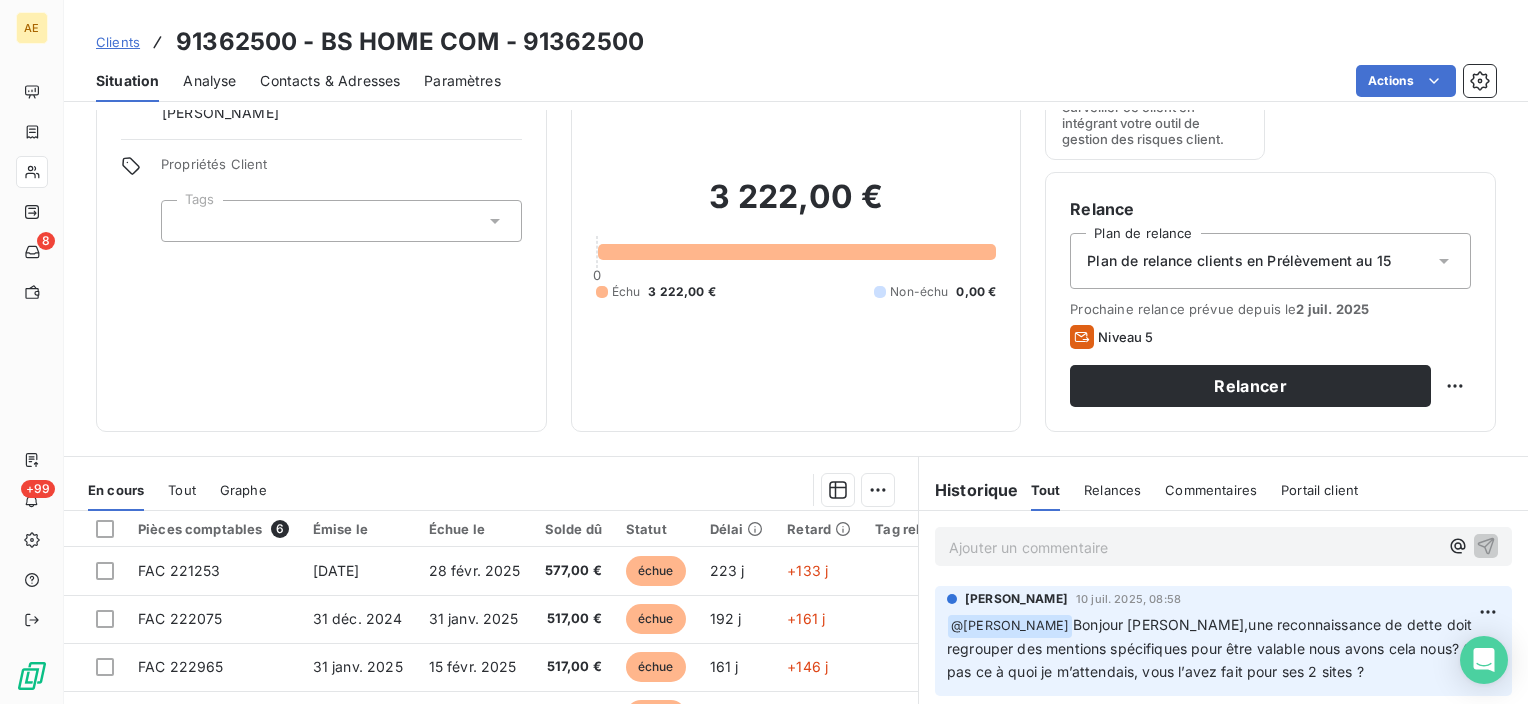 scroll, scrollTop: 200, scrollLeft: 0, axis: vertical 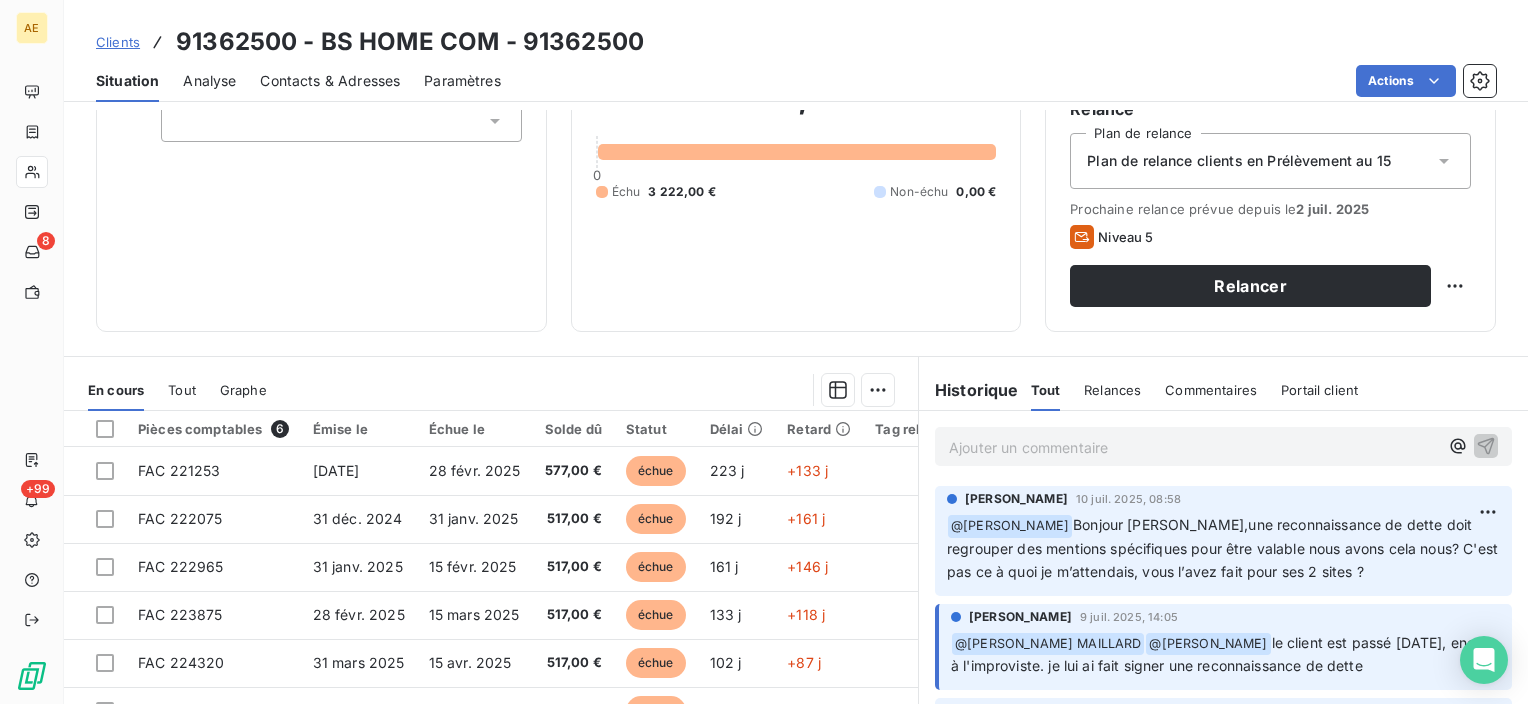 click on "Bonjour Bruno,une reconnaissance de dette doit regrouper des mentions spécifiques pour être valable nous avons cela nous? C'est pas ce à quoi je m’attendais, vous l’avez fait pour ses 2 sites ?" at bounding box center (1224, 548) 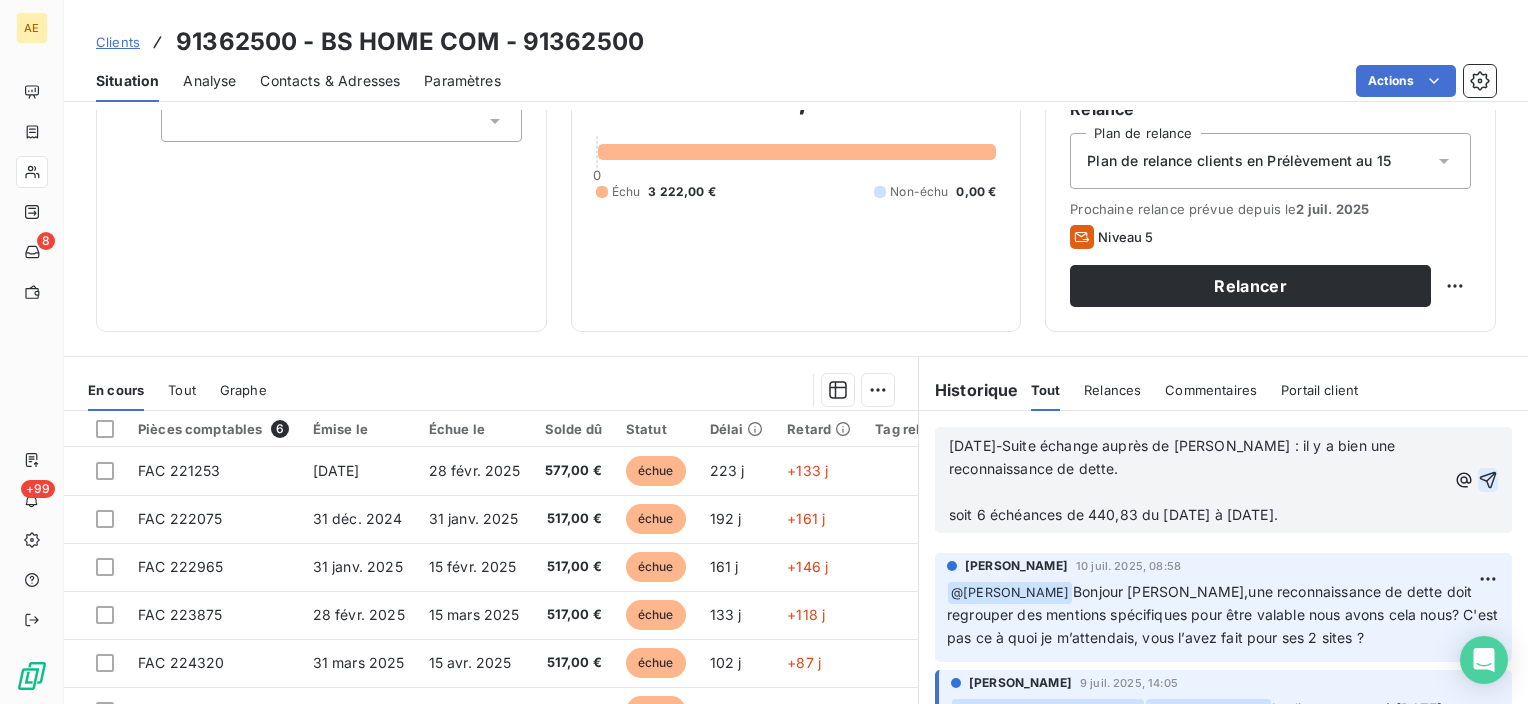 click 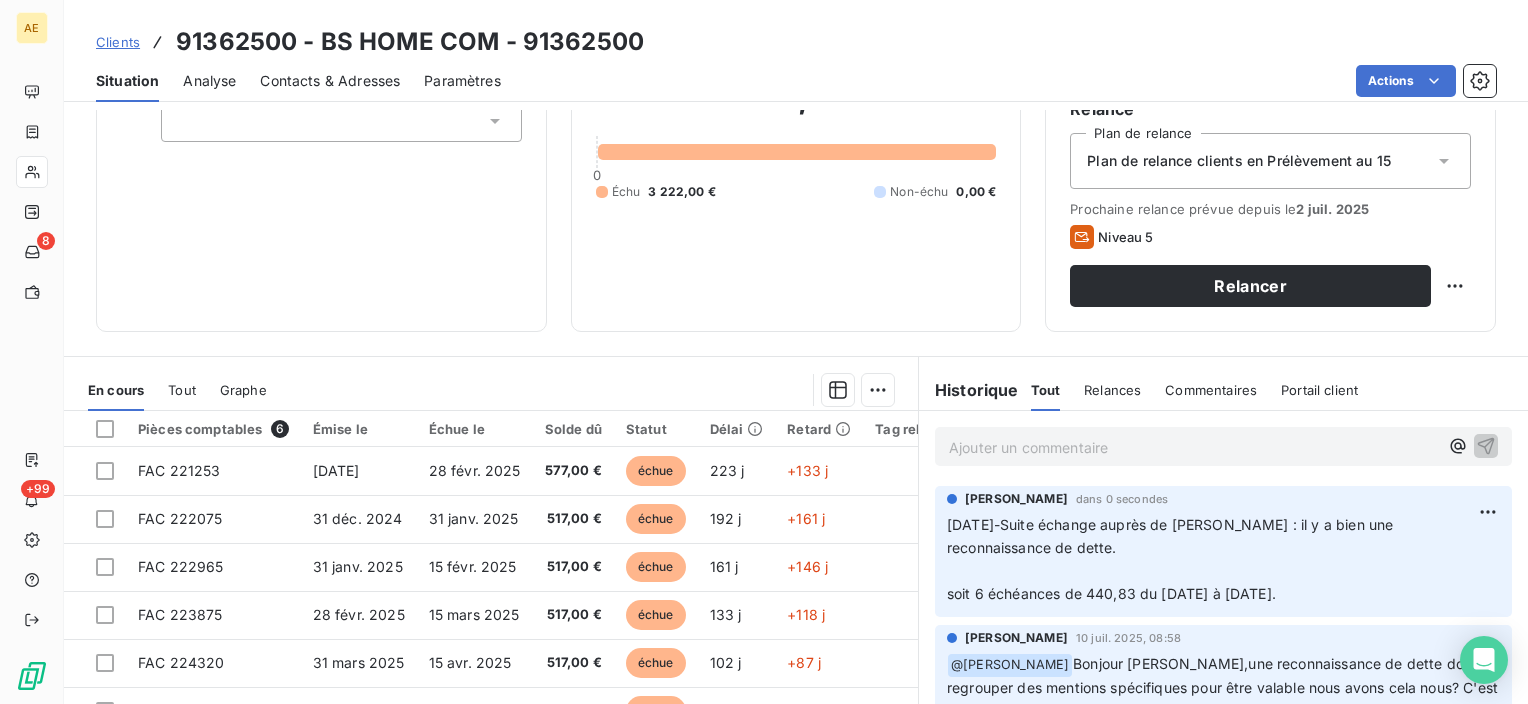 click on "Ajouter un commentaire ﻿" at bounding box center (1223, 446) 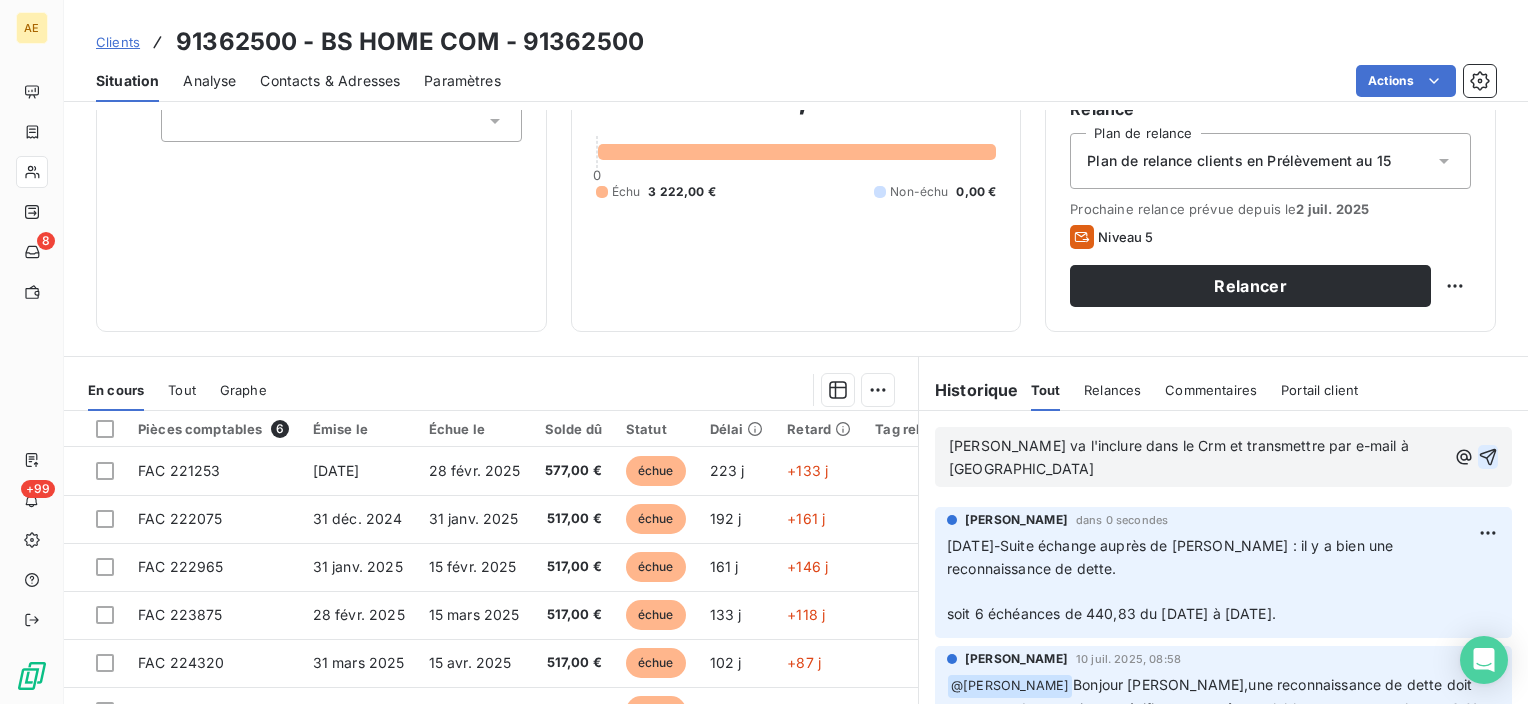 click 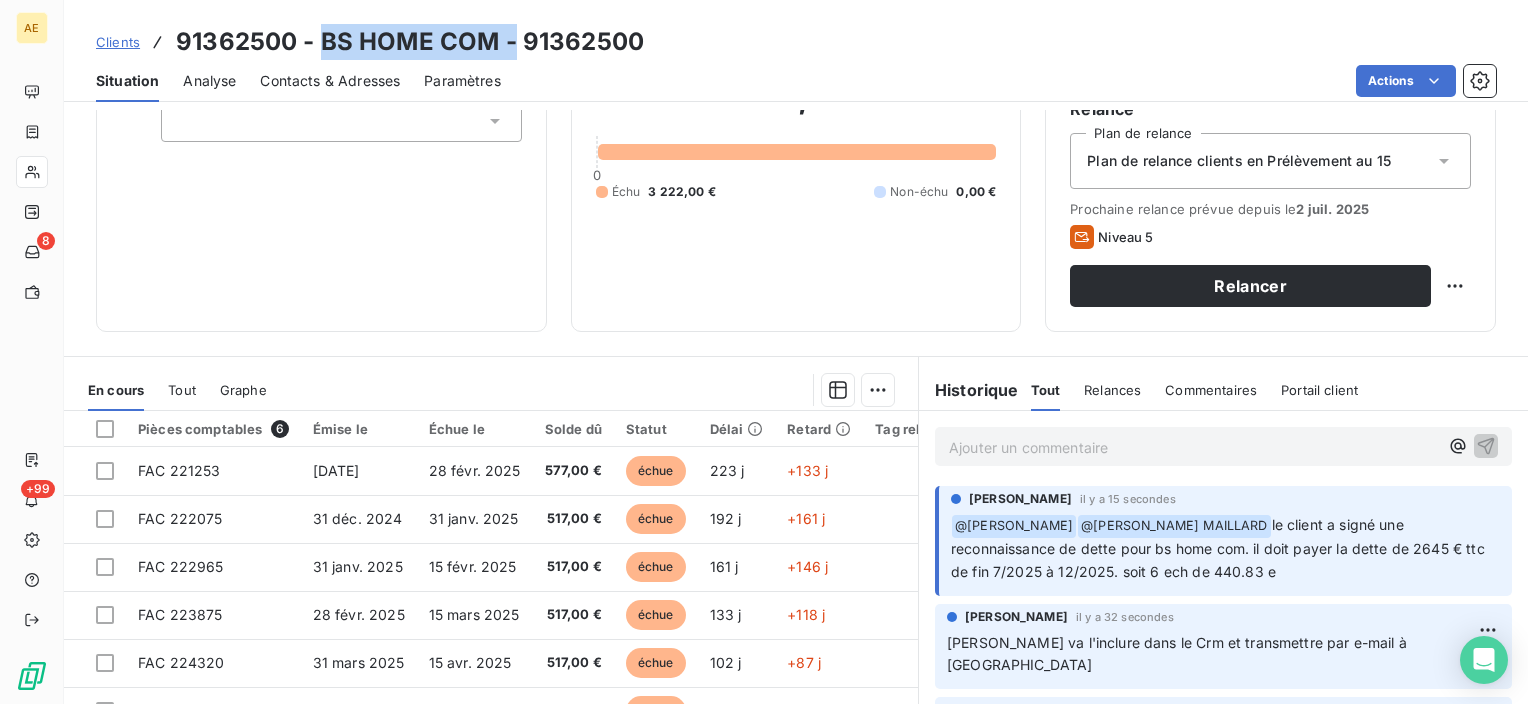 drag, startPoint x: 508, startPoint y: 47, endPoint x: 320, endPoint y: 38, distance: 188.2153 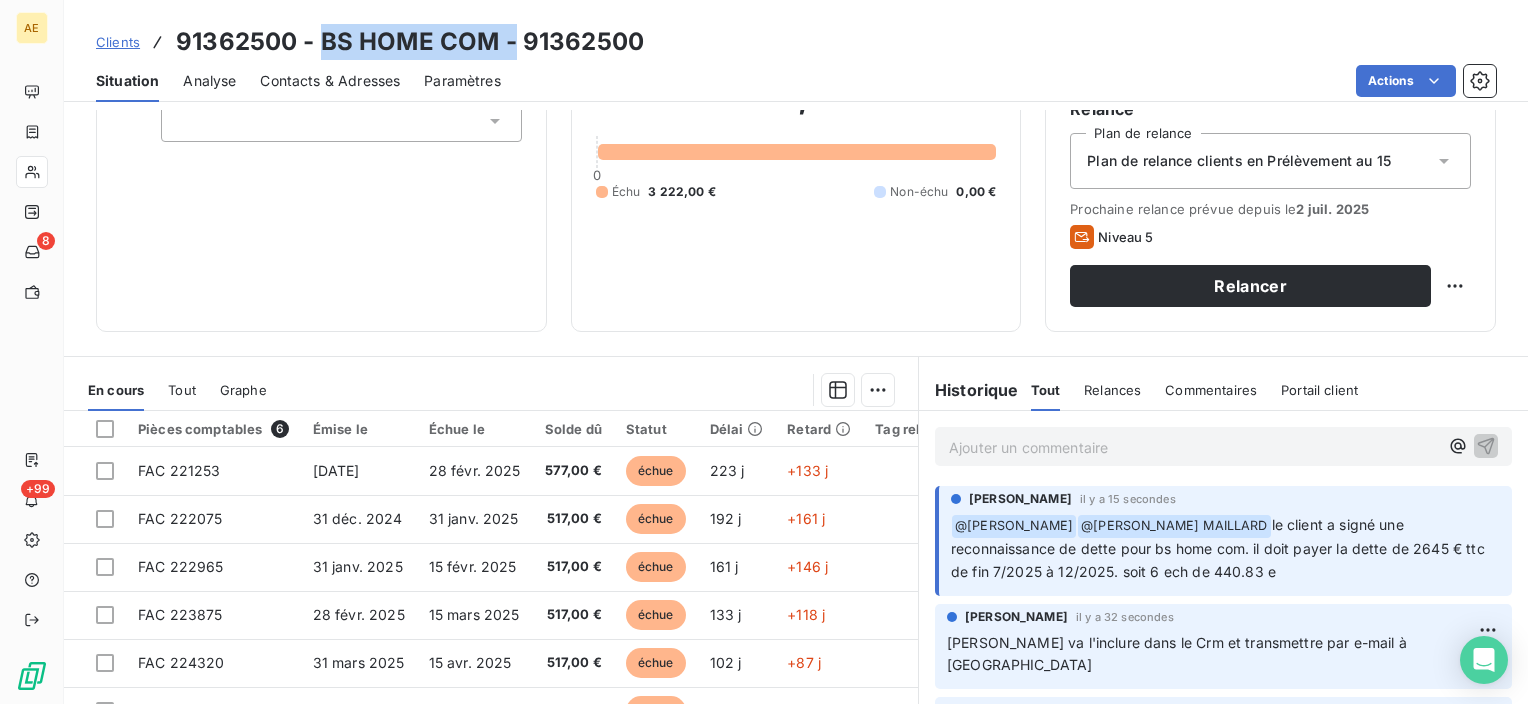 click on "91362500 - BS HOME COM - 91362500" at bounding box center (410, 42) 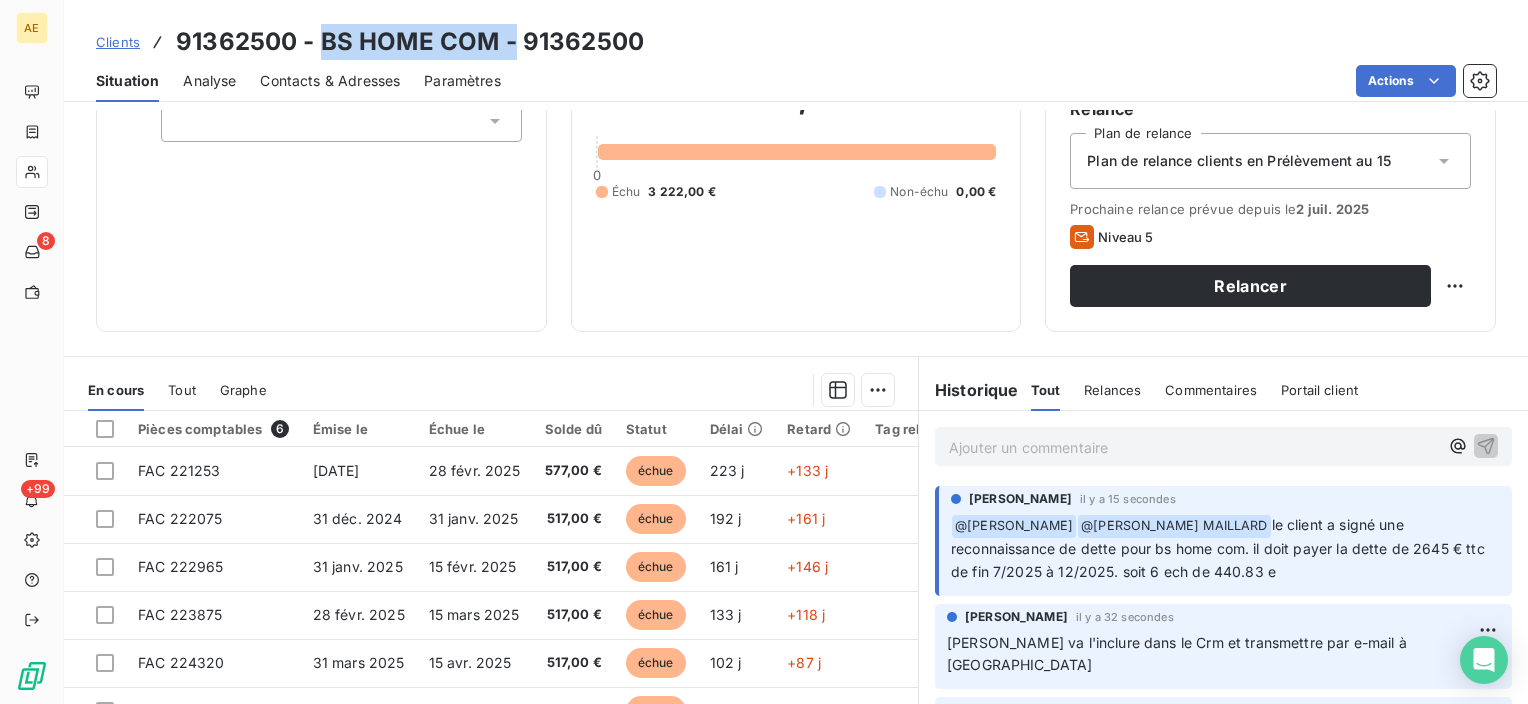 copy on "BS HOME COM -" 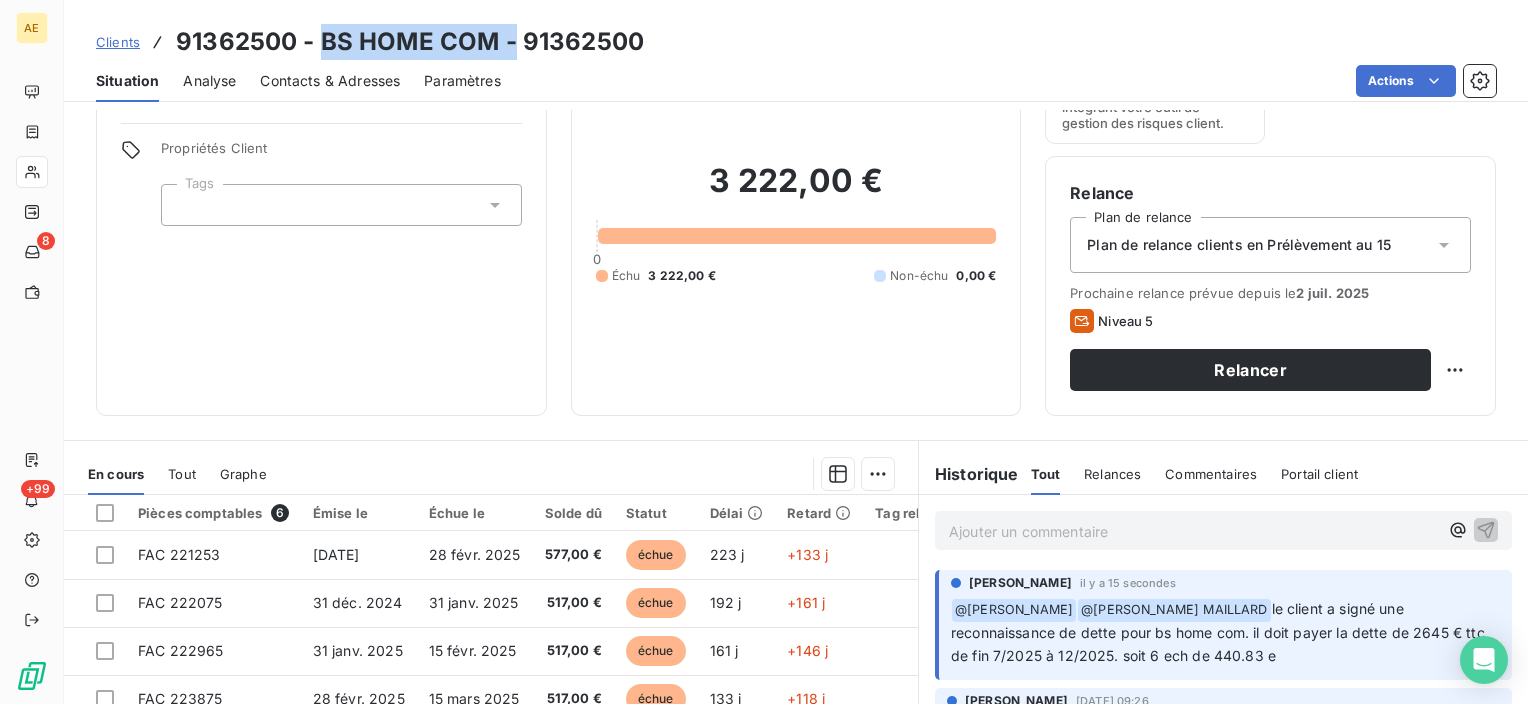 scroll, scrollTop: 0, scrollLeft: 0, axis: both 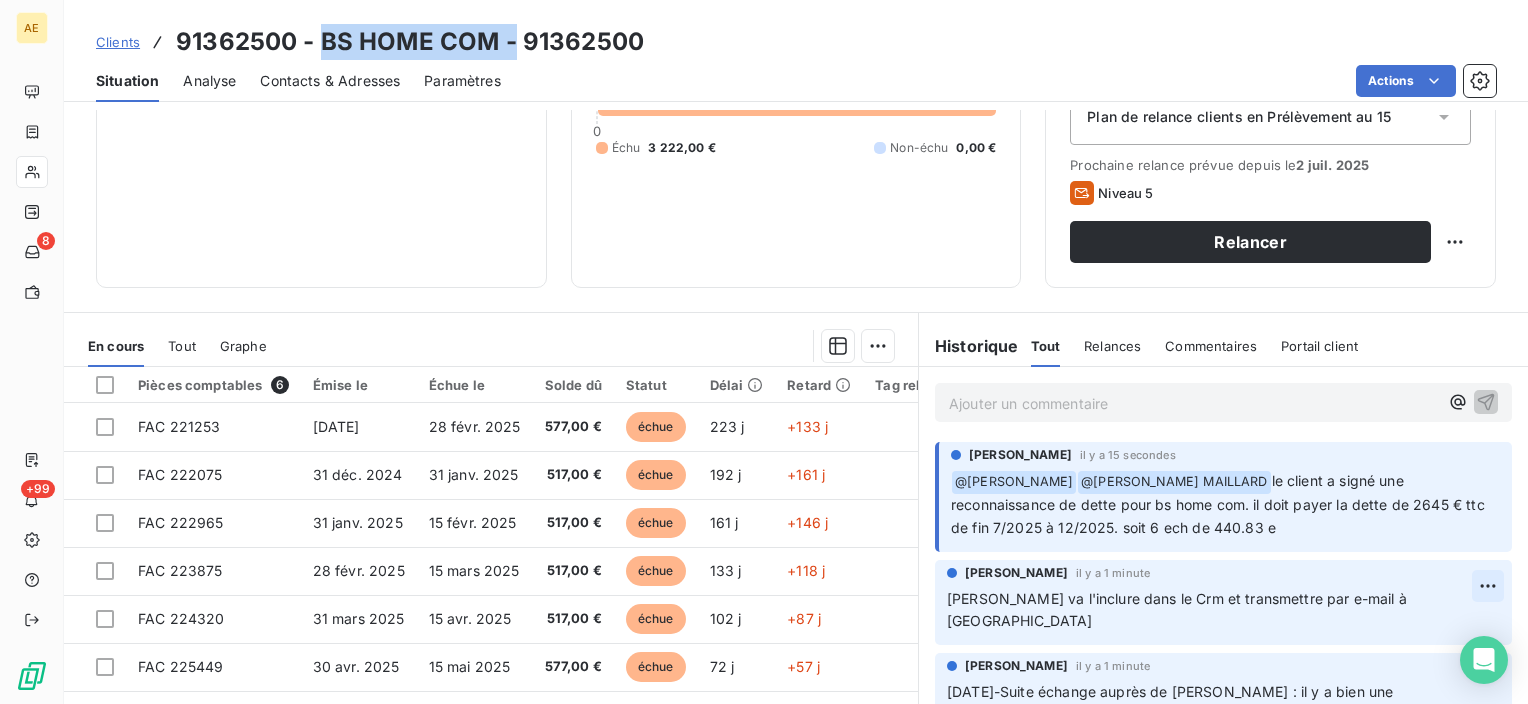 click on "AE 8 +99 Clients 91362500 - BS HOME COM - 91362500 Situation Analyse Contacts & Adresses Paramètres Actions Informations client Gestionnaires BRUNO HAMON Propriétés Client Tags Encours client   3 222,00 € 0 Échu 3 222,00 € Non-échu 0,00 €   Gestion du risque Surveiller ce client en intégrant votre outil de gestion des risques client. Relance Plan de relance Plan de relance clients en Prélèvement au 15 Prochaine relance prévue depuis le  2 juil. 2025 Niveau 5 Relancer En cours Tout Graphe Pièces comptables 6 Émise le Échue le Solde dû Statut Délai   Retard   Tag relance   FAC 221253 30 nov. 2024 28 févr. 2025 577,00 € échue 223 j +133 j FAC 222075 31 déc. 2024 31 janv. 2025 517,00 € échue 192 j +161 j FAC 222965 31 janv. 2025 15 févr. 2025 517,00 € échue 161 j +146 j FAC 223875 28 févr. 2025 15 mars 2025 517,00 € échue 133 j +118 j FAC 224320 31 mars 2025 15 avr. 2025 517,00 € échue 102 j +87 j FAC 225449 30 avr. 2025 15 mai 2025 577,00 € 25" at bounding box center [764, 352] 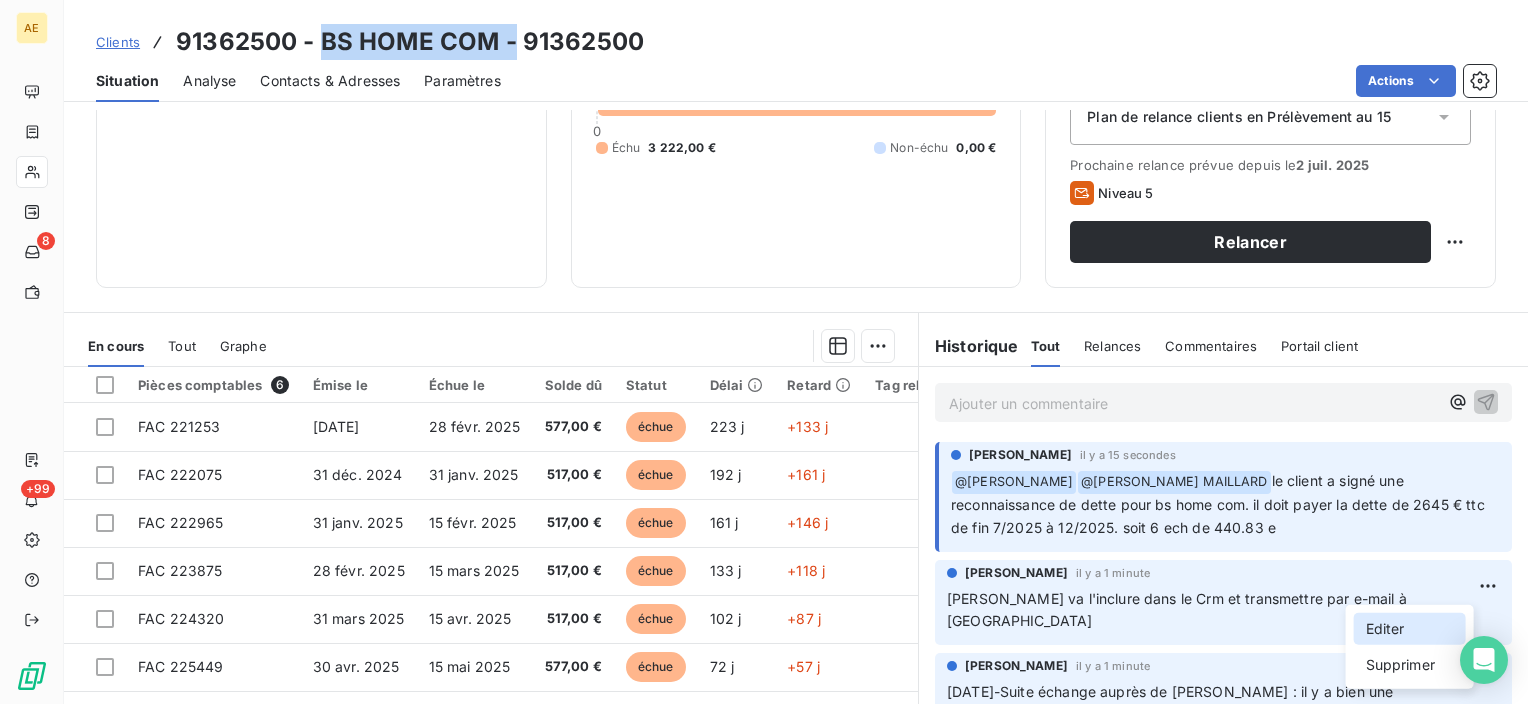 click on "Editer" at bounding box center [1410, 629] 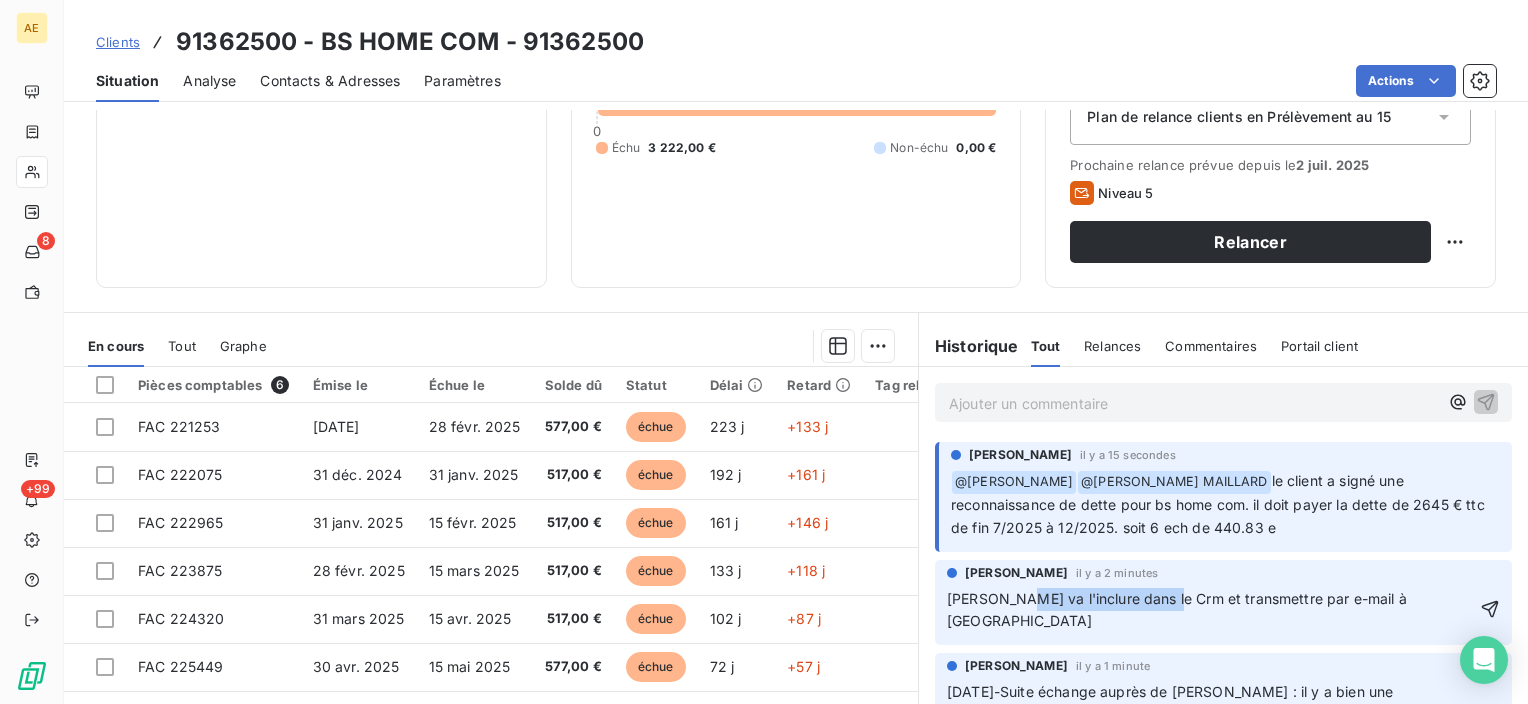 drag, startPoint x: 1159, startPoint y: 597, endPoint x: 1004, endPoint y: 600, distance: 155.02902 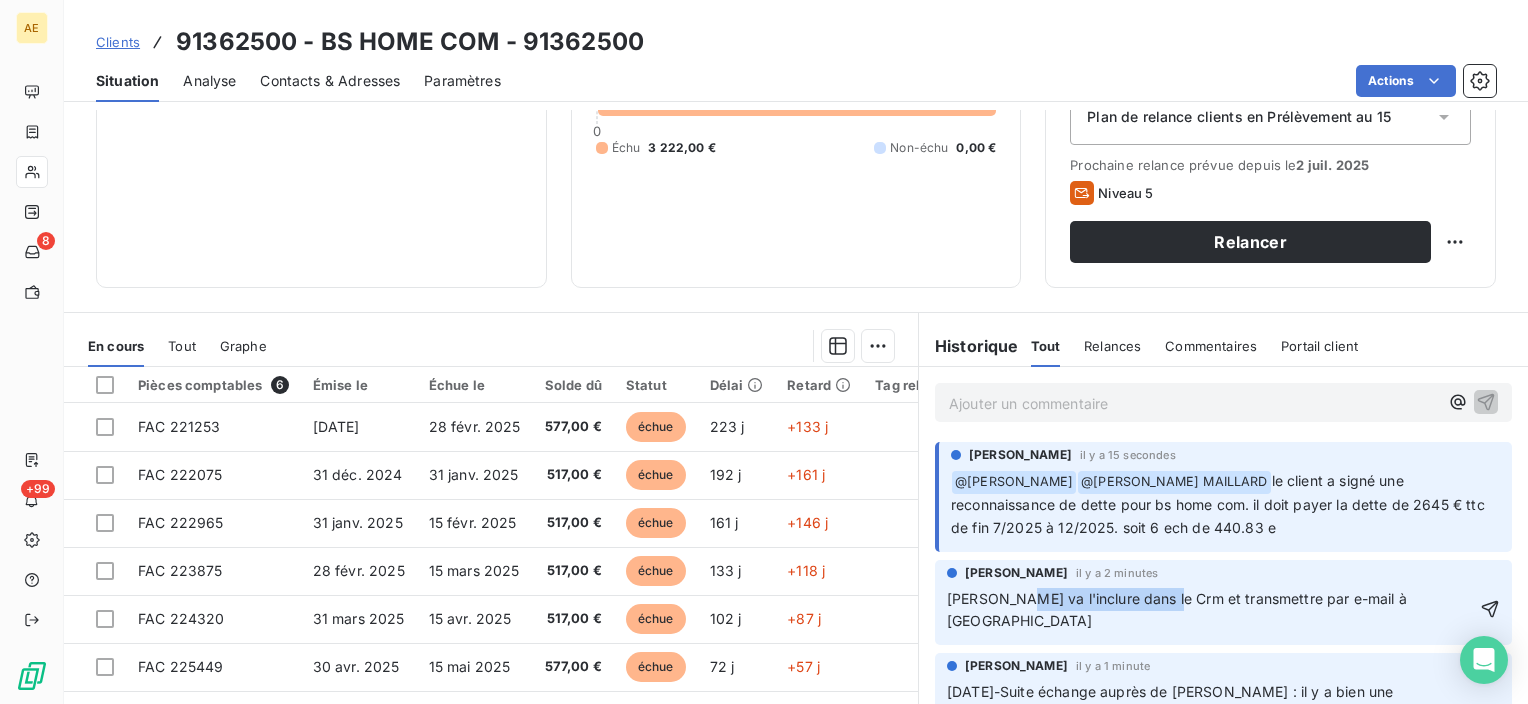 click on "Bruno va l'inclure dans le Crm et transmettre par e-mail à Corinne" at bounding box center [1179, 610] 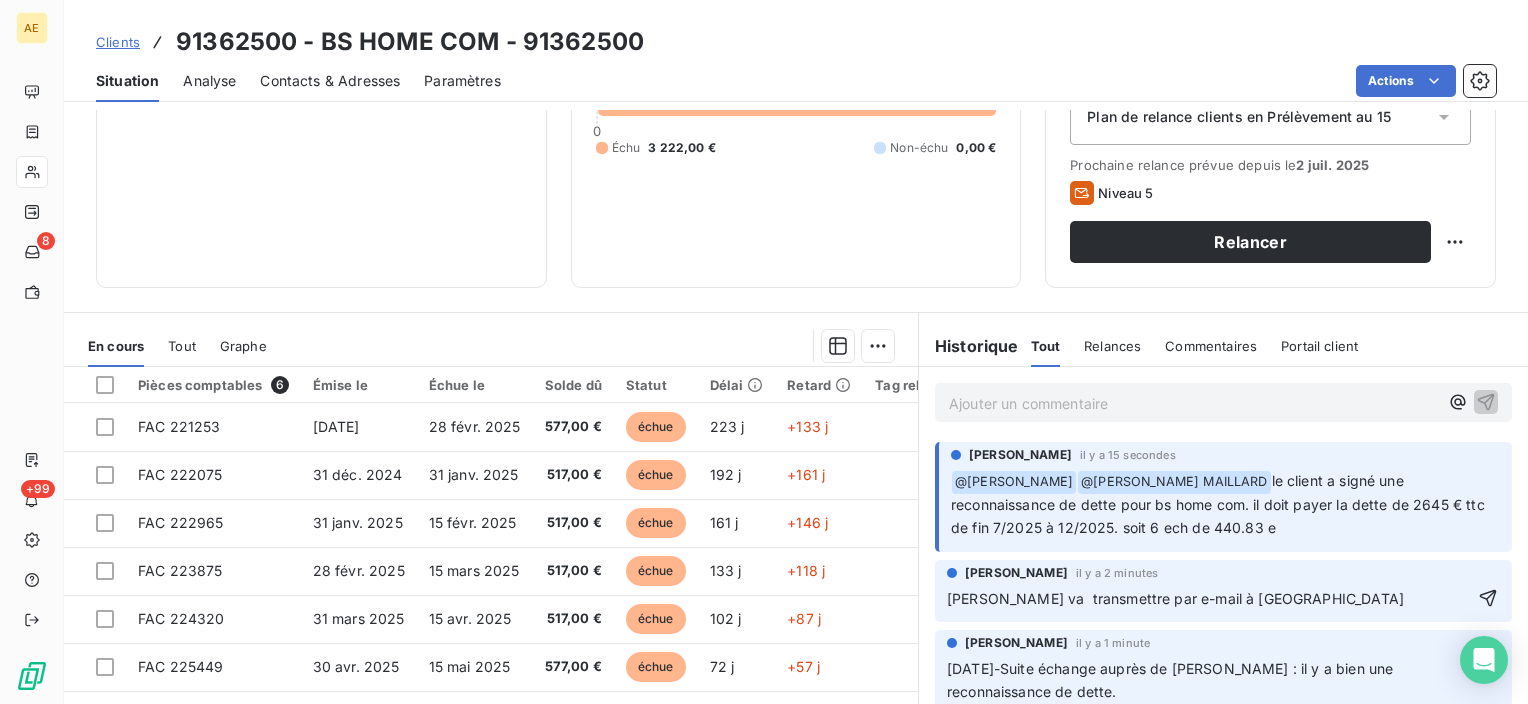 click on "Bruno va  transmettre par e-mail à Corinne" at bounding box center [1175, 598] 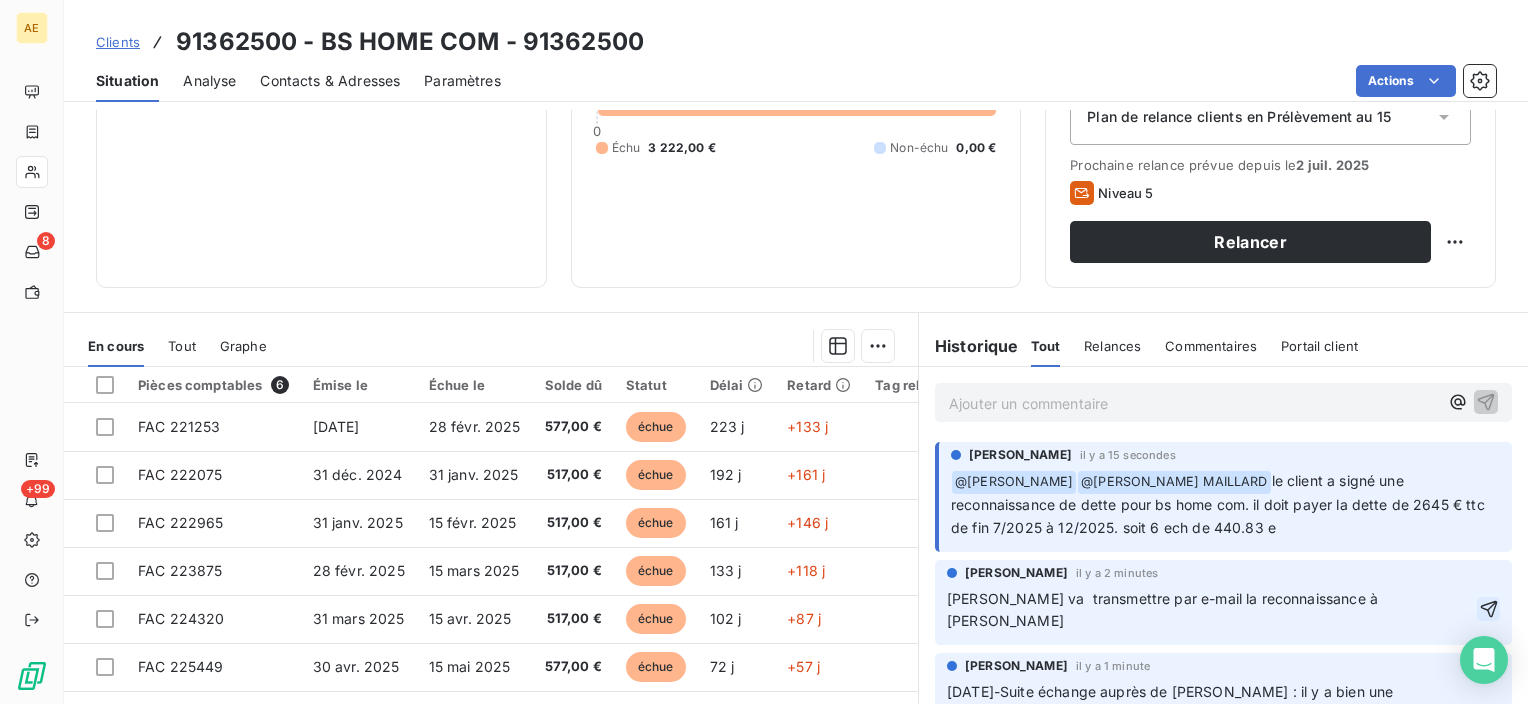 click 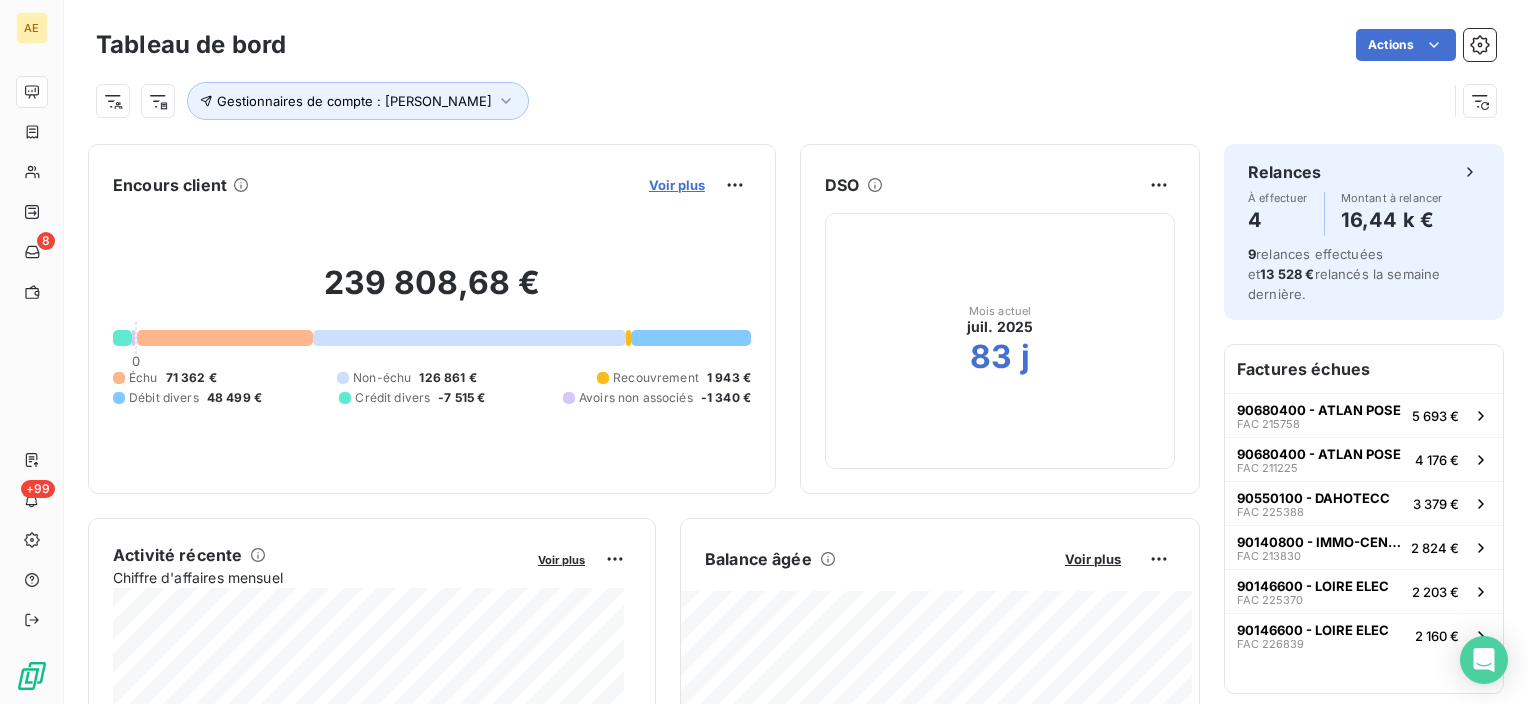 click on "Voir plus" at bounding box center [677, 185] 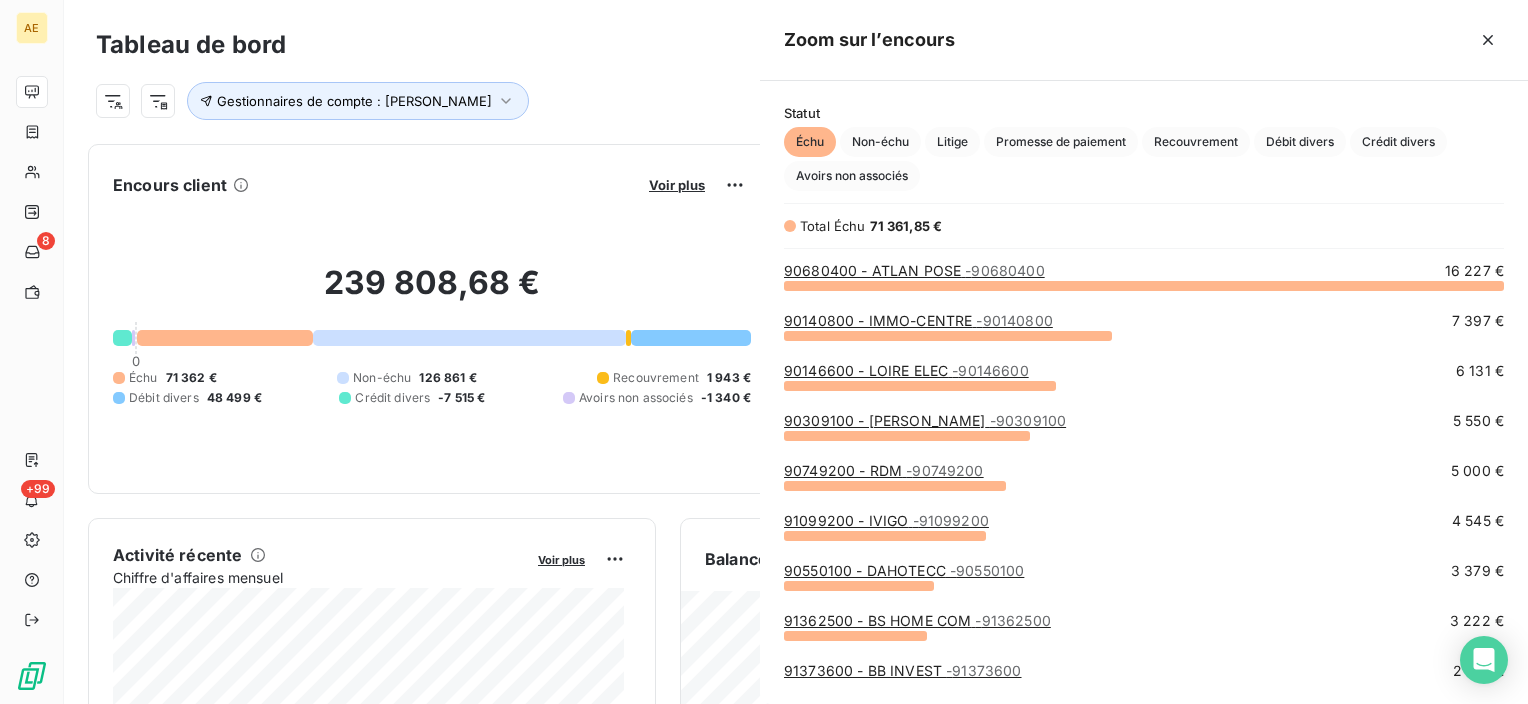 scroll, scrollTop: 16, scrollLeft: 16, axis: both 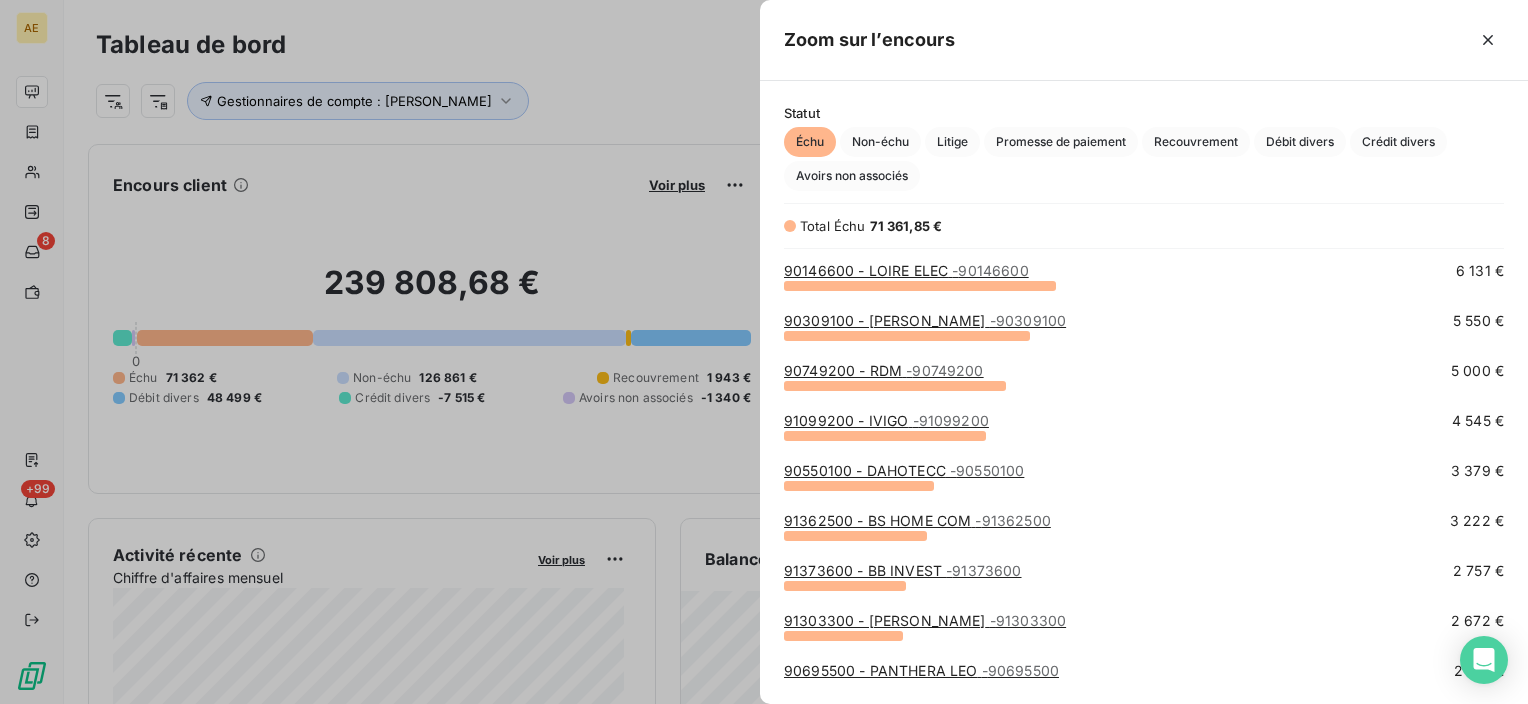 click on "91373600 - BB INVEST   -  91373600" at bounding box center [903, 570] 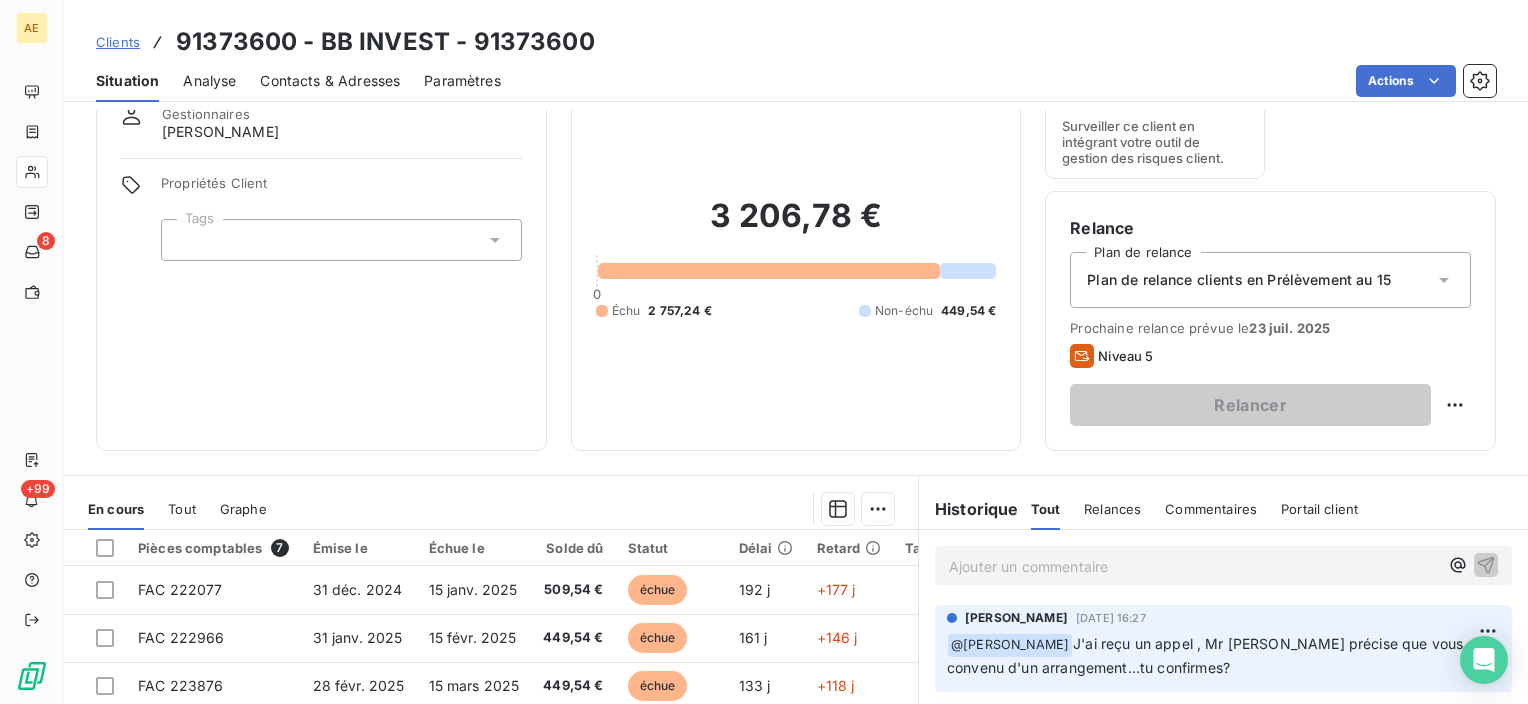 scroll, scrollTop: 200, scrollLeft: 0, axis: vertical 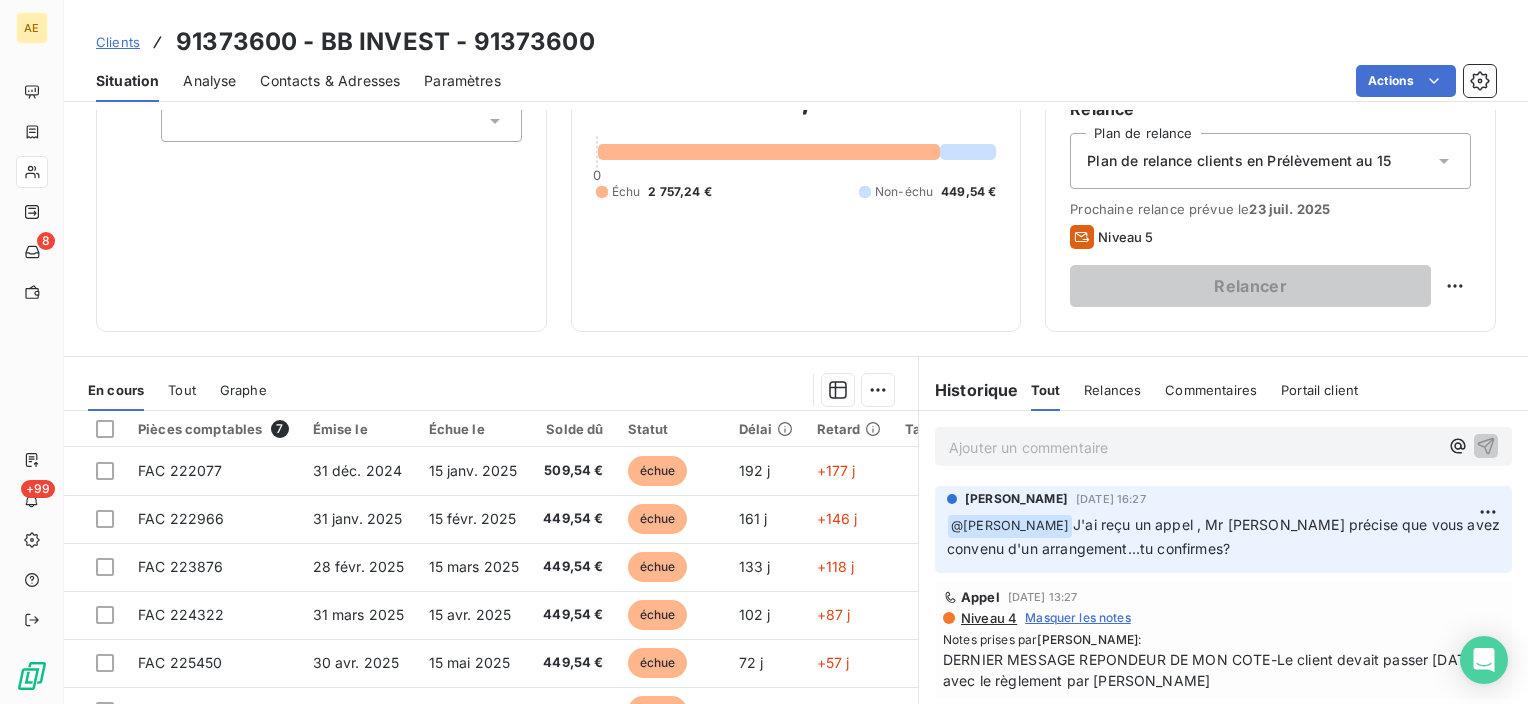 click on "Ajouter un commentaire ﻿" at bounding box center (1193, 447) 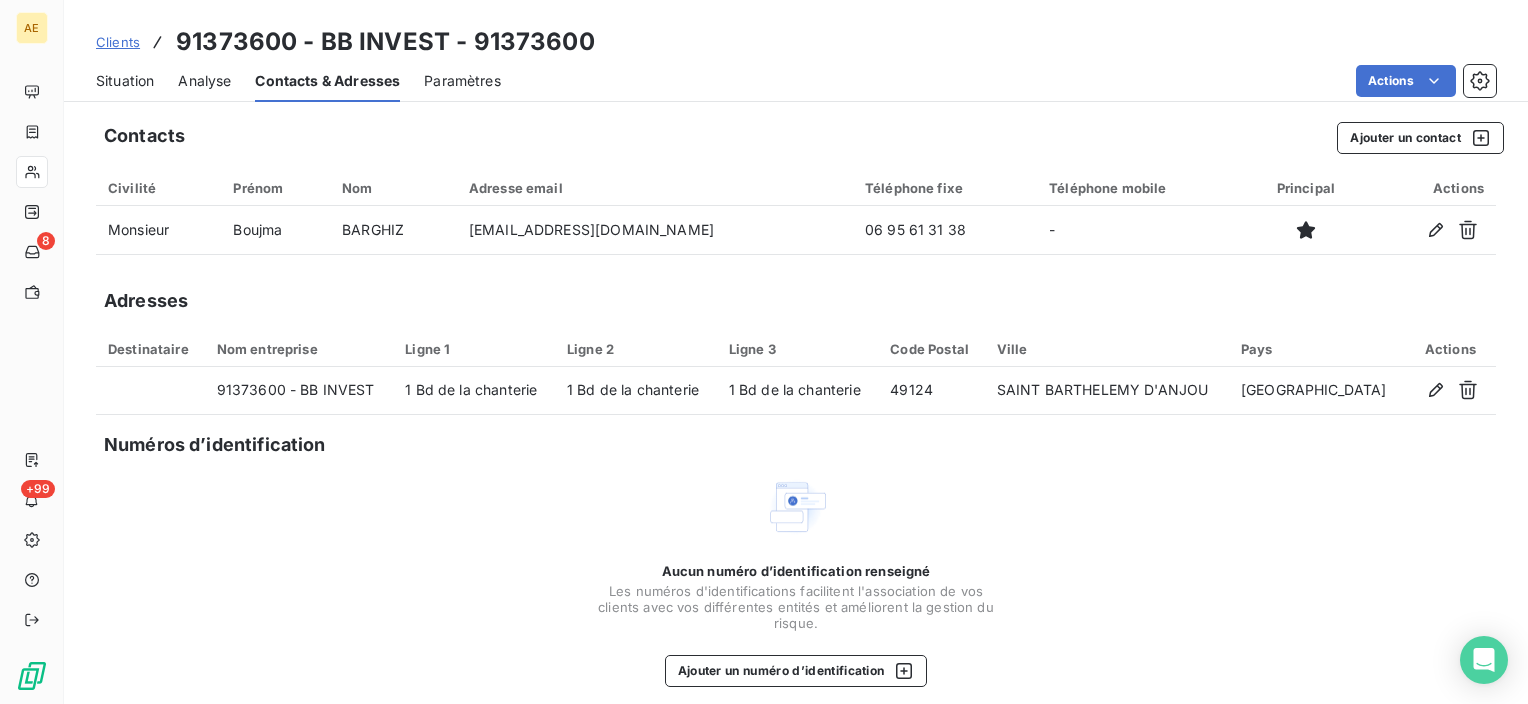 click on "Situation" at bounding box center (125, 81) 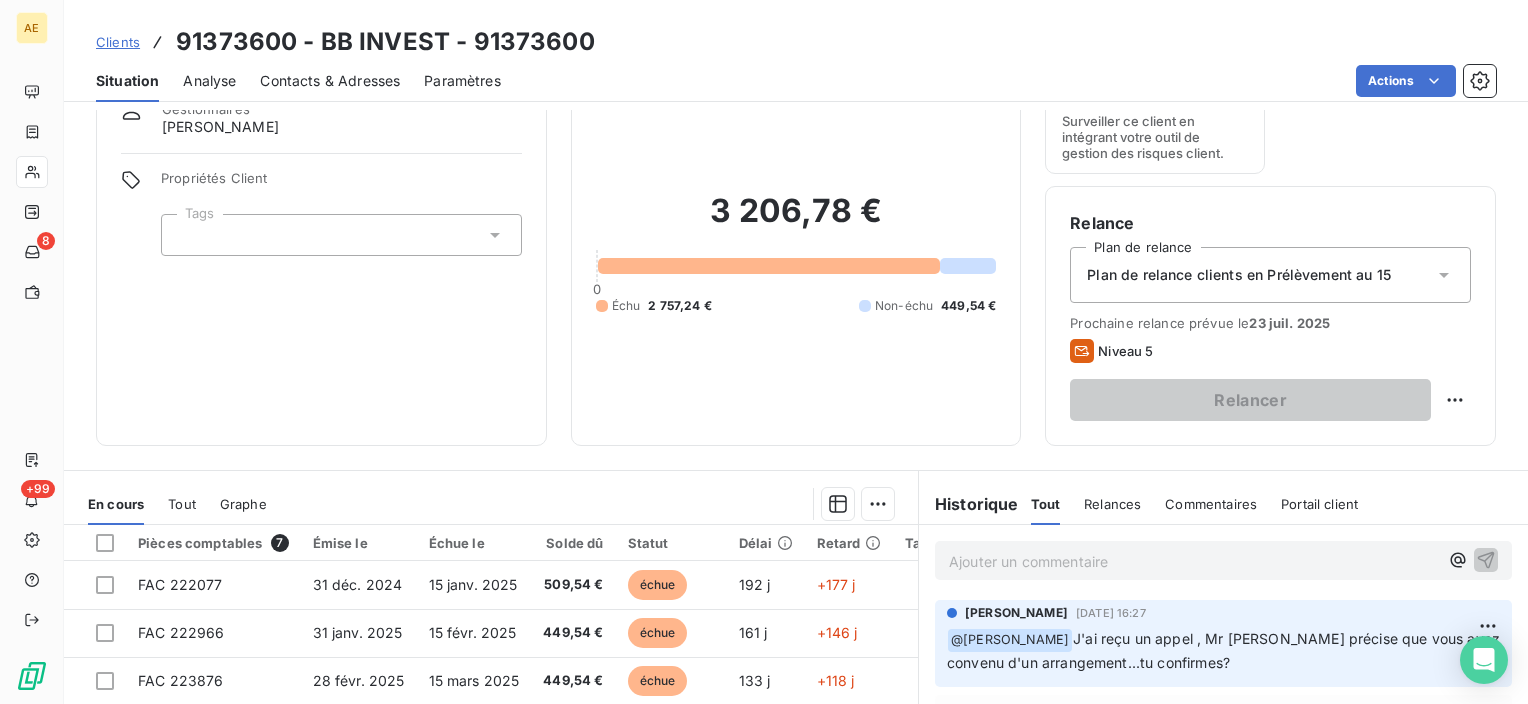 scroll, scrollTop: 200, scrollLeft: 0, axis: vertical 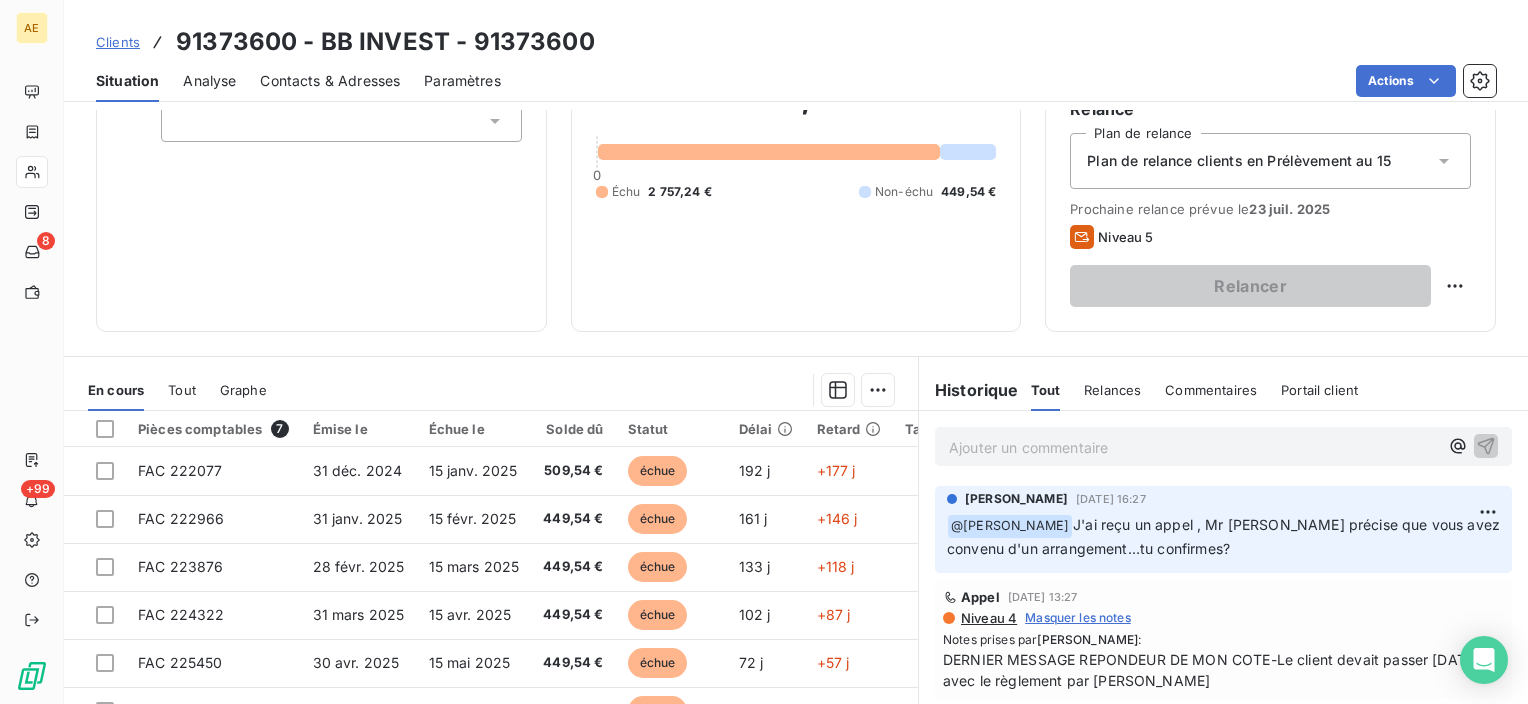 click on "Ajouter un commentaire ﻿" at bounding box center [1193, 447] 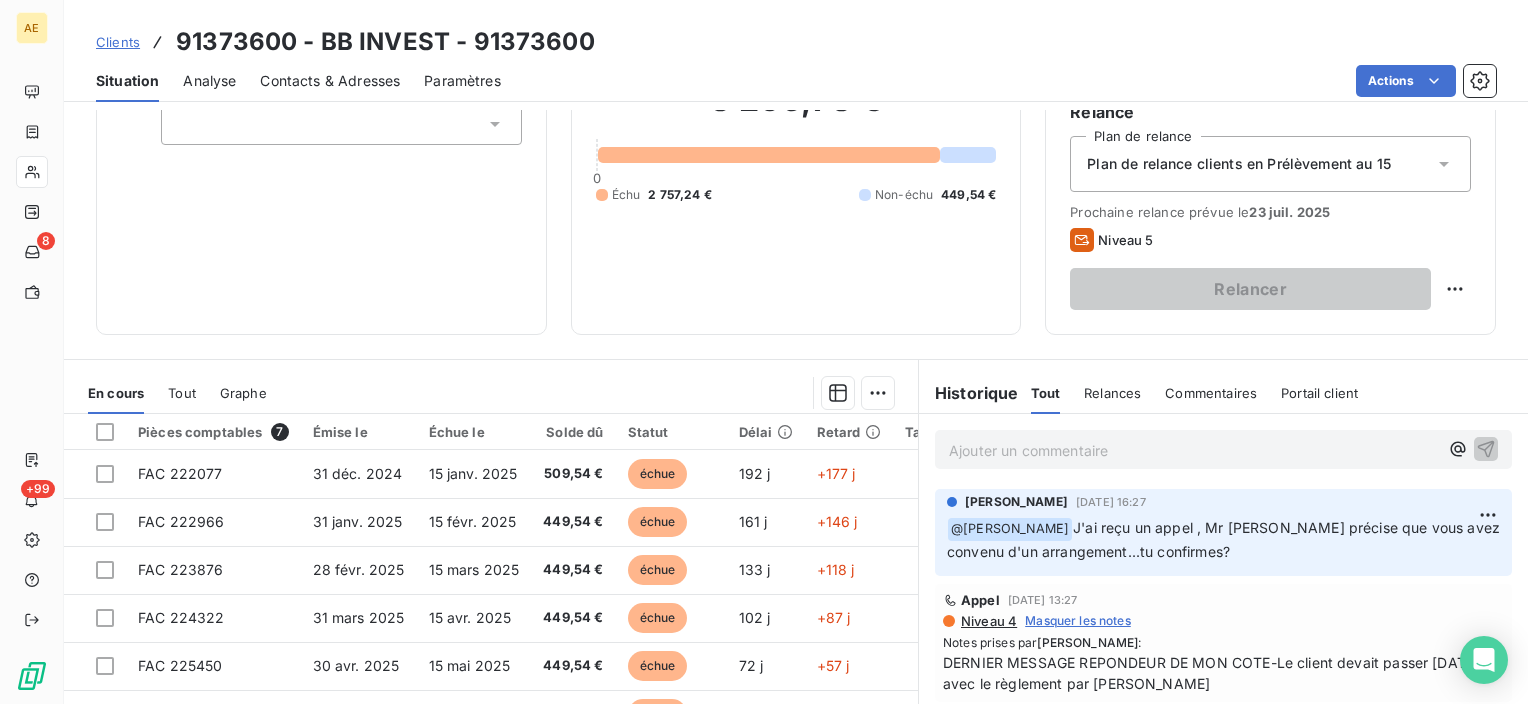 scroll, scrollTop: 200, scrollLeft: 0, axis: vertical 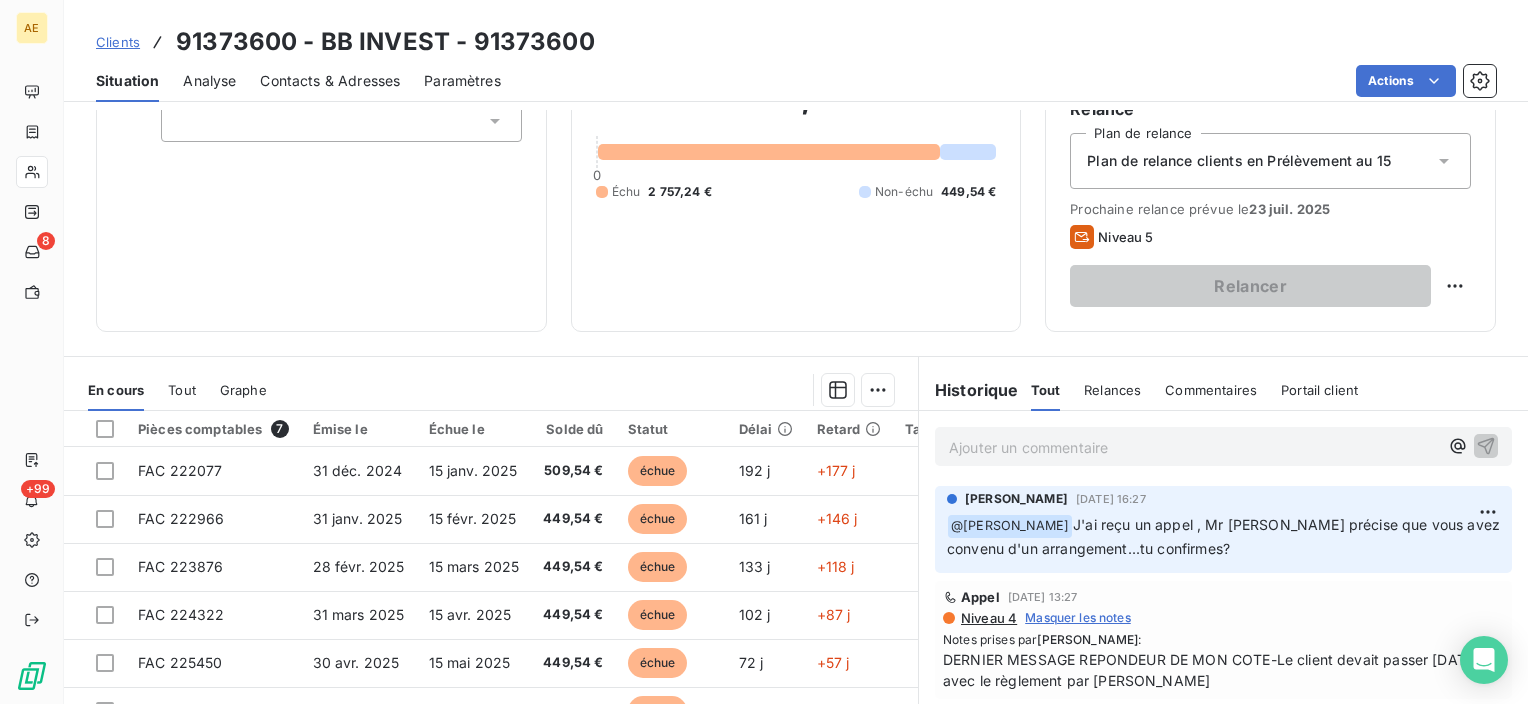 click on "Ajouter un commentaire ﻿" at bounding box center (1193, 447) 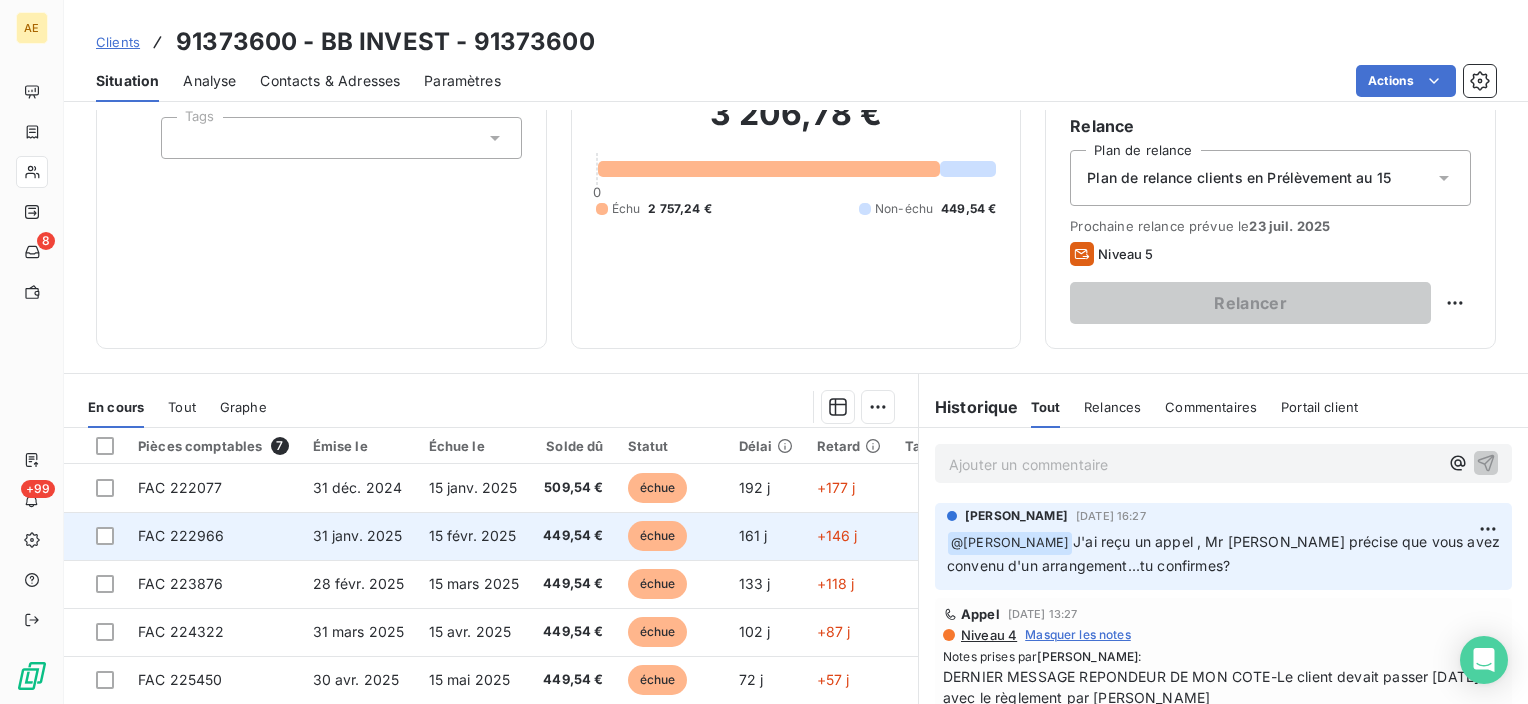 scroll, scrollTop: 151, scrollLeft: 0, axis: vertical 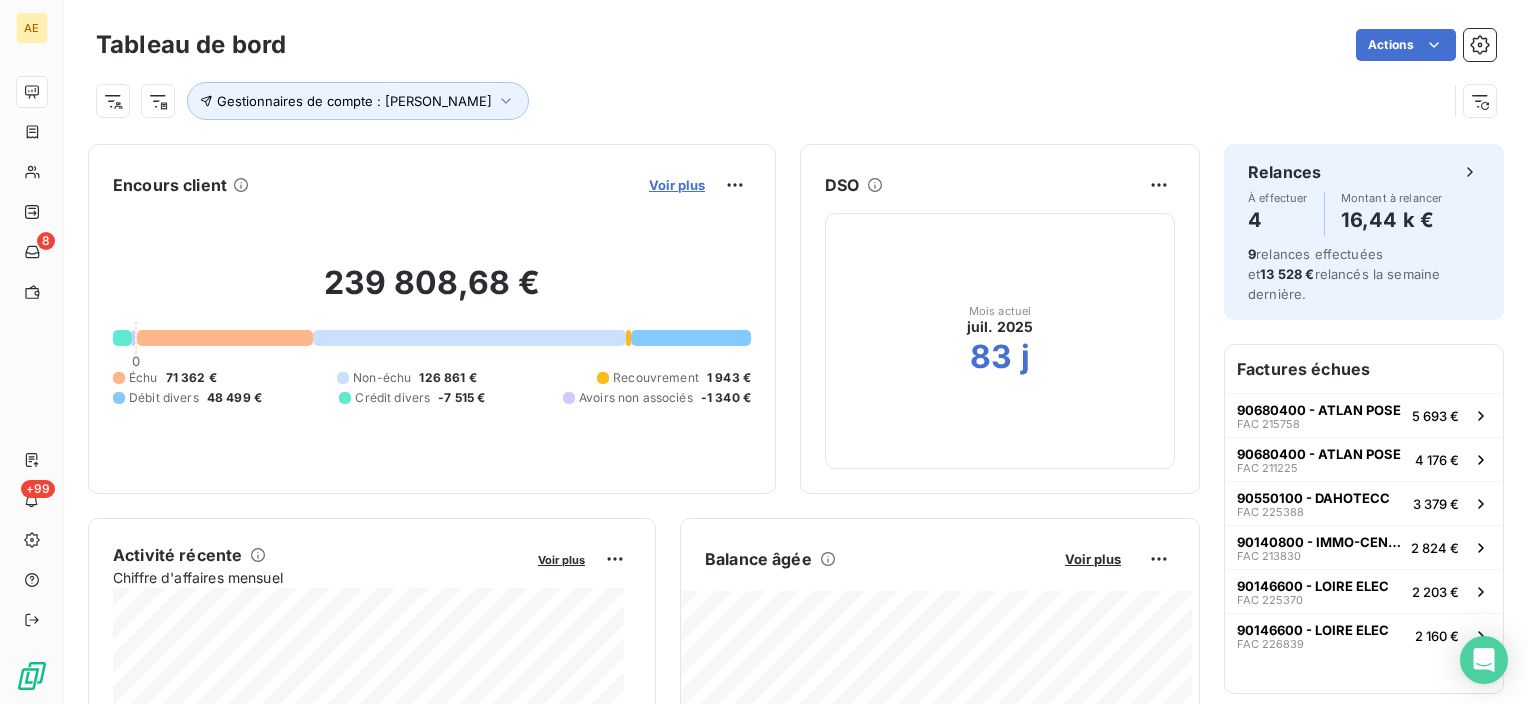 click on "Voir plus" at bounding box center (677, 185) 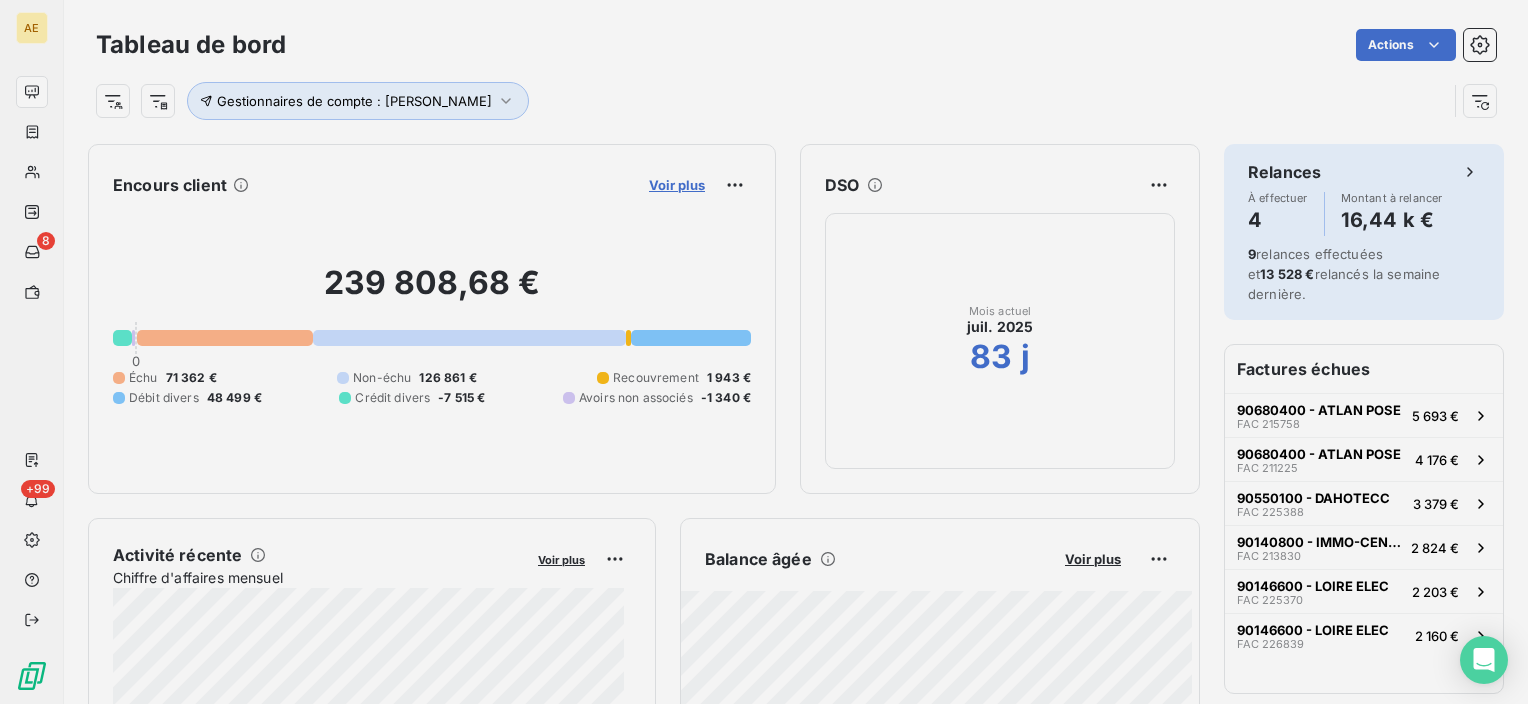 scroll, scrollTop: 688, scrollLeft: 752, axis: both 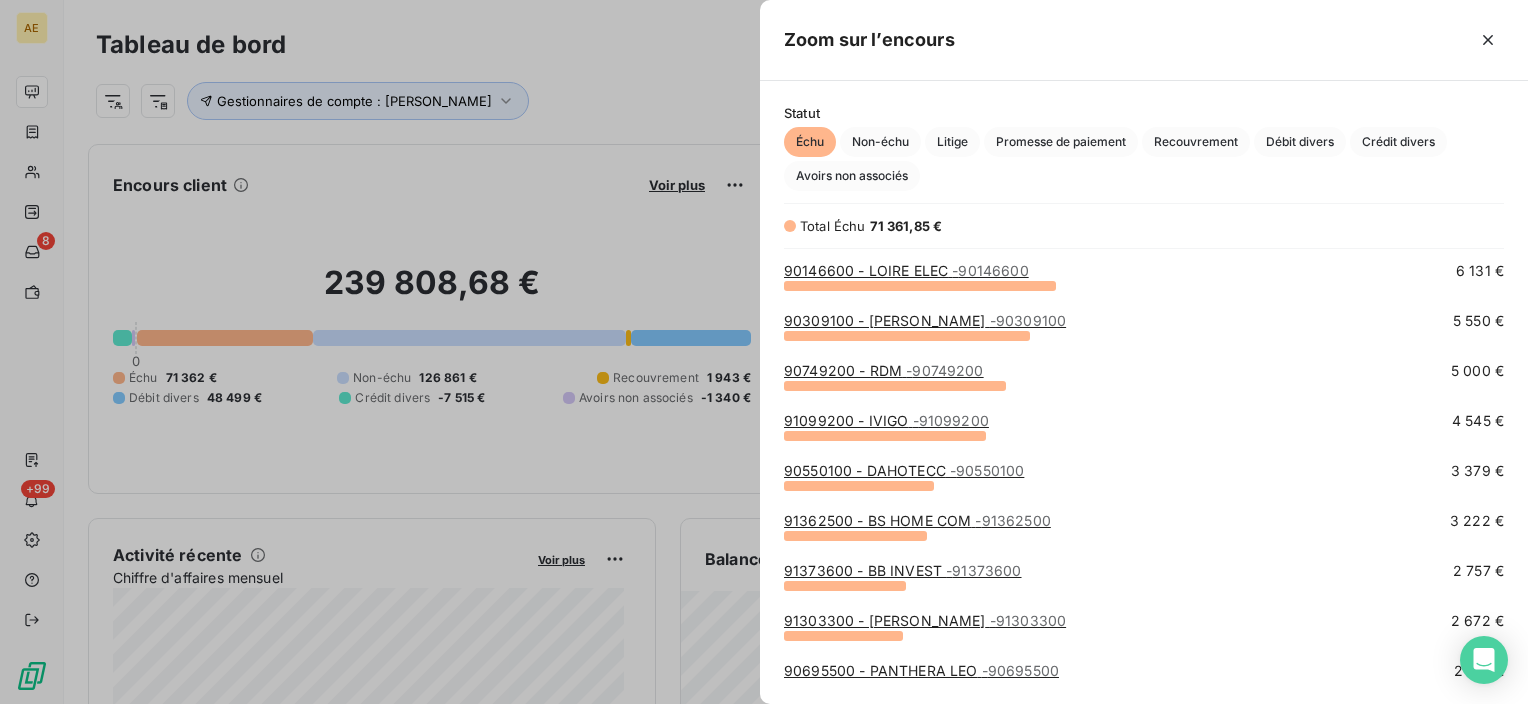 click on "91373600 - BB INVEST   -  91373600" at bounding box center (903, 570) 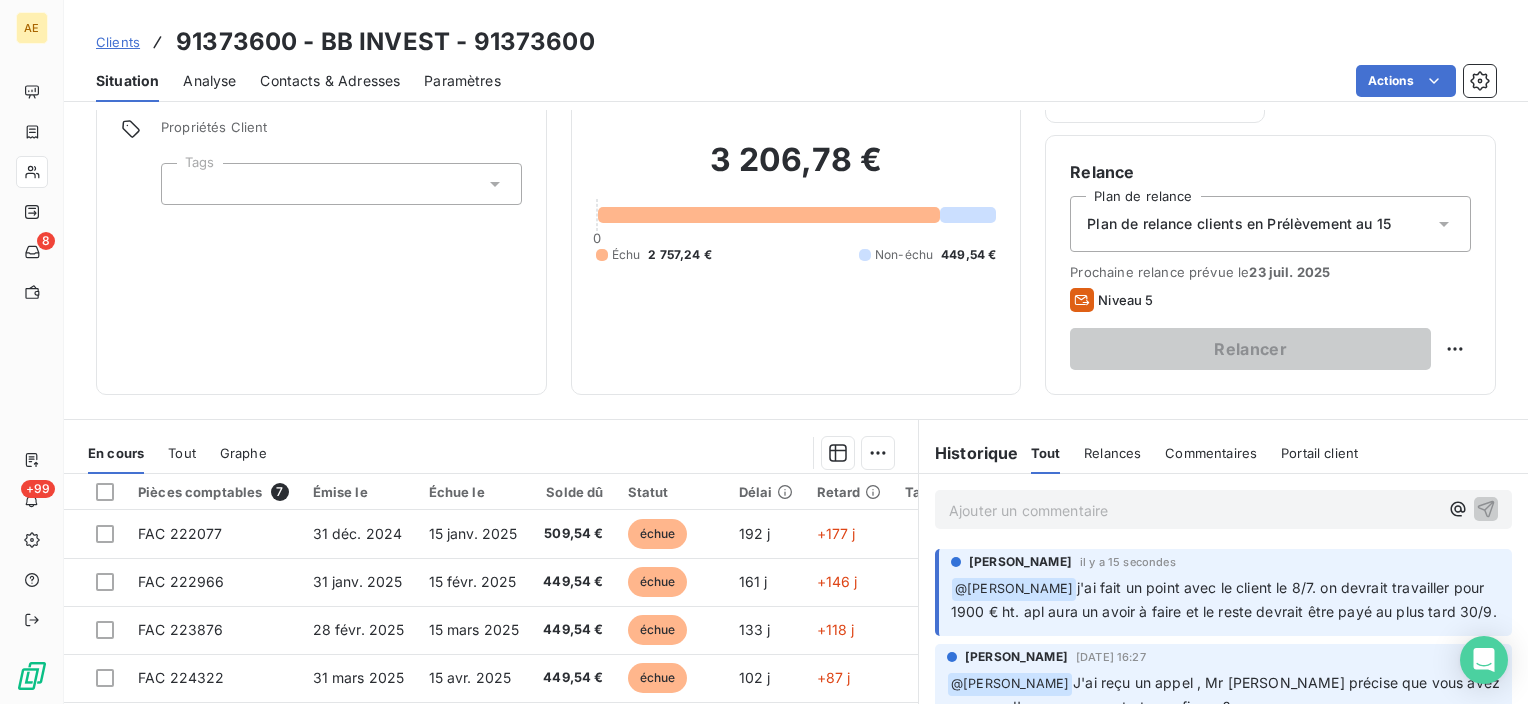 scroll, scrollTop: 300, scrollLeft: 0, axis: vertical 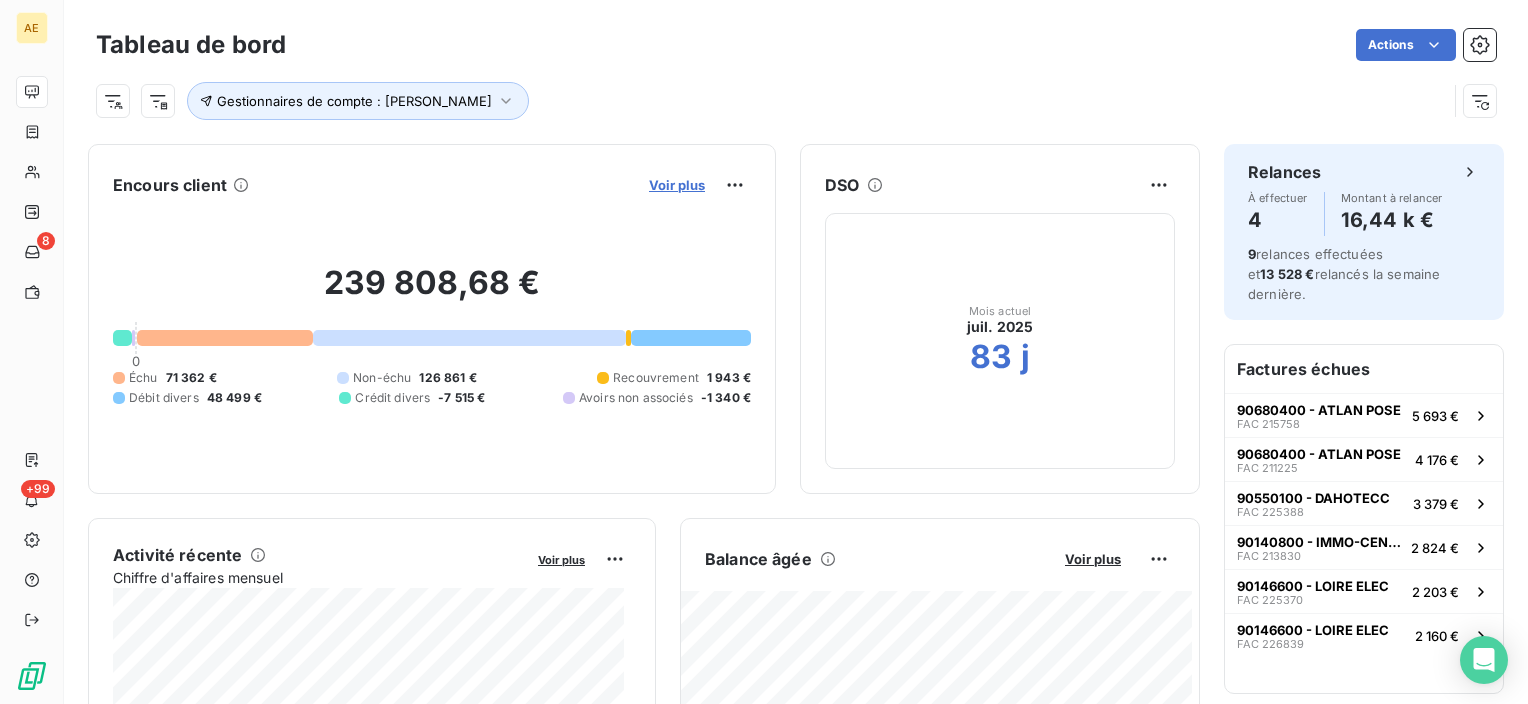 click on "Voir plus" at bounding box center (677, 185) 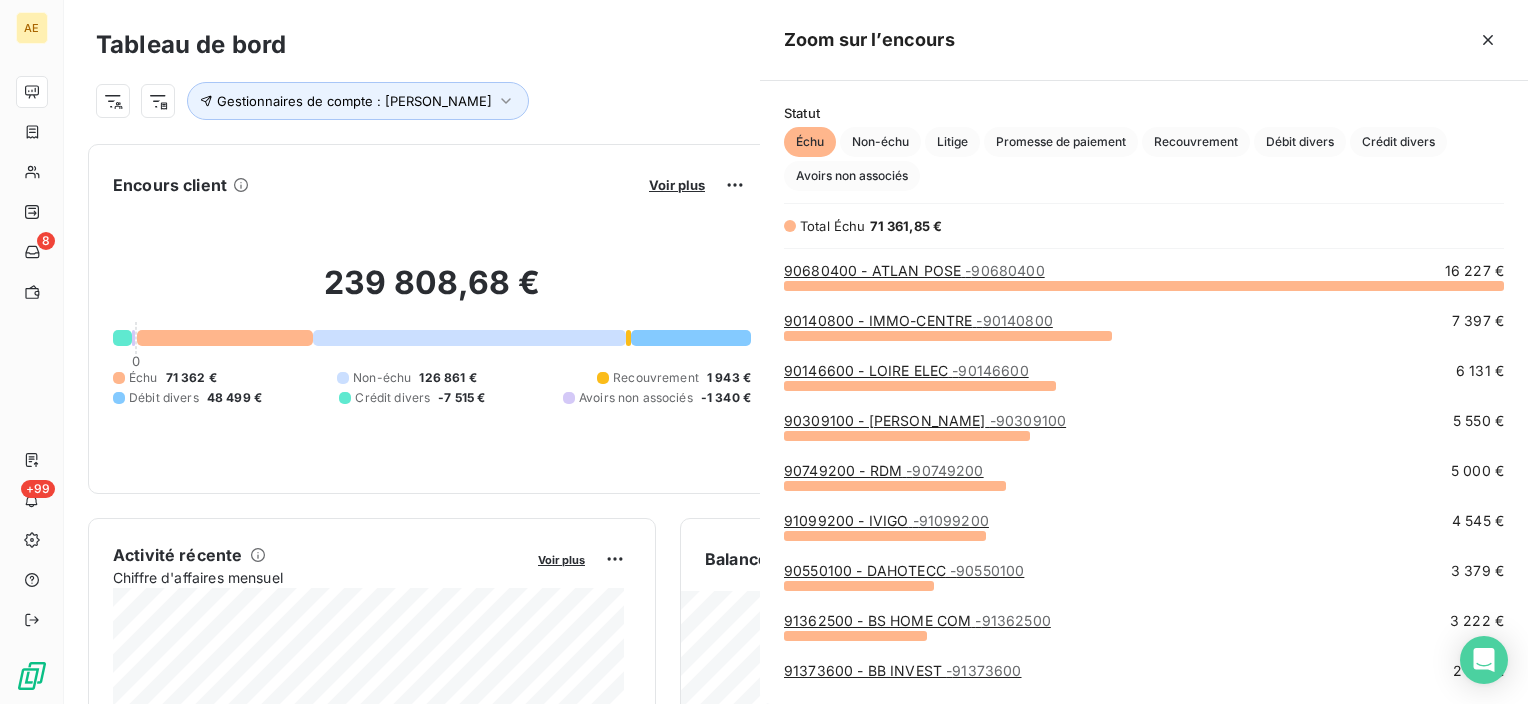 scroll, scrollTop: 16, scrollLeft: 16, axis: both 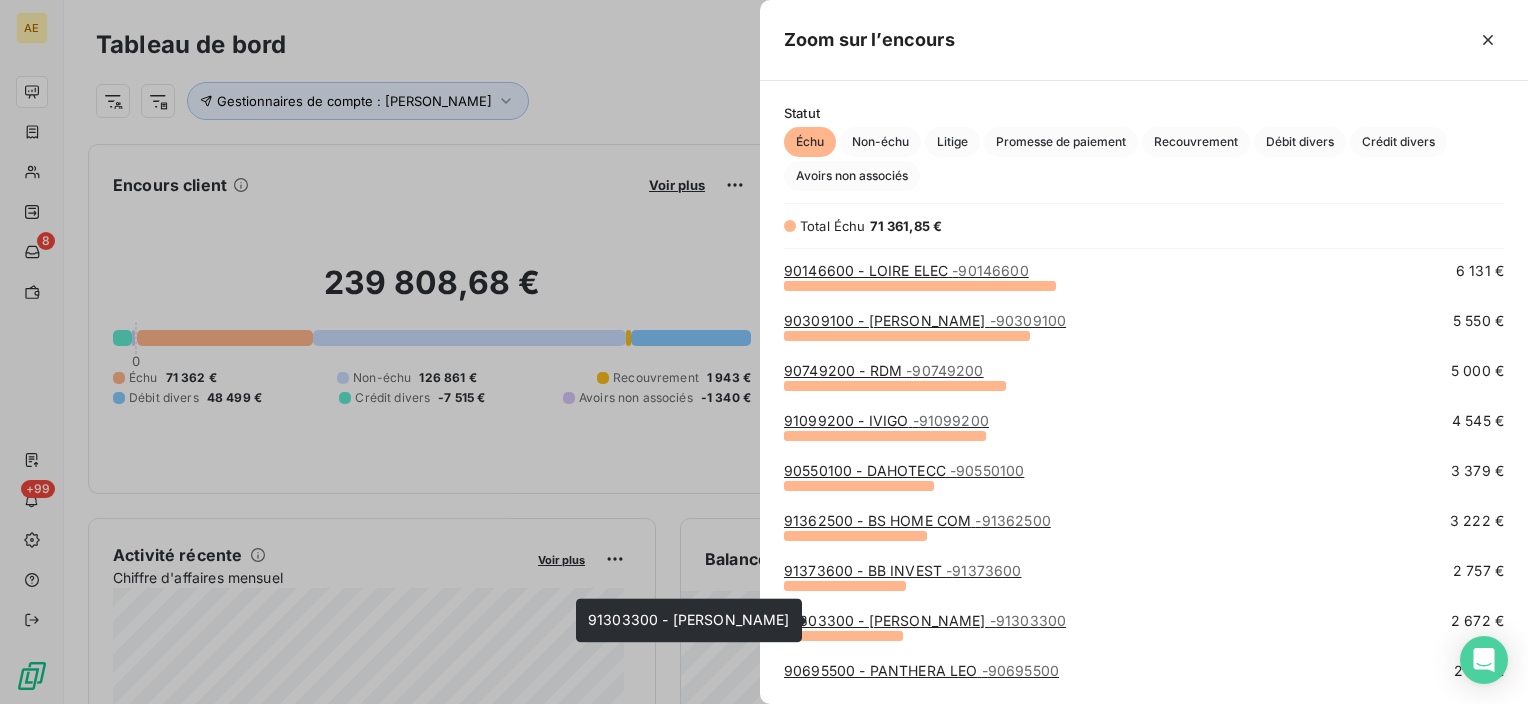 click on "91303300 - HUJA VASILE   -  91303300" at bounding box center [925, 620] 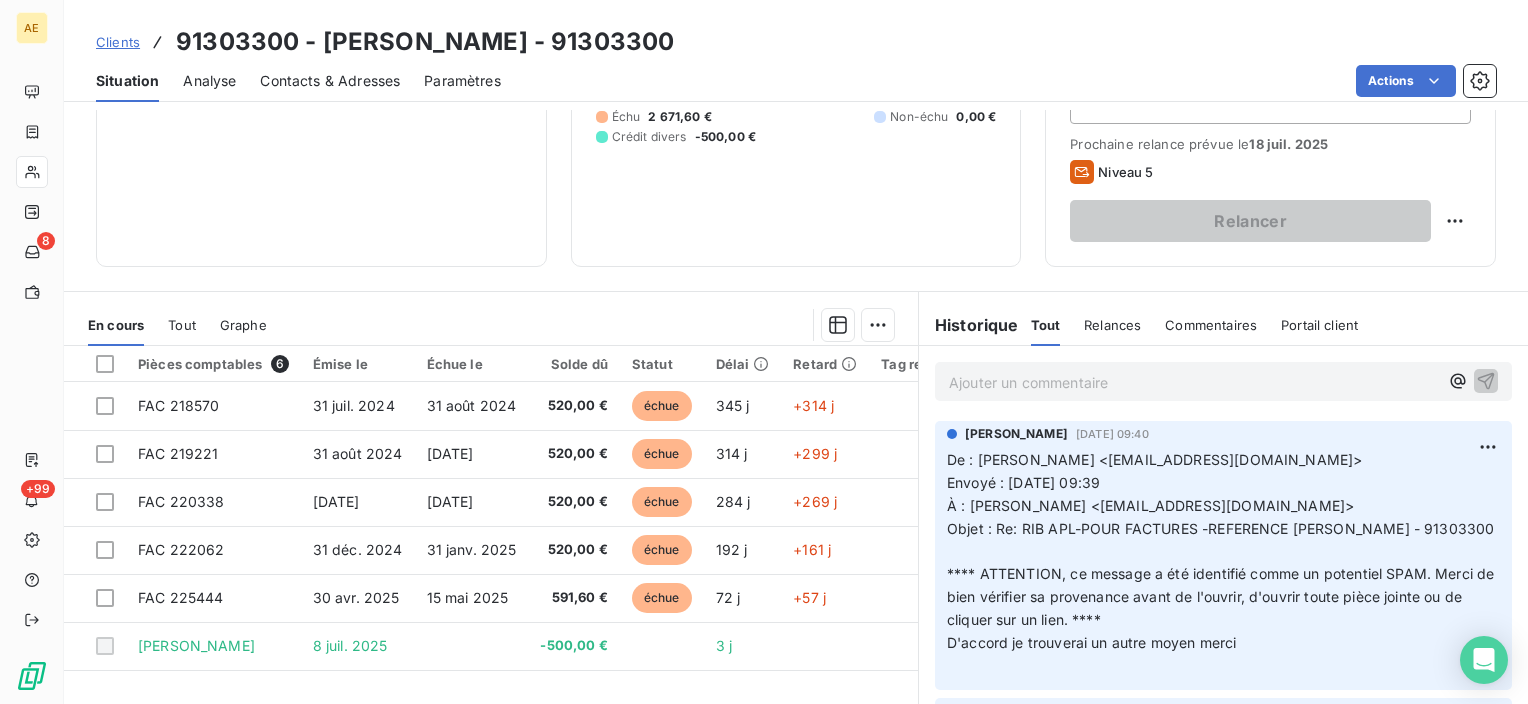 scroll, scrollTop: 300, scrollLeft: 0, axis: vertical 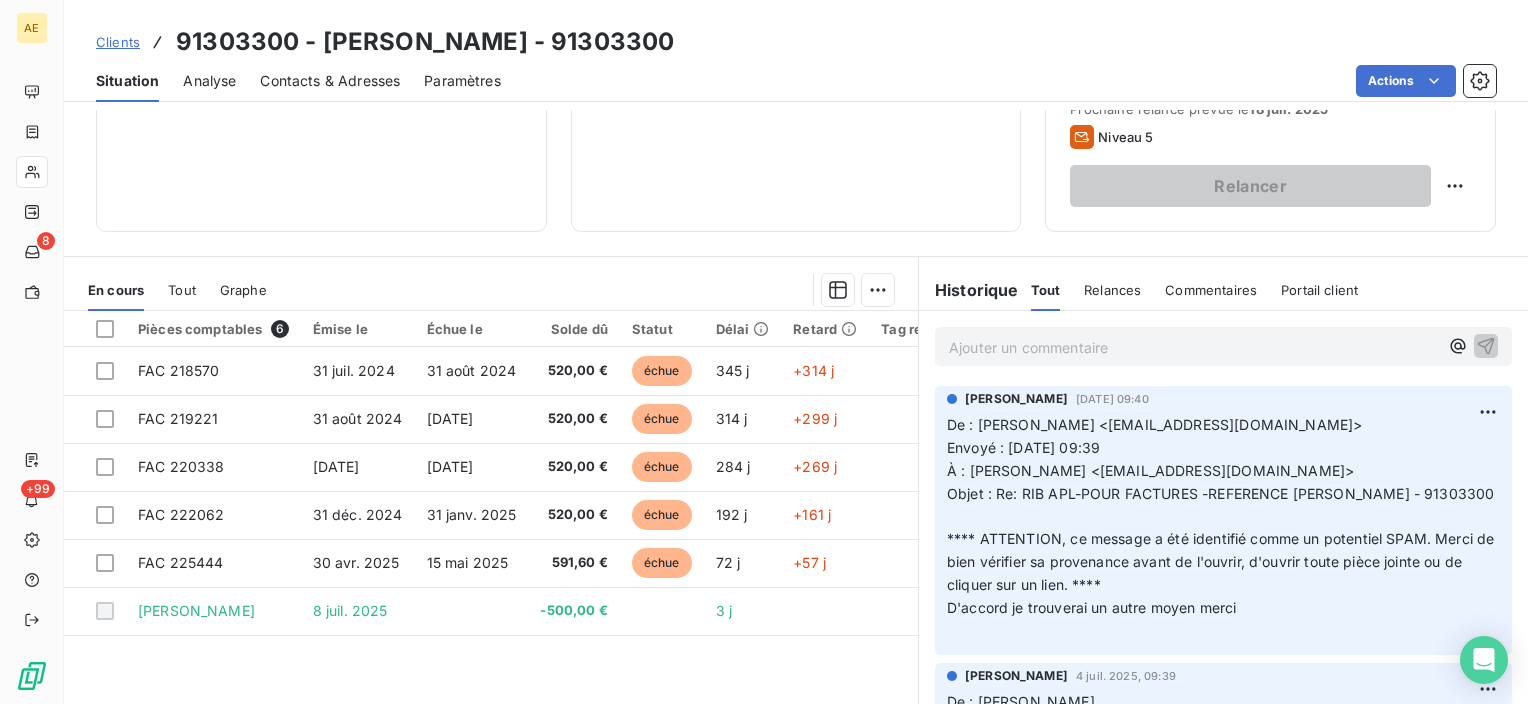 click on "Ajouter un commentaire ﻿" at bounding box center (1193, 347) 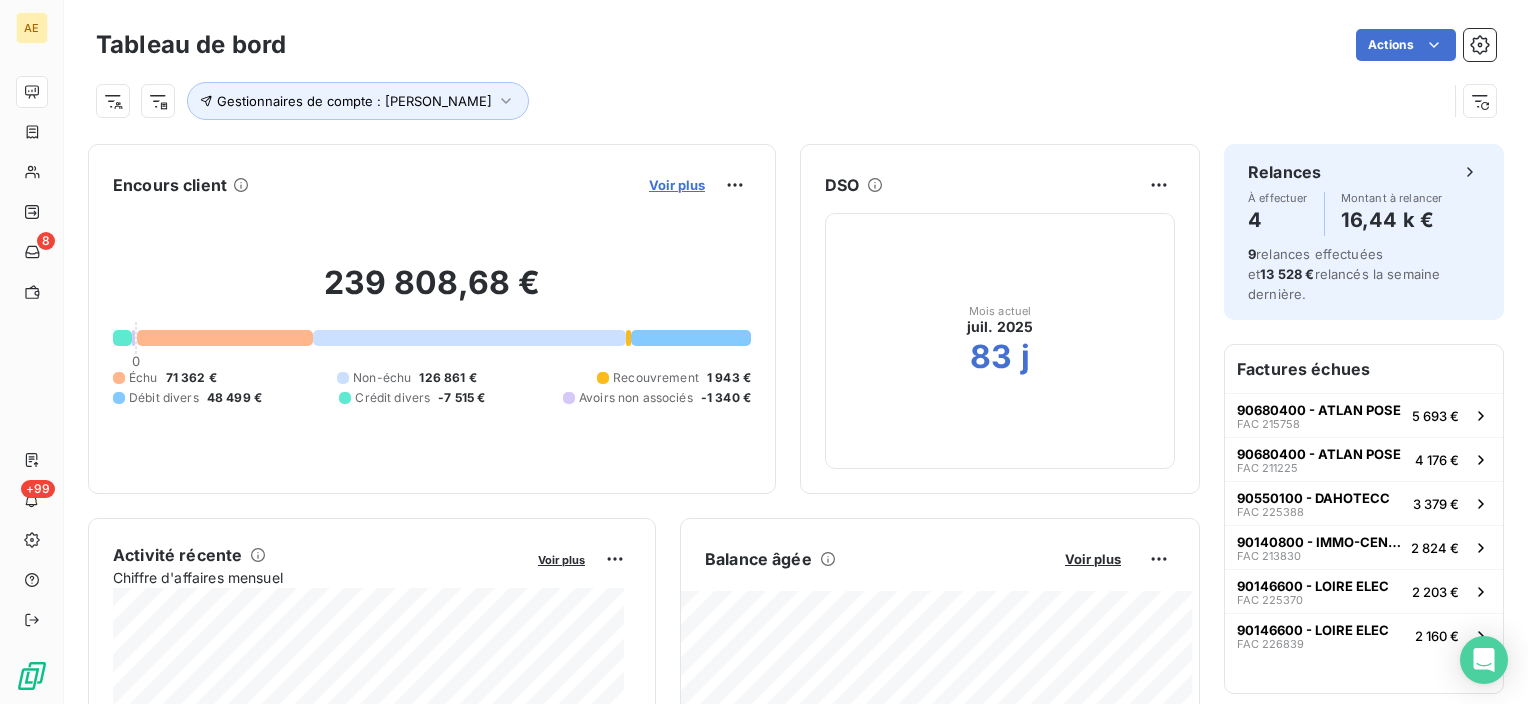 click on "Voir plus" at bounding box center (677, 185) 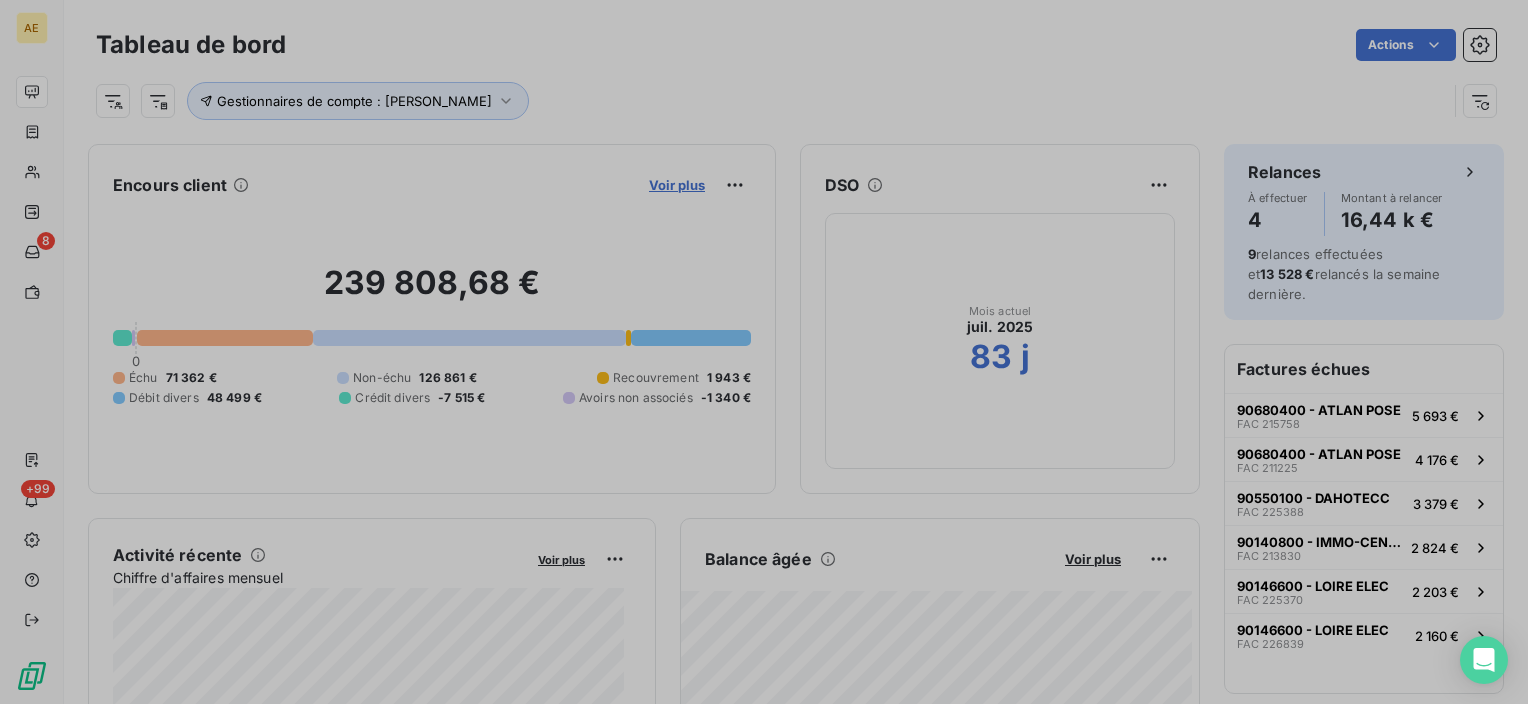 scroll, scrollTop: 16, scrollLeft: 16, axis: both 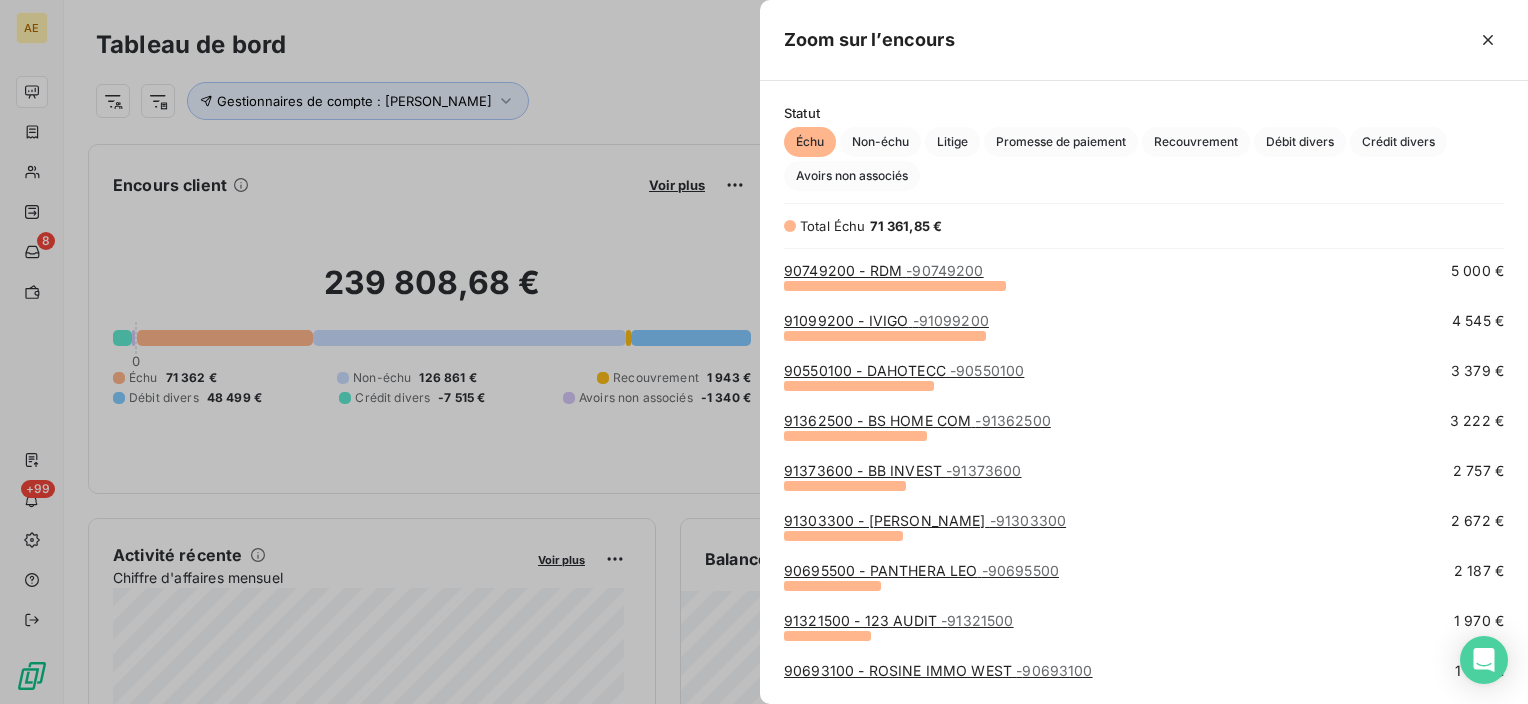 click on "90695500 - PANTHERA LEO   -  90695500" at bounding box center (921, 570) 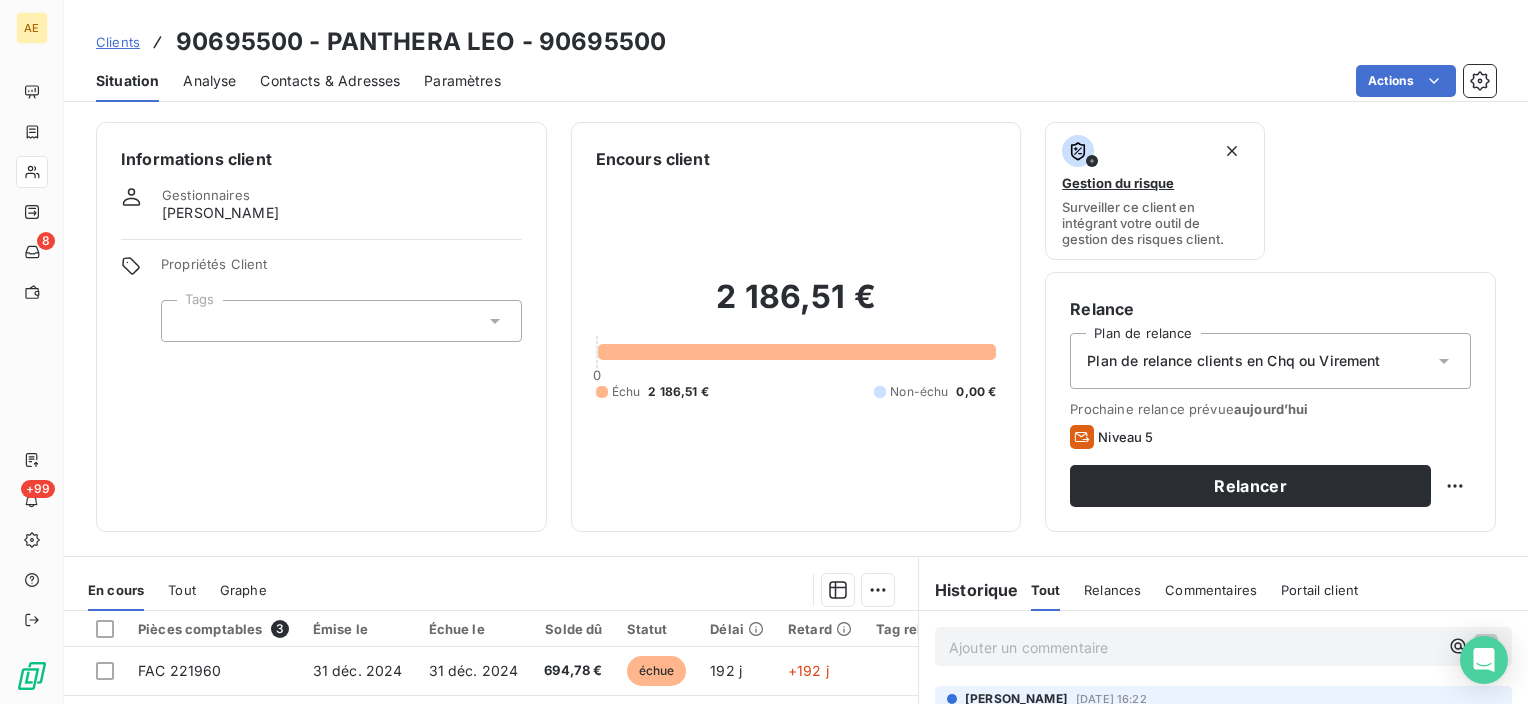 scroll, scrollTop: 200, scrollLeft: 0, axis: vertical 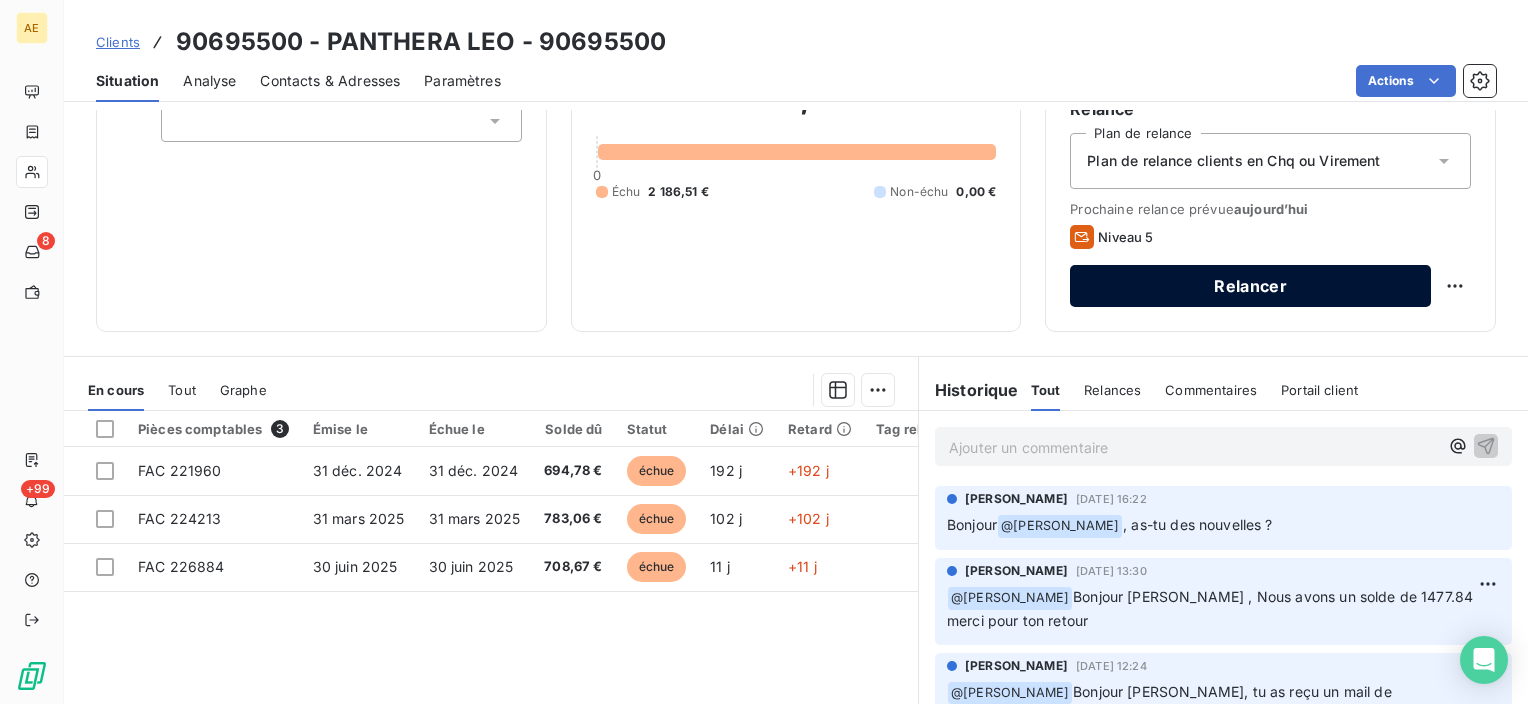 click on "Relancer" at bounding box center [1250, 286] 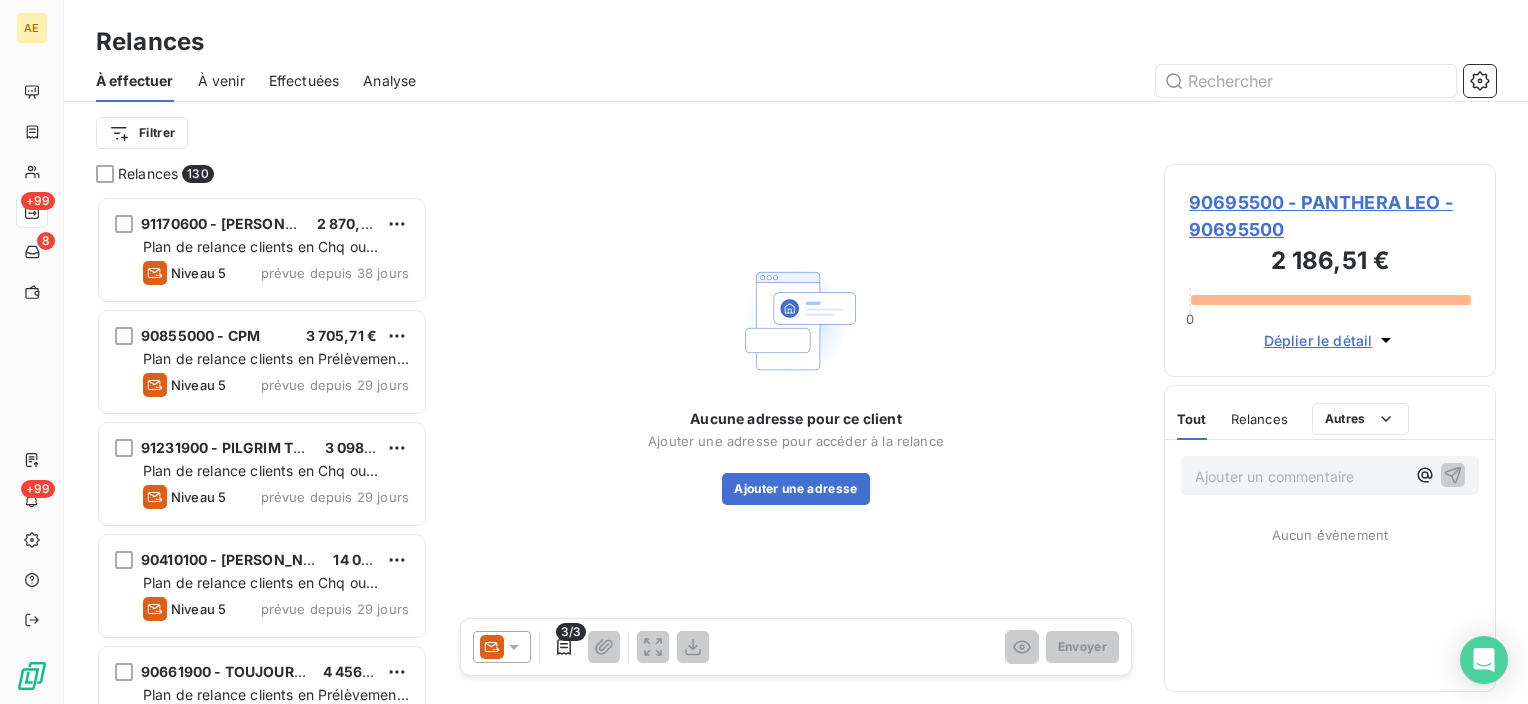 scroll, scrollTop: 16, scrollLeft: 16, axis: both 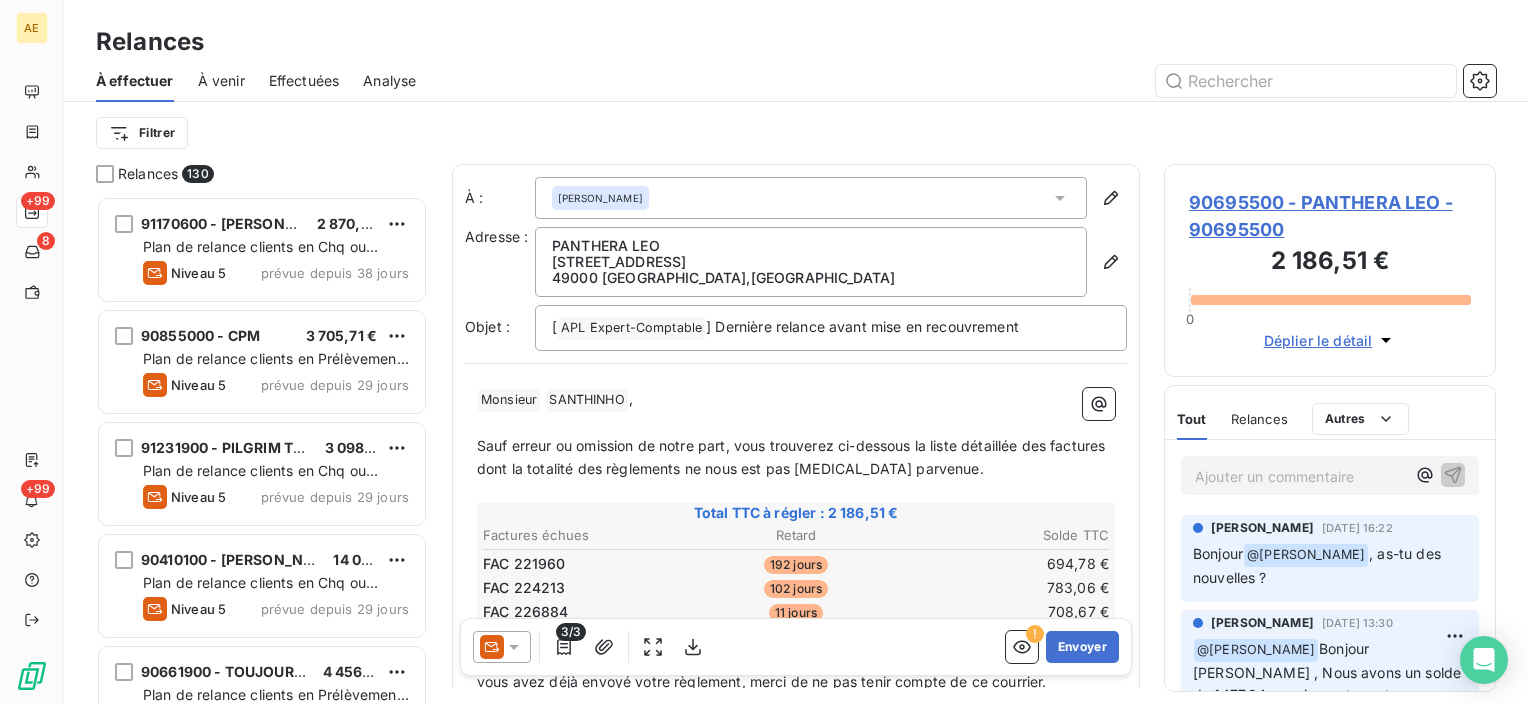 click 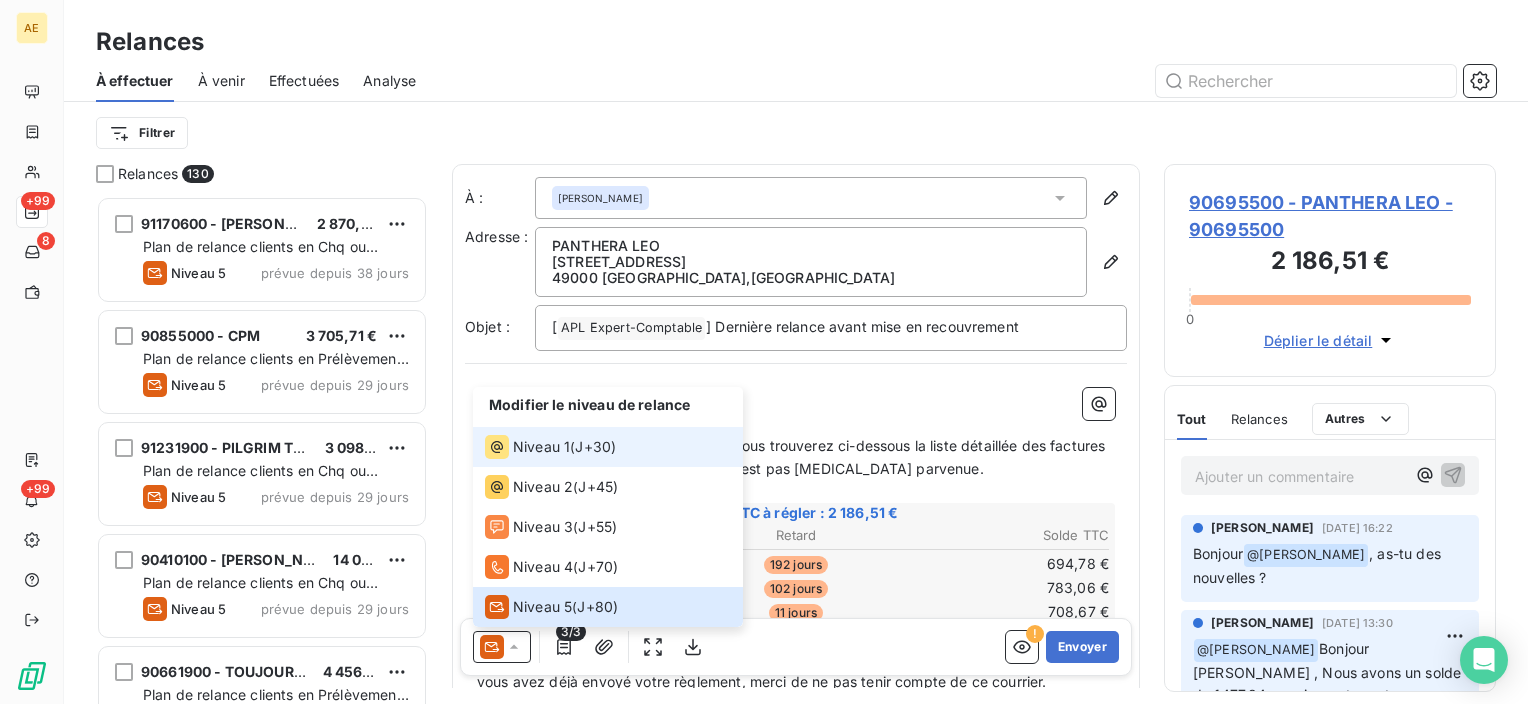 click on "Niveau 1" at bounding box center [541, 447] 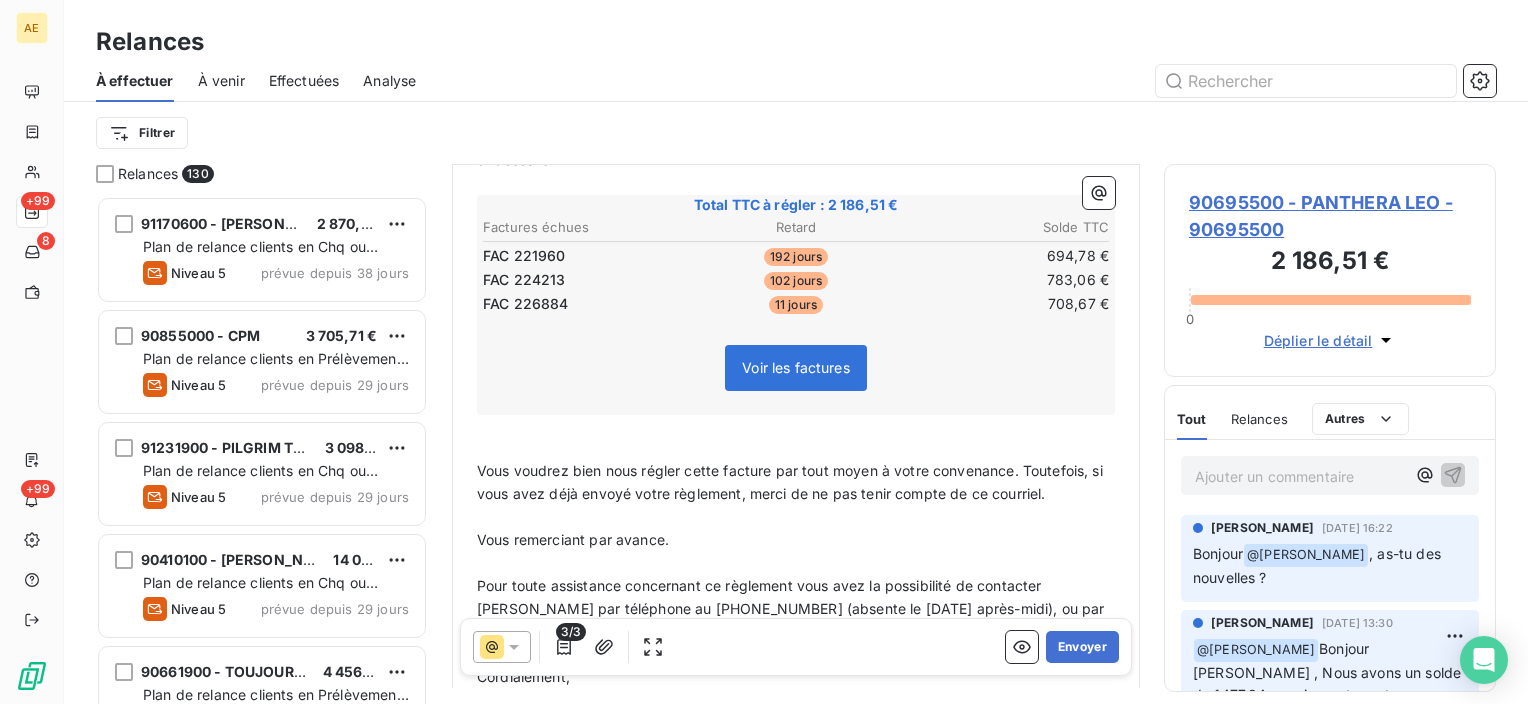 scroll, scrollTop: 484, scrollLeft: 0, axis: vertical 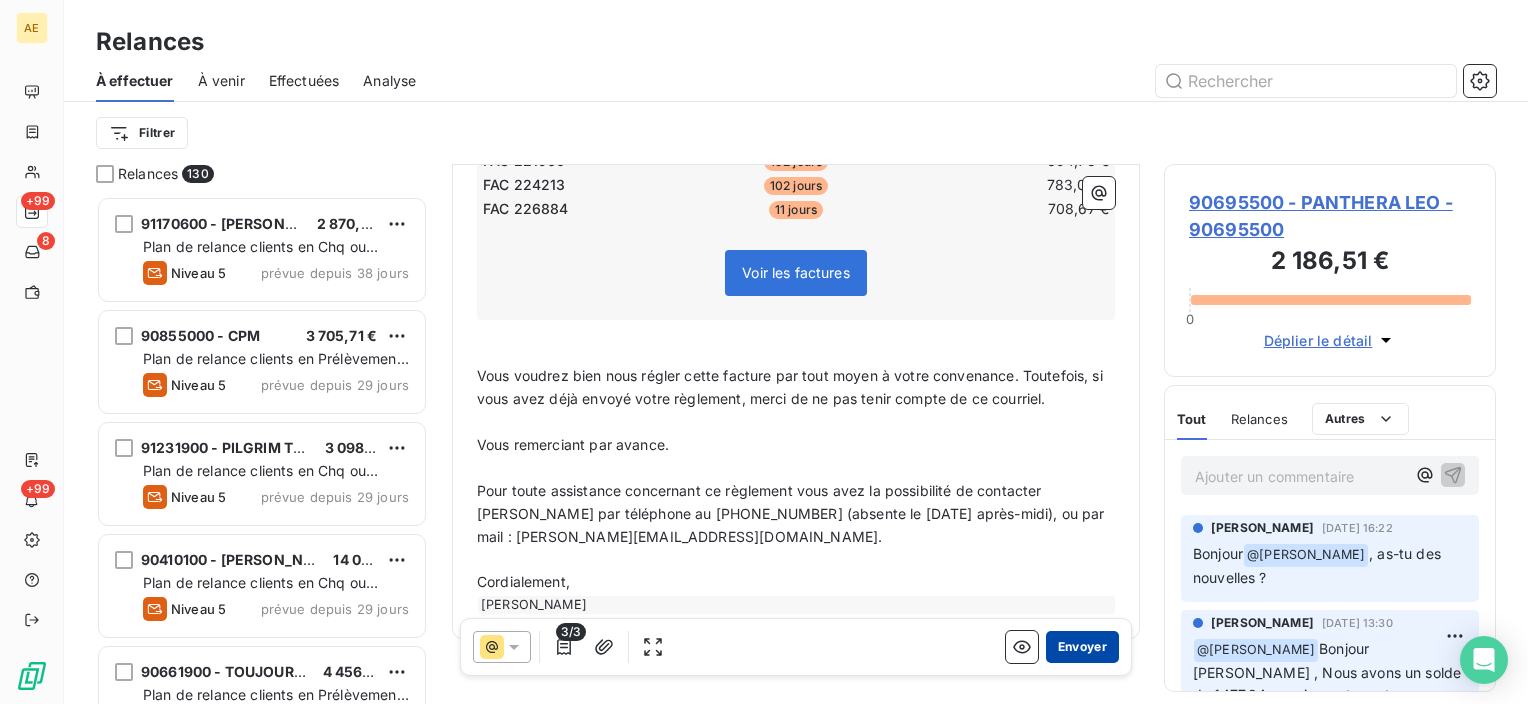 click on "Envoyer" at bounding box center (1082, 647) 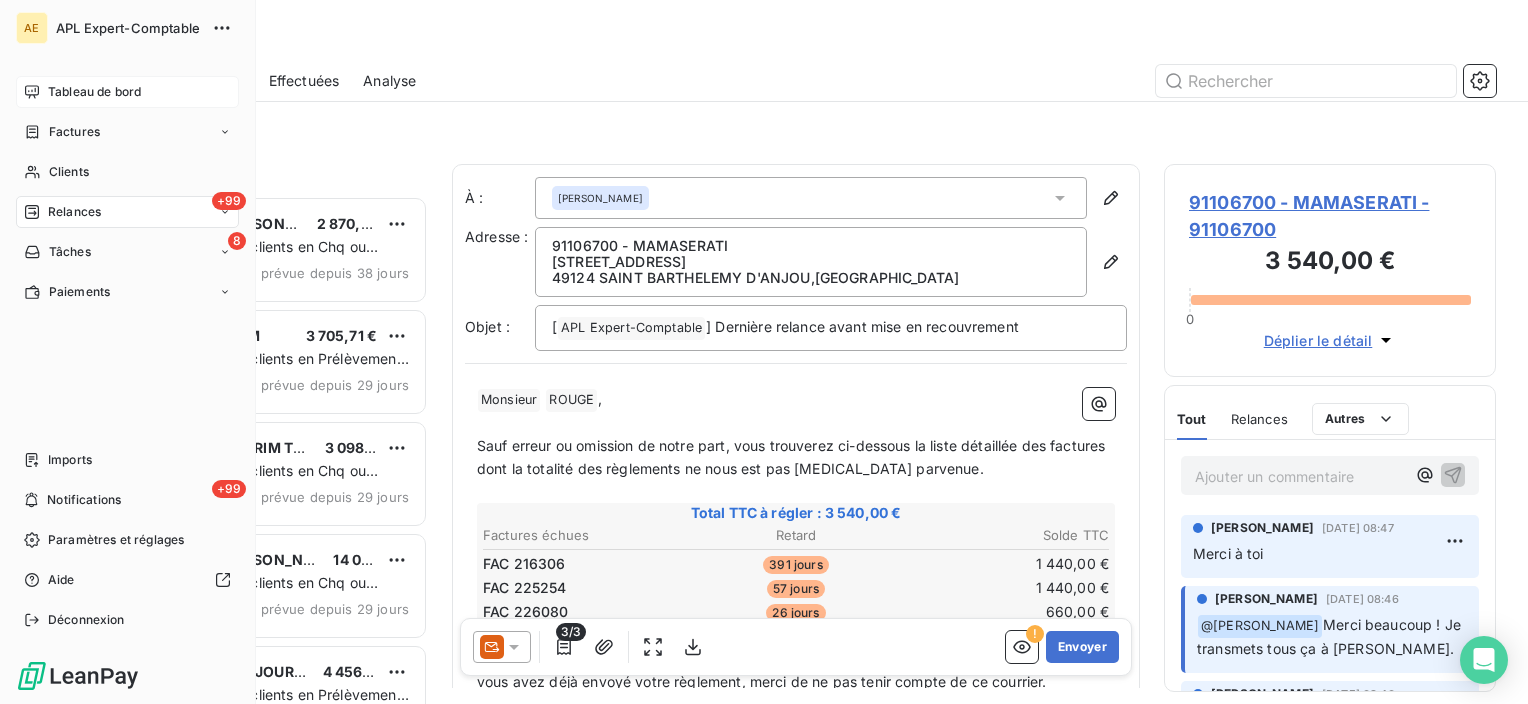 click on "Tableau de bord" at bounding box center [94, 92] 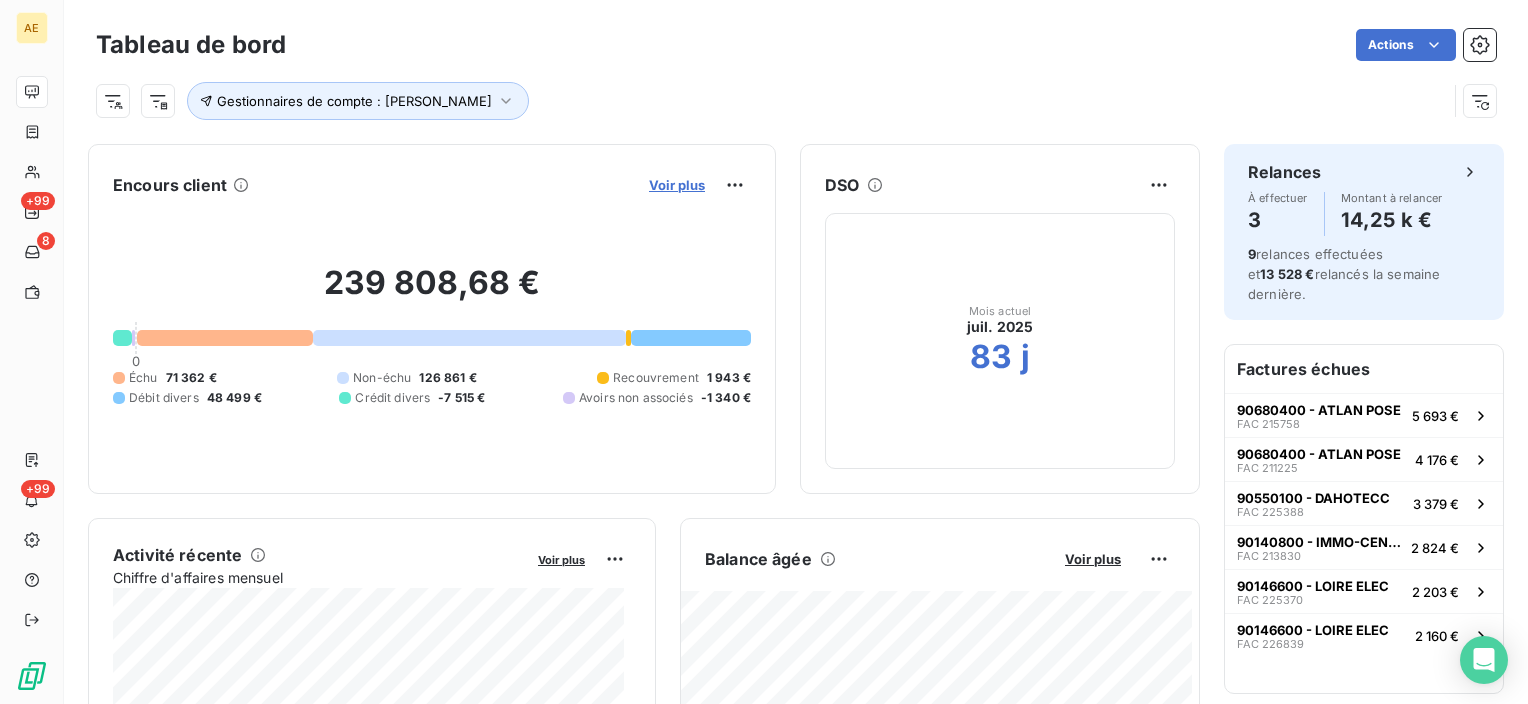 click on "Voir plus" at bounding box center (677, 185) 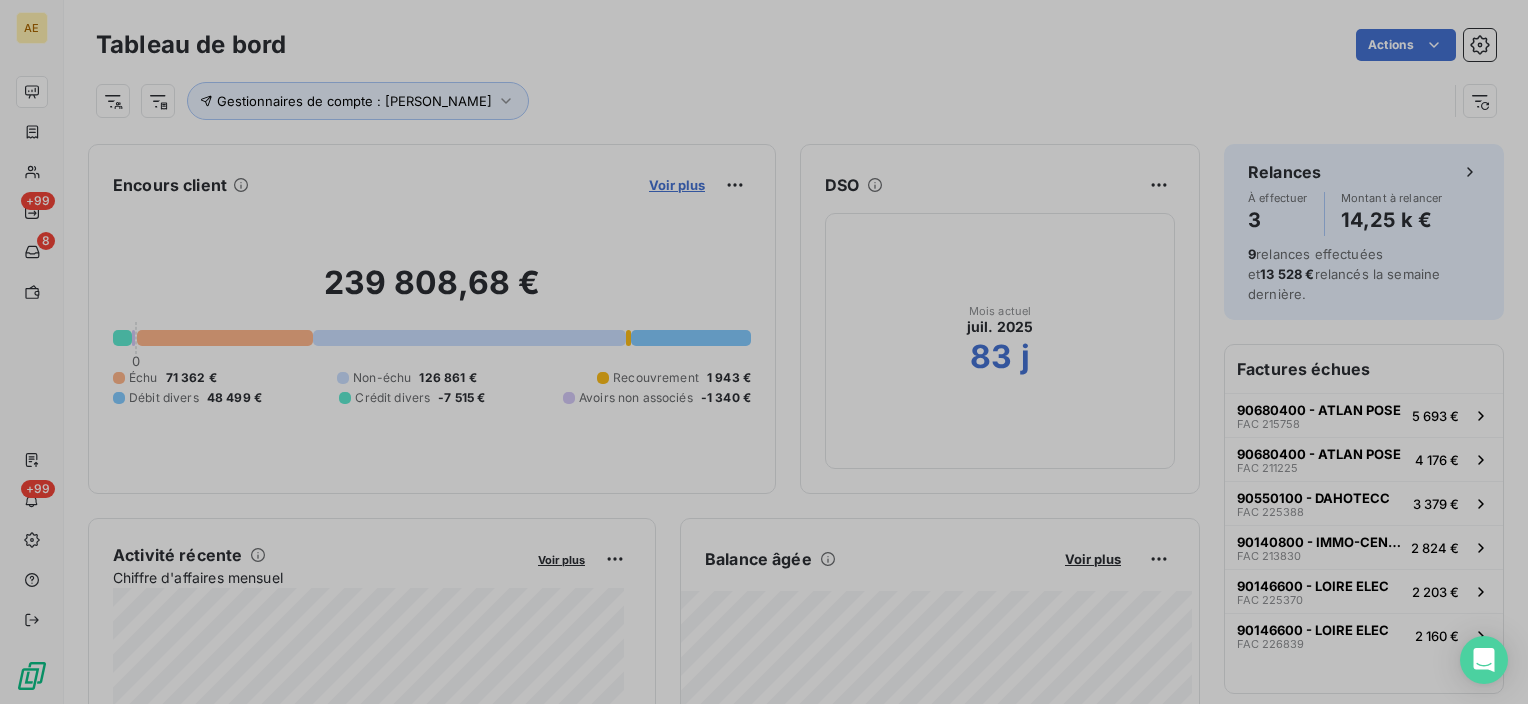 scroll, scrollTop: 688, scrollLeft: 752, axis: both 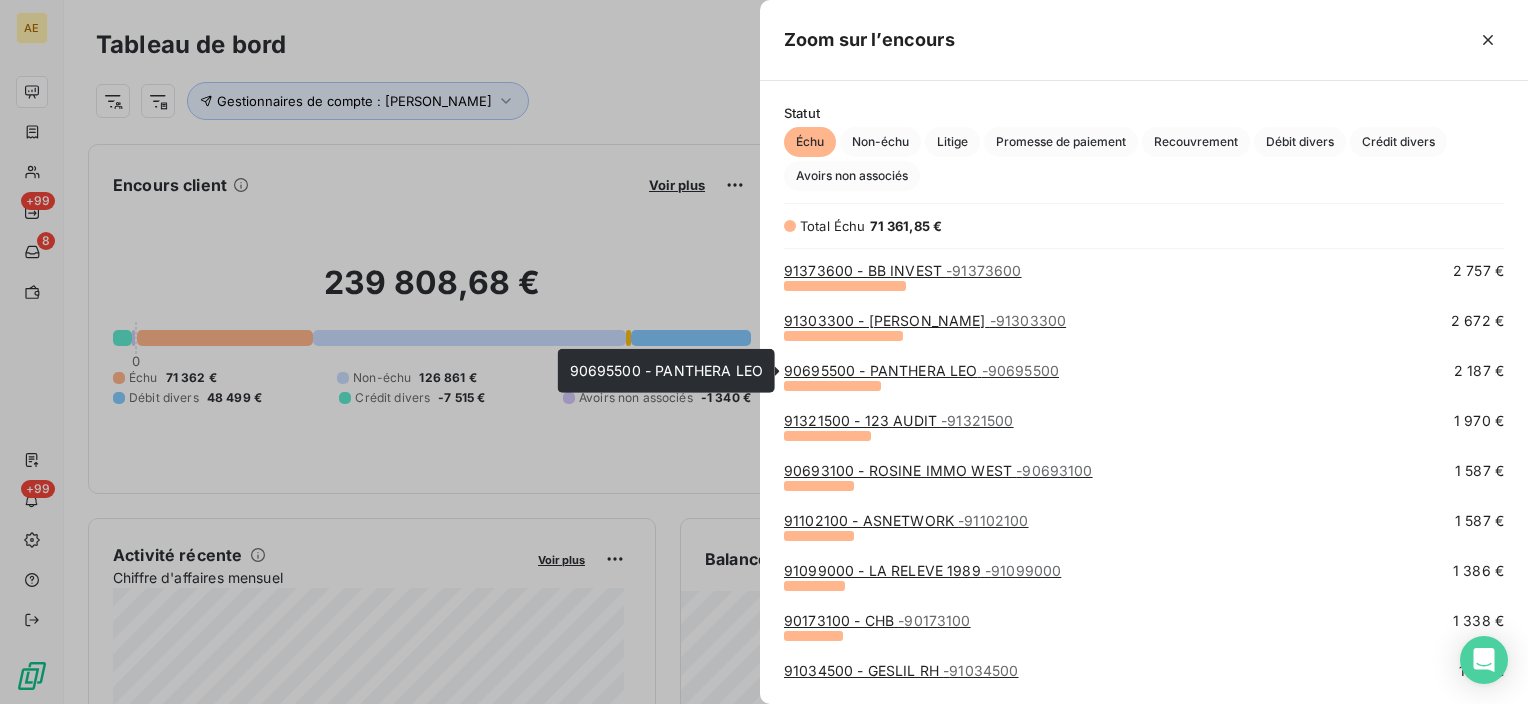 click on "90695500 - PANTHERA LEO   -  90695500" at bounding box center (921, 370) 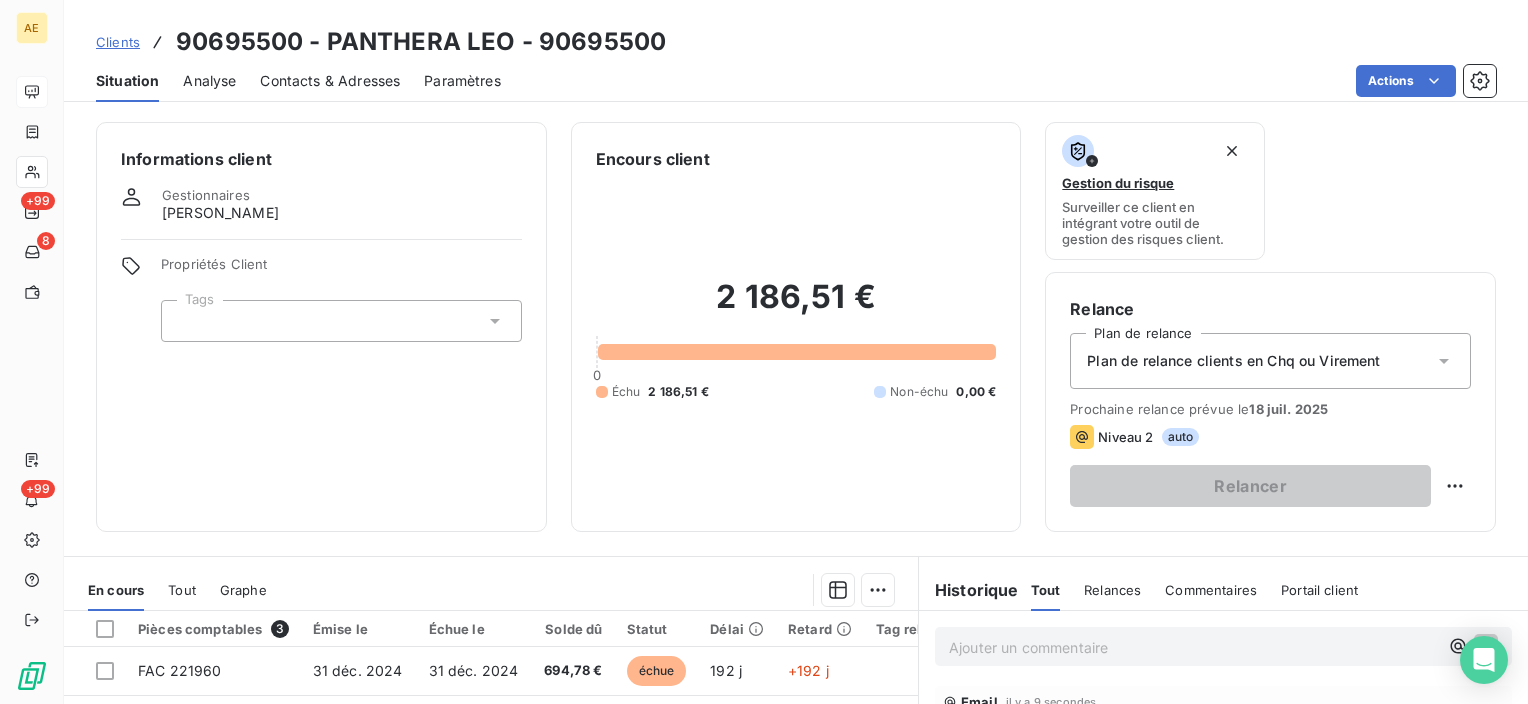 scroll, scrollTop: 200, scrollLeft: 0, axis: vertical 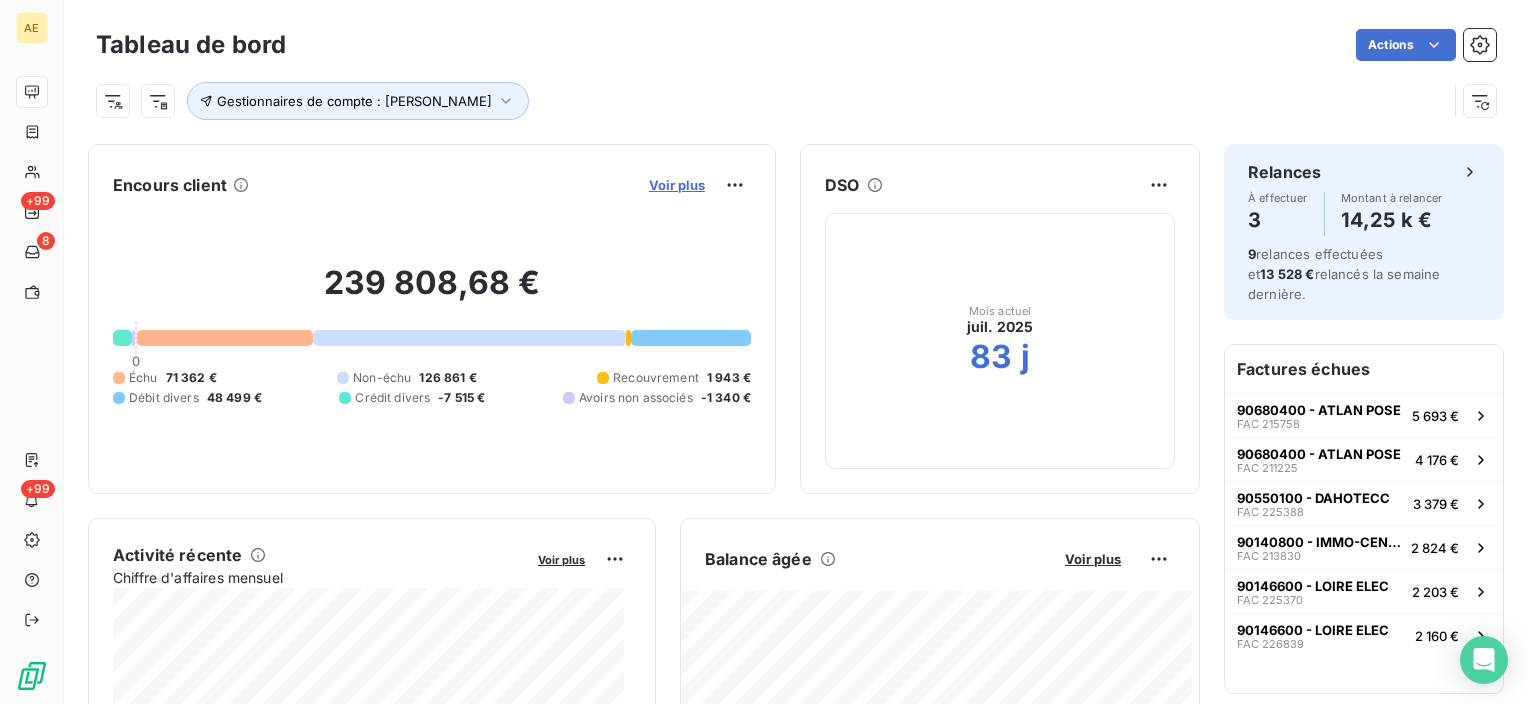 click on "Voir plus" at bounding box center (677, 185) 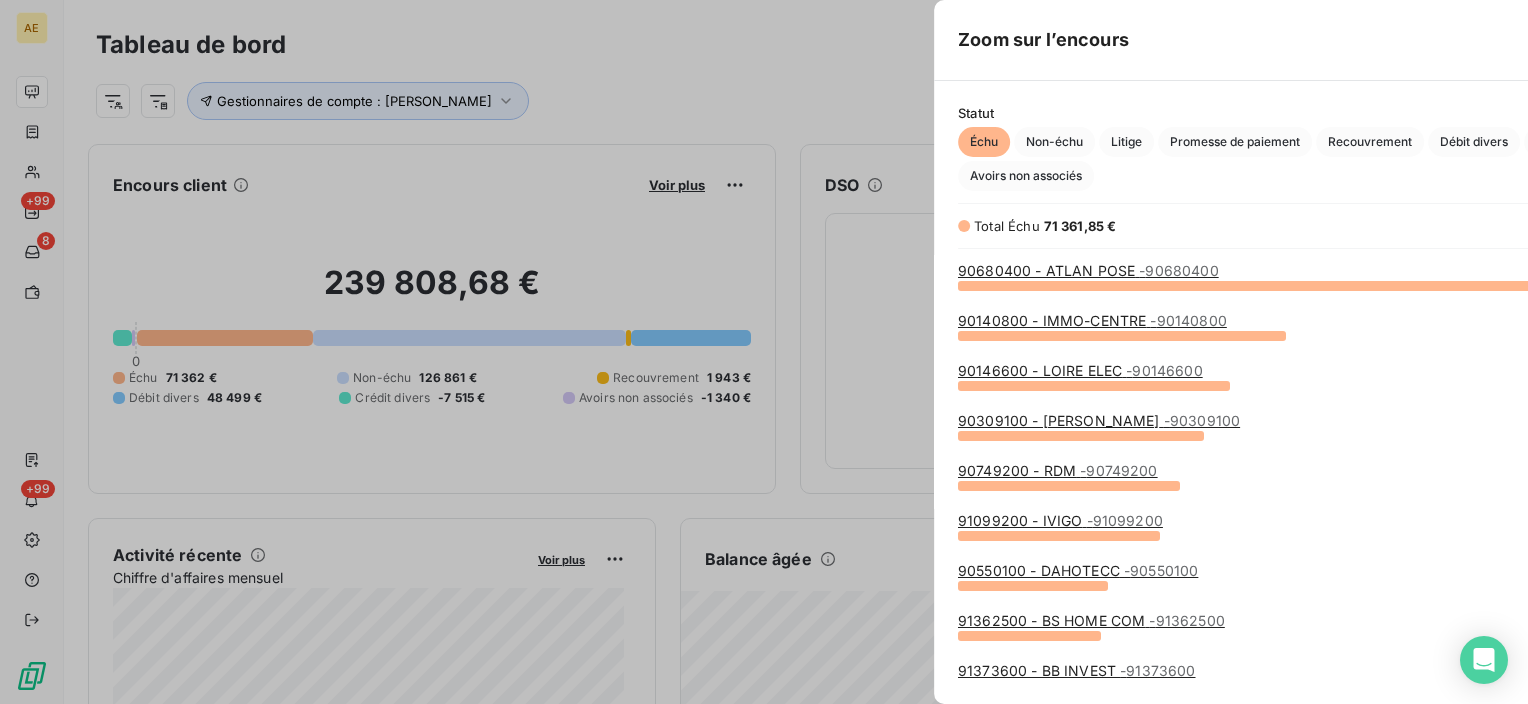 scroll, scrollTop: 16, scrollLeft: 16, axis: both 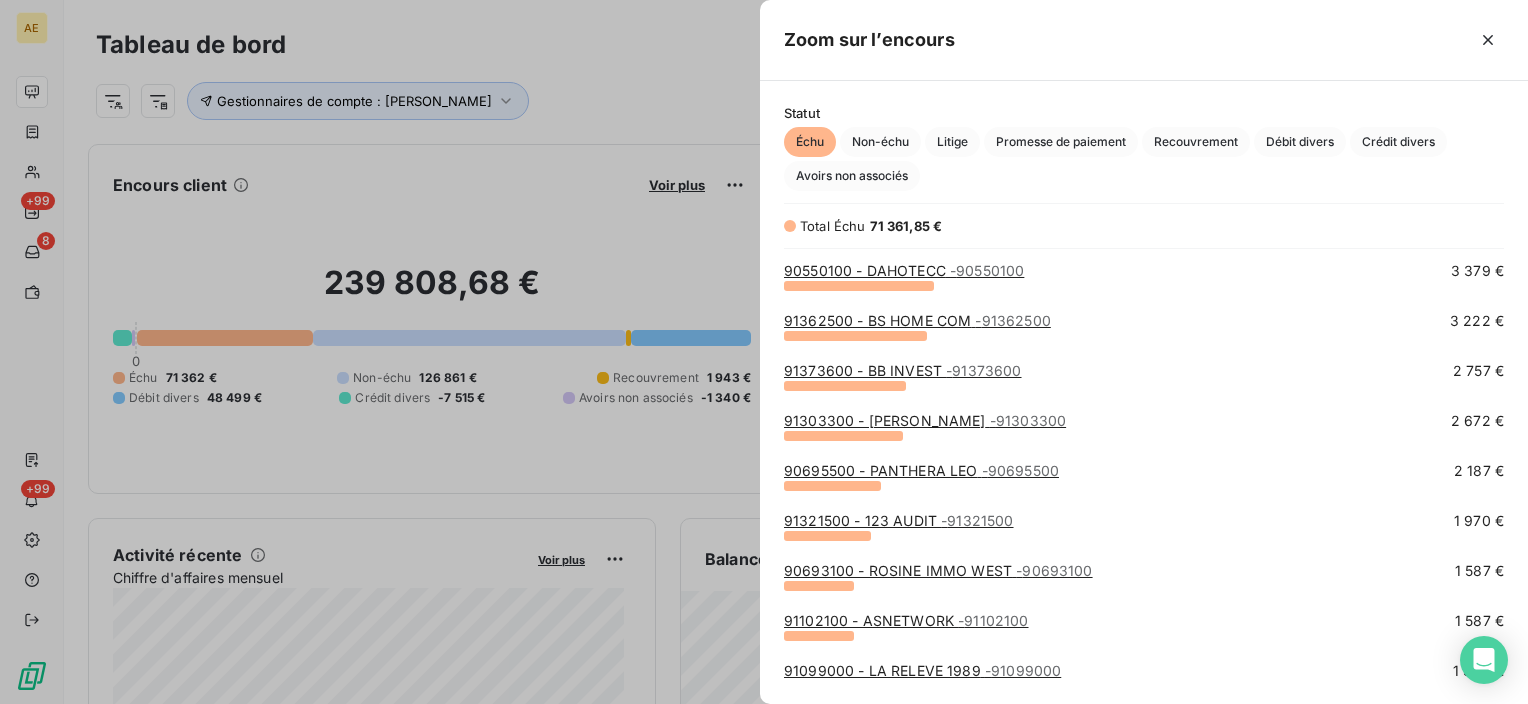 click on "-  91321500" at bounding box center [977, 520] 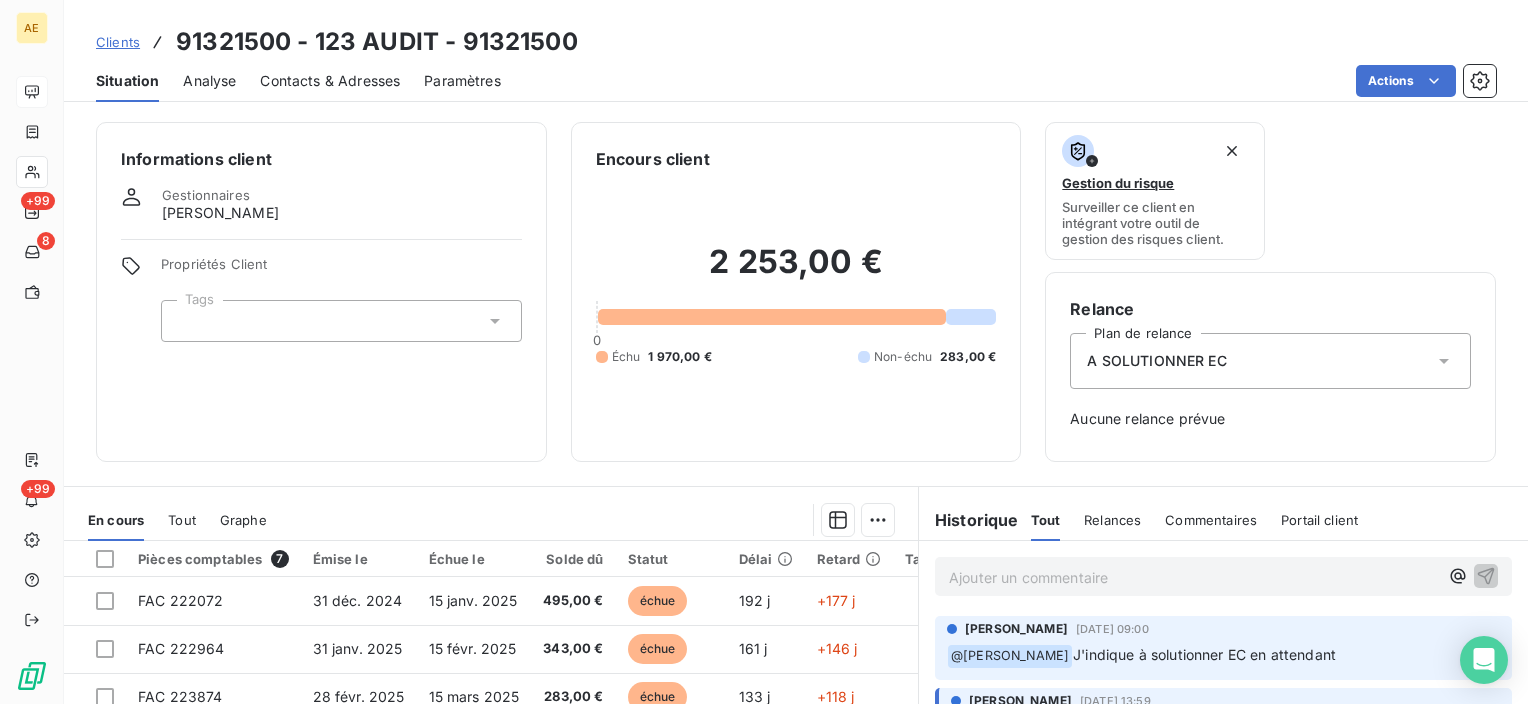 scroll, scrollTop: 100, scrollLeft: 0, axis: vertical 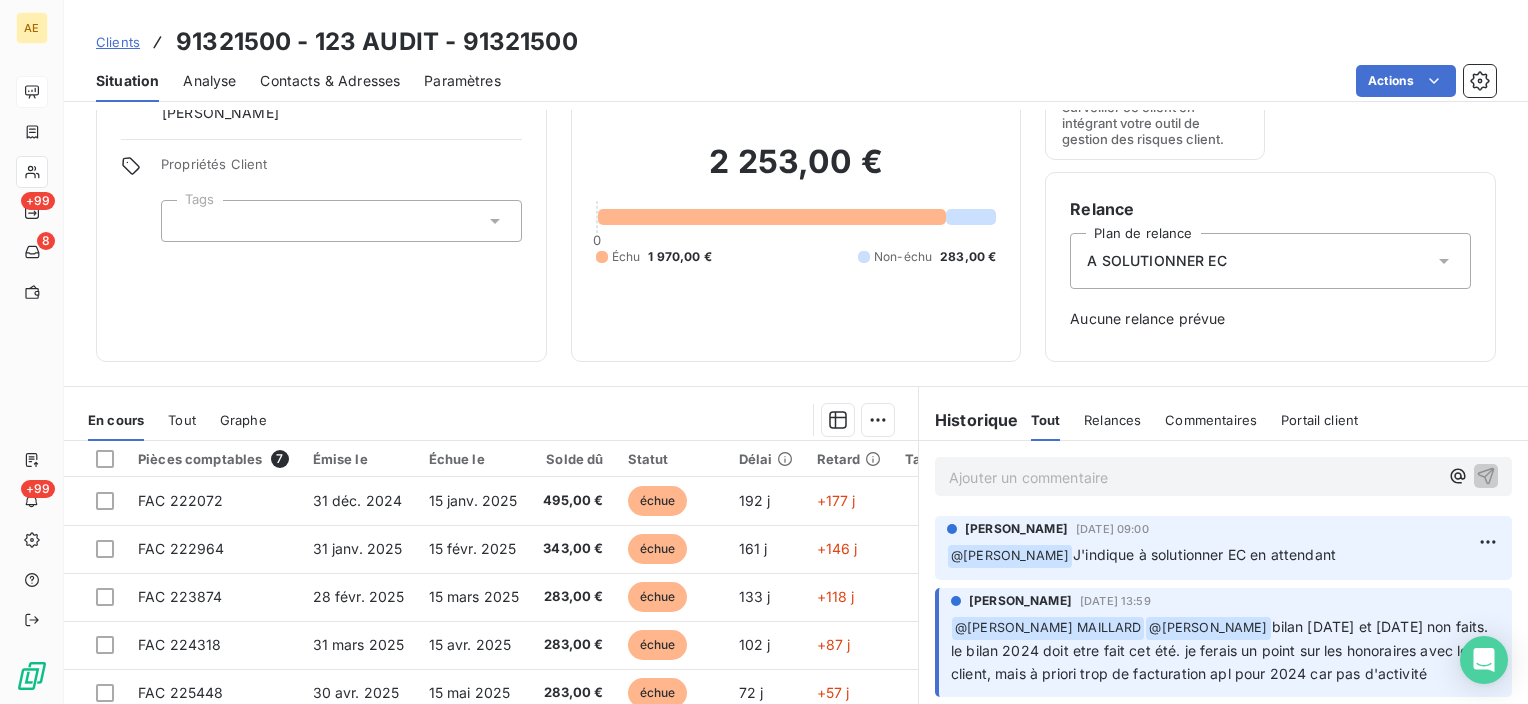 click on "Ajouter un commentaire ﻿" at bounding box center (1193, 477) 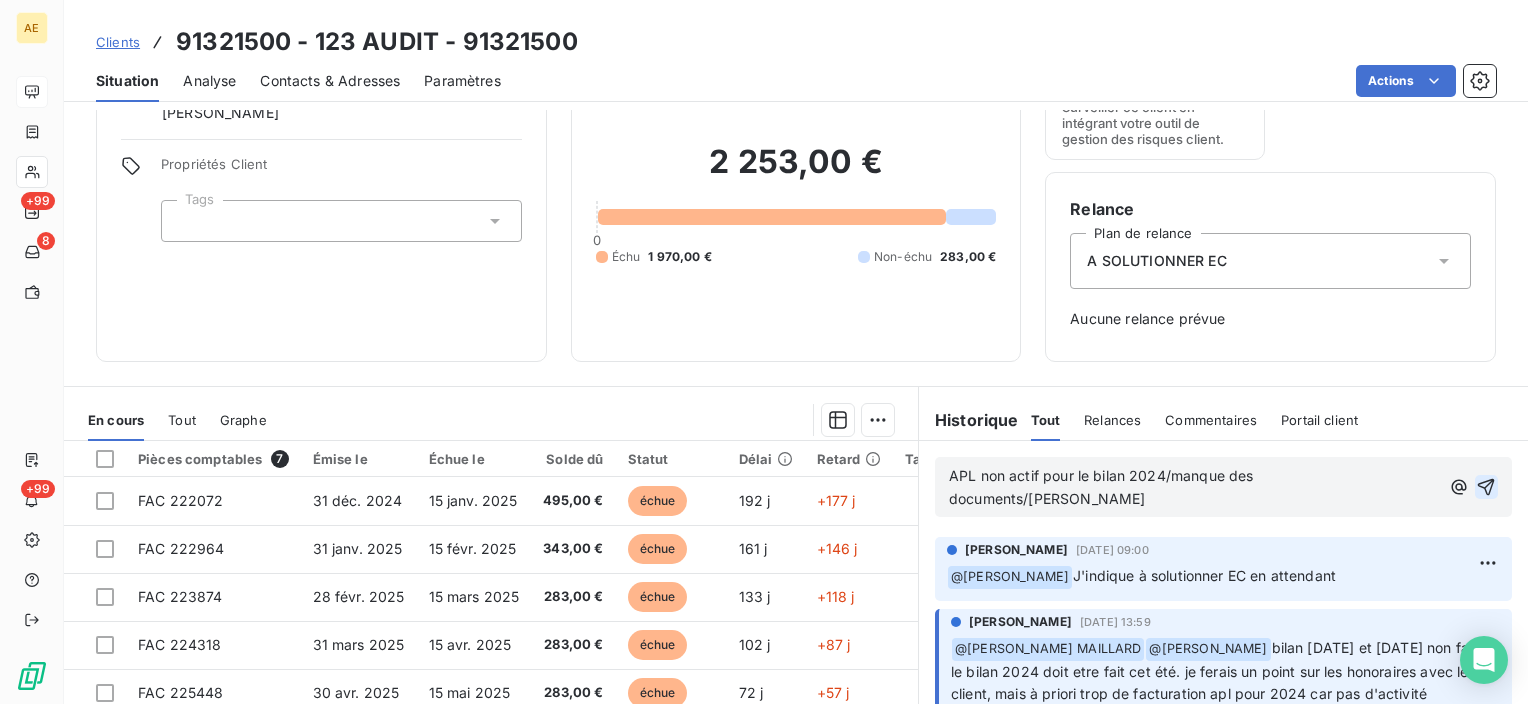 click 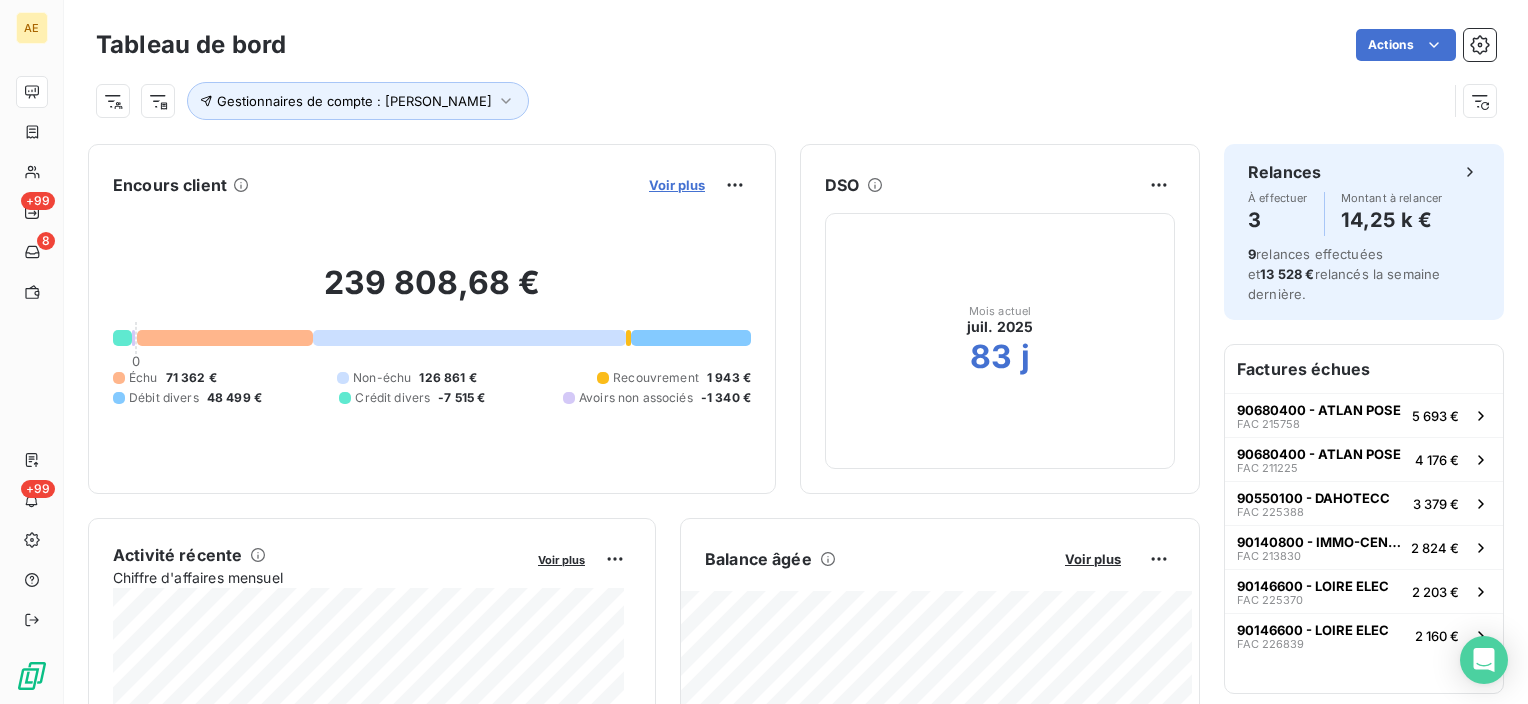 click on "Voir plus" at bounding box center [677, 185] 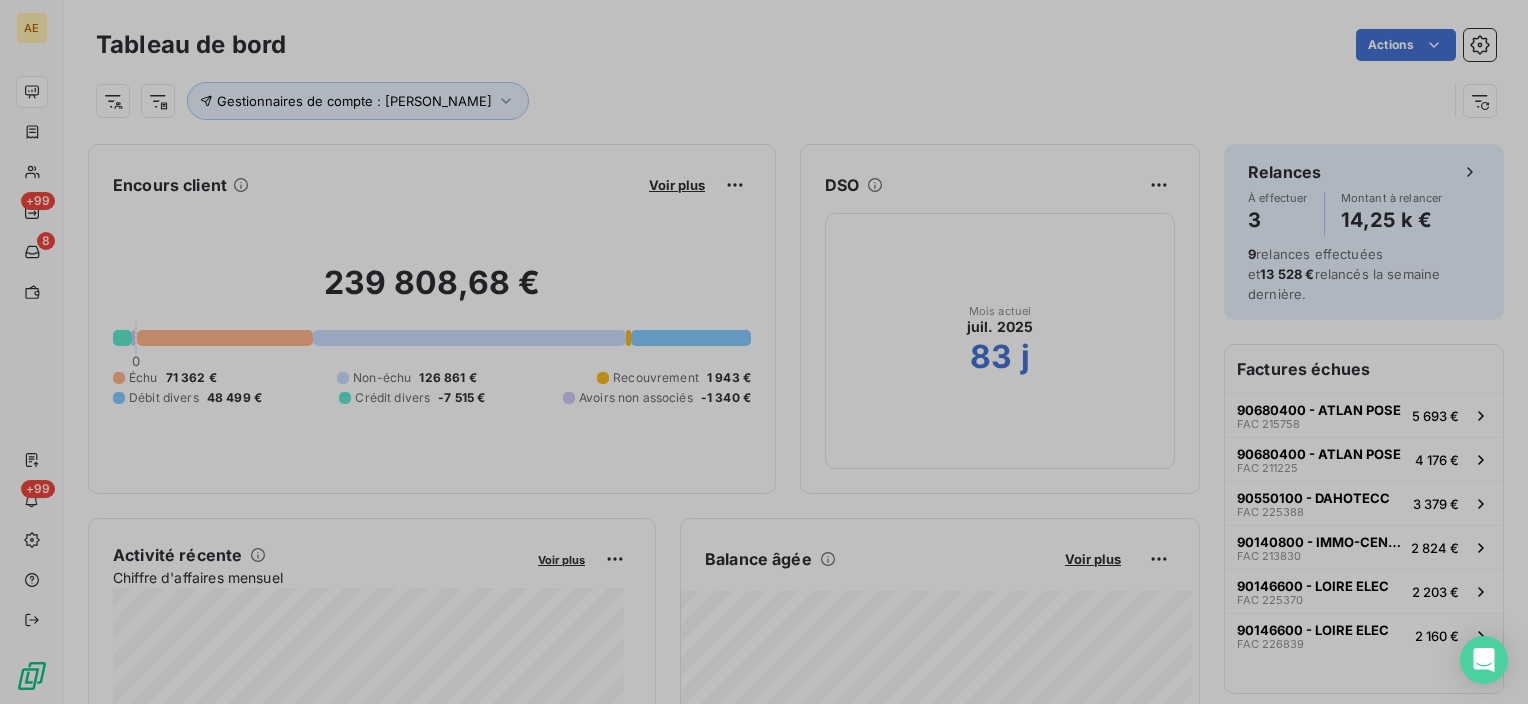 scroll, scrollTop: 16, scrollLeft: 16, axis: both 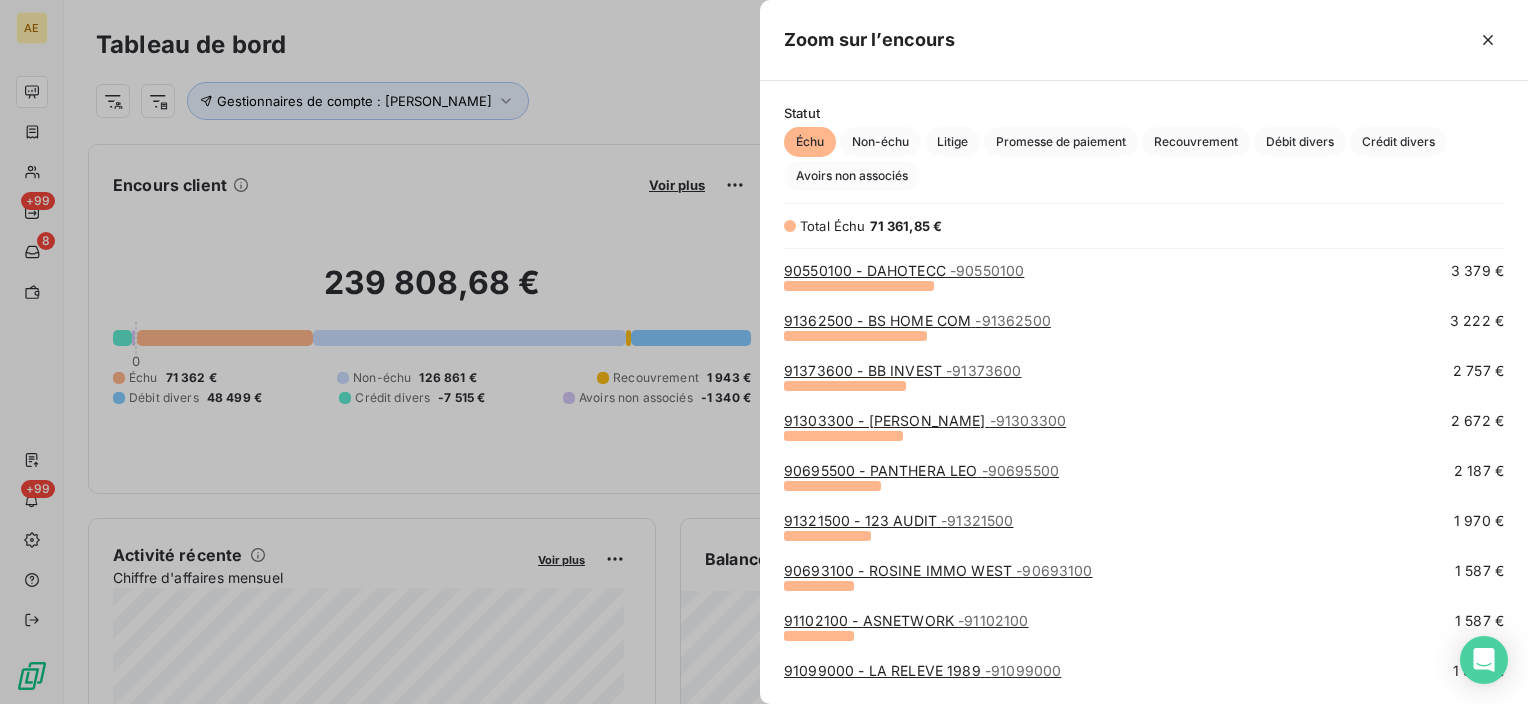 click on "90693100 - ROSINE IMMO WEST   -  90693100" at bounding box center [938, 570] 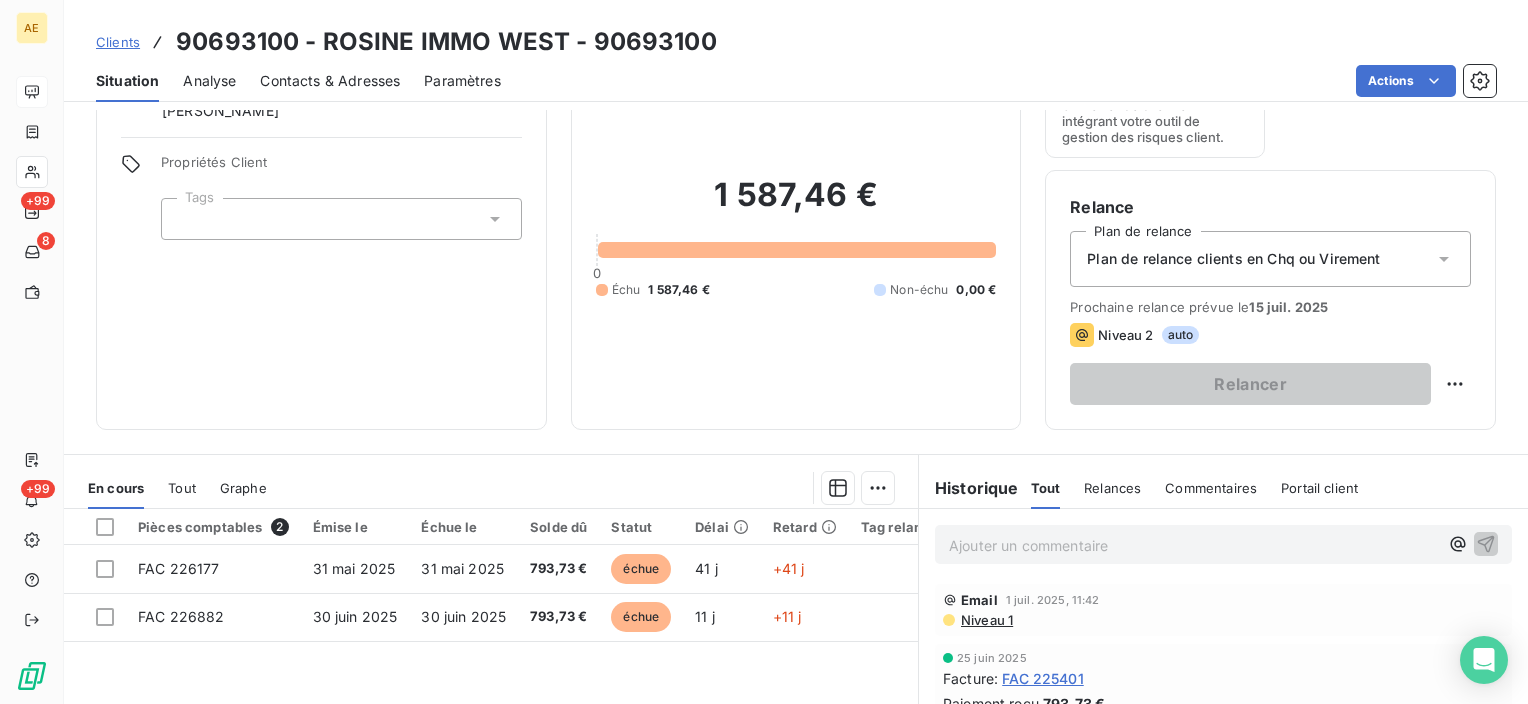 scroll, scrollTop: 100, scrollLeft: 0, axis: vertical 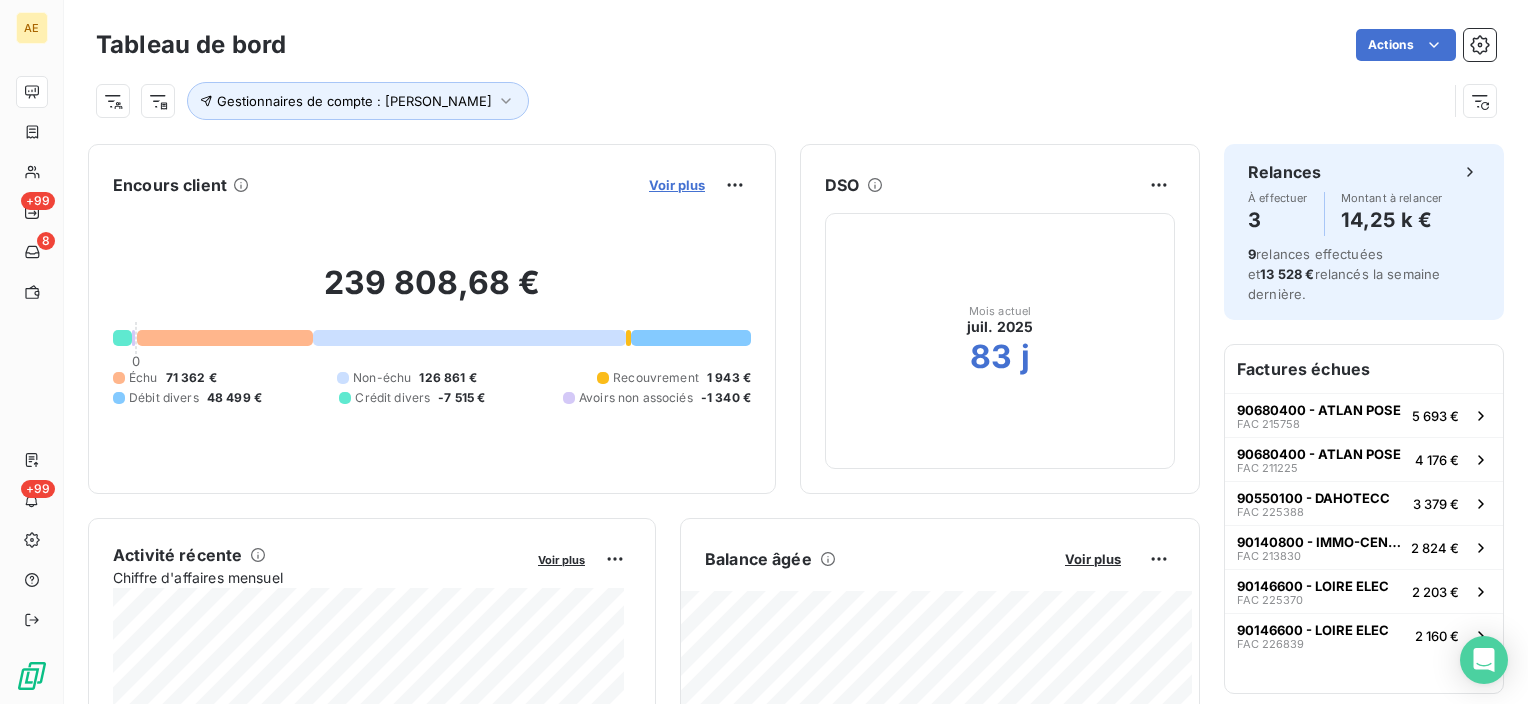 click on "Voir plus" at bounding box center (677, 185) 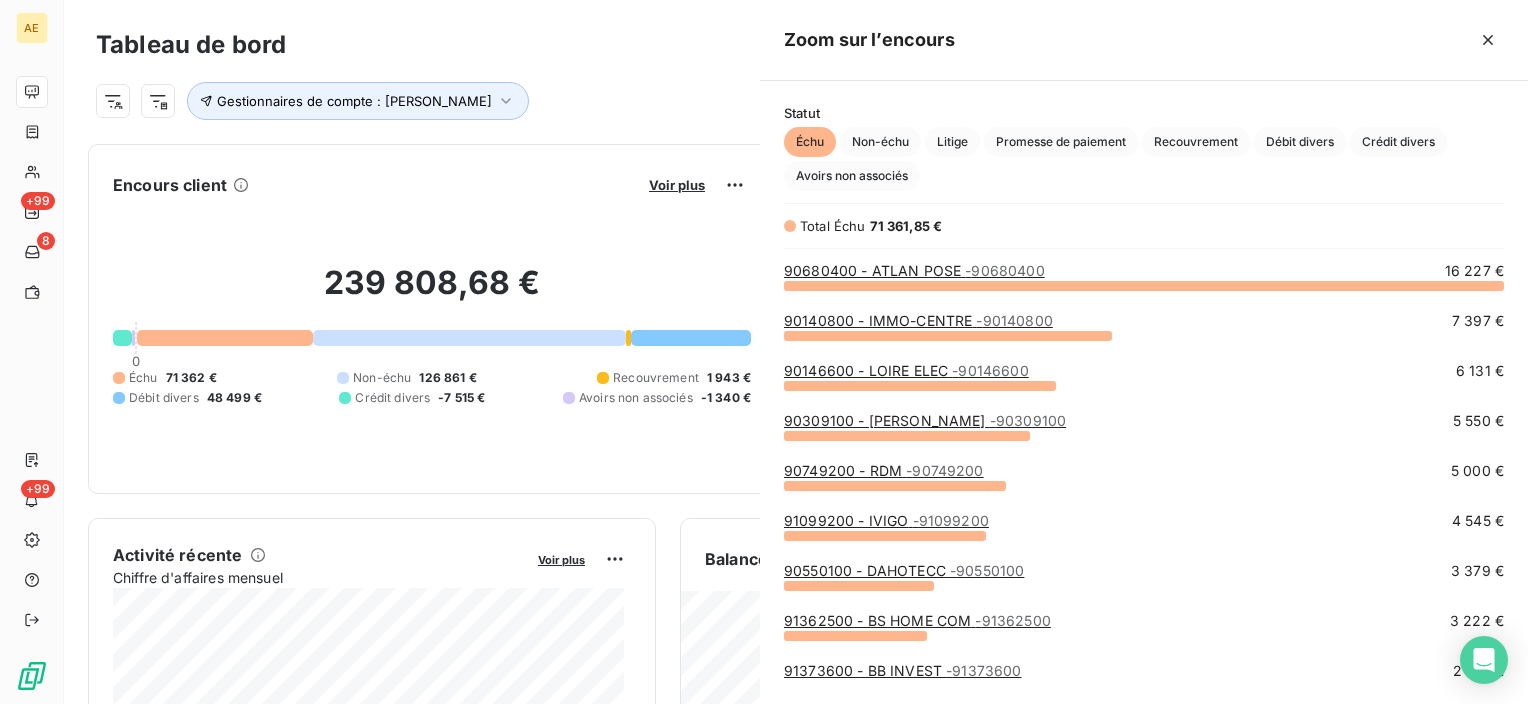 scroll, scrollTop: 16, scrollLeft: 16, axis: both 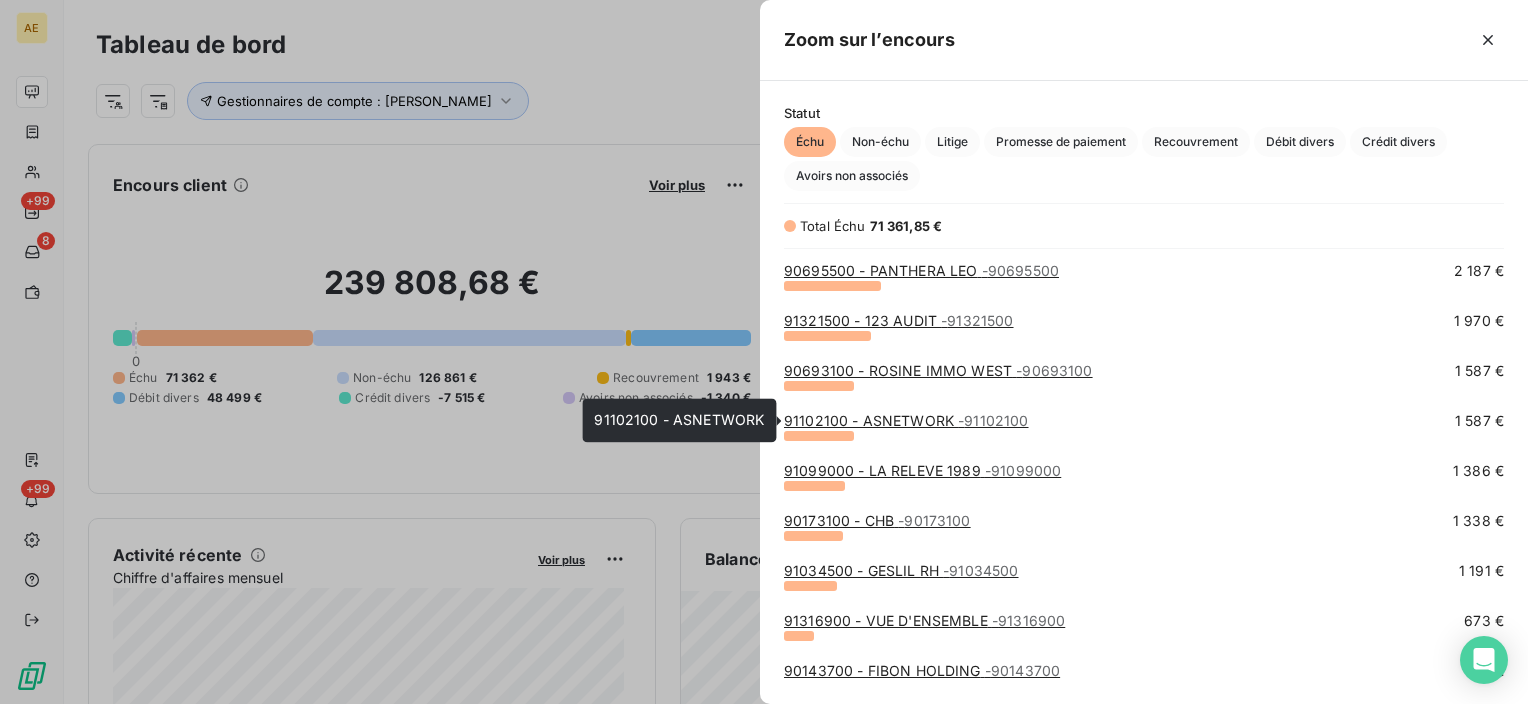 click on "91102100 - ASNETWORK   -  91102100" at bounding box center [906, 420] 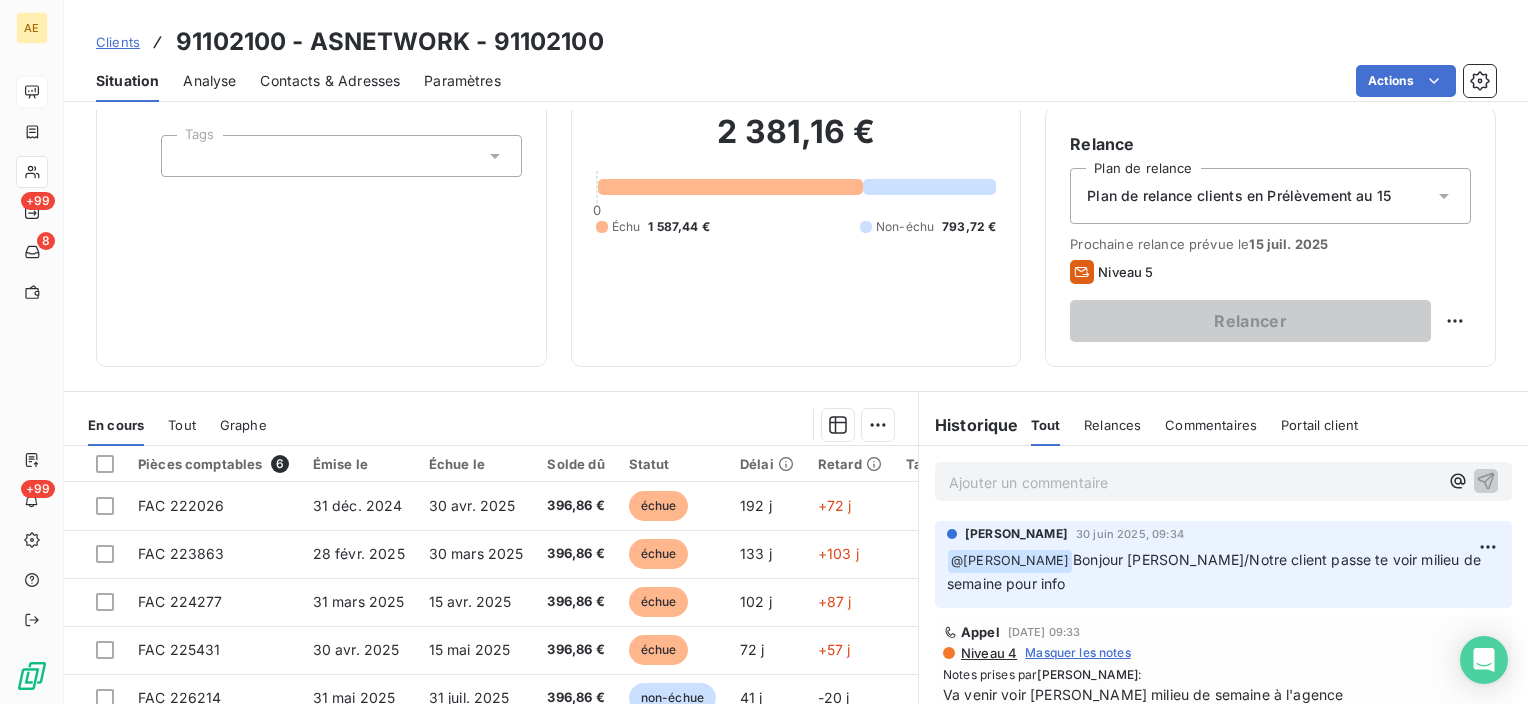 scroll, scrollTop: 200, scrollLeft: 0, axis: vertical 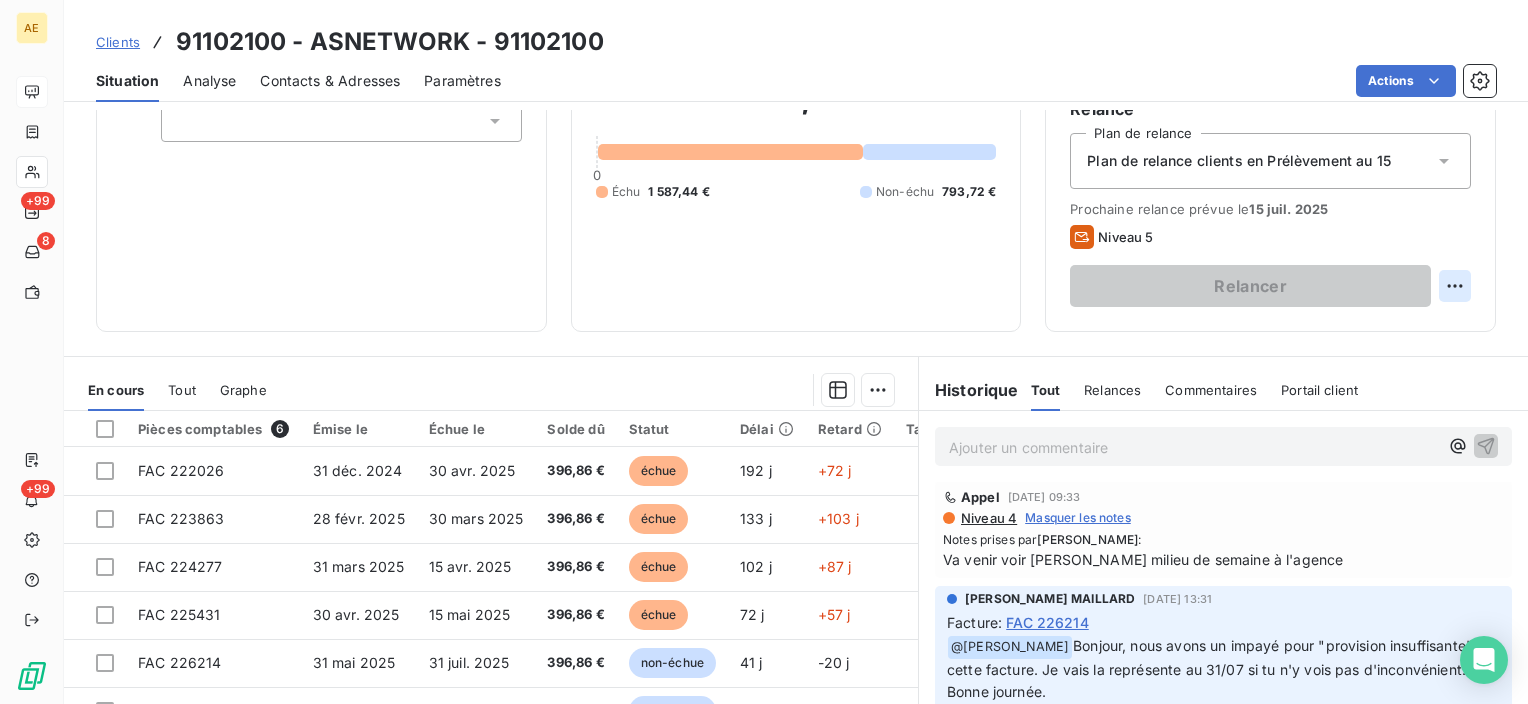 click on "AE +99 8 +99 Clients 91102100 - ASNETWORK - 91102100 Situation Analyse Contacts & Adresses Paramètres Actions Informations client Gestionnaires BRUNO HAMON Propriétés Client Tags Encours client   2 381,16 € 0 Échu 1 587,44 € Non-échu 793,72 €   Gestion du risque Surveiller ce client en intégrant votre outil de gestion des risques client. Relance Plan de relance Plan de relance clients en Prélèvement au 15 Prochaine relance prévue le  15 juil. 2025 Niveau 5 Relancer En cours Tout Graphe Pièces comptables 6 Émise le Échue le Solde dû Statut Délai   Retard   Tag relance   FAC 222026 31 déc. 2024 30 avr. 2025 396,86 € échue 192 j +72 j FAC 223863 28 févr. 2025 30 mars 2025 396,86 € échue 133 j +103 j FAC 224277 31 mars 2025 15 avr. 2025 396,86 € échue 102 j +87 j FAC 225431 30 avr. 2025 15 mai 2025 396,86 € échue 72 j +57 j FAC 226214 31 mai 2025 31 juil. 2025 396,86 € non-échue 41 j -20 j FAC 226950 30 juin 2025 15 juil. 2025 396,86 € non-échue" at bounding box center (764, 352) 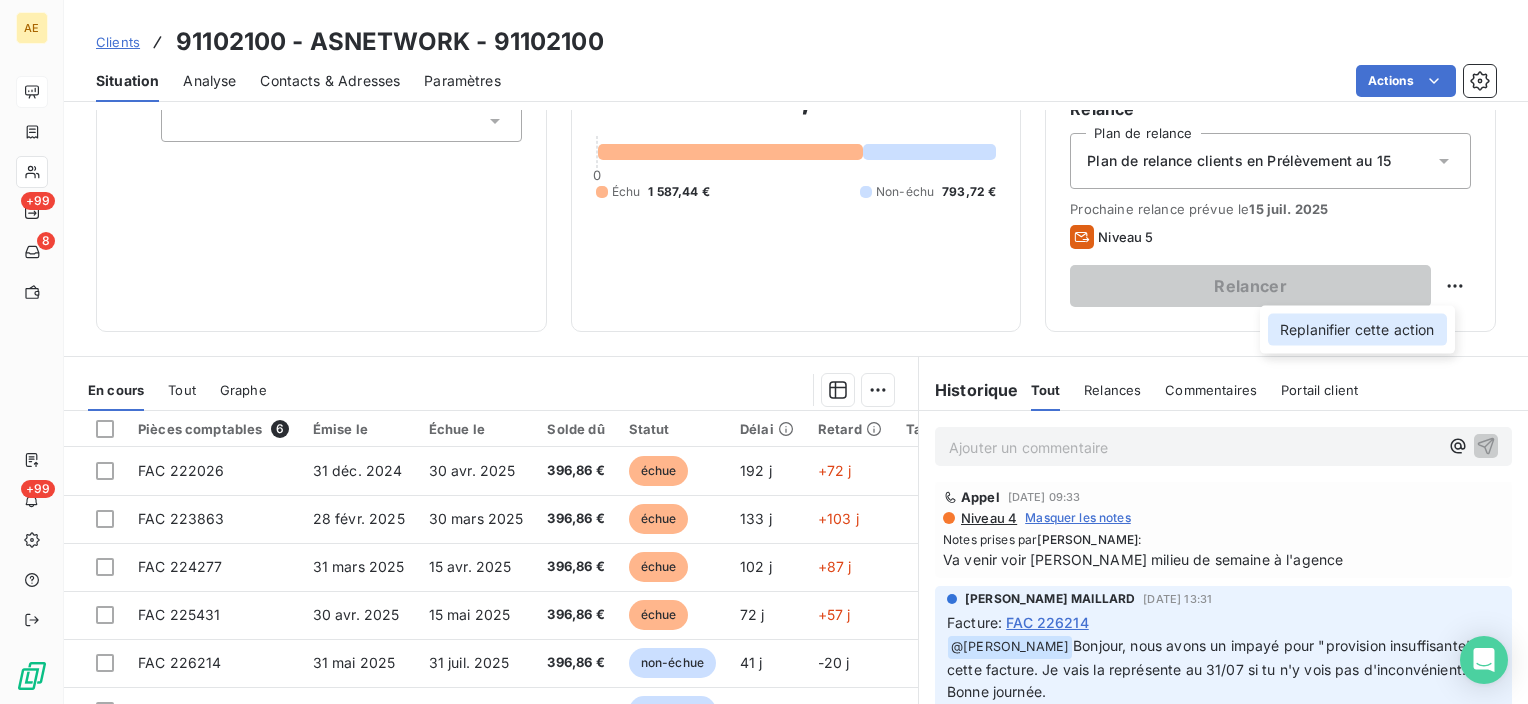 click on "Replanifier cette action" at bounding box center (1357, 330) 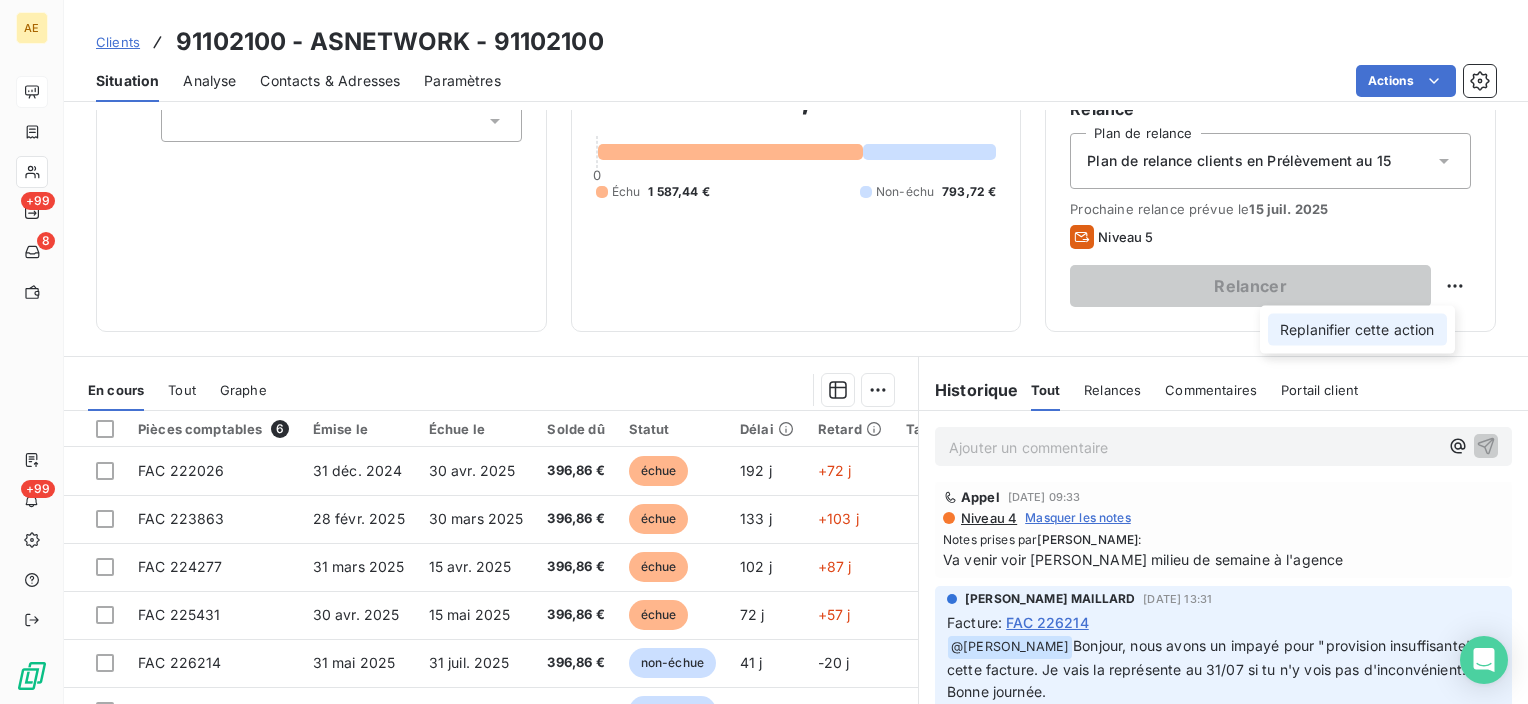 select on "6" 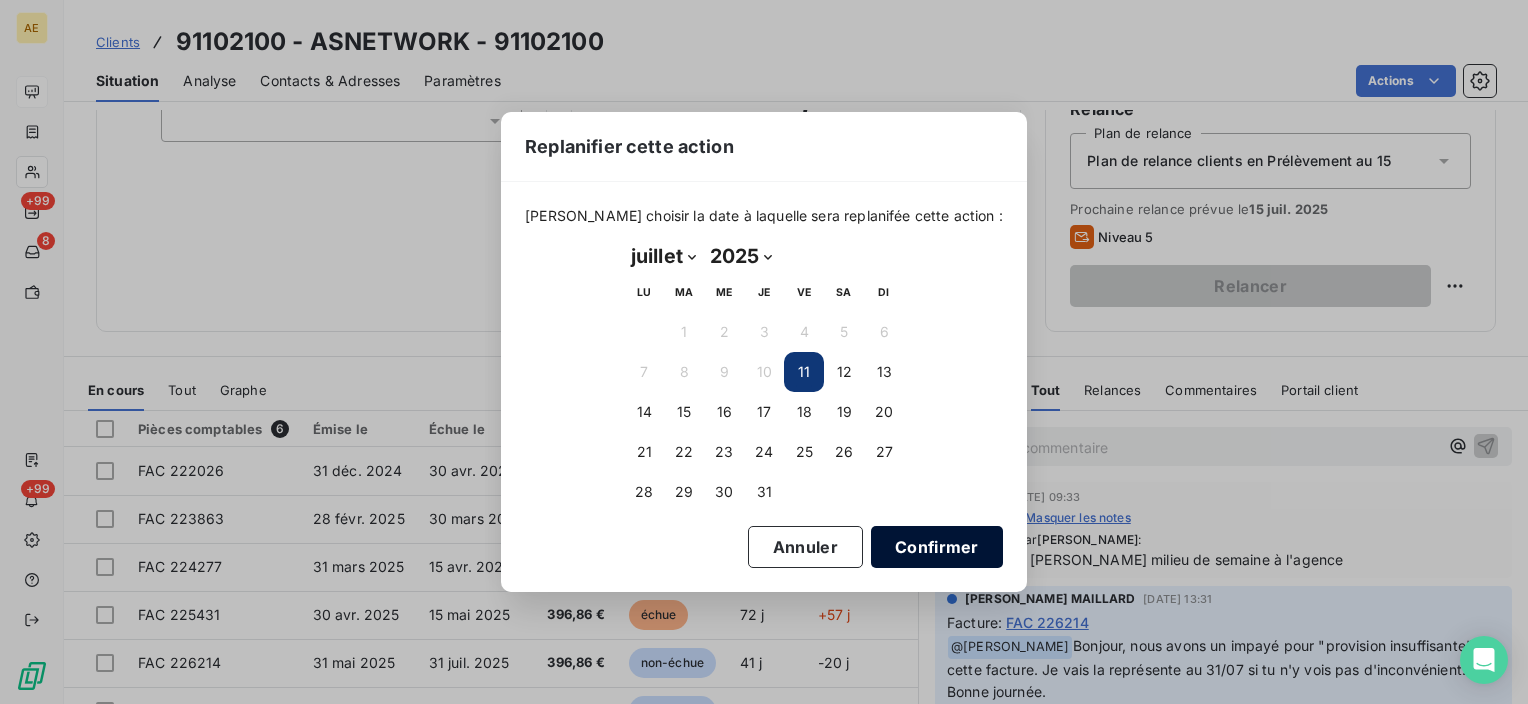 click on "Confirmer" at bounding box center [937, 547] 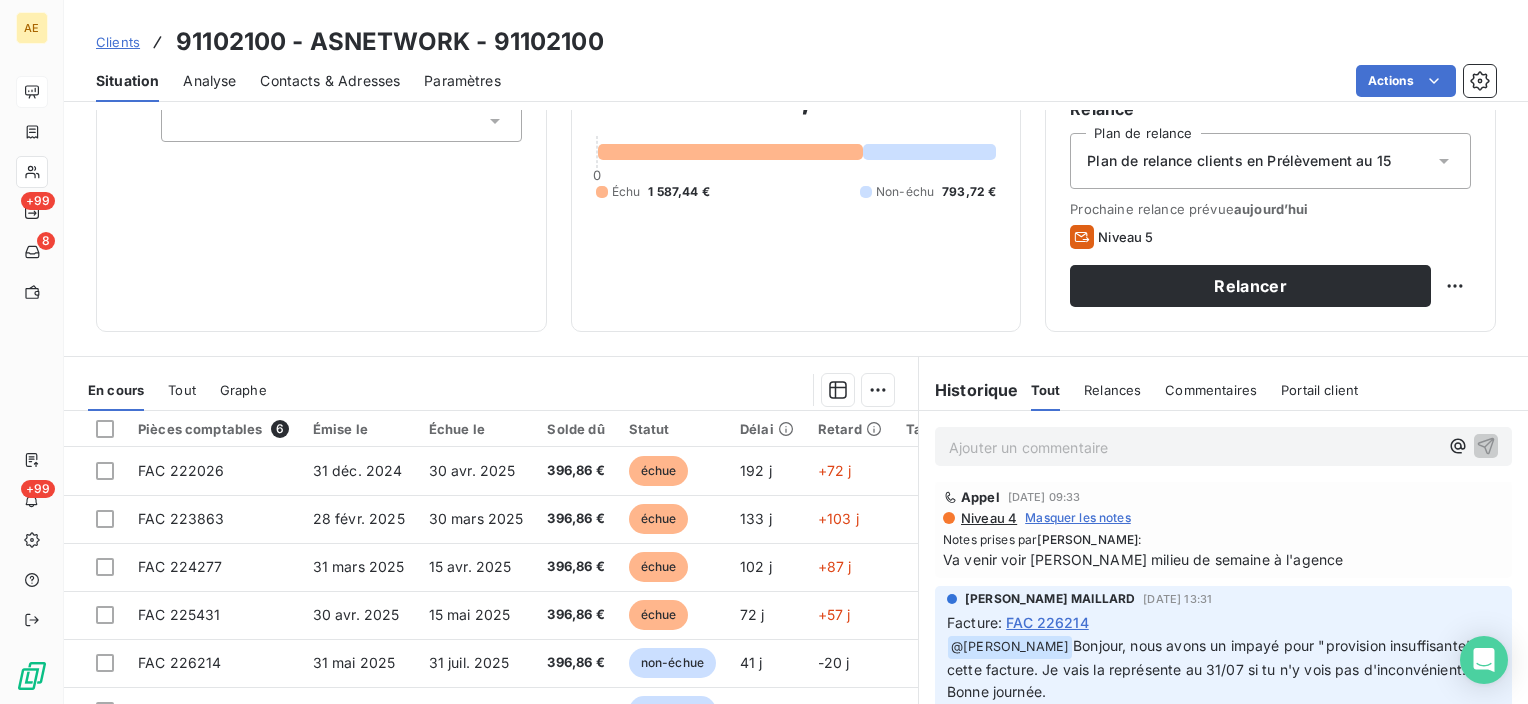 click on "Contacts & Adresses" at bounding box center [330, 81] 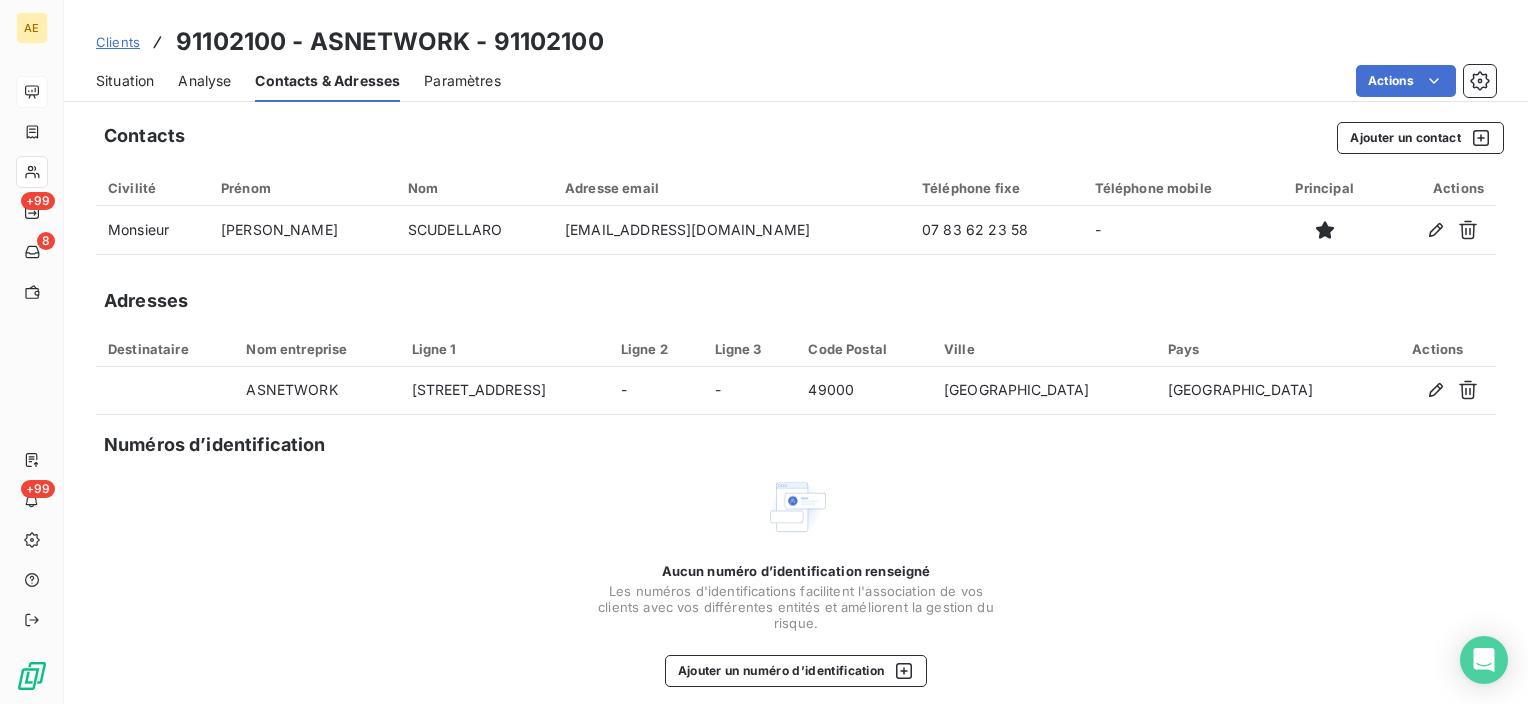 click on "Situation" at bounding box center [125, 81] 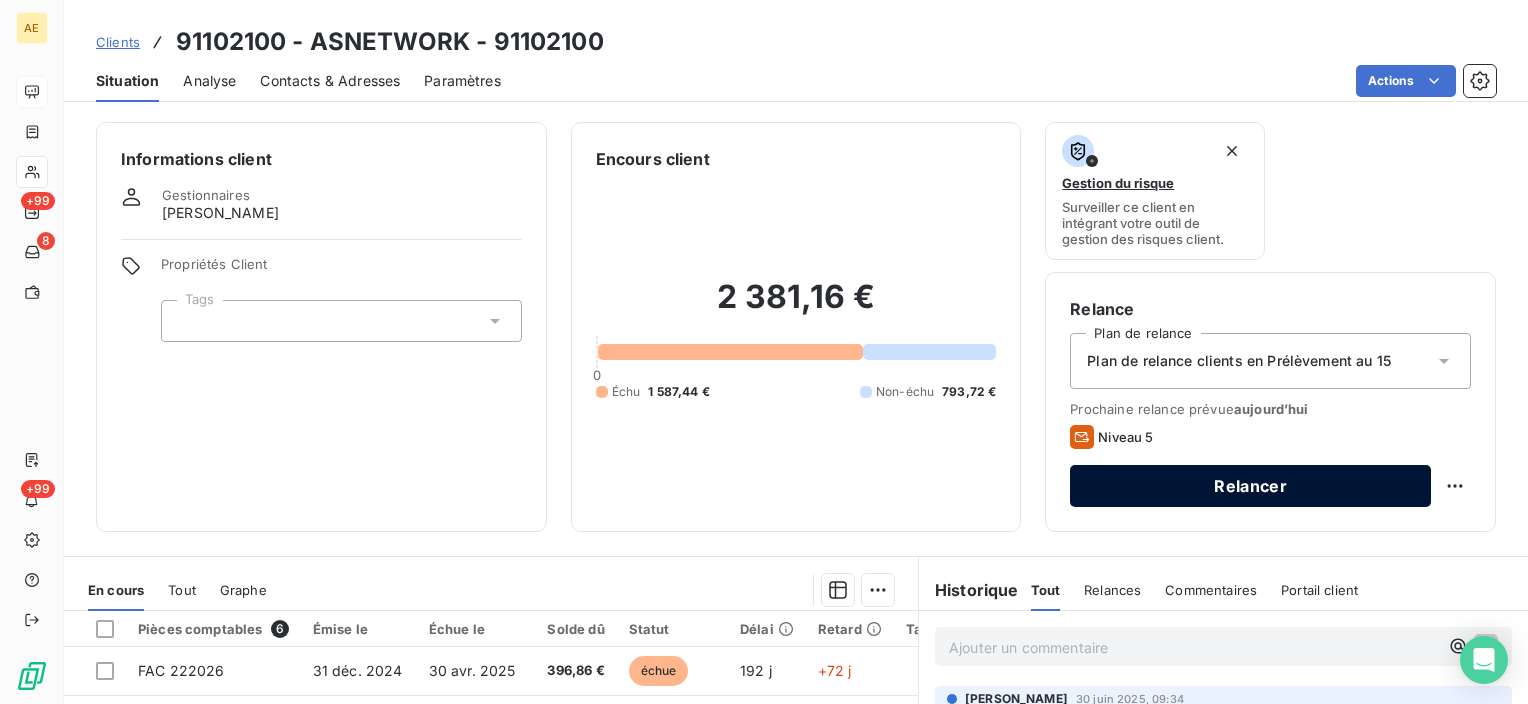 click on "Relancer" at bounding box center (1250, 486) 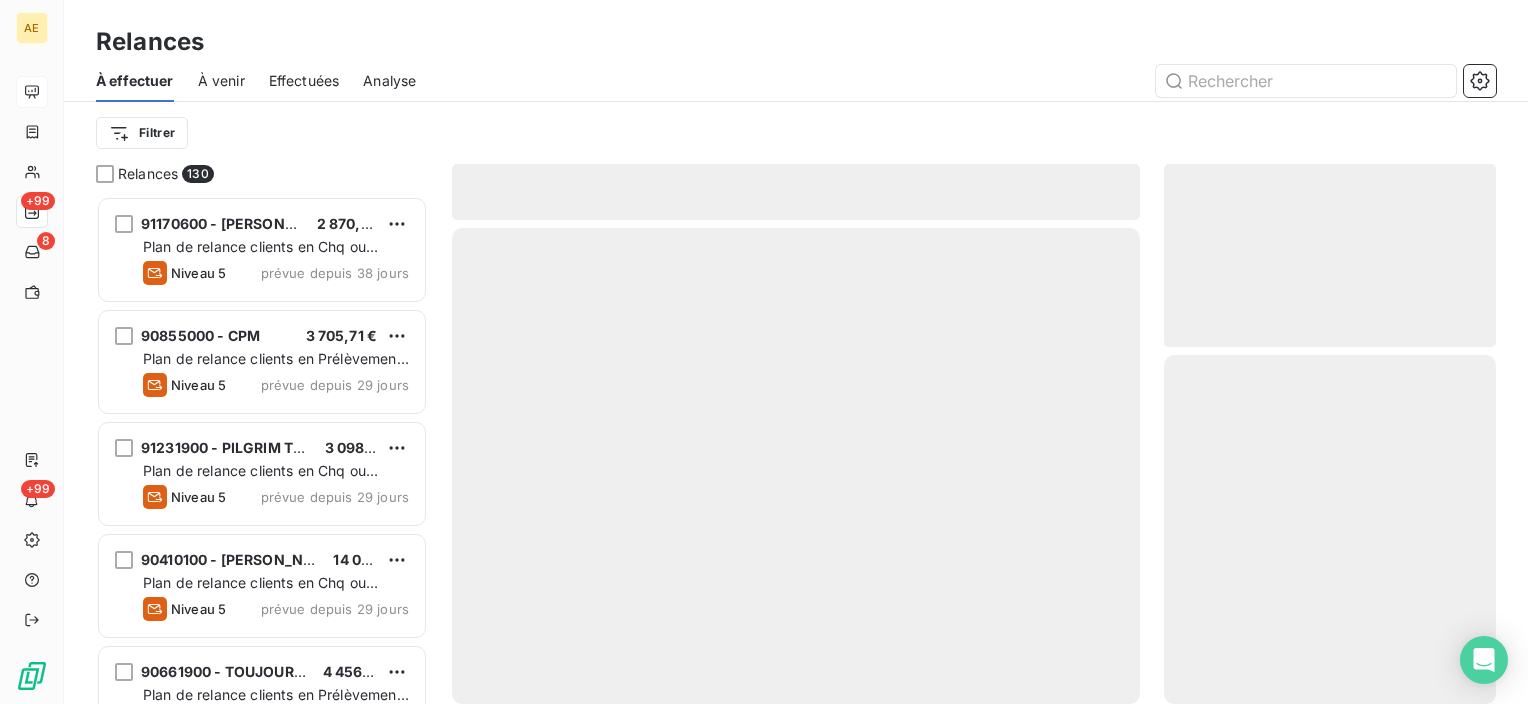 scroll, scrollTop: 16, scrollLeft: 16, axis: both 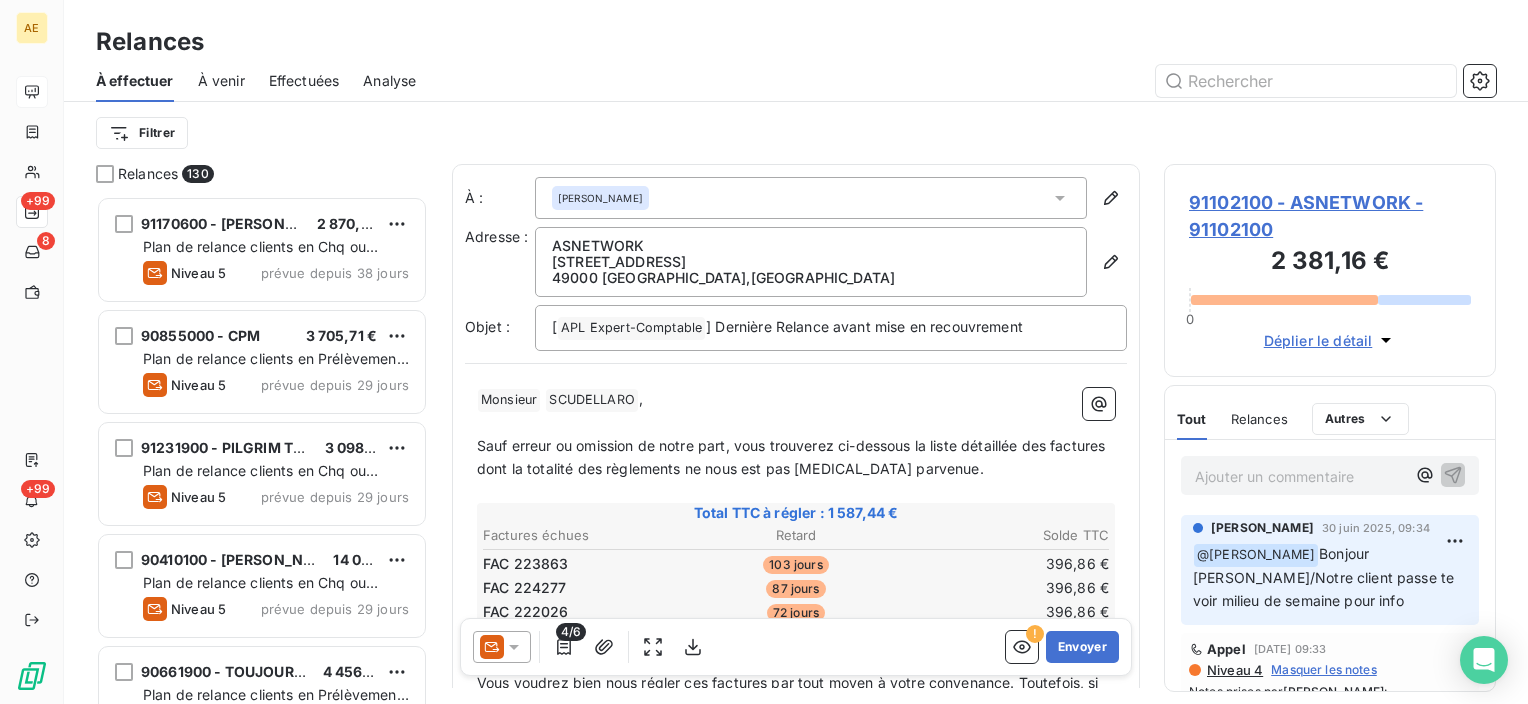 click 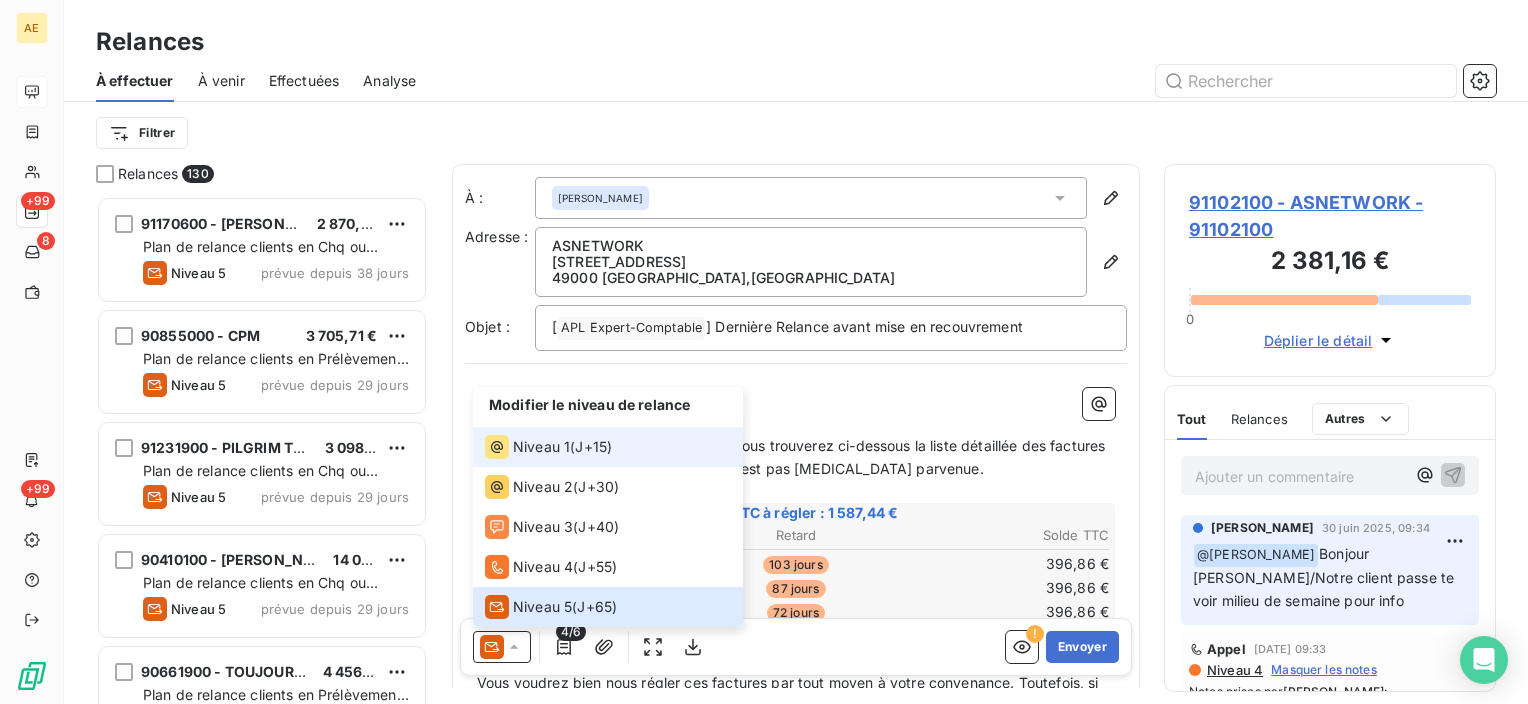 click on "Niveau 1" at bounding box center (527, 447) 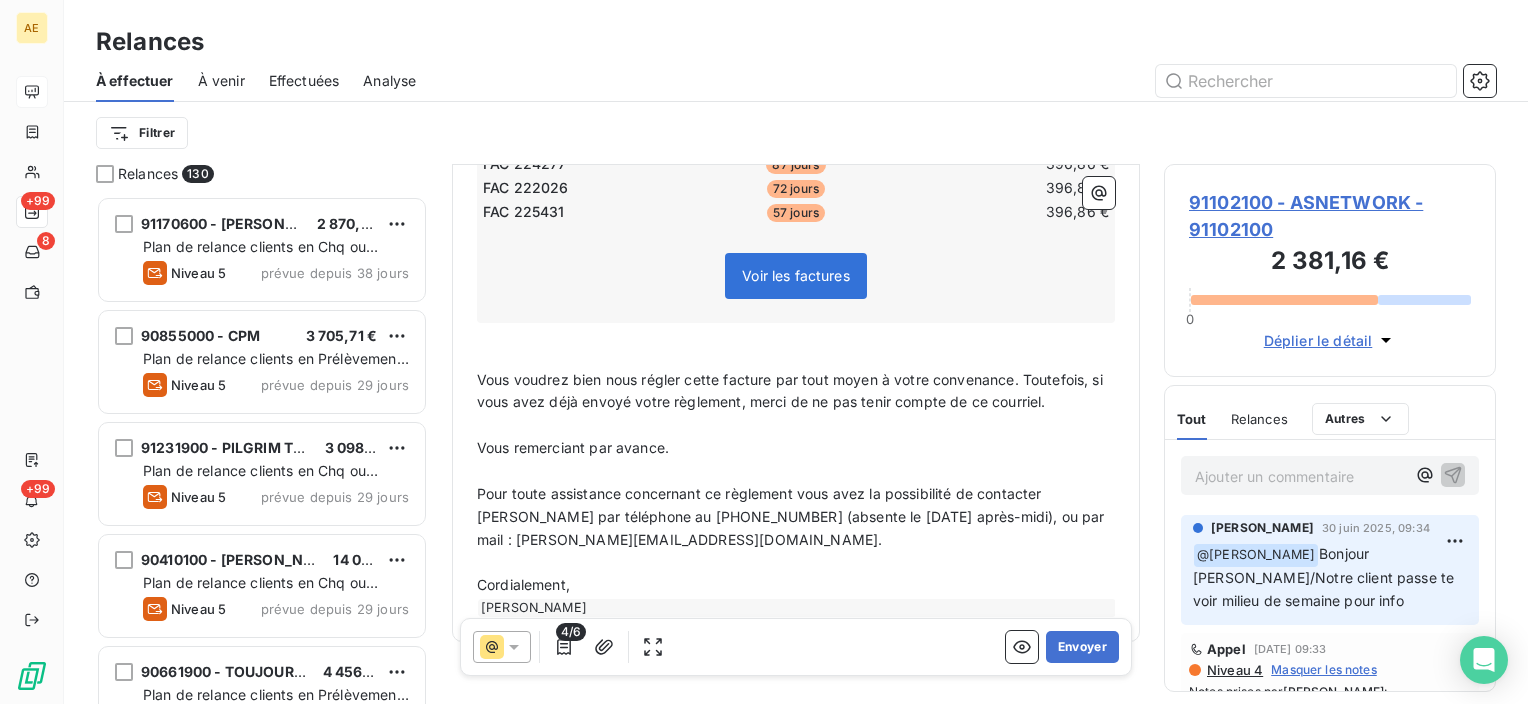 scroll, scrollTop: 485, scrollLeft: 0, axis: vertical 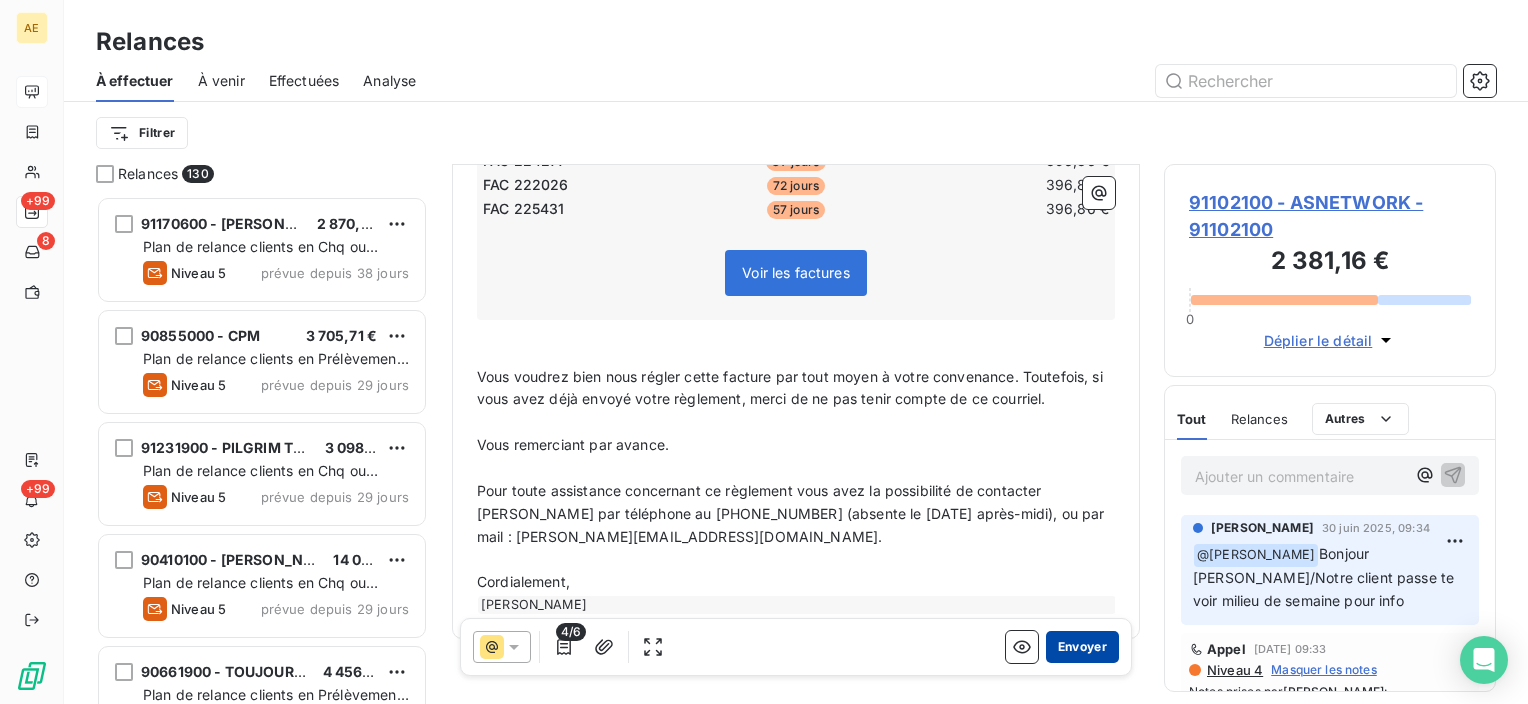 click on "Envoyer" at bounding box center [1082, 647] 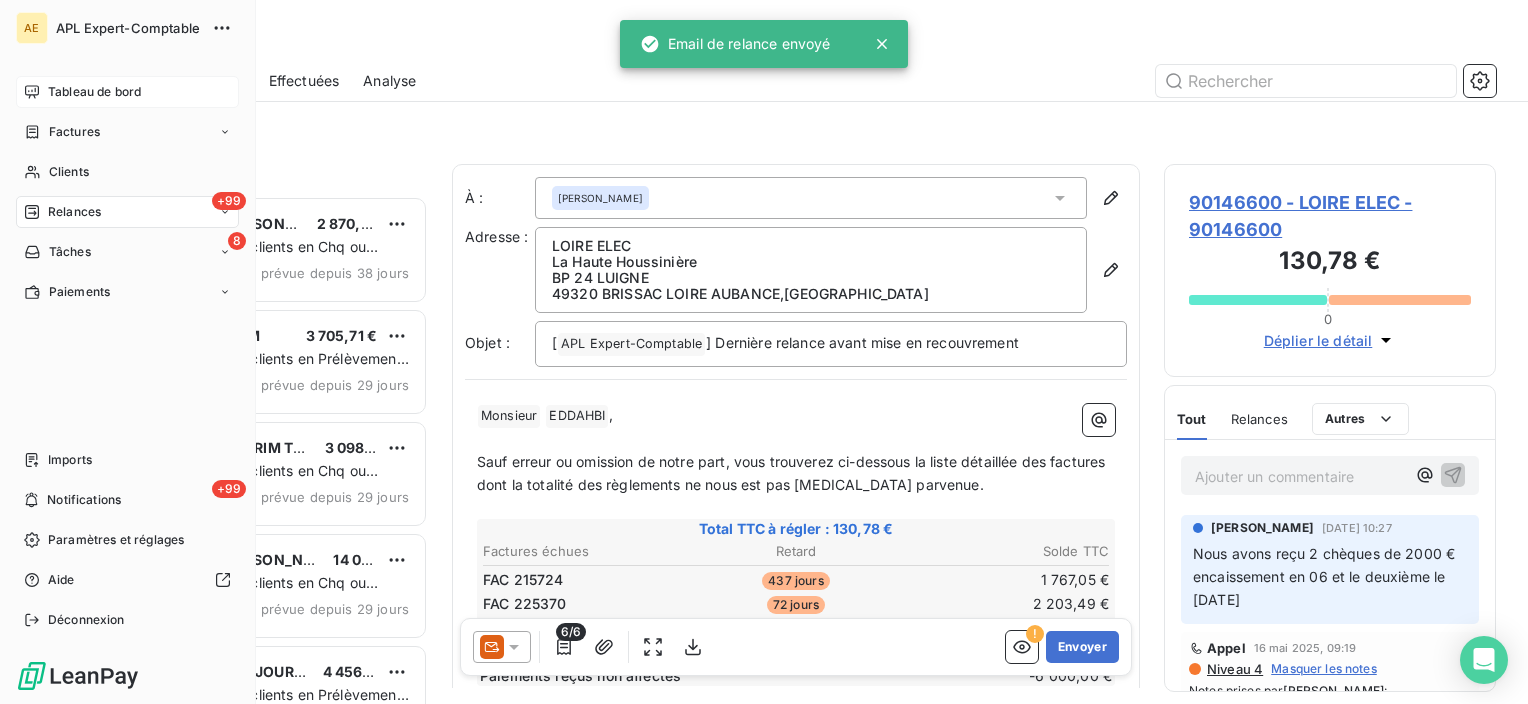 click on "Tableau de bord" at bounding box center [94, 92] 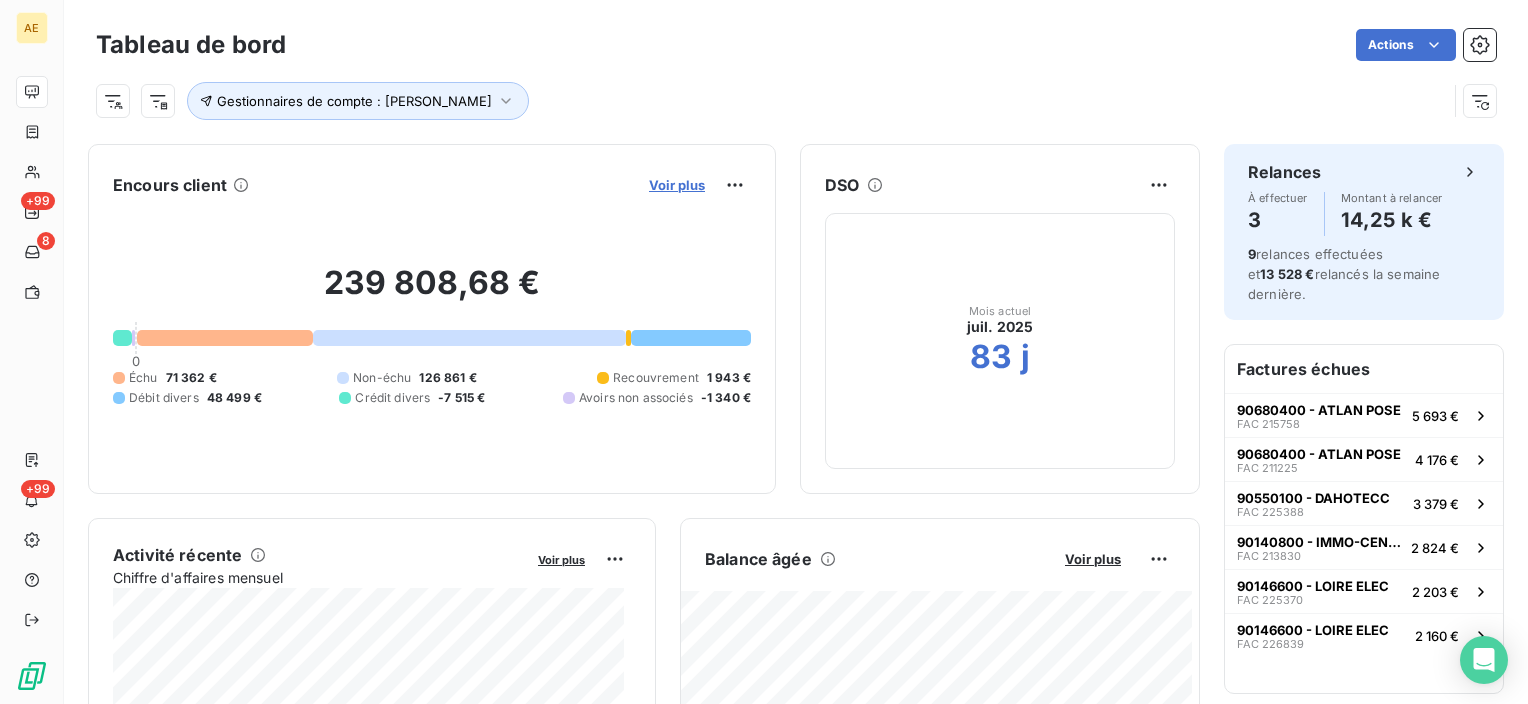 click on "Voir plus" at bounding box center [677, 185] 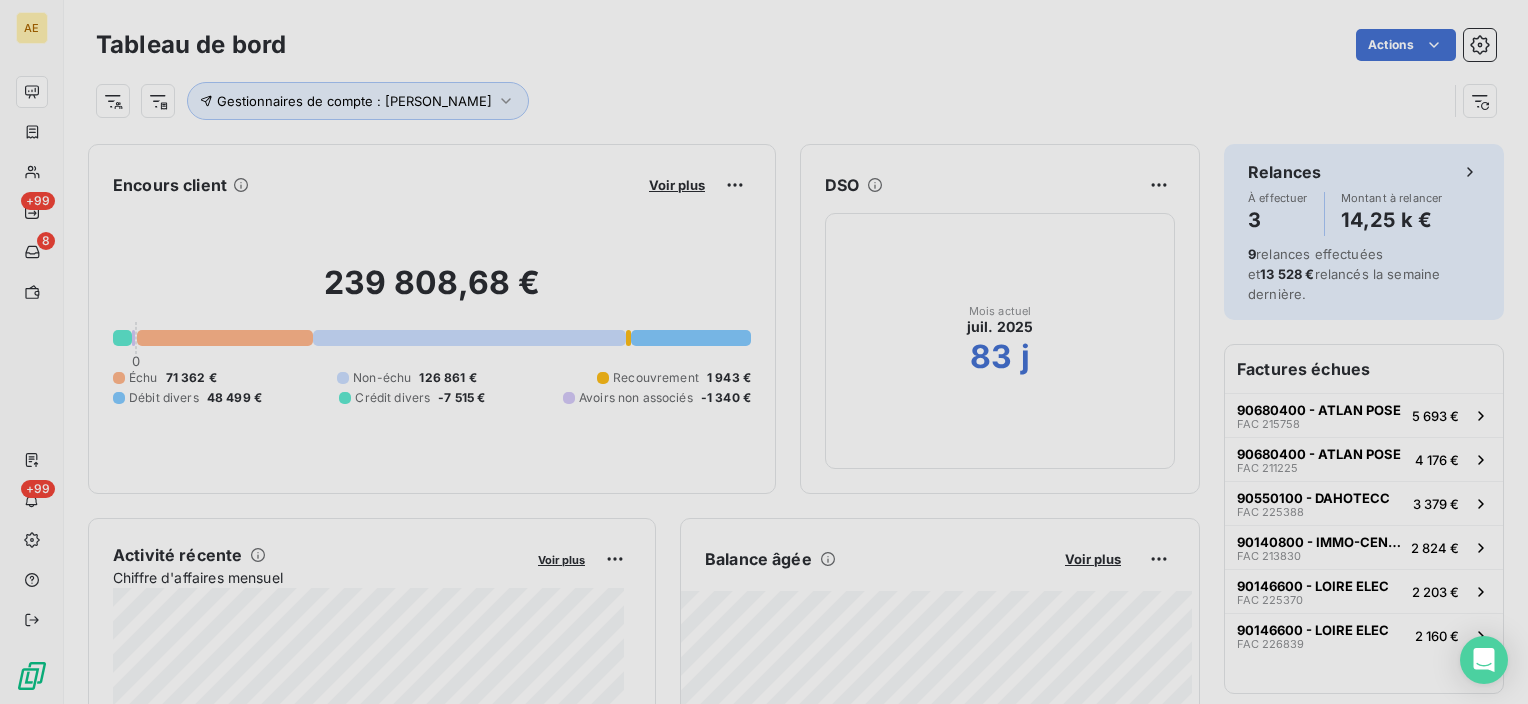 scroll, scrollTop: 16, scrollLeft: 16, axis: both 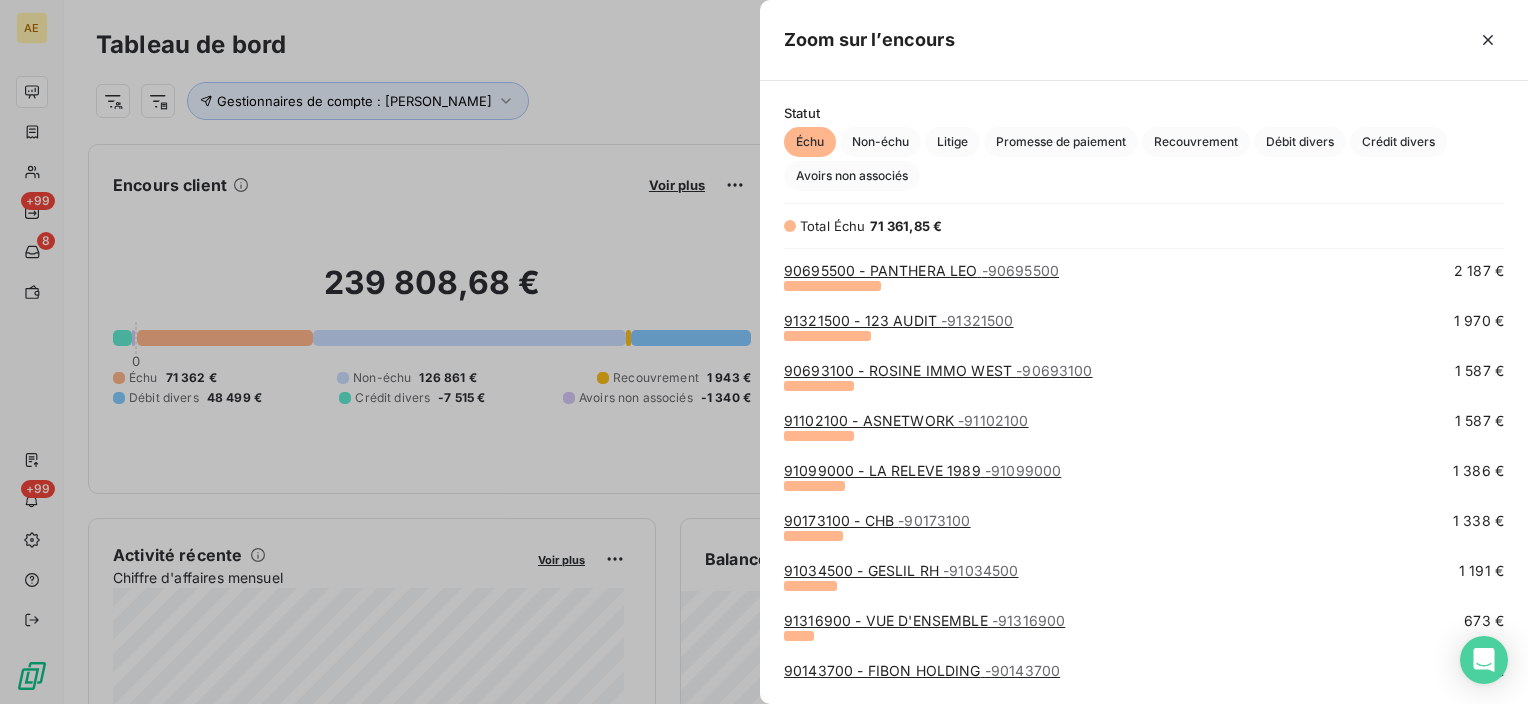 click on "91099000 - LA RELEVE 1989   -  91099000" at bounding box center [922, 470] 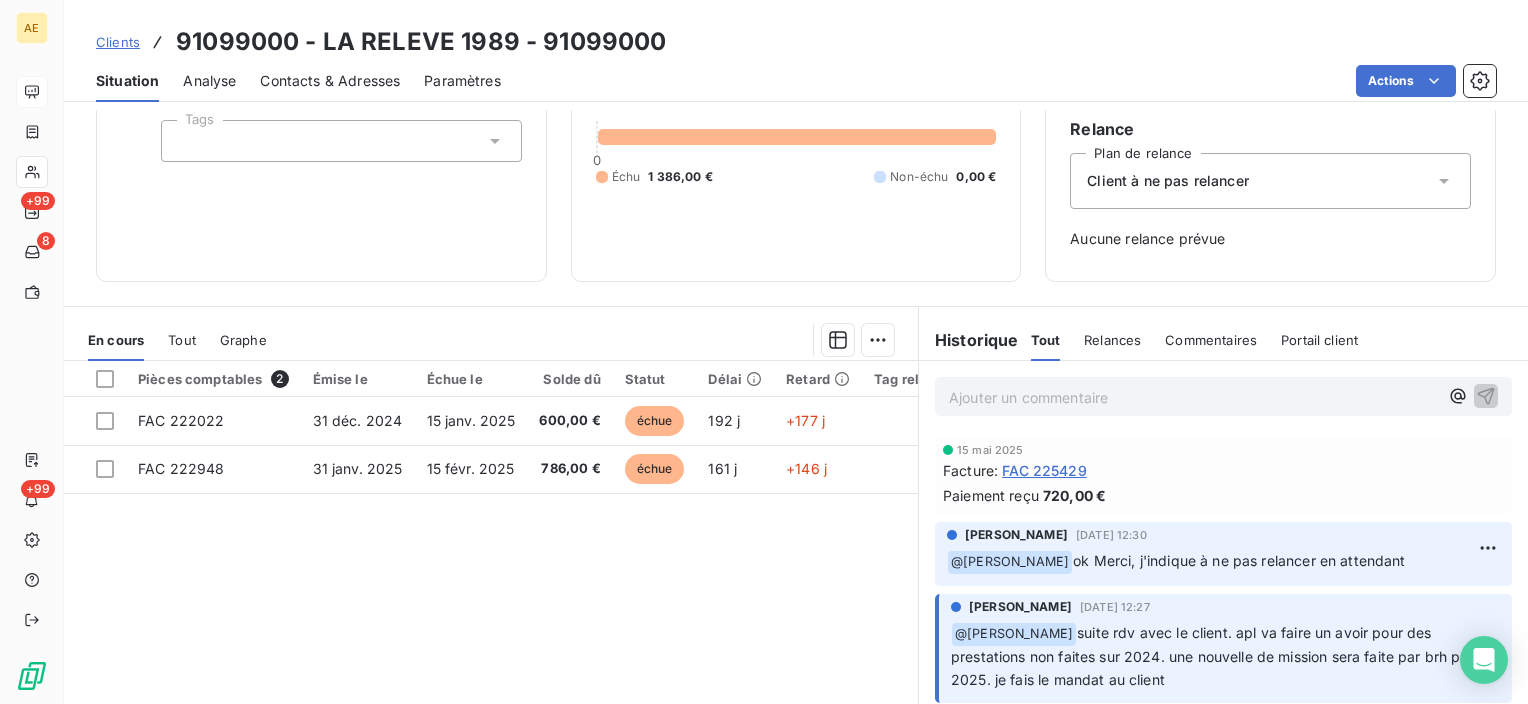scroll, scrollTop: 80, scrollLeft: 0, axis: vertical 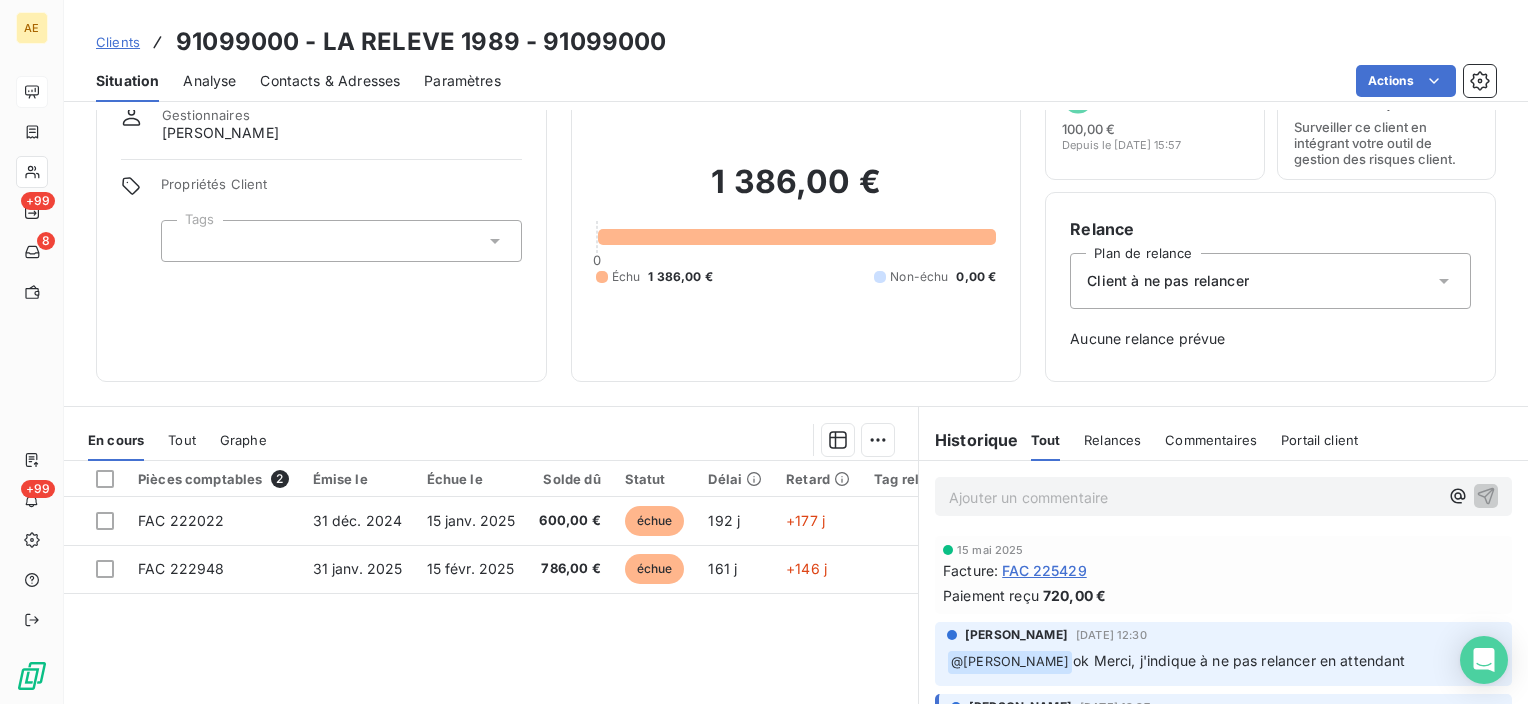 click on "Ajouter un commentaire ﻿" at bounding box center (1193, 497) 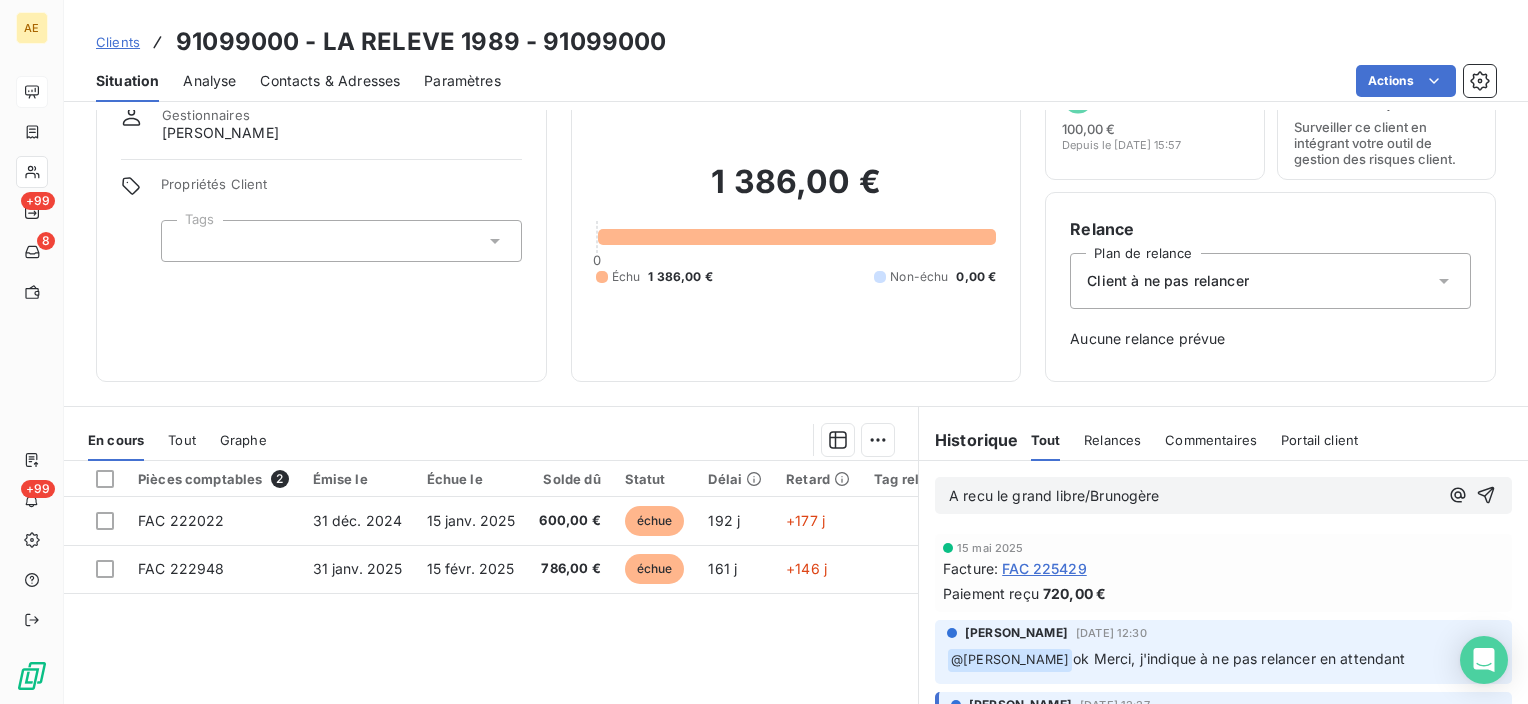 click on "A recu le grand libre/Brunogère" at bounding box center [1054, 495] 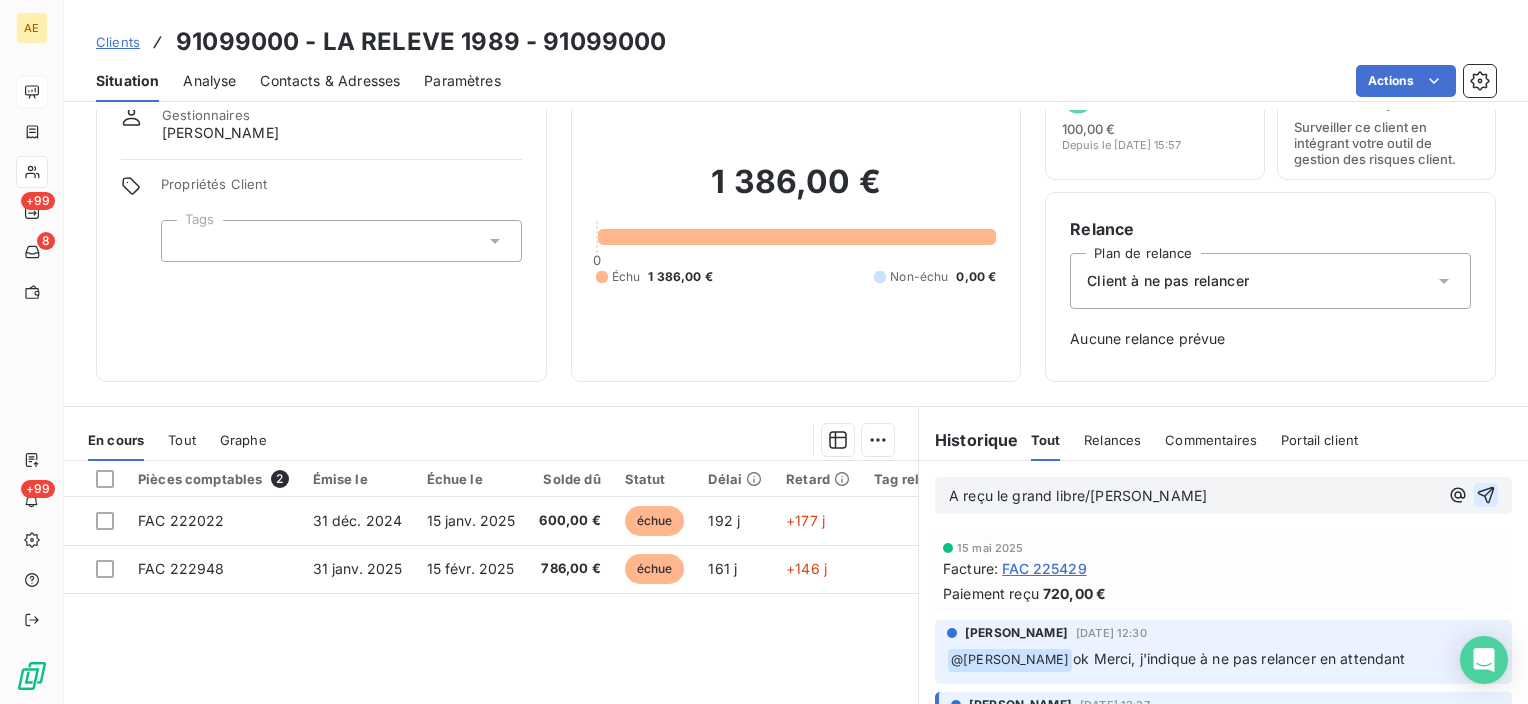click 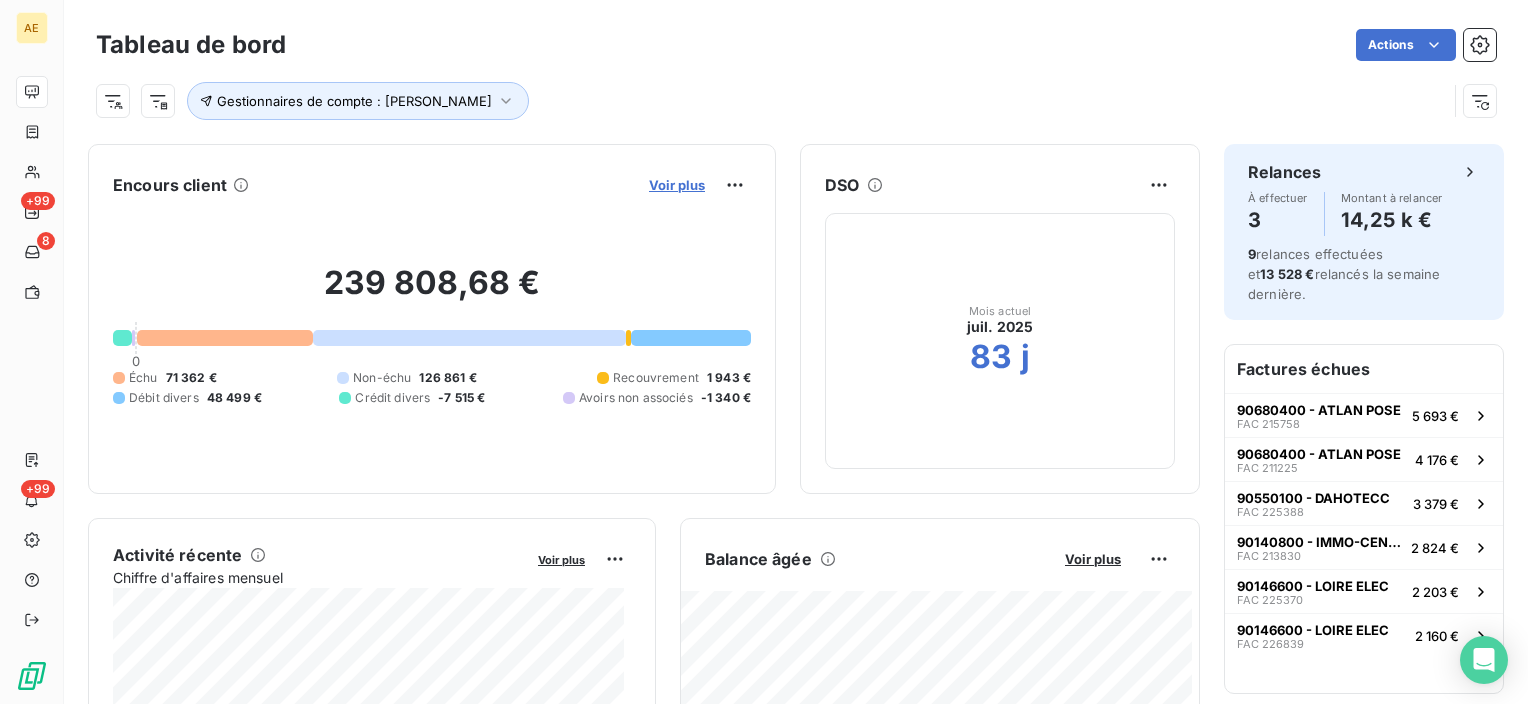 click on "Voir plus" at bounding box center [677, 185] 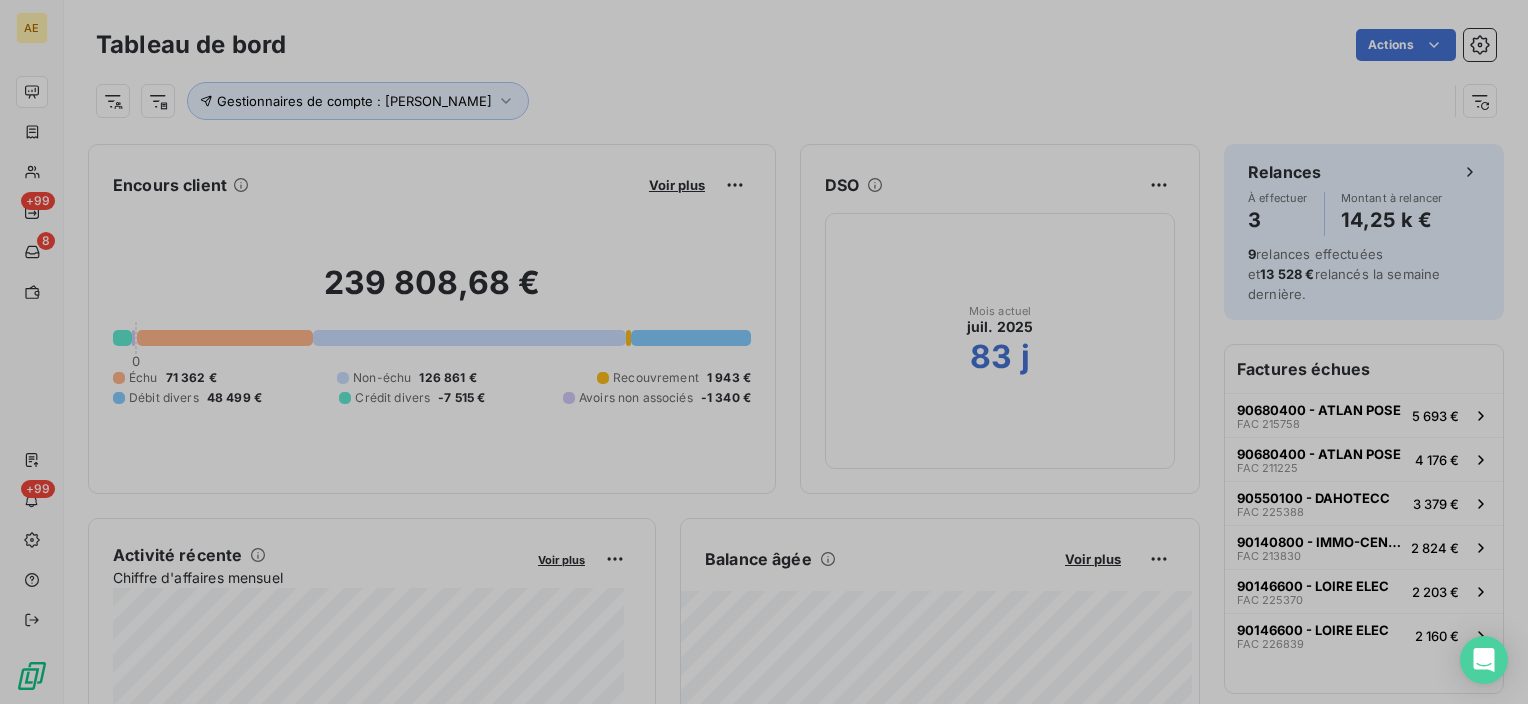 scroll, scrollTop: 16, scrollLeft: 16, axis: both 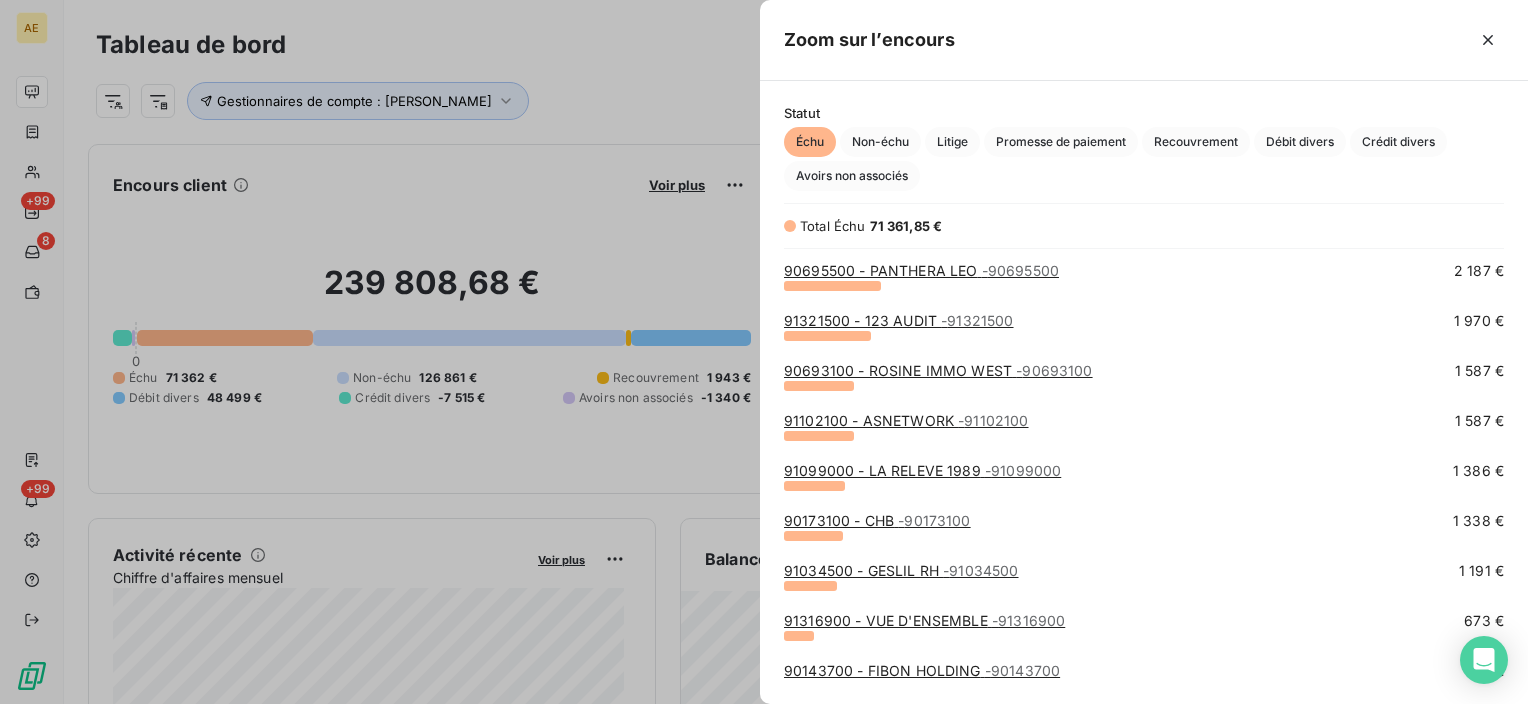 click on "90173100 - CHB   -  90173100" at bounding box center (877, 520) 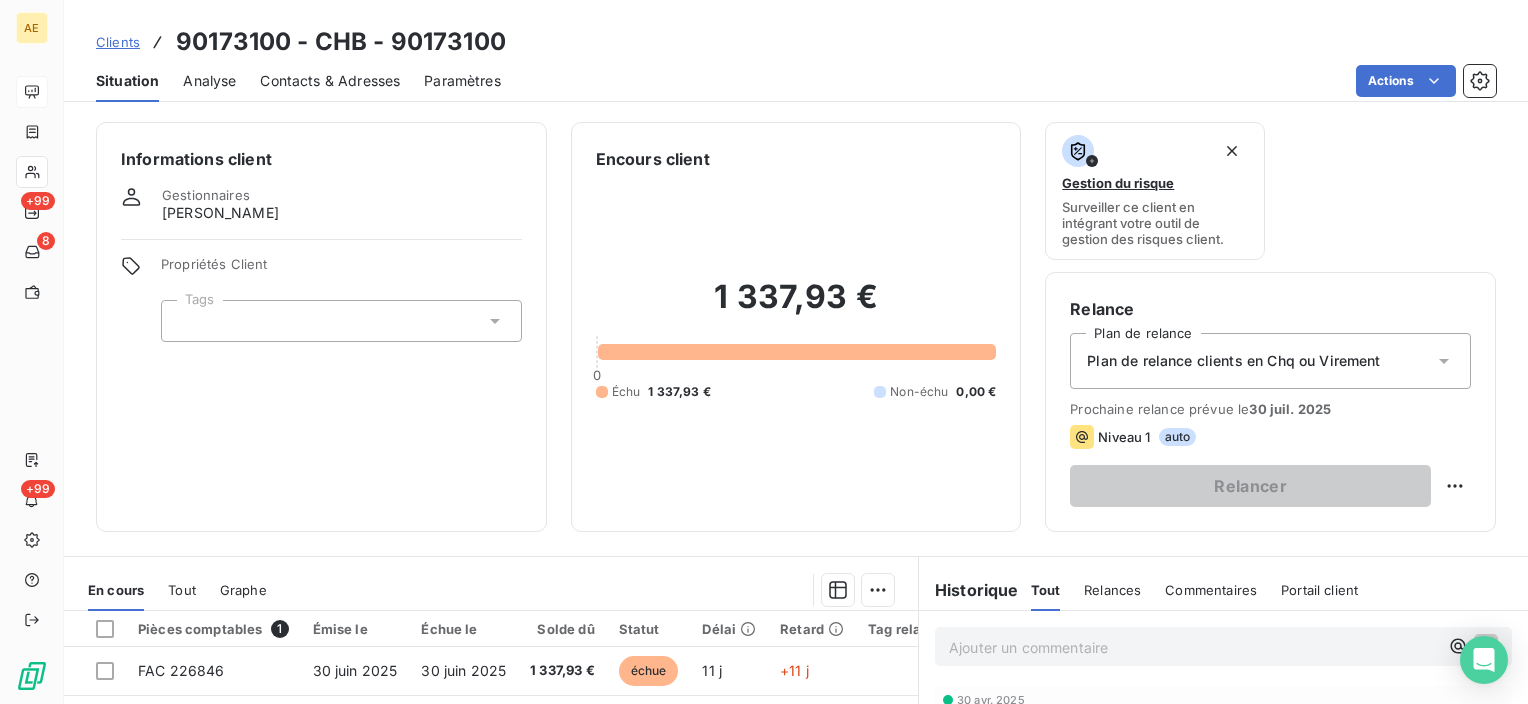 scroll, scrollTop: 100, scrollLeft: 0, axis: vertical 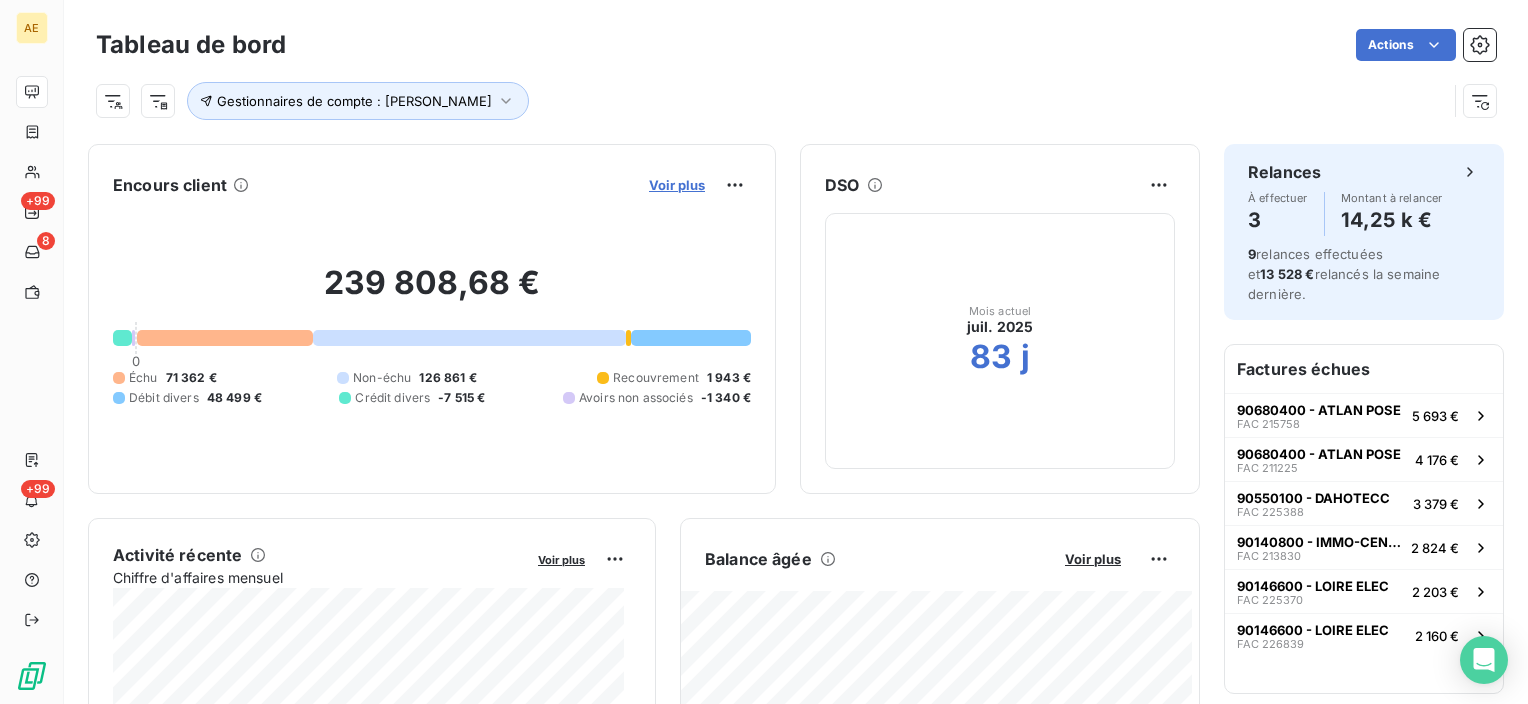 click on "Voir plus" at bounding box center [677, 185] 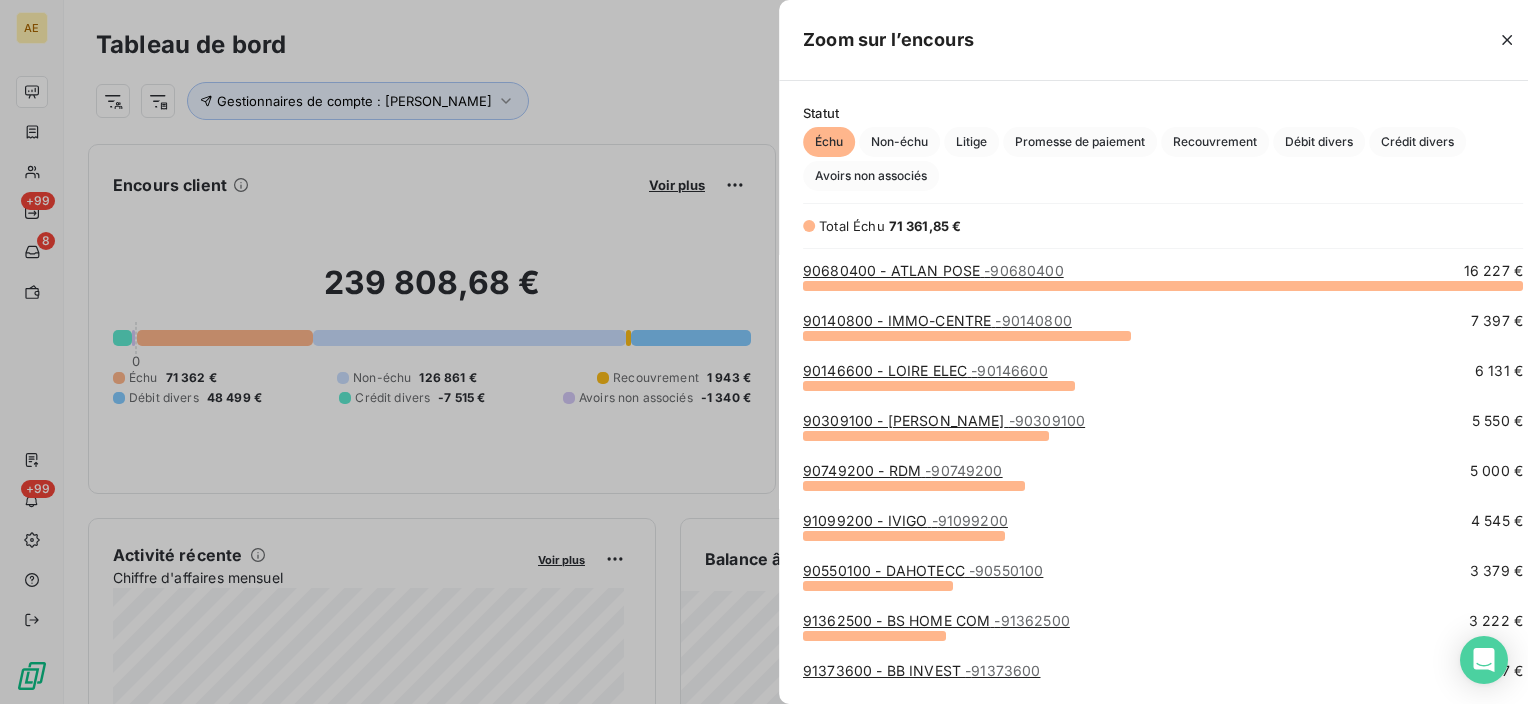 scroll, scrollTop: 16, scrollLeft: 16, axis: both 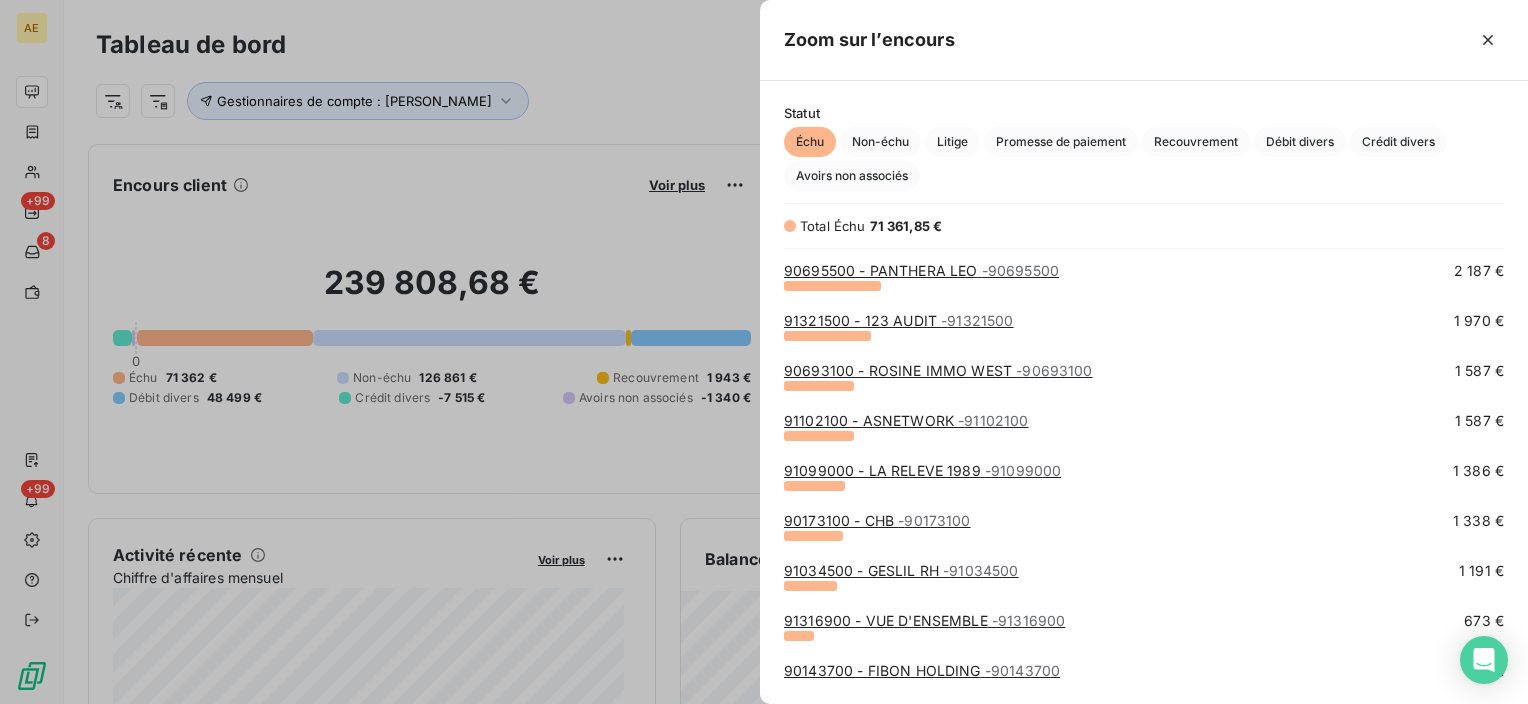 click on "91034500 - GESLIL RH   -  91034500" at bounding box center [901, 570] 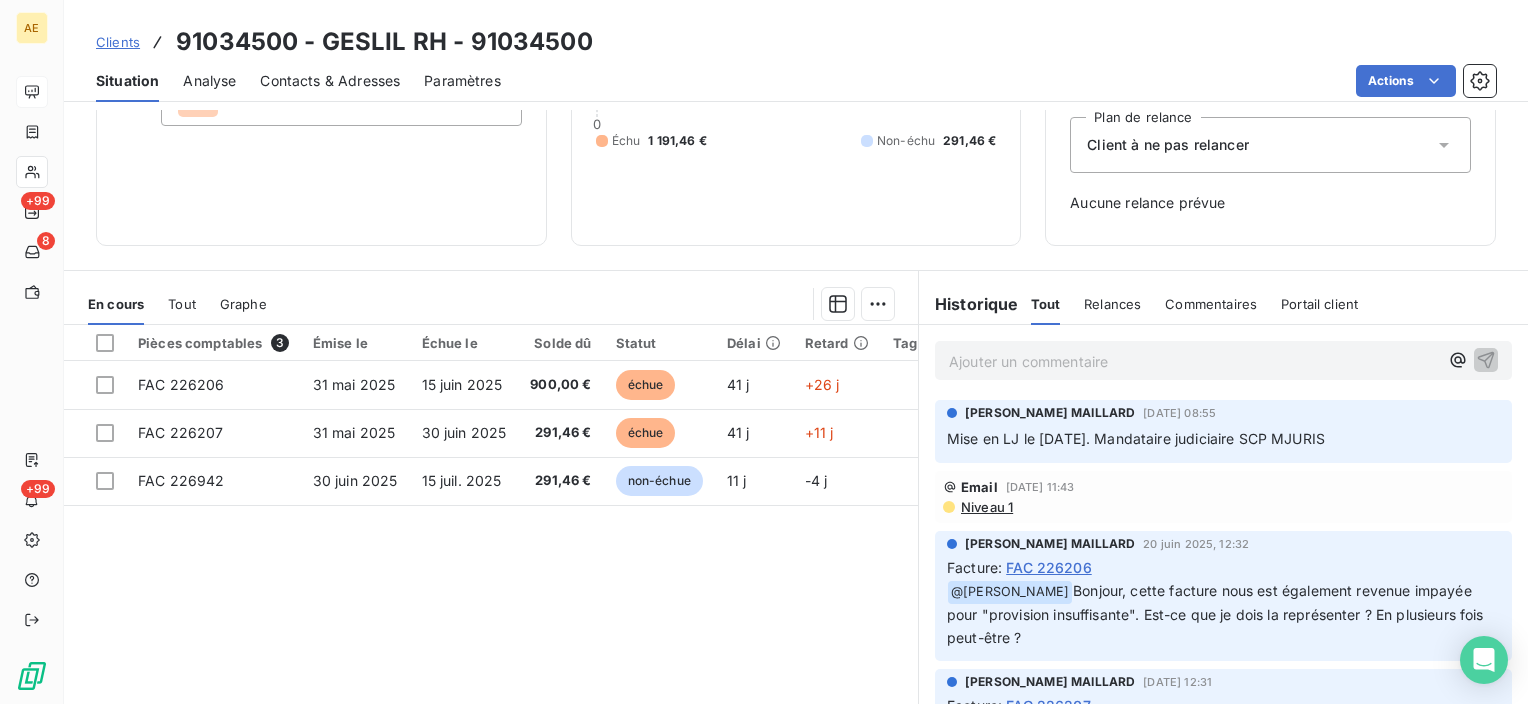 scroll, scrollTop: 181, scrollLeft: 0, axis: vertical 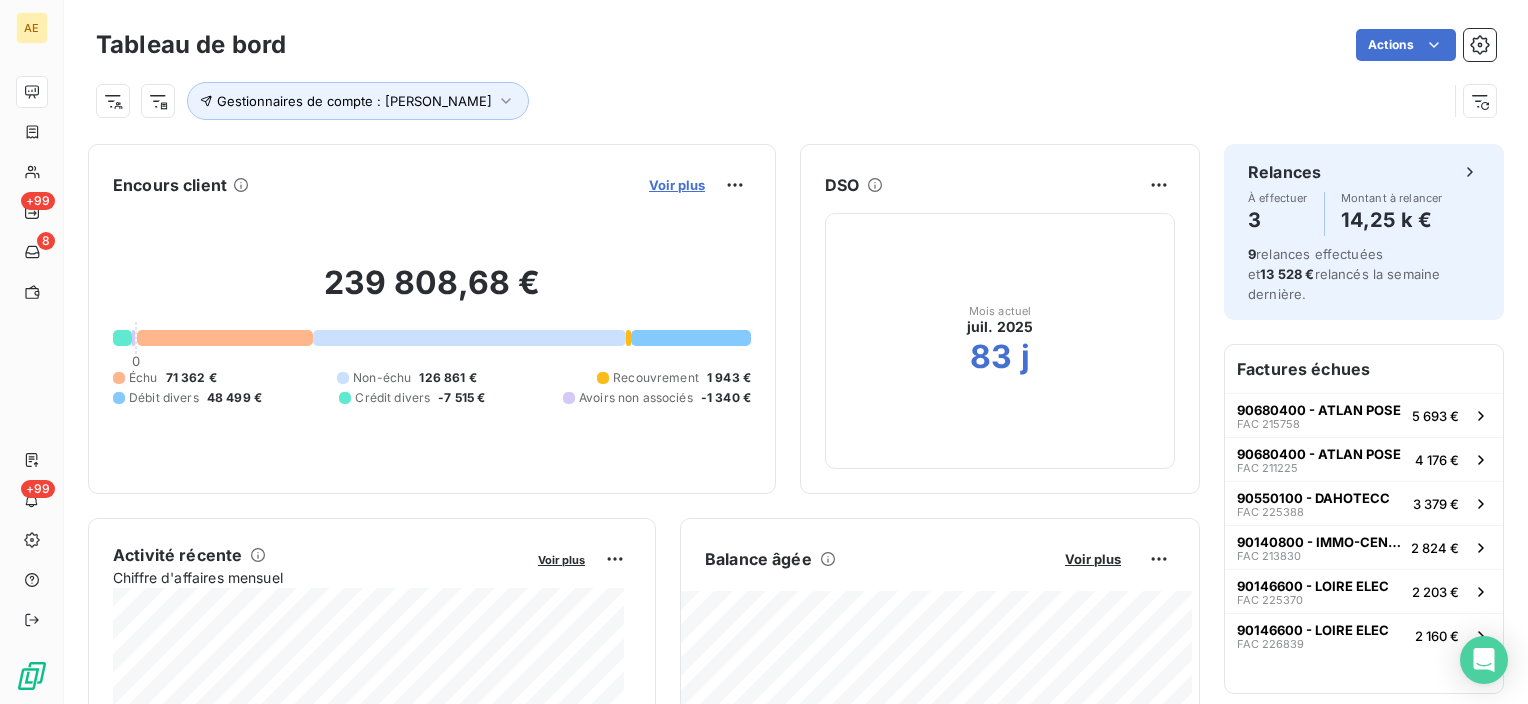 click on "Voir plus" at bounding box center (677, 185) 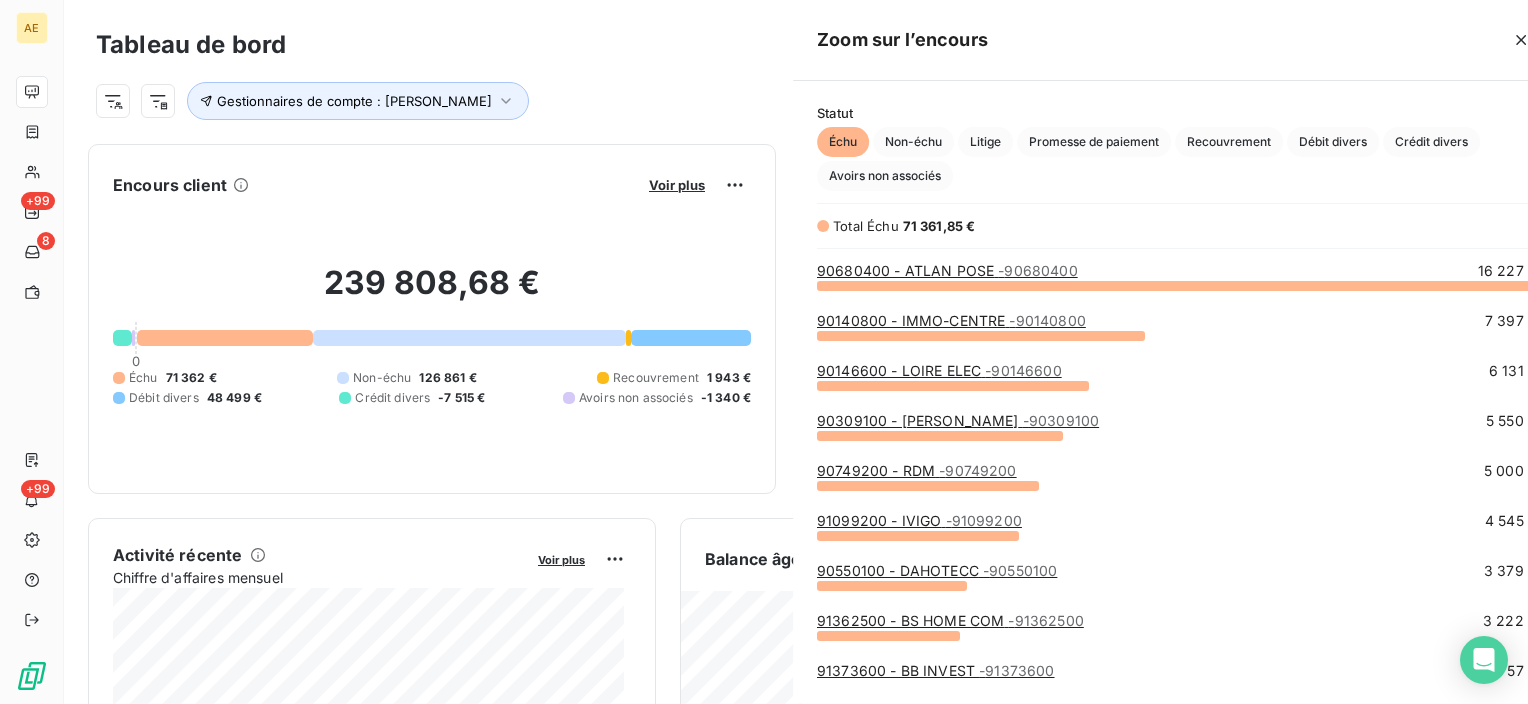 scroll, scrollTop: 16, scrollLeft: 16, axis: both 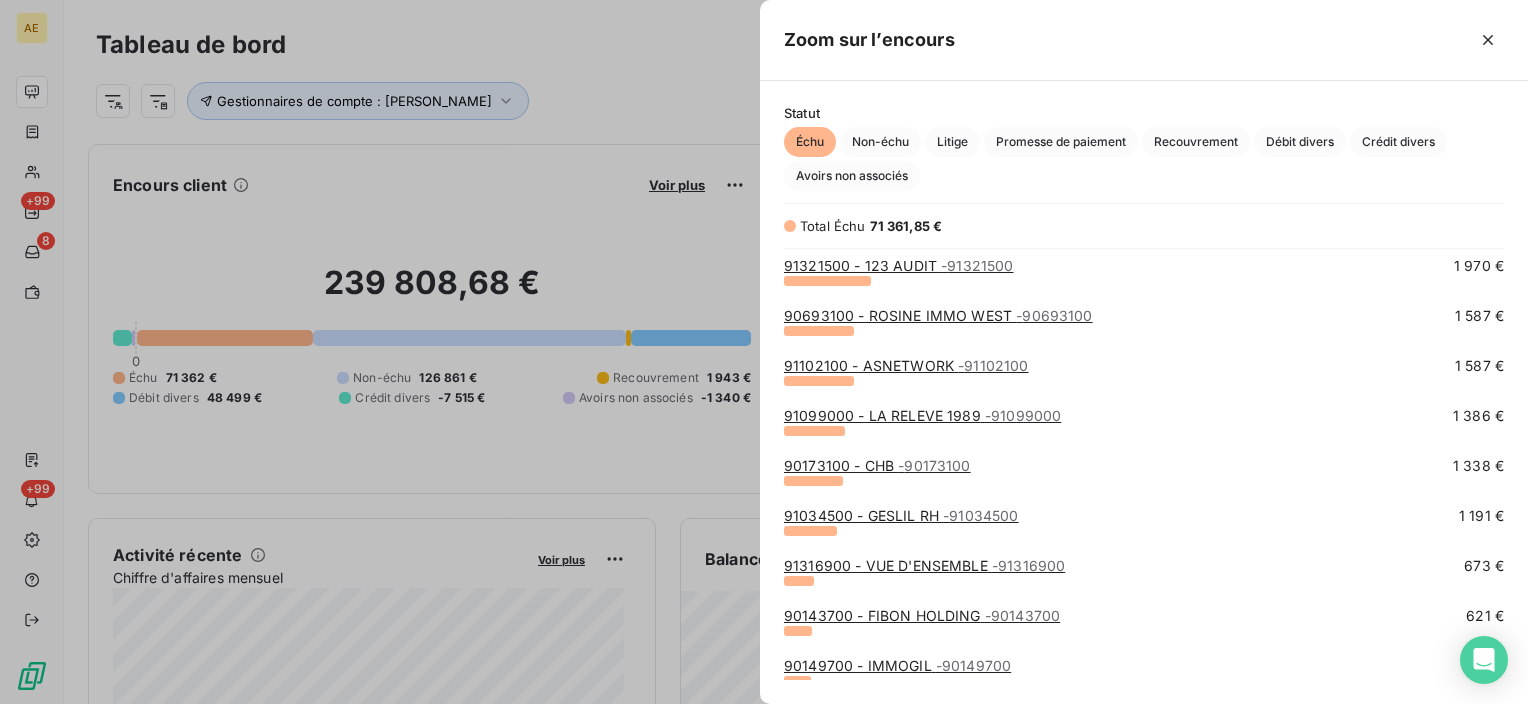 click on "91316900 - VUE D'ENSEMBLE   -  91316900" at bounding box center [924, 565] 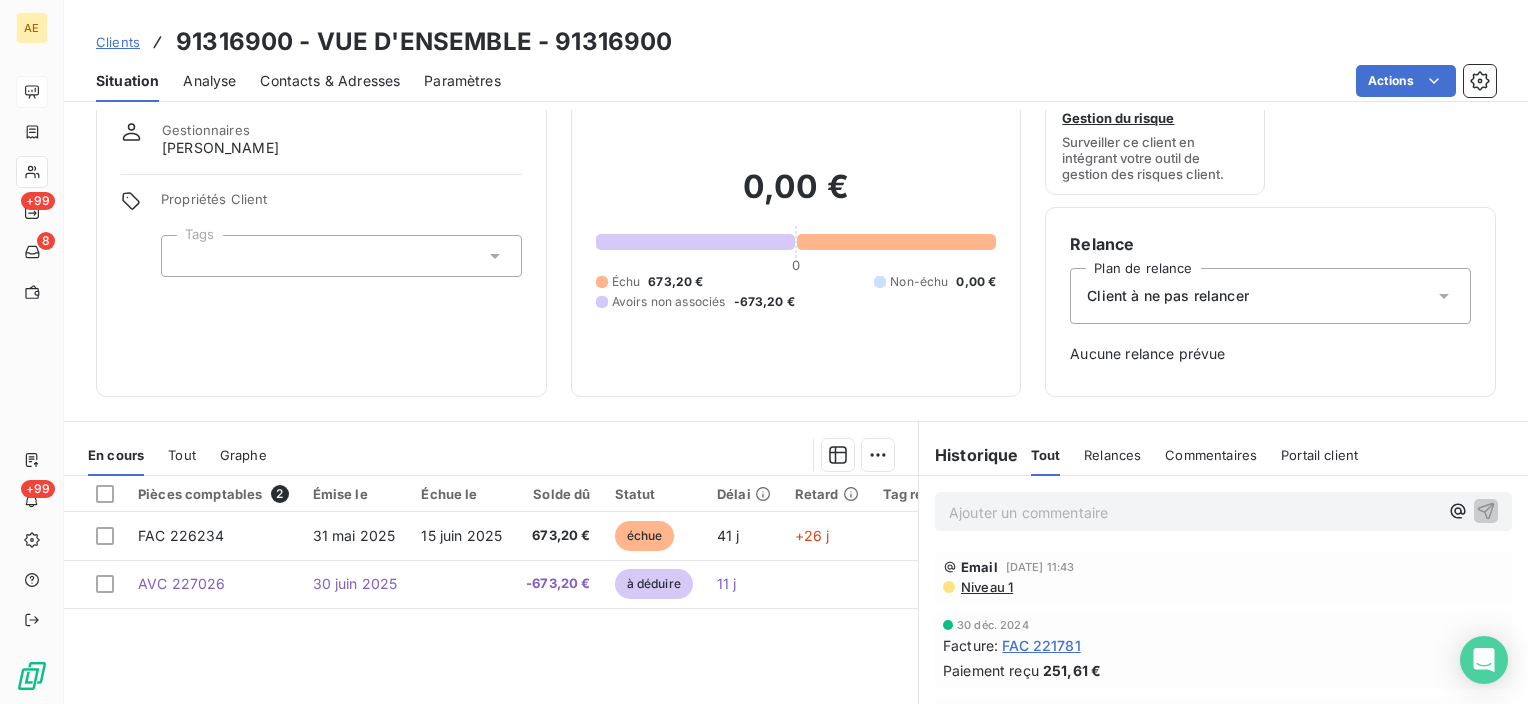scroll, scrollTop: 100, scrollLeft: 0, axis: vertical 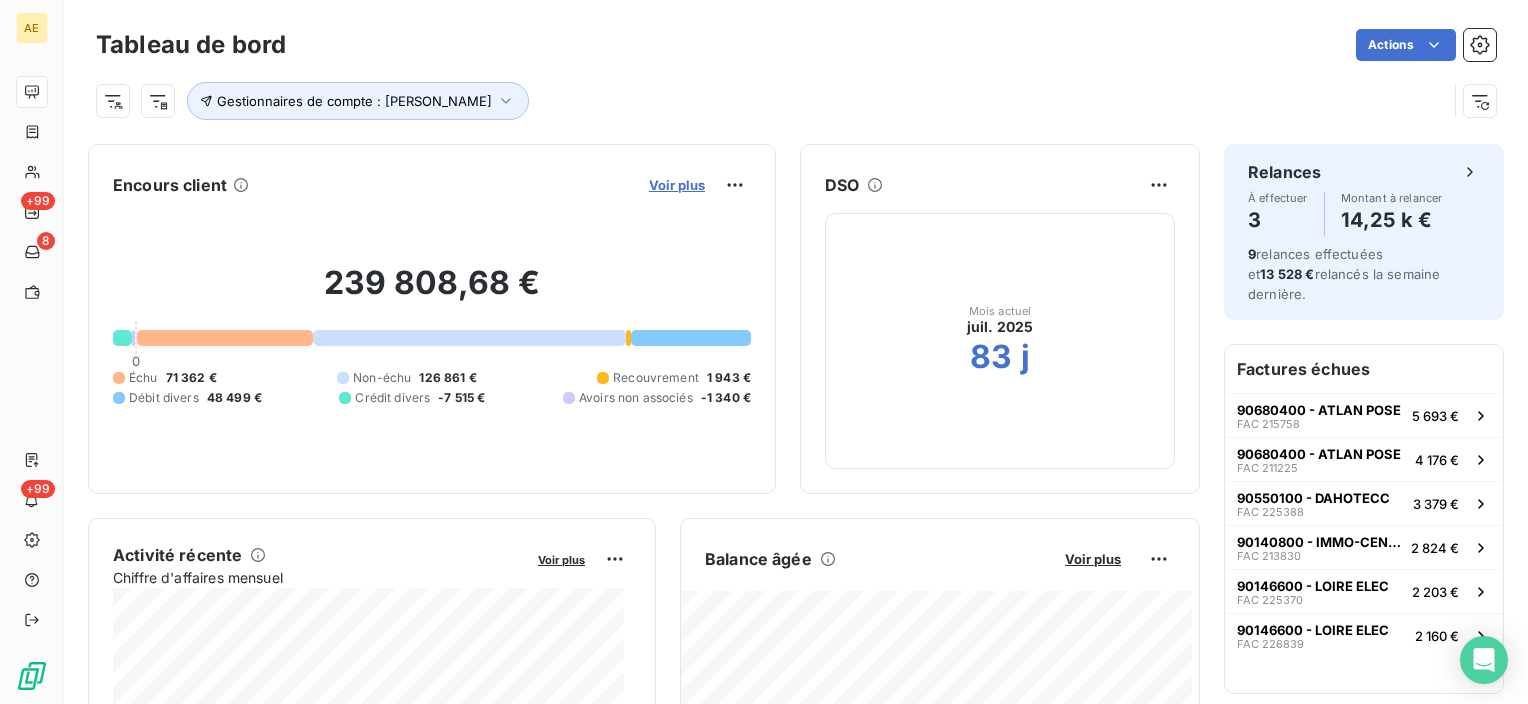click on "Voir plus" at bounding box center [677, 185] 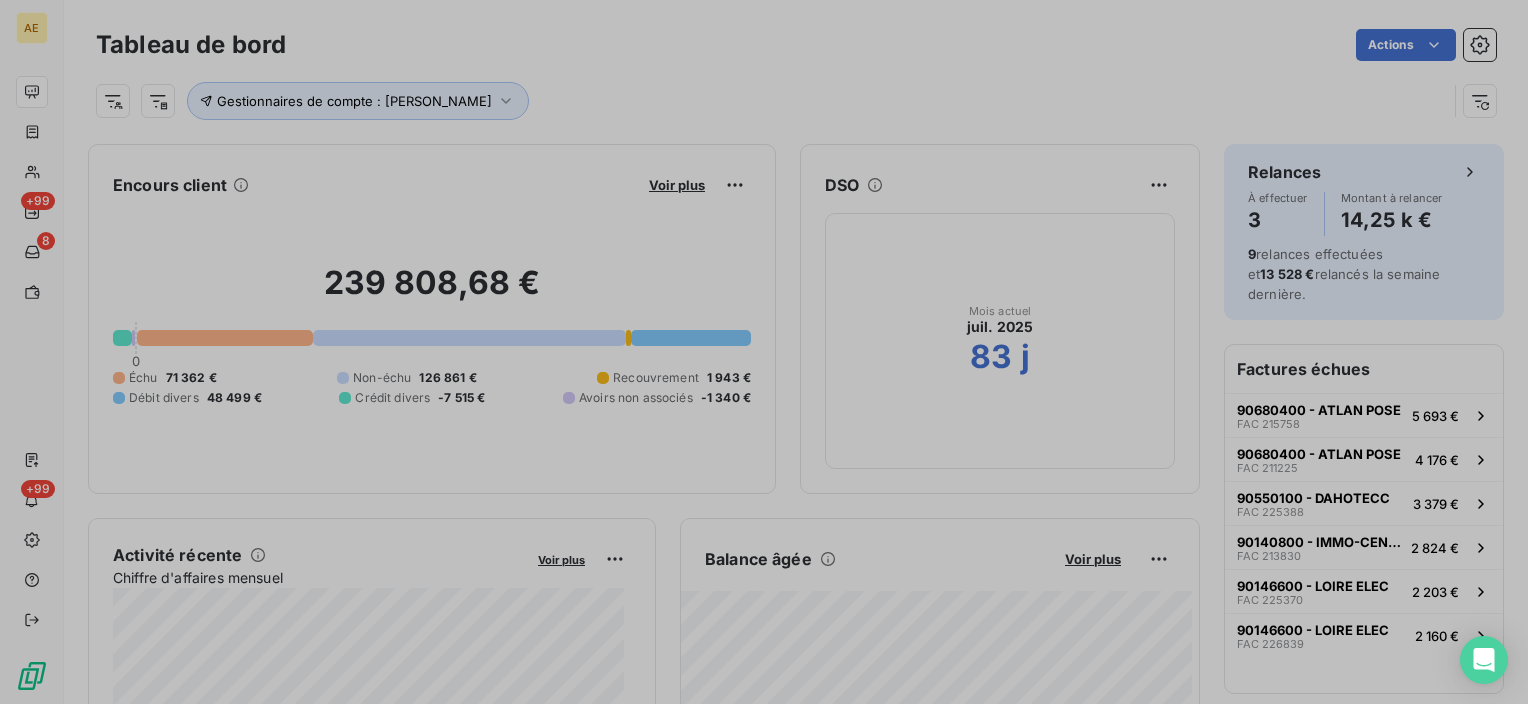 scroll, scrollTop: 16, scrollLeft: 16, axis: both 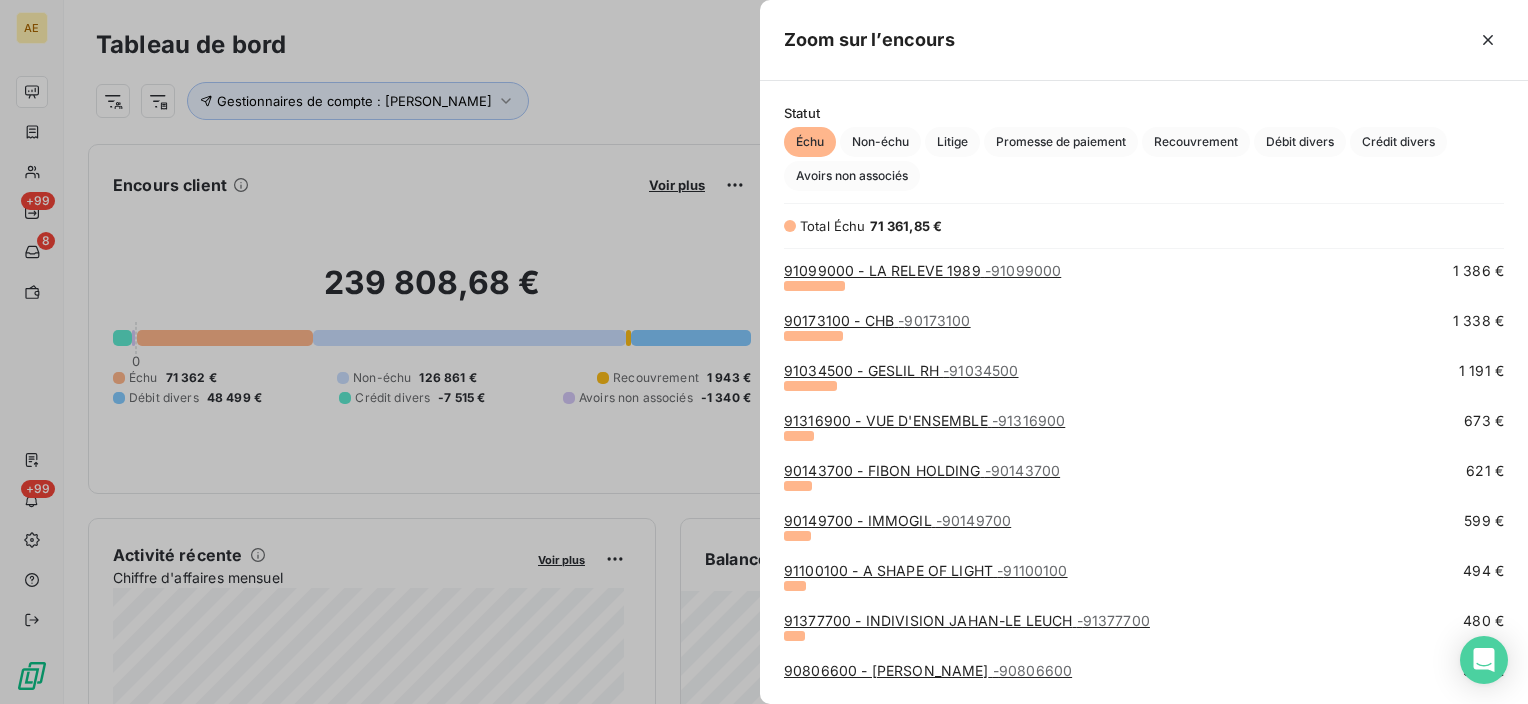 click on "90143700 - FIBON HOLDING   -  90143700" at bounding box center (922, 470) 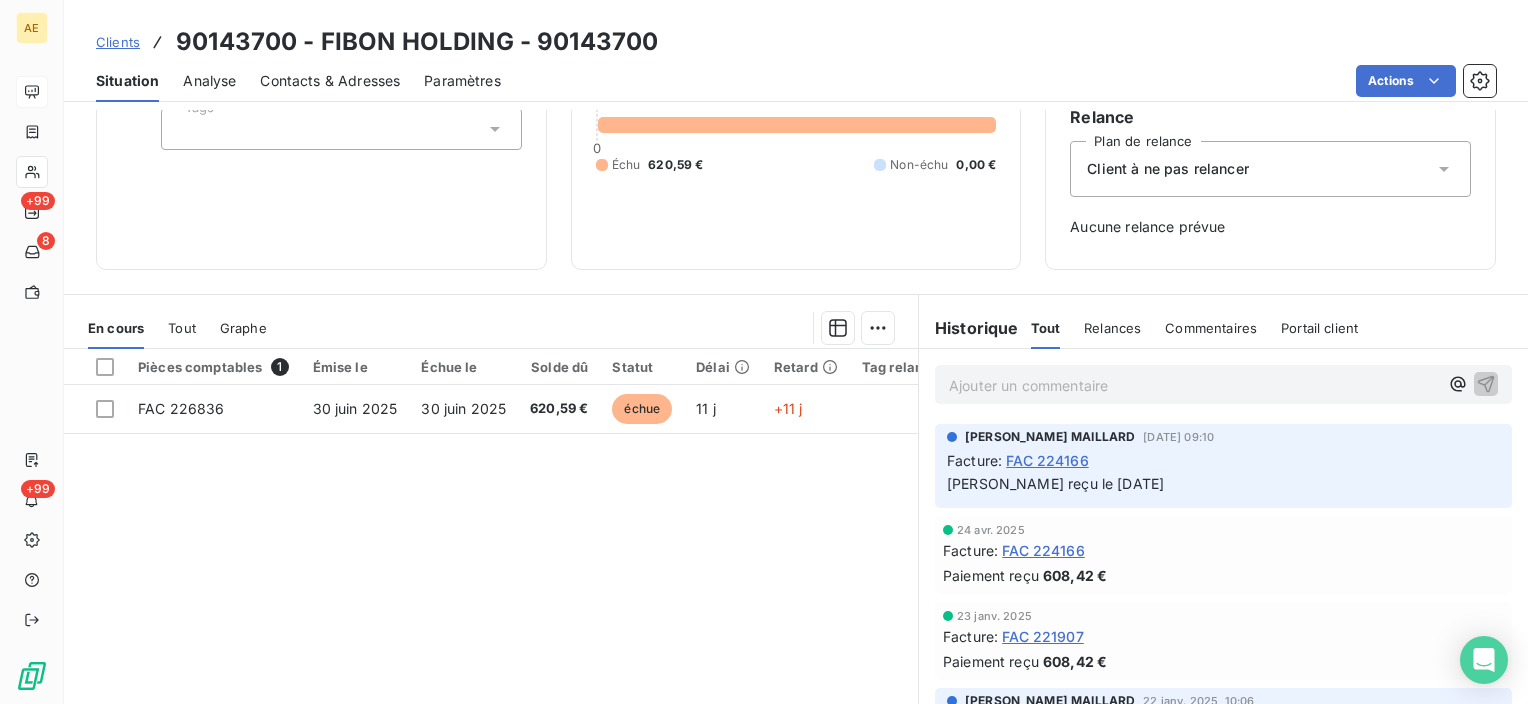 scroll, scrollTop: 200, scrollLeft: 0, axis: vertical 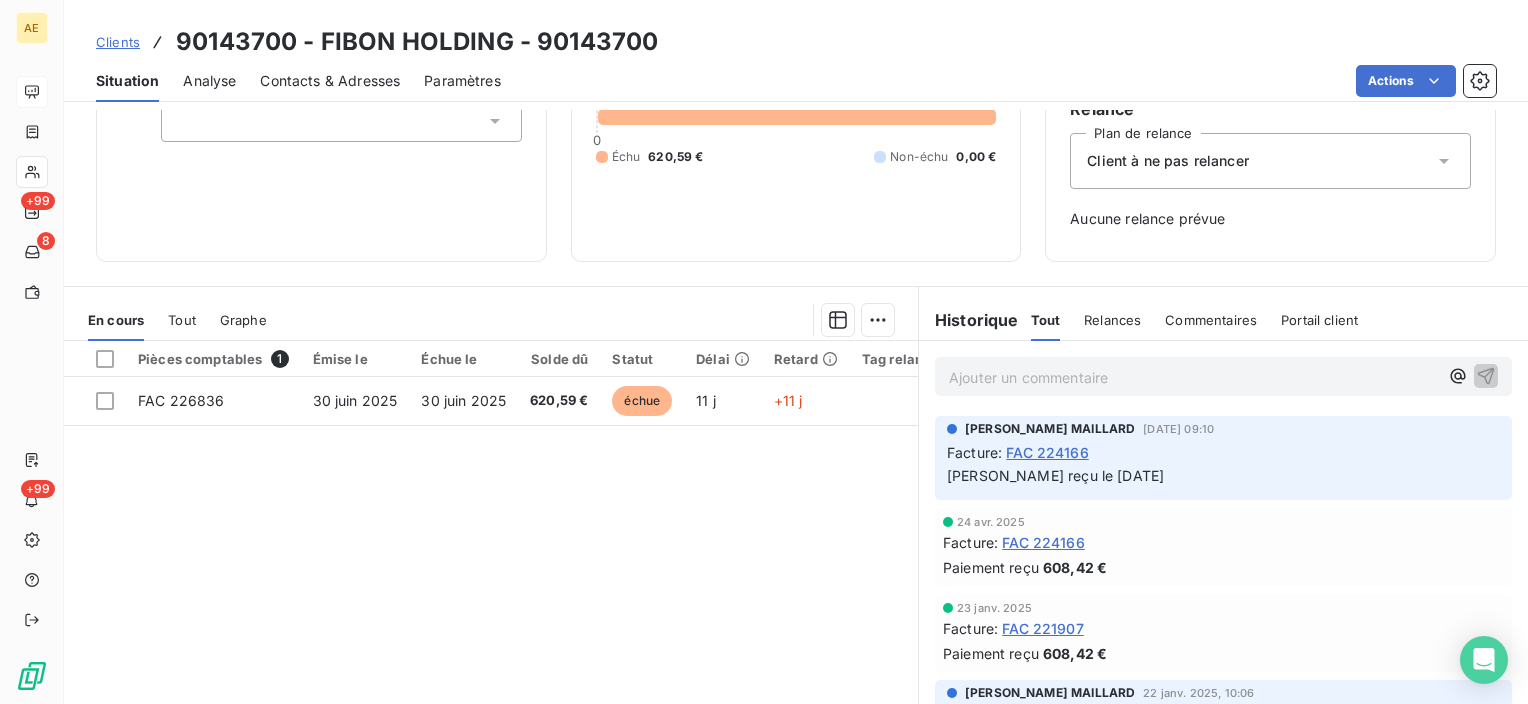 click on "Contacts & Adresses" at bounding box center [330, 81] 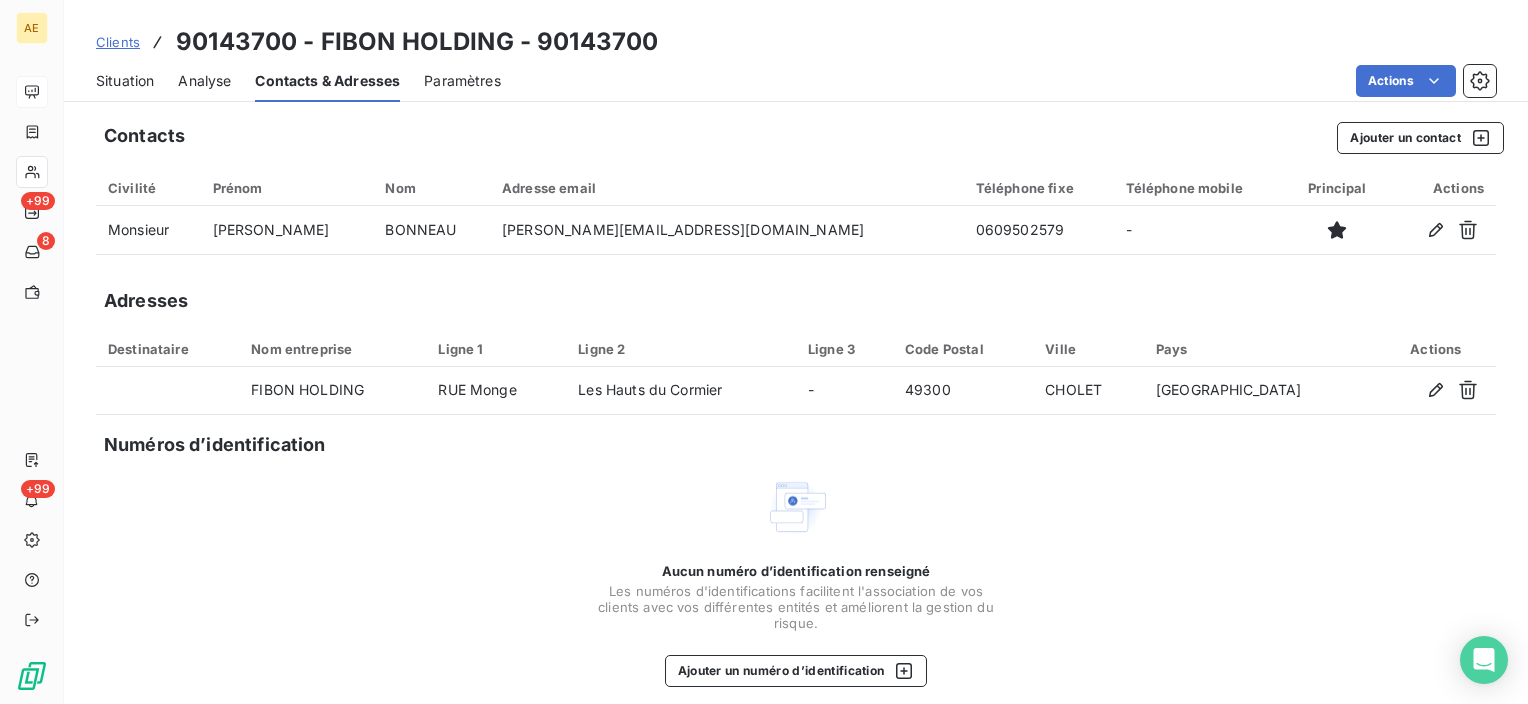 click on "Situation" at bounding box center (125, 81) 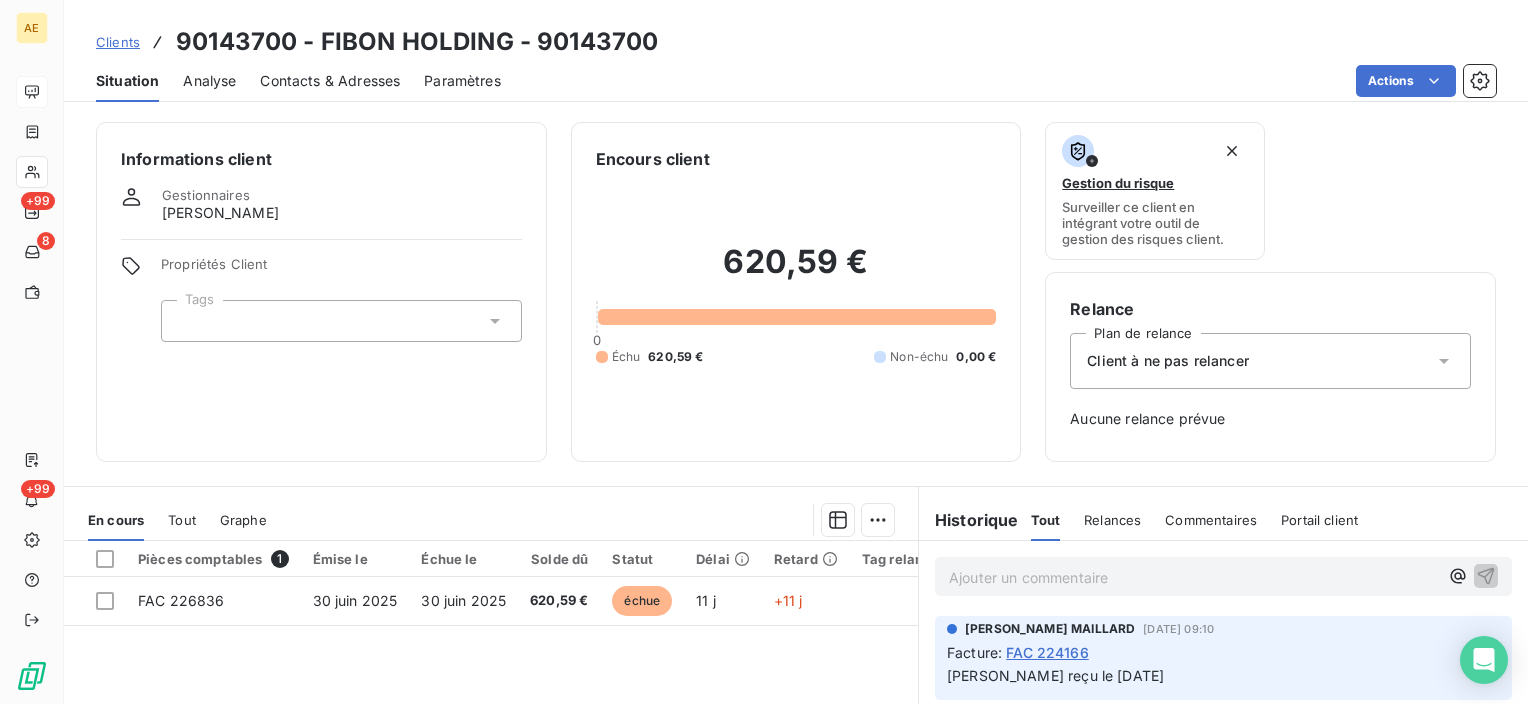 scroll, scrollTop: 200, scrollLeft: 0, axis: vertical 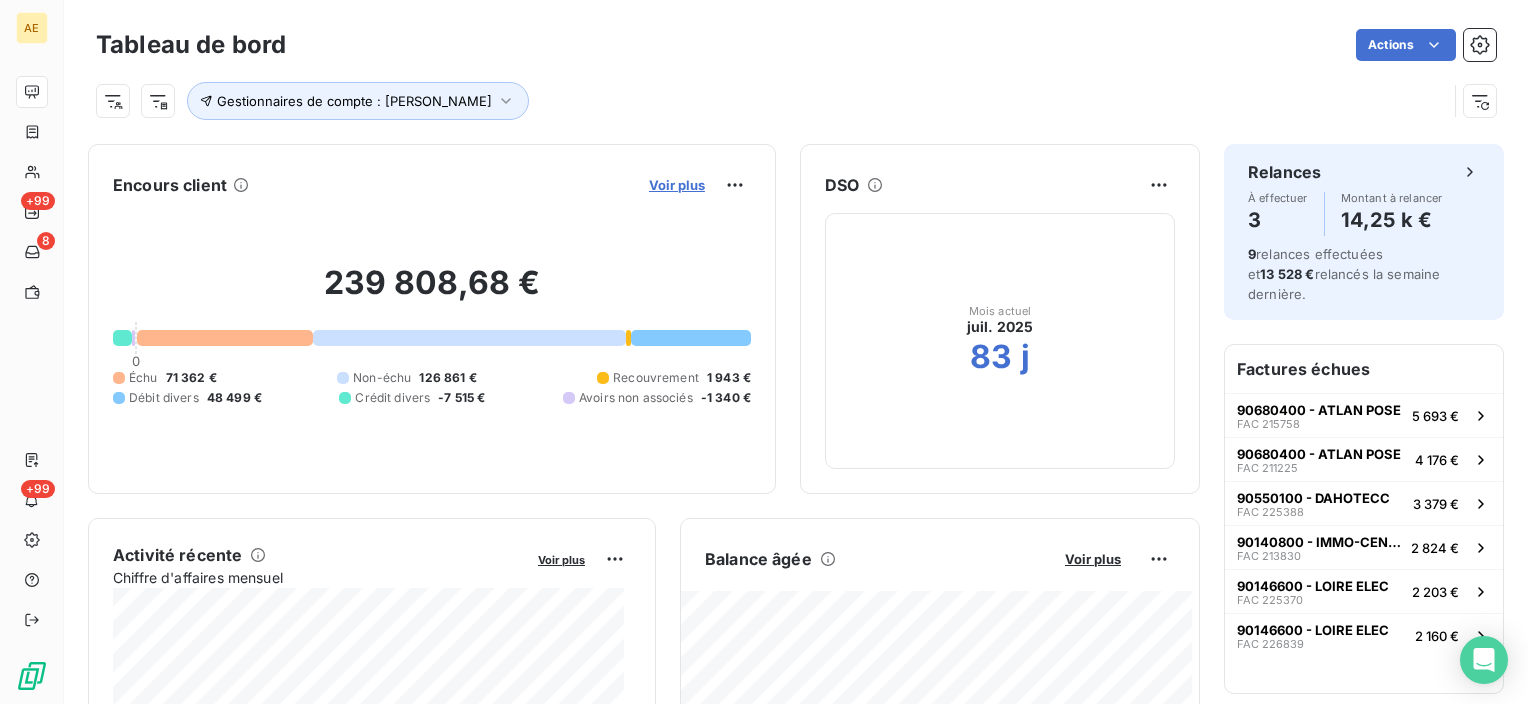 click on "Voir plus" at bounding box center [677, 185] 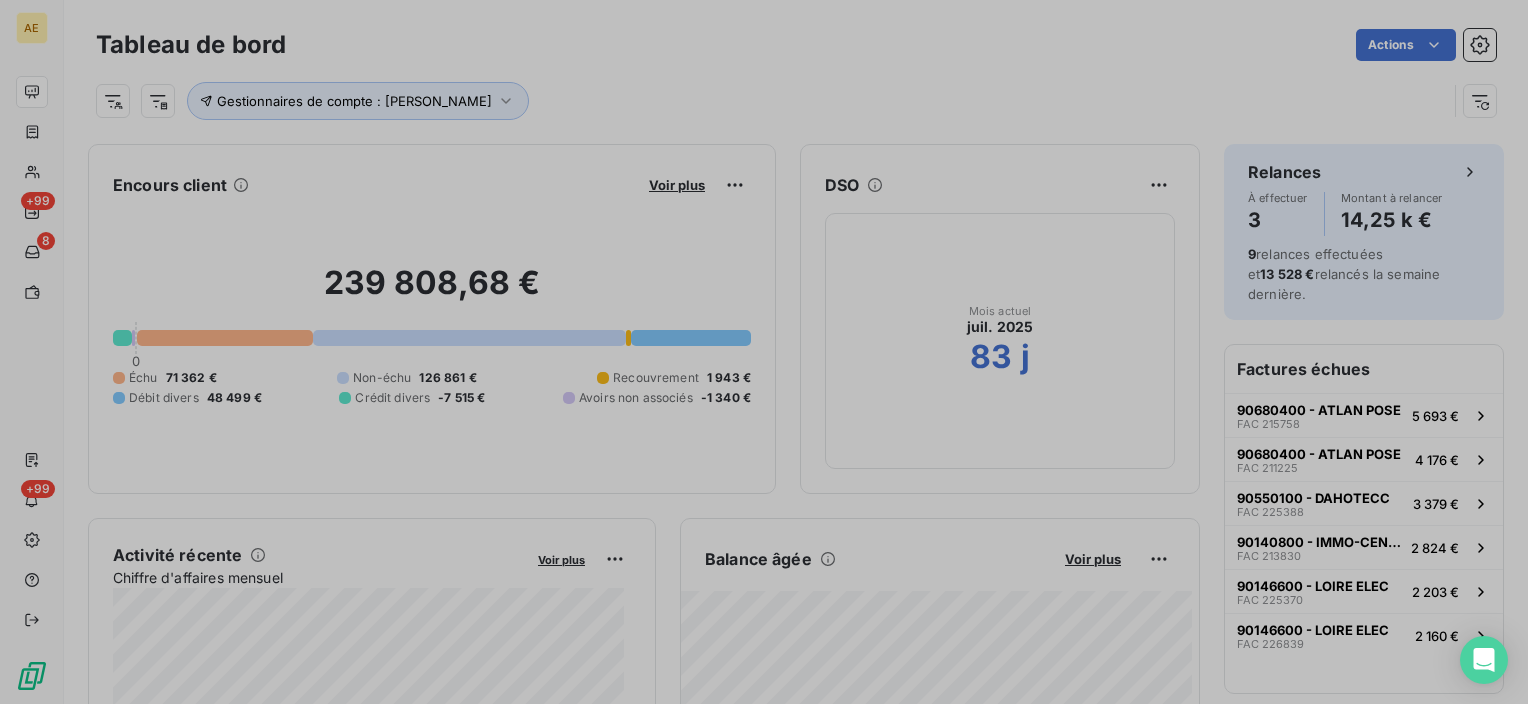 scroll, scrollTop: 688, scrollLeft: 752, axis: both 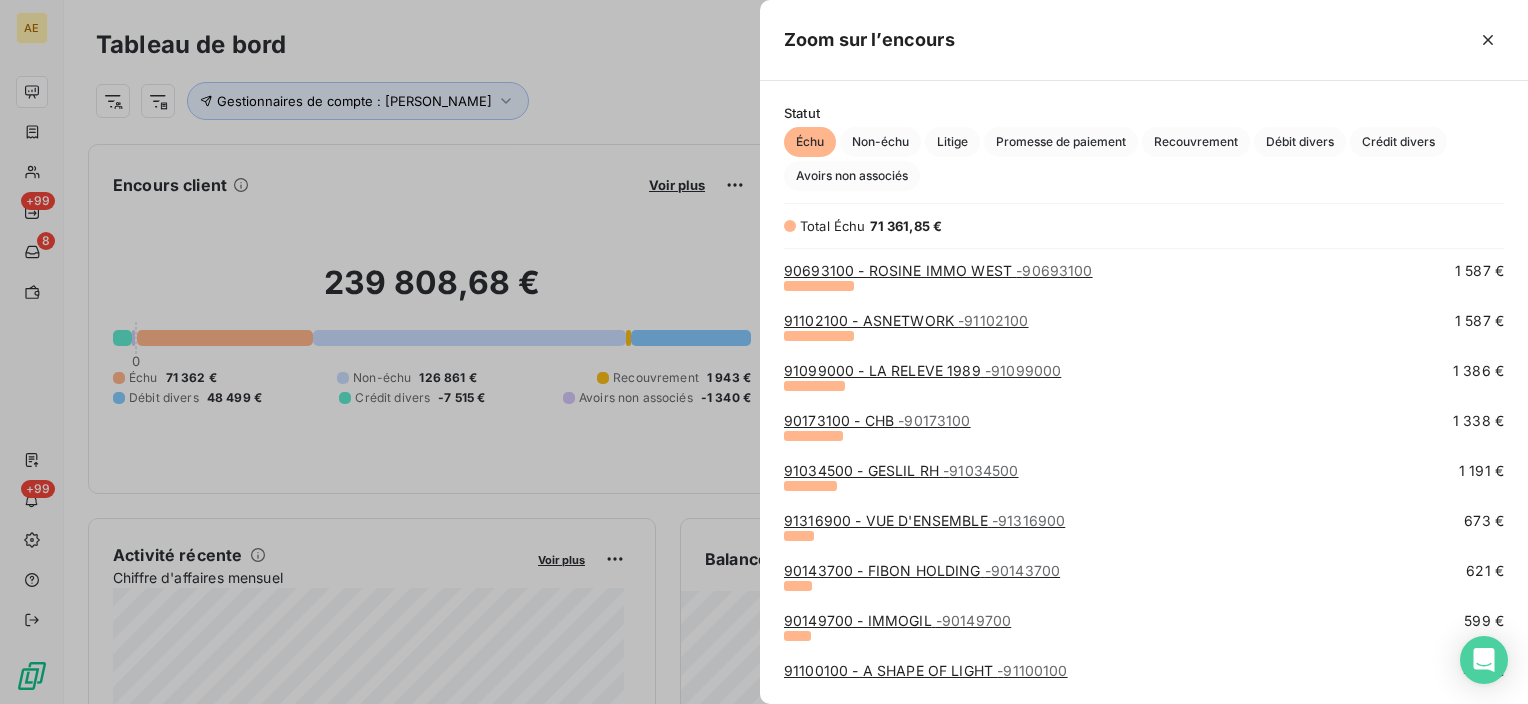 click on "90149700 - IMMOGIL   -  90149700" at bounding box center (897, 620) 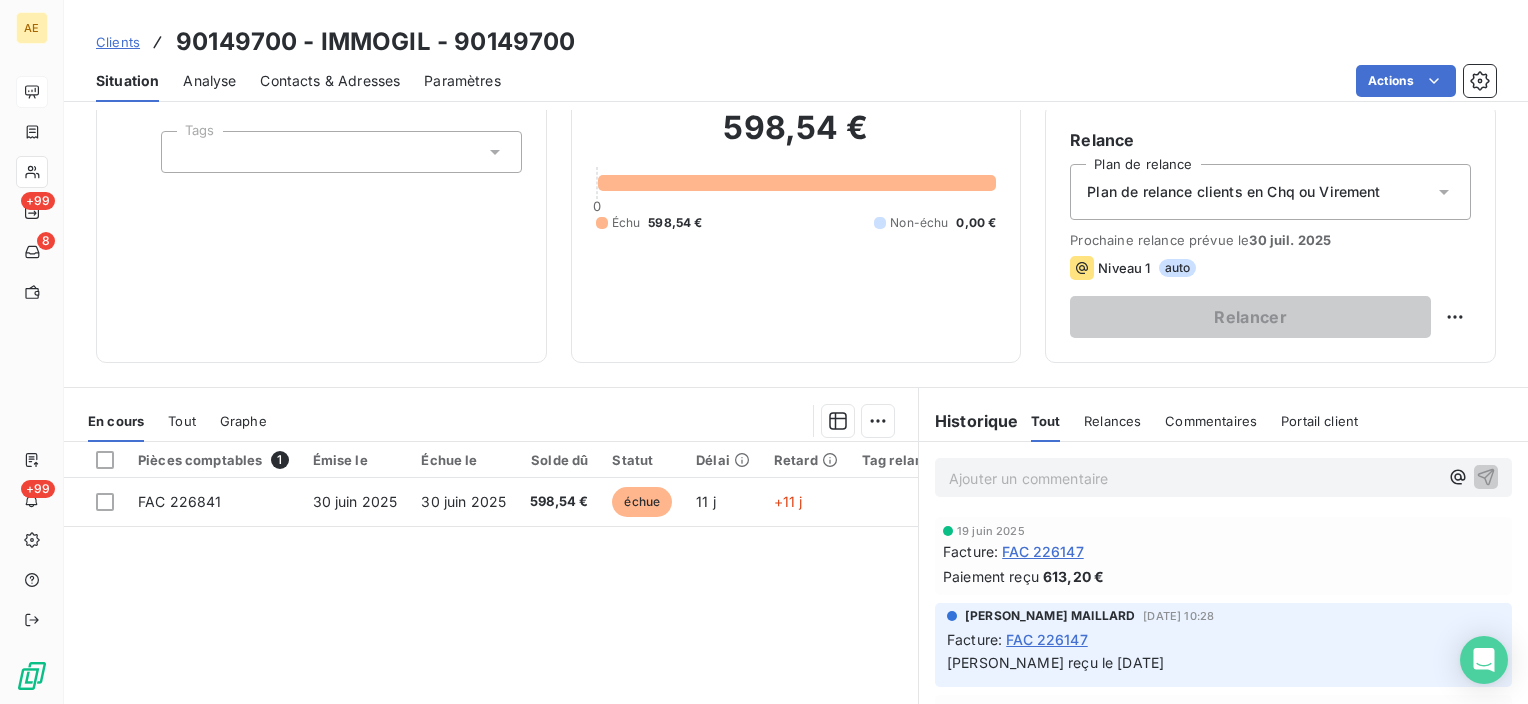 scroll, scrollTop: 200, scrollLeft: 0, axis: vertical 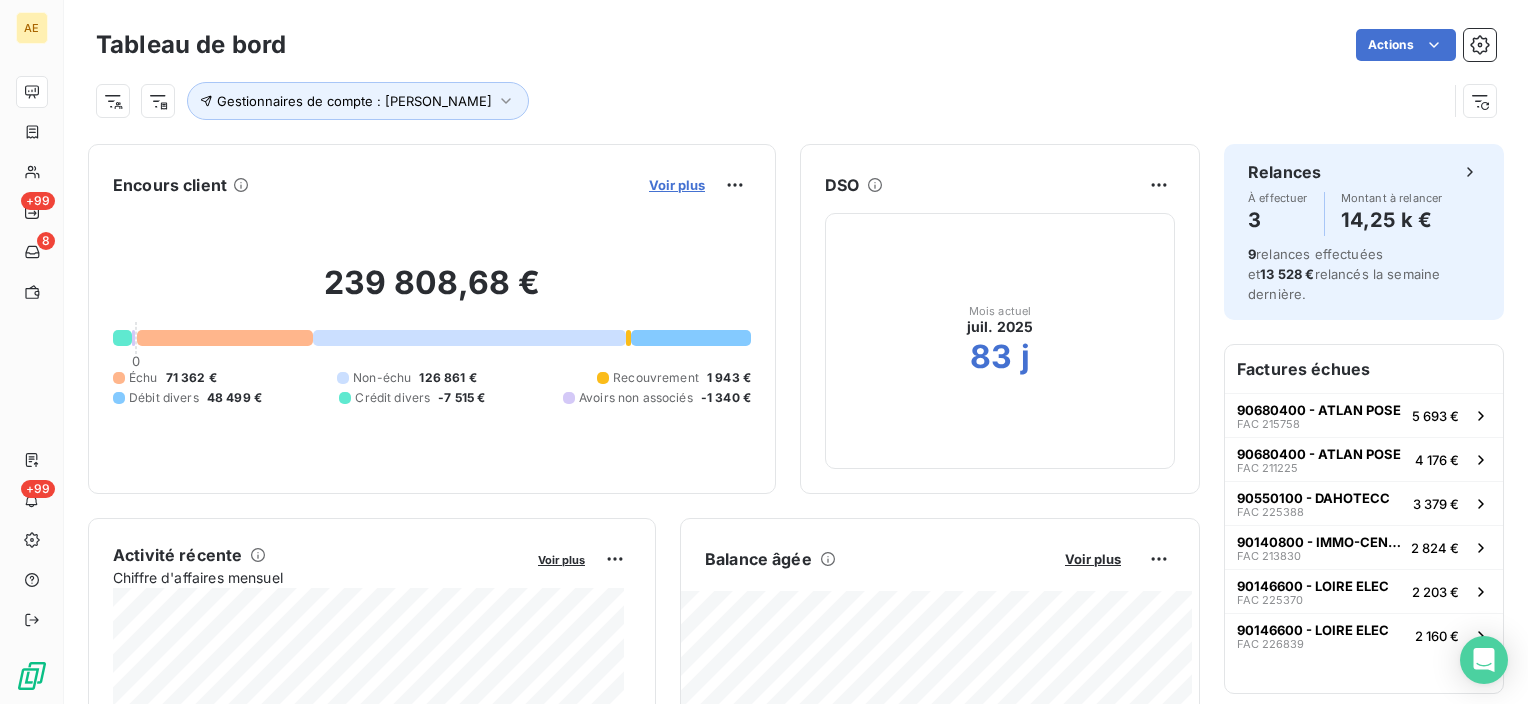 click on "Voir plus" at bounding box center [677, 185] 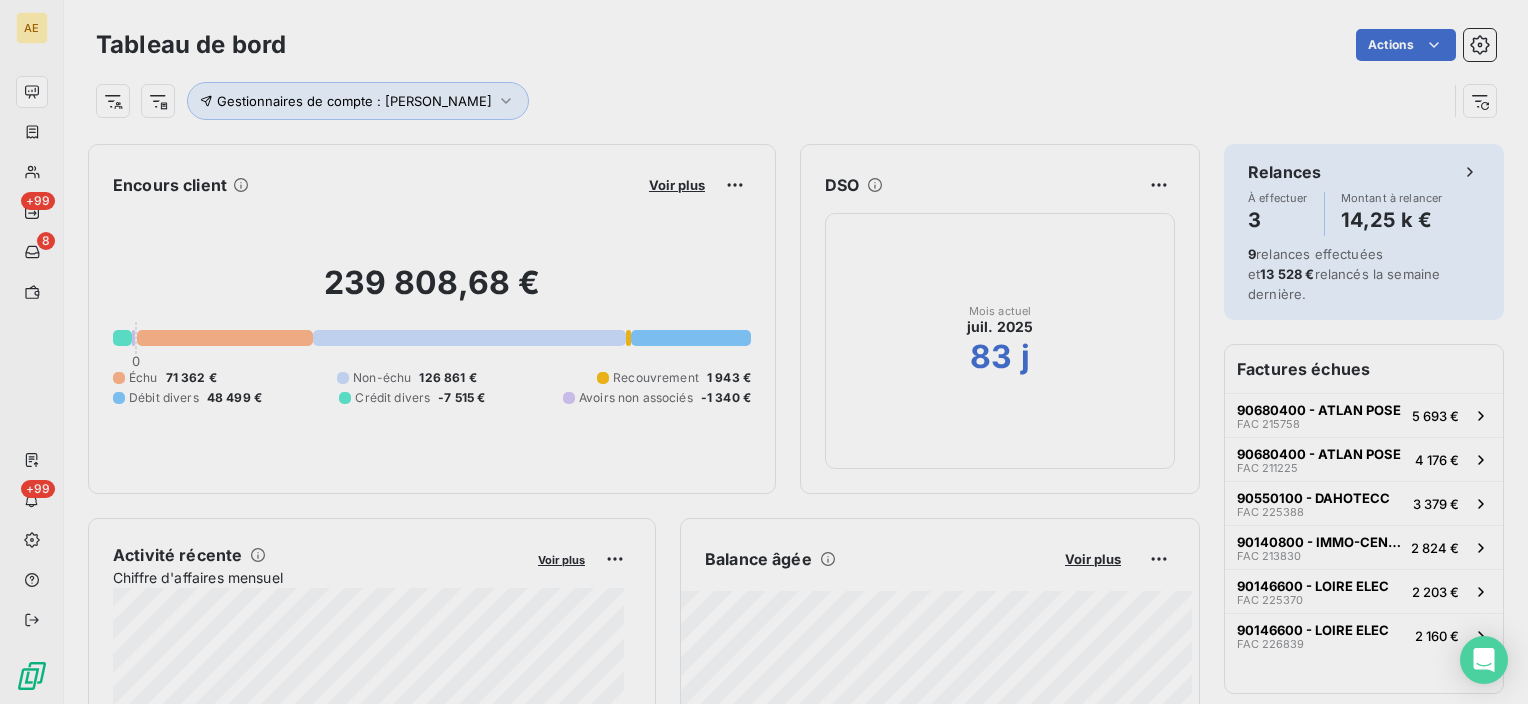 scroll, scrollTop: 688, scrollLeft: 752, axis: both 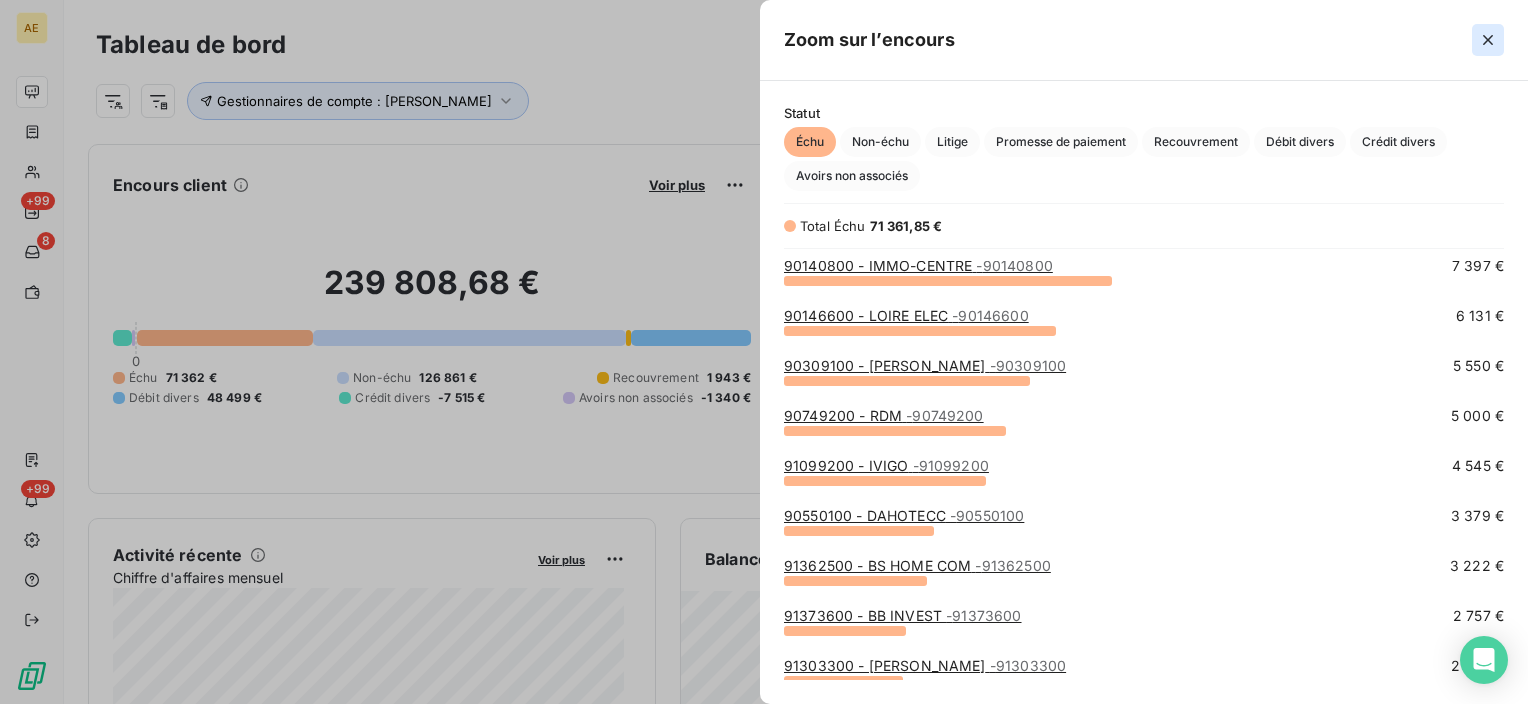 click 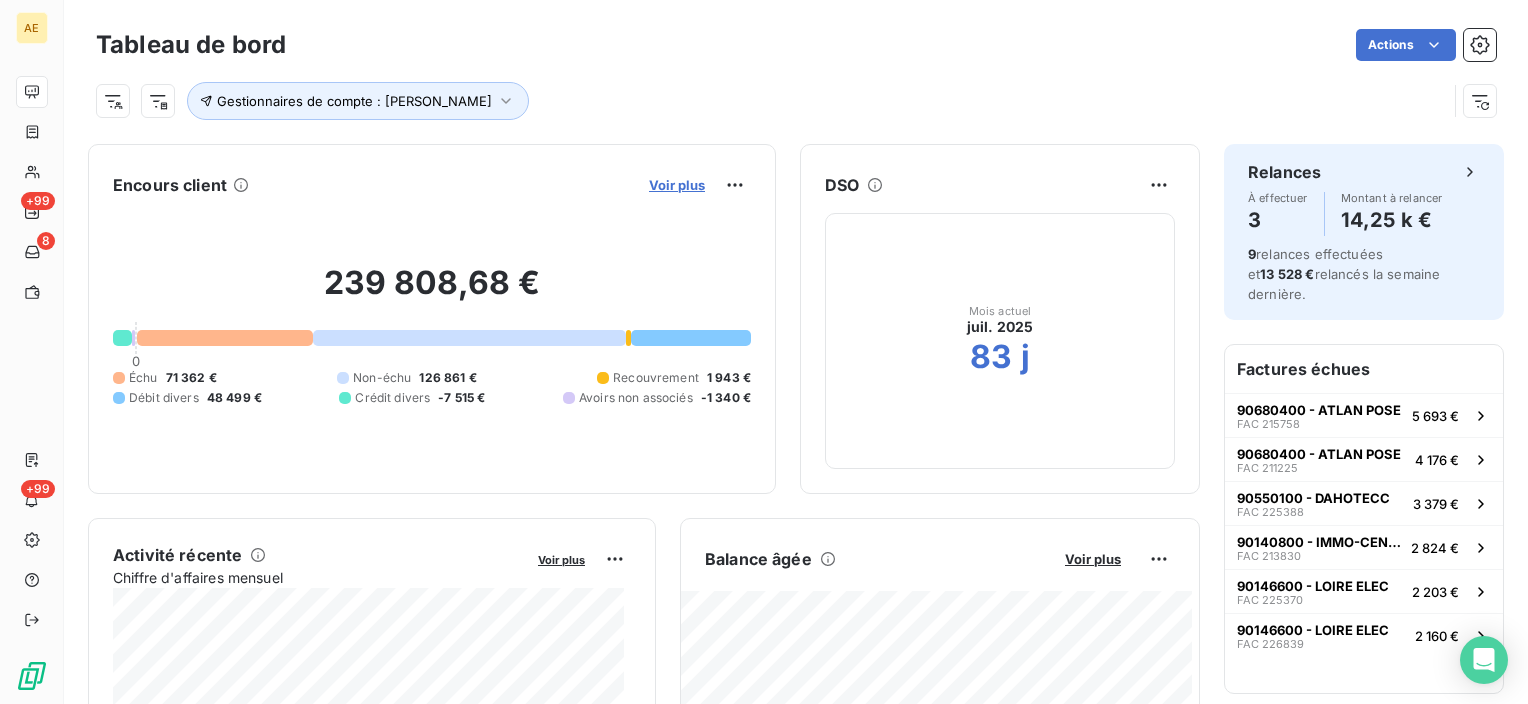 click on "Voir plus" at bounding box center [677, 185] 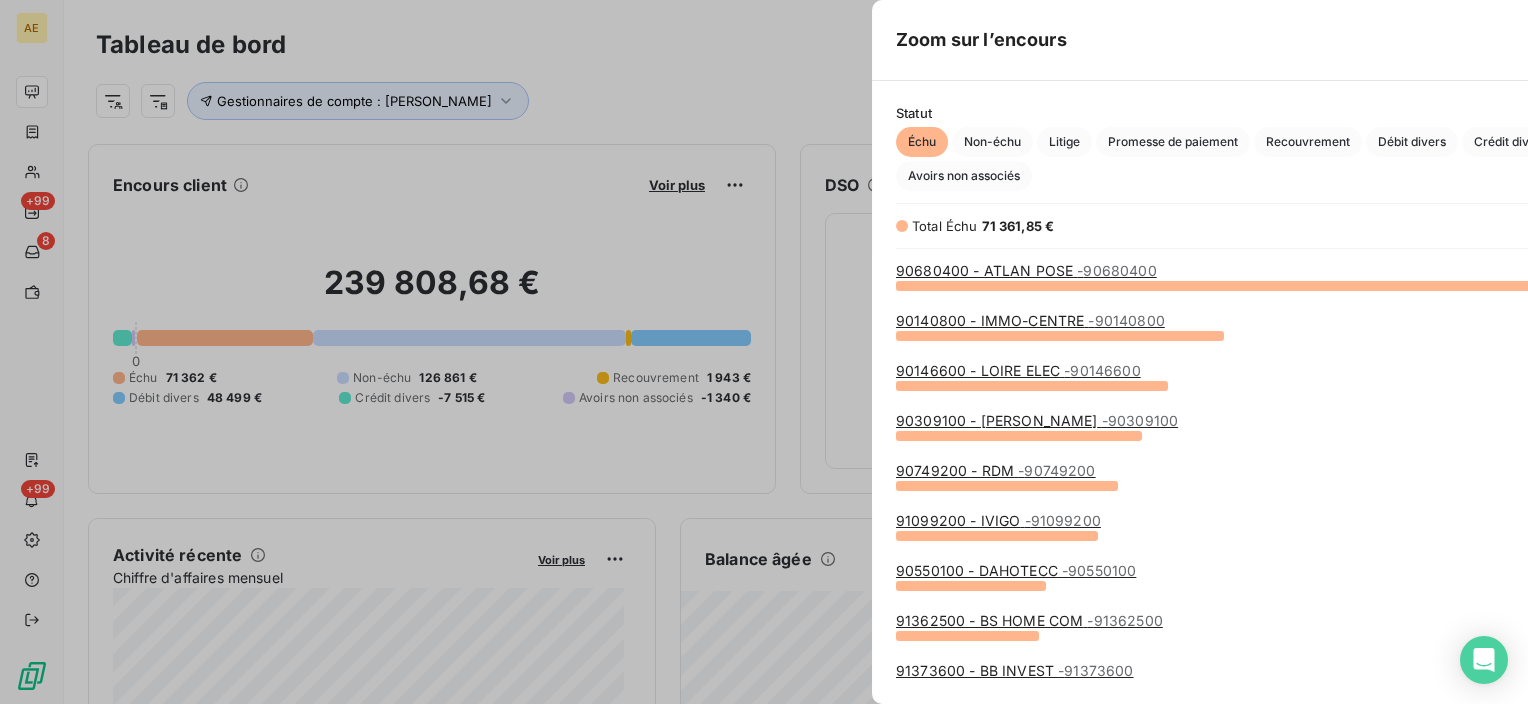 scroll, scrollTop: 16, scrollLeft: 16, axis: both 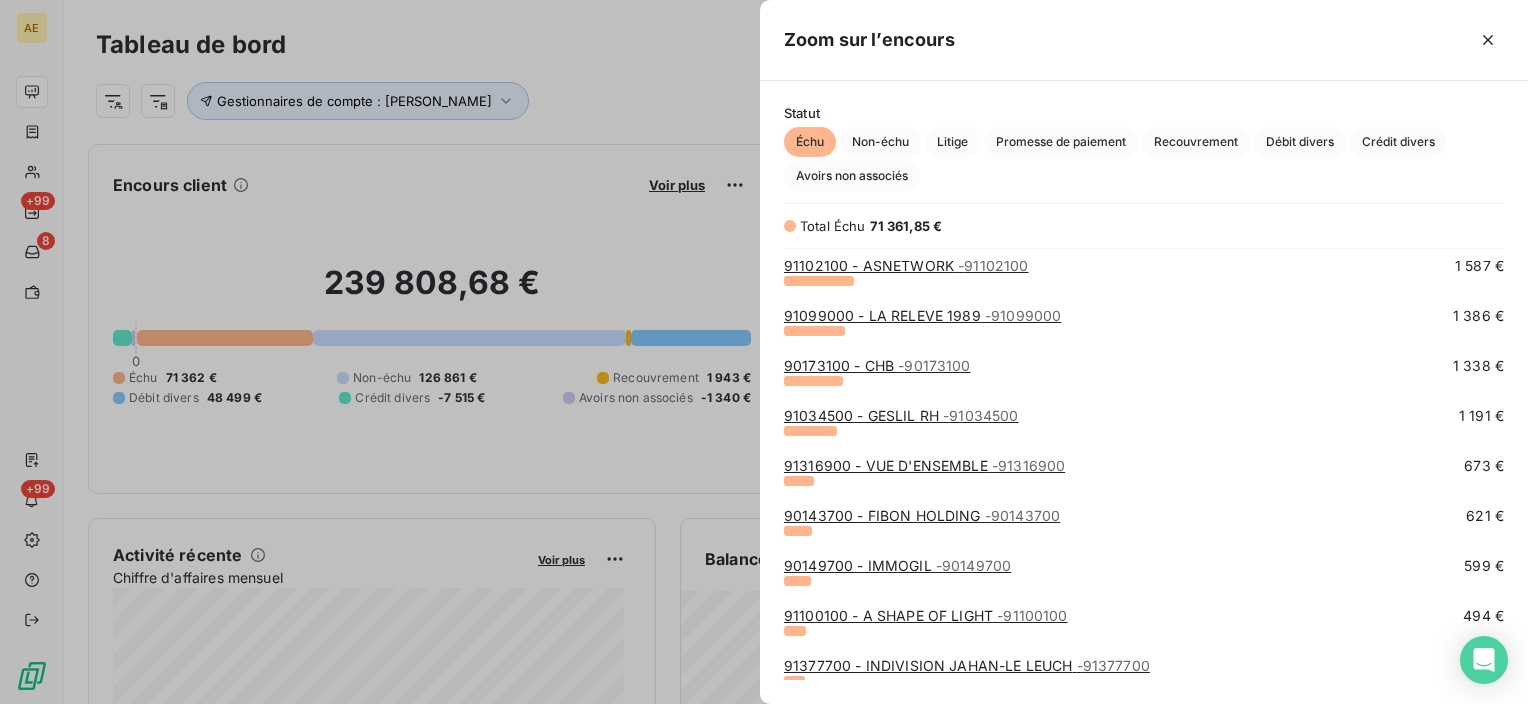click on "90149700 - IMMOGIL   -  90149700" at bounding box center [897, 565] 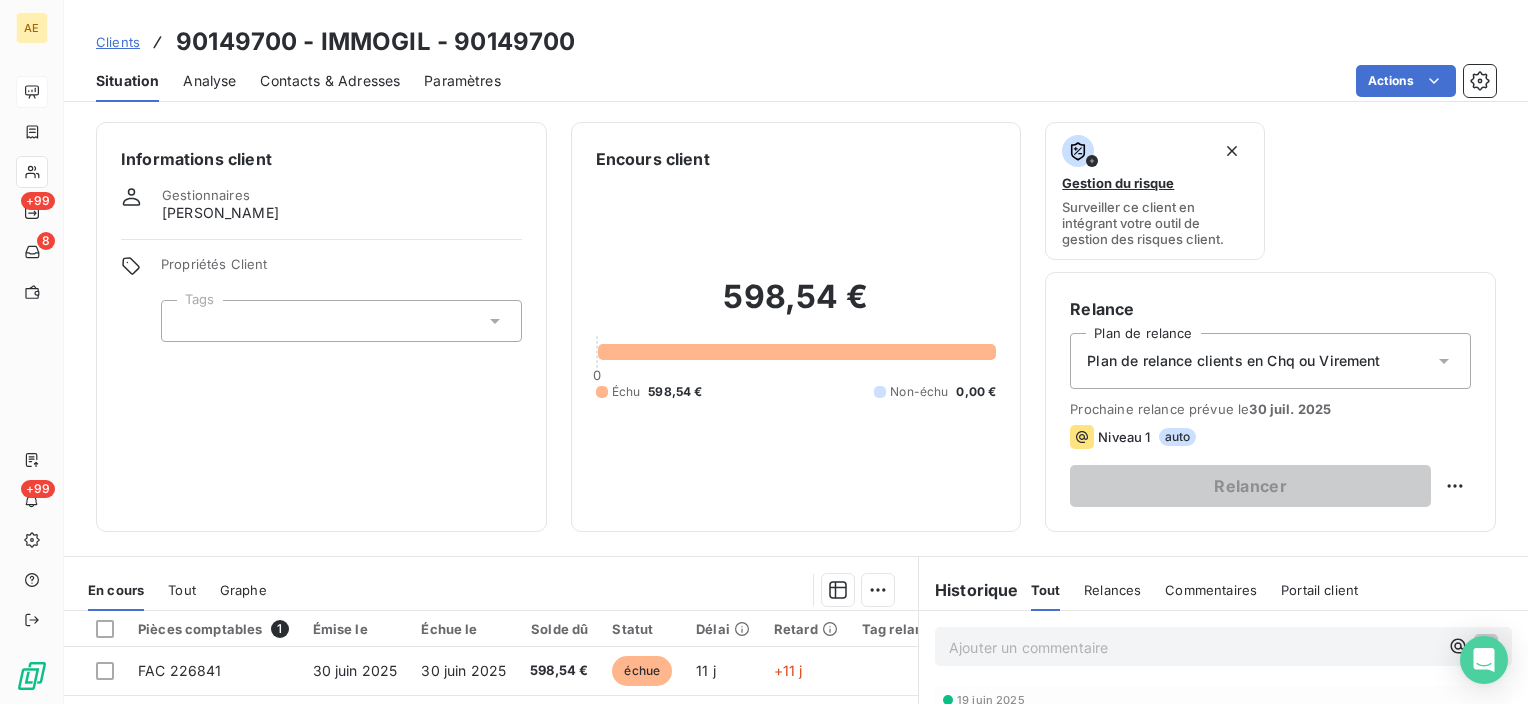 scroll, scrollTop: 100, scrollLeft: 0, axis: vertical 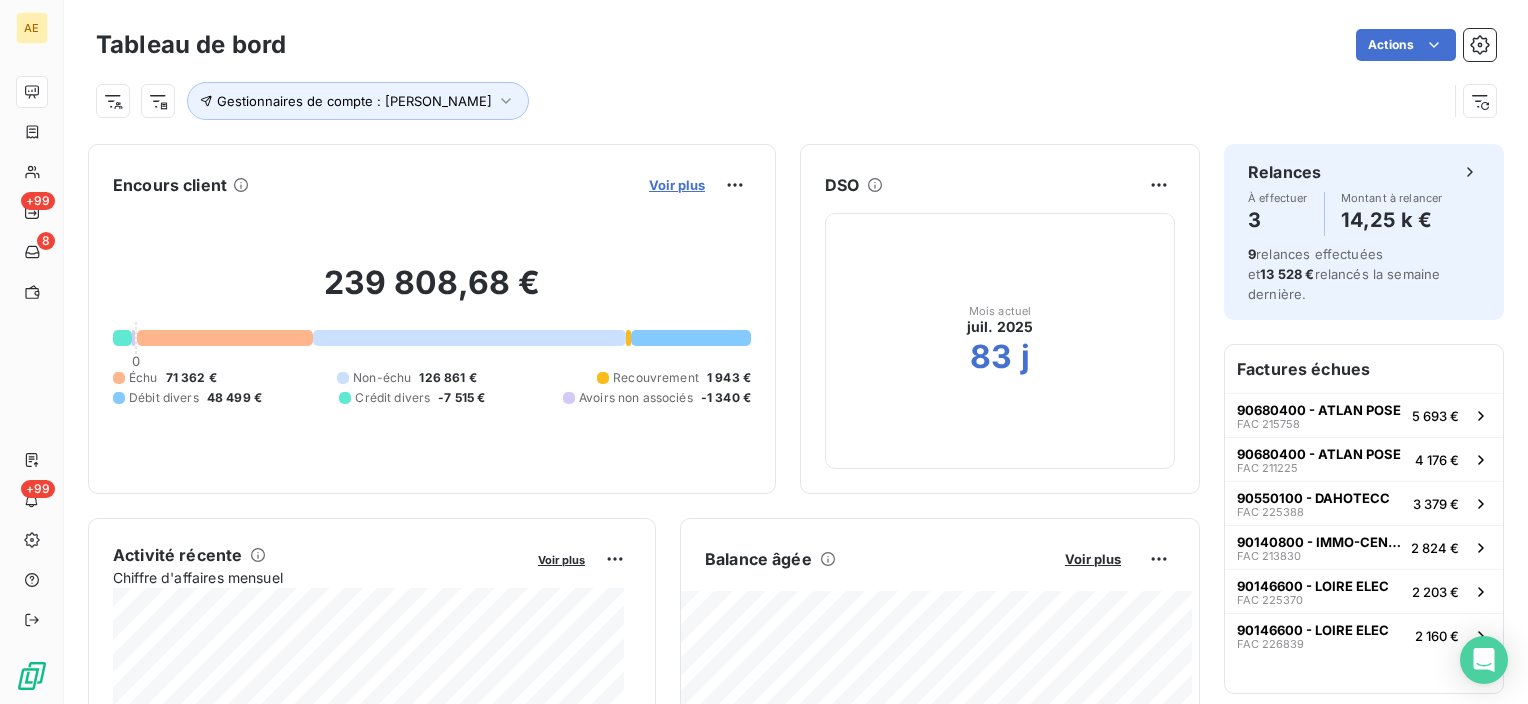 click on "Voir plus" at bounding box center (677, 185) 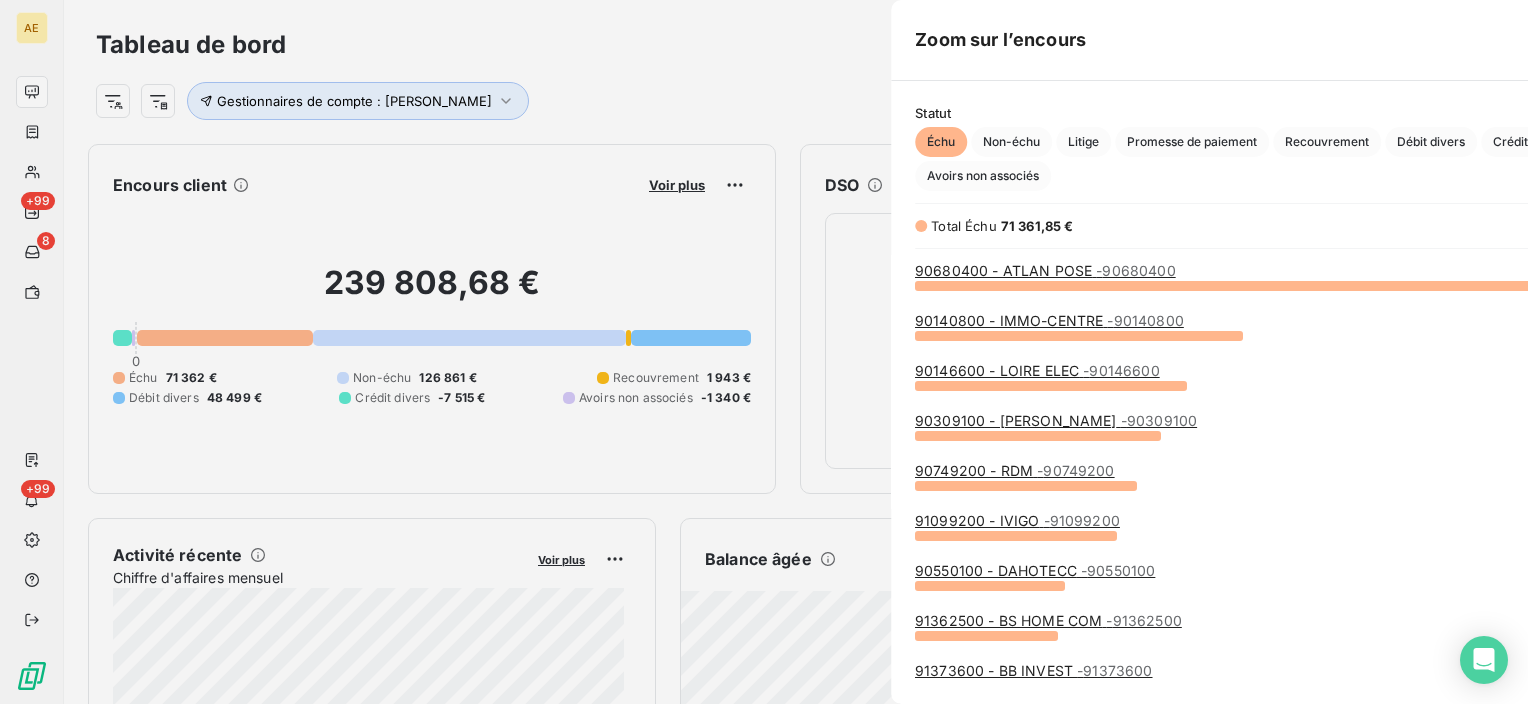 scroll, scrollTop: 16, scrollLeft: 16, axis: both 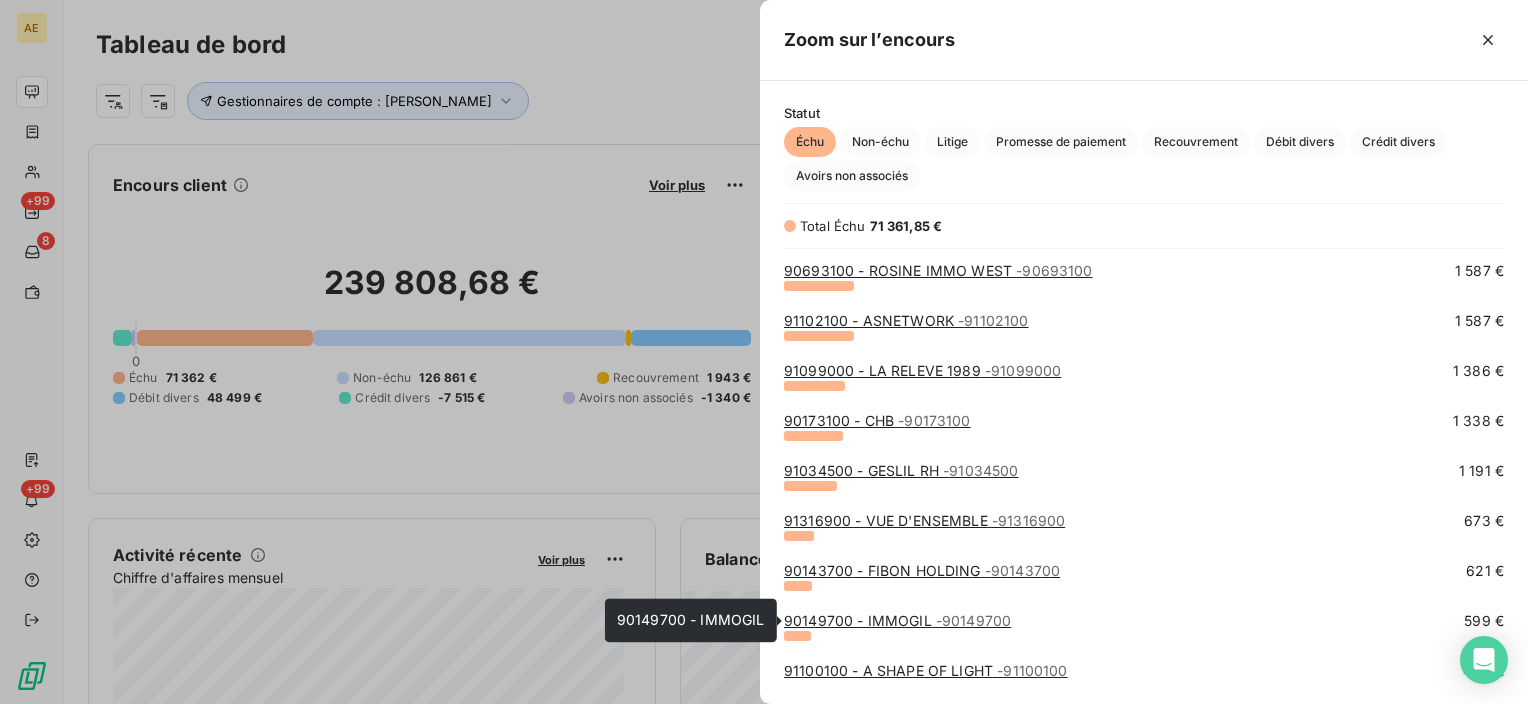 click on "90149700 - IMMOGIL   -  90149700" at bounding box center (897, 620) 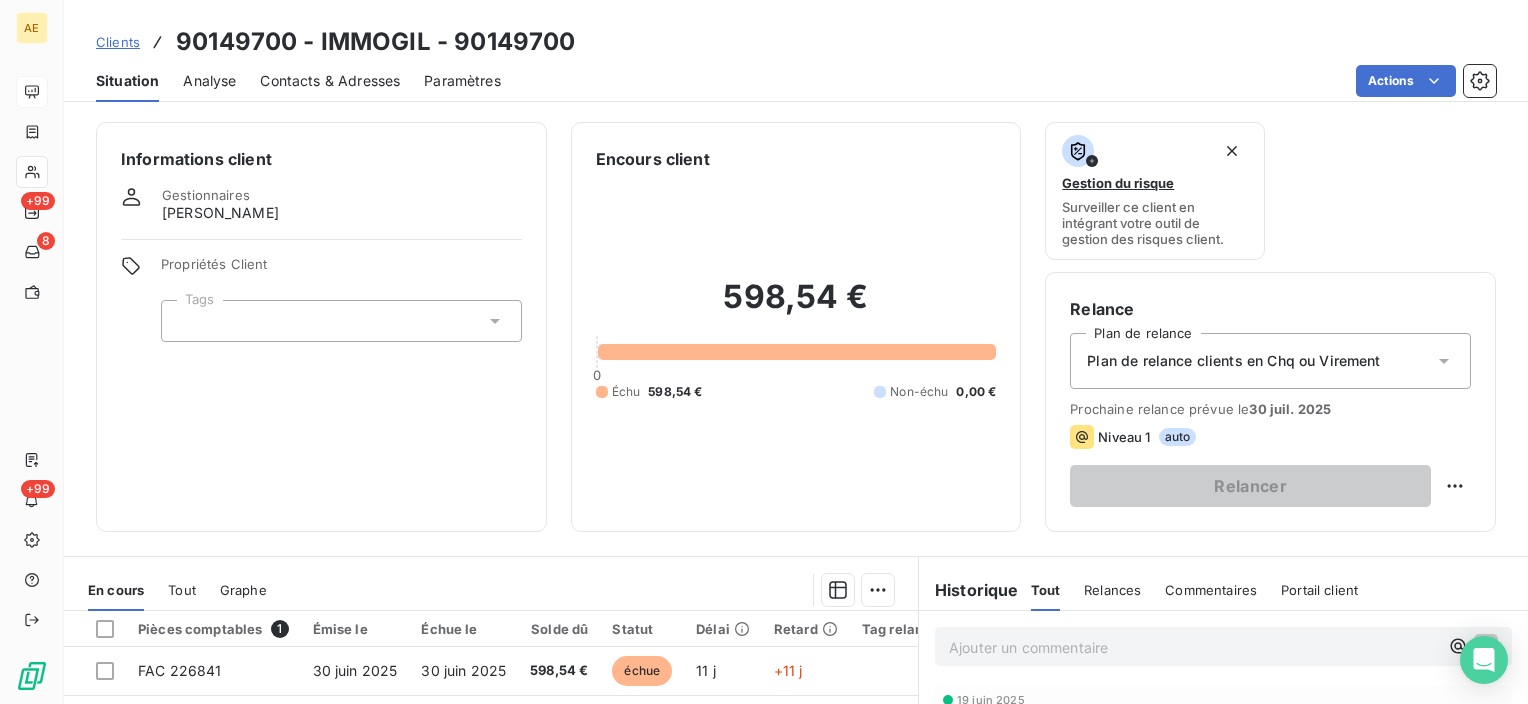 scroll, scrollTop: 200, scrollLeft: 0, axis: vertical 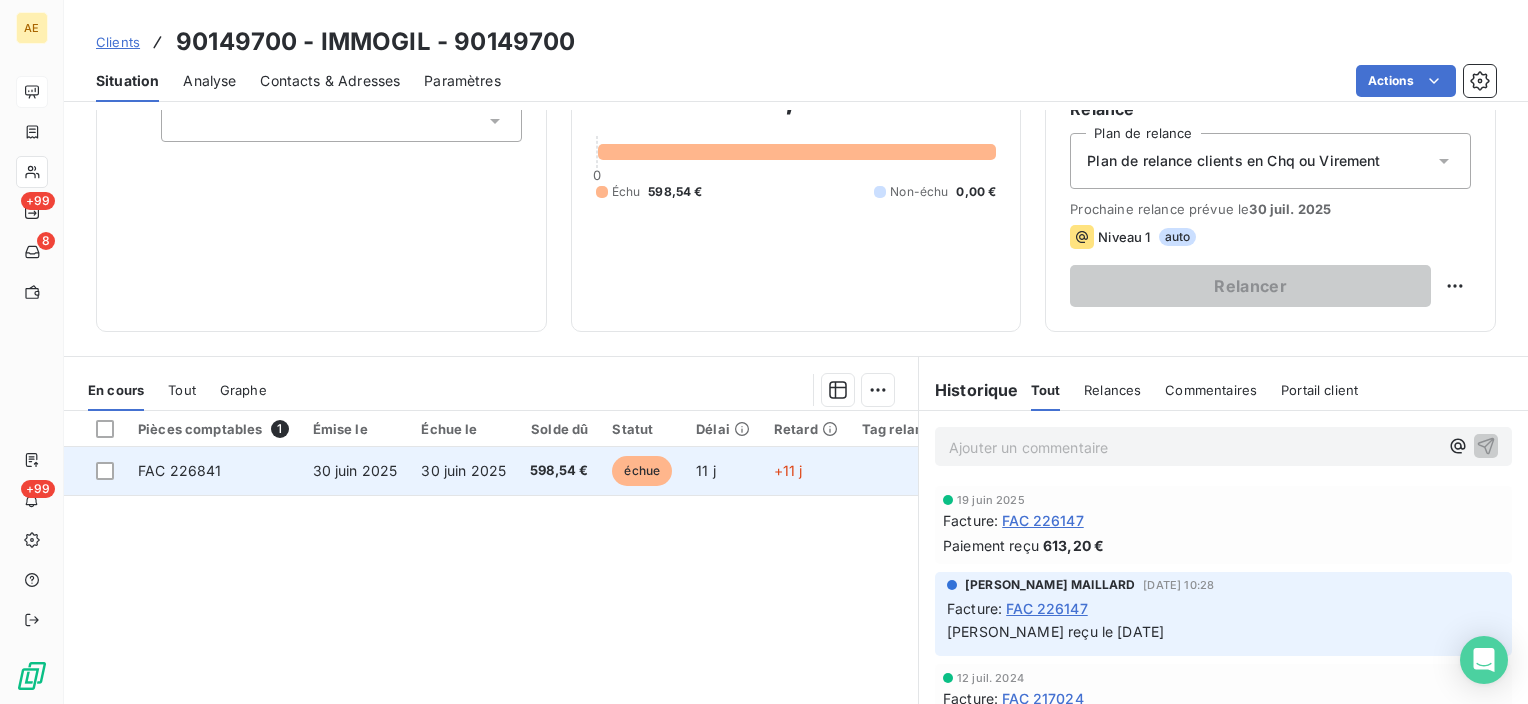click on "échue" at bounding box center (642, 471) 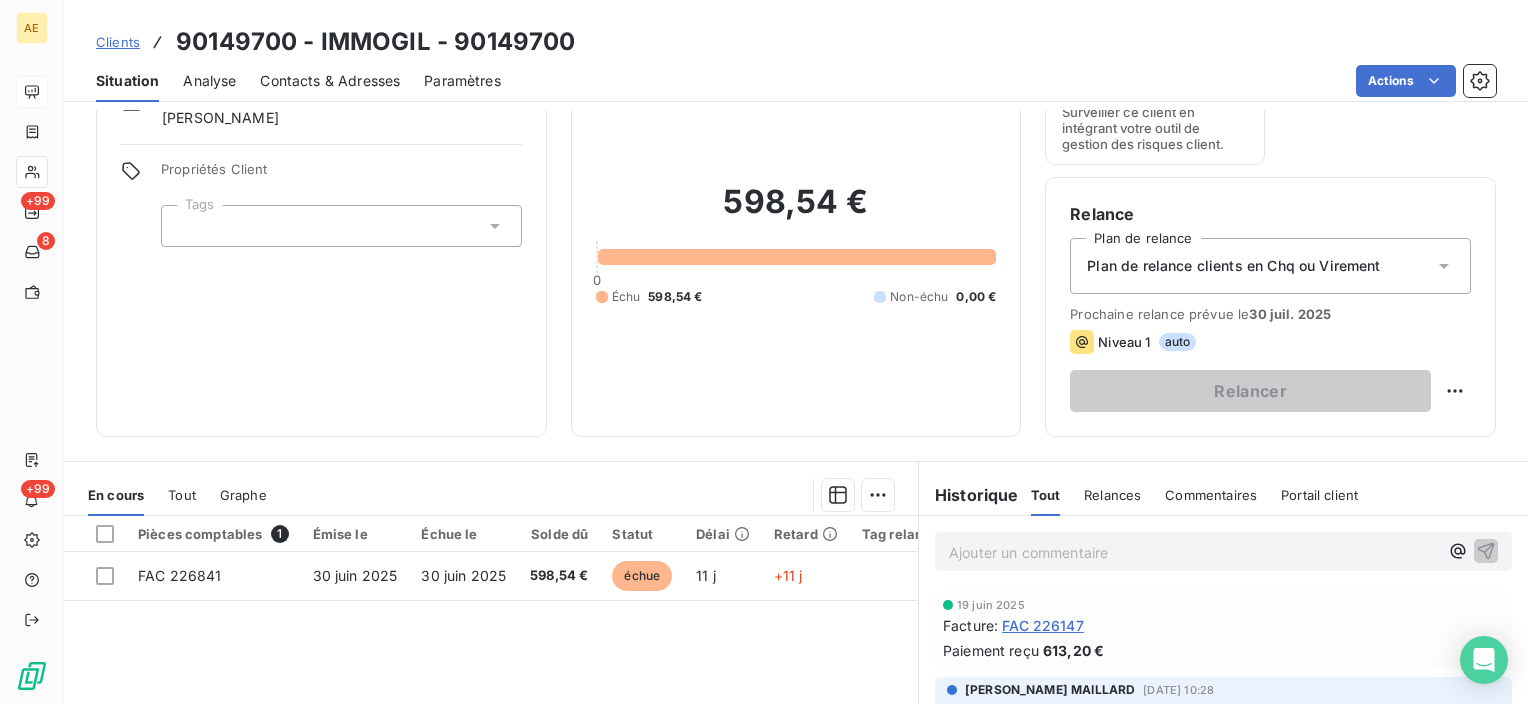 scroll, scrollTop: 200, scrollLeft: 0, axis: vertical 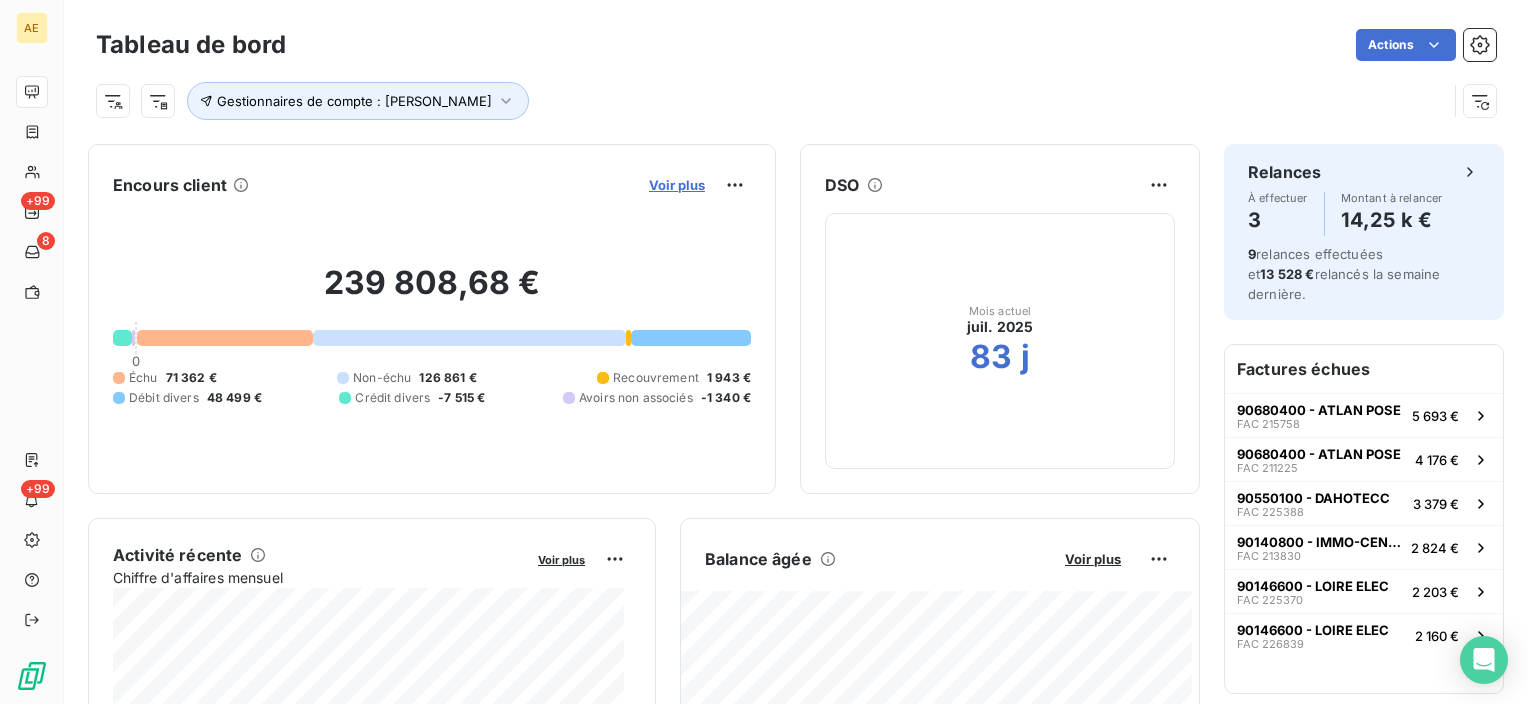 click on "Voir plus" at bounding box center (677, 185) 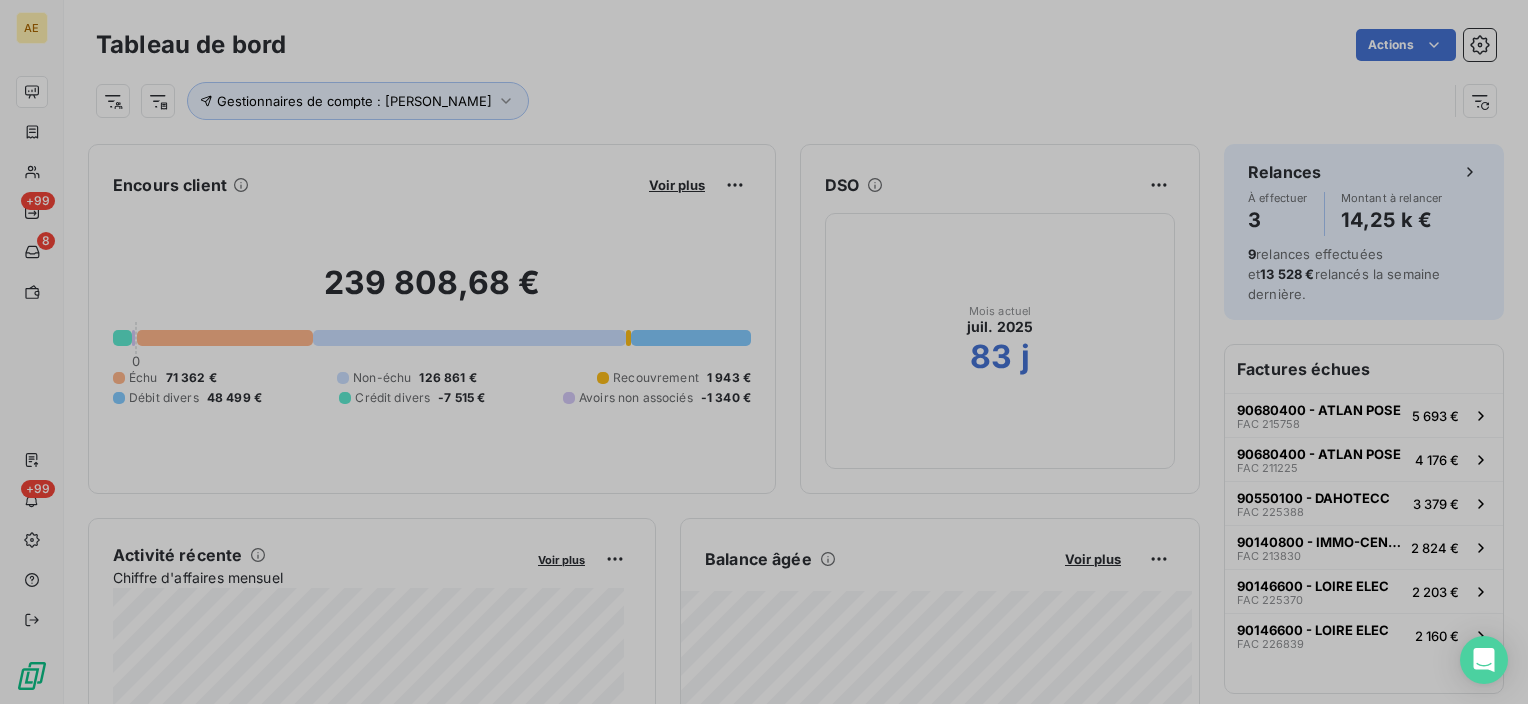 scroll, scrollTop: 16, scrollLeft: 16, axis: both 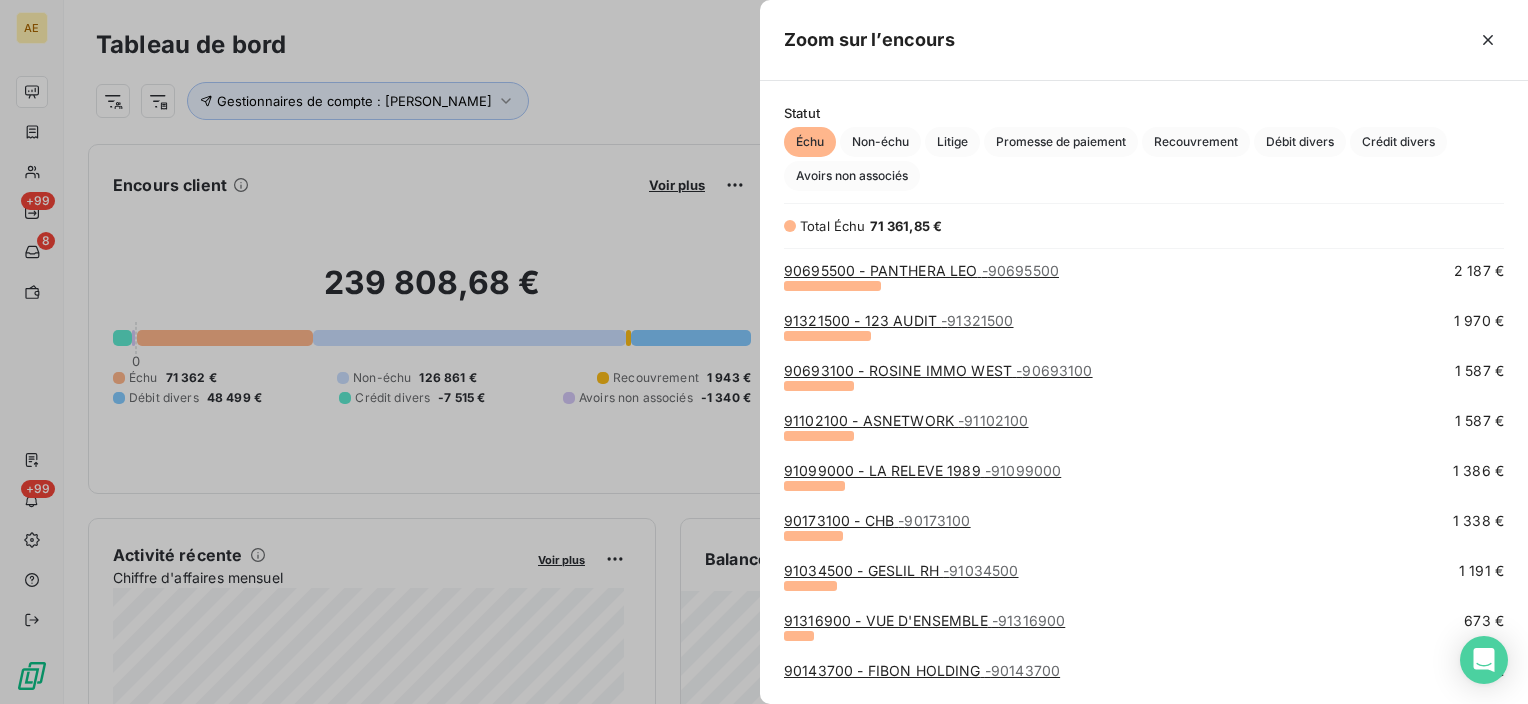 click on "91034500 - GESLIL RH   -  91034500" at bounding box center (901, 570) 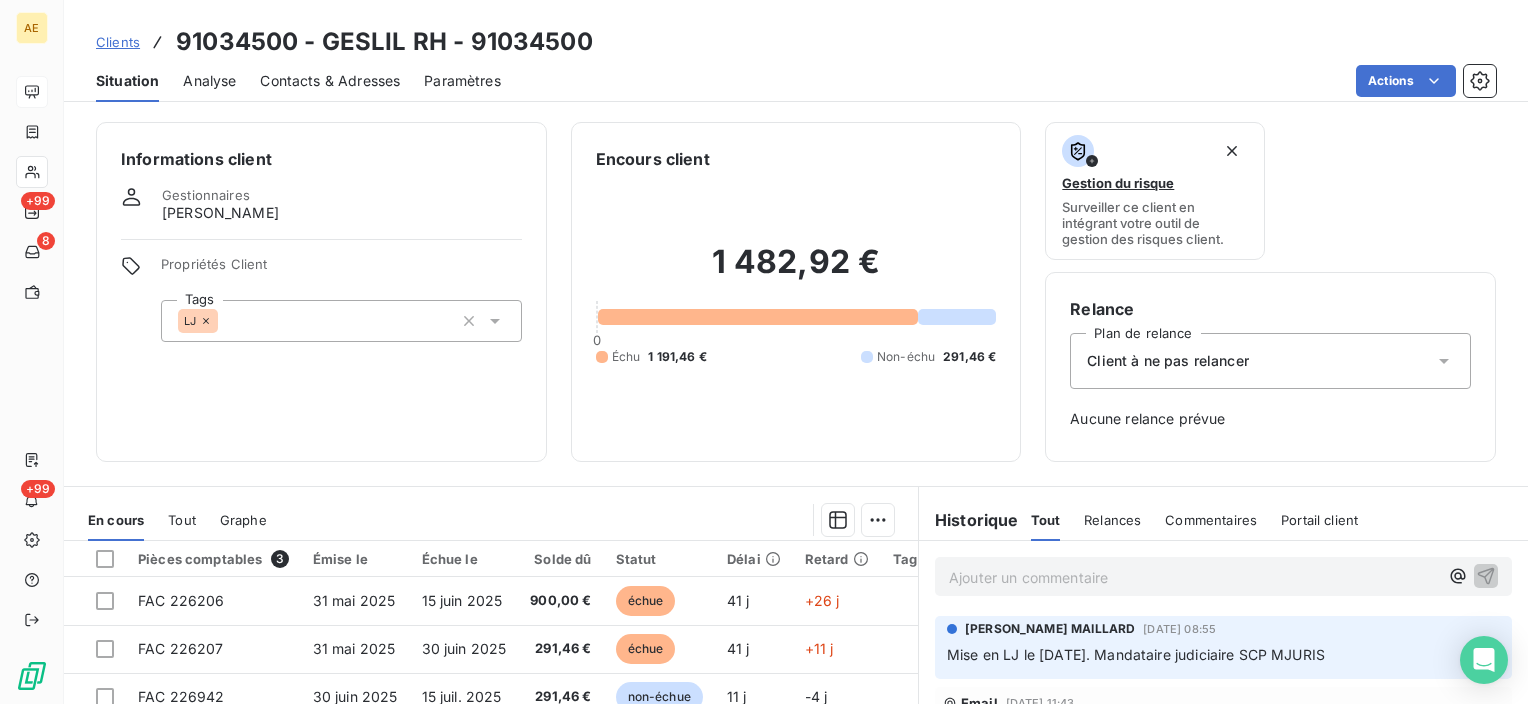 scroll, scrollTop: 200, scrollLeft: 0, axis: vertical 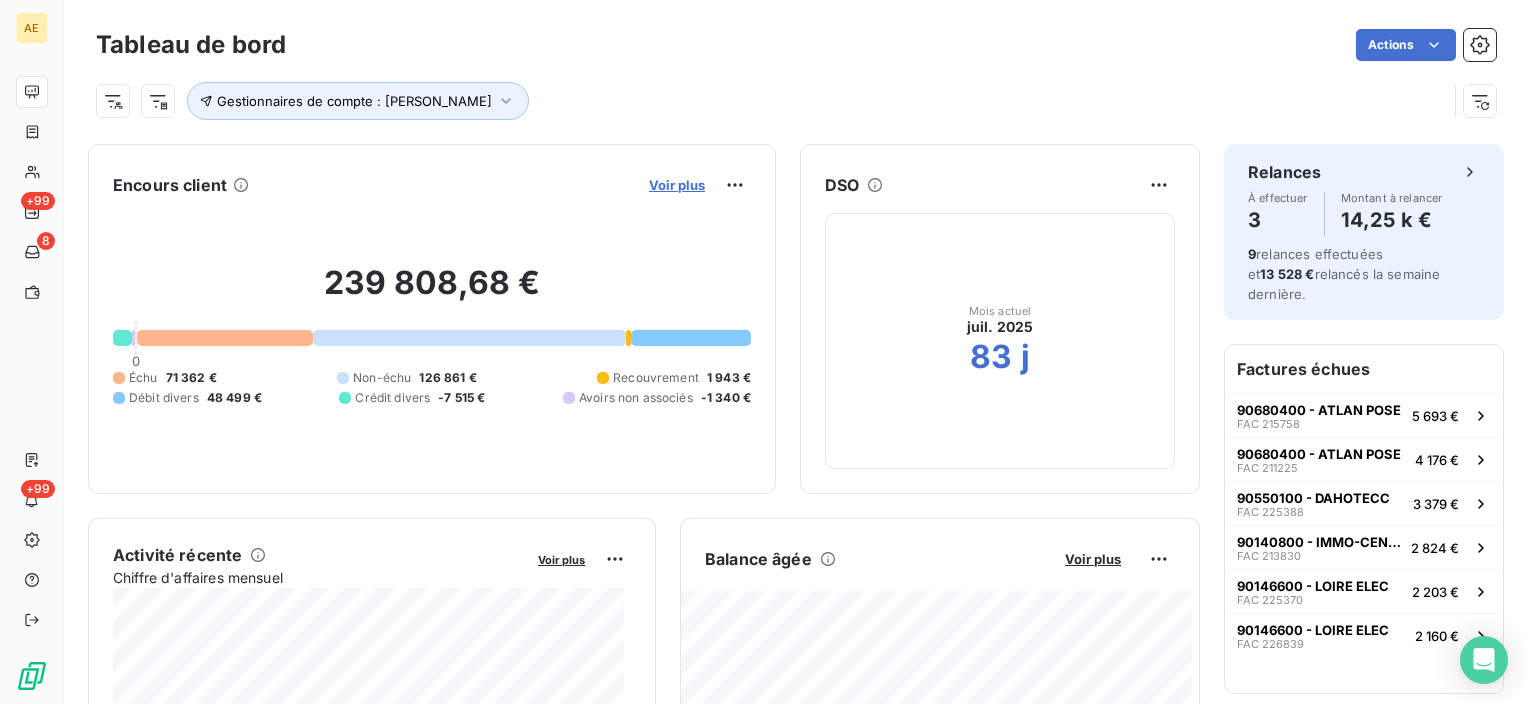 click on "Voir plus" at bounding box center [677, 185] 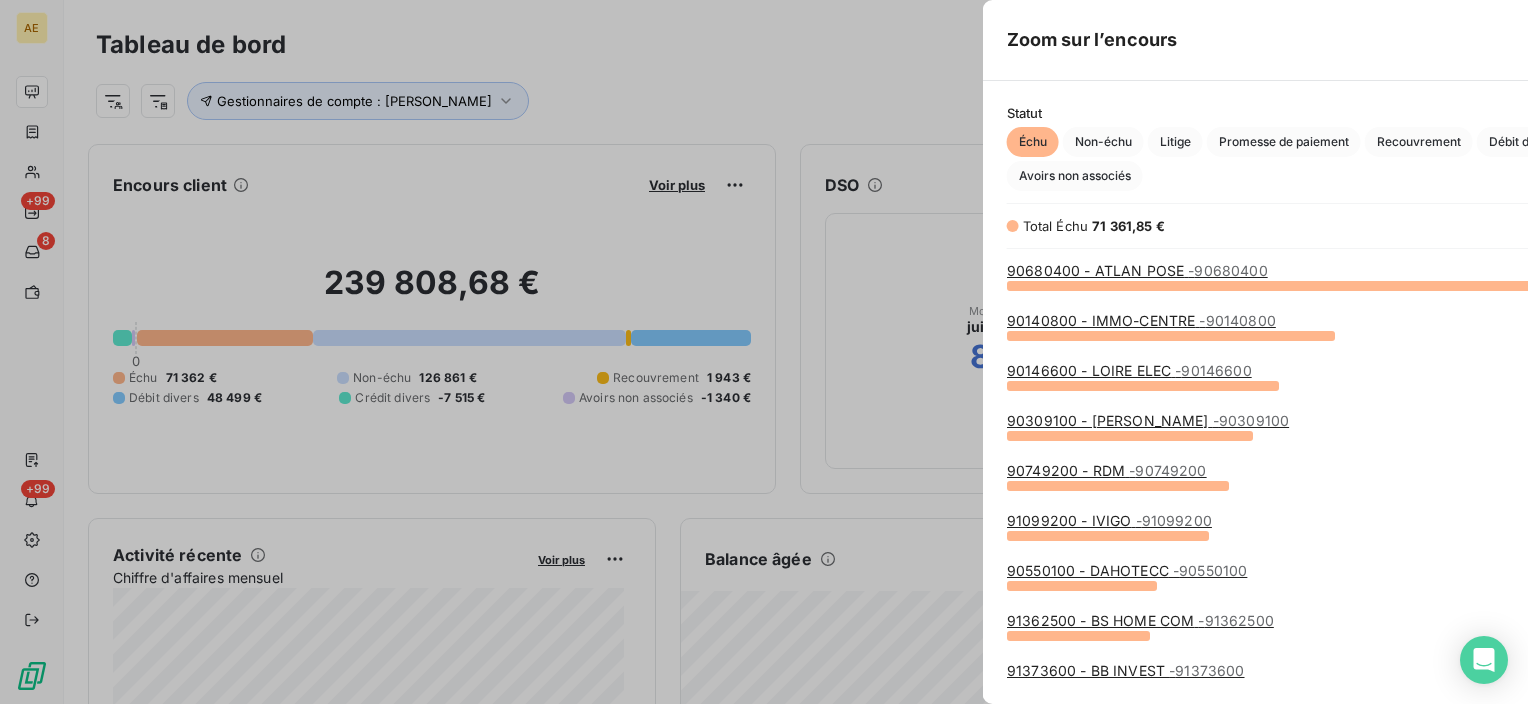 scroll, scrollTop: 16, scrollLeft: 16, axis: both 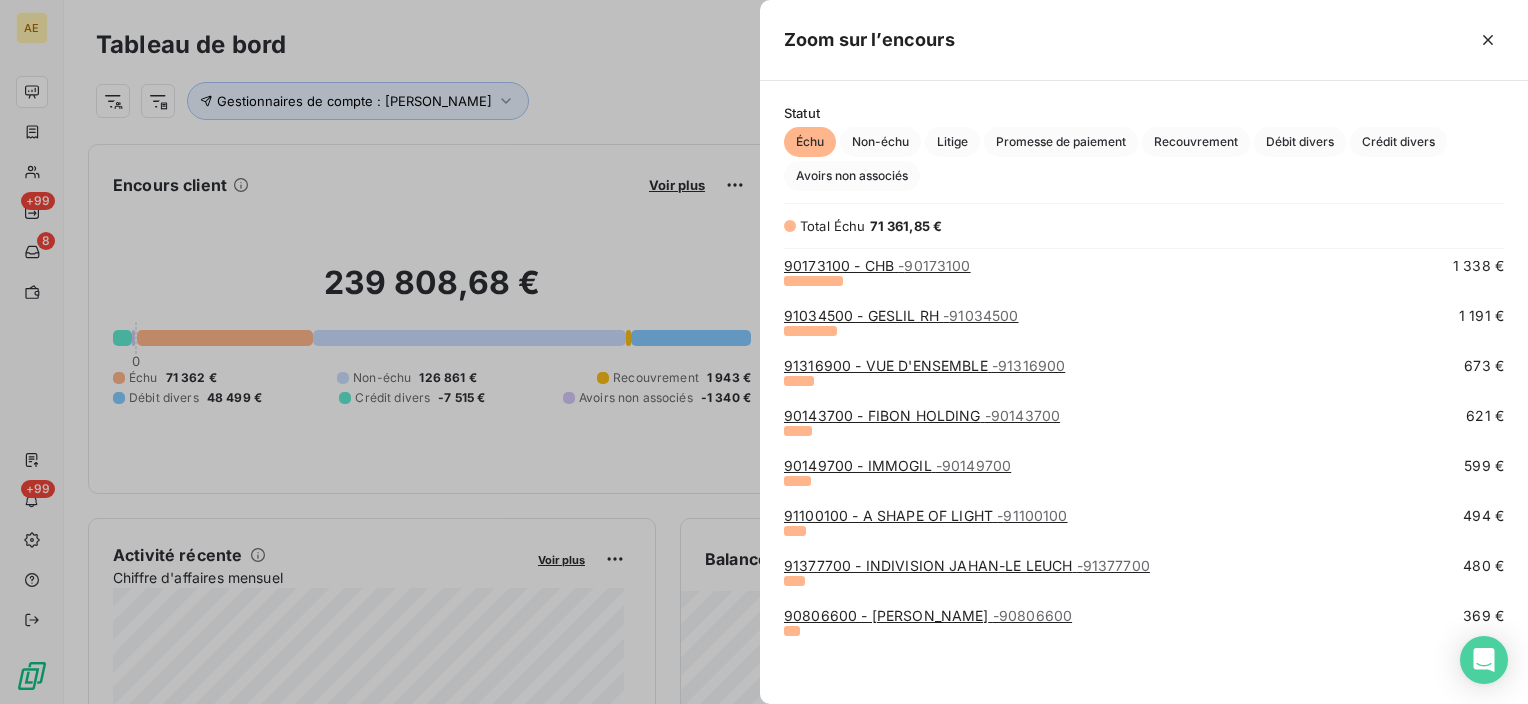 click on "91100100 - A SHAPE OF LIGHT   -  91100100" at bounding box center (926, 515) 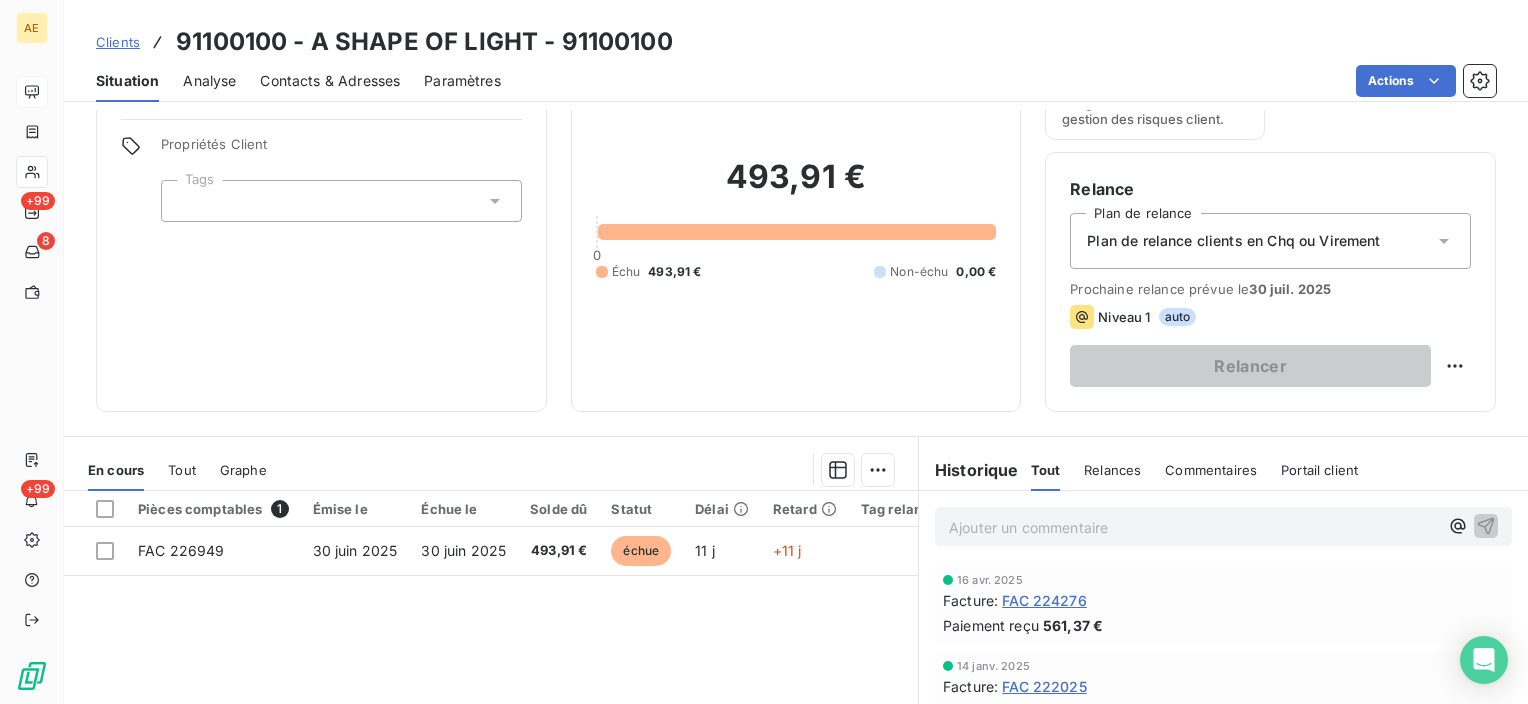 scroll, scrollTop: 200, scrollLeft: 0, axis: vertical 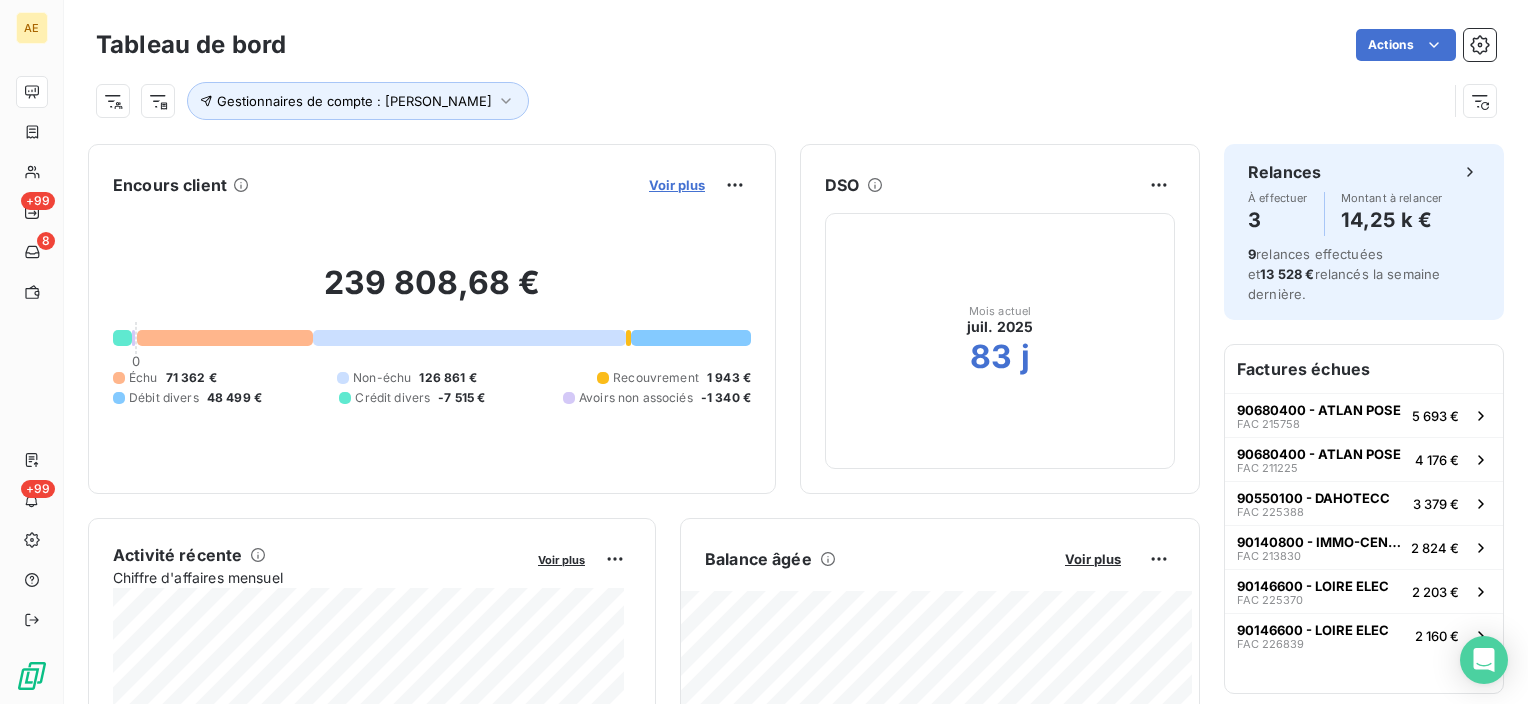 click on "Voir plus" at bounding box center [677, 185] 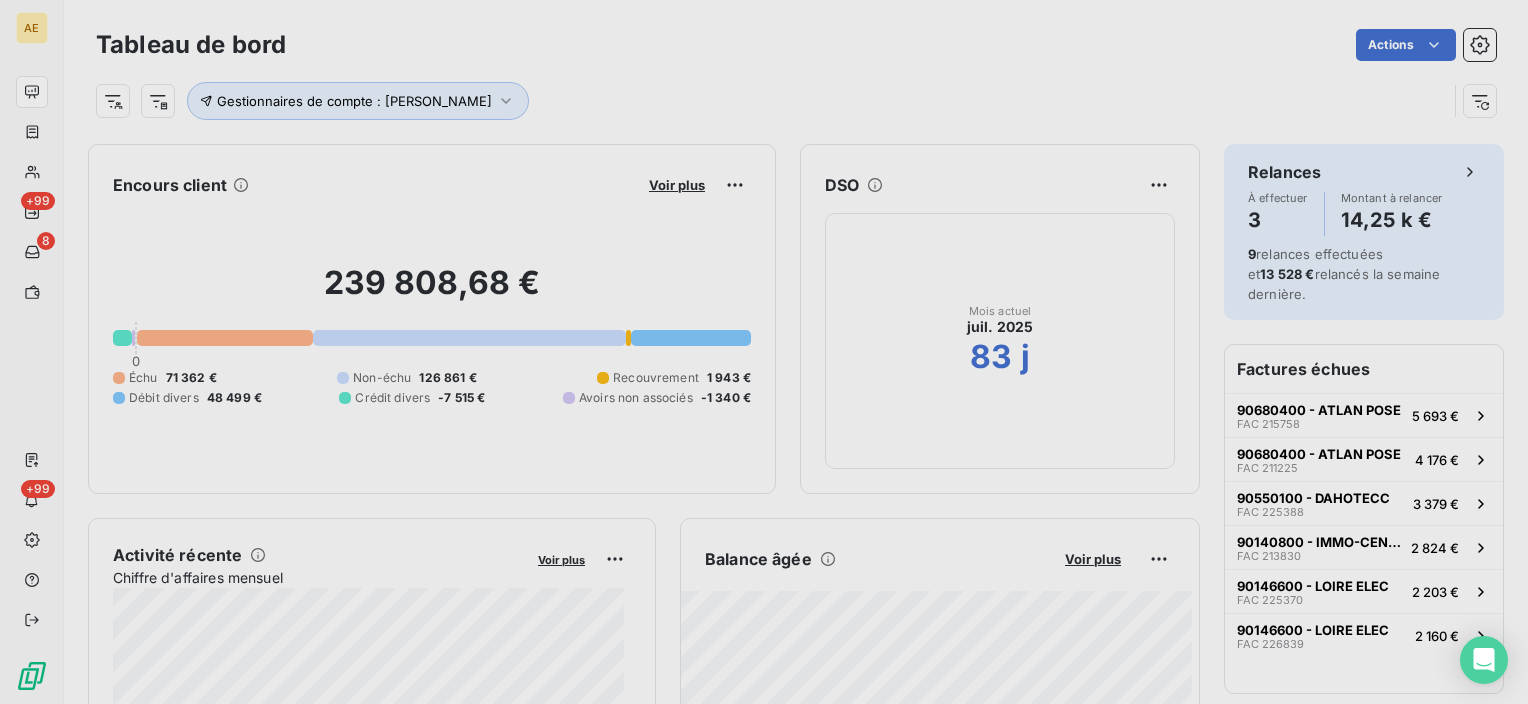 scroll, scrollTop: 16, scrollLeft: 16, axis: both 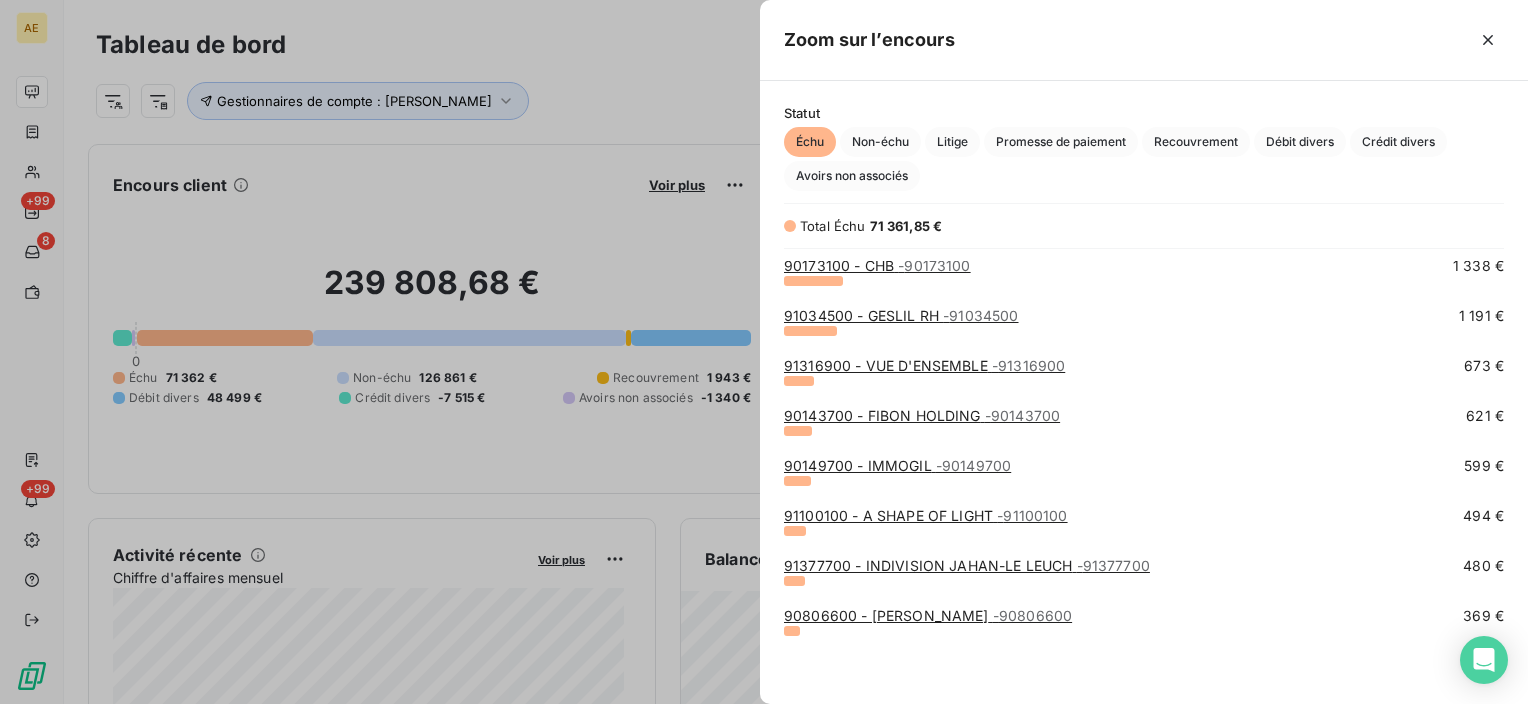 click on "91377700 - INDIVISION JAHAN-LE LEUCH   -  91377700" at bounding box center [967, 565] 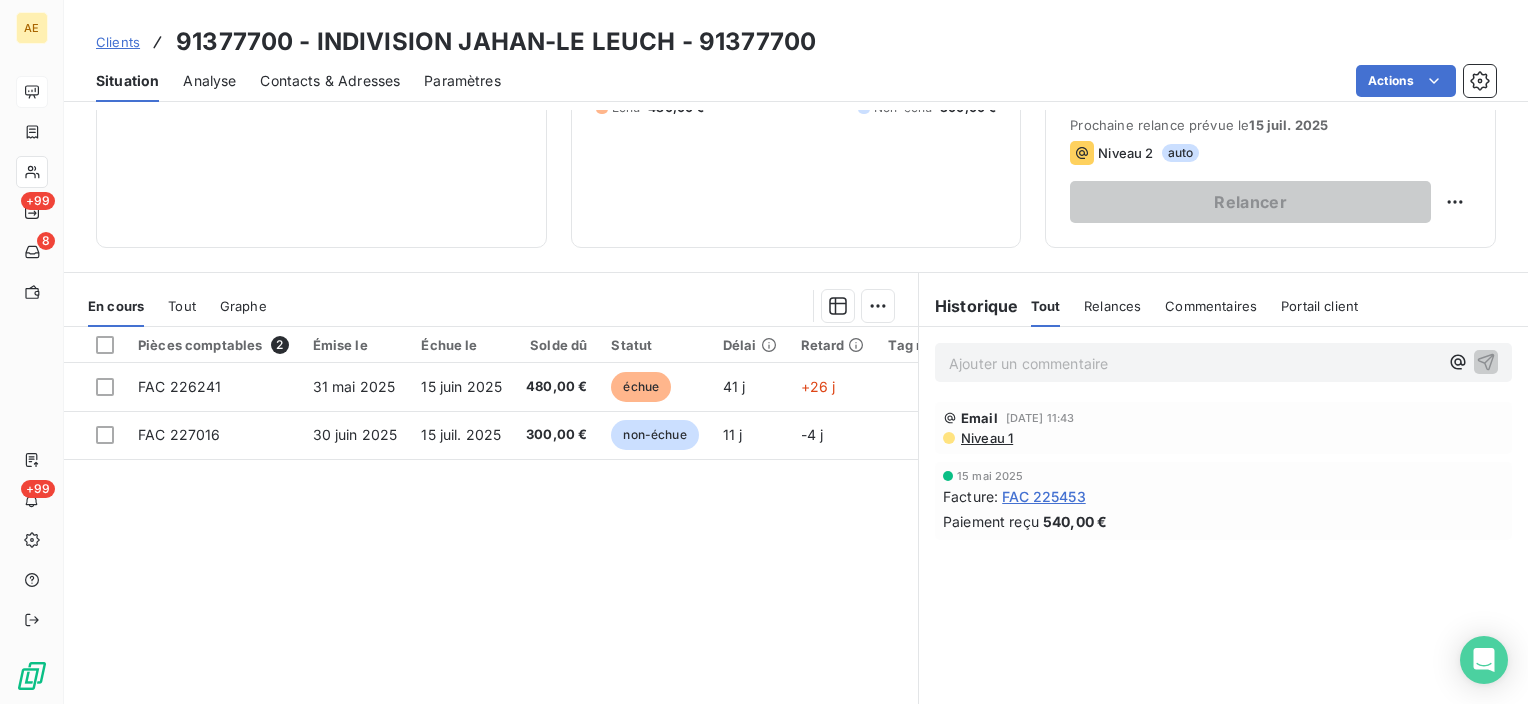 scroll, scrollTop: 300, scrollLeft: 0, axis: vertical 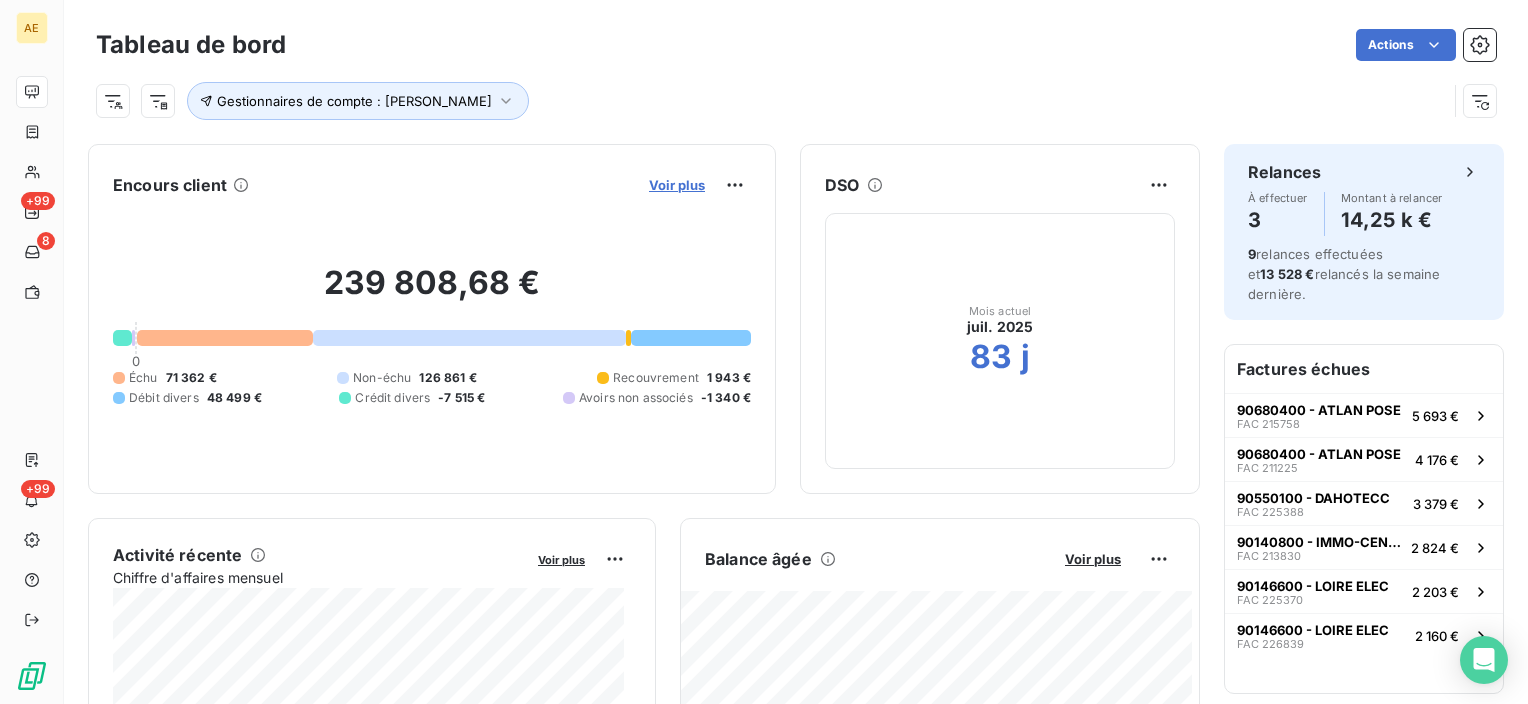 click on "Voir plus" at bounding box center (677, 185) 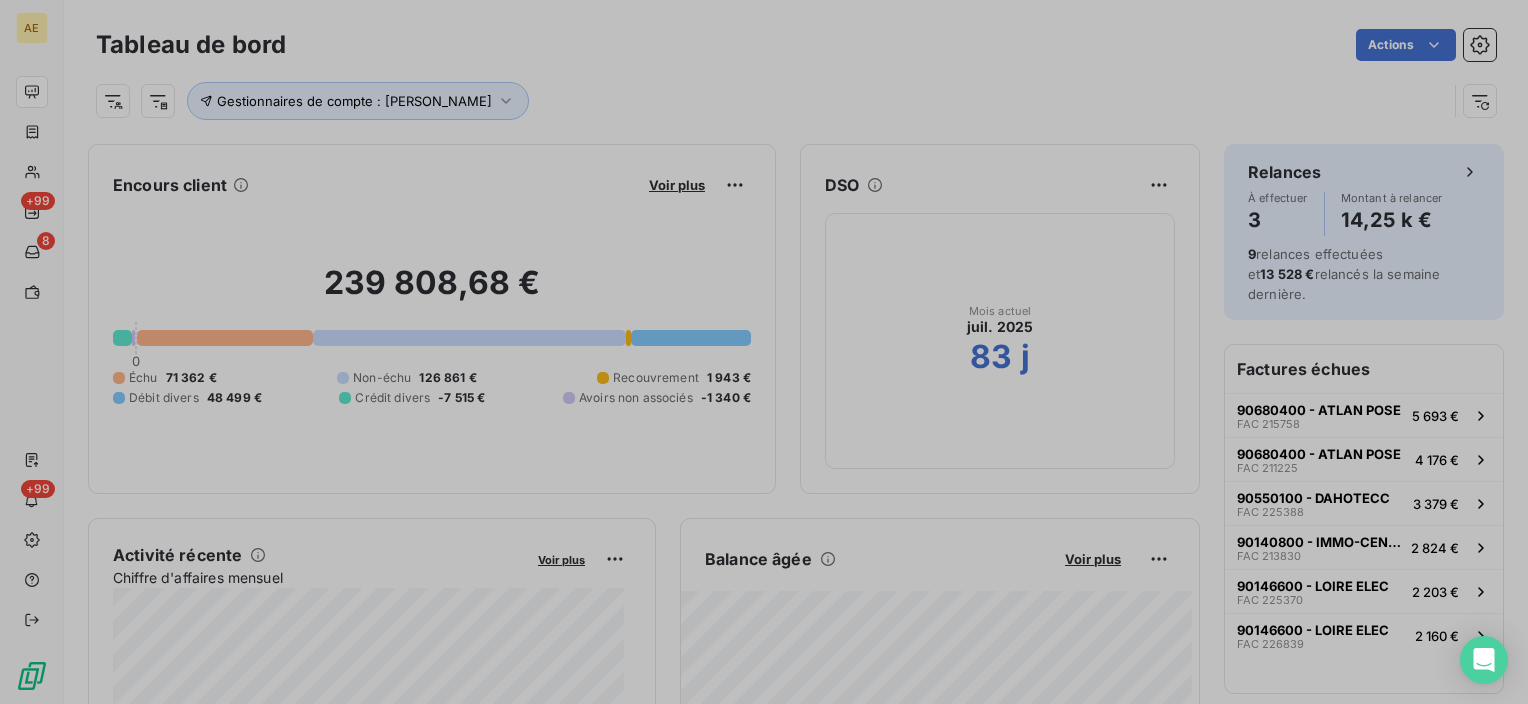 scroll, scrollTop: 16, scrollLeft: 16, axis: both 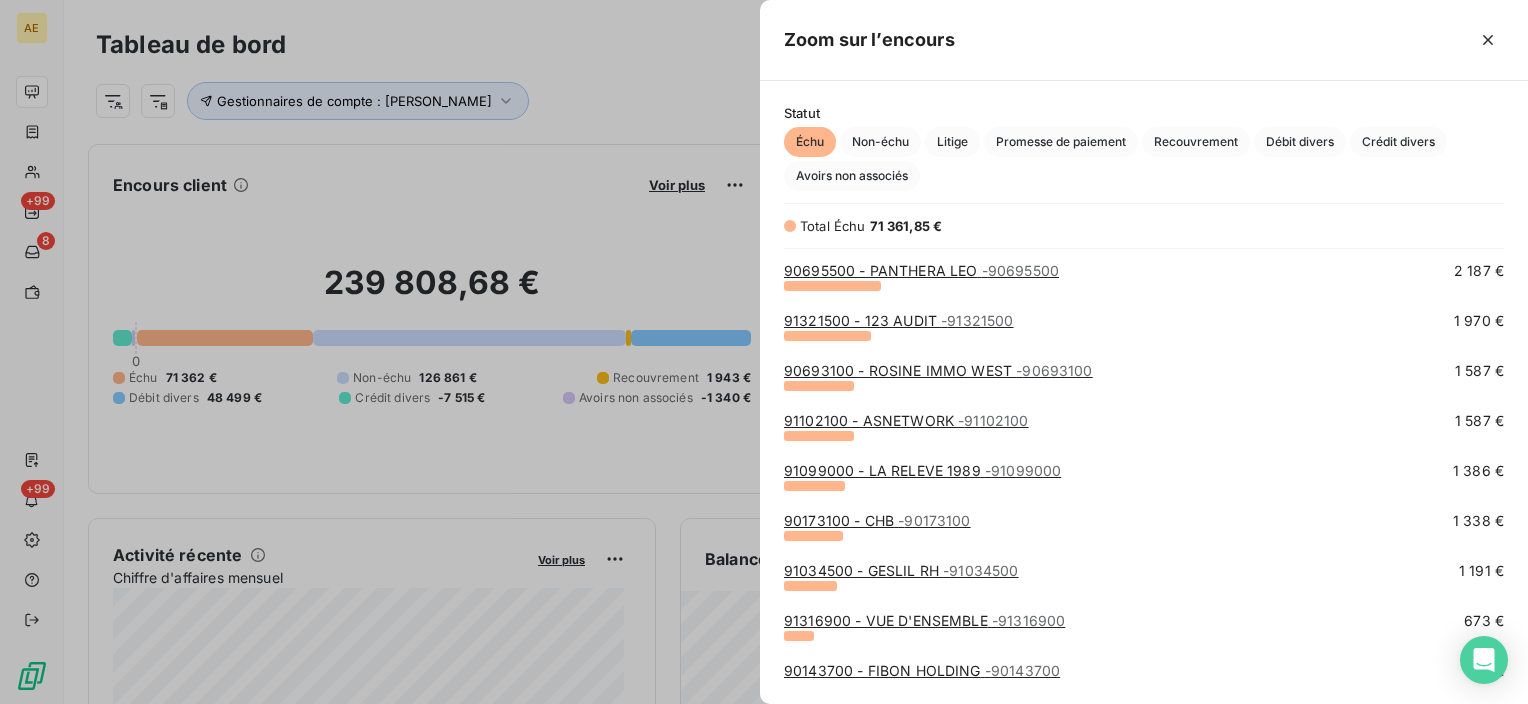 click on "90143700 - FIBON HOLDING   -  90143700" at bounding box center [922, 670] 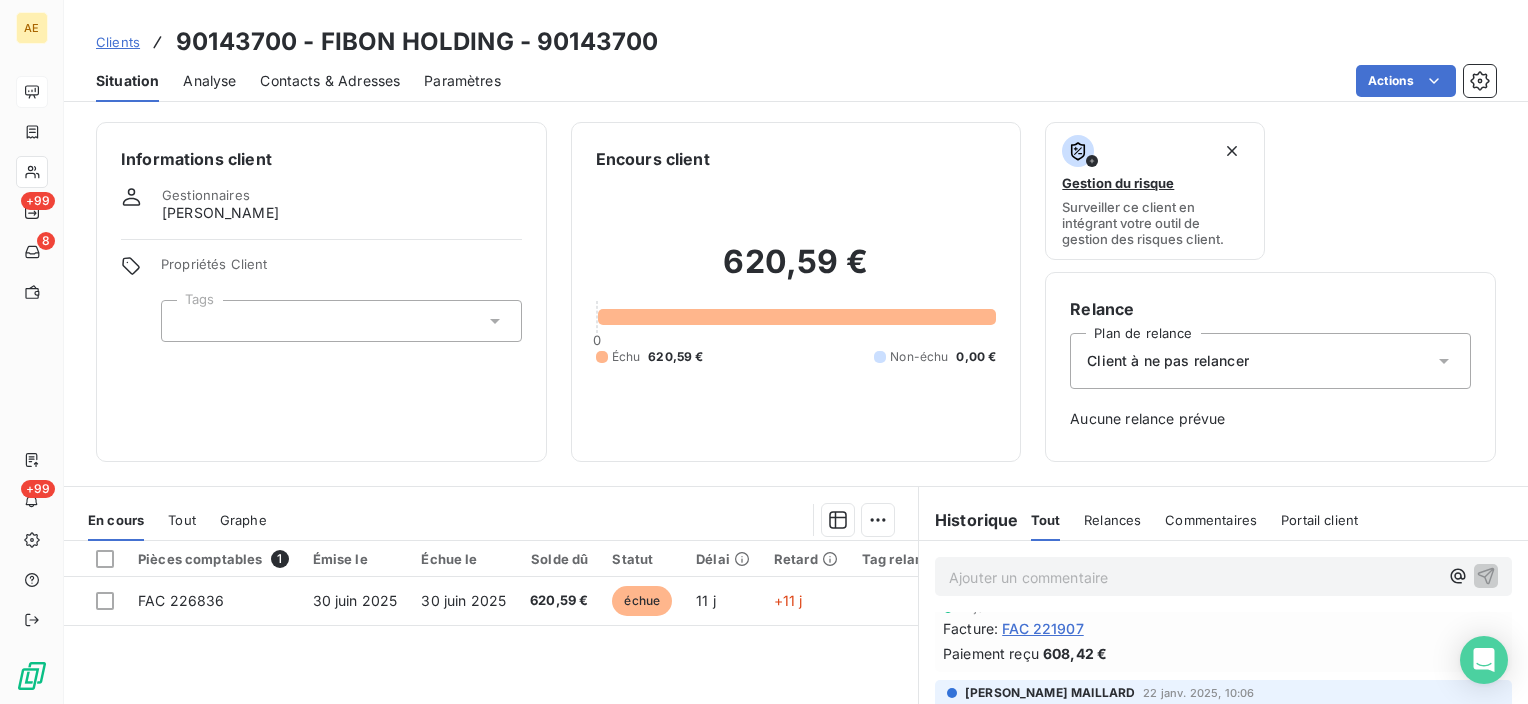 scroll, scrollTop: 0, scrollLeft: 0, axis: both 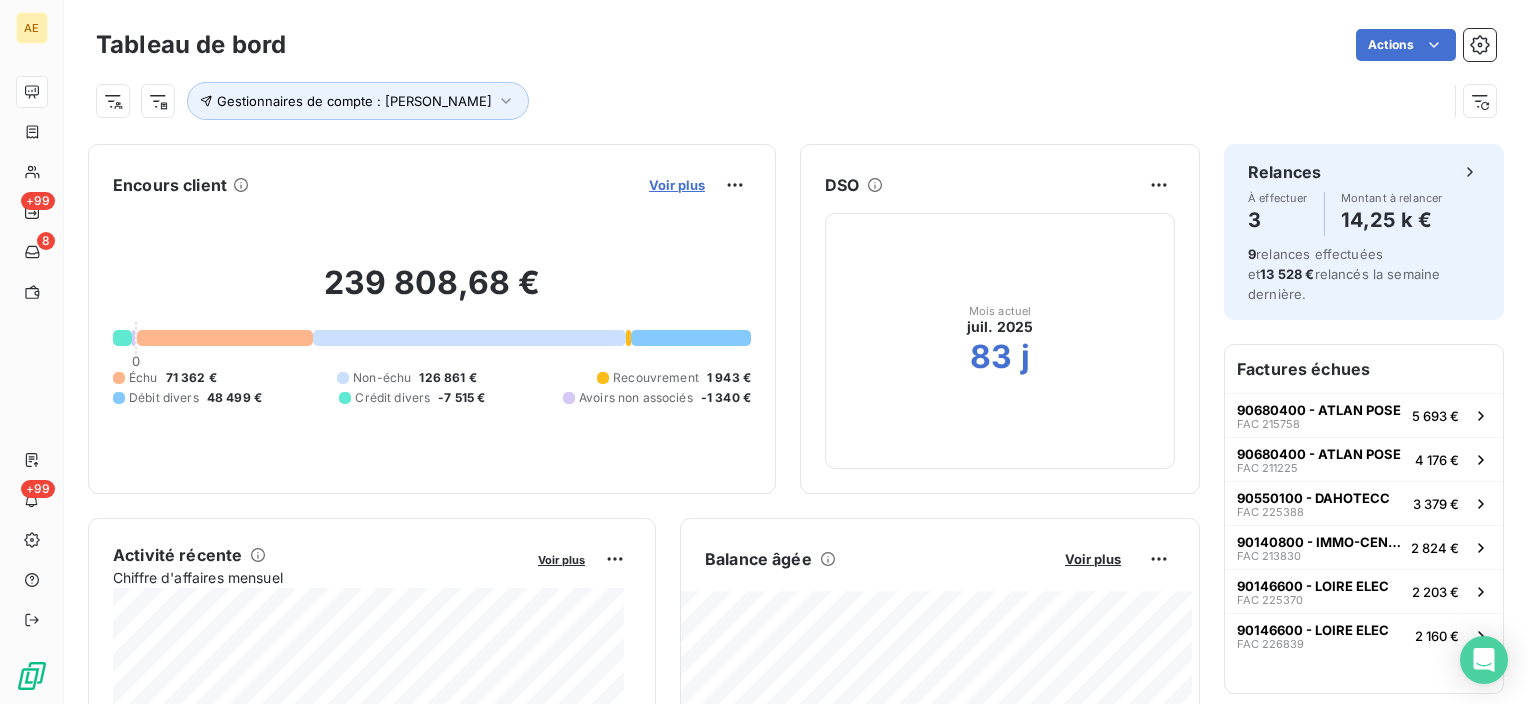 click on "Voir plus" at bounding box center (677, 185) 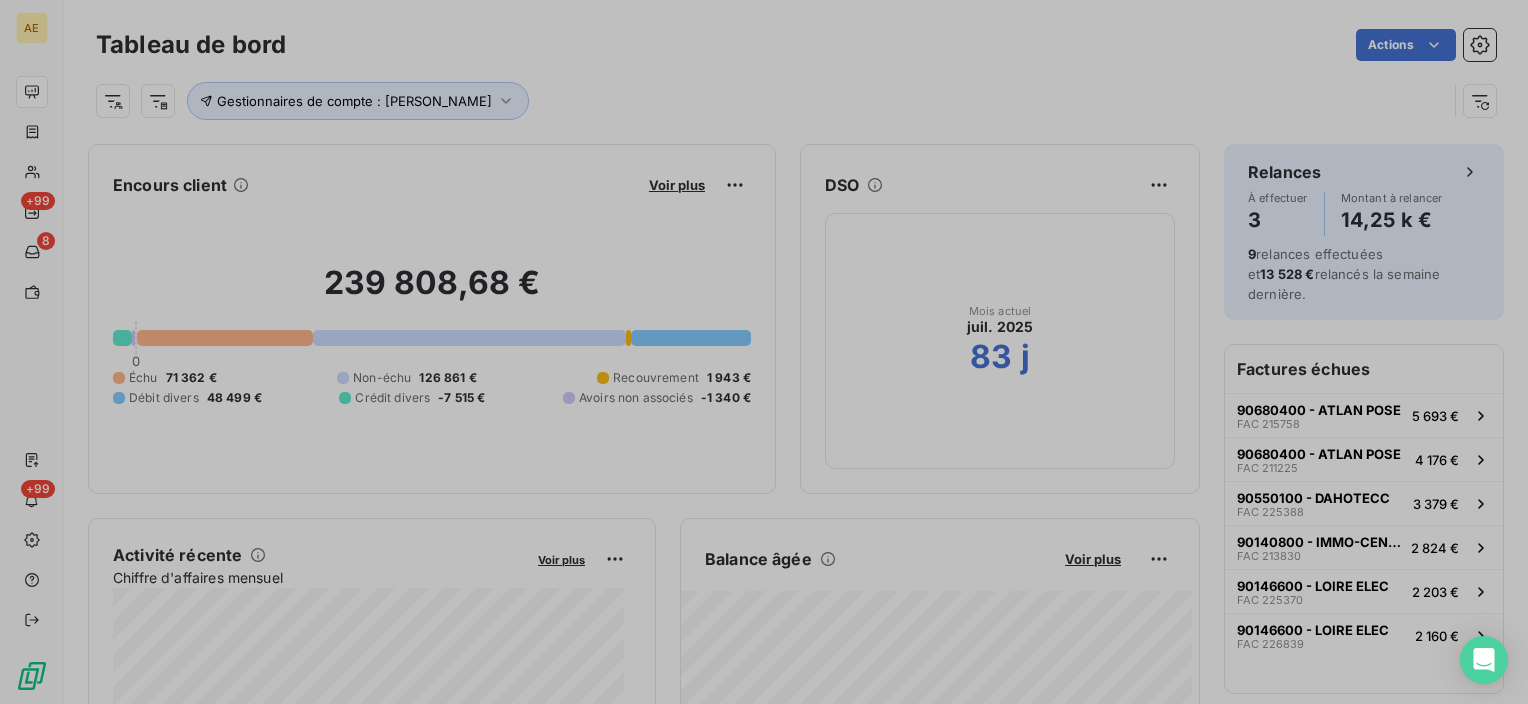 scroll, scrollTop: 16, scrollLeft: 16, axis: both 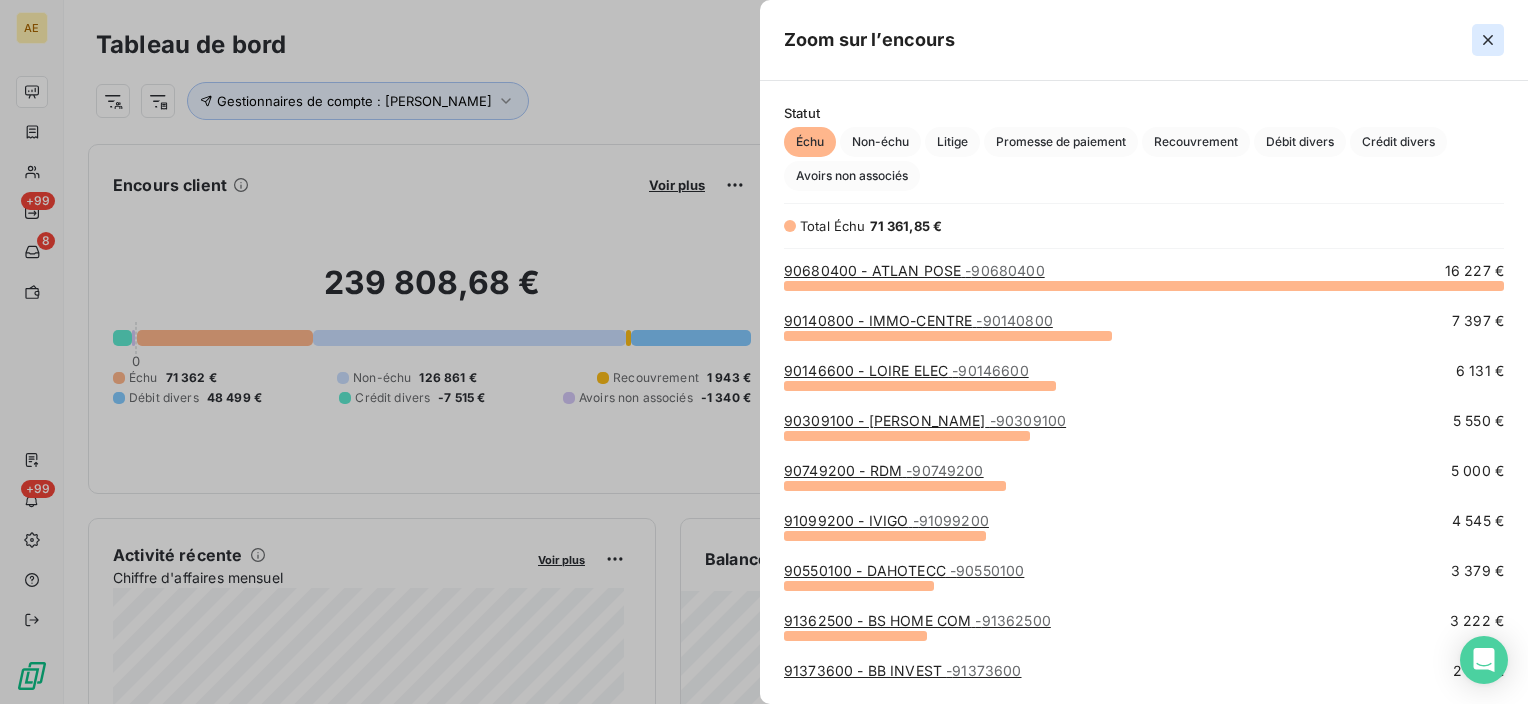 click 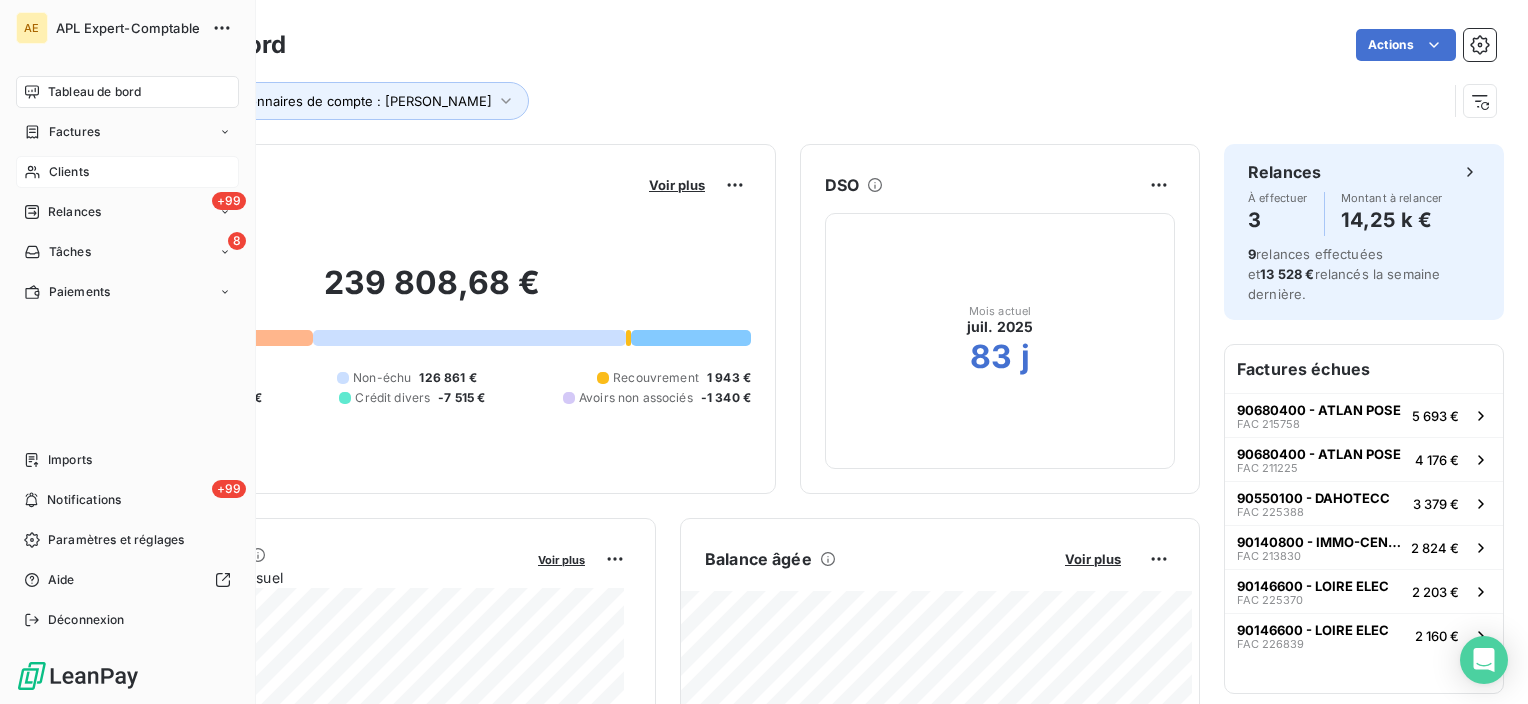 click on "Clients" at bounding box center [127, 172] 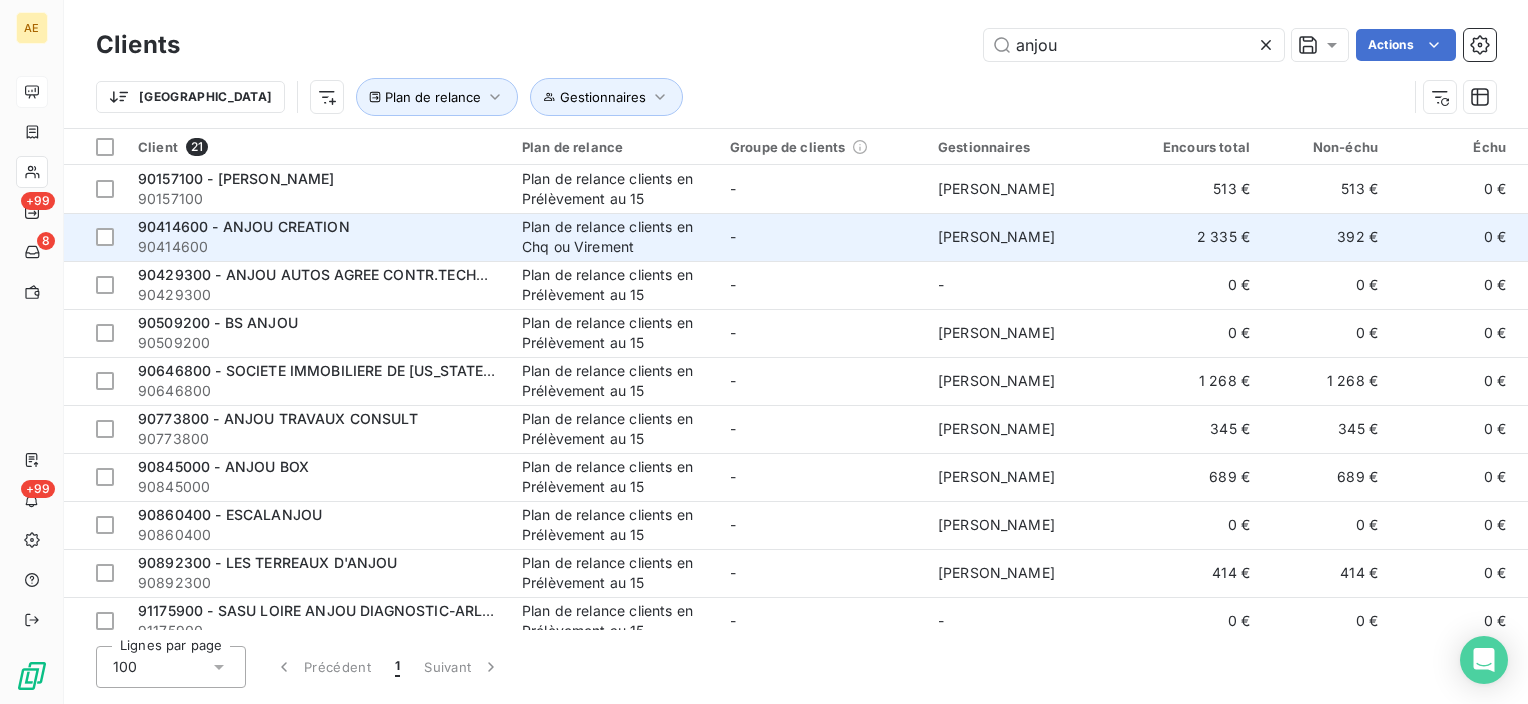 type on "anjou" 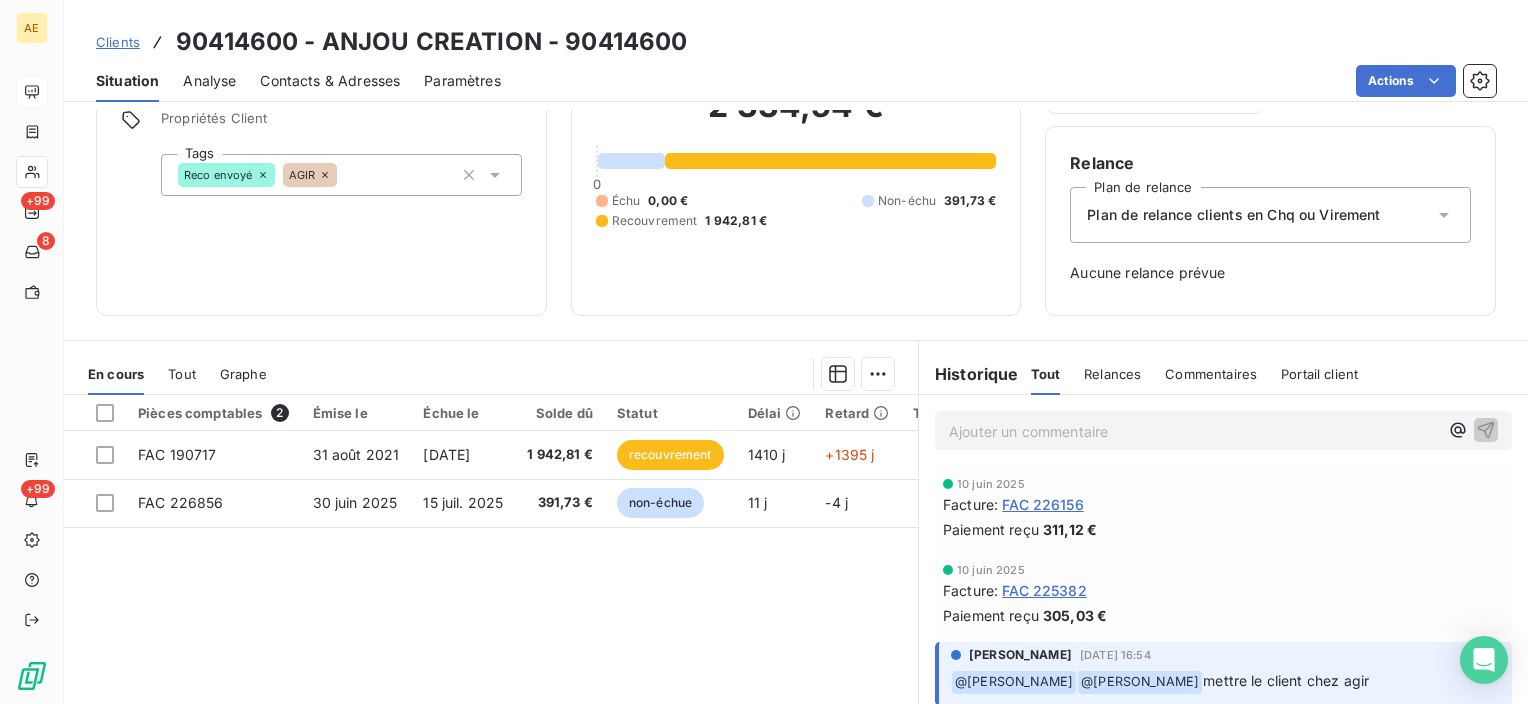 scroll, scrollTop: 100, scrollLeft: 0, axis: vertical 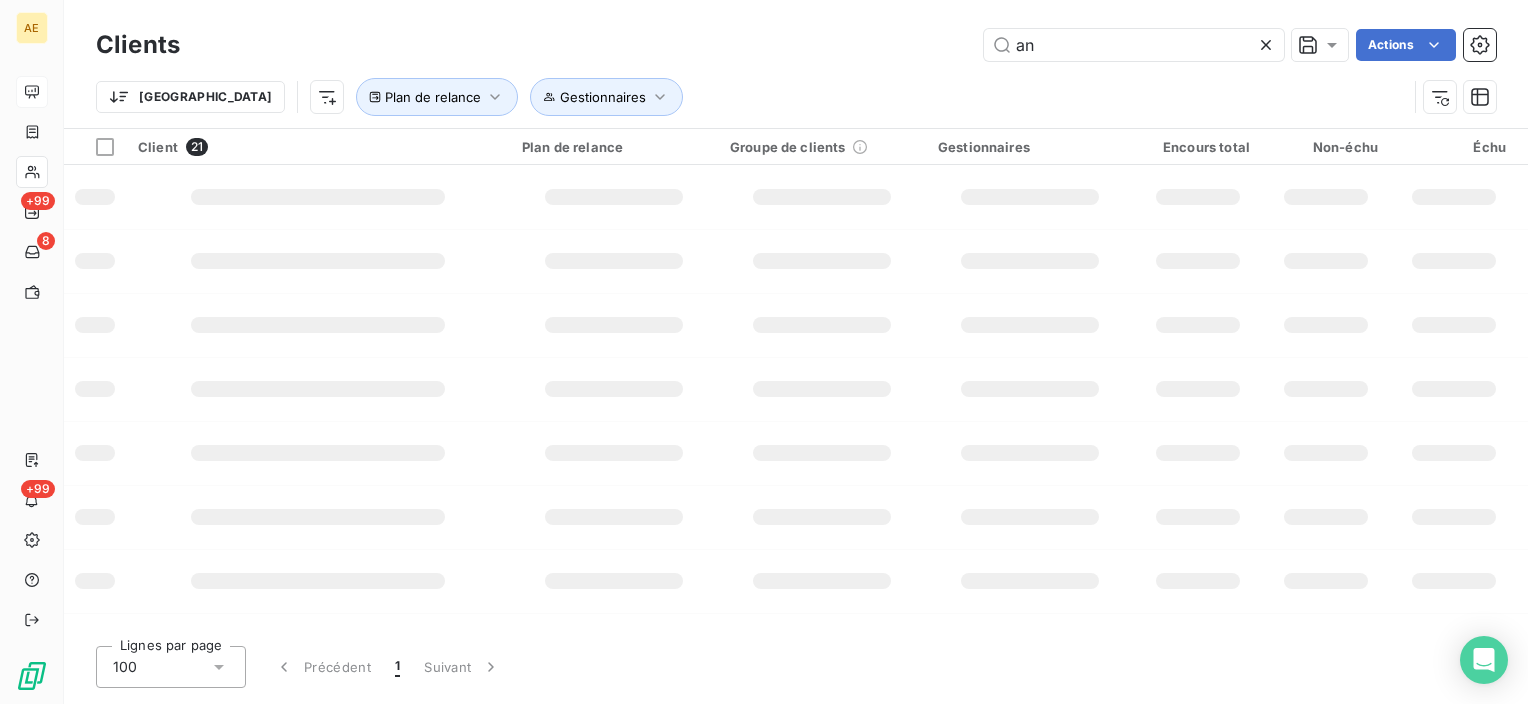 type on "a" 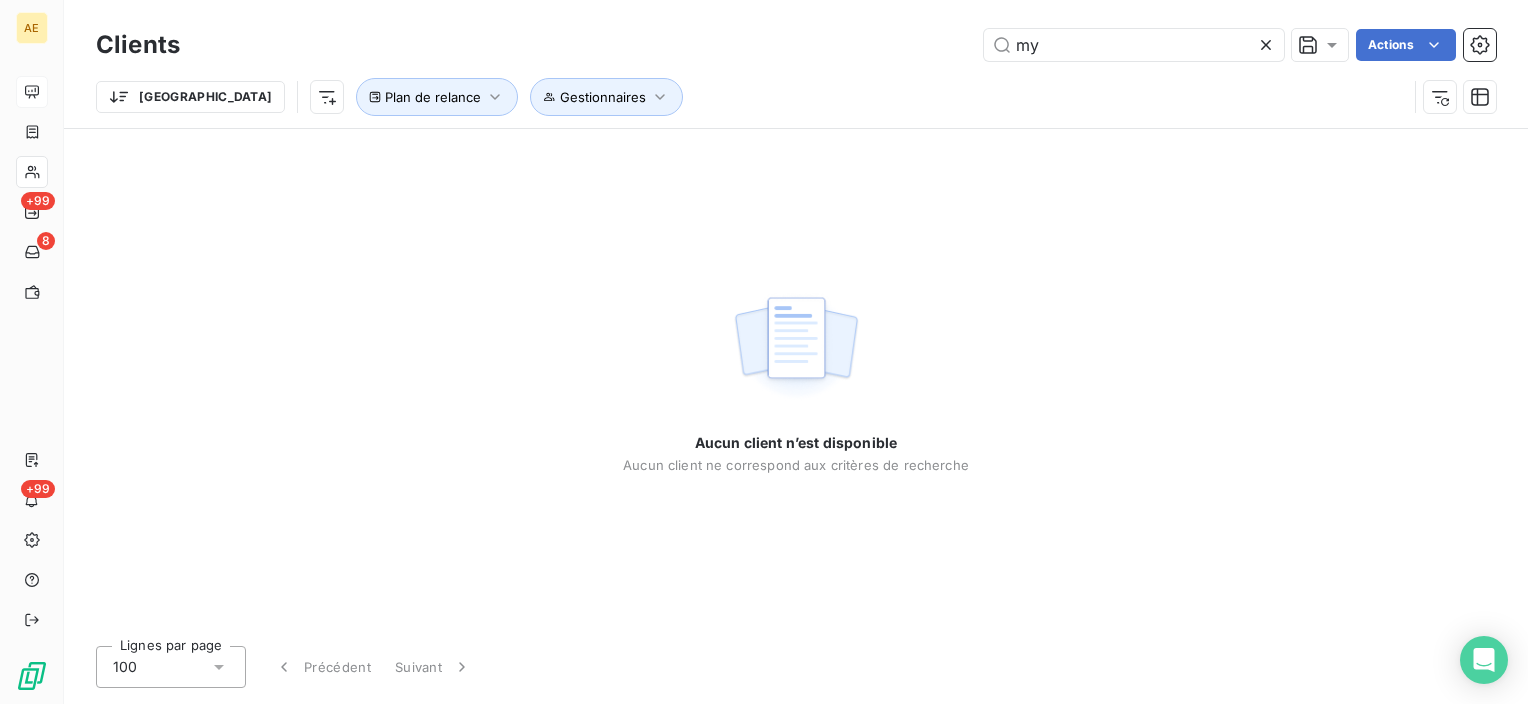 type on "m" 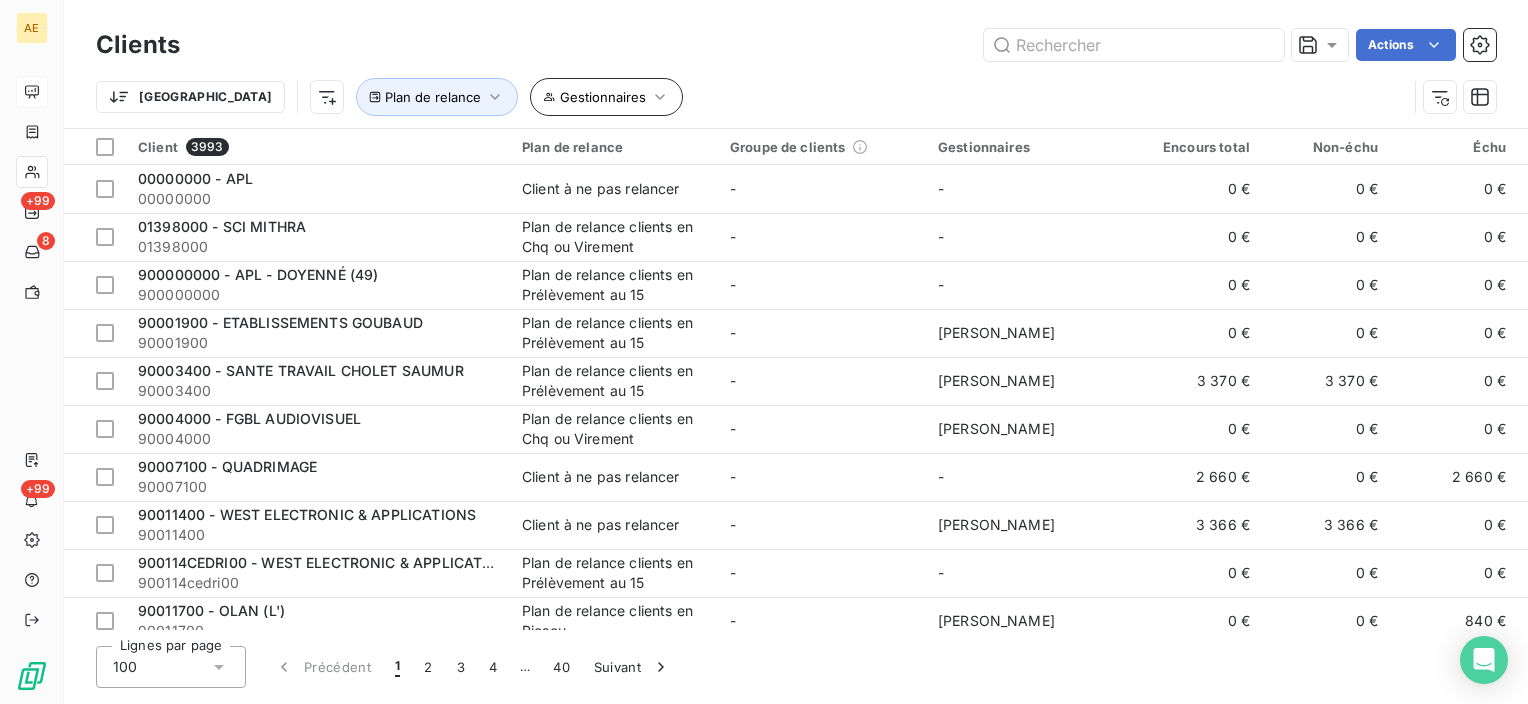 type 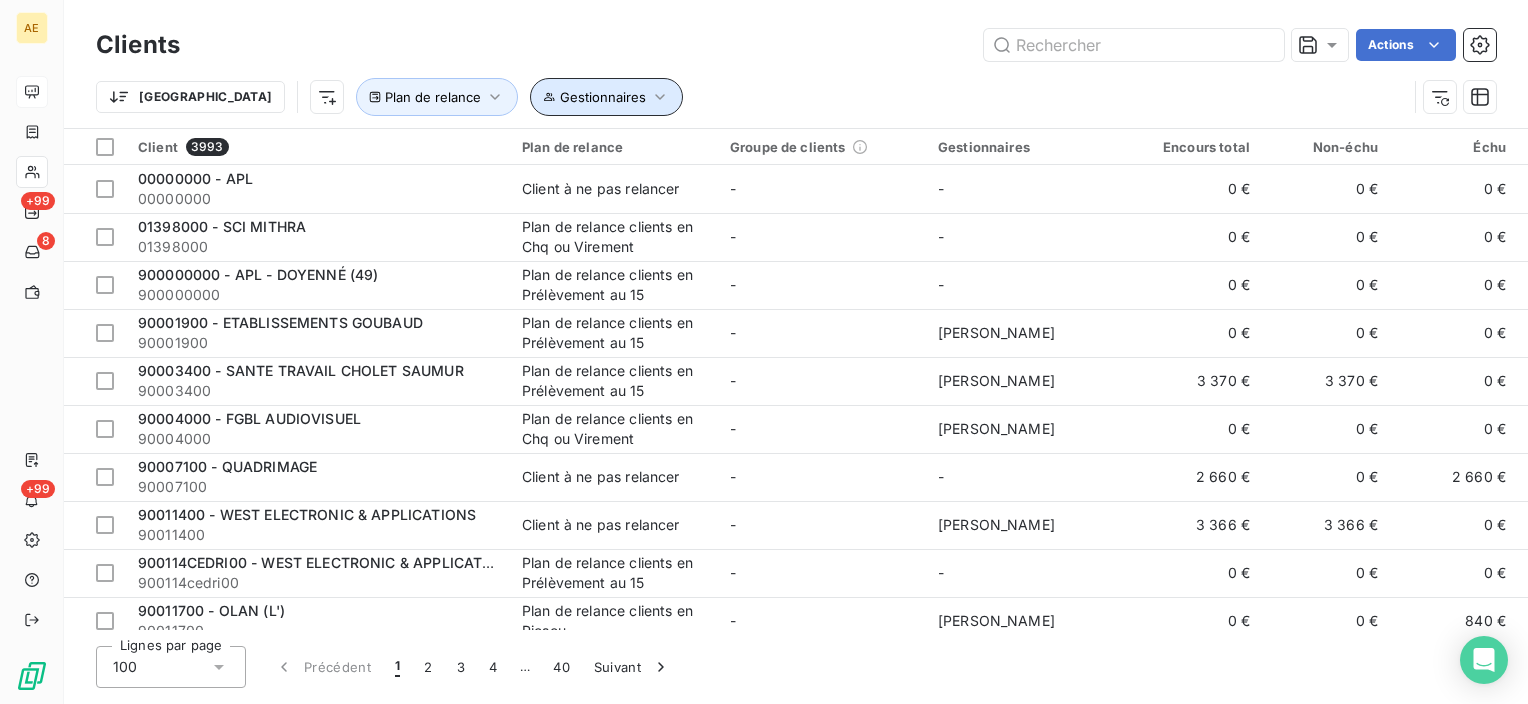 click on "Gestionnaires" at bounding box center [603, 97] 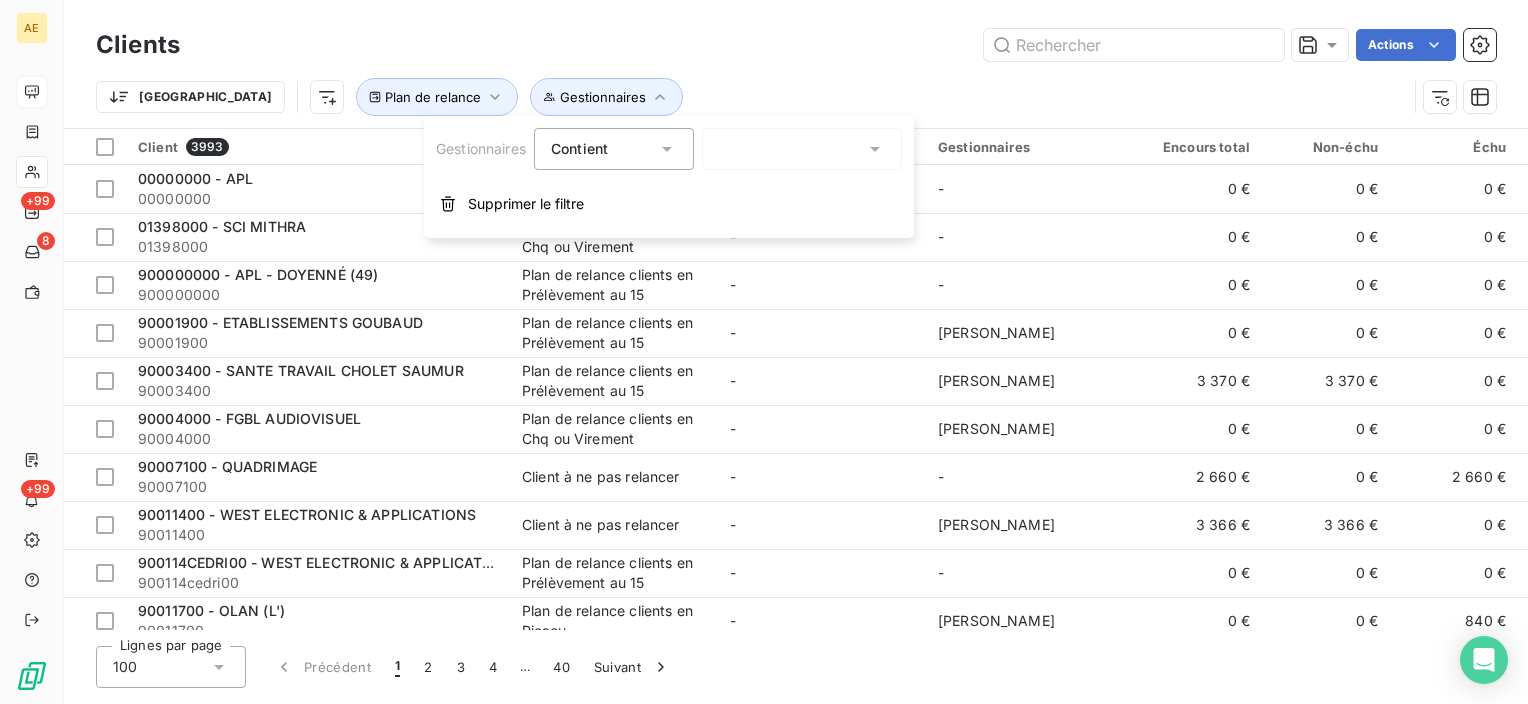 click on "Actions" at bounding box center (850, 45) 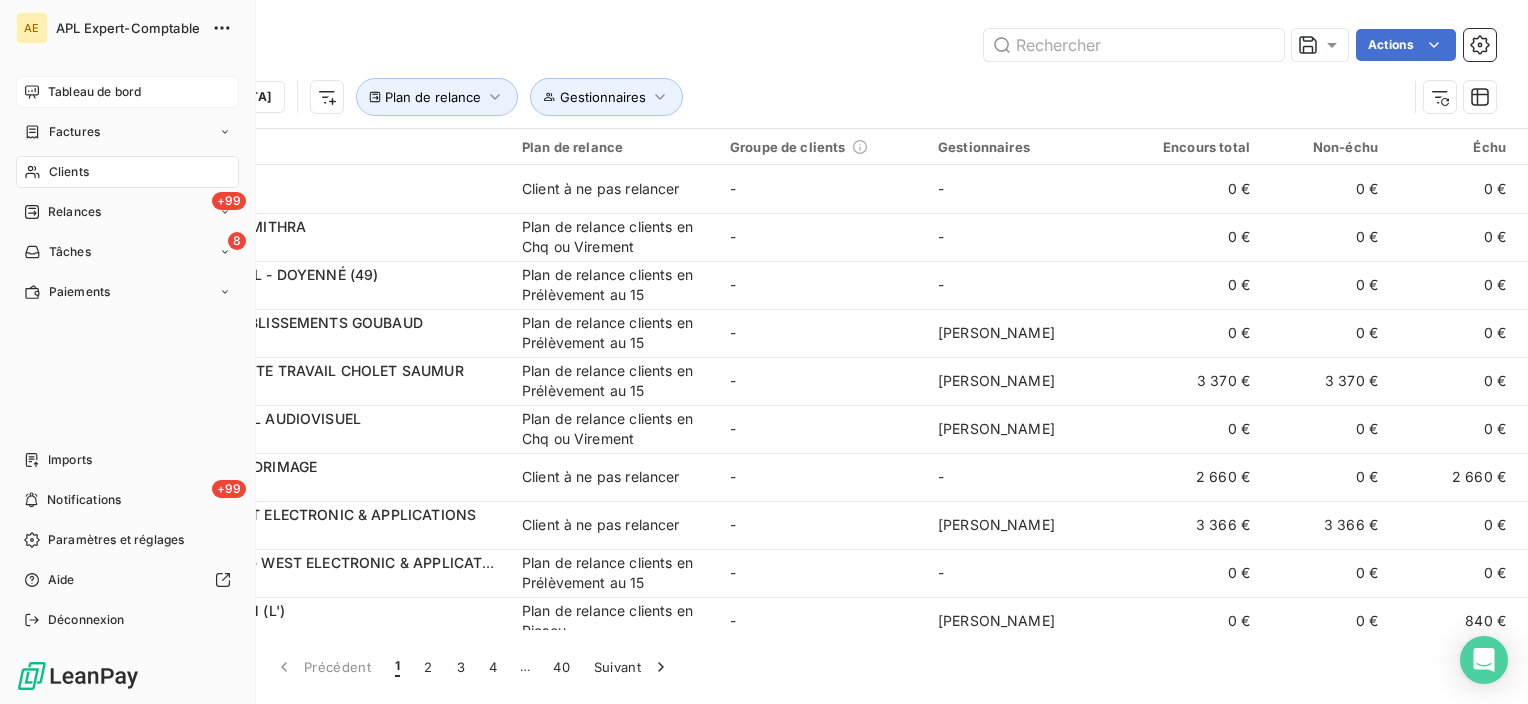 click on "Tableau de bord" at bounding box center [94, 92] 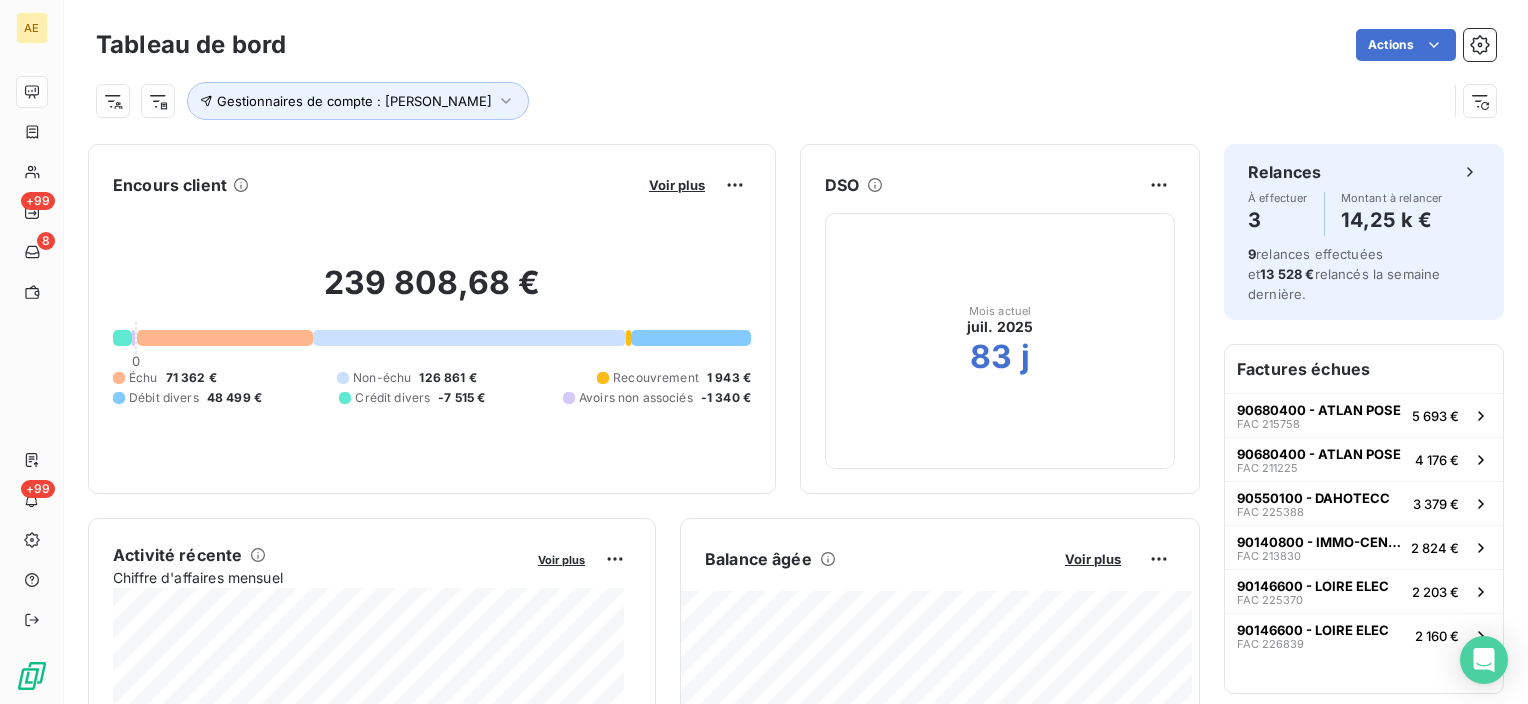 click on "Voir plus" at bounding box center (677, 185) 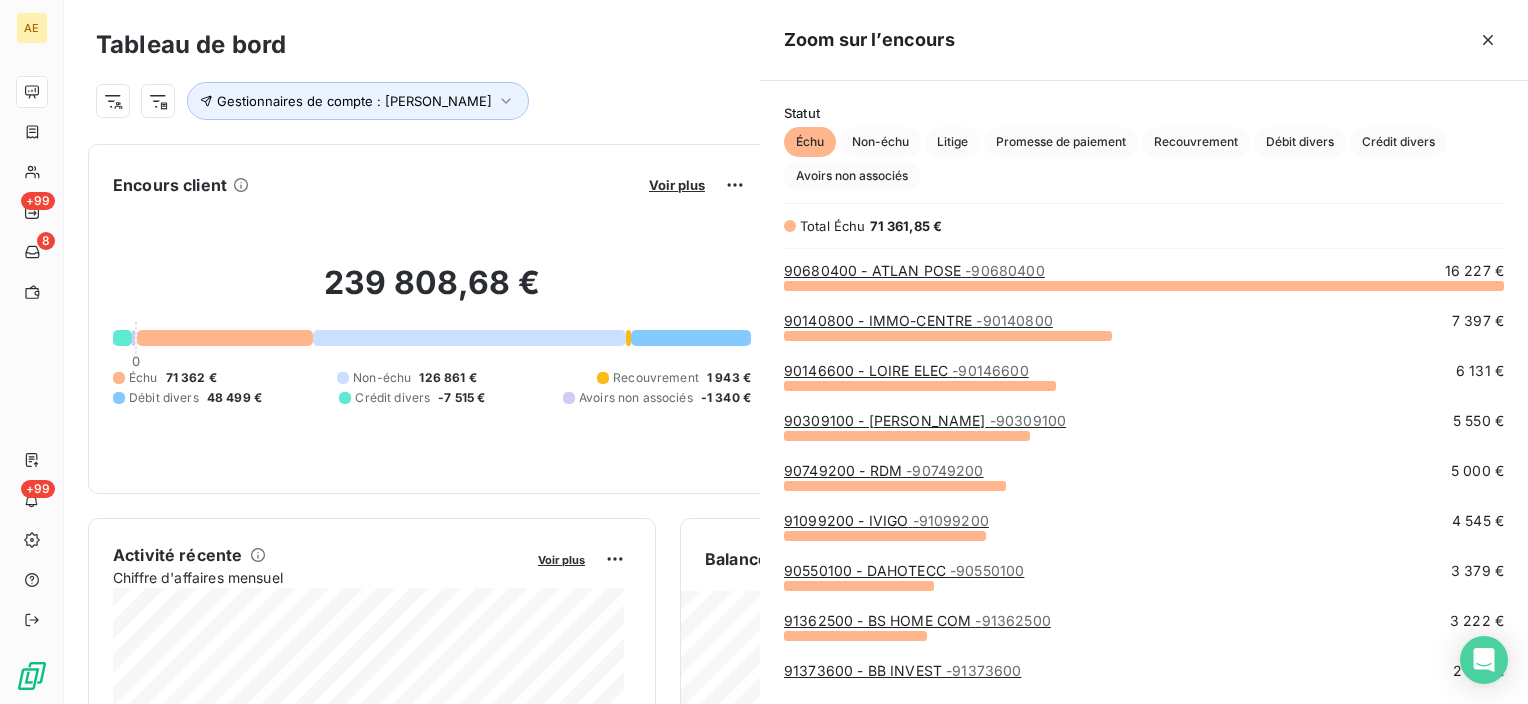 scroll, scrollTop: 16, scrollLeft: 16, axis: both 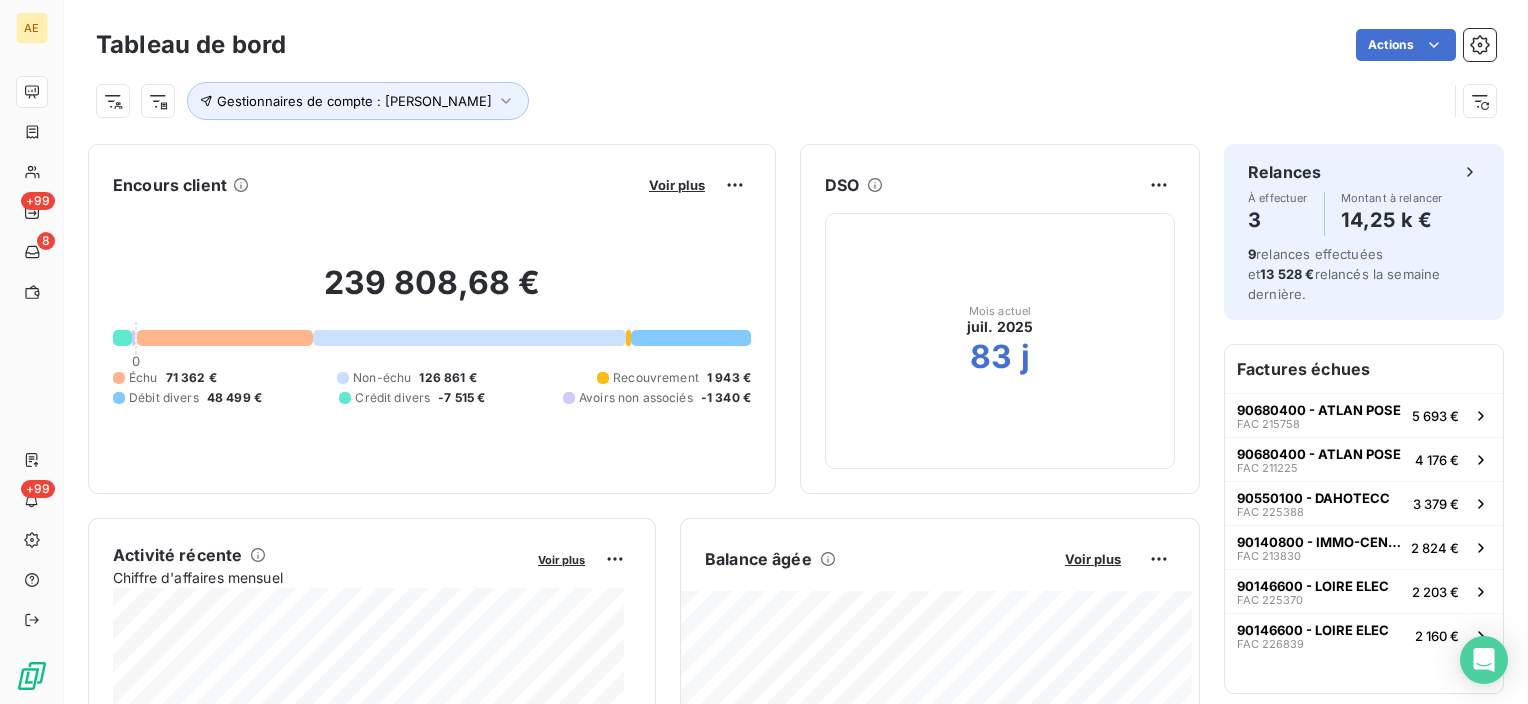 click on "Voir plus" at bounding box center [677, 185] 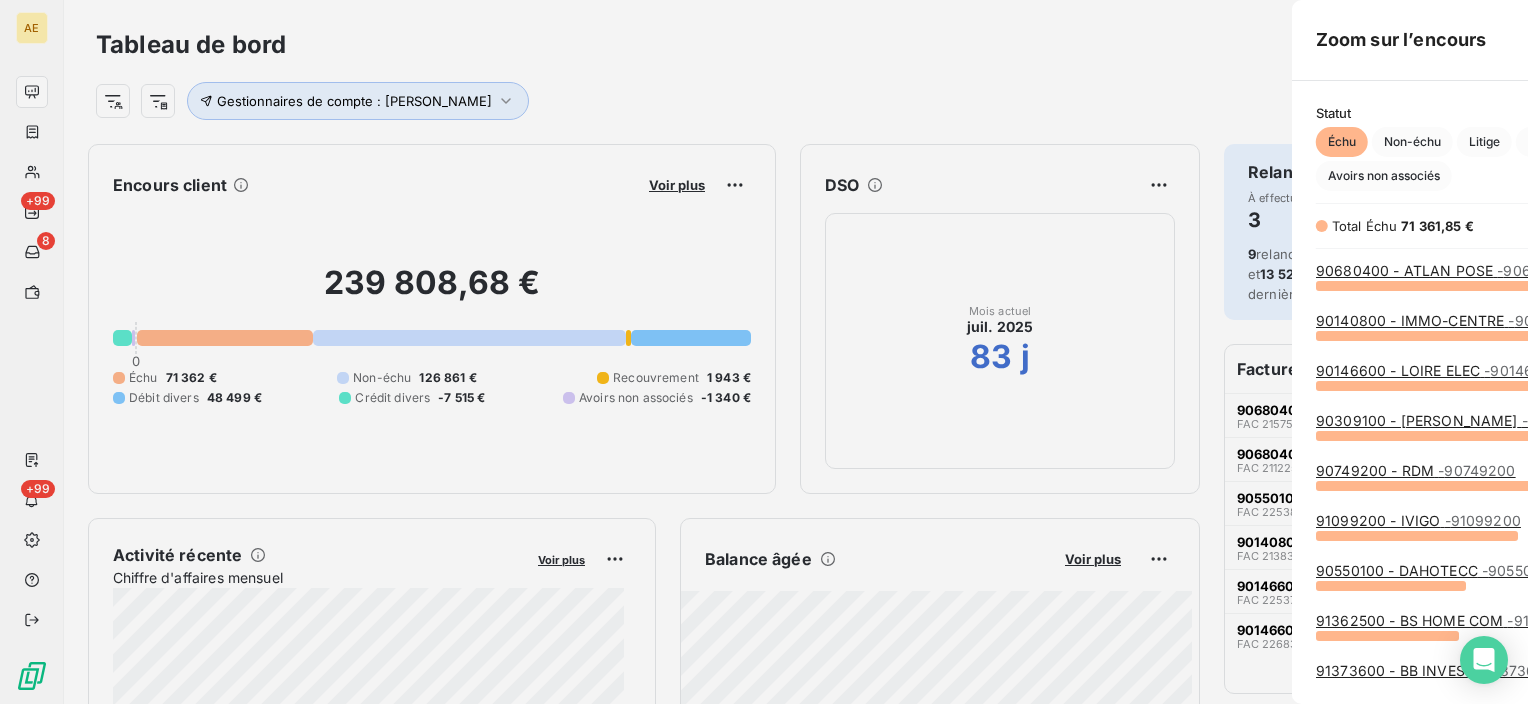 scroll, scrollTop: 16, scrollLeft: 16, axis: both 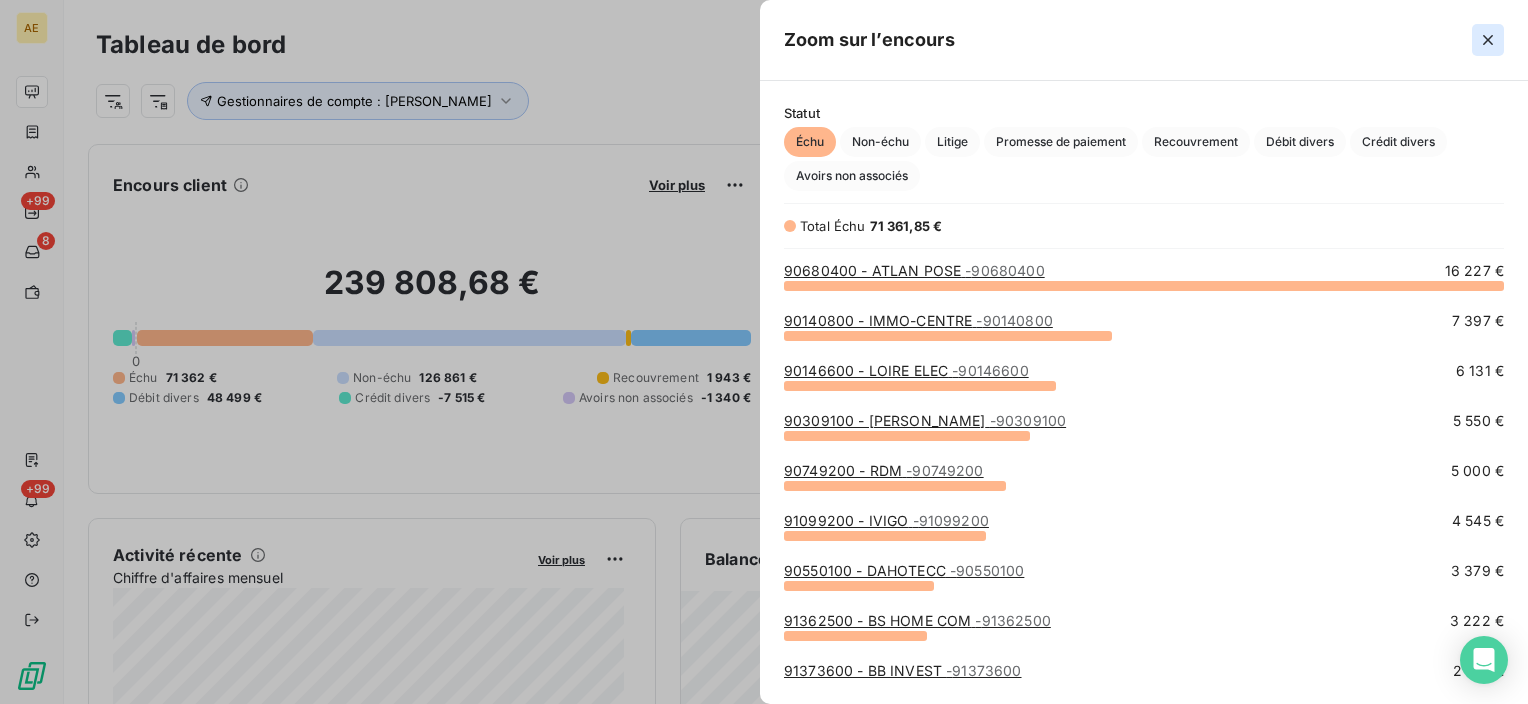click 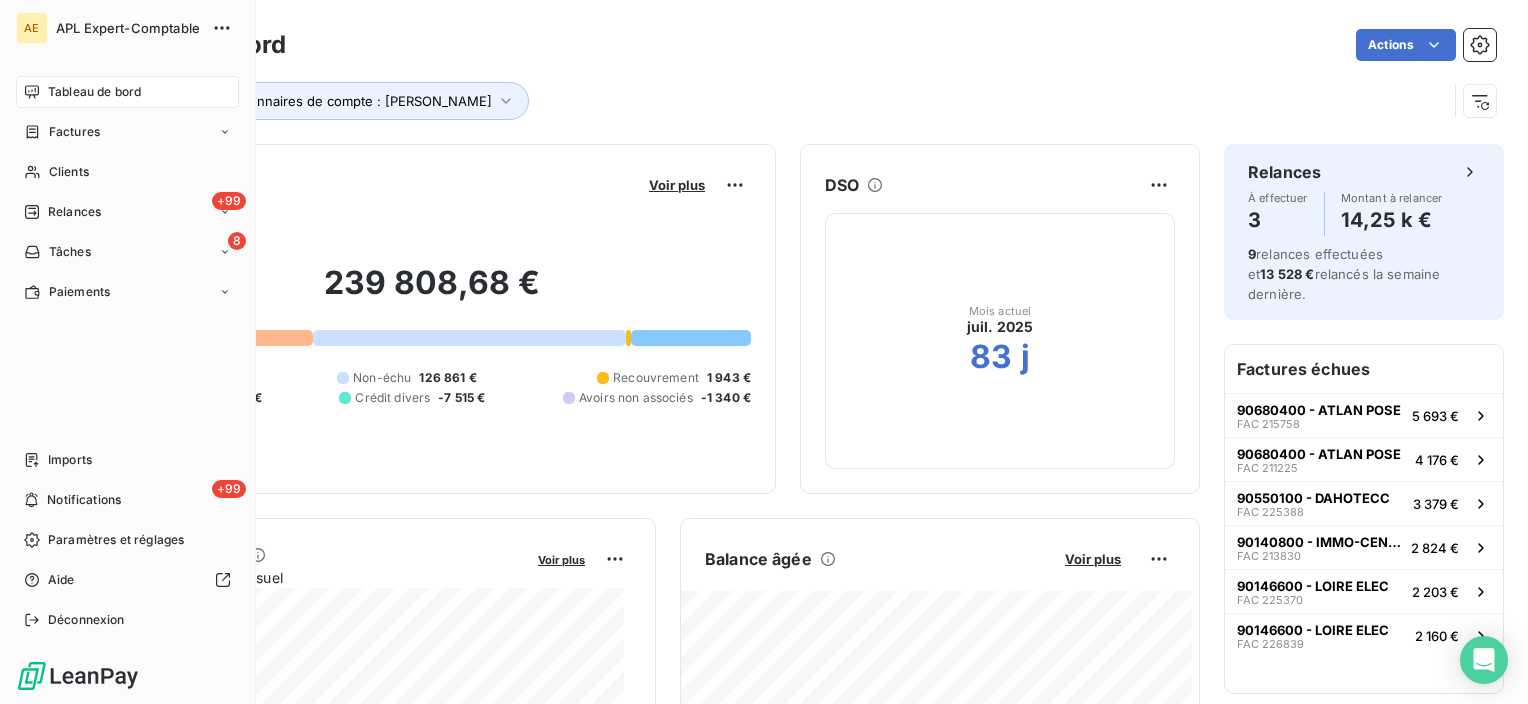 click on "Tableau de bord" at bounding box center (94, 92) 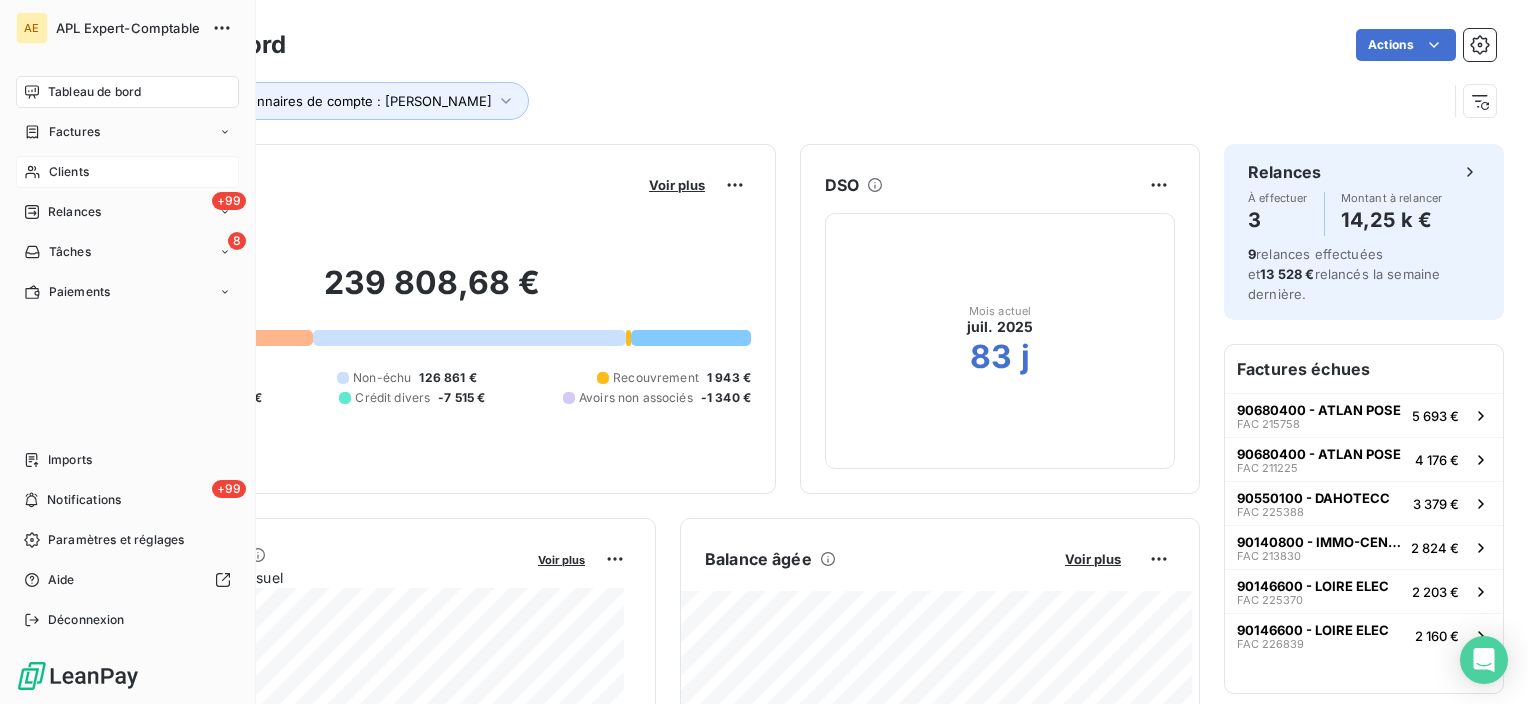 click on "Clients" at bounding box center (69, 172) 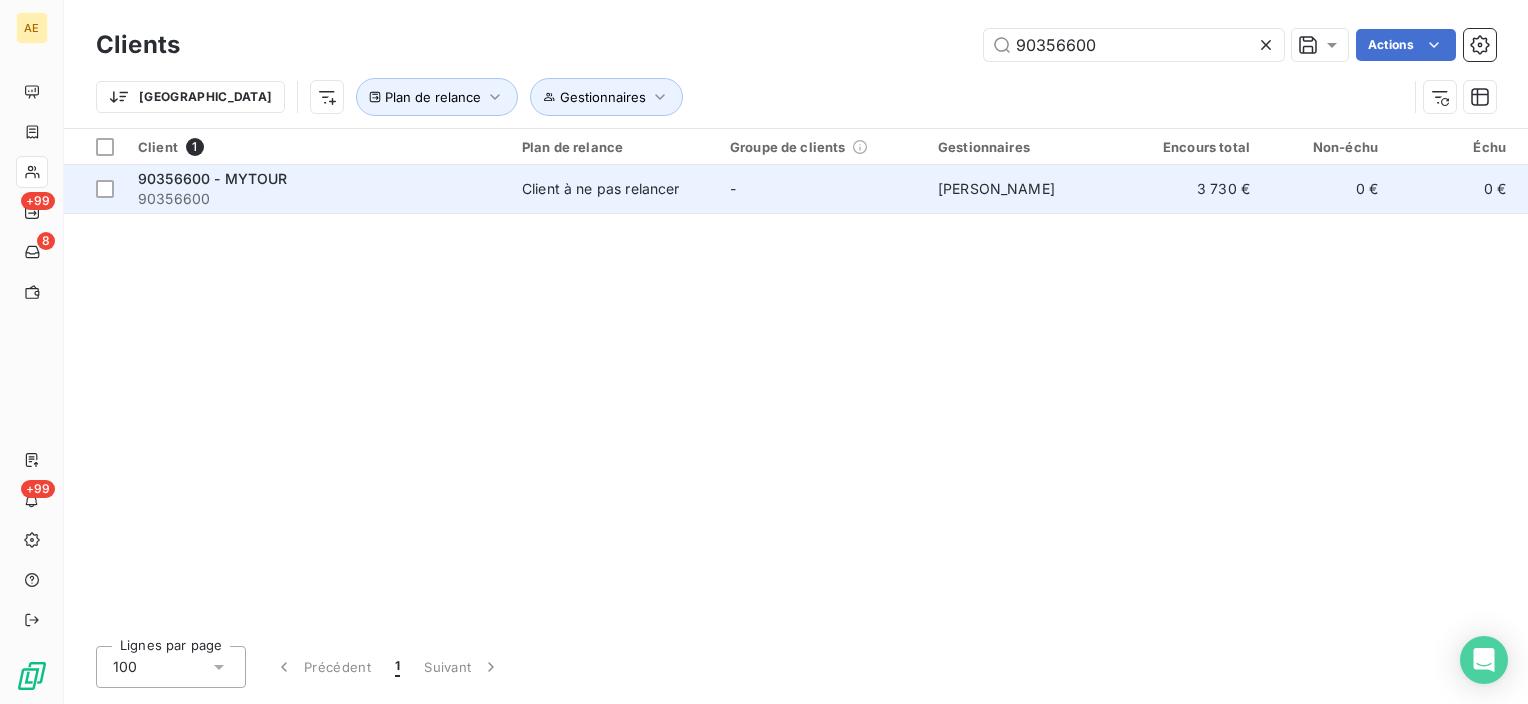 type on "90356600" 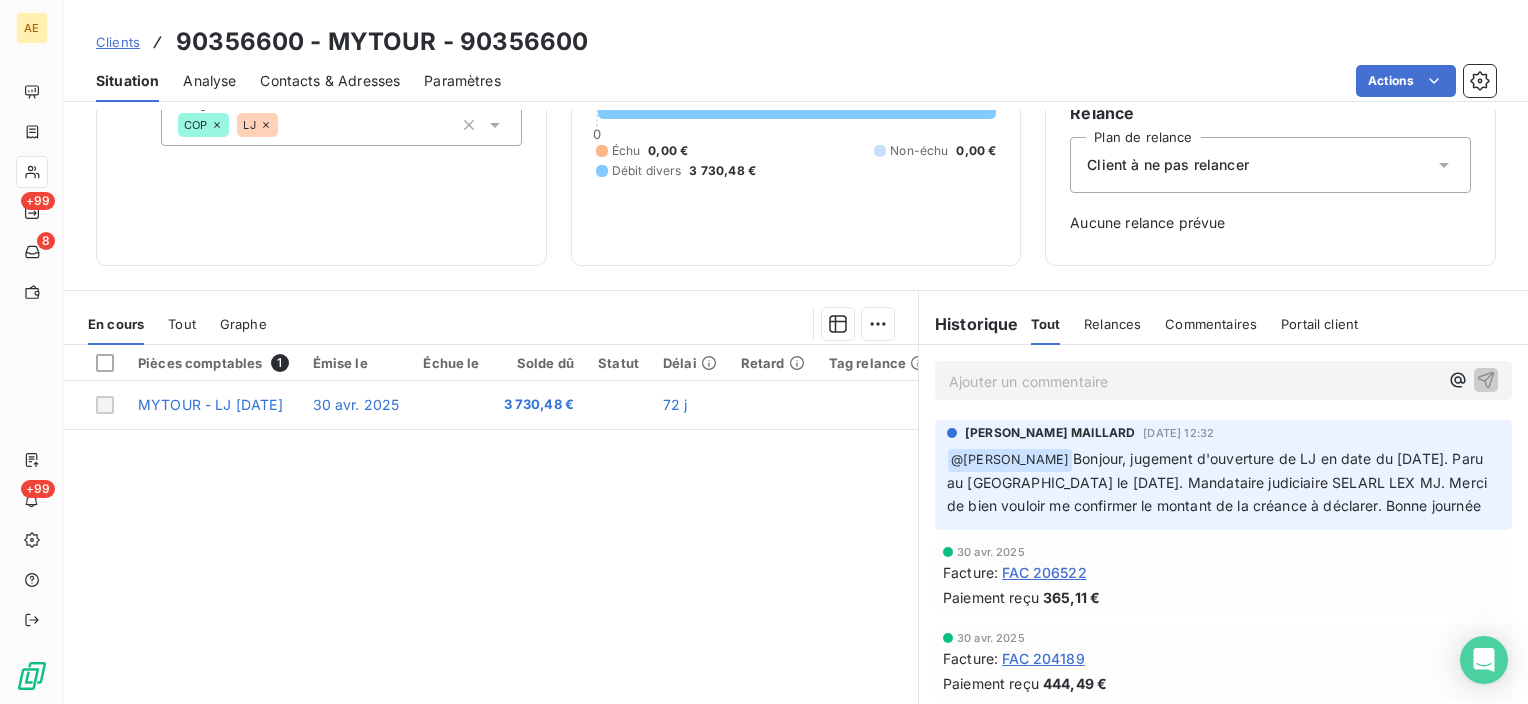 scroll, scrollTop: 200, scrollLeft: 0, axis: vertical 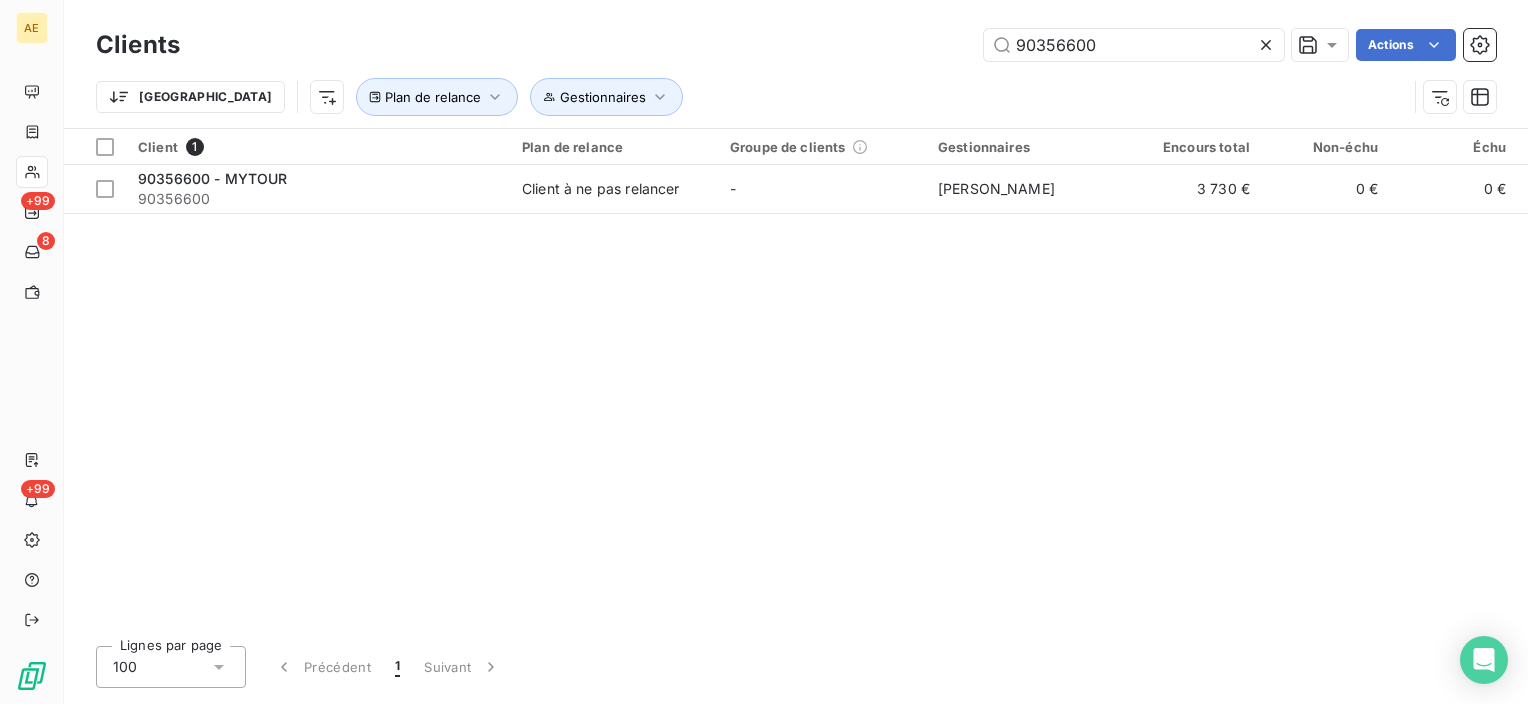 click 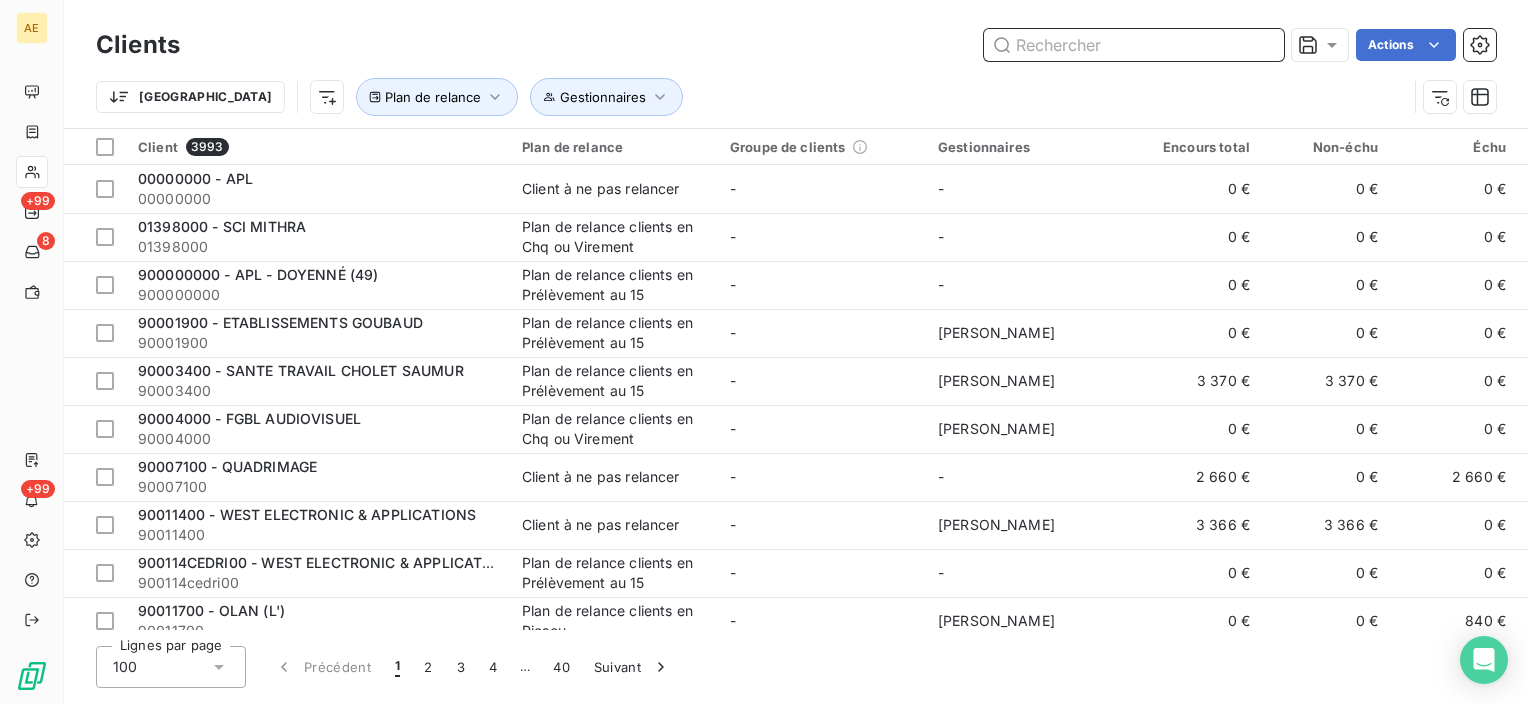 click at bounding box center (1134, 45) 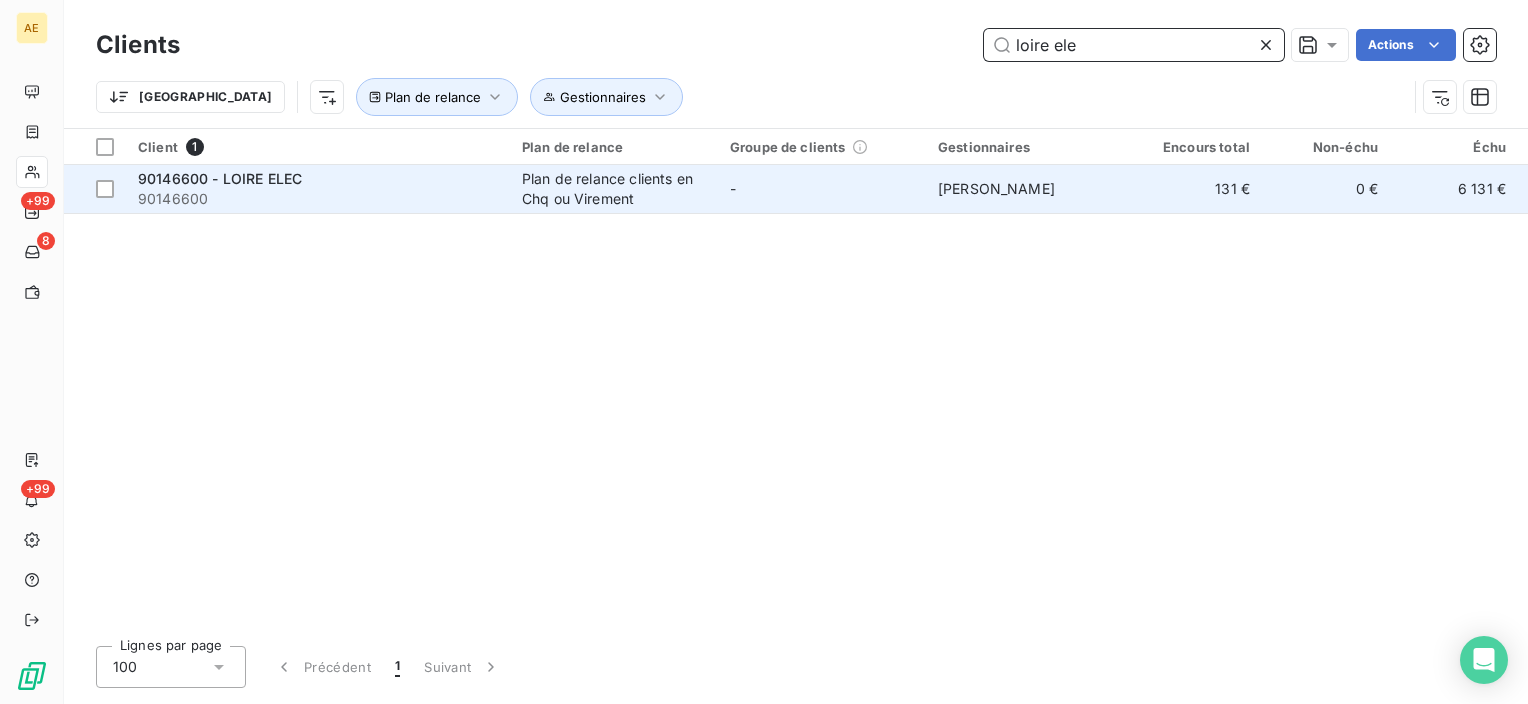 type on "loire ele" 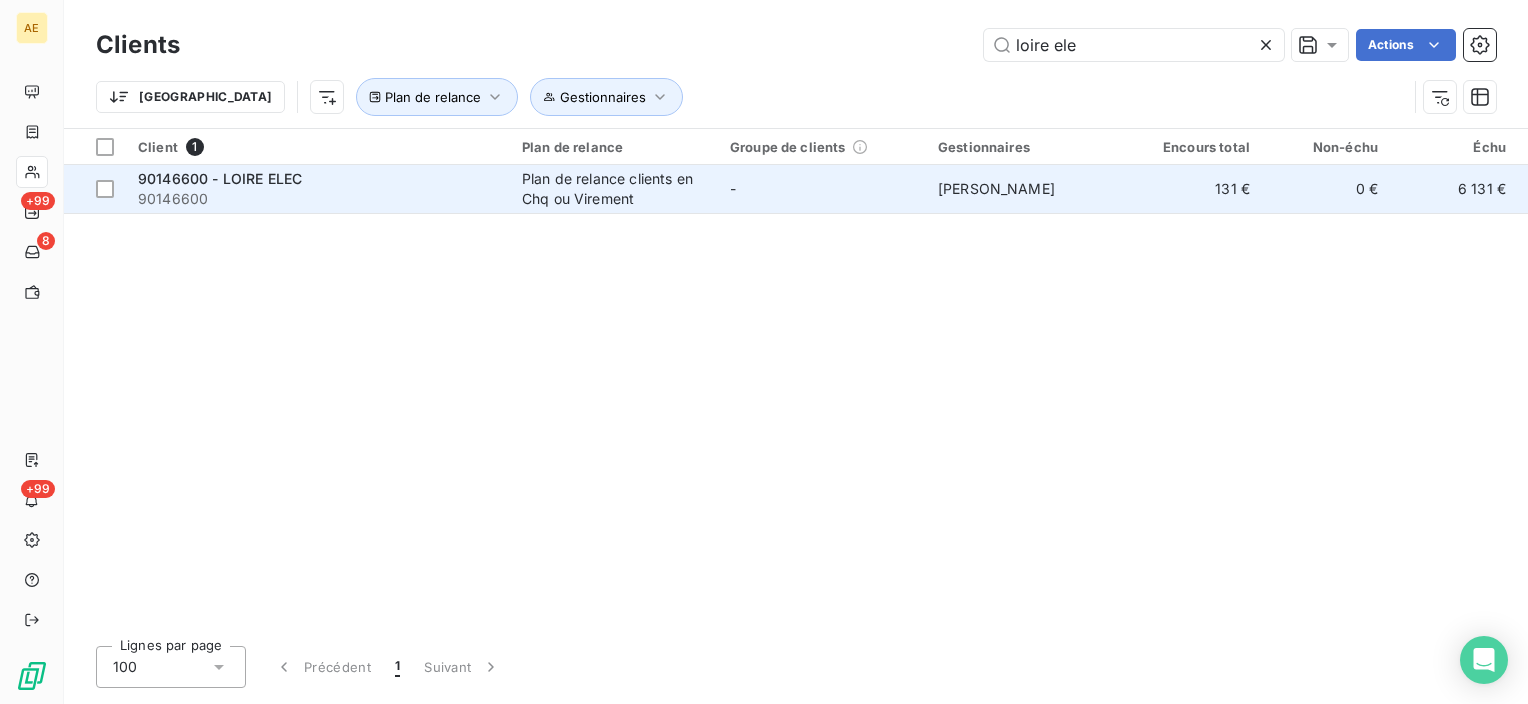 click on "90146600 - LOIRE ELEC" at bounding box center [220, 178] 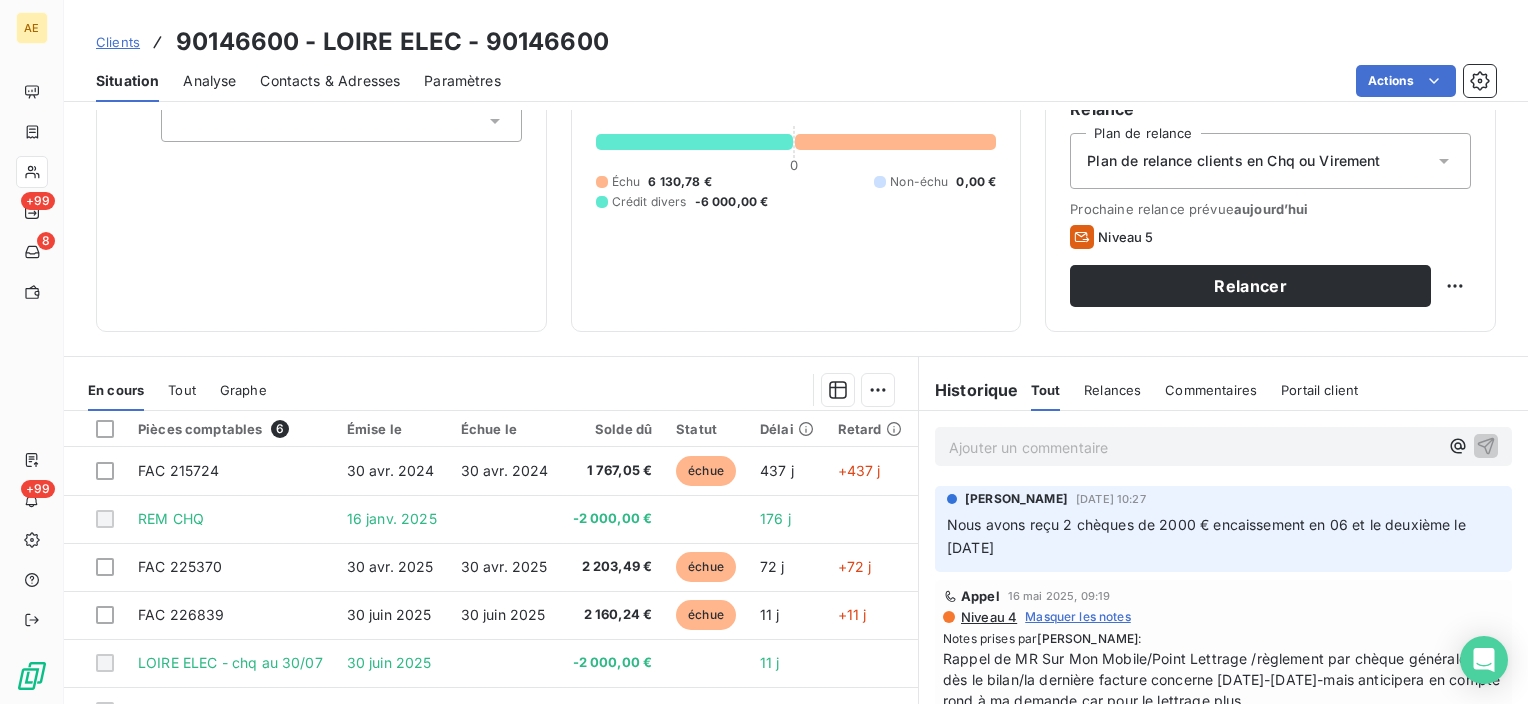 scroll, scrollTop: 351, scrollLeft: 0, axis: vertical 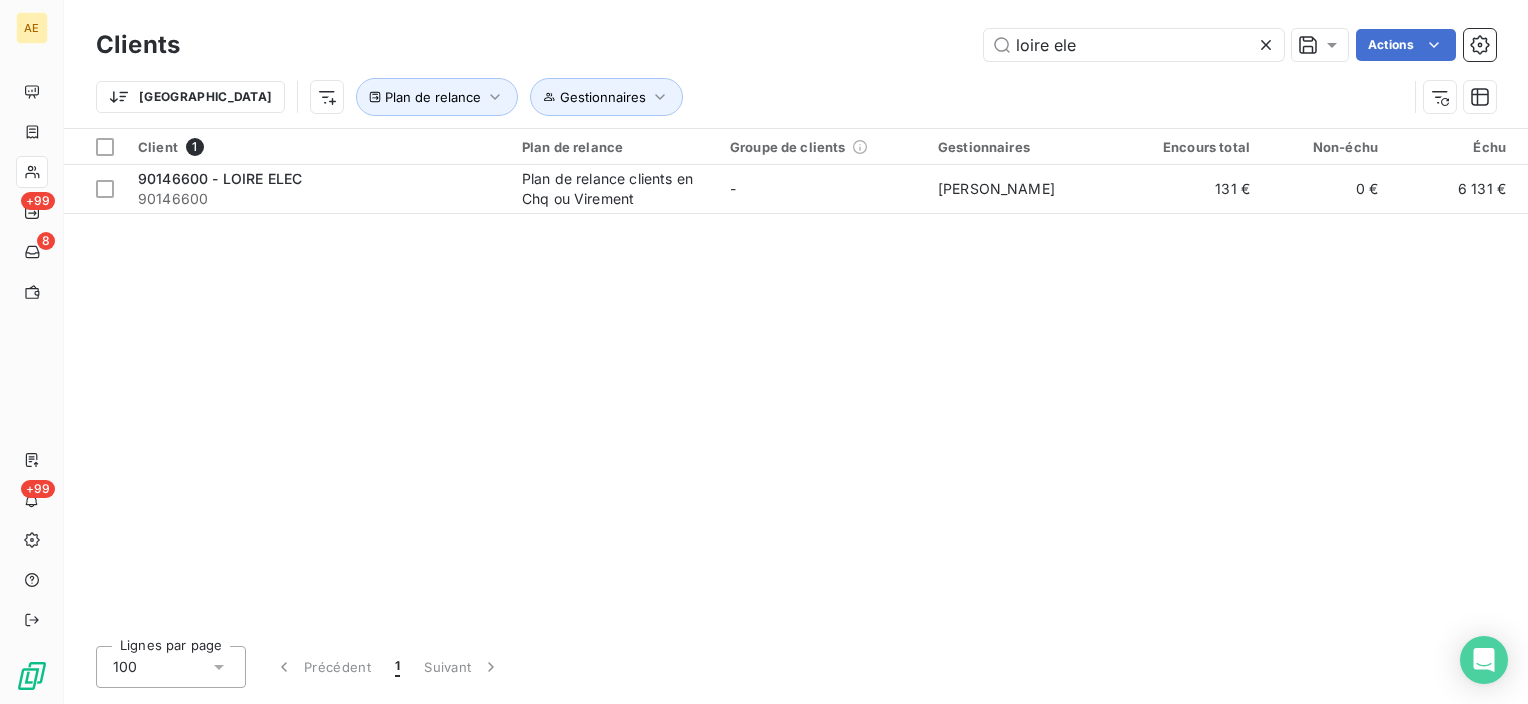 click 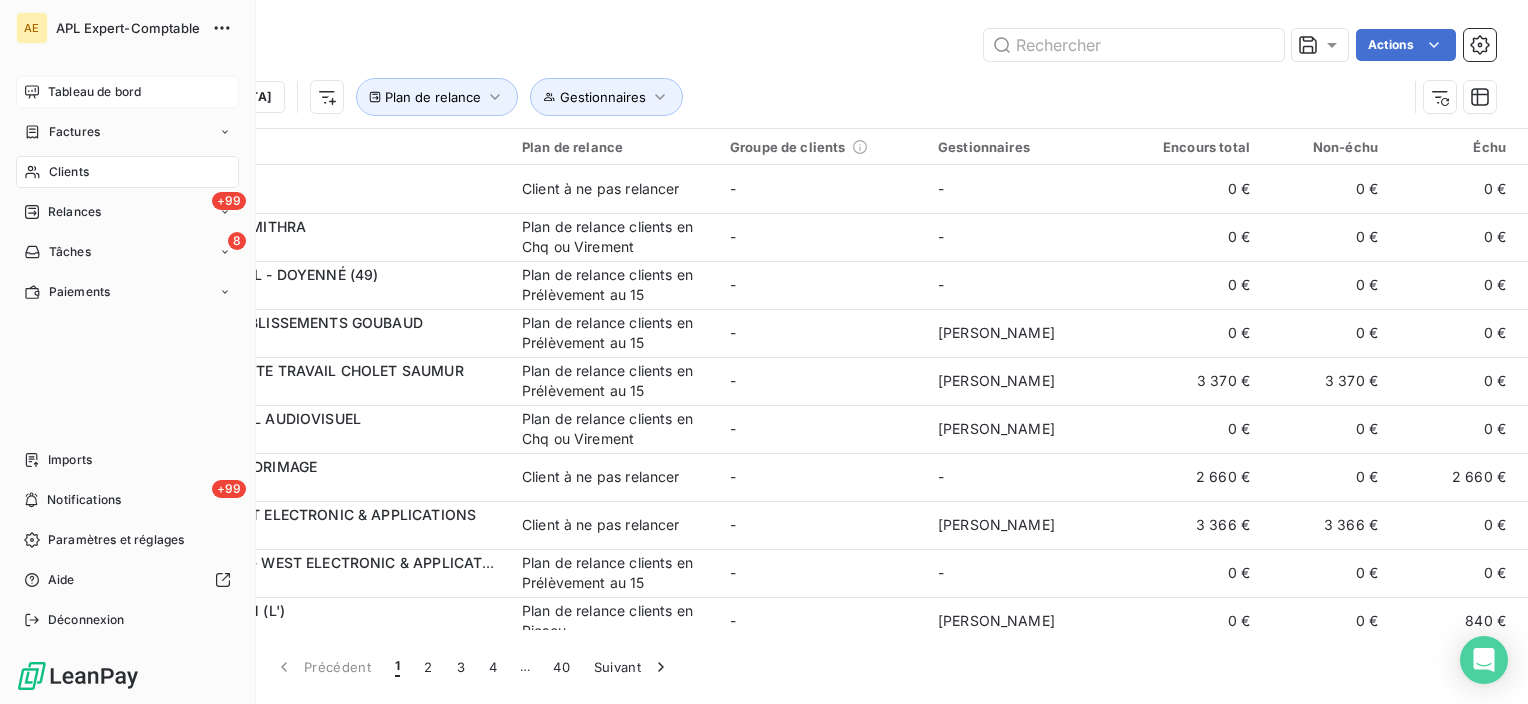 click on "Tableau de bord" at bounding box center (94, 92) 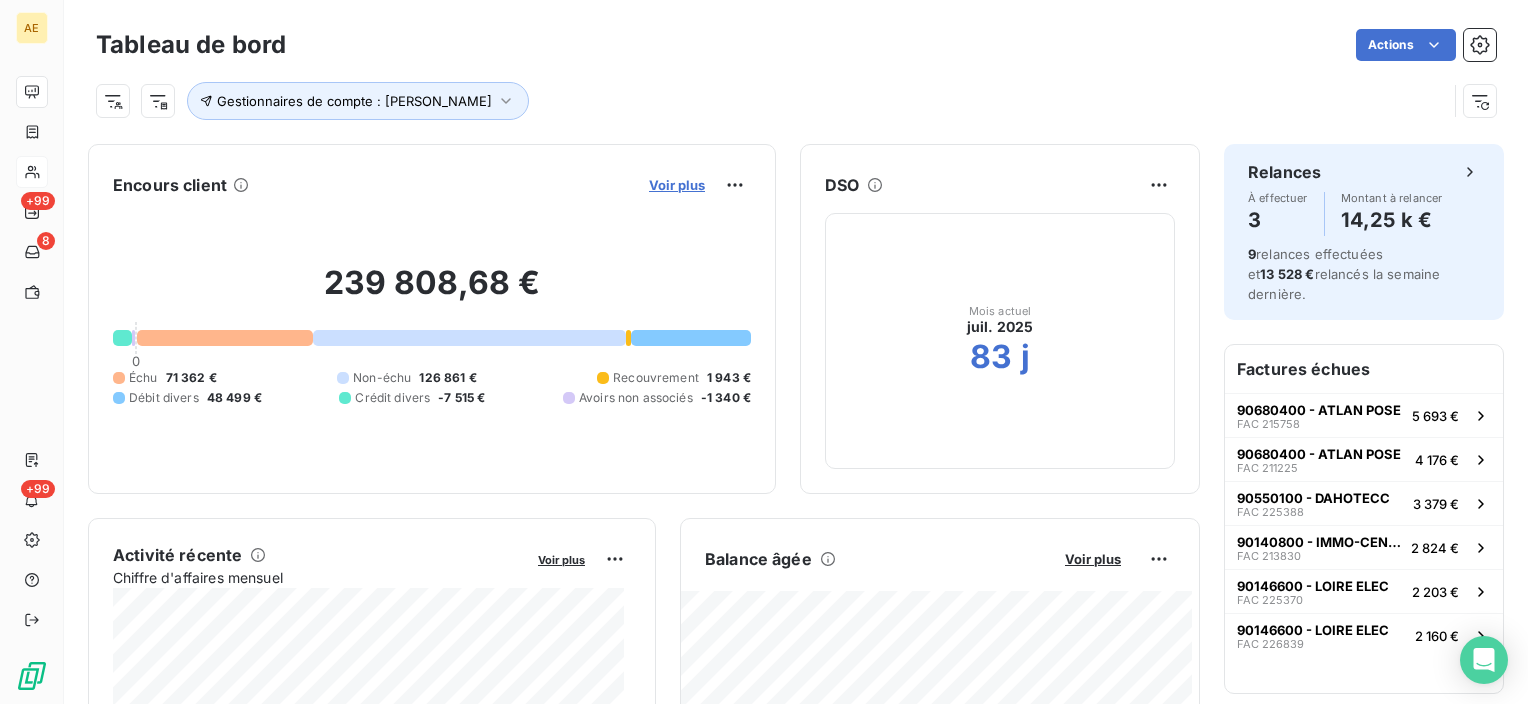click on "Voir plus" at bounding box center (677, 185) 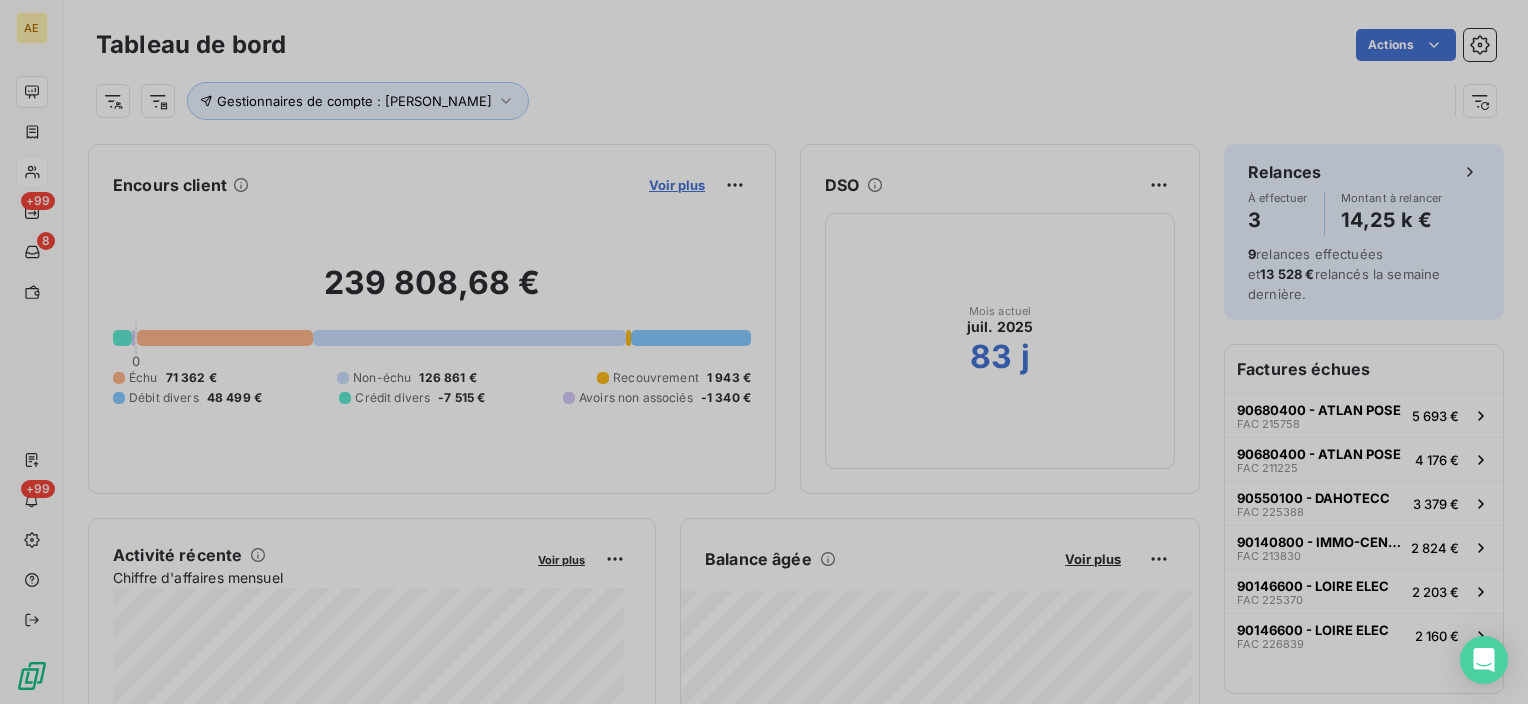 scroll, scrollTop: 16, scrollLeft: 16, axis: both 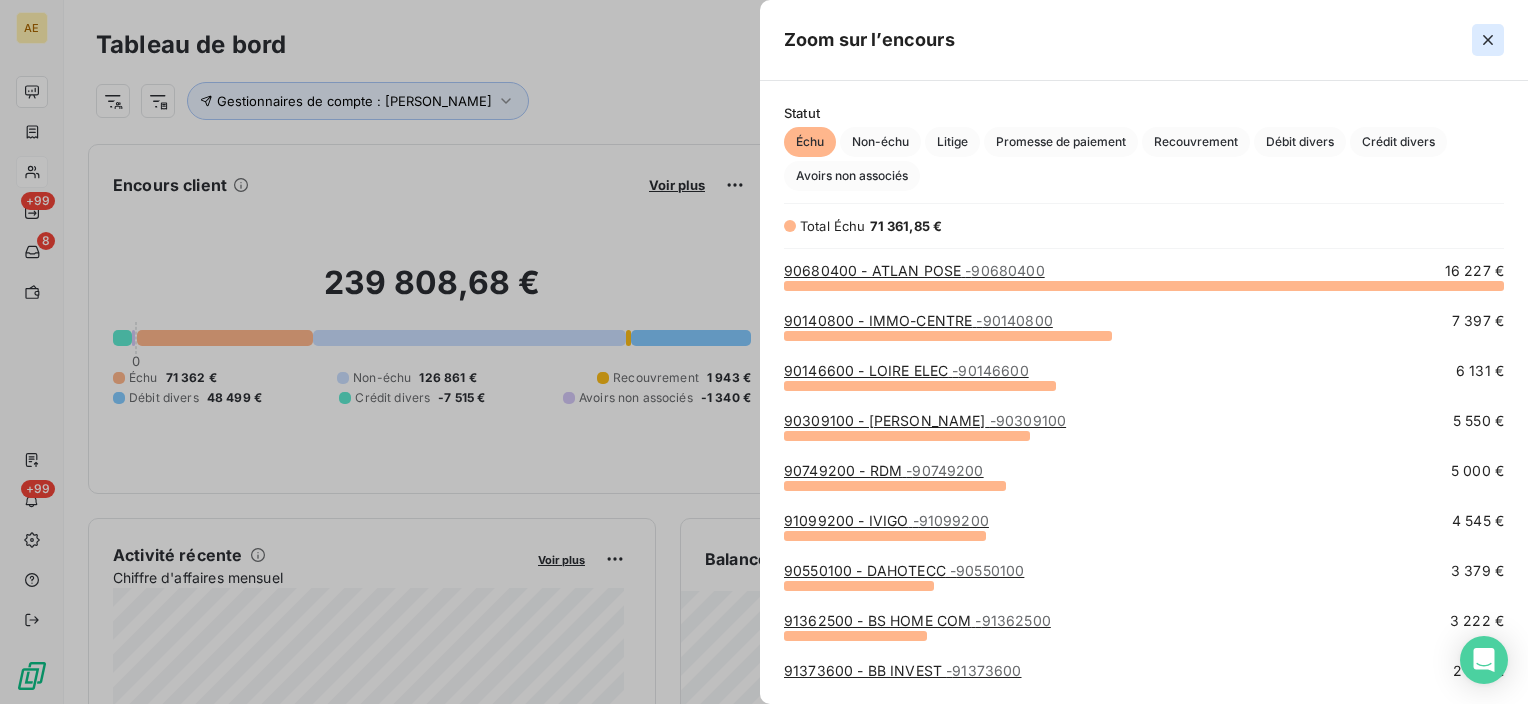 click 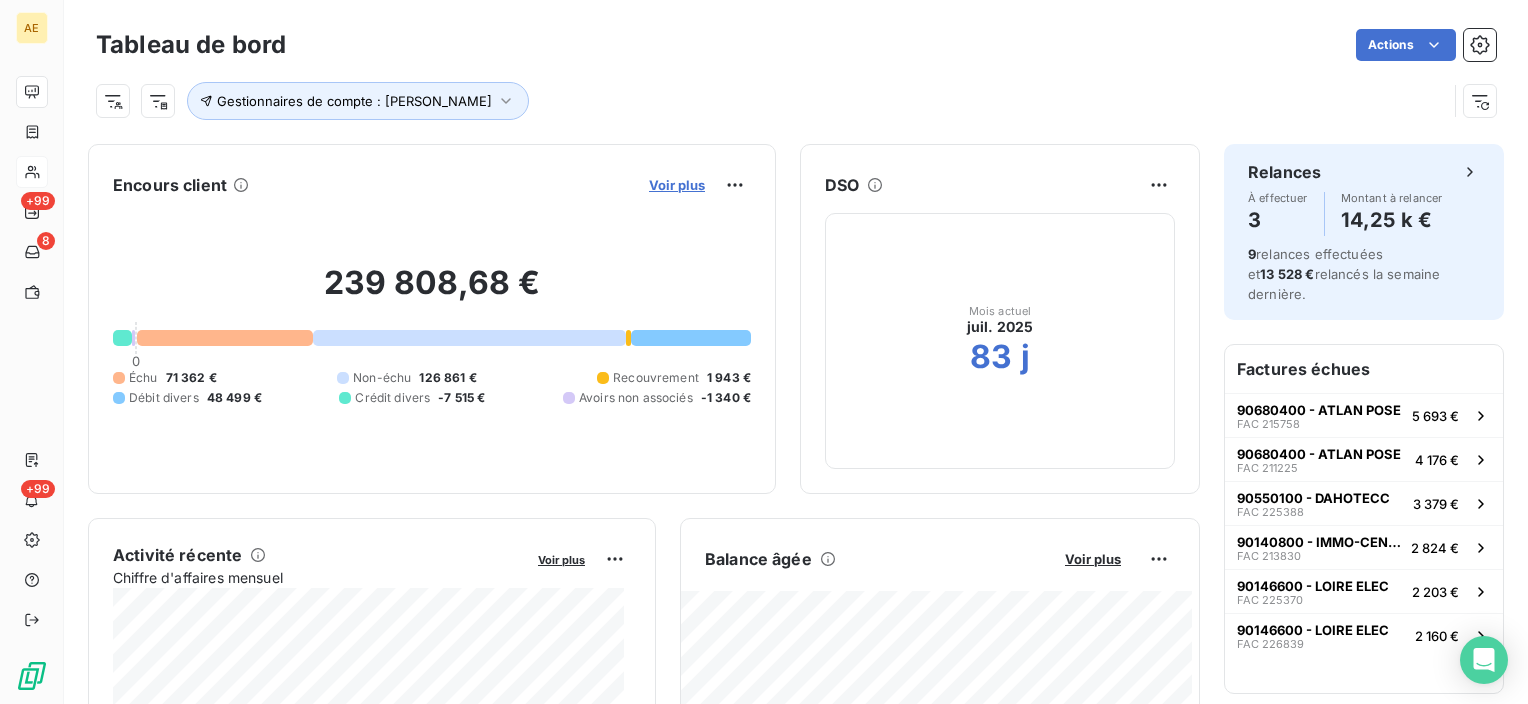 click on "Voir plus" at bounding box center (677, 185) 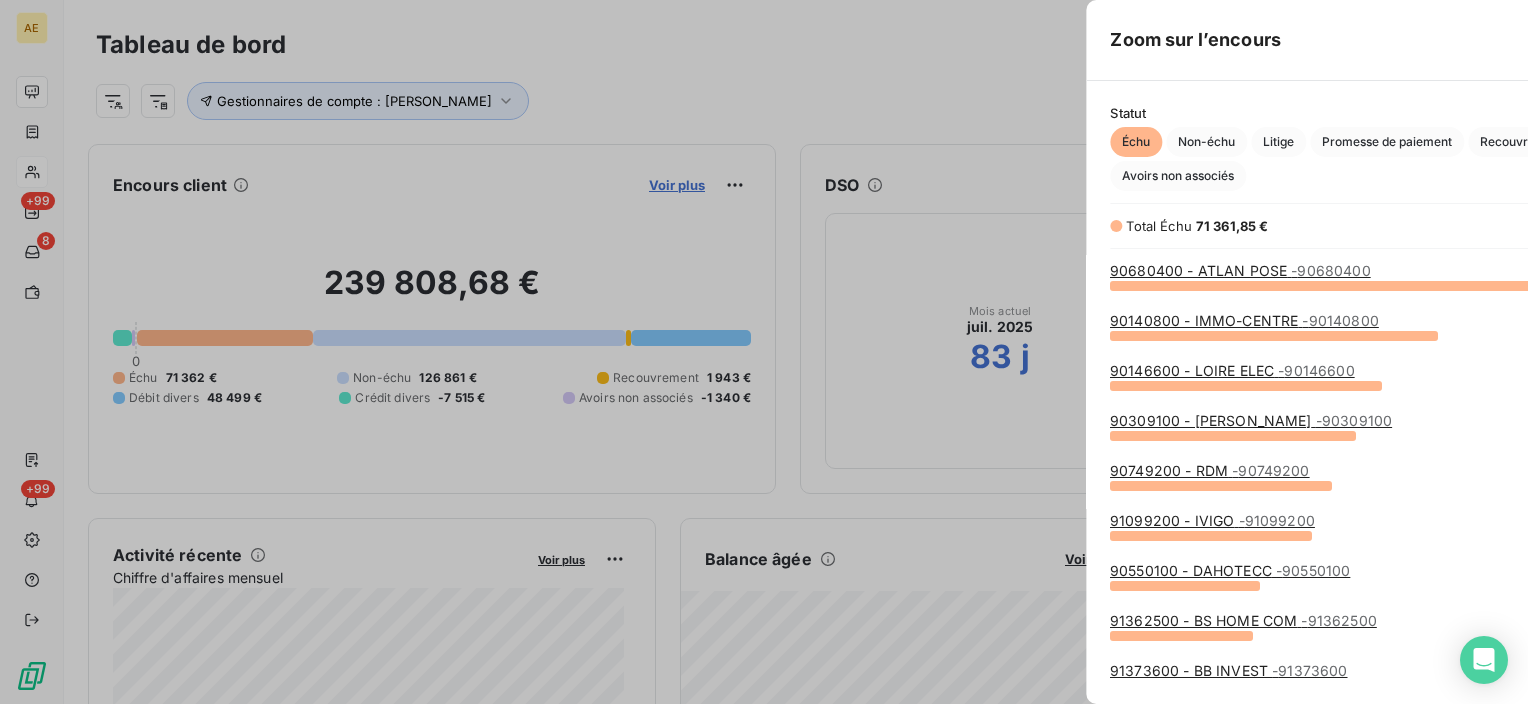 scroll, scrollTop: 16, scrollLeft: 16, axis: both 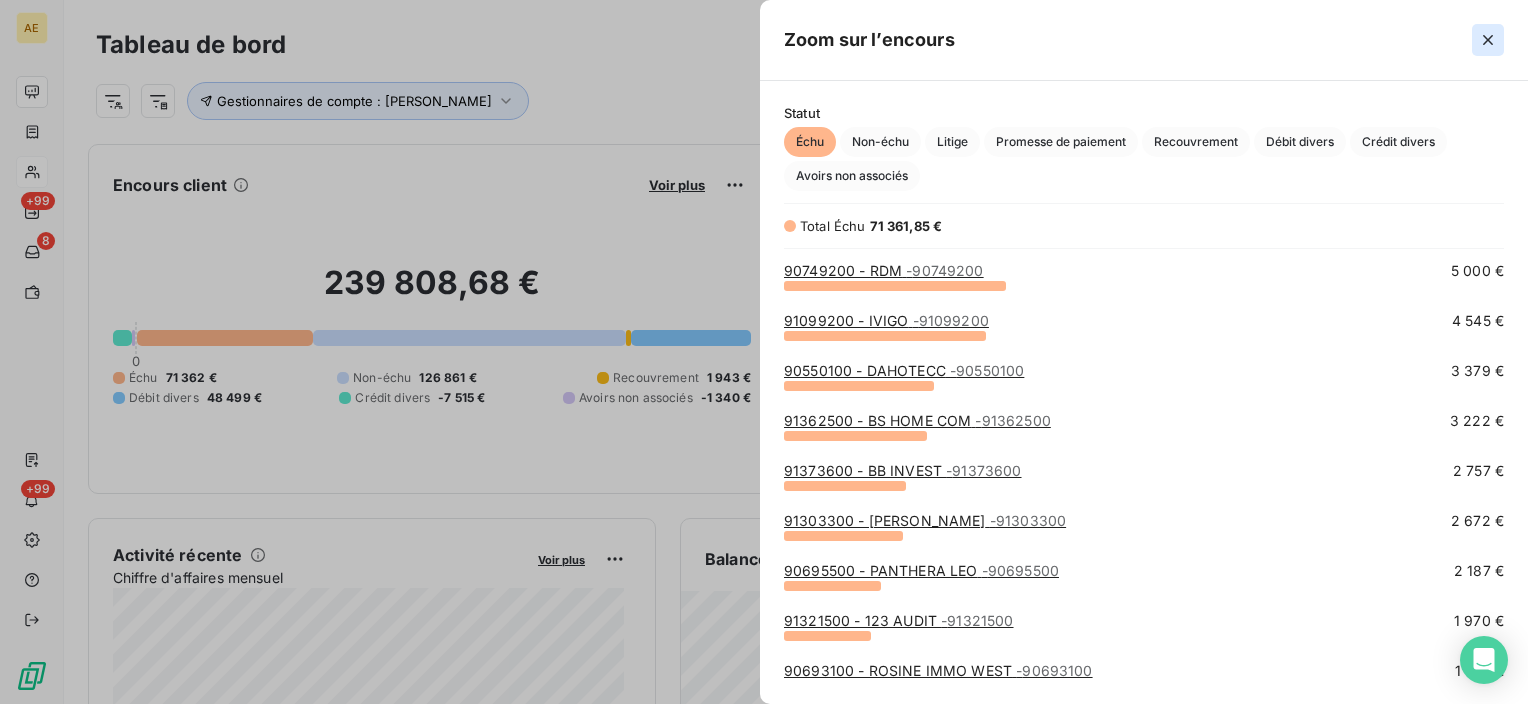 click 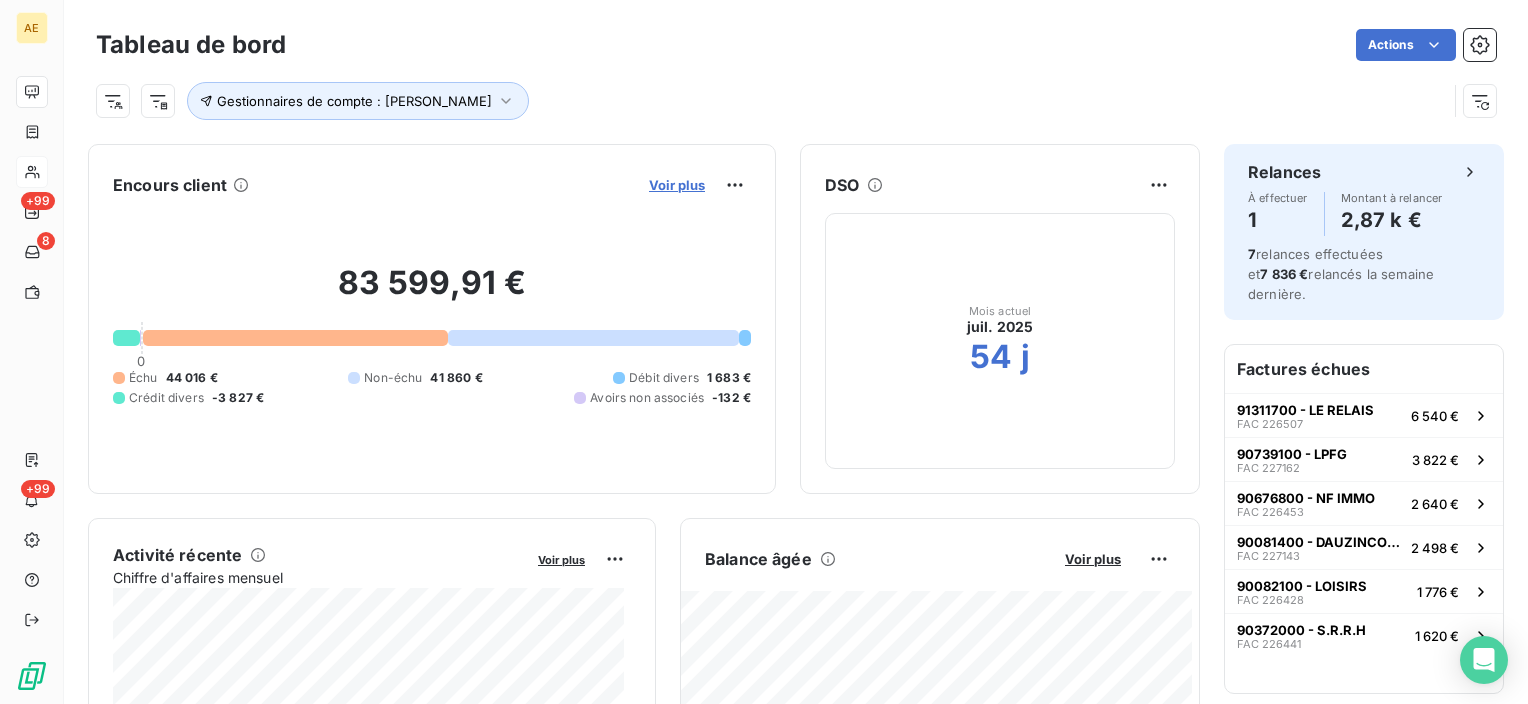 click on "Voir plus" at bounding box center (677, 185) 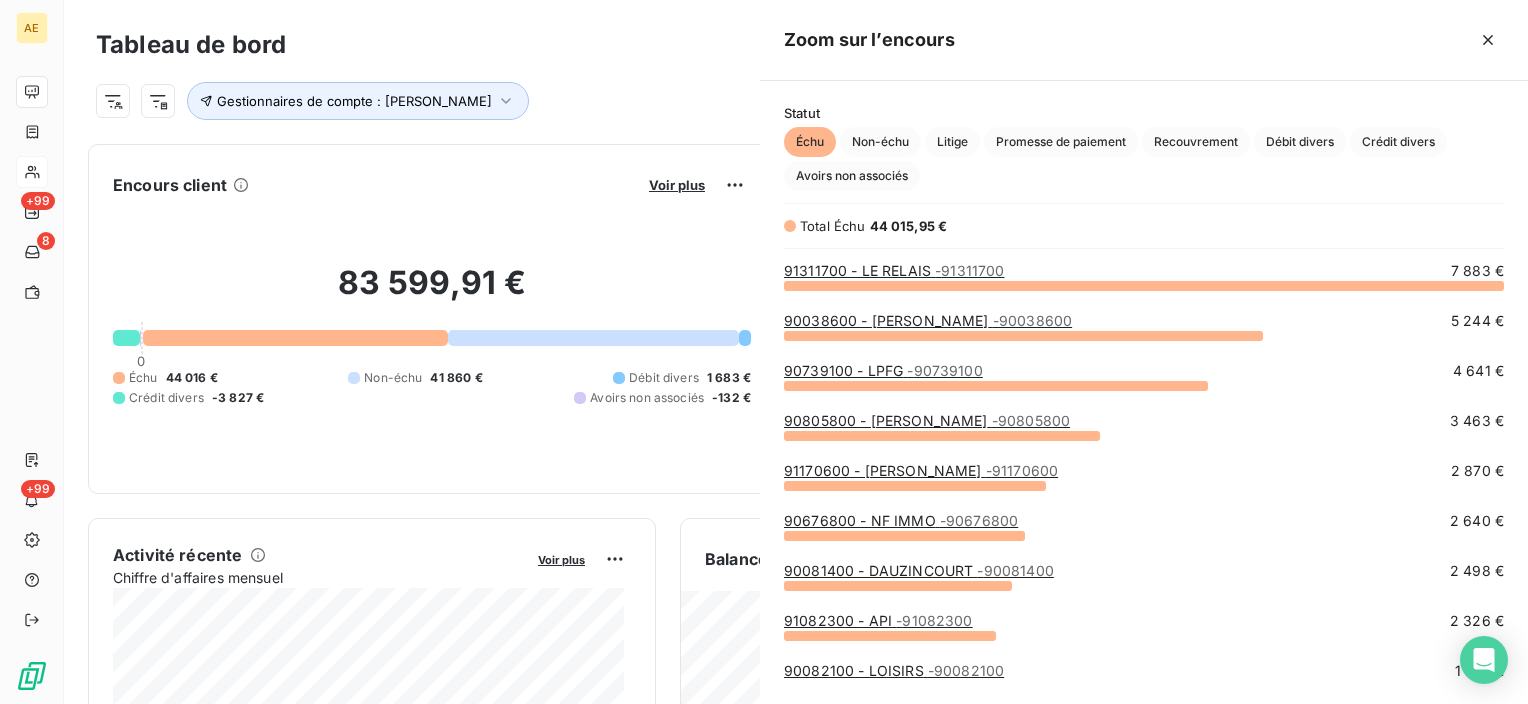 scroll, scrollTop: 16, scrollLeft: 16, axis: both 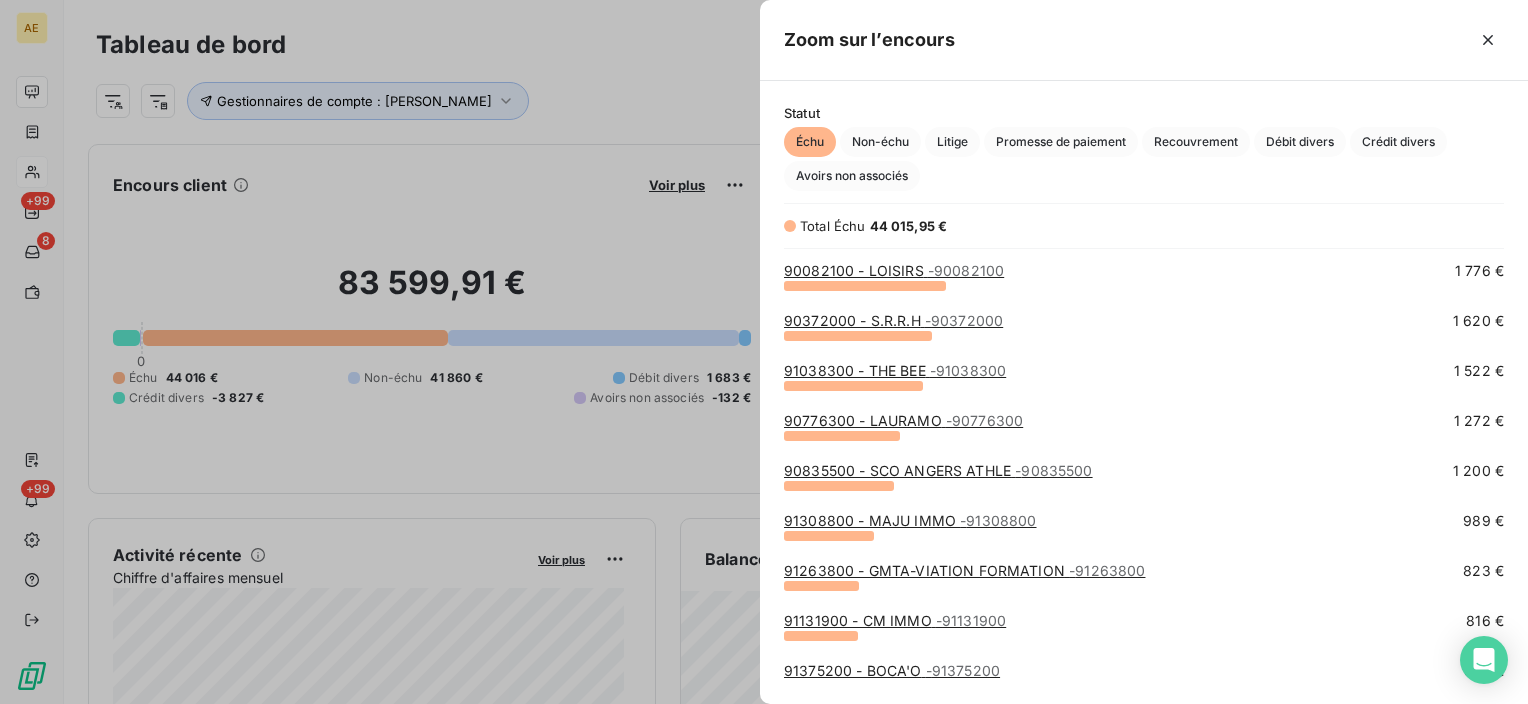 click on "91131900 - CM IMMO   -  91131900" at bounding box center [895, 620] 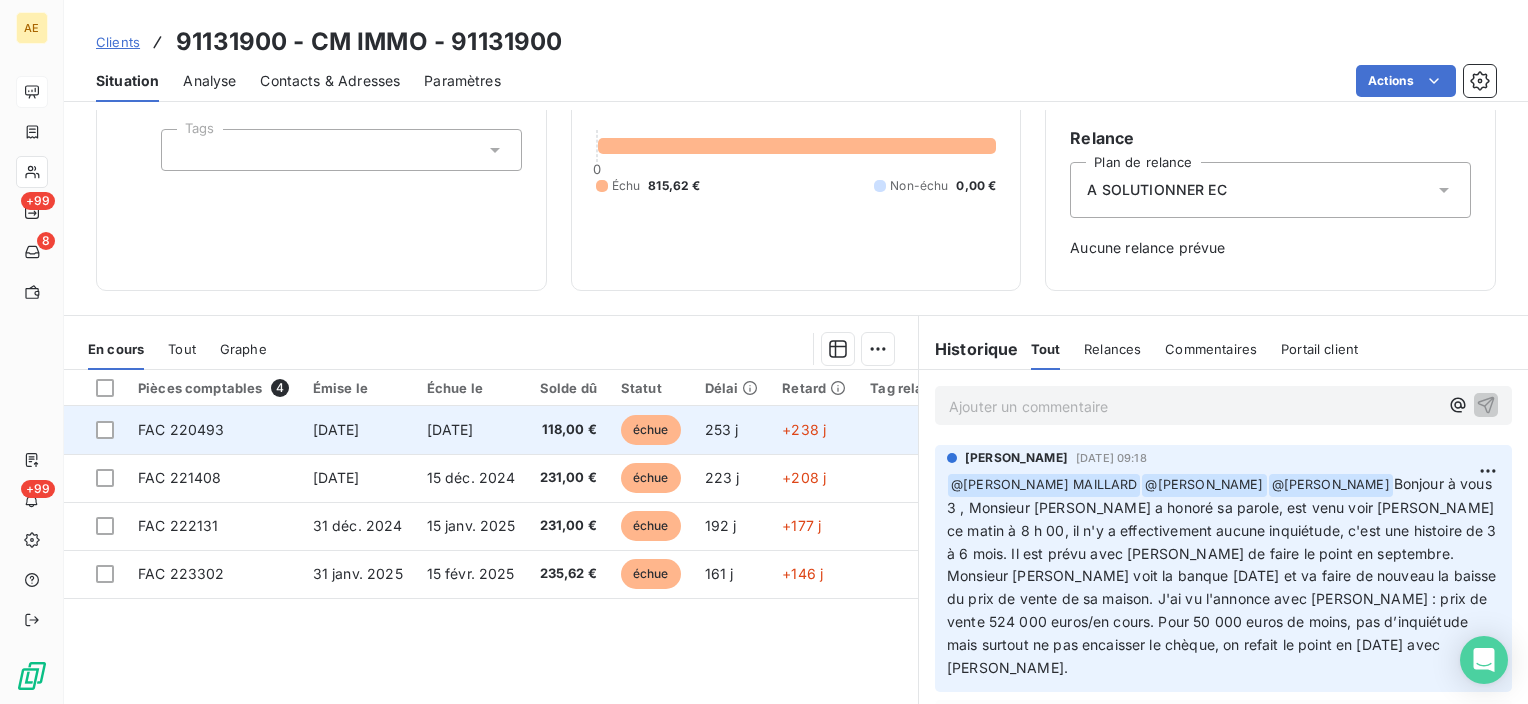 scroll, scrollTop: 200, scrollLeft: 0, axis: vertical 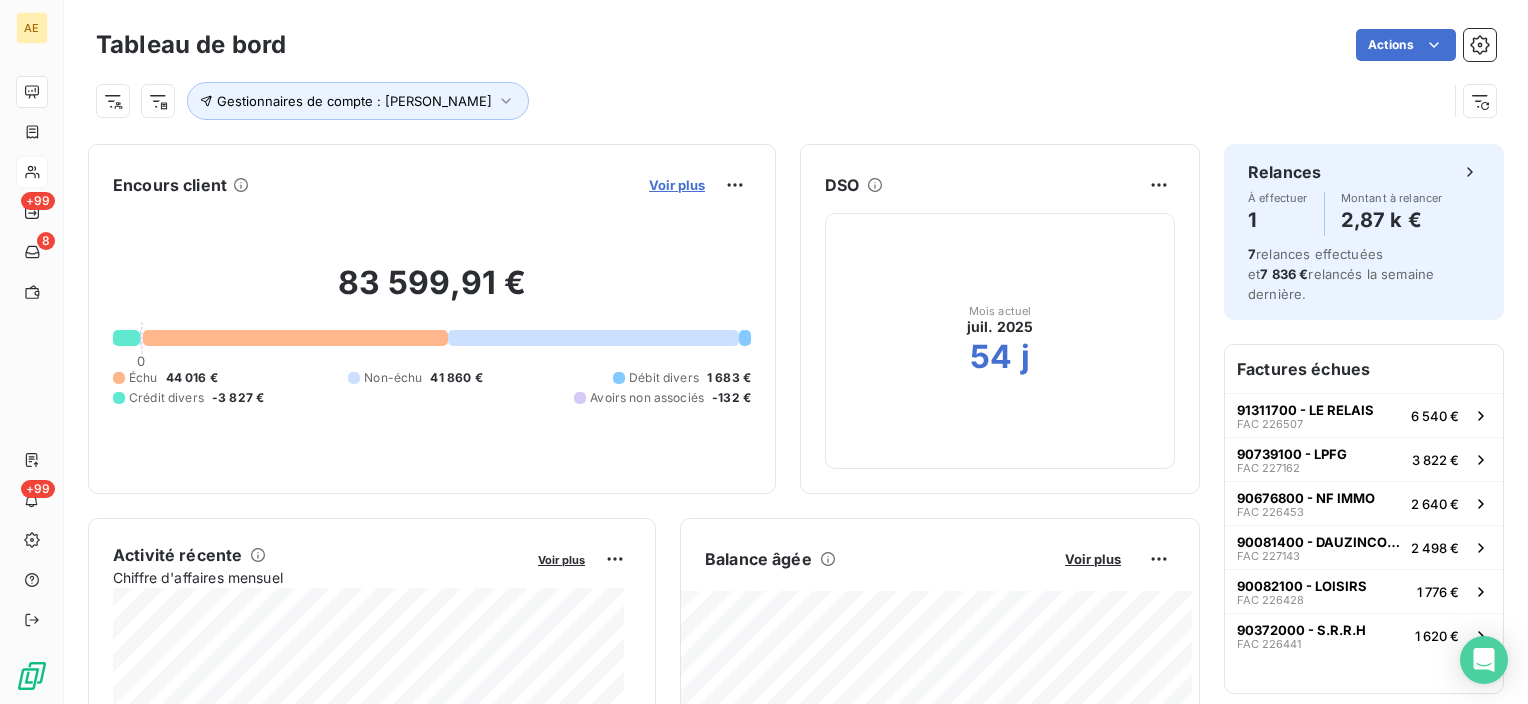 click on "Voir plus" at bounding box center (677, 185) 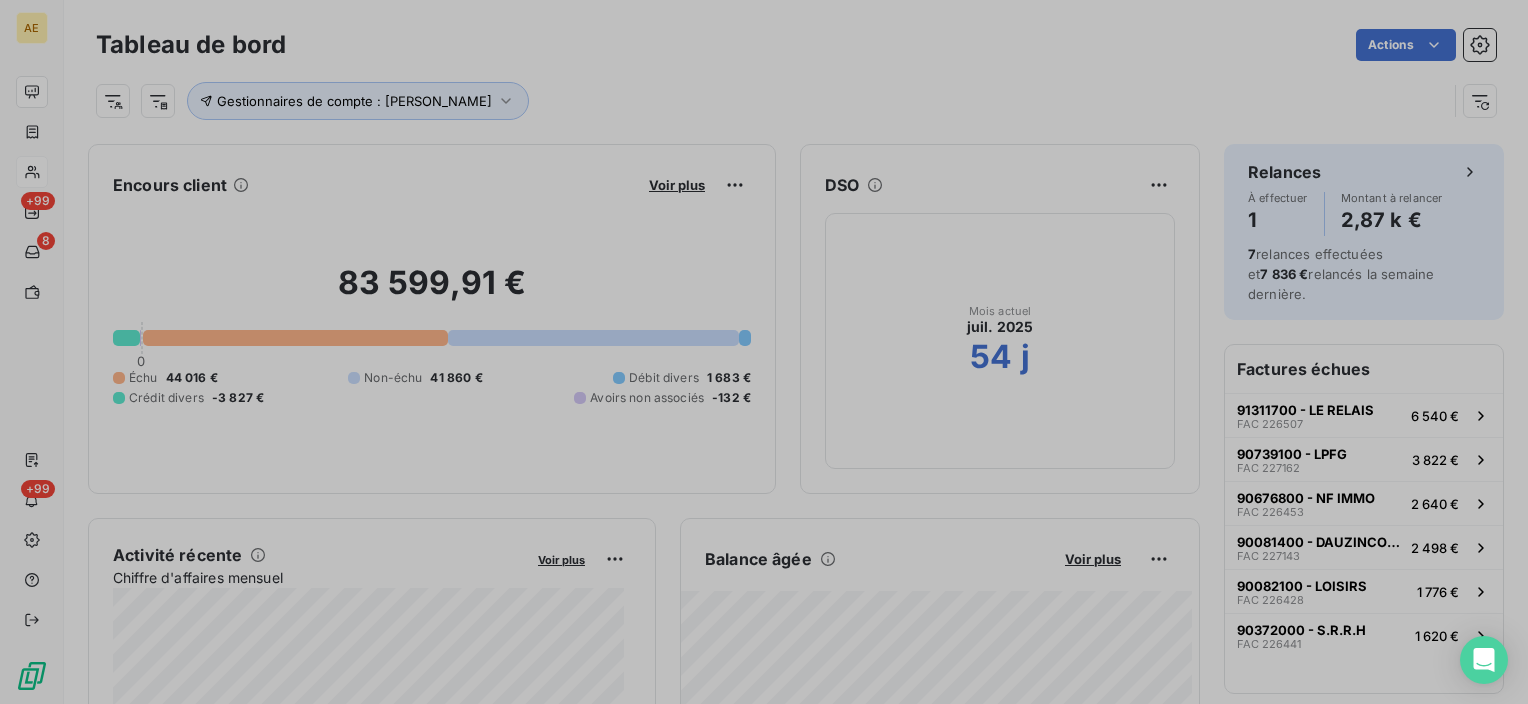 scroll, scrollTop: 16, scrollLeft: 16, axis: both 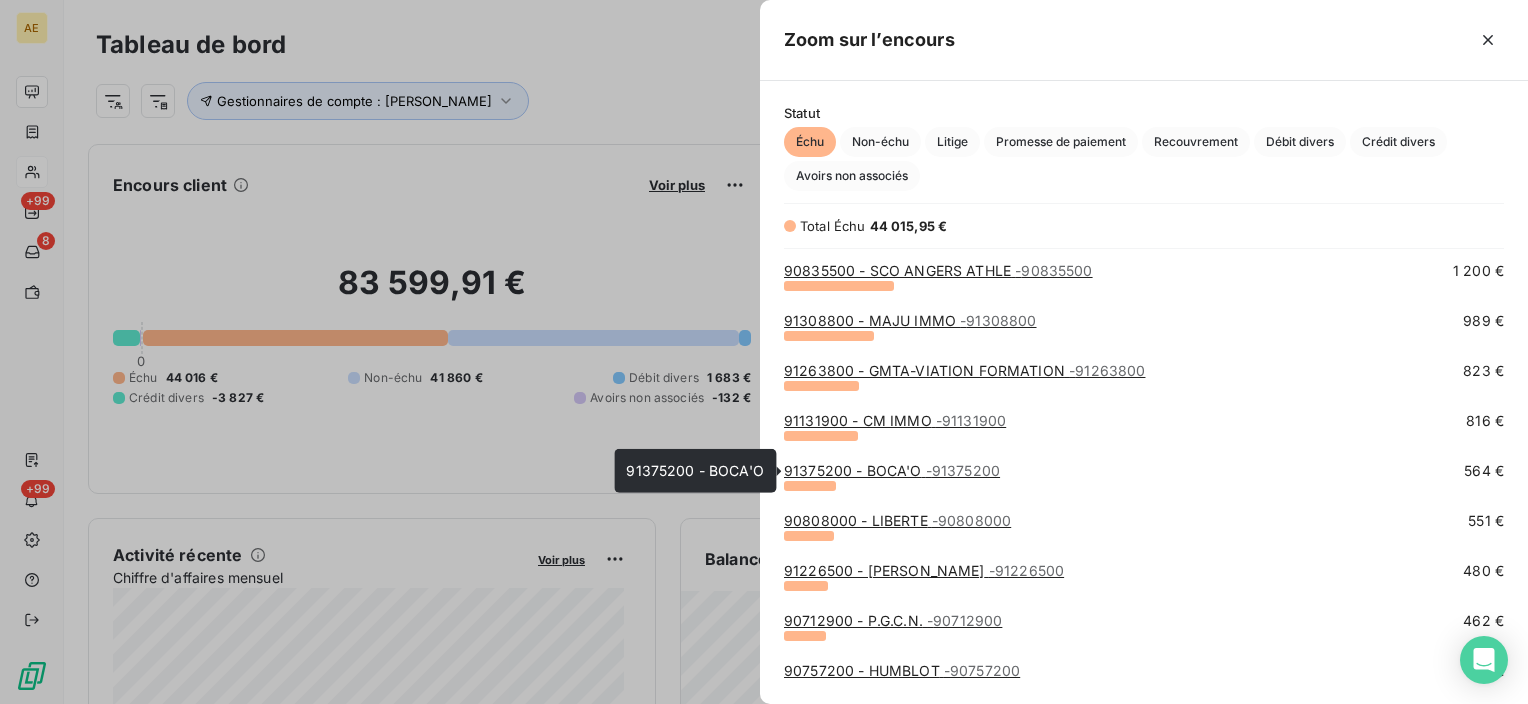 click on "91375200 - BOCA'O   -  91375200" at bounding box center [892, 470] 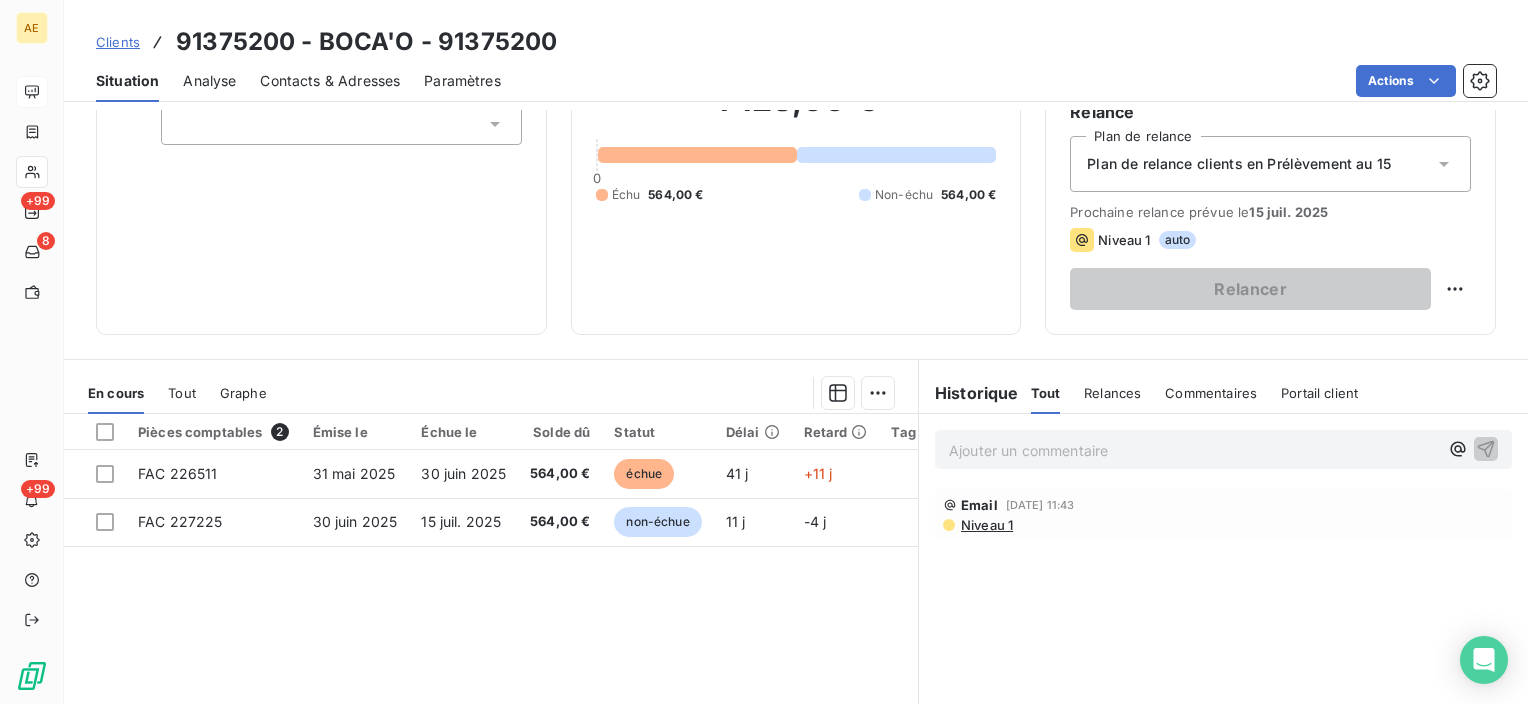 scroll, scrollTop: 200, scrollLeft: 0, axis: vertical 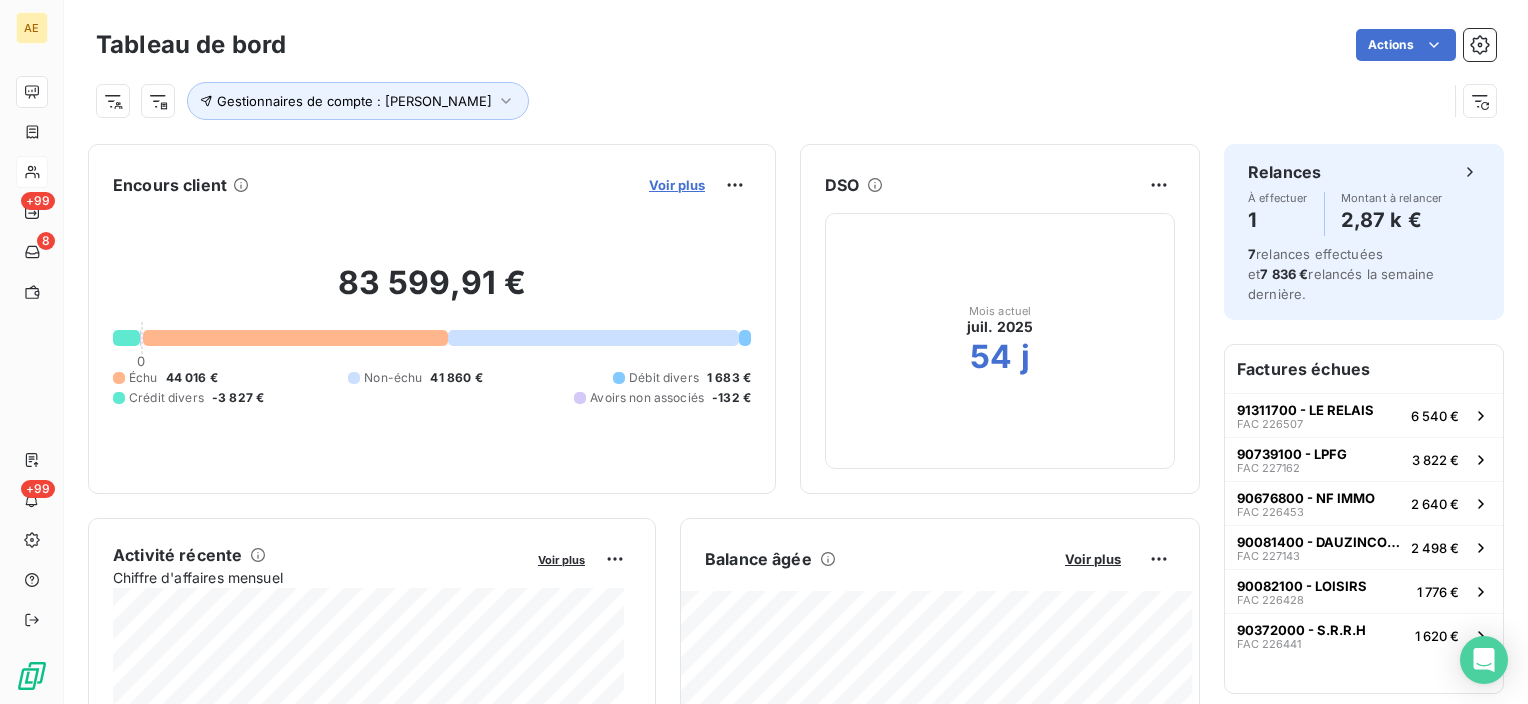 click on "Voir plus" at bounding box center (677, 185) 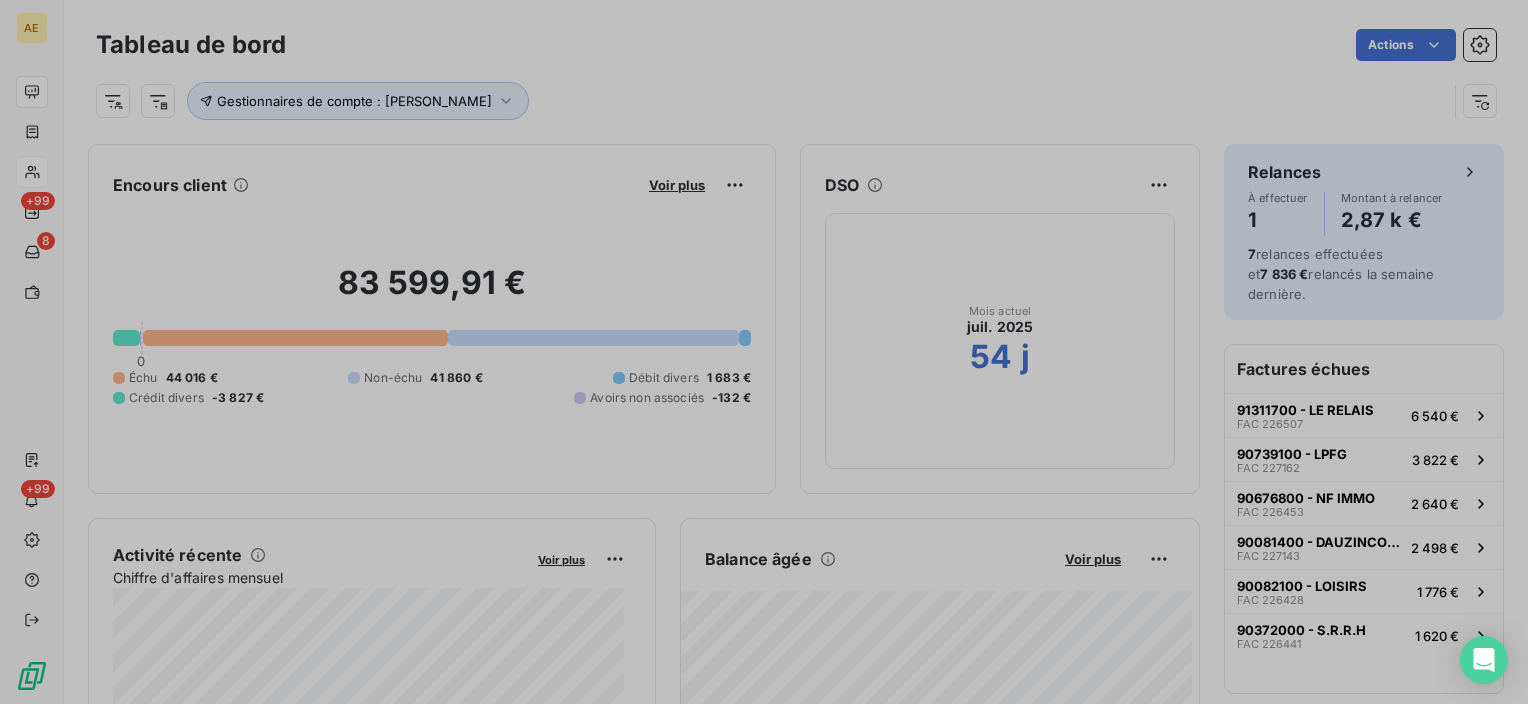 scroll, scrollTop: 16, scrollLeft: 16, axis: both 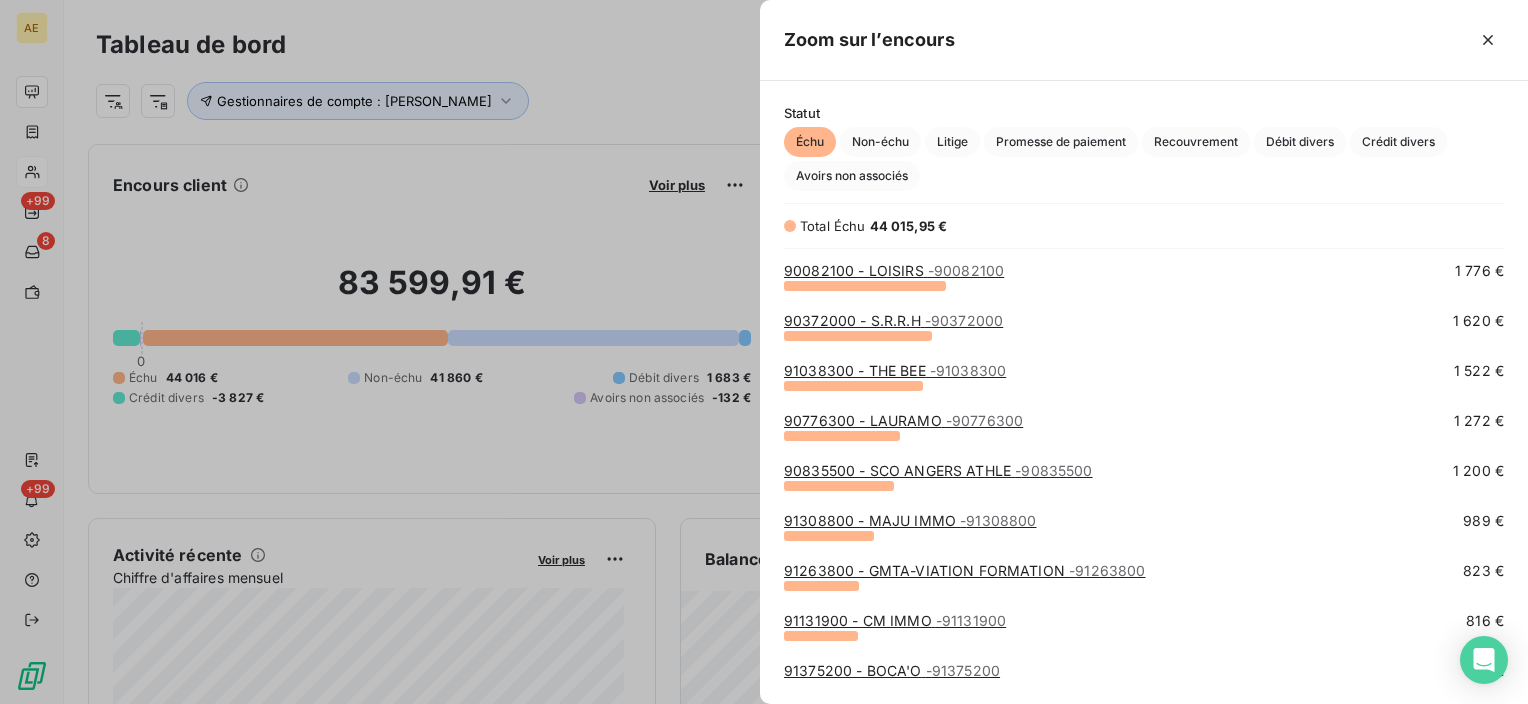 click on "91263800 - GMTA-VIATION FORMATION   -  91263800" at bounding box center [964, 570] 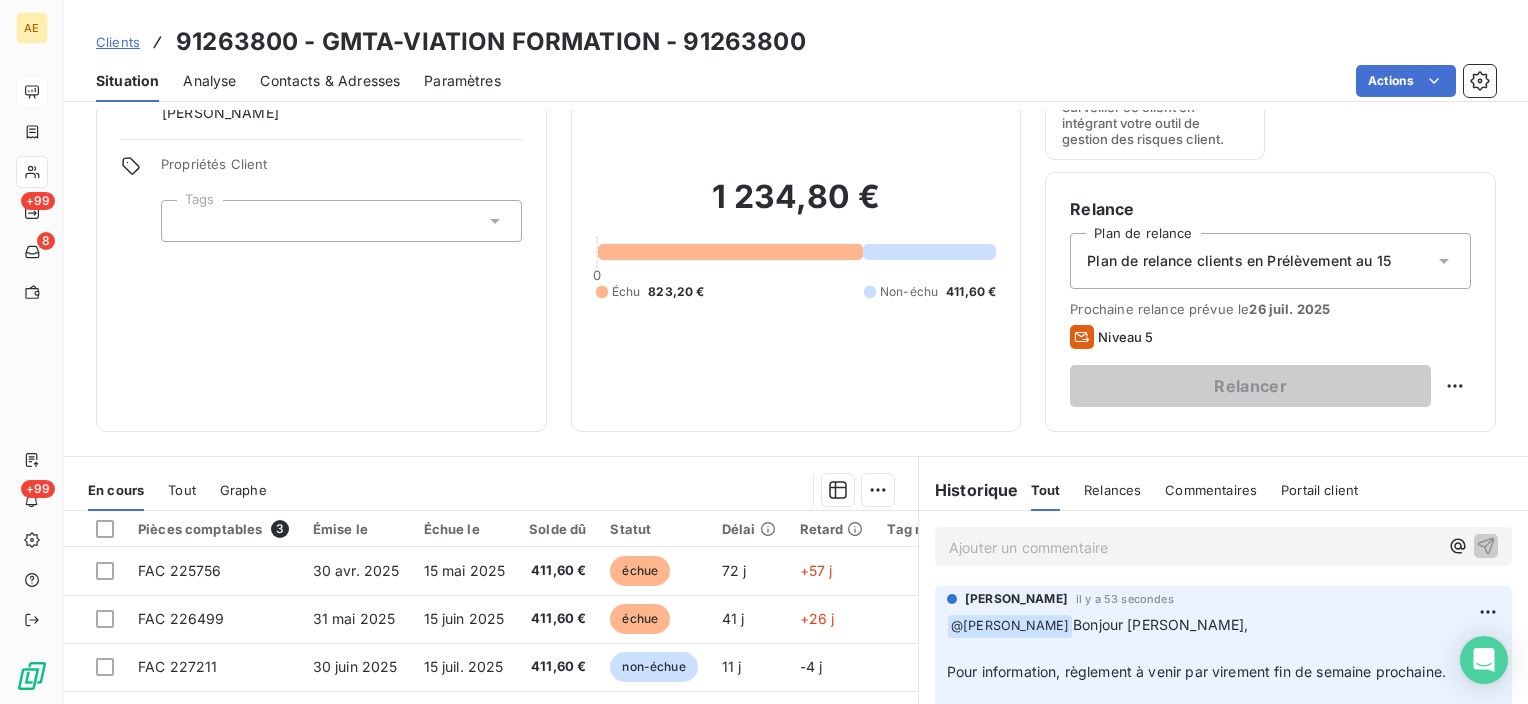 scroll, scrollTop: 200, scrollLeft: 0, axis: vertical 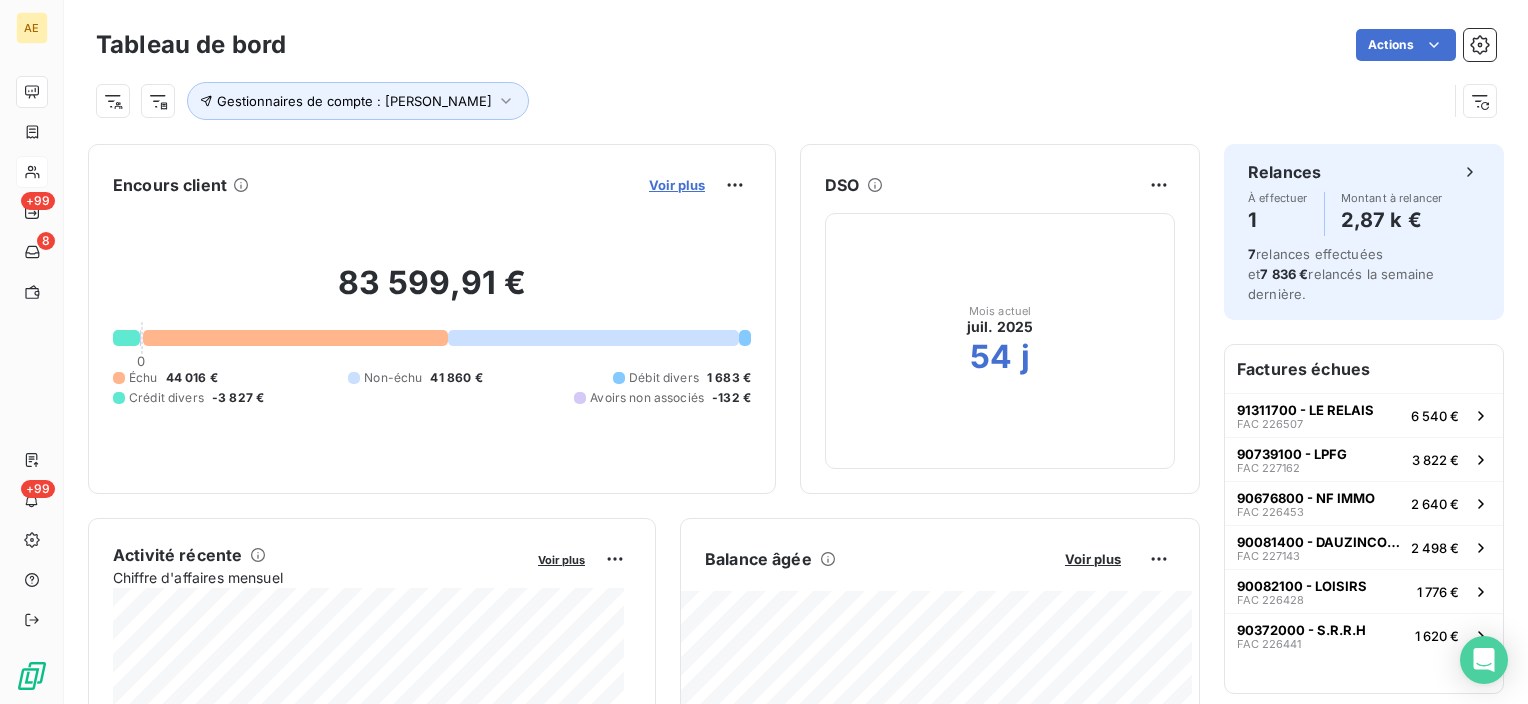 click on "Voir plus" at bounding box center (677, 185) 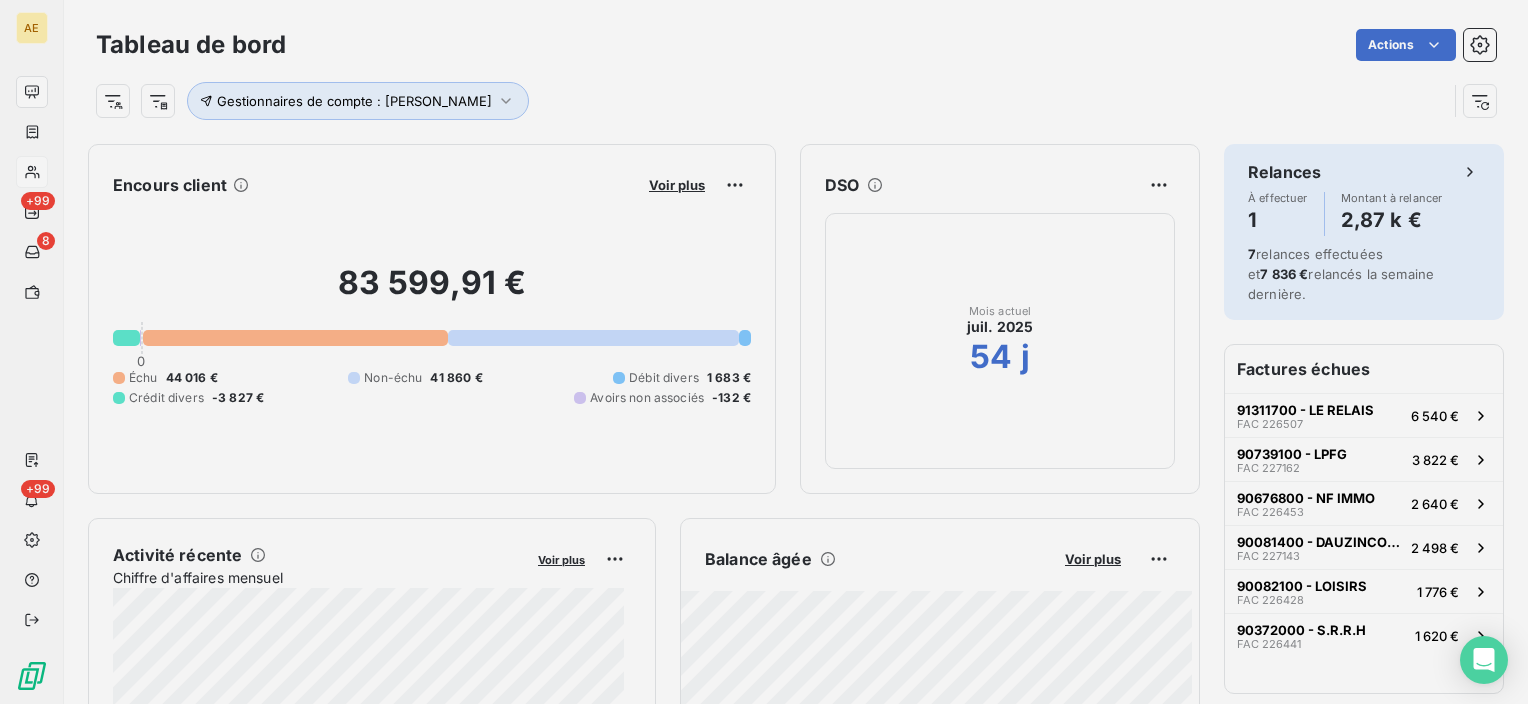 scroll, scrollTop: 16, scrollLeft: 16, axis: both 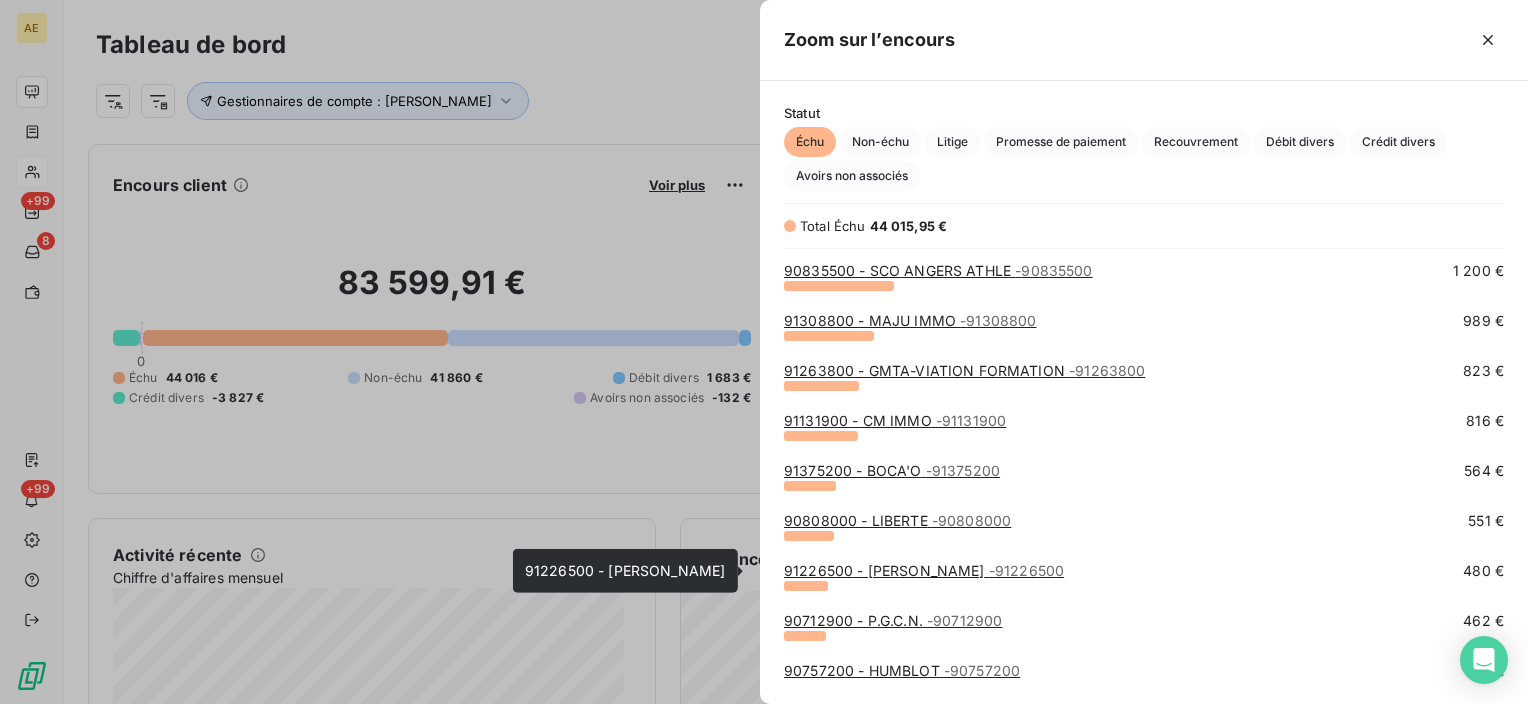 click on "91226500 - [PERSON_NAME]   -  91226500" at bounding box center [924, 570] 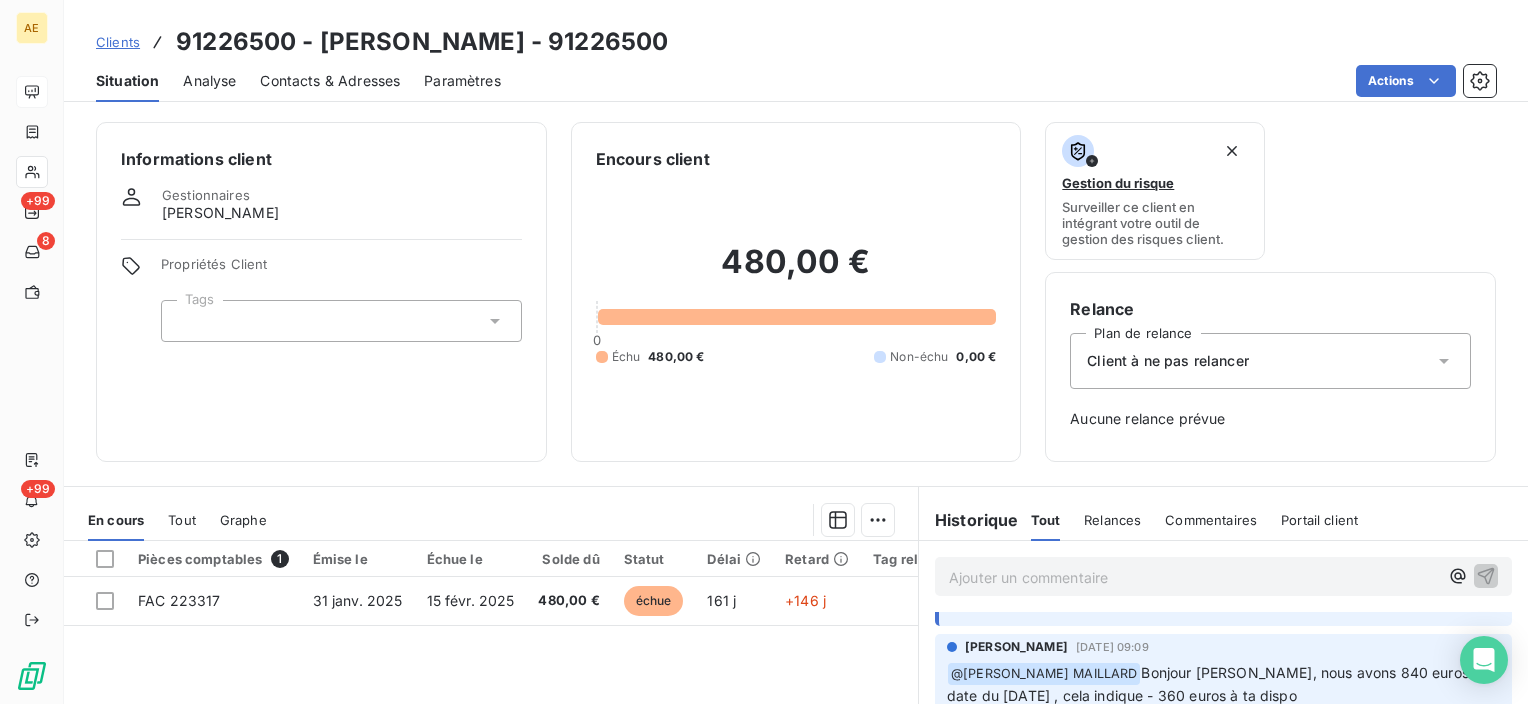 scroll, scrollTop: 0, scrollLeft: 0, axis: both 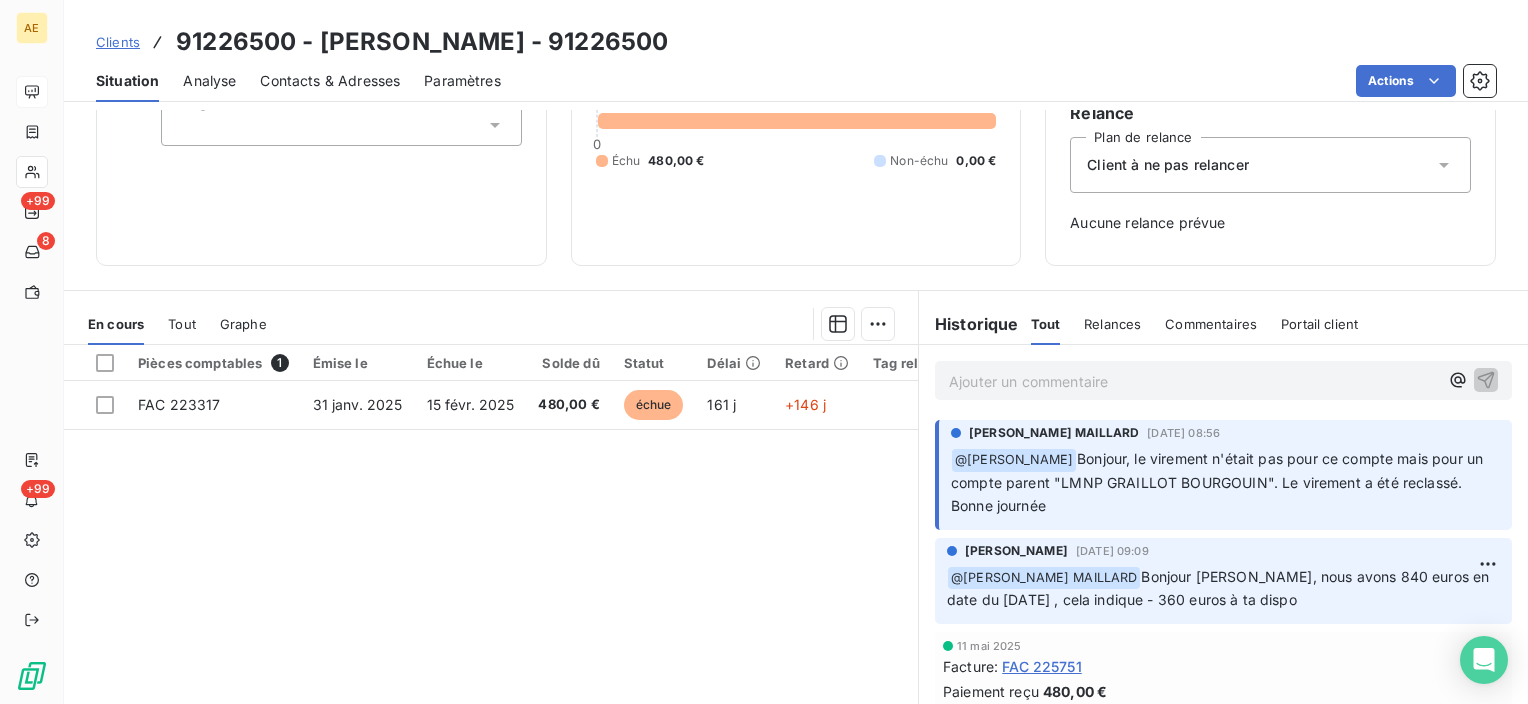 click on "Ajouter un commentaire ﻿" at bounding box center [1193, 381] 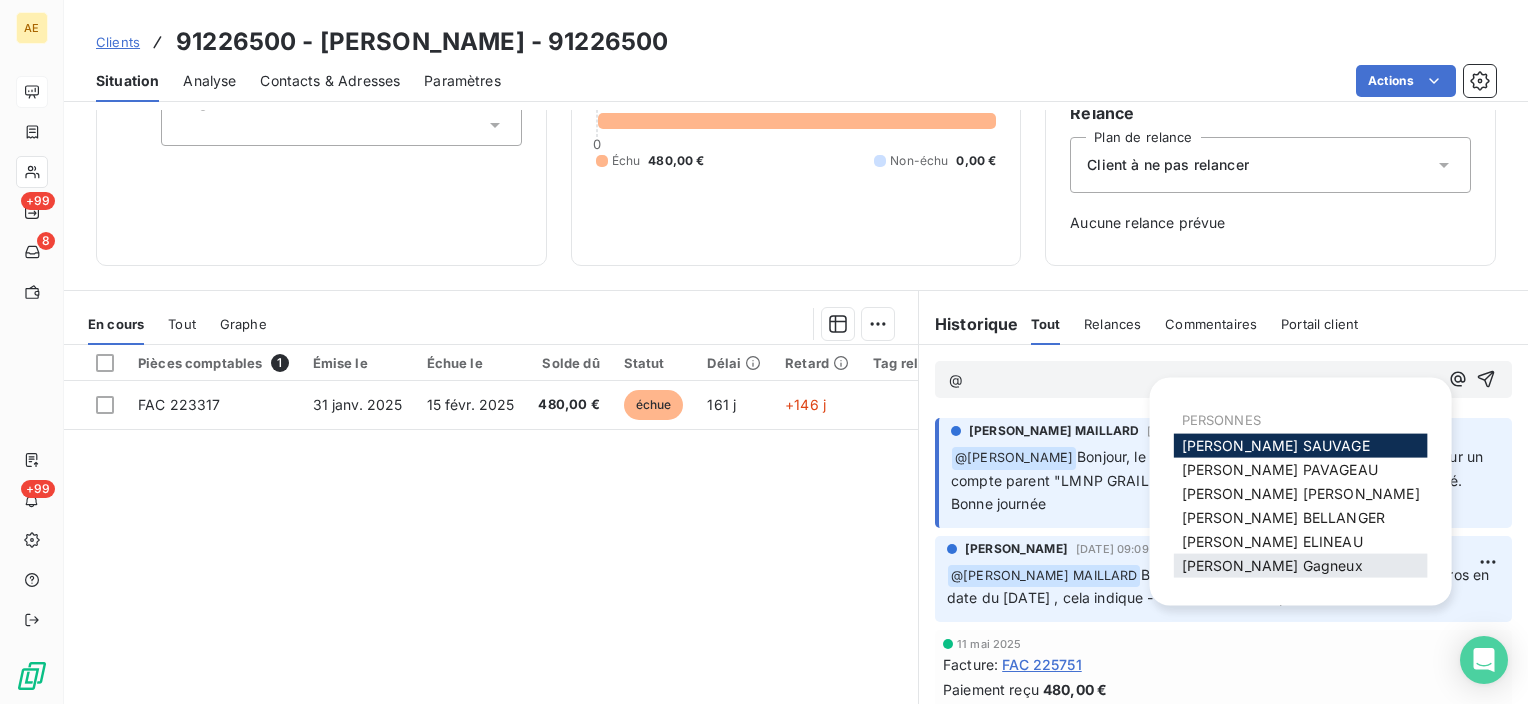 click on "Frédéric   Gagneux" at bounding box center (1272, 565) 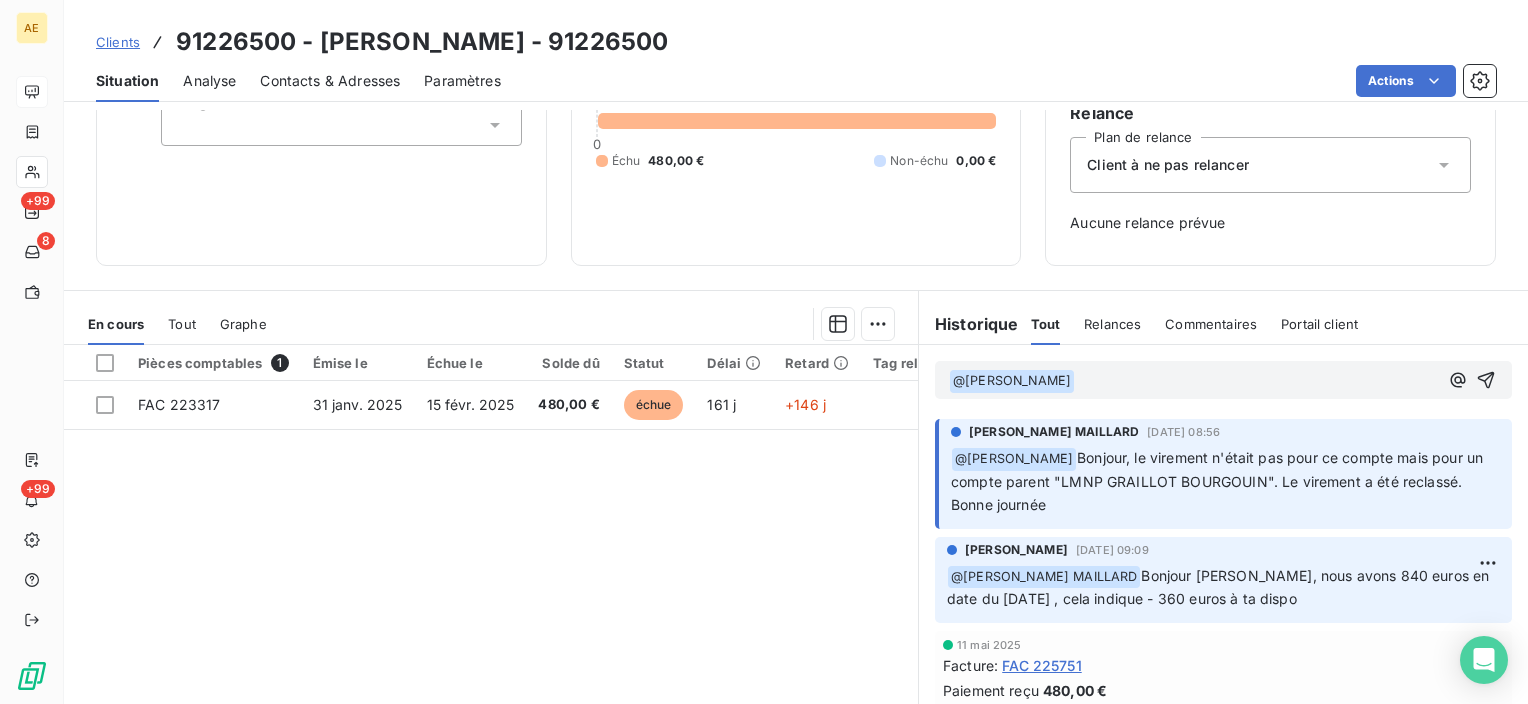click on "﻿ @ Frédéric Gagneux ﻿ ﻿" at bounding box center (1223, 380) 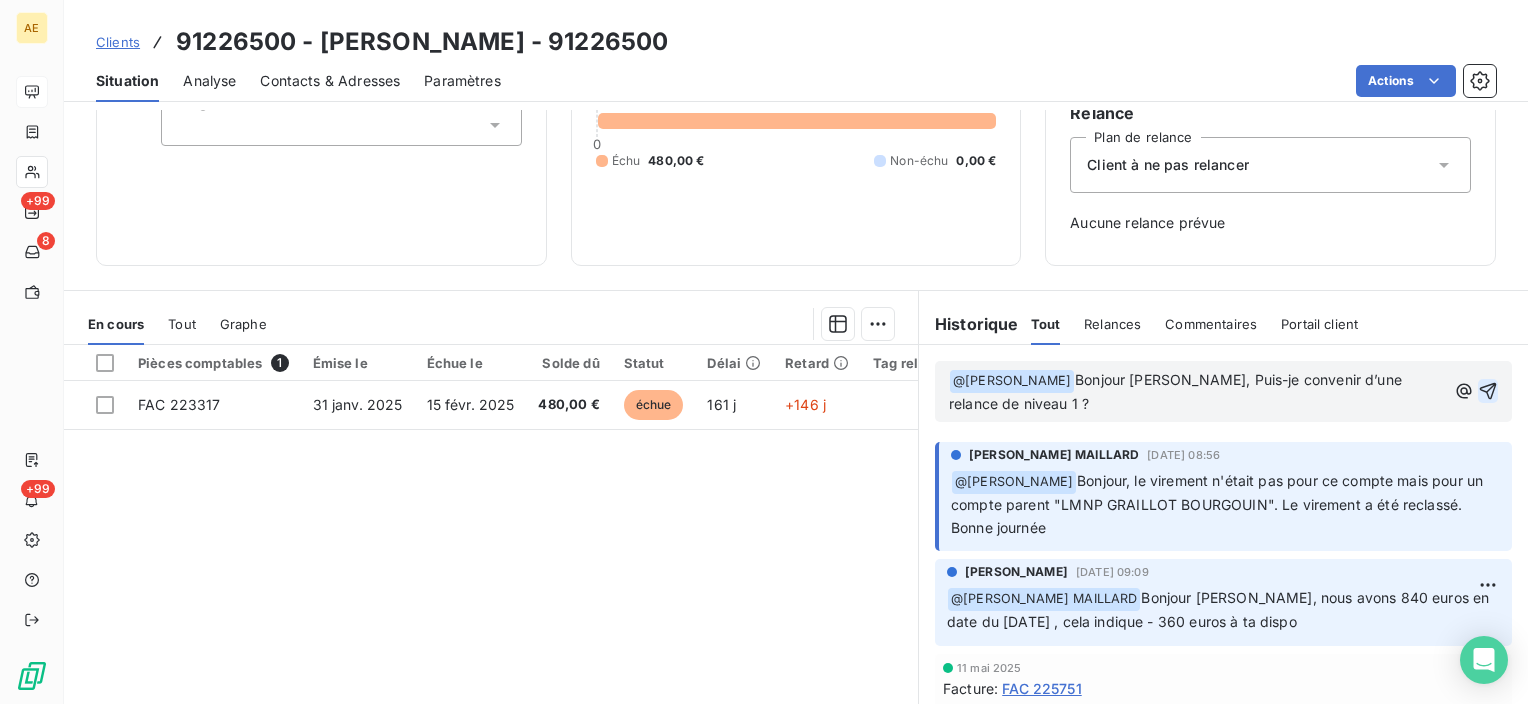 click 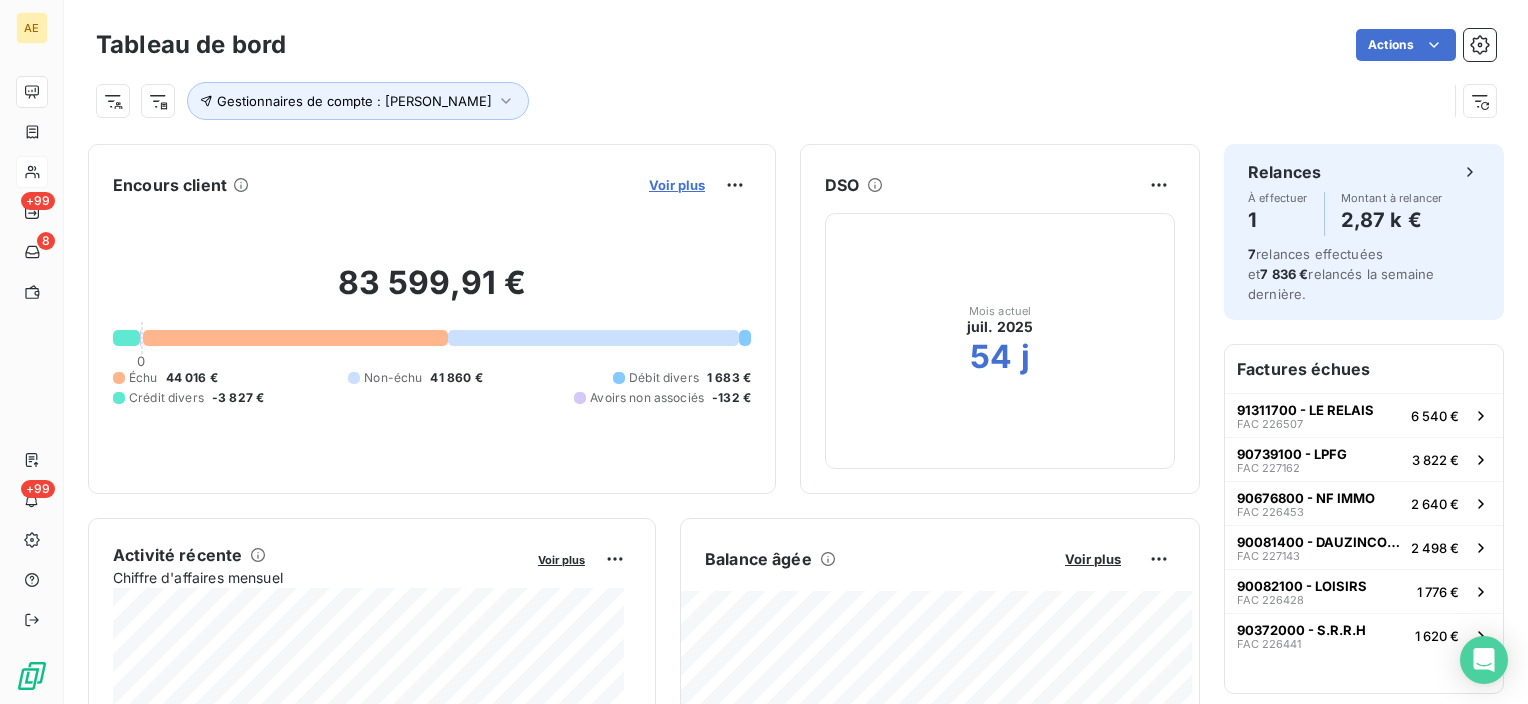 click on "Voir plus" at bounding box center [677, 185] 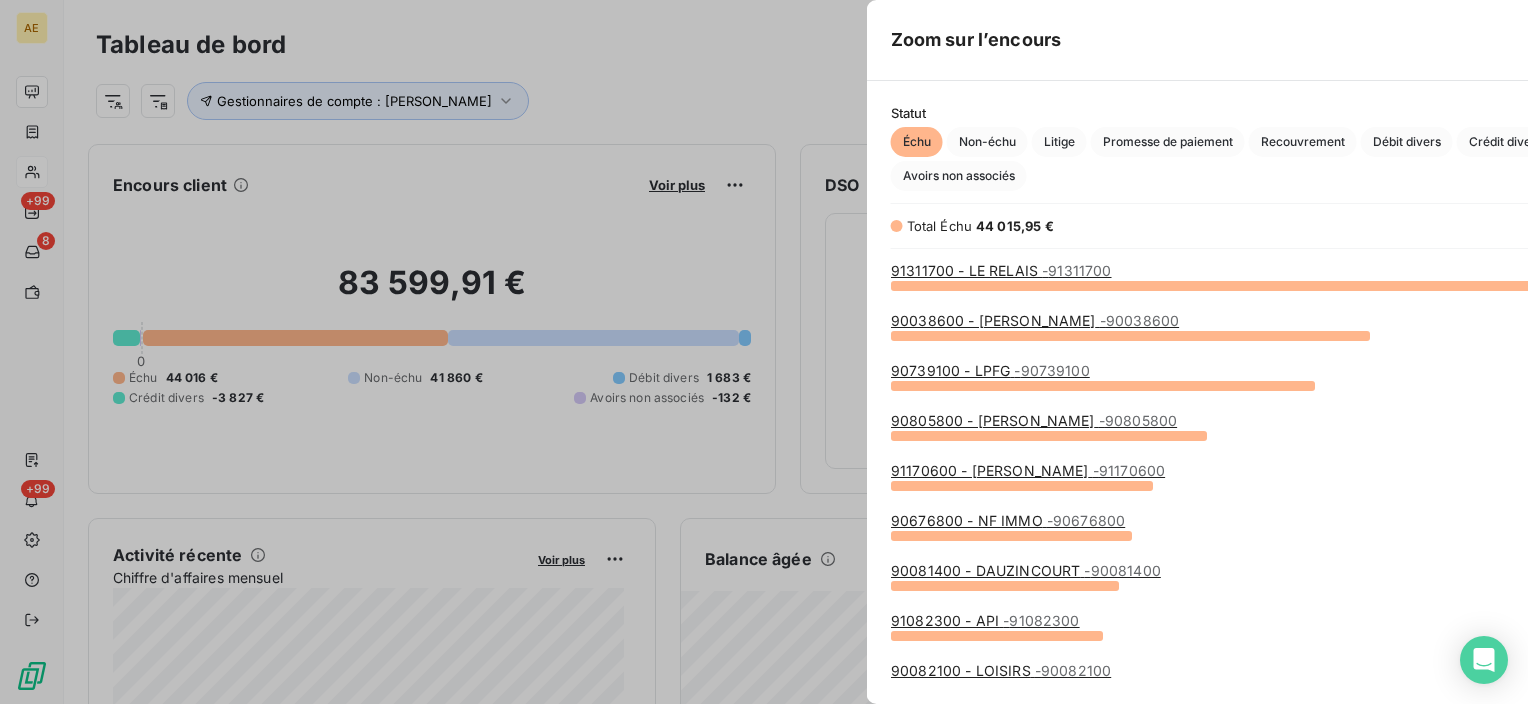 scroll, scrollTop: 16, scrollLeft: 16, axis: both 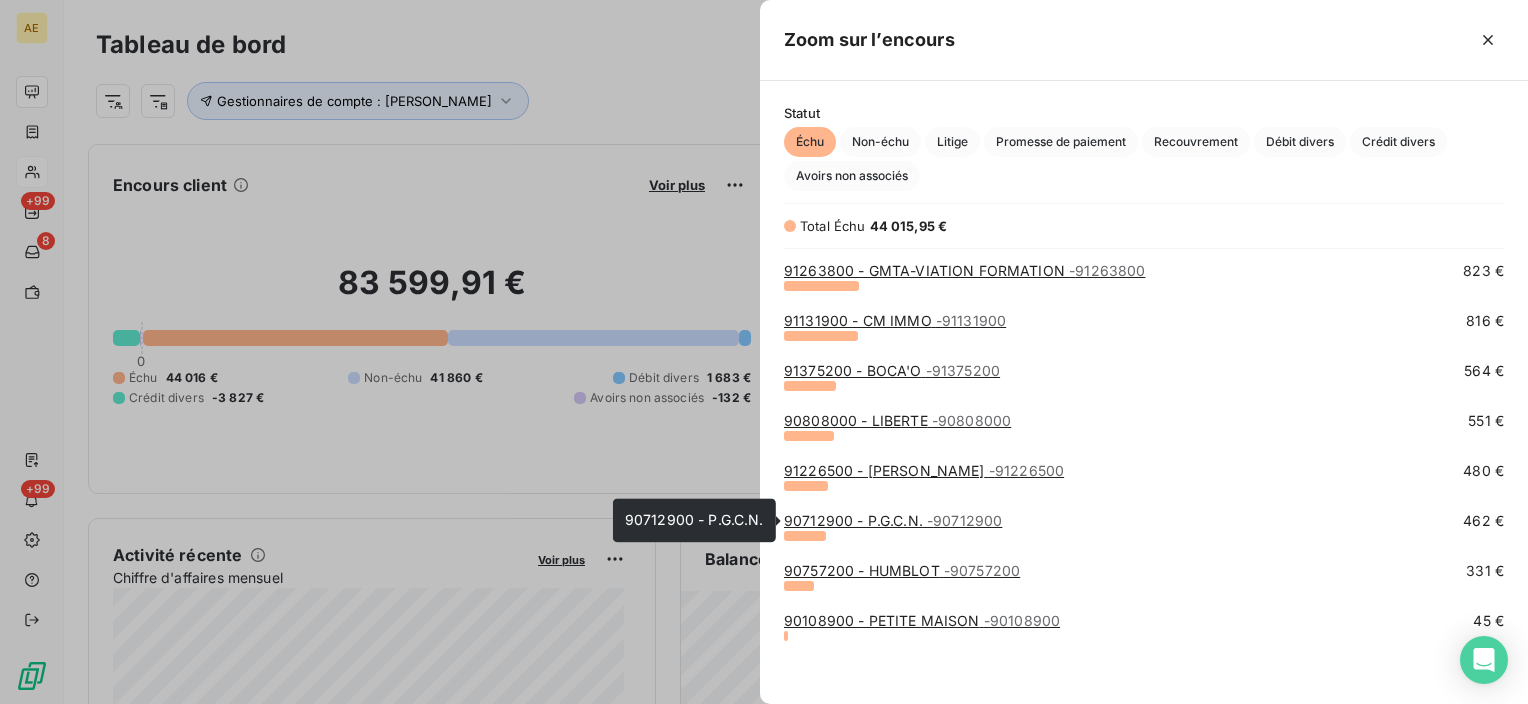 click on "90712900 - P.G.C.N.   -  90712900" at bounding box center [893, 520] 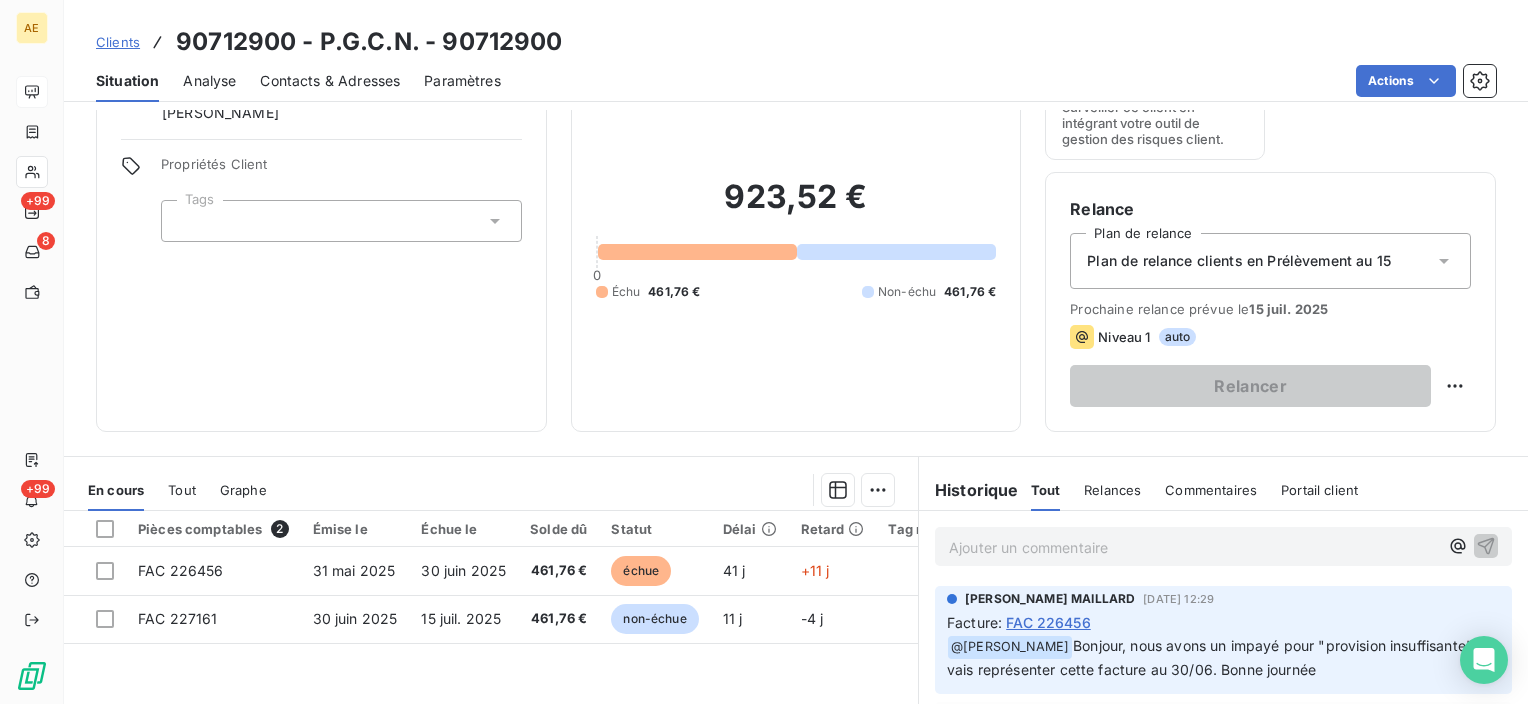 scroll, scrollTop: 200, scrollLeft: 0, axis: vertical 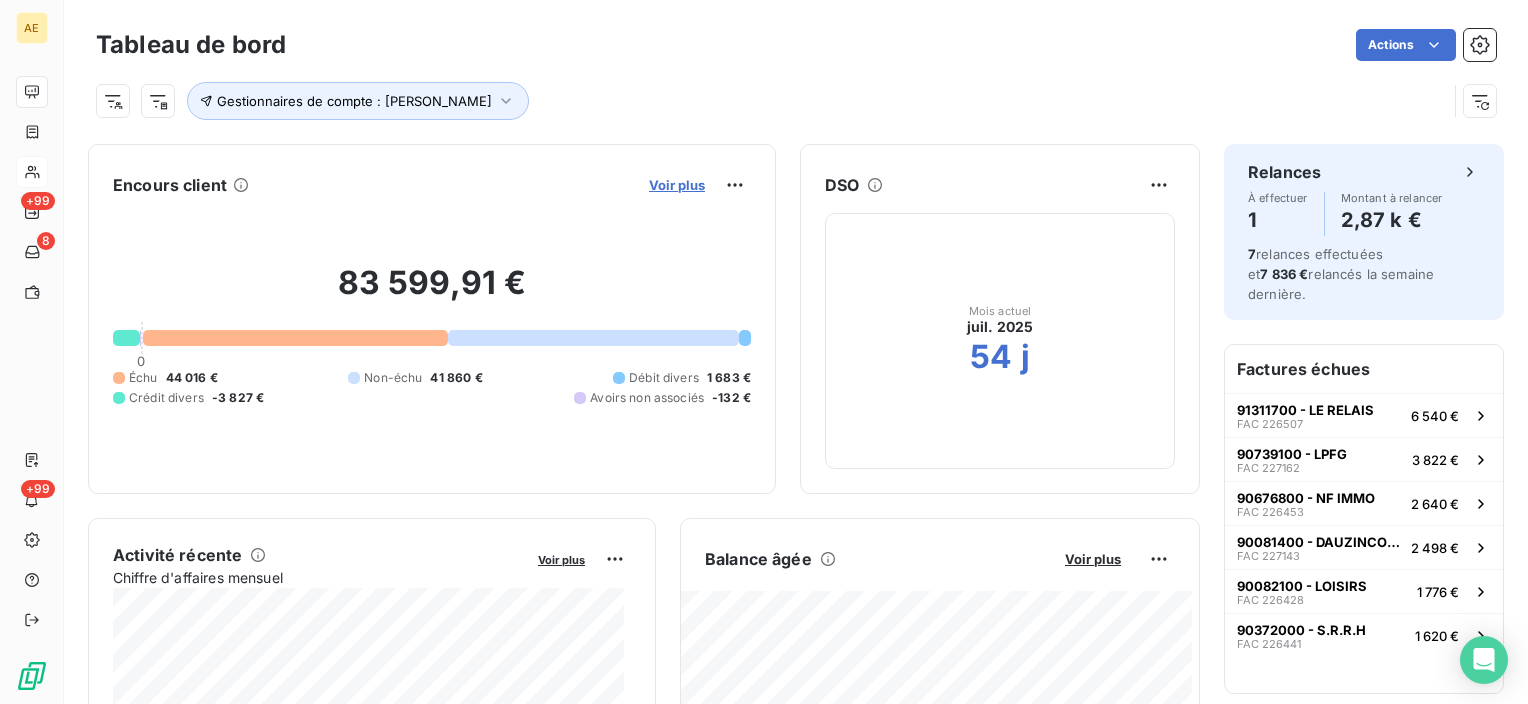 click on "Voir plus" at bounding box center [677, 185] 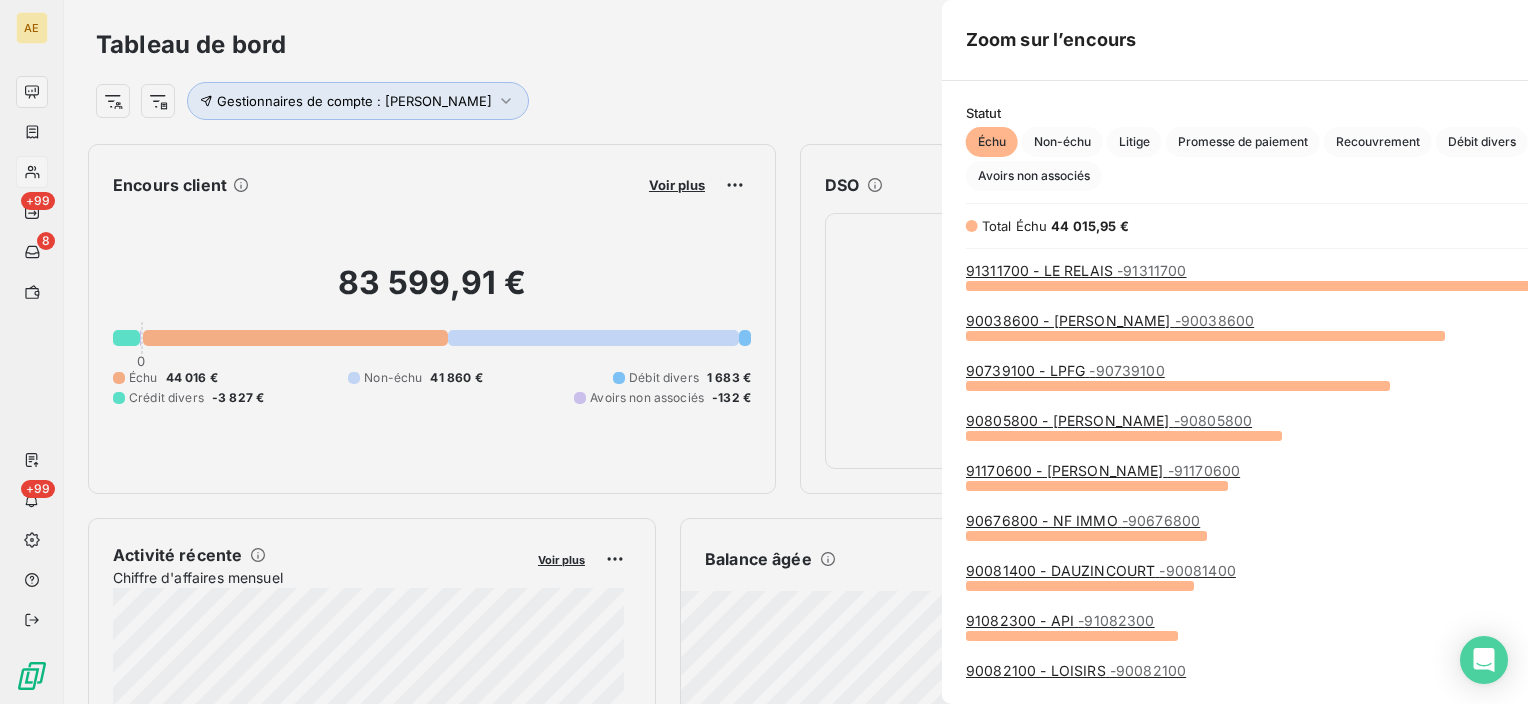 scroll, scrollTop: 16, scrollLeft: 16, axis: both 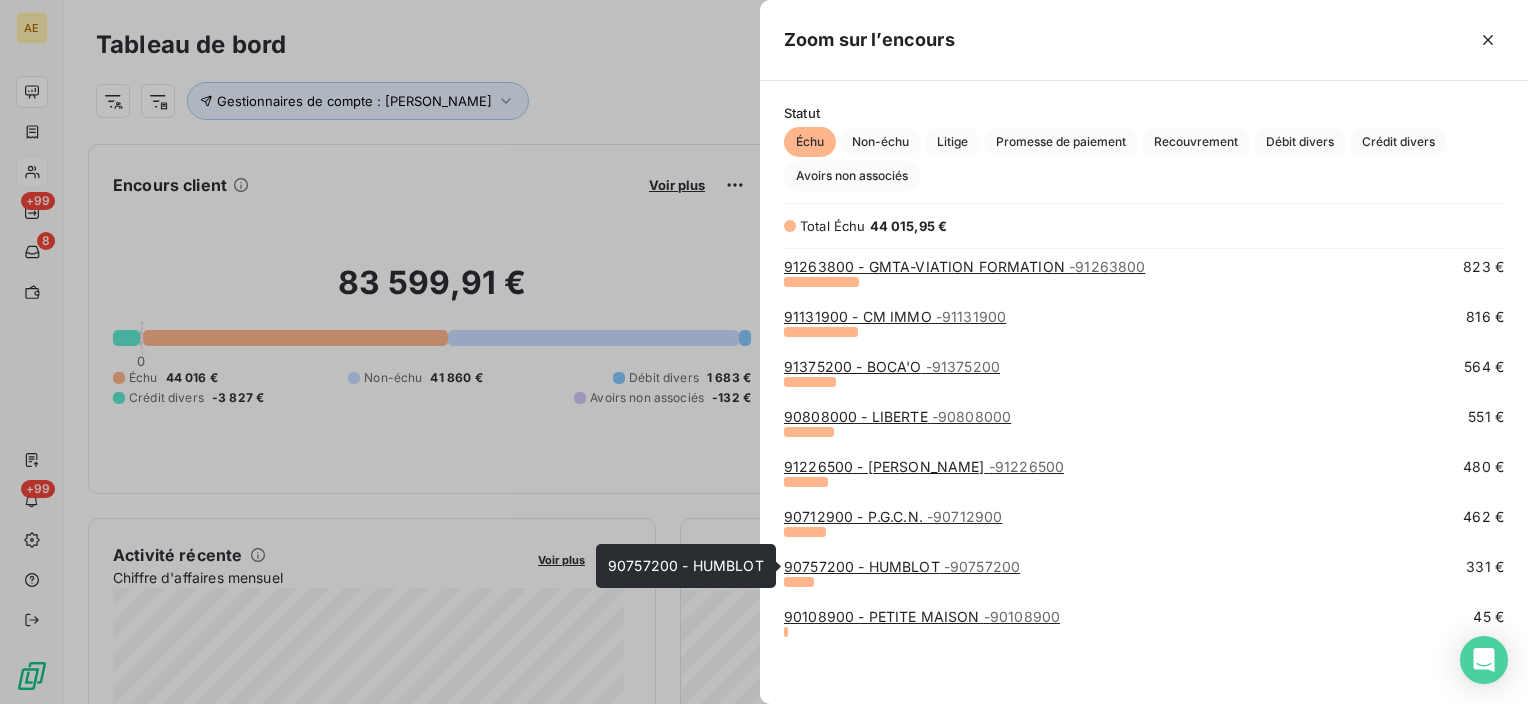 click on "90757200 - HUMBLOT   -  90757200" at bounding box center (902, 566) 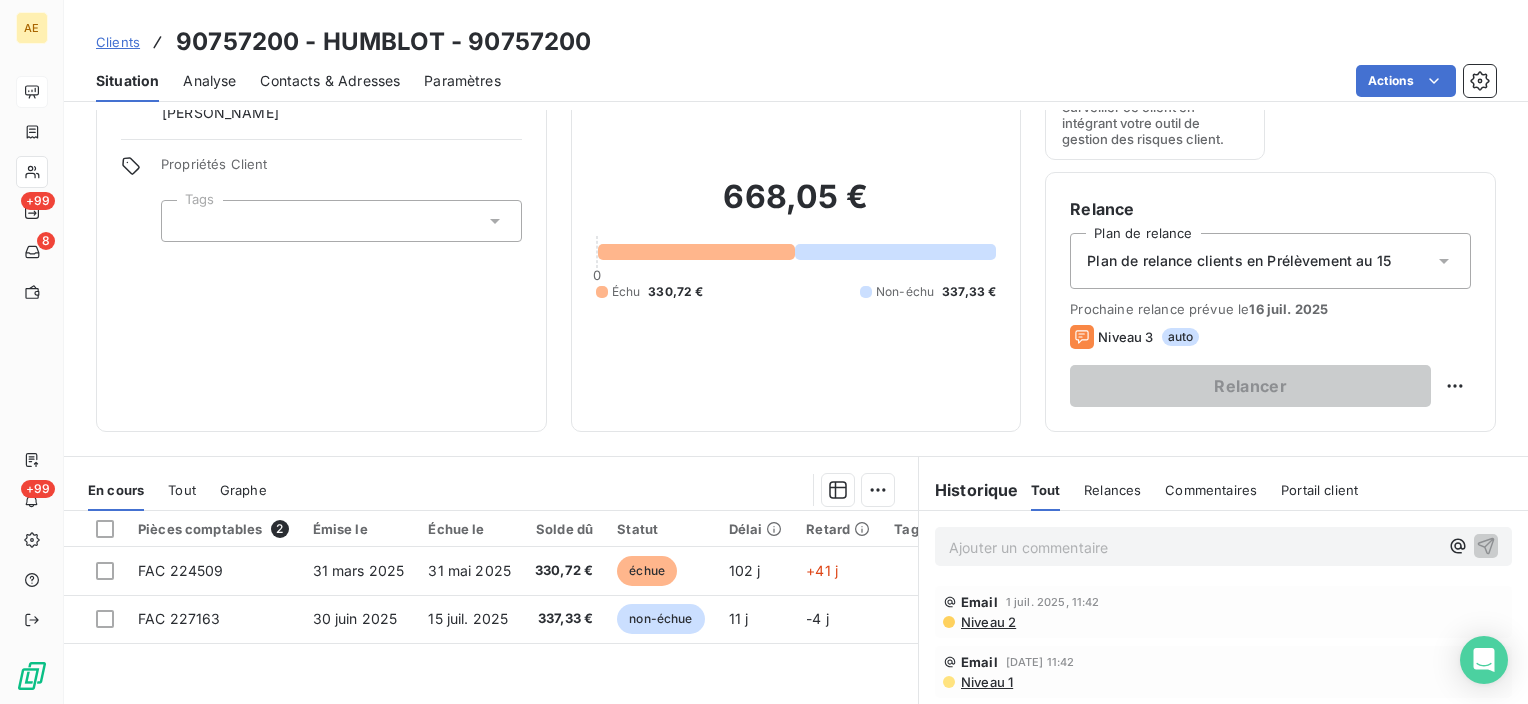 scroll, scrollTop: 200, scrollLeft: 0, axis: vertical 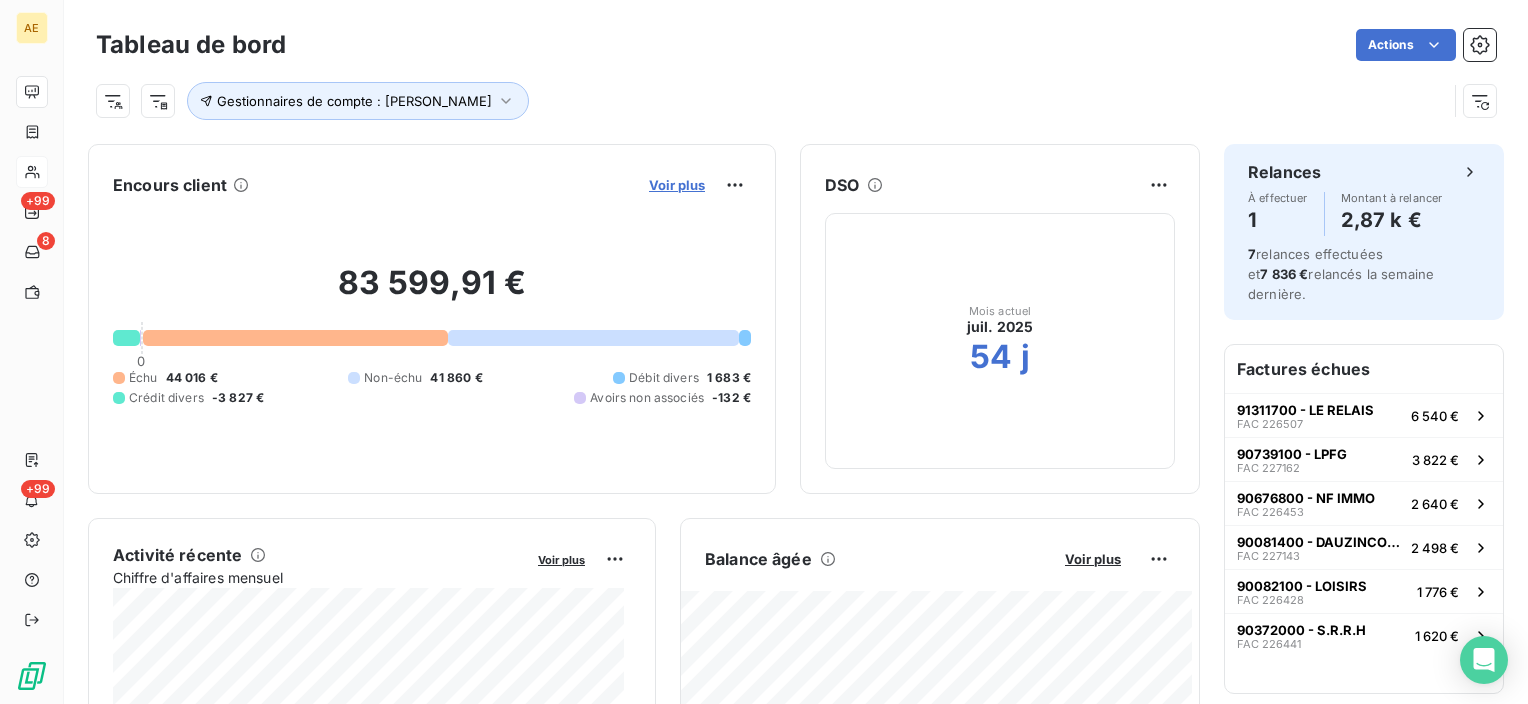 click on "Voir plus" at bounding box center [677, 185] 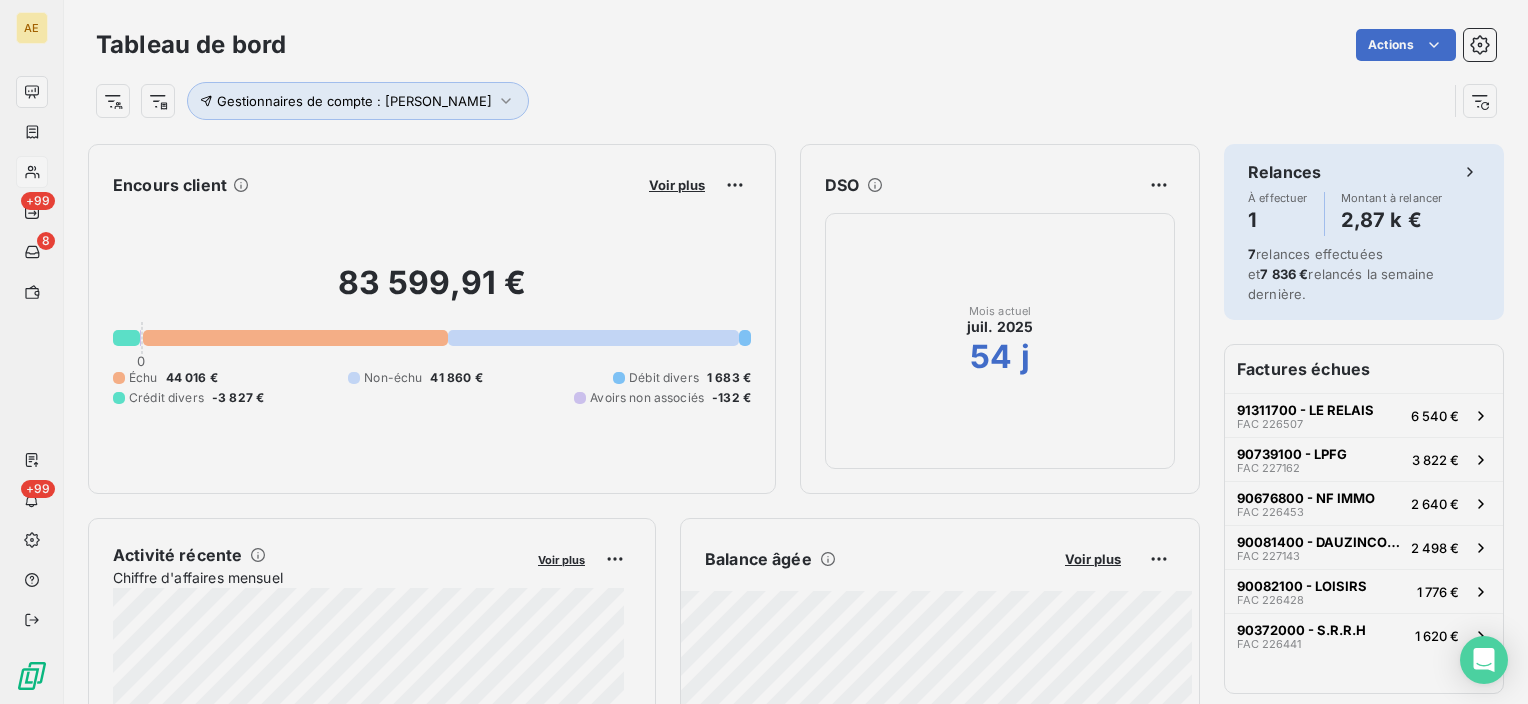 scroll, scrollTop: 16, scrollLeft: 16, axis: both 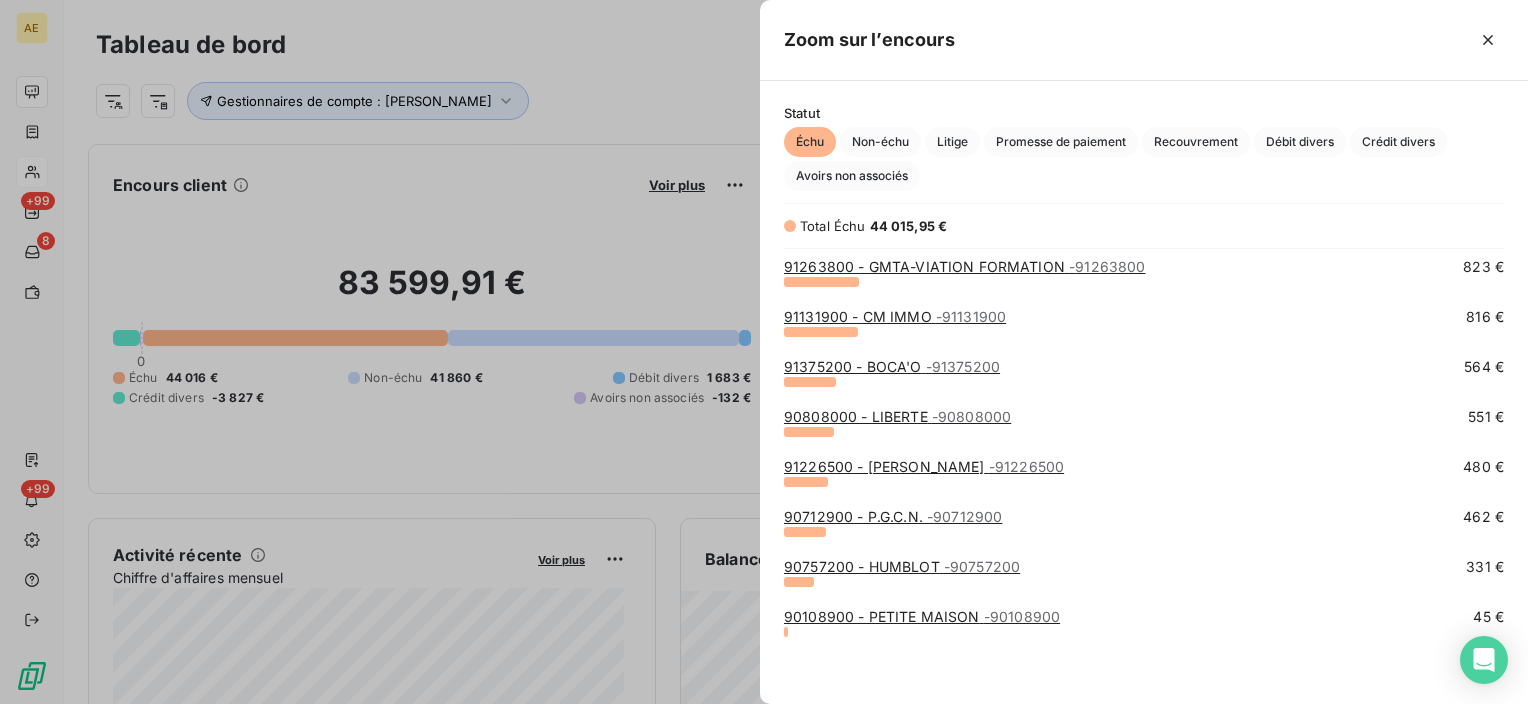 click on "90108900 - PETITE MAISON   -  90108900" at bounding box center (922, 616) 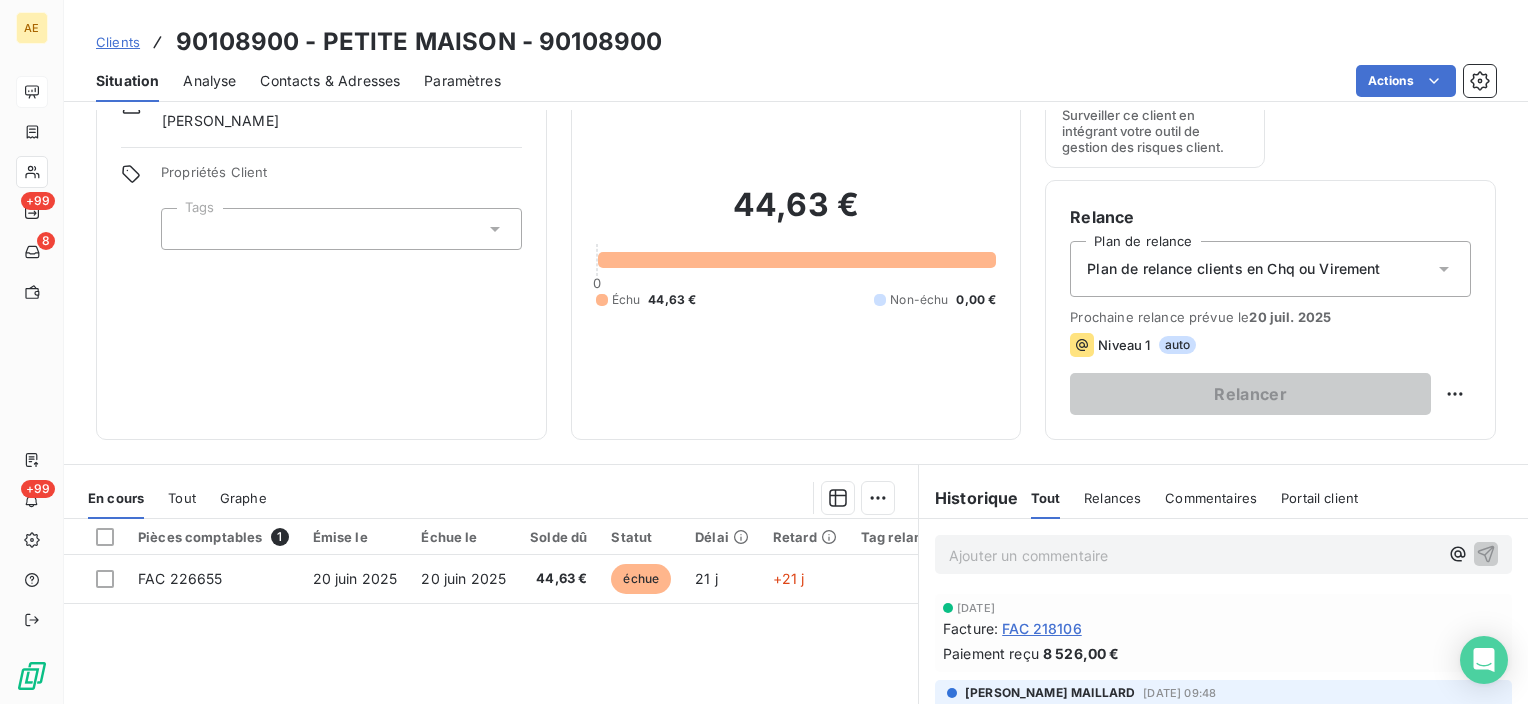 scroll, scrollTop: 200, scrollLeft: 0, axis: vertical 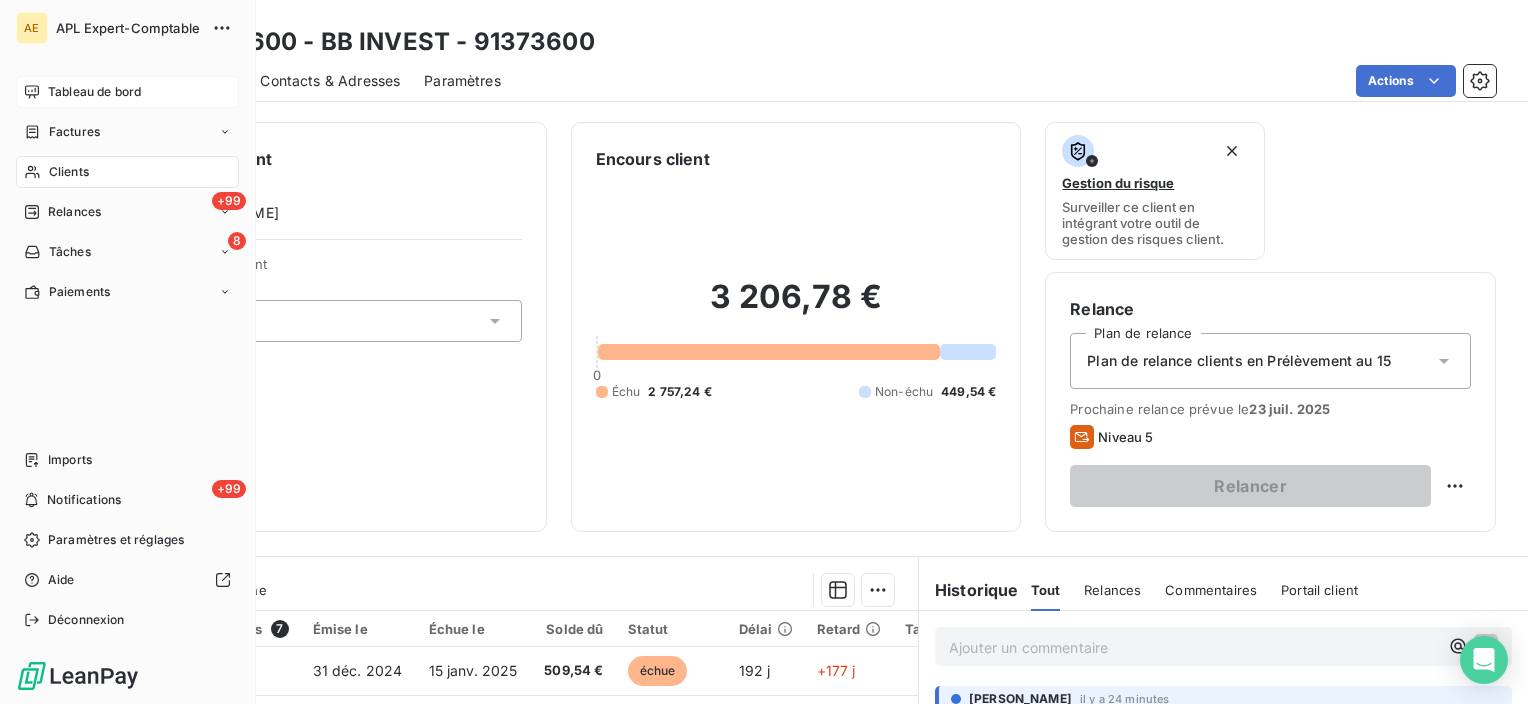 click on "Tableau de bord" at bounding box center [94, 92] 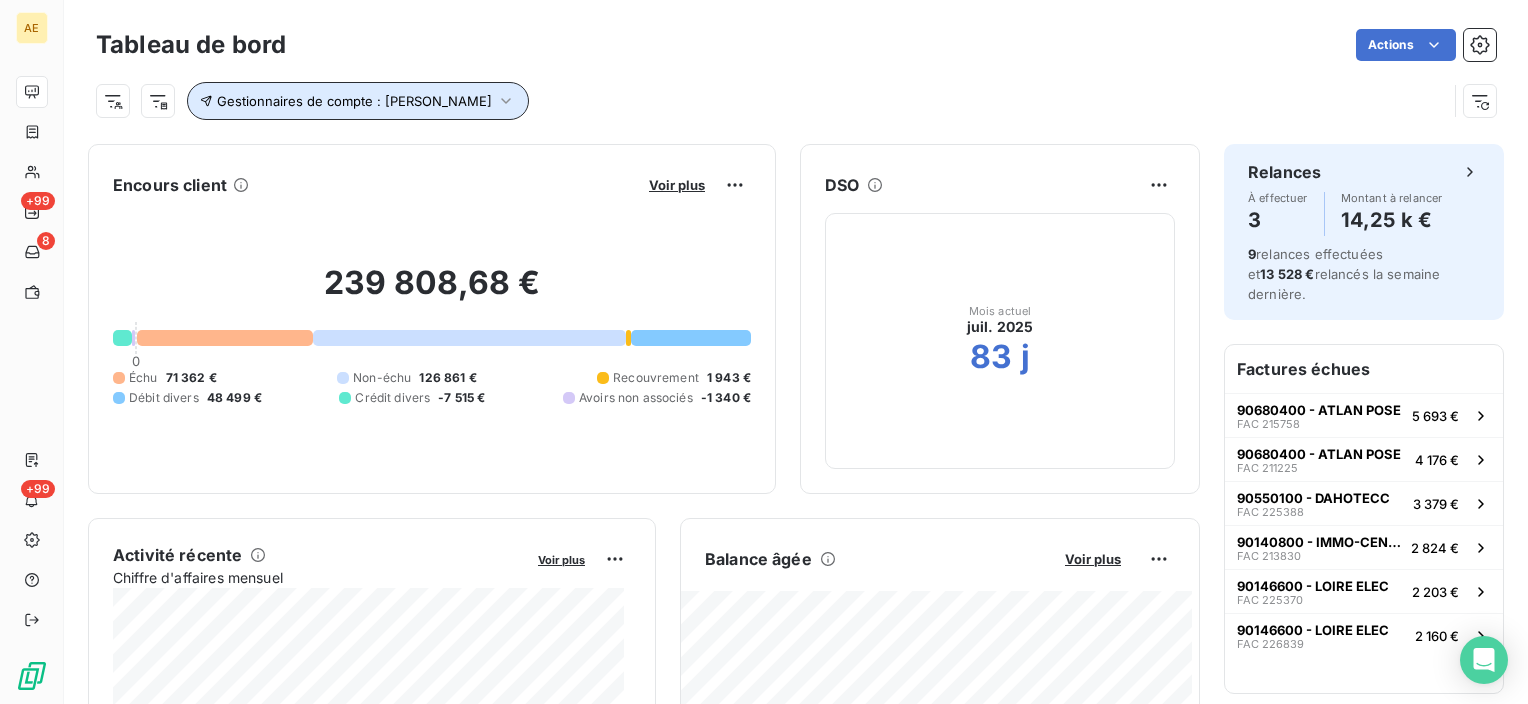 click on "Gestionnaires de compte  : [PERSON_NAME]" at bounding box center [354, 101] 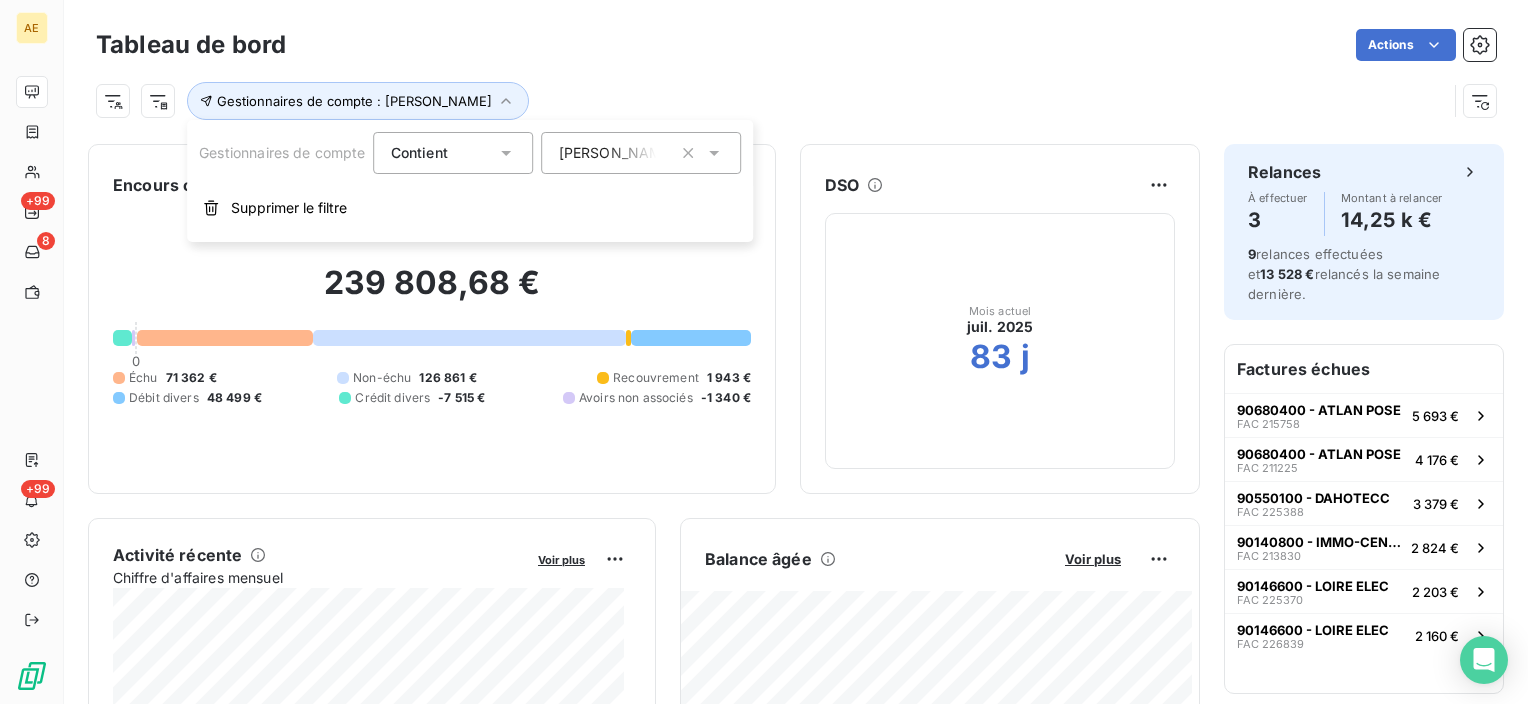 click on "[PERSON_NAME]" at bounding box center [617, 153] 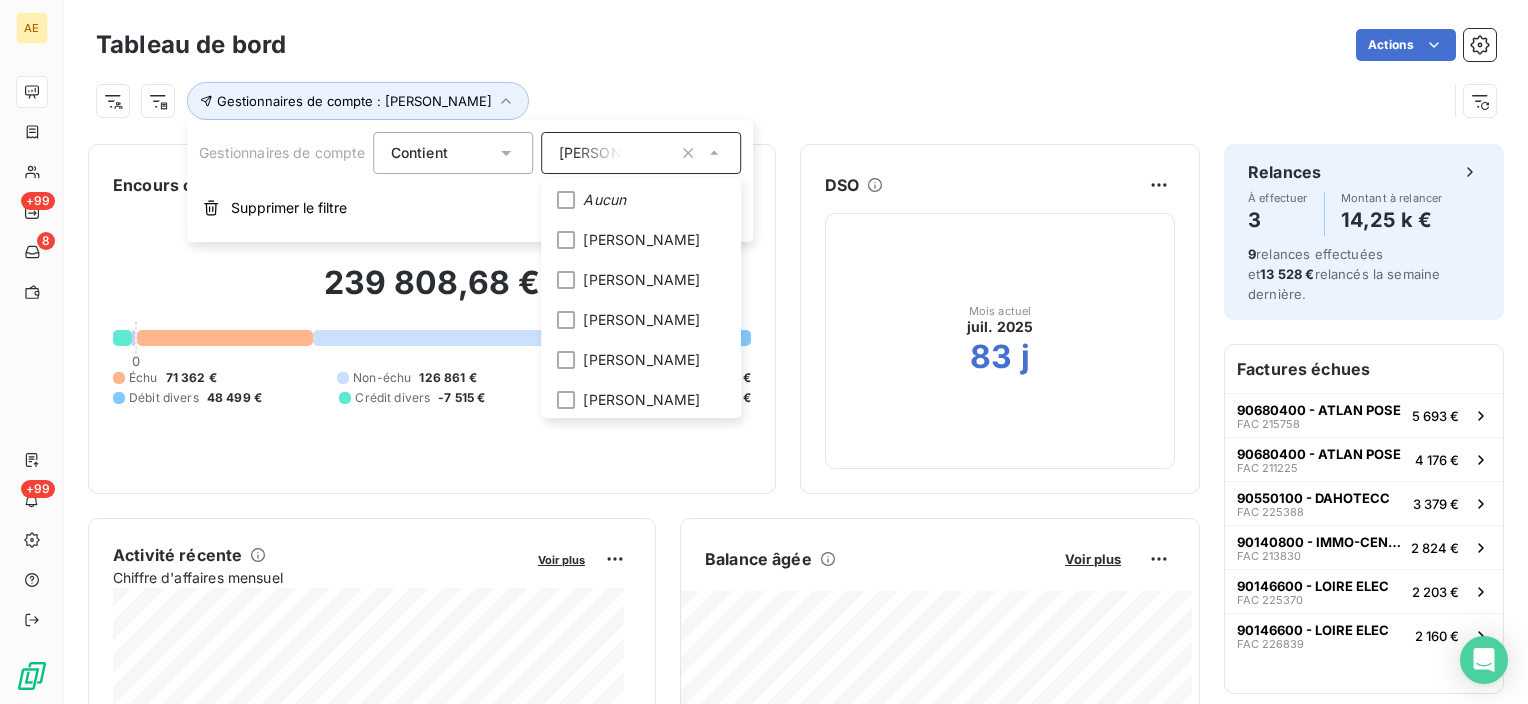 scroll, scrollTop: 440, scrollLeft: 0, axis: vertical 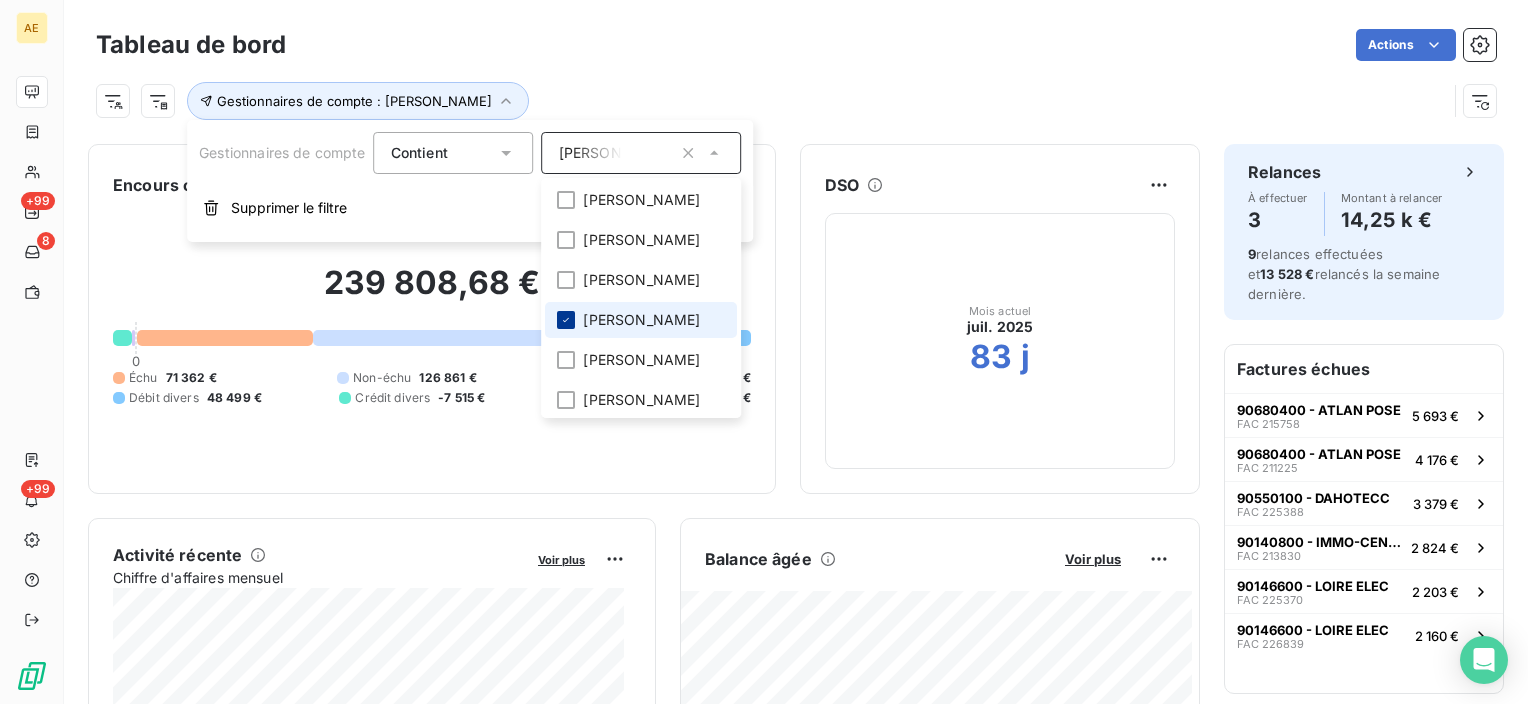 click at bounding box center [567, 320] 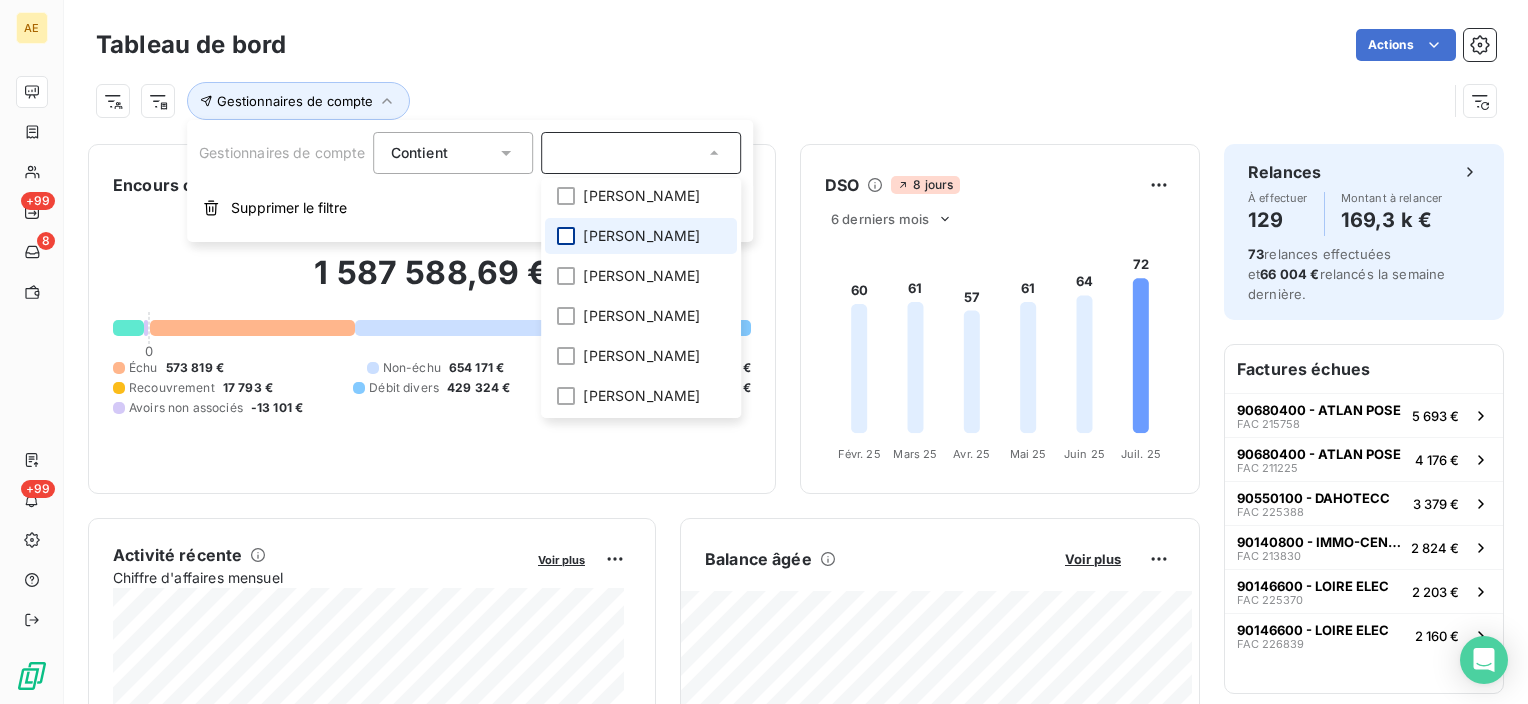 scroll, scrollTop: 564, scrollLeft: 0, axis: vertical 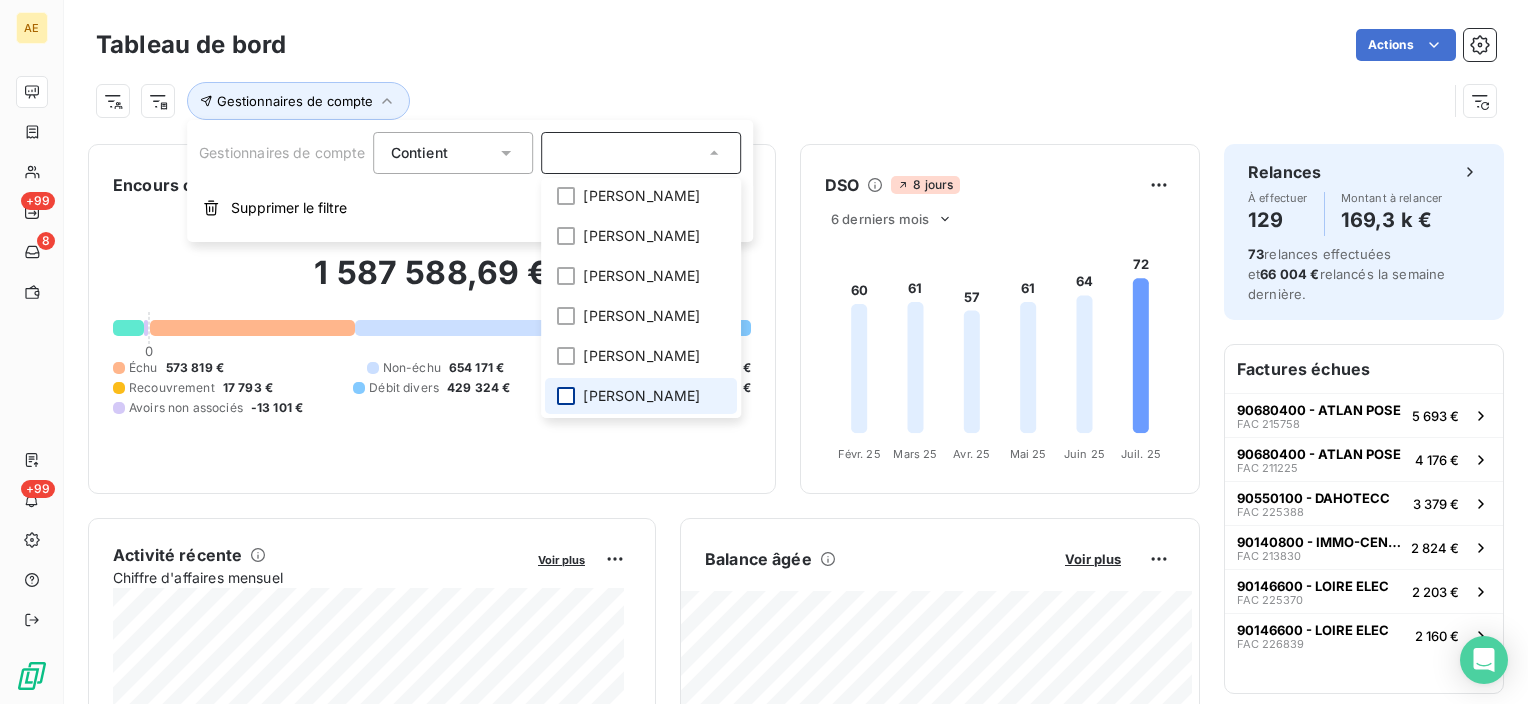 click at bounding box center [567, 396] 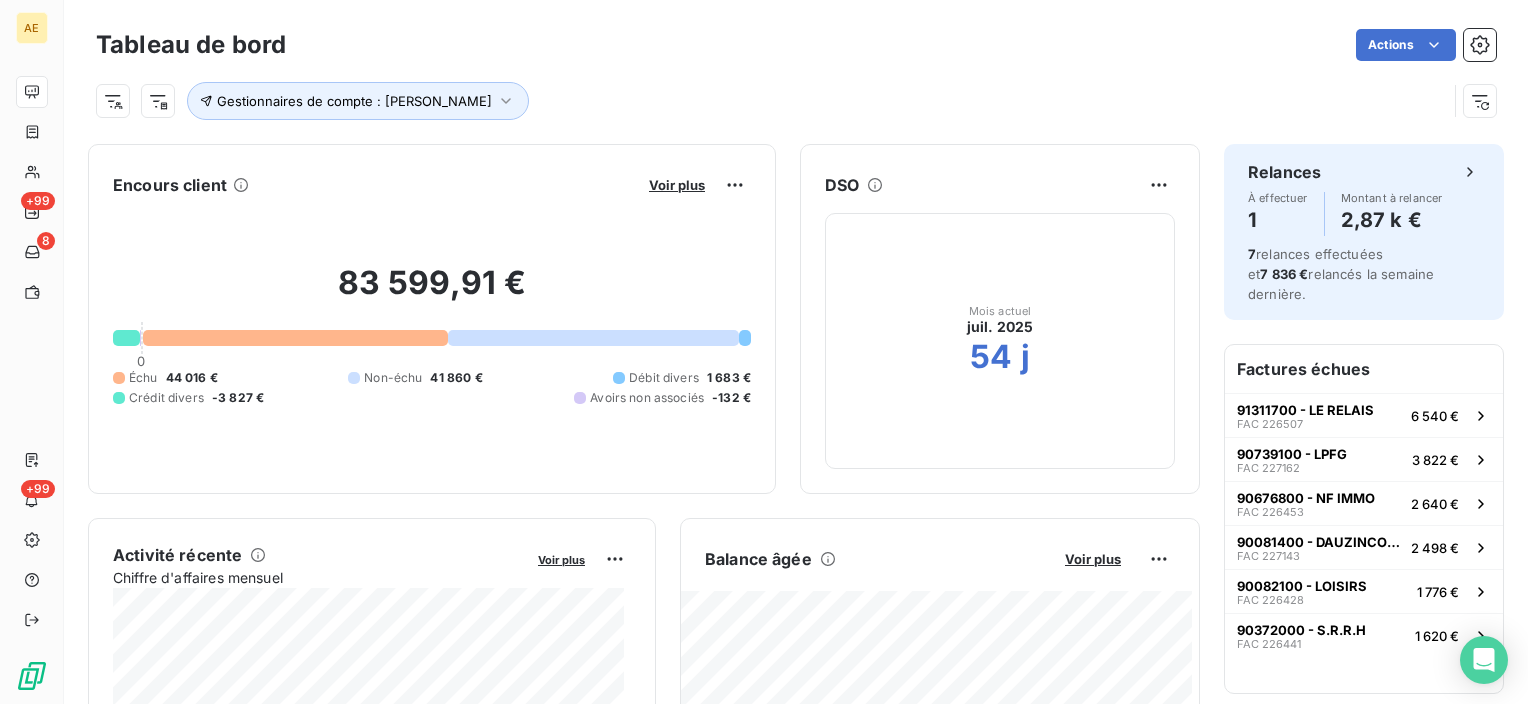 click on "Gestionnaires de compte  : [PERSON_NAME]" at bounding box center (771, 101) 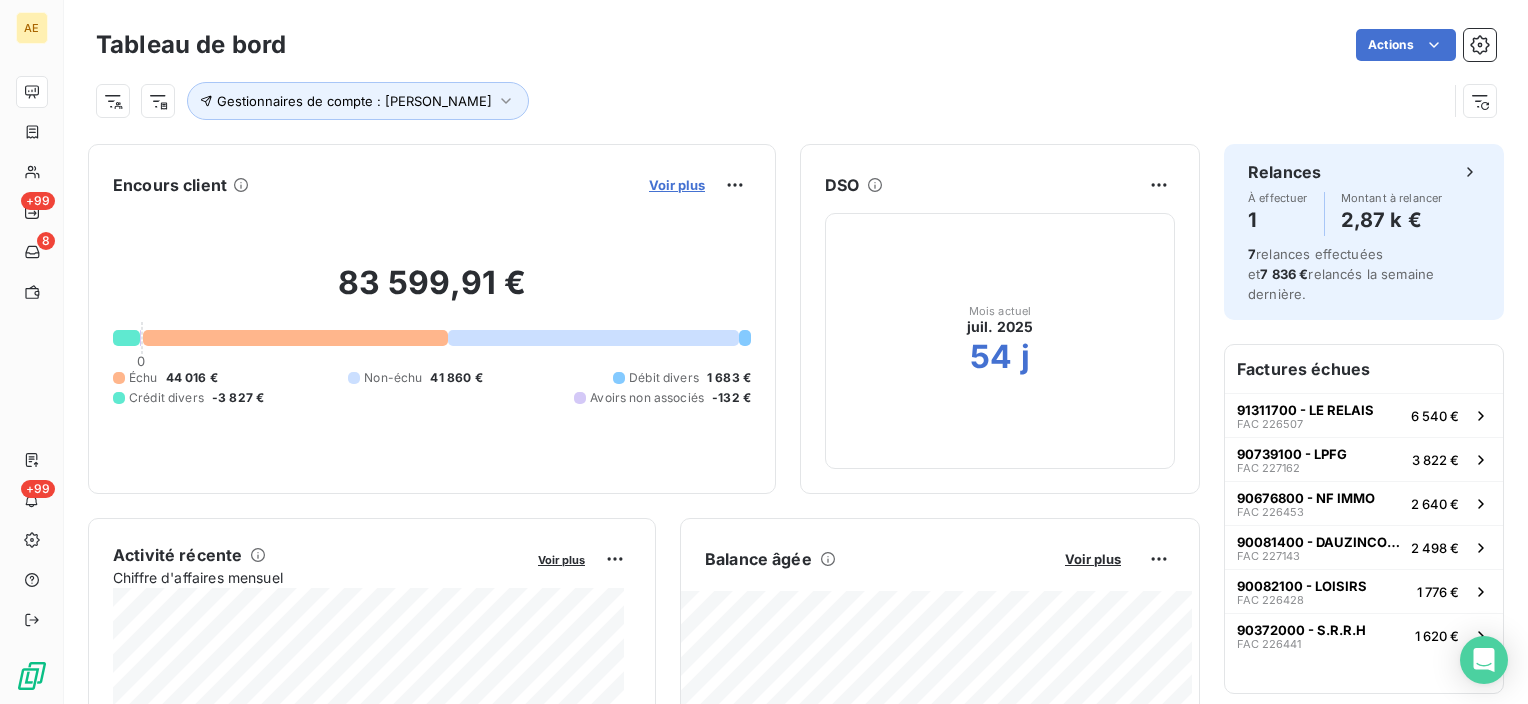 click on "Voir plus" at bounding box center [677, 185] 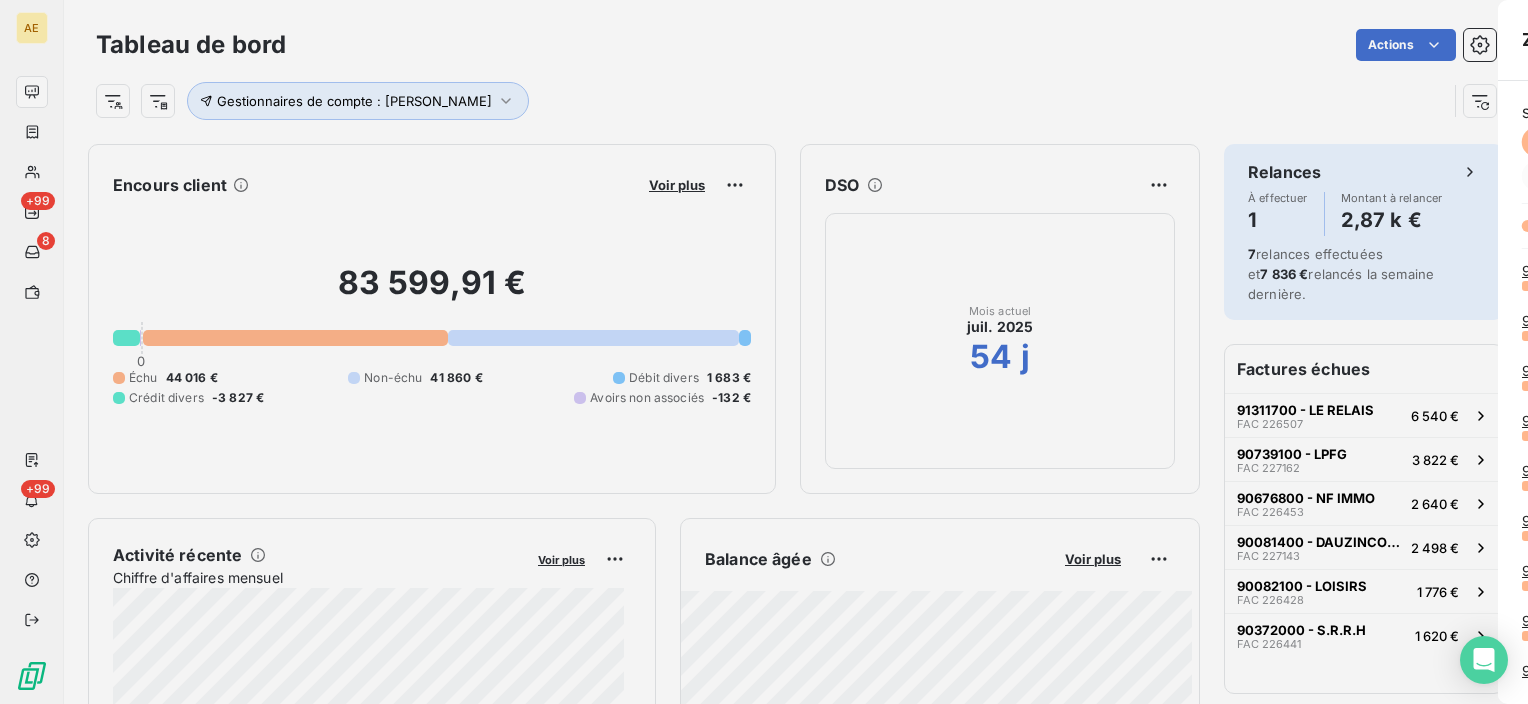 scroll, scrollTop: 16, scrollLeft: 16, axis: both 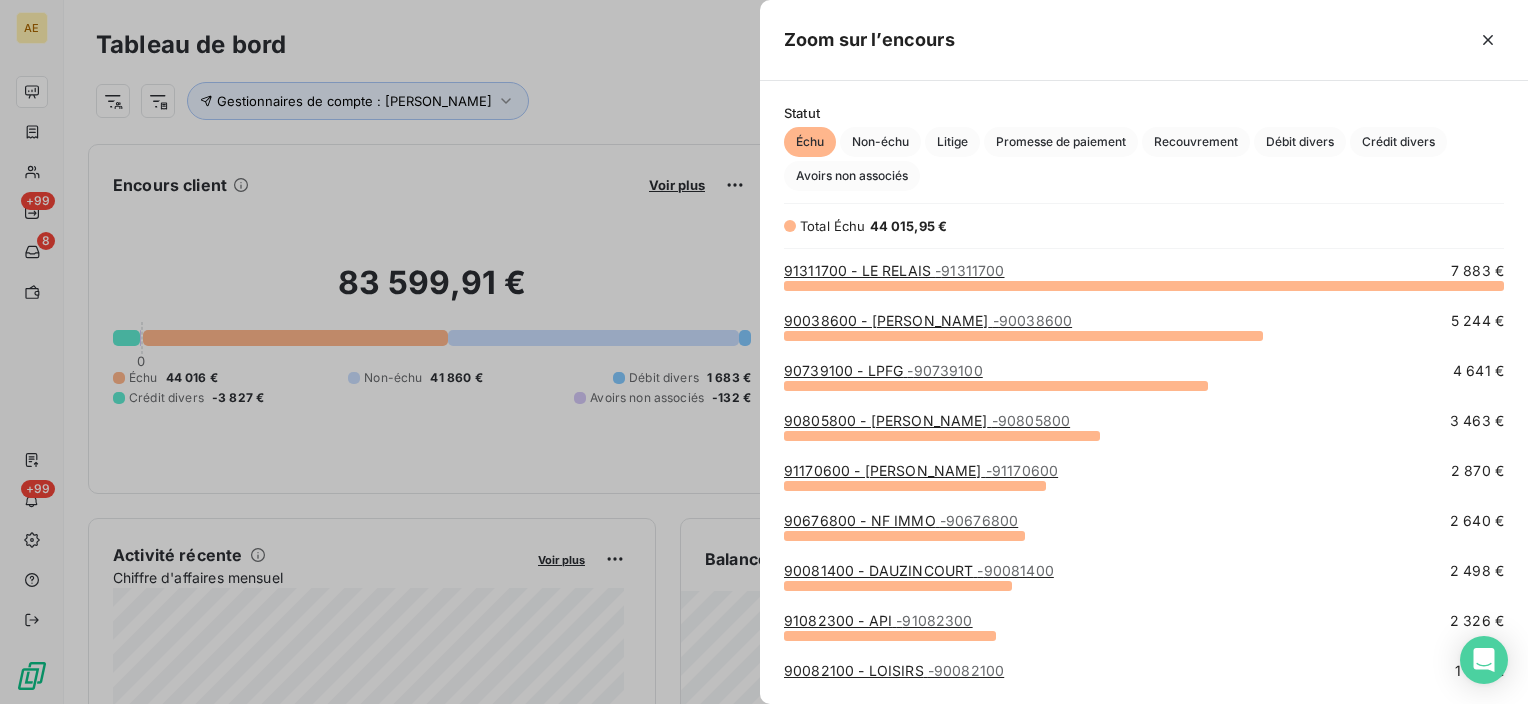 click on "91311700 - LE RELAIS   -  91311700" at bounding box center [894, 270] 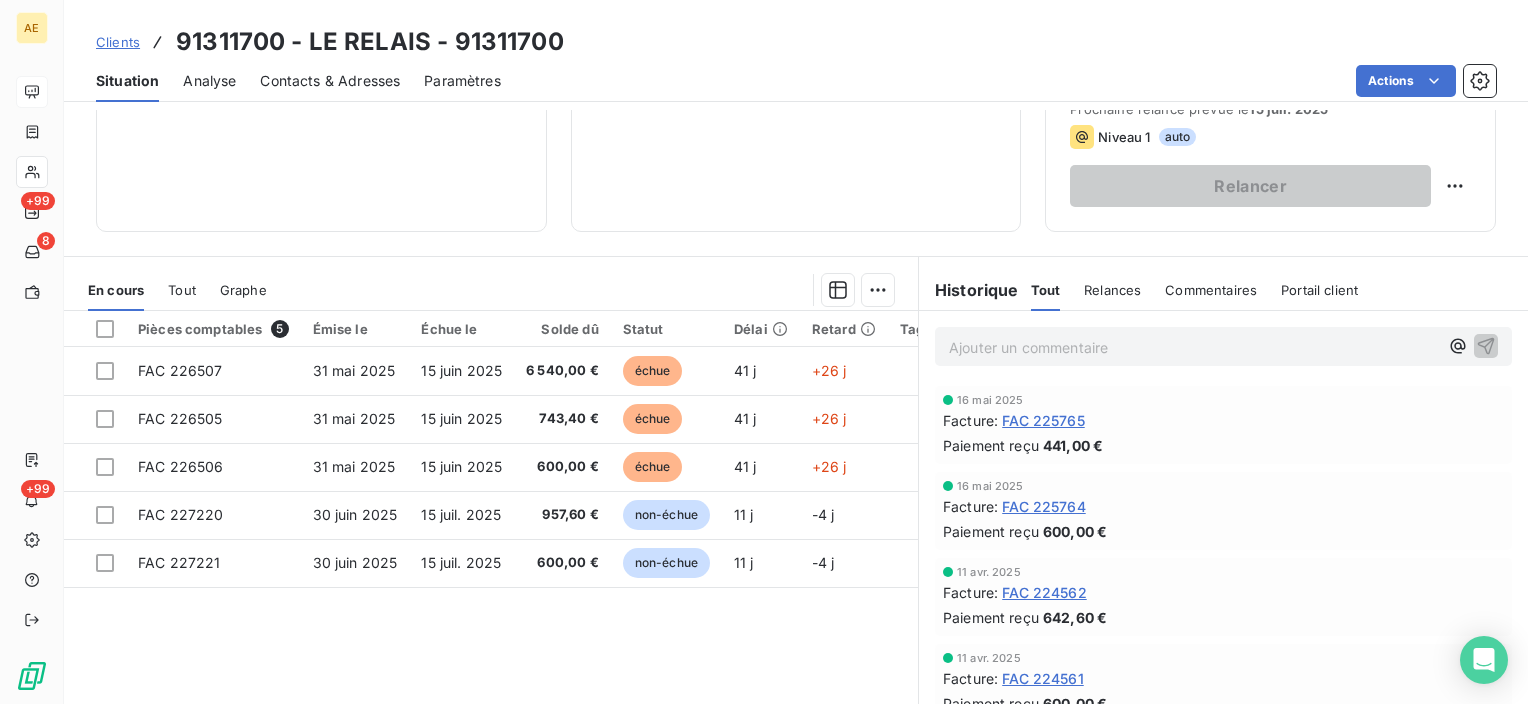 scroll, scrollTop: 200, scrollLeft: 0, axis: vertical 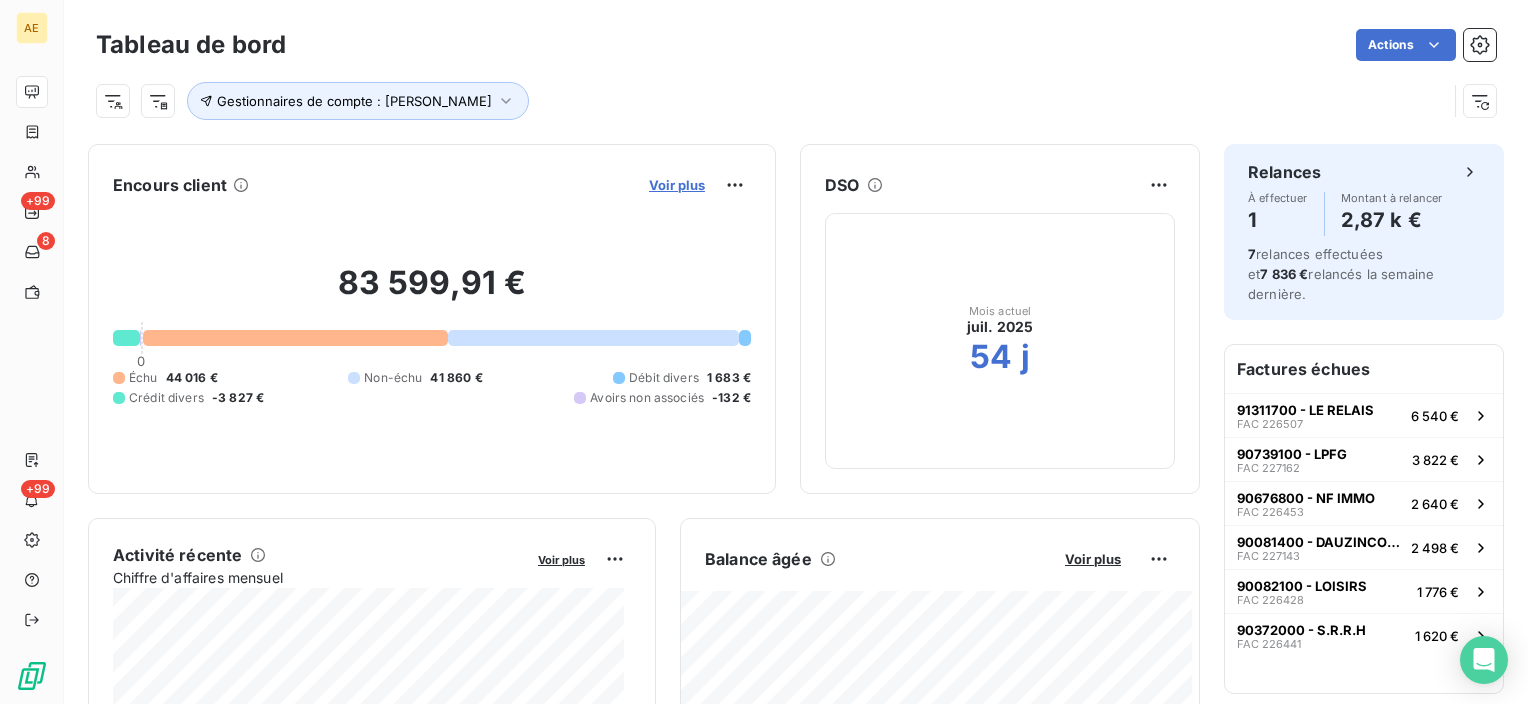 click on "Voir plus" at bounding box center (697, 185) 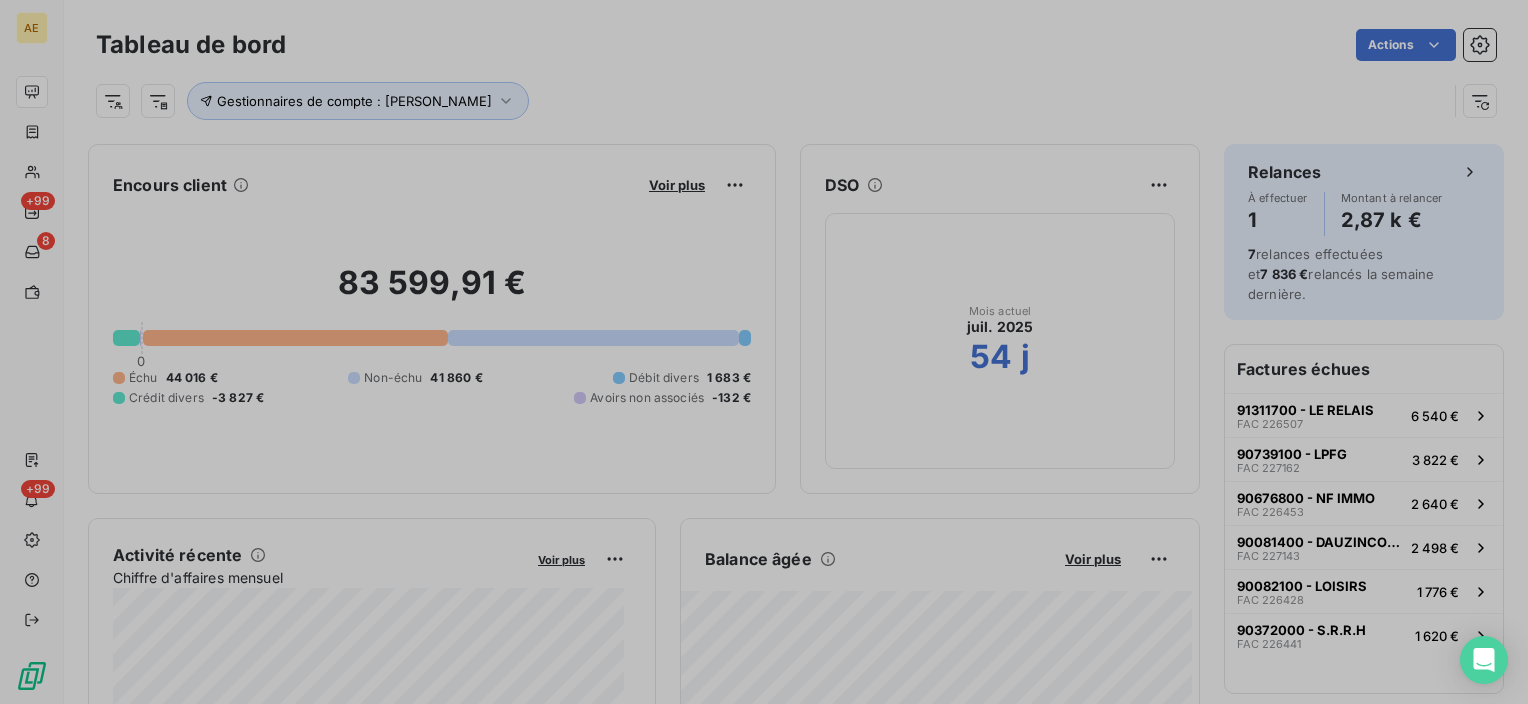 scroll, scrollTop: 16, scrollLeft: 16, axis: both 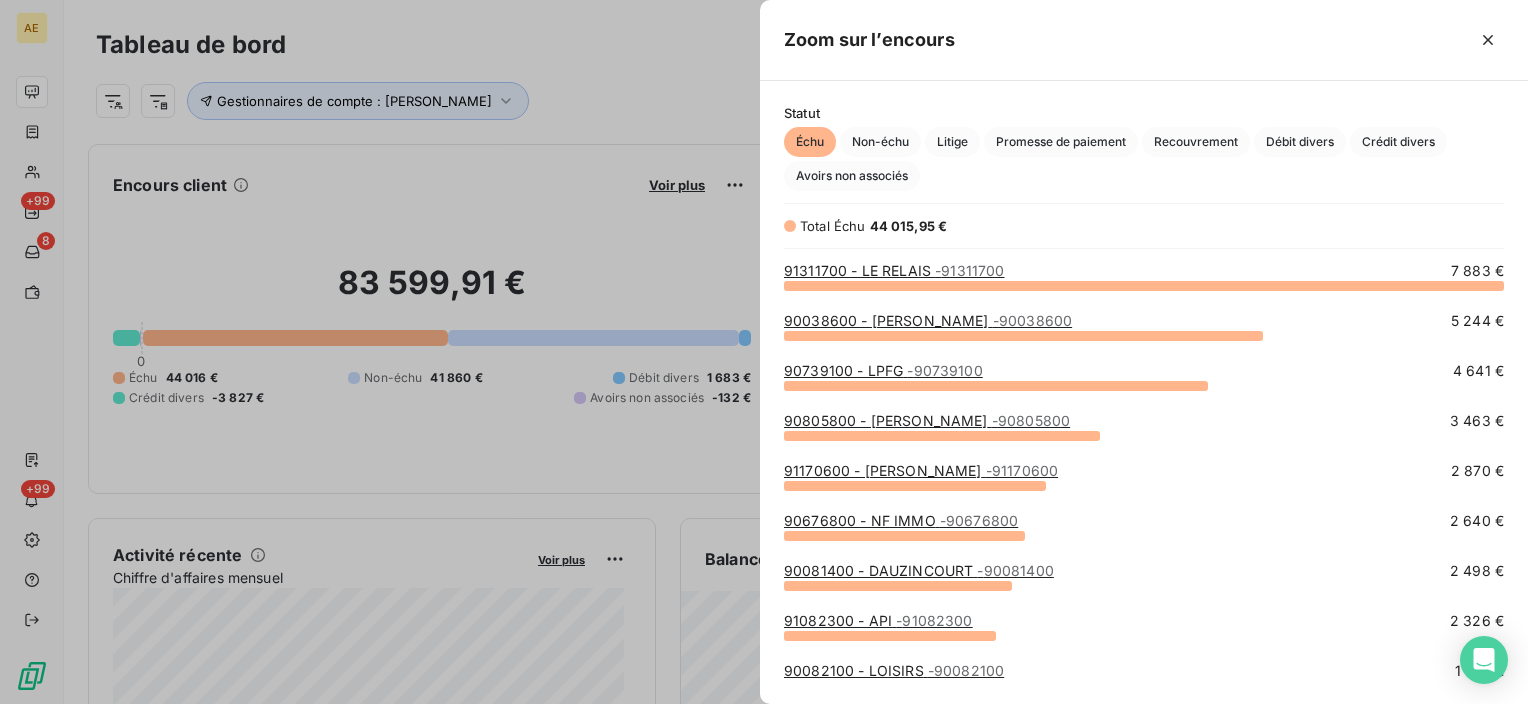 click on "90038600 - CONTANT ALAIN   -  90038600" at bounding box center (928, 320) 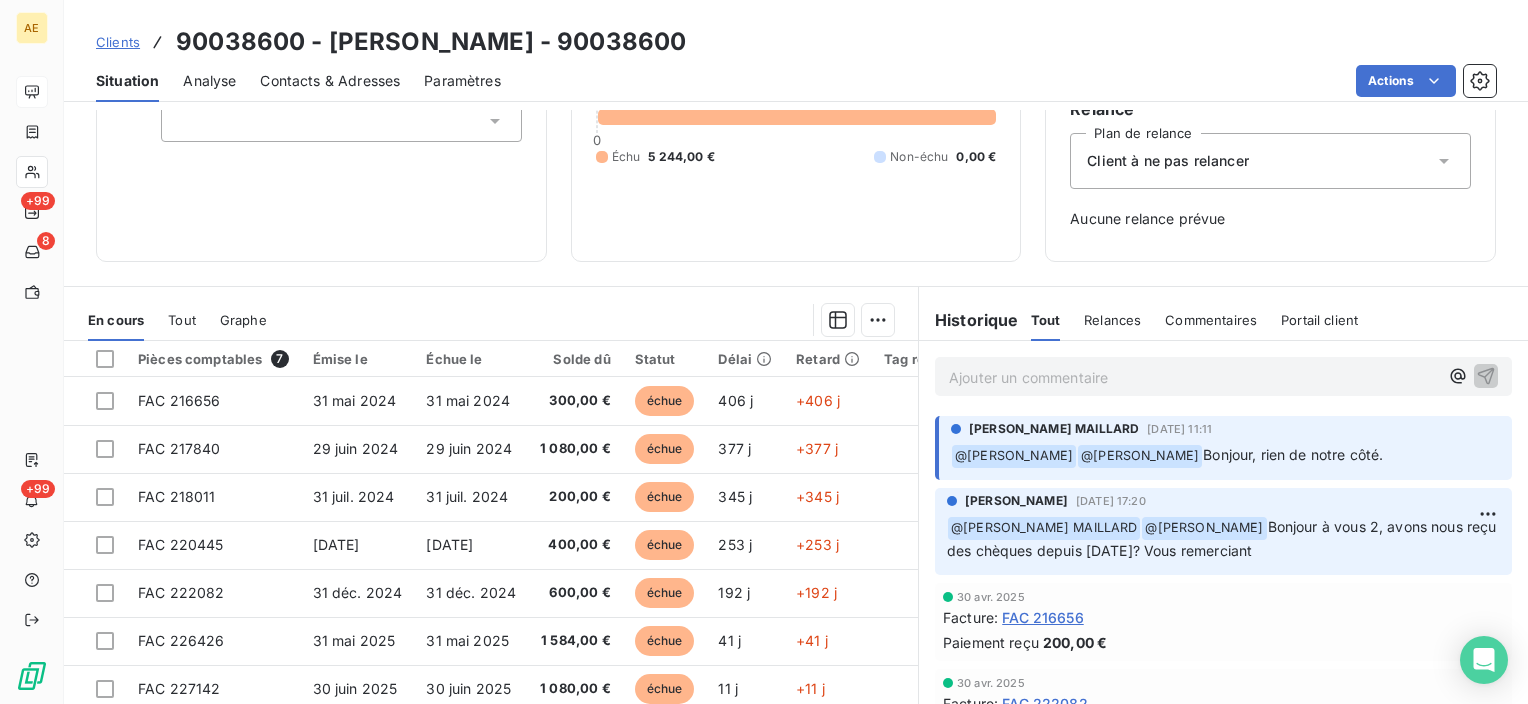 scroll, scrollTop: 280, scrollLeft: 0, axis: vertical 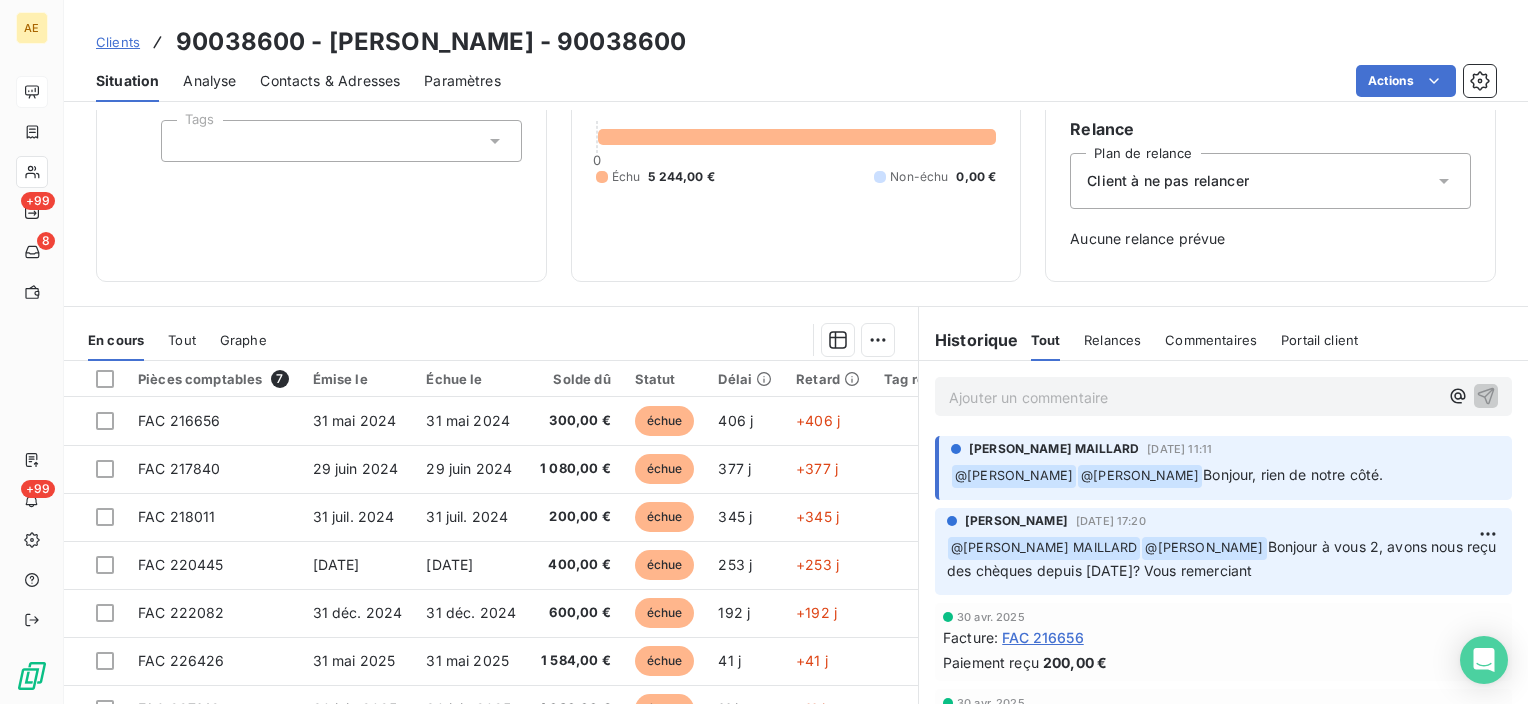 click on "Ajouter un commentaire ﻿" at bounding box center (1193, 397) 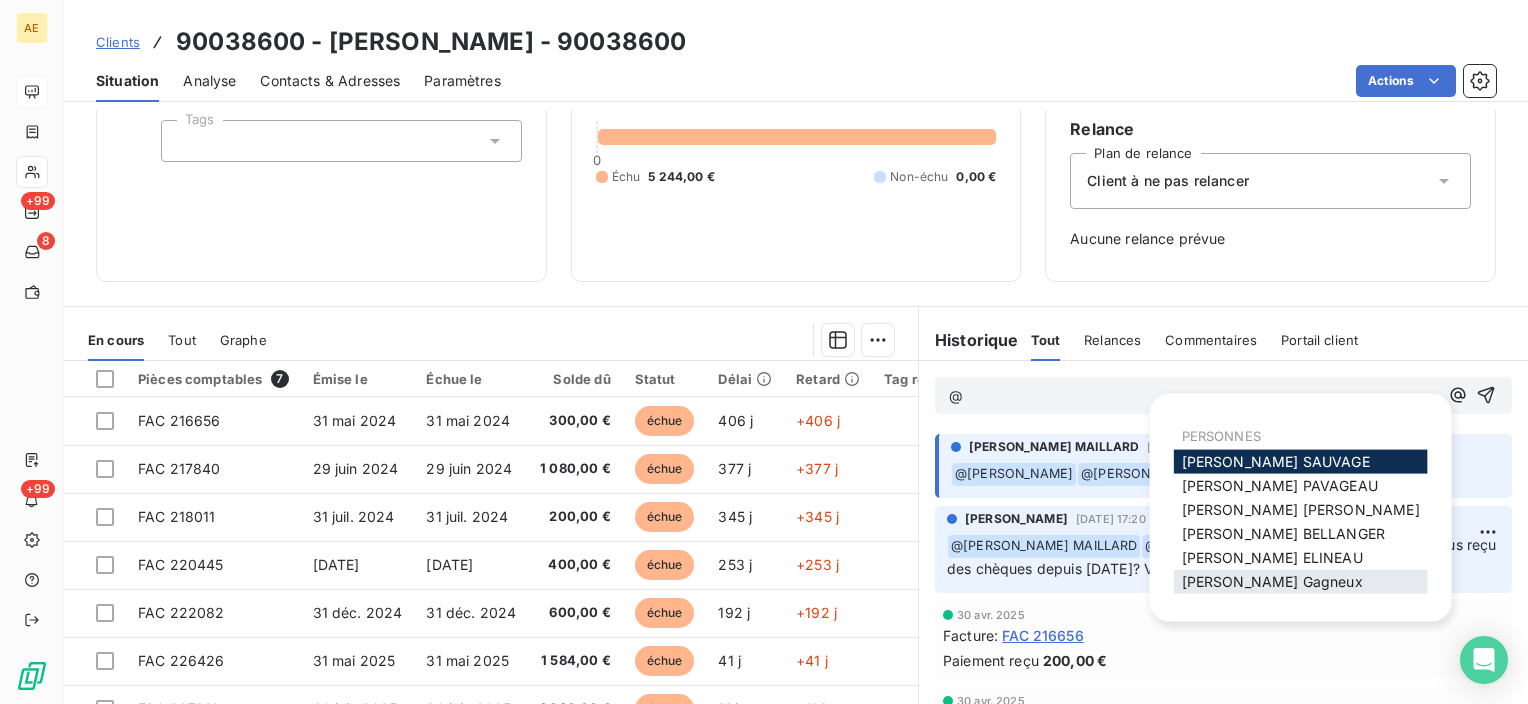 click on "[PERSON_NAME]" at bounding box center [1272, 581] 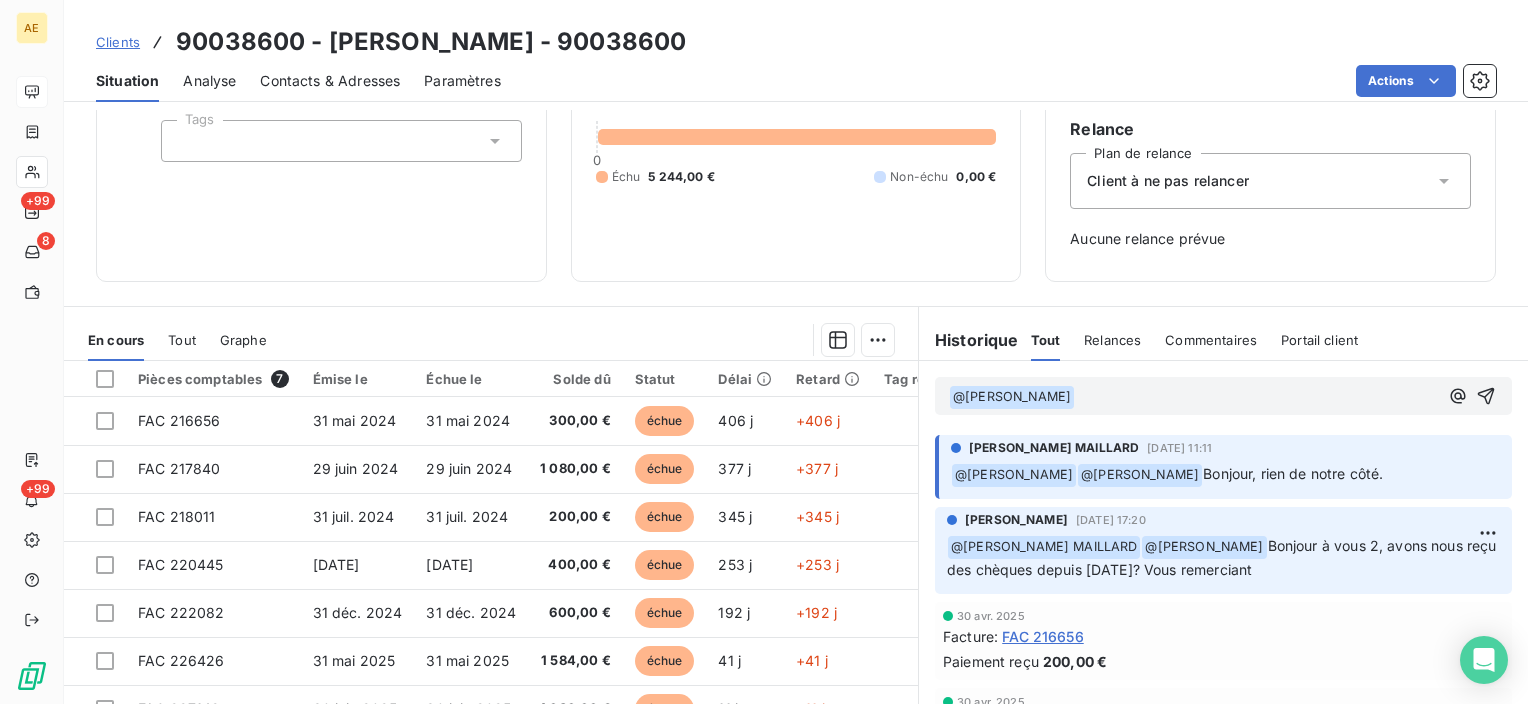 click on "﻿ @ [PERSON_NAME] ﻿ ﻿" at bounding box center [1193, 397] 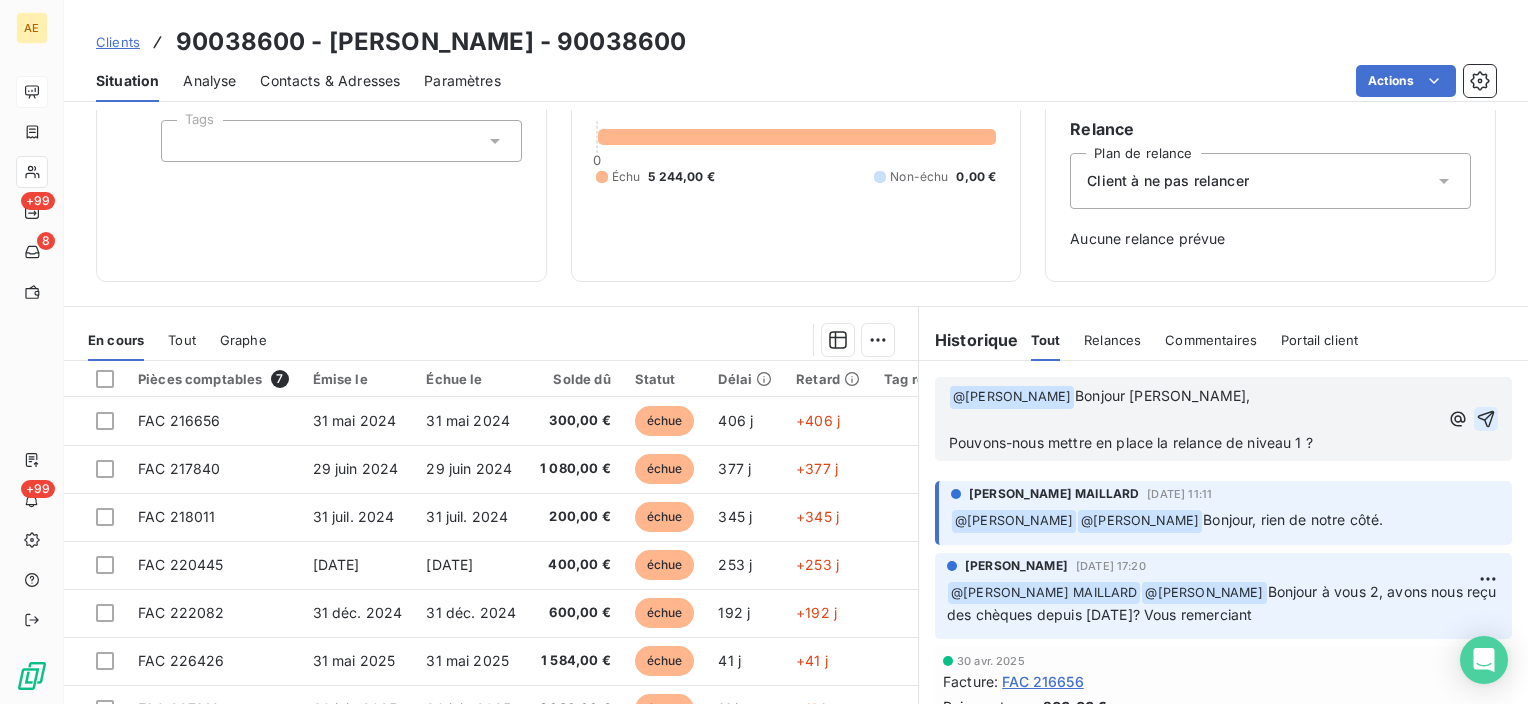 click at bounding box center (1486, 419) 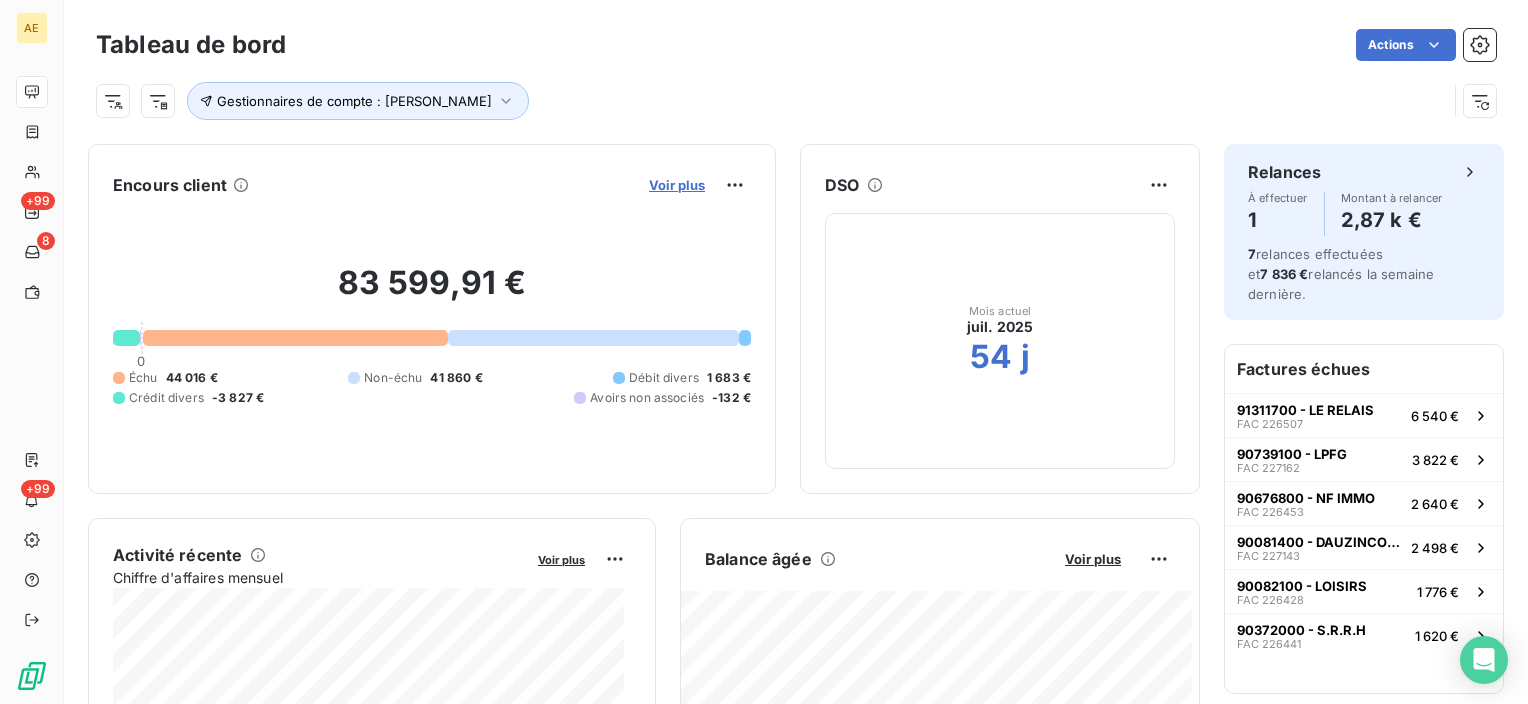 click on "Voir plus" at bounding box center [677, 185] 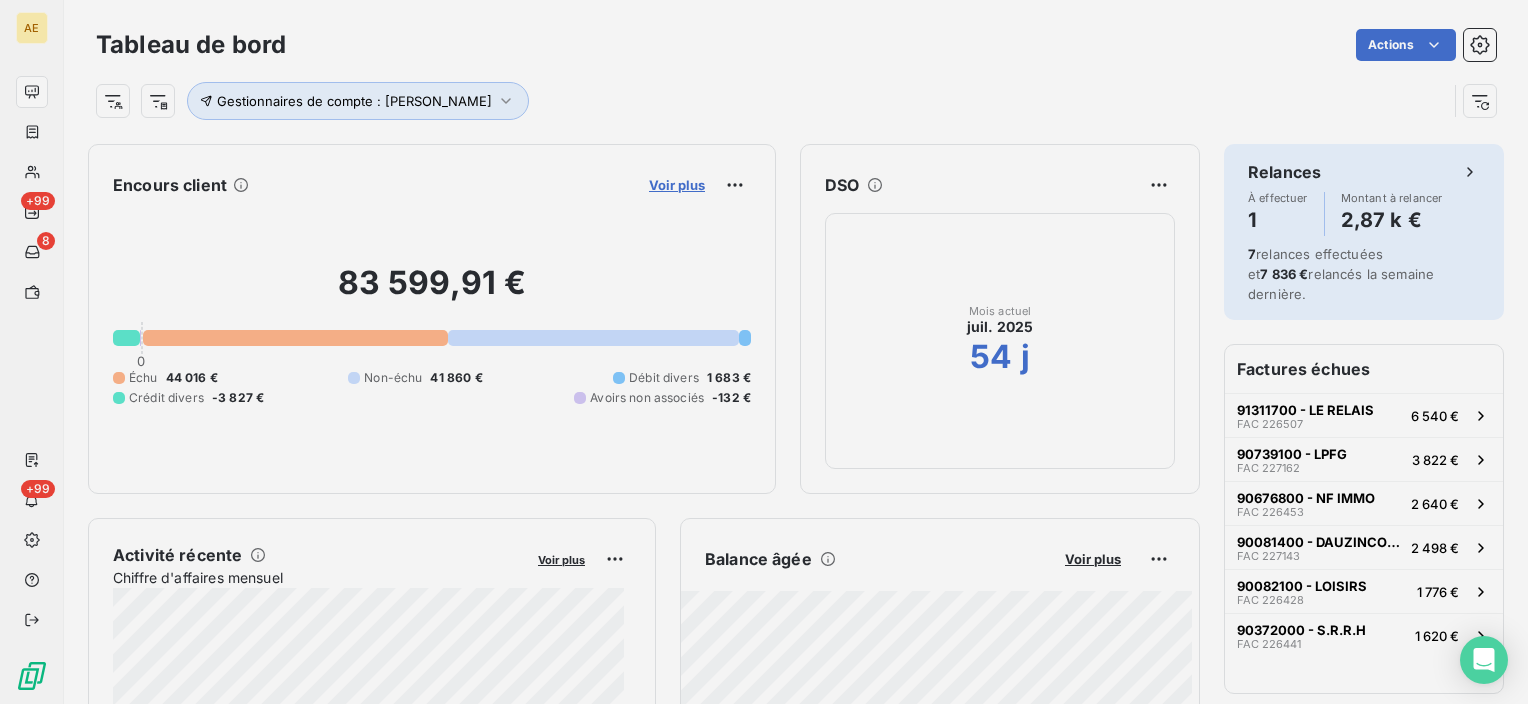 scroll, scrollTop: 688, scrollLeft: 752, axis: both 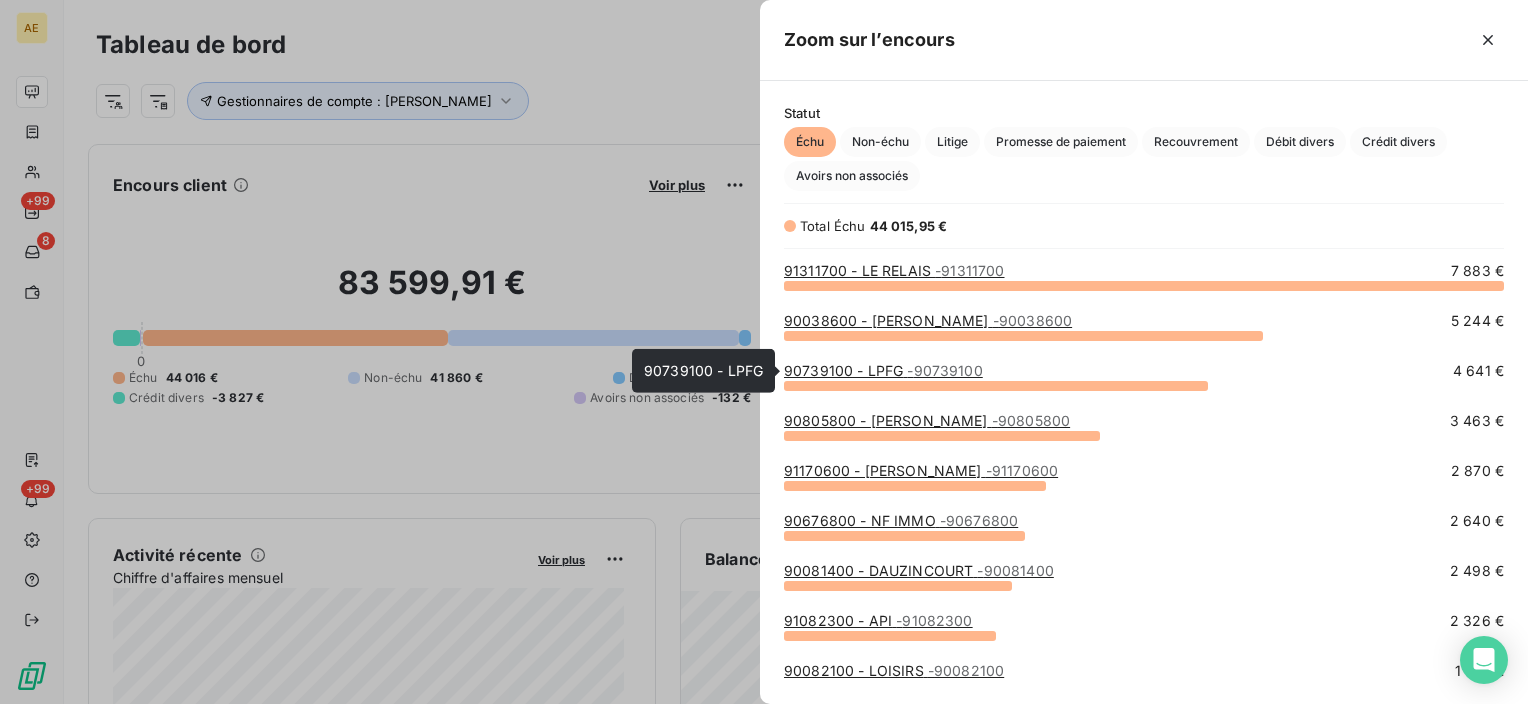 click on "90739100 - LPFG   -  90739100" at bounding box center [883, 370] 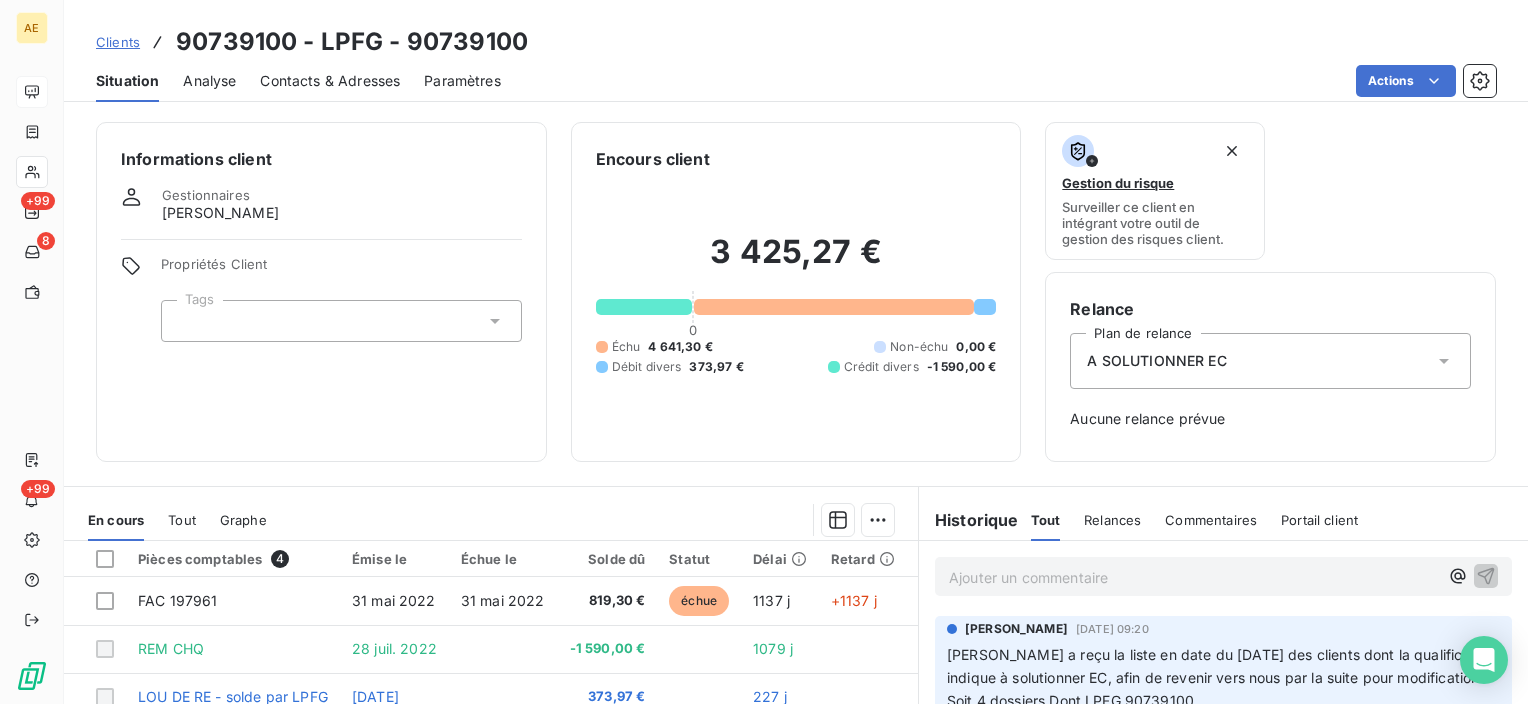 scroll, scrollTop: 100, scrollLeft: 0, axis: vertical 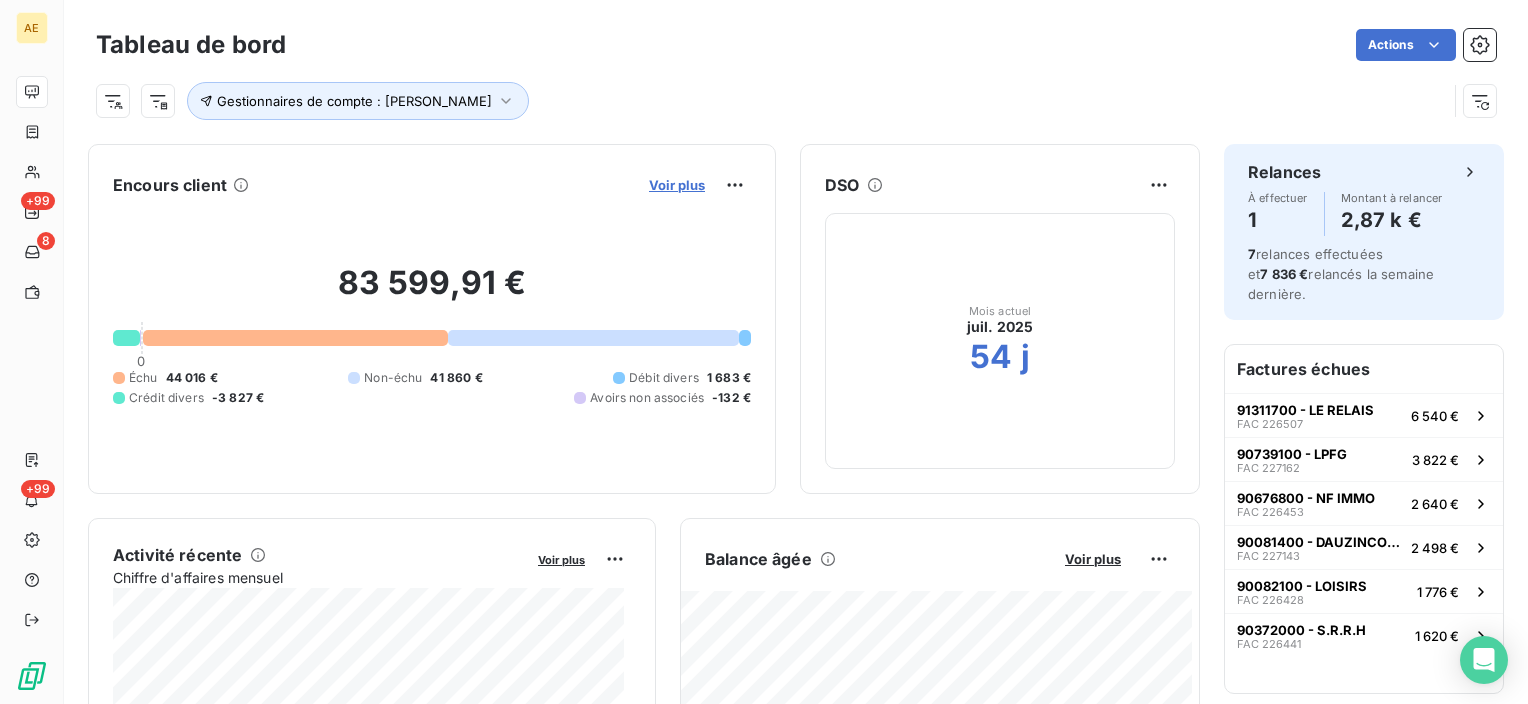 click on "Voir plus" at bounding box center [677, 185] 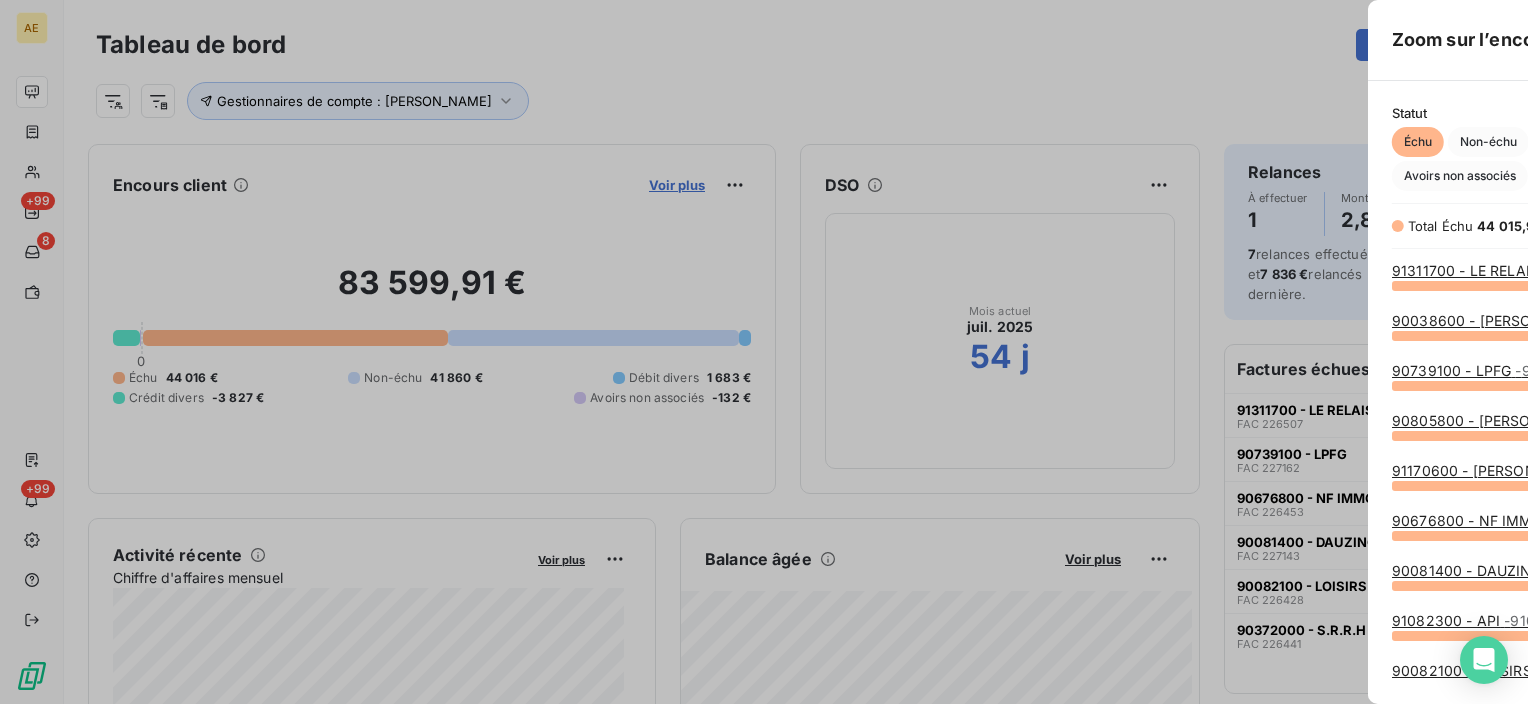 scroll, scrollTop: 16, scrollLeft: 16, axis: both 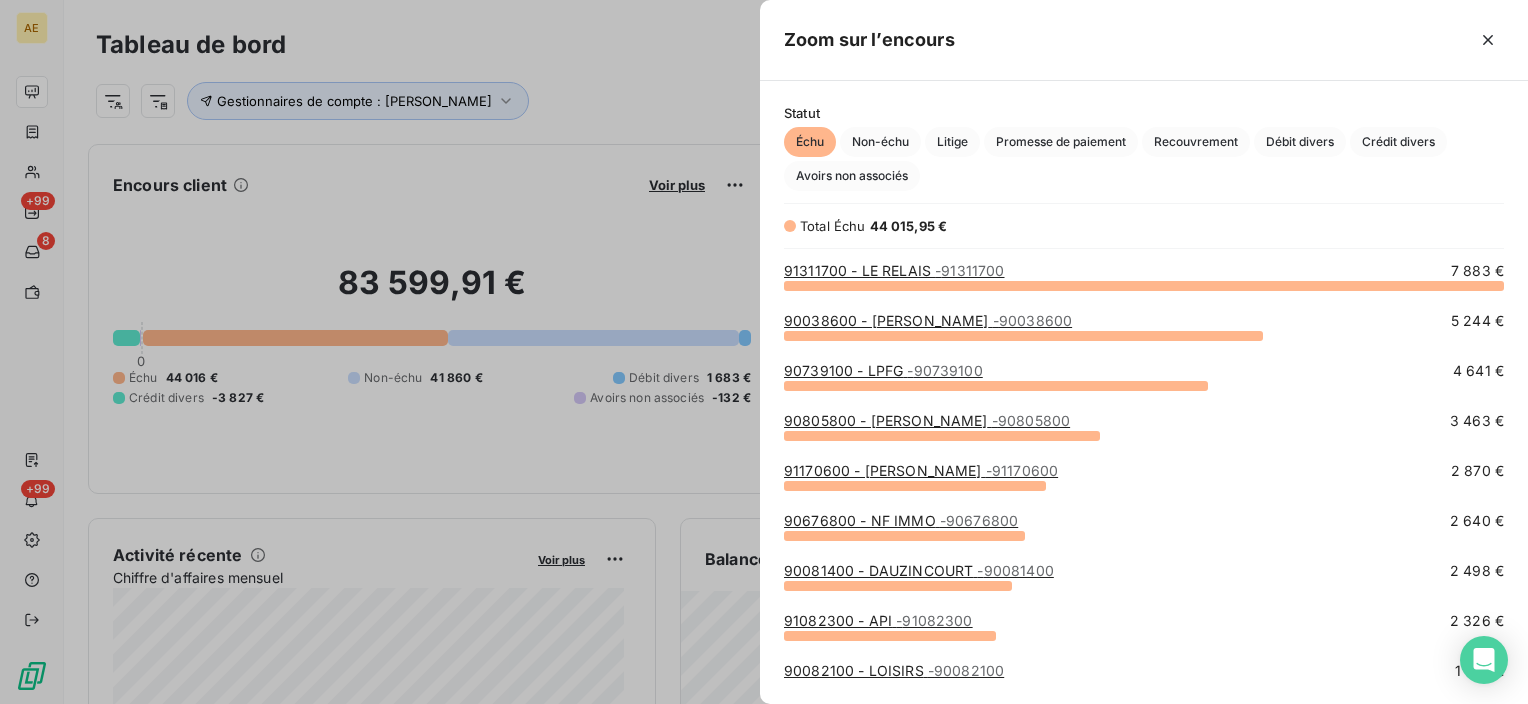 click on "90805800 - SEBASTIEN MANCEAU   -  90805800" at bounding box center [927, 420] 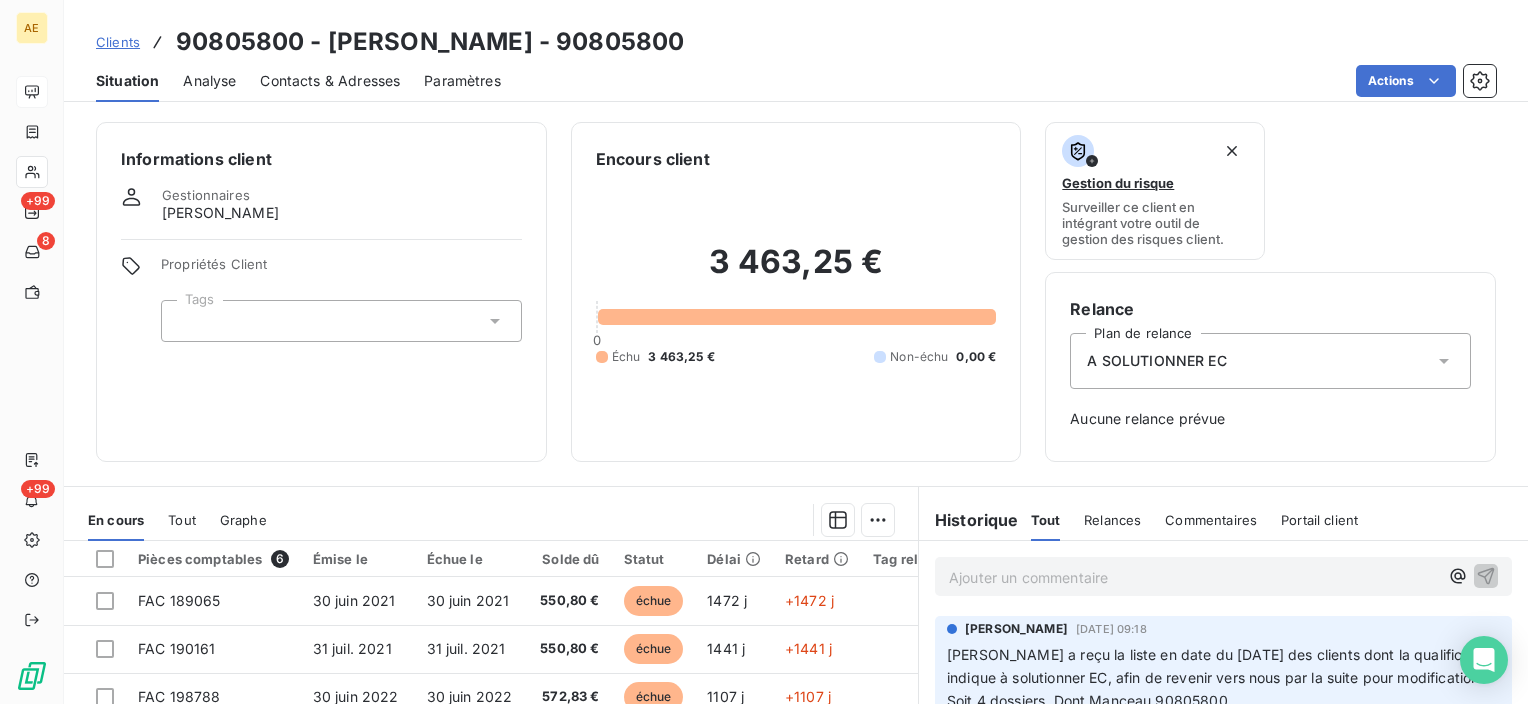 scroll, scrollTop: 200, scrollLeft: 0, axis: vertical 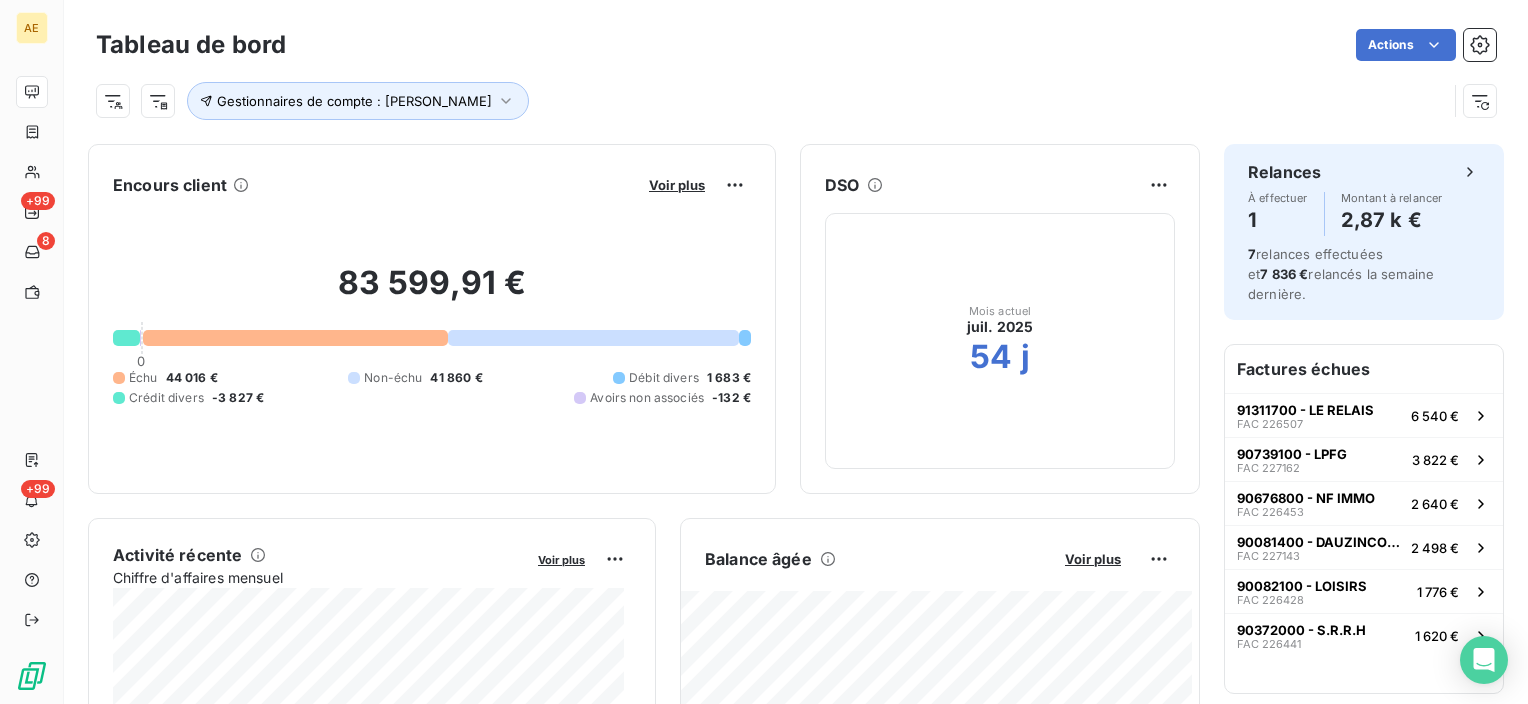 click on "Voir plus" at bounding box center [677, 185] 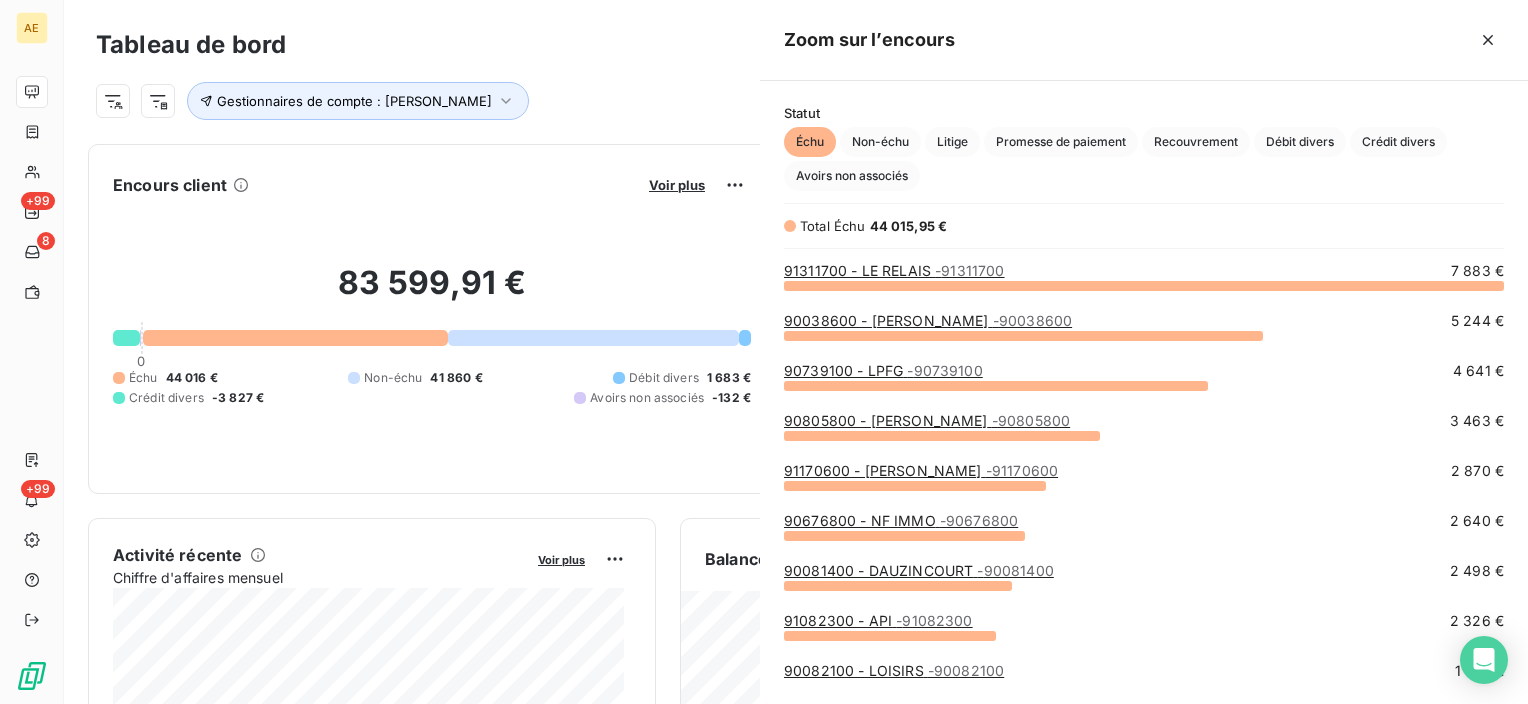 scroll, scrollTop: 16, scrollLeft: 16, axis: both 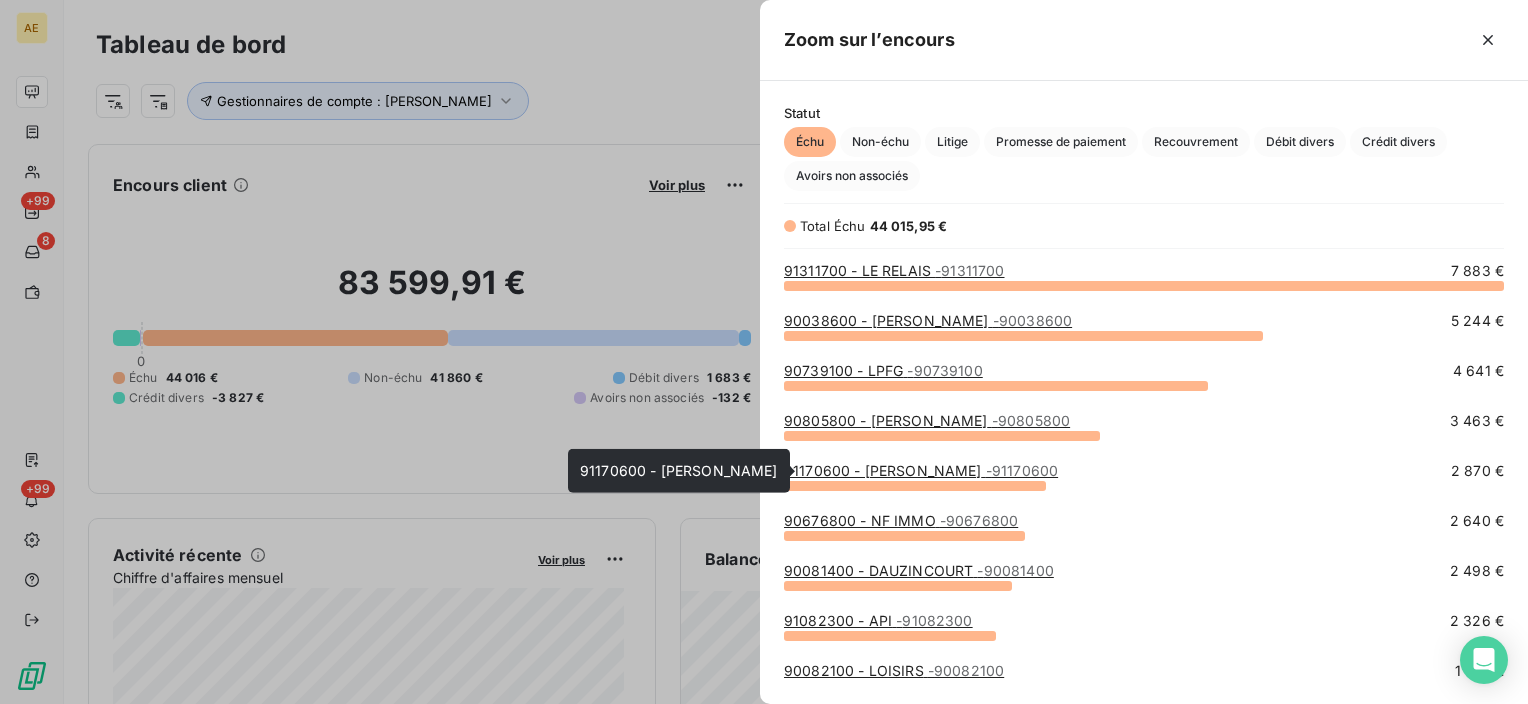 click on "91170600 - PITON LEMALE   -  91170600" at bounding box center (921, 470) 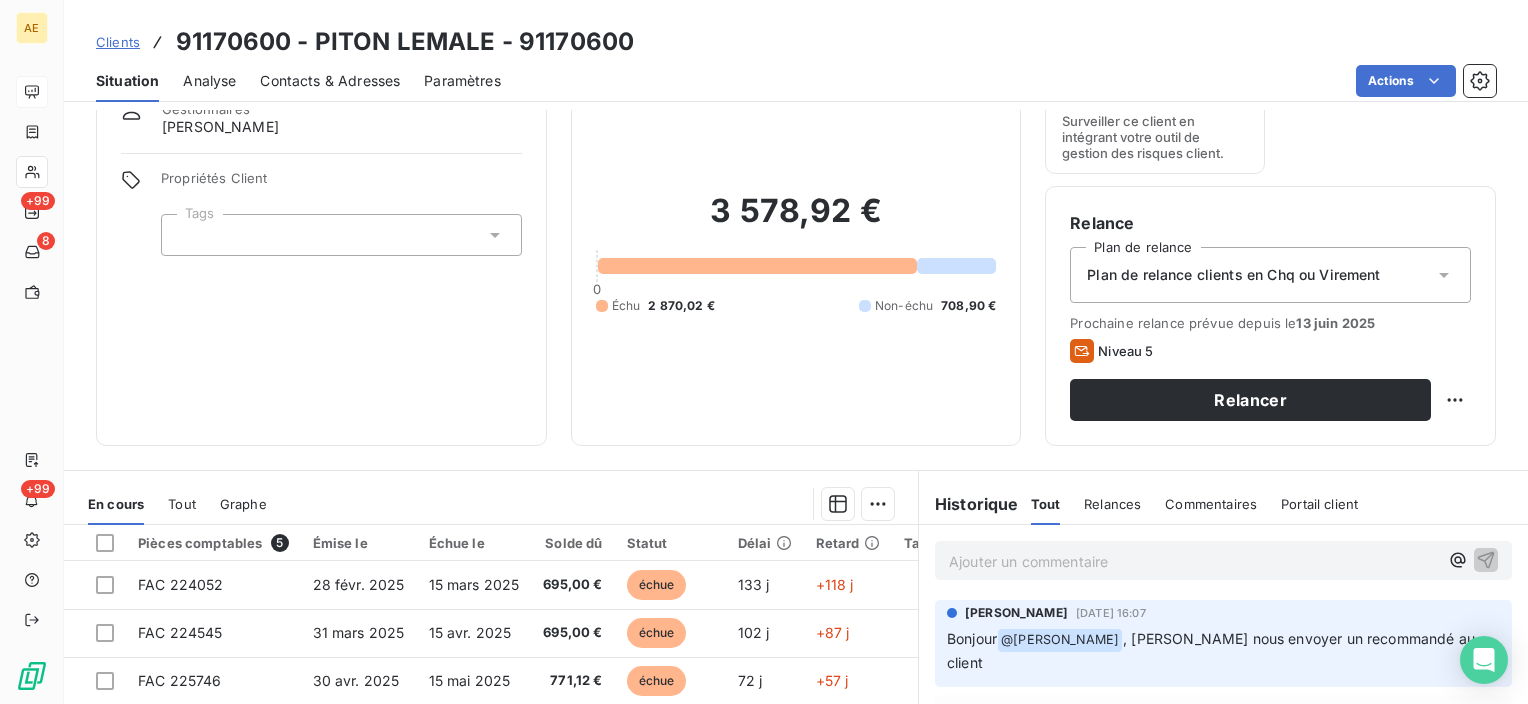 scroll, scrollTop: 200, scrollLeft: 0, axis: vertical 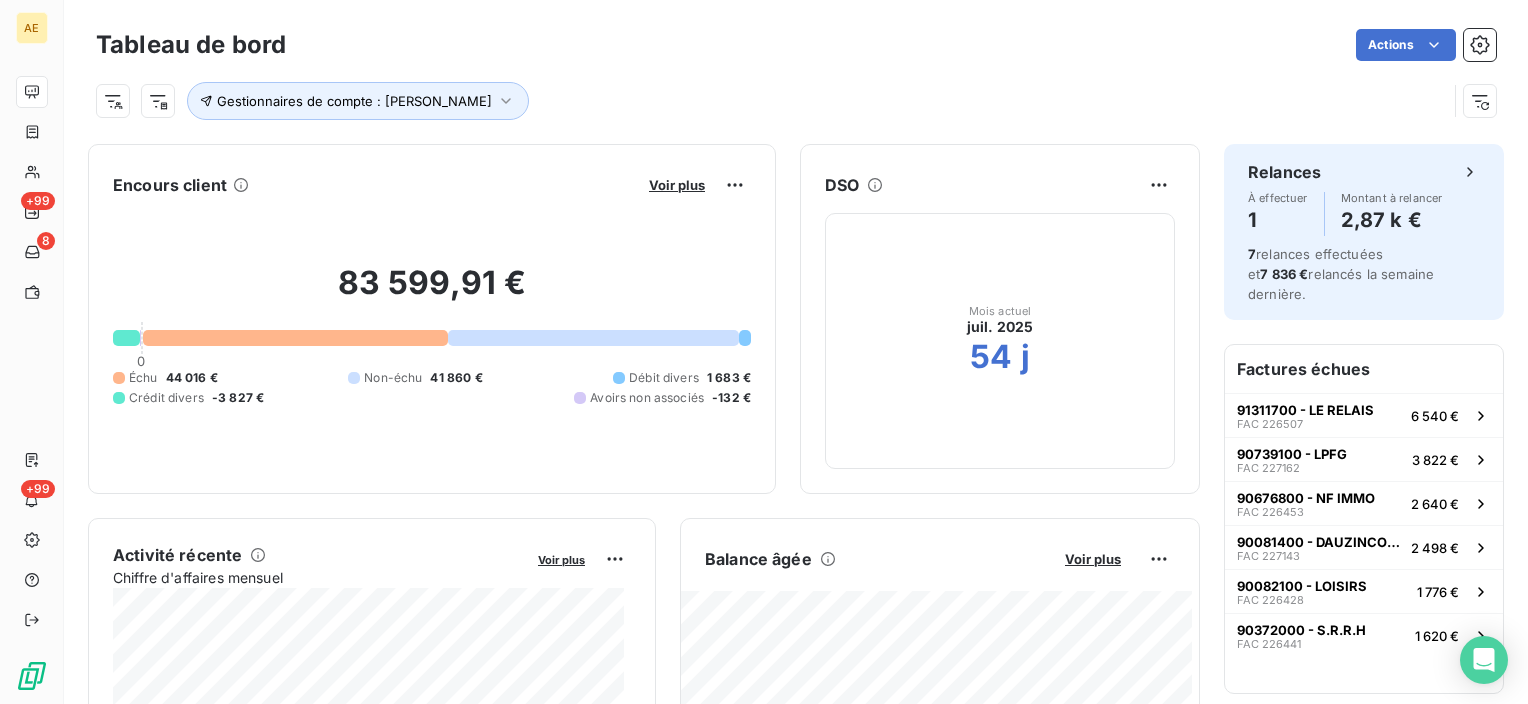 click on "Voir plus" at bounding box center [677, 185] 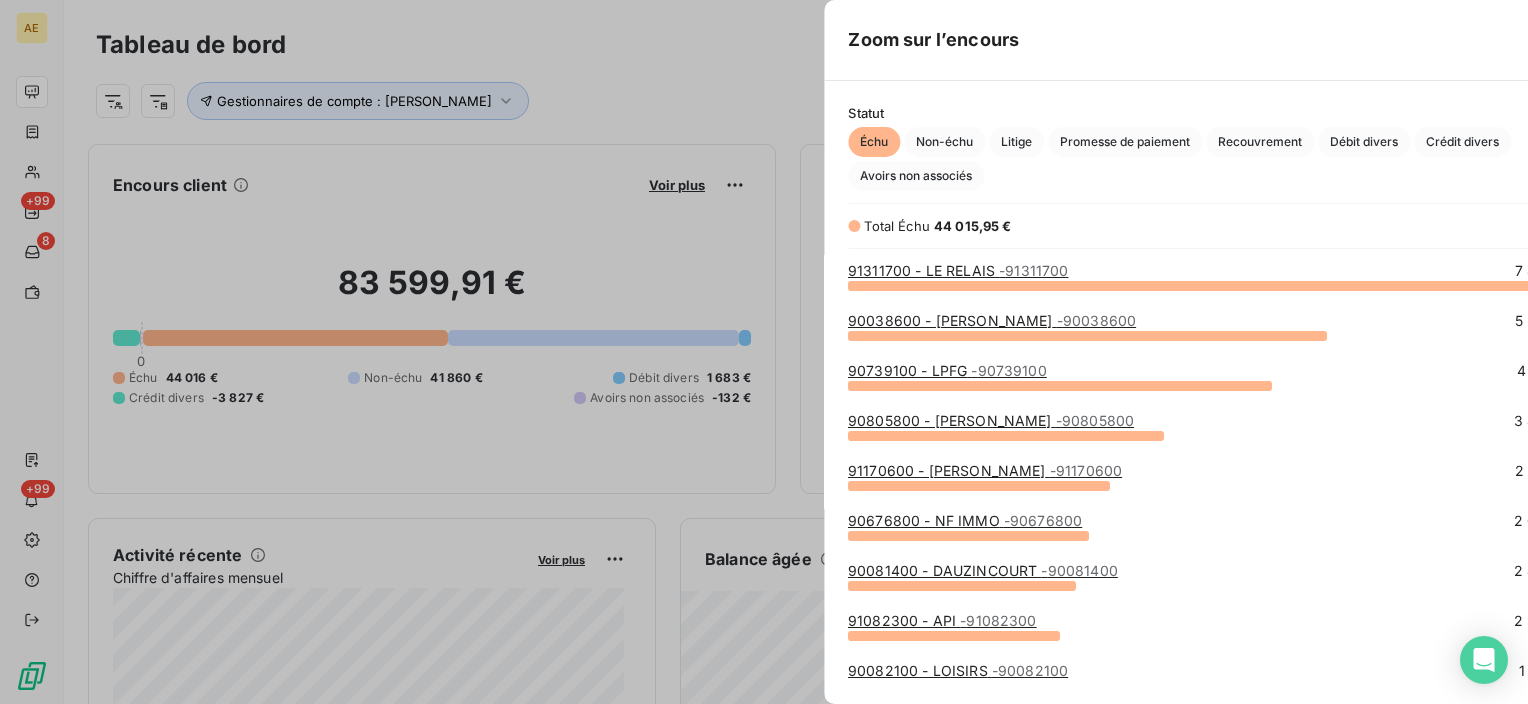scroll, scrollTop: 16, scrollLeft: 16, axis: both 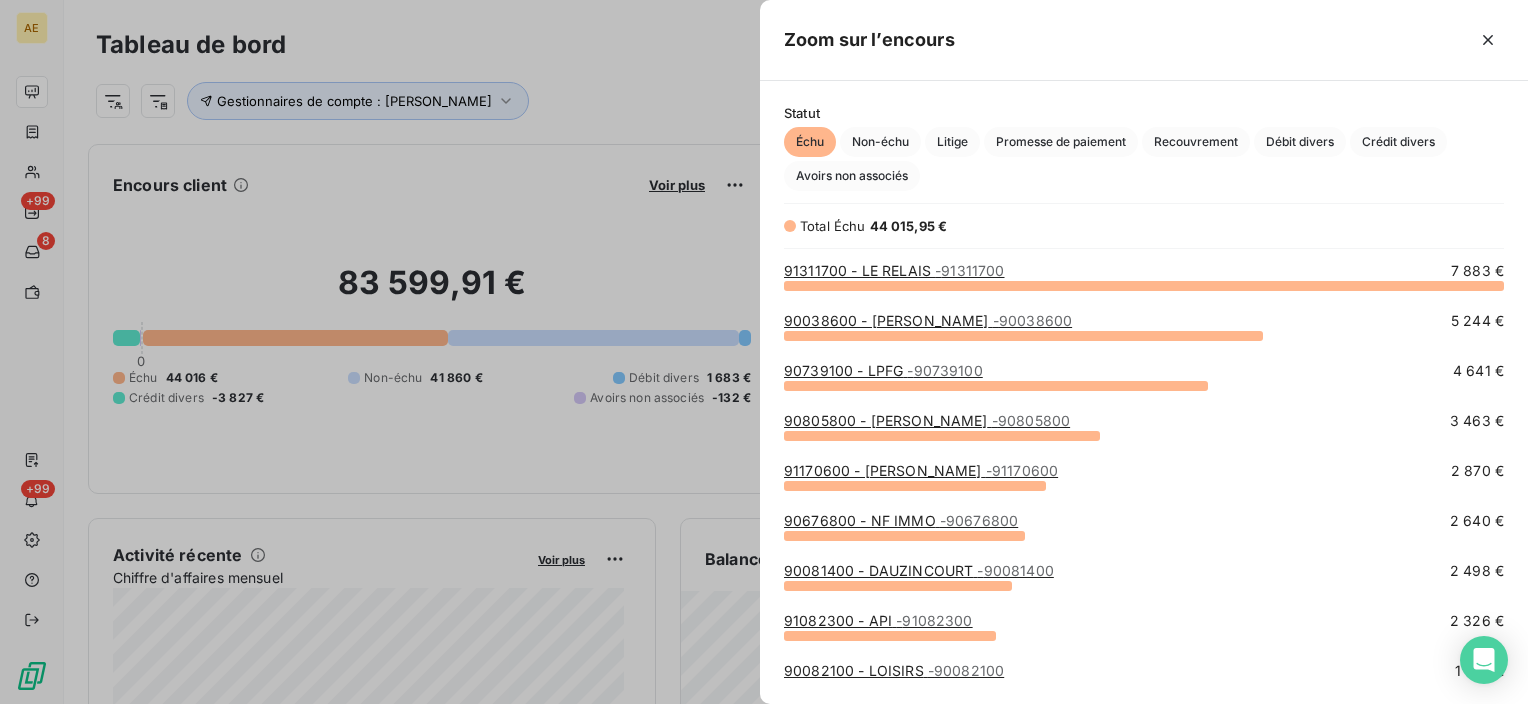 click on "90676800 - NF IMMO   -  90676800" at bounding box center [901, 520] 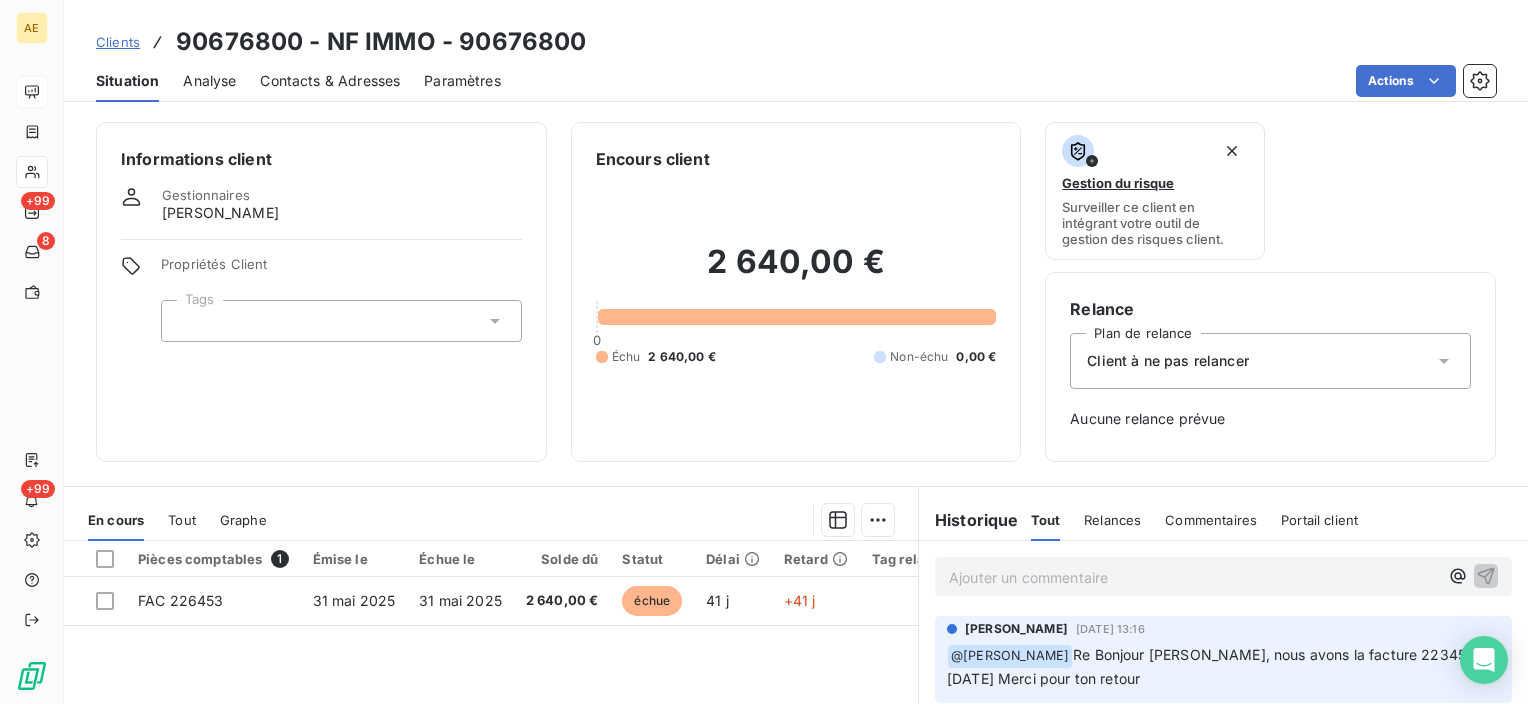 scroll, scrollTop: 100, scrollLeft: 0, axis: vertical 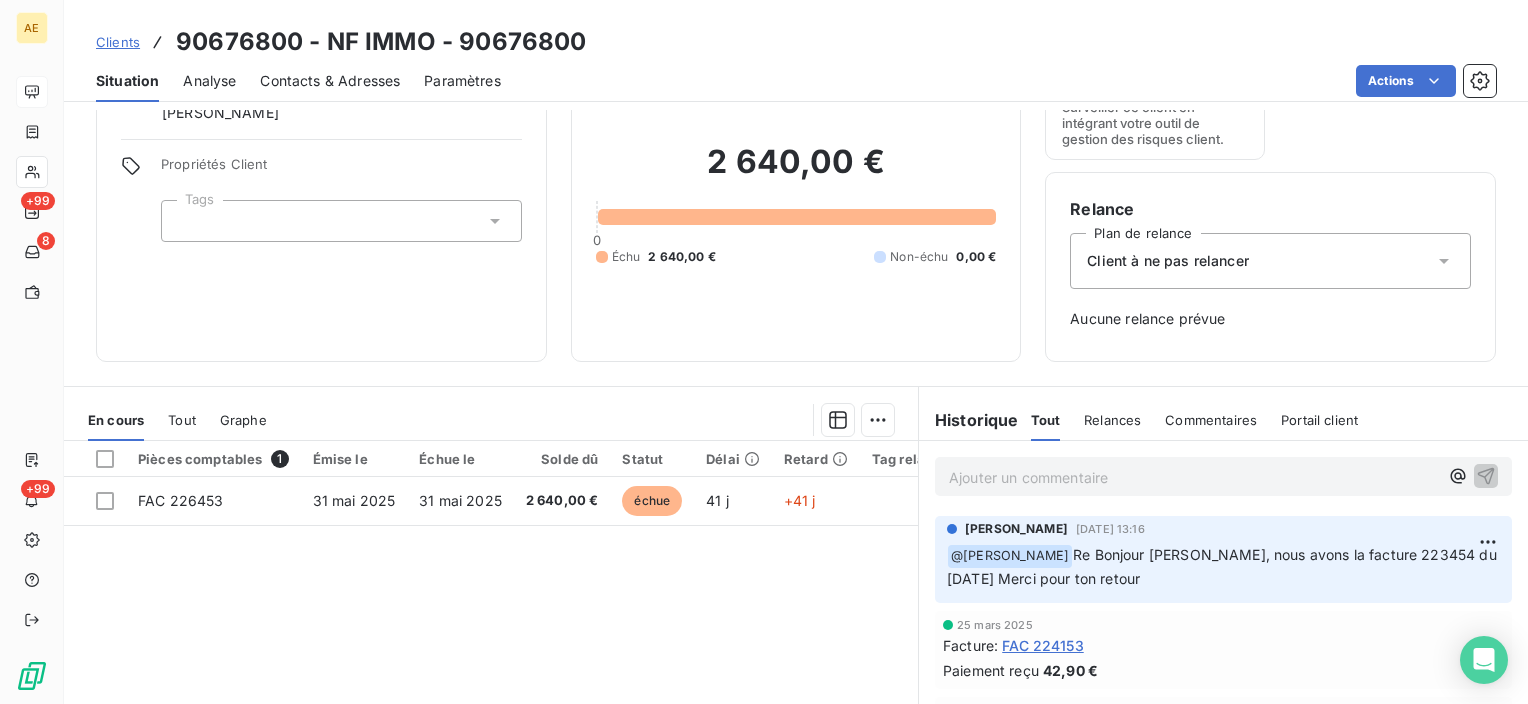 click on "Ajouter un commentaire ﻿" at bounding box center [1193, 477] 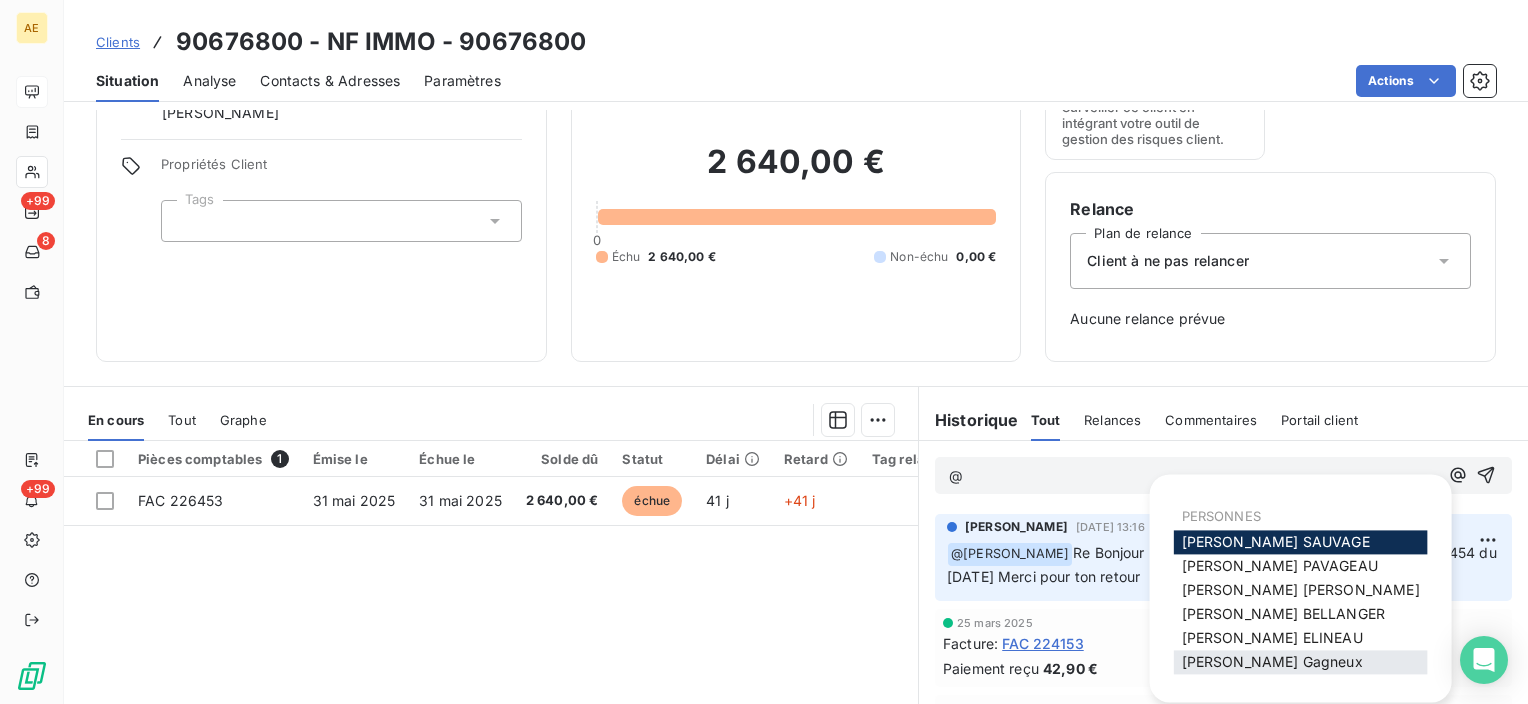 click on "Frédéric   Gagneux" at bounding box center (1272, 661) 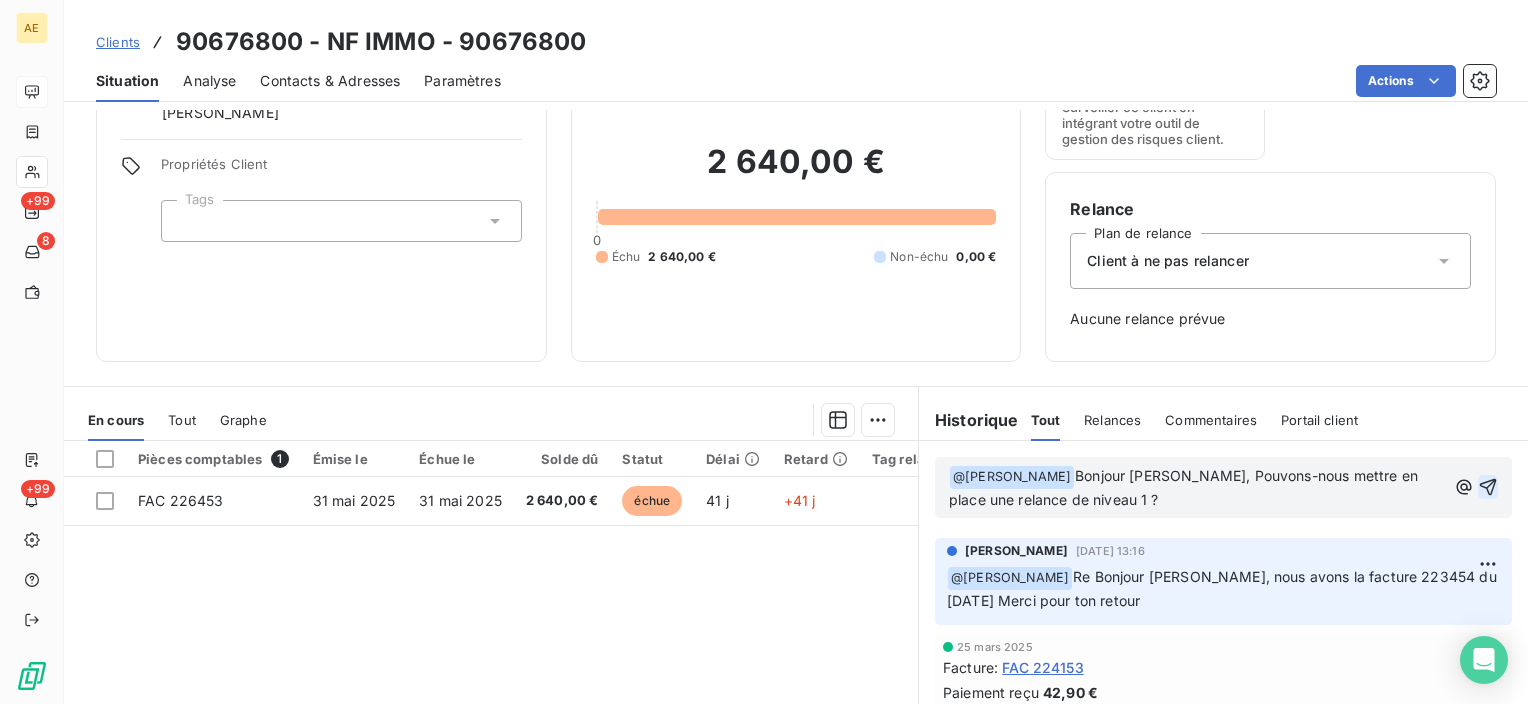 click 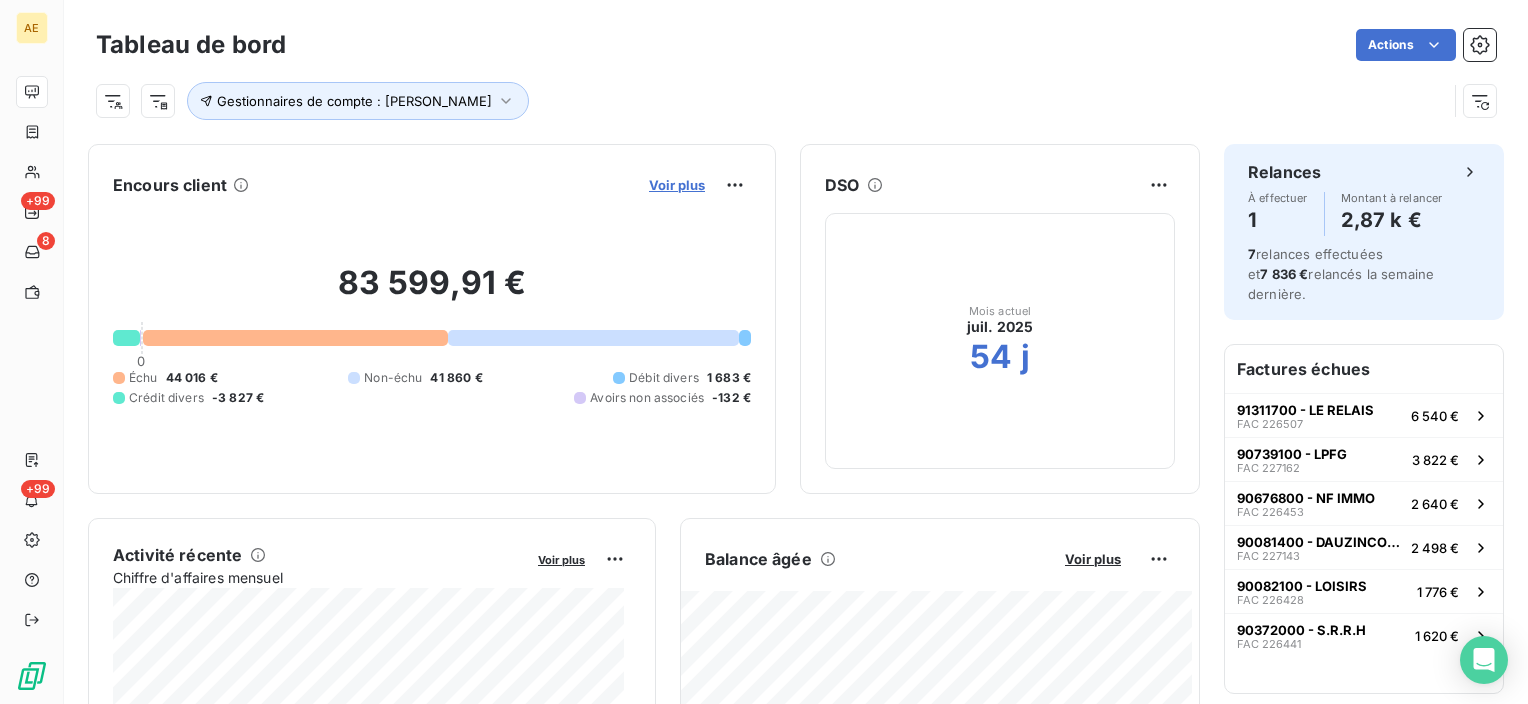 click on "Voir plus" at bounding box center [677, 185] 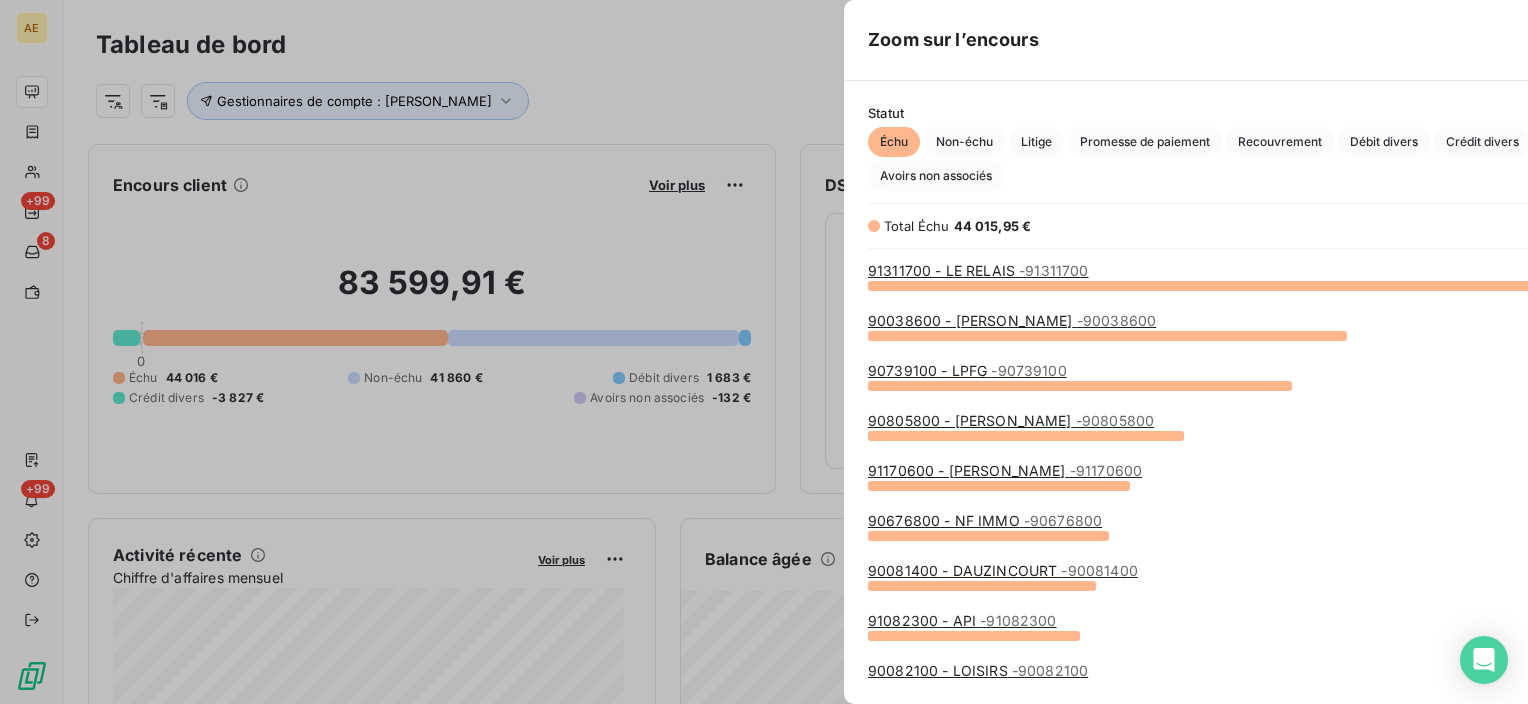 scroll, scrollTop: 16, scrollLeft: 16, axis: both 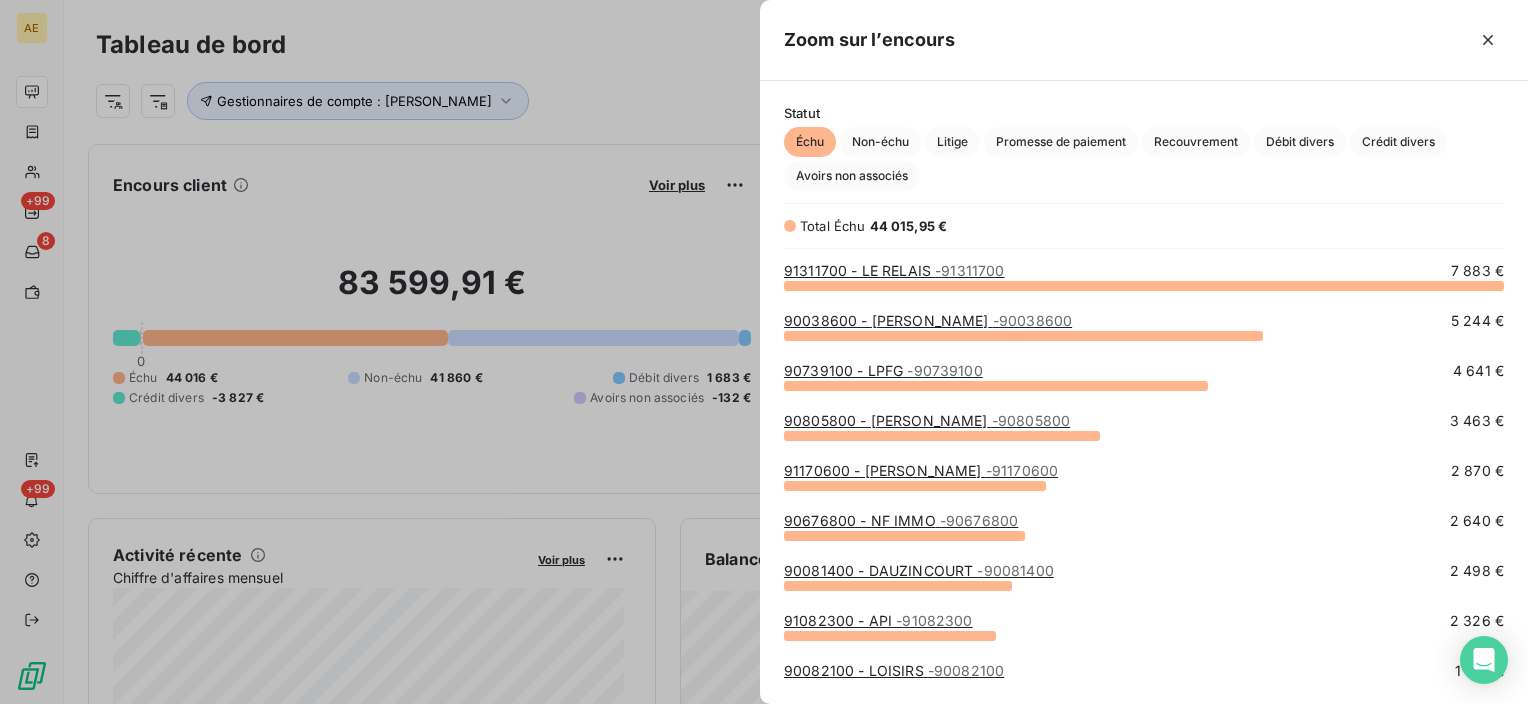 click on "90038600 - [PERSON_NAME]   -  90038600" at bounding box center (928, 320) 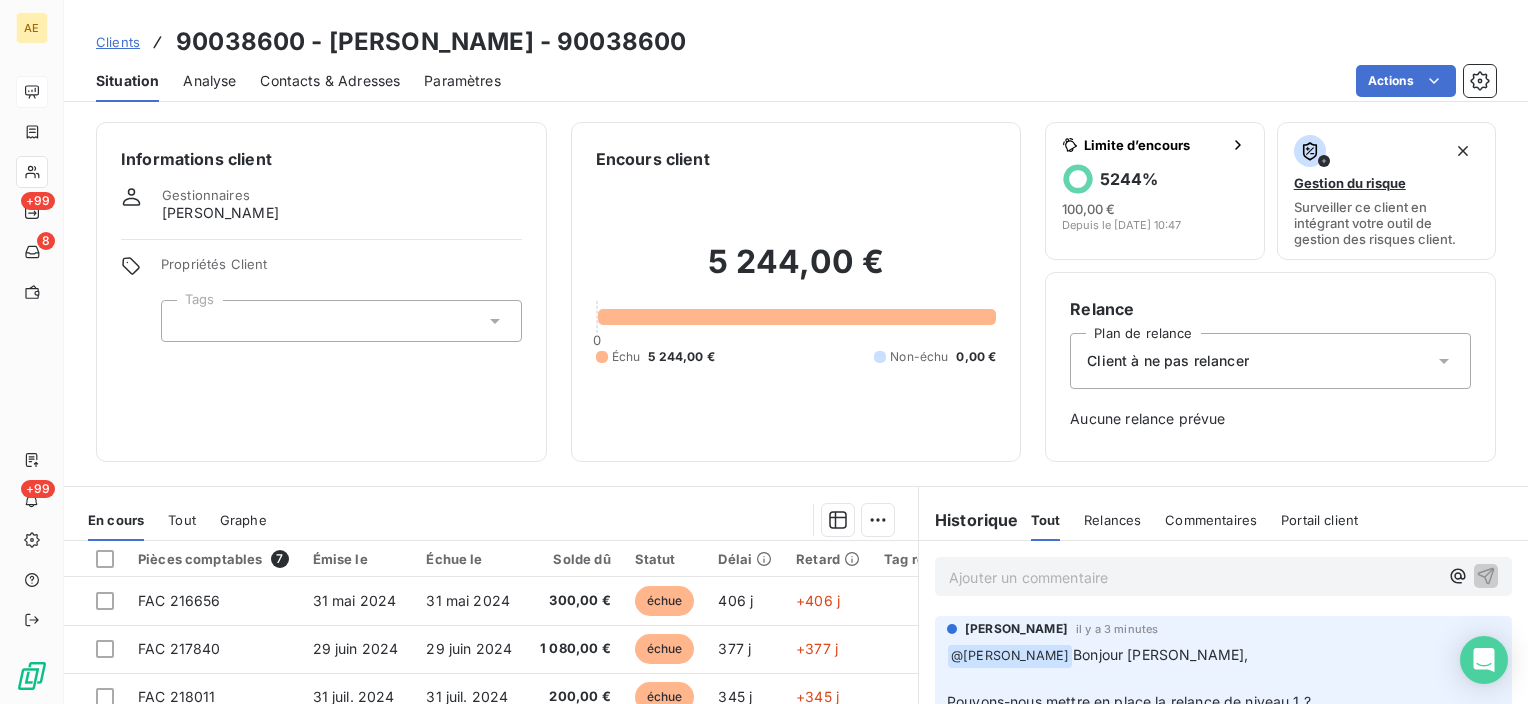 scroll, scrollTop: 100, scrollLeft: 0, axis: vertical 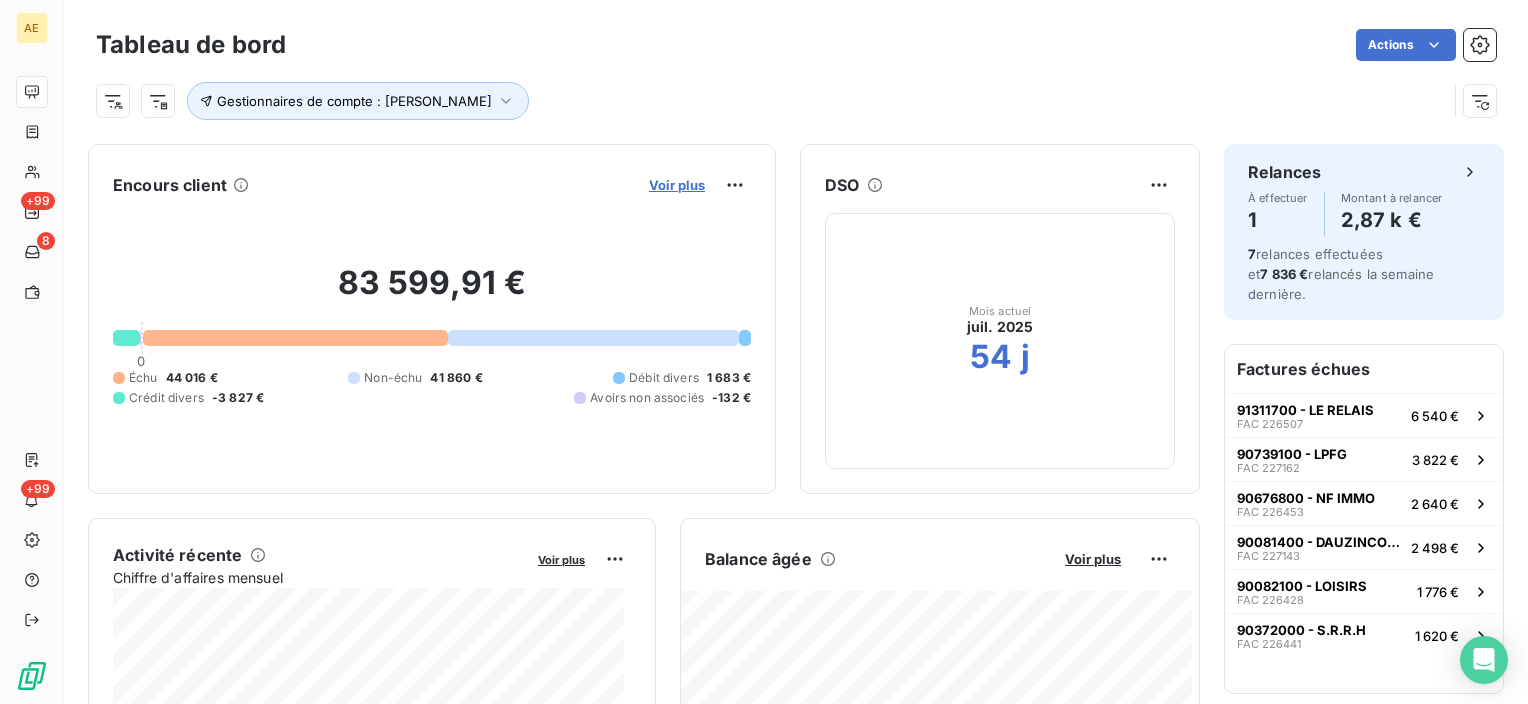 click on "Voir plus" at bounding box center [677, 185] 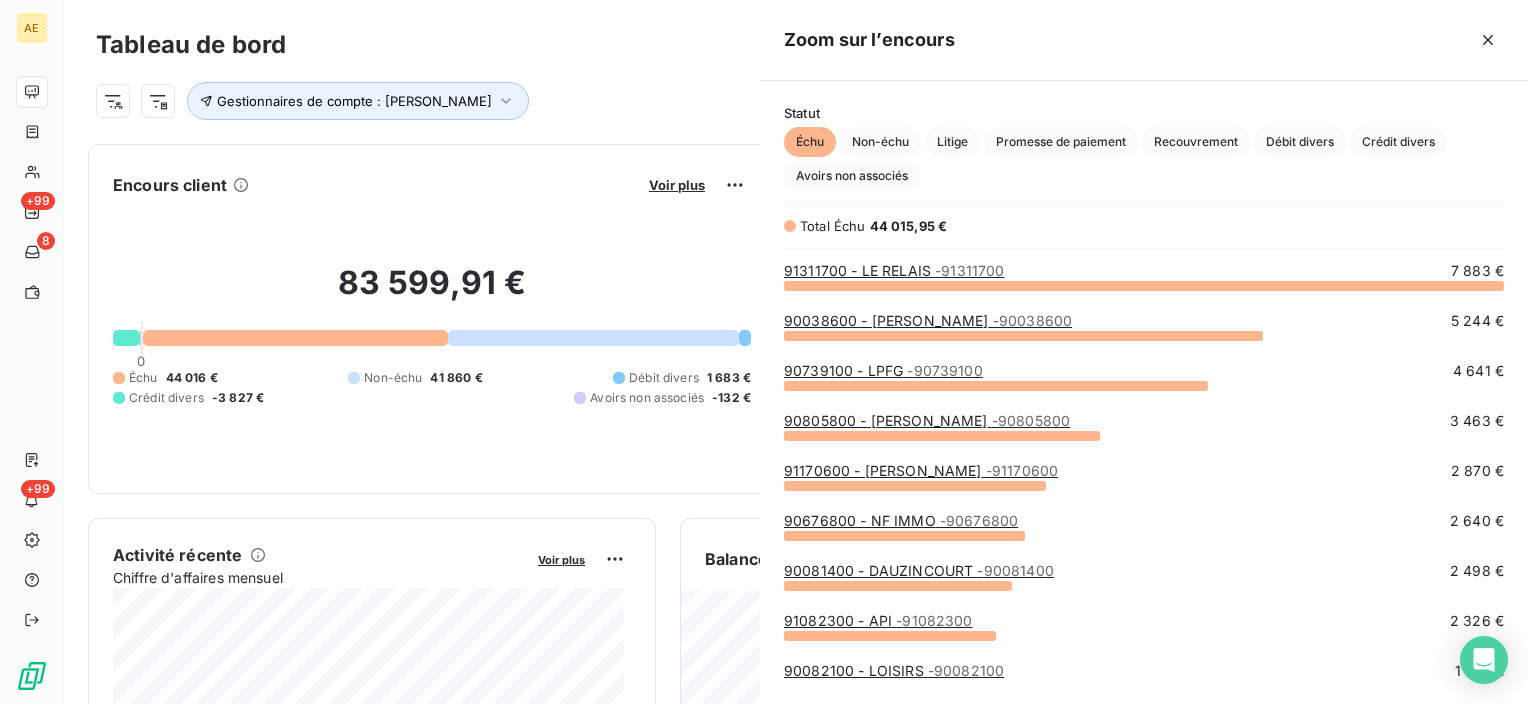 scroll, scrollTop: 16, scrollLeft: 16, axis: both 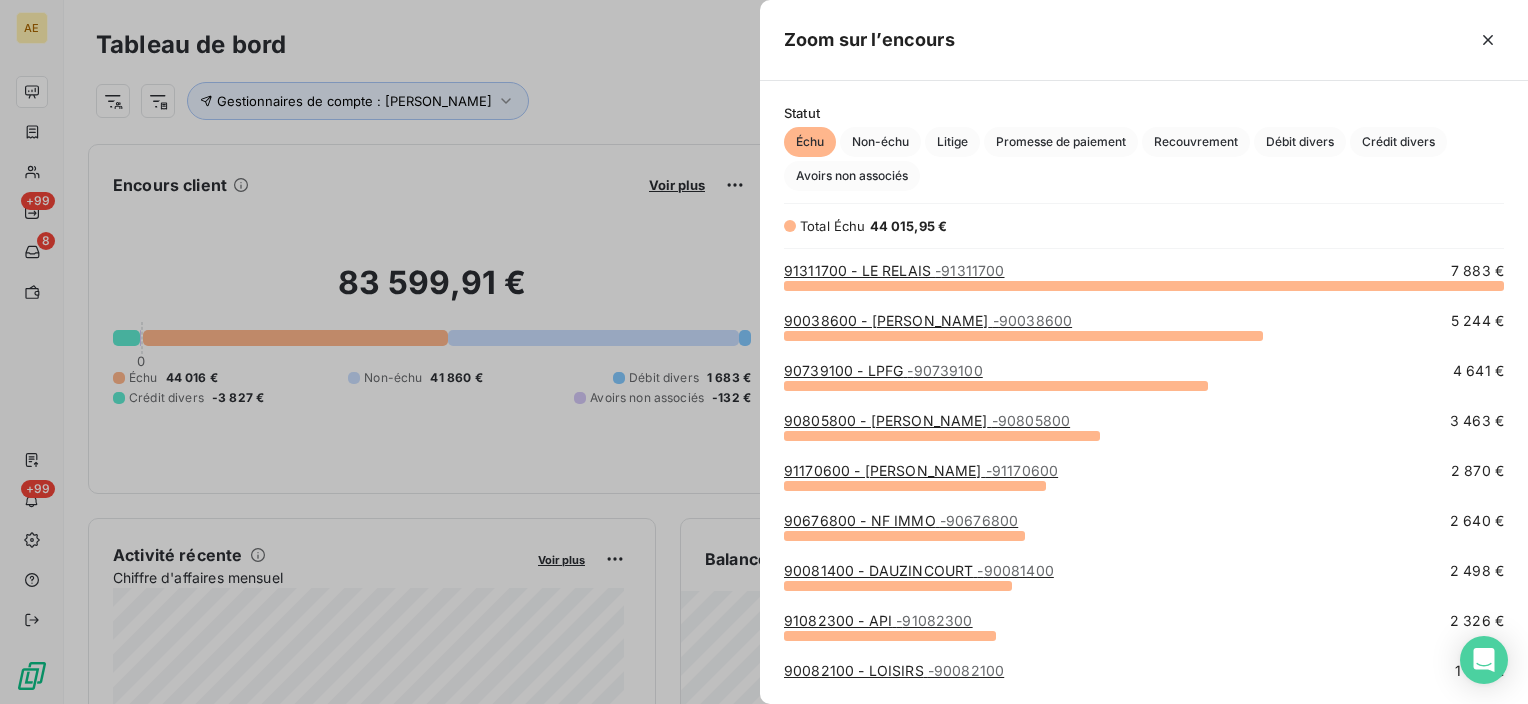 click on "91170600 - PITON LEMALE   -  91170600" at bounding box center [921, 470] 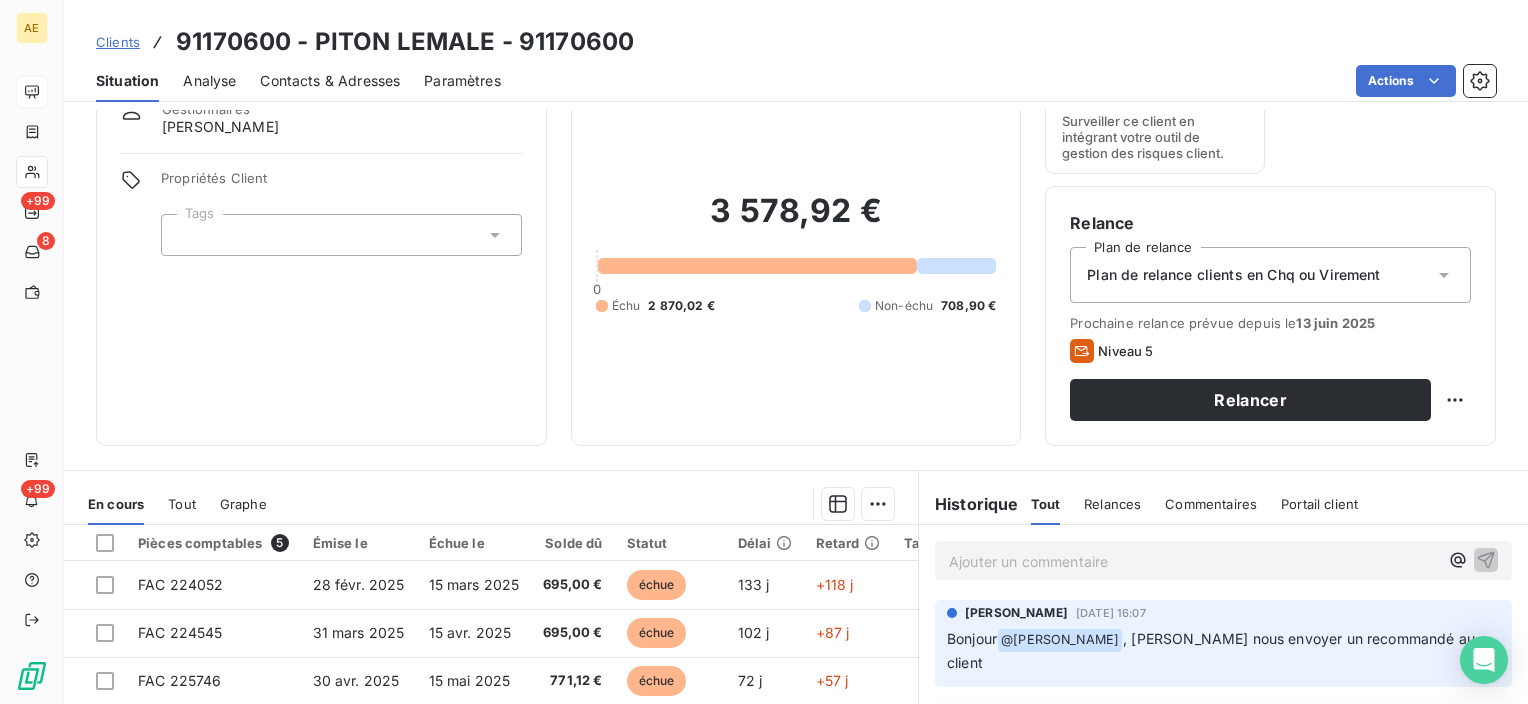 scroll, scrollTop: 200, scrollLeft: 0, axis: vertical 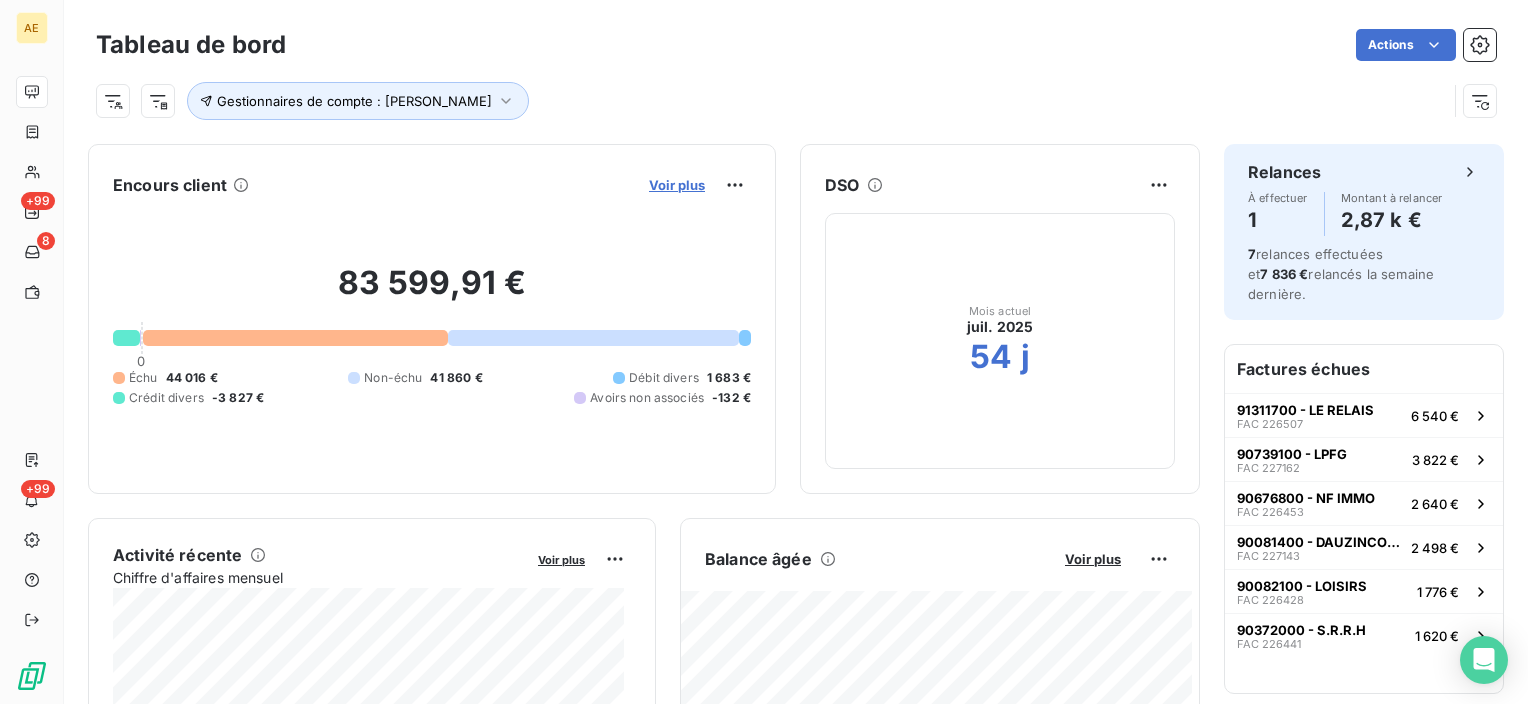 click on "Voir plus" at bounding box center (677, 185) 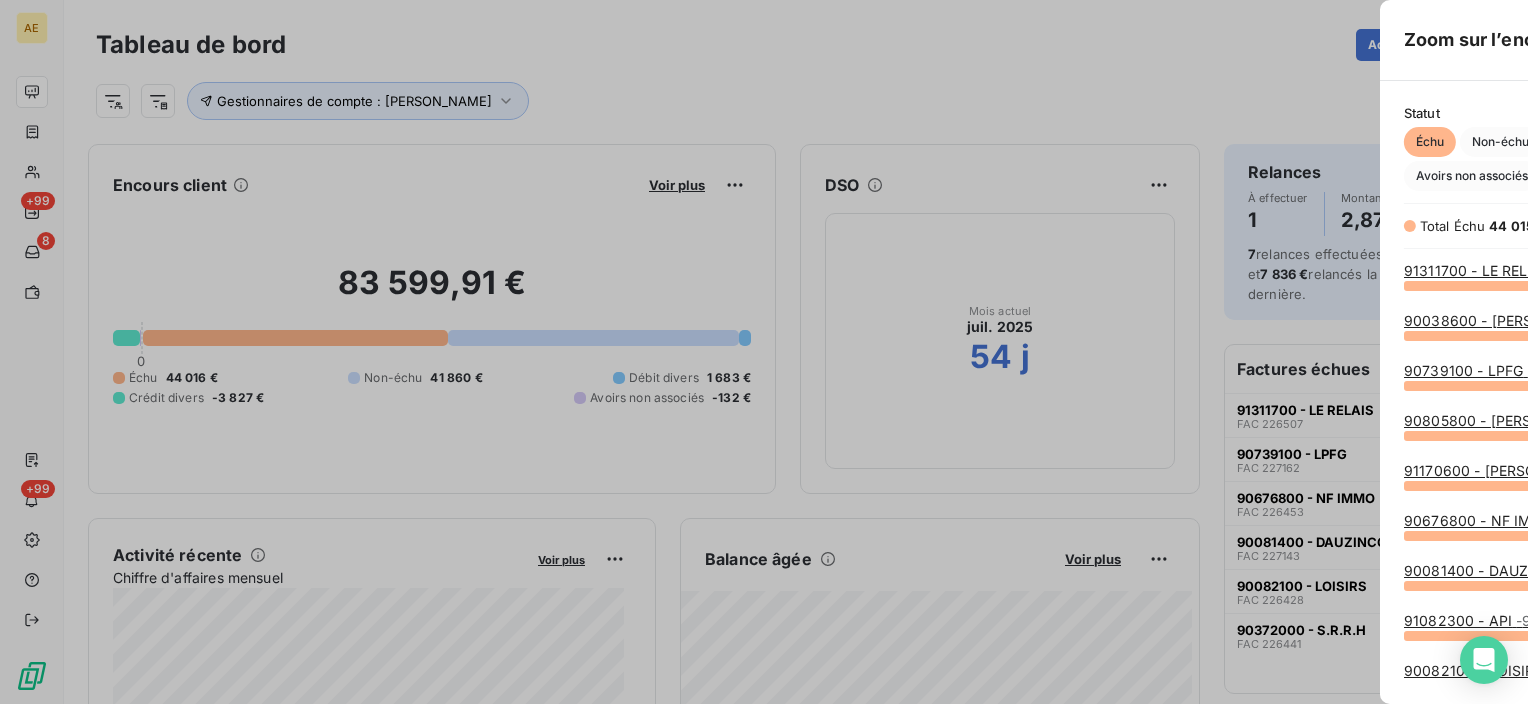 scroll, scrollTop: 16, scrollLeft: 16, axis: both 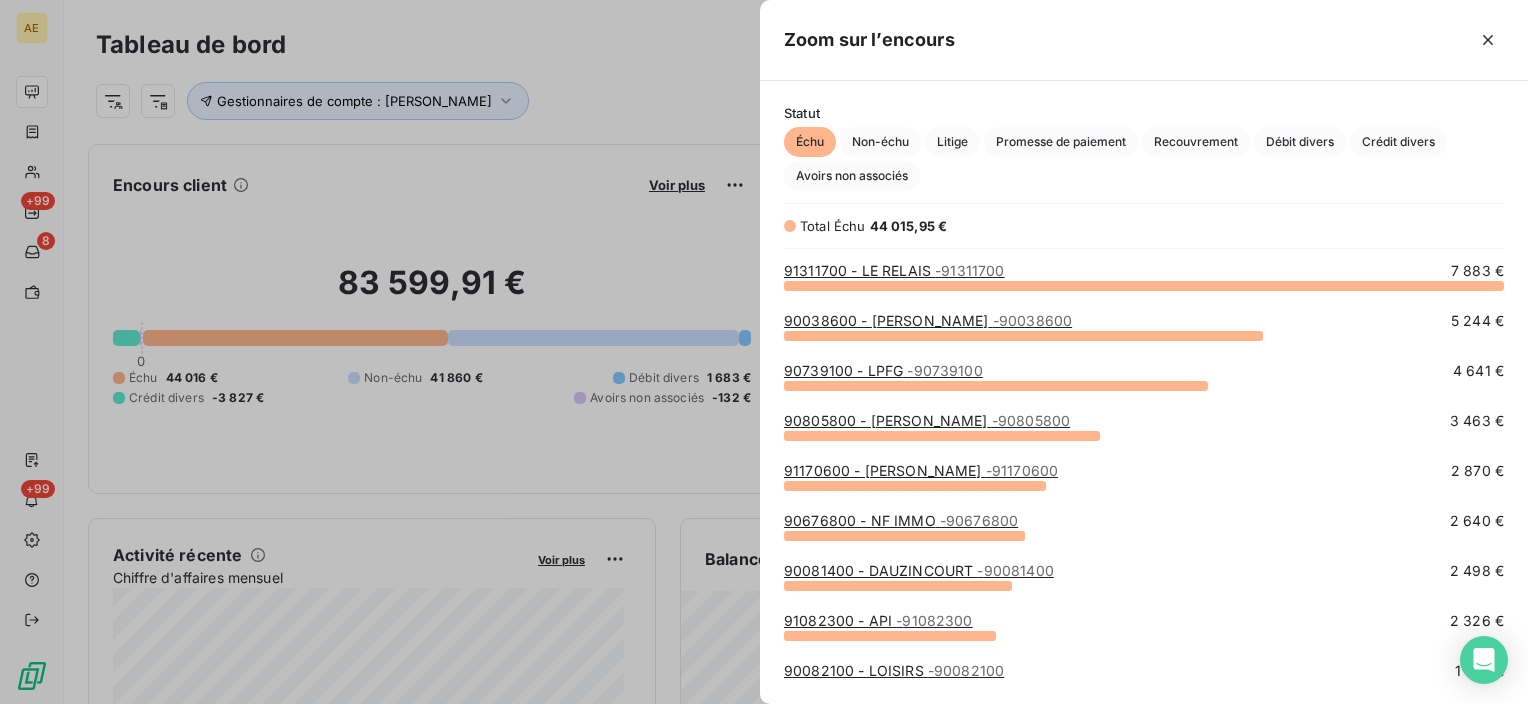 click on "90081400 - DAUZINCOURT   -  90081400" at bounding box center [919, 570] 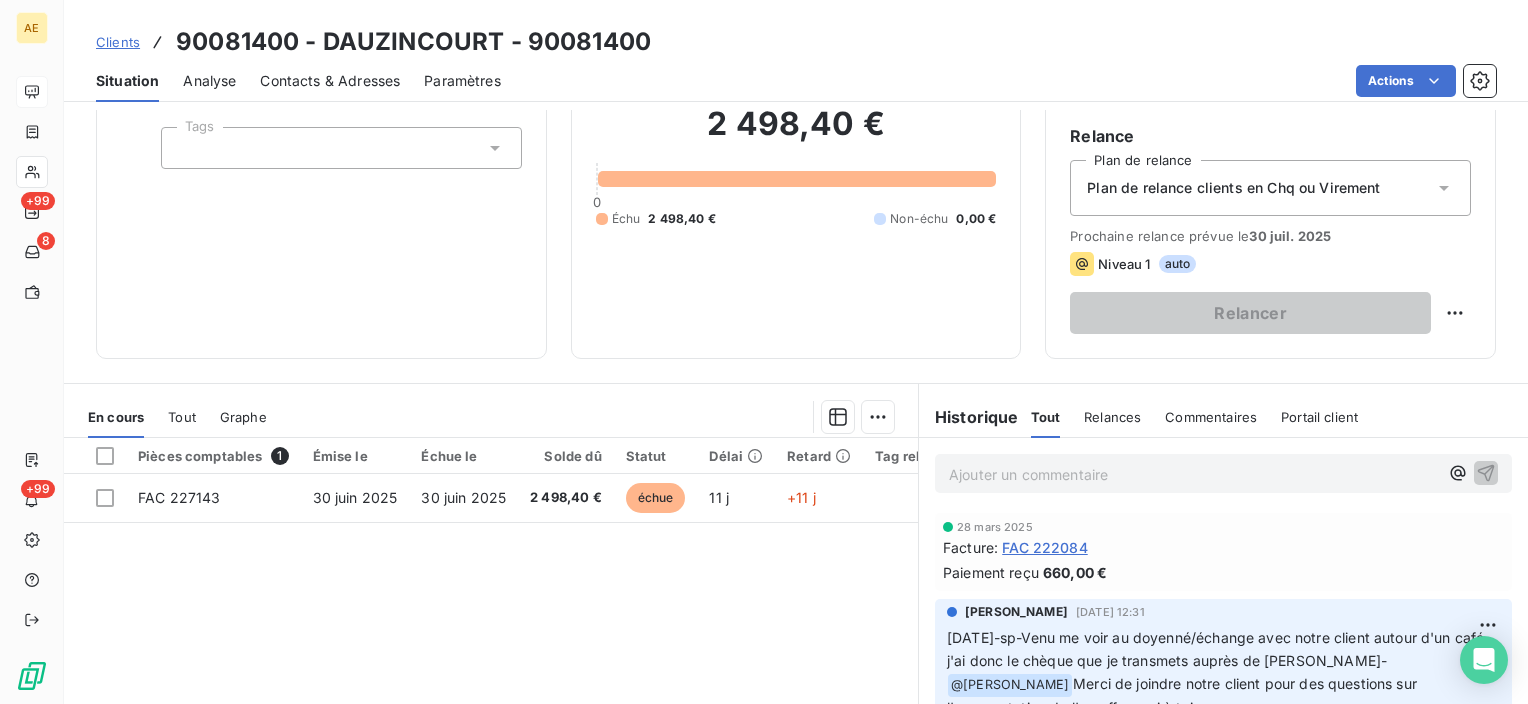 scroll, scrollTop: 200, scrollLeft: 0, axis: vertical 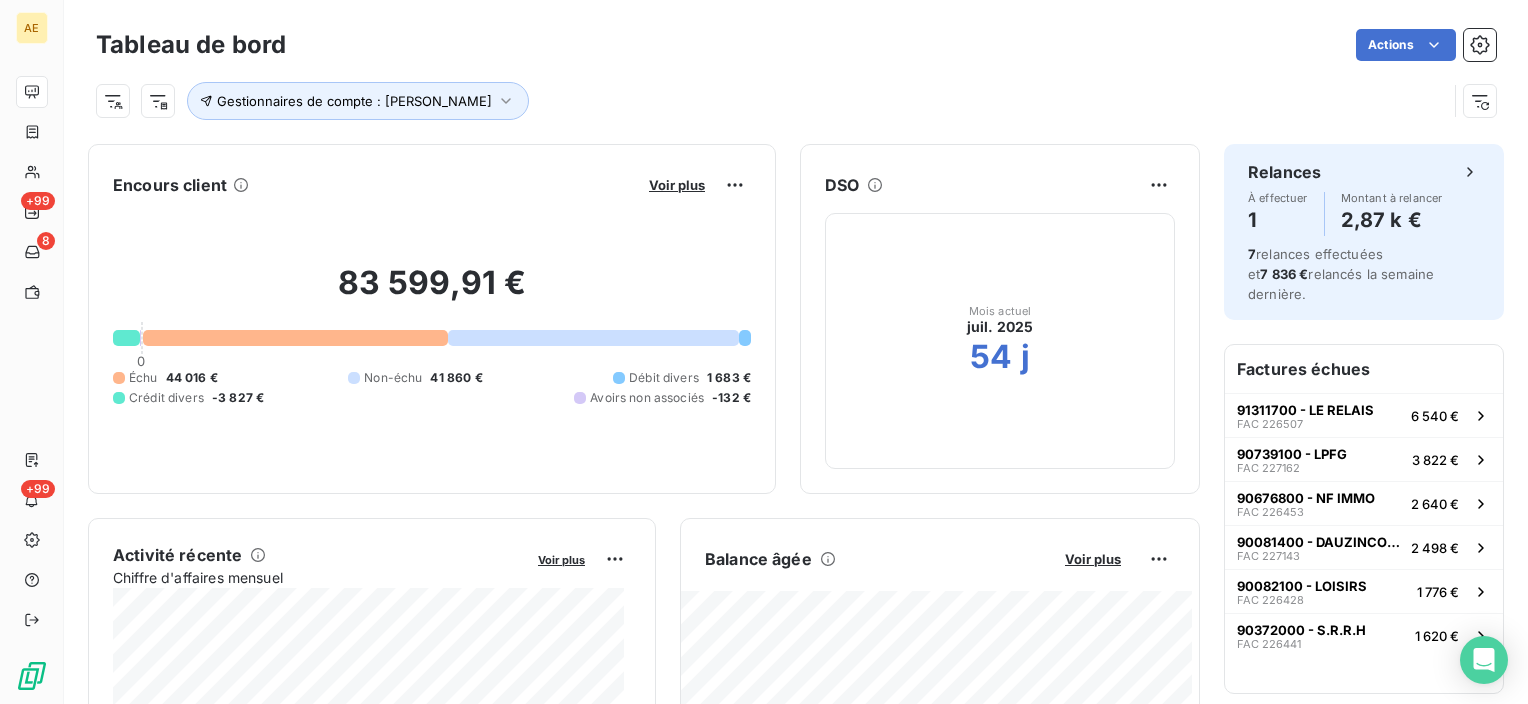 click on "Voir plus" at bounding box center [677, 185] 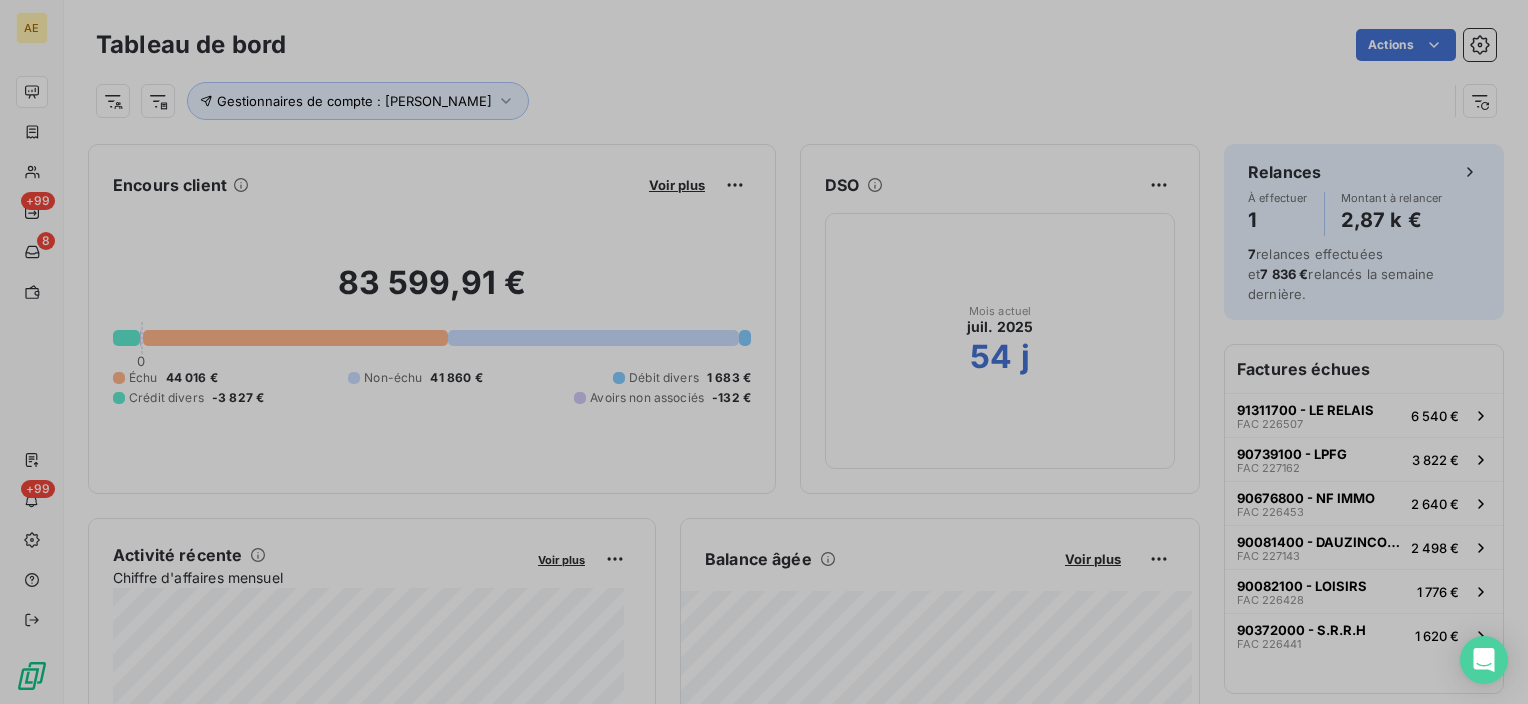 scroll, scrollTop: 688, scrollLeft: 752, axis: both 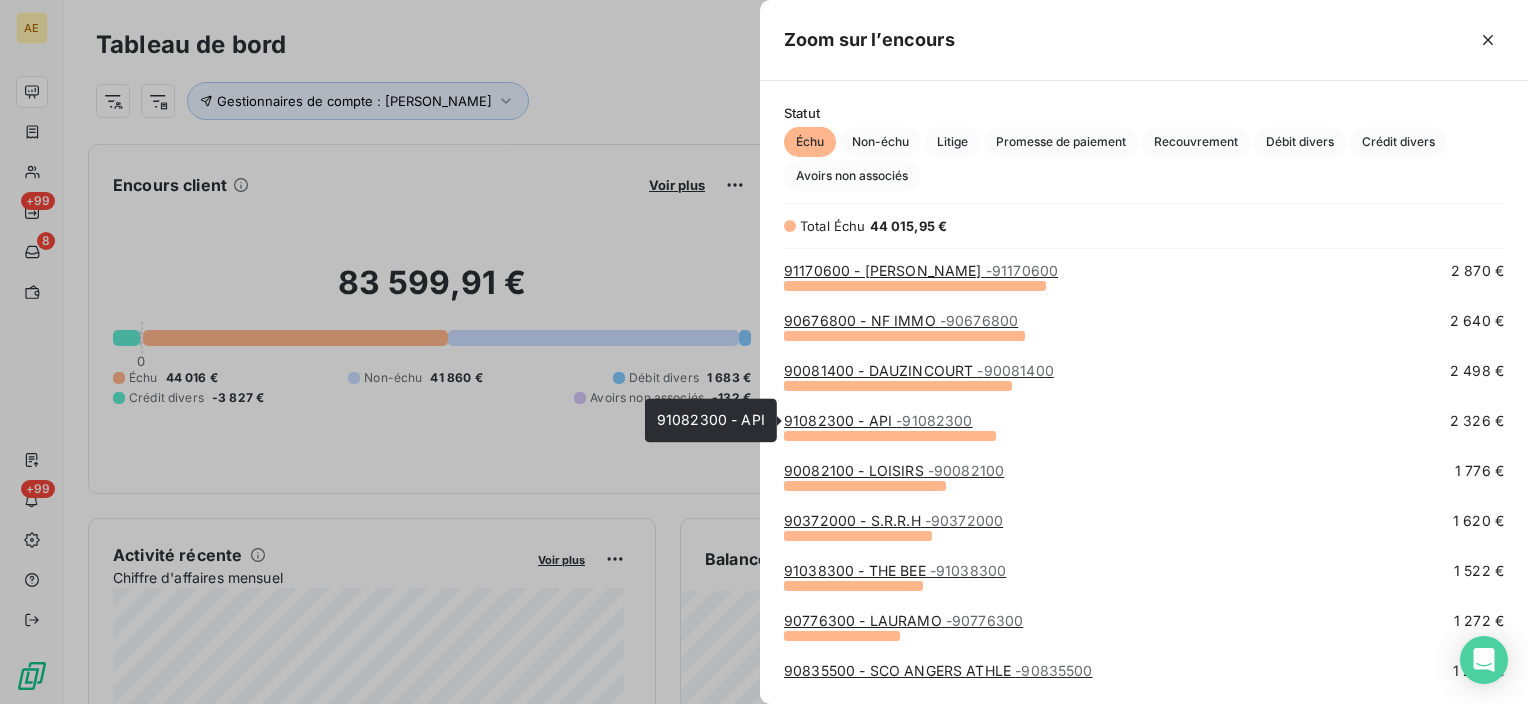 click on "-  91082300" at bounding box center [934, 420] 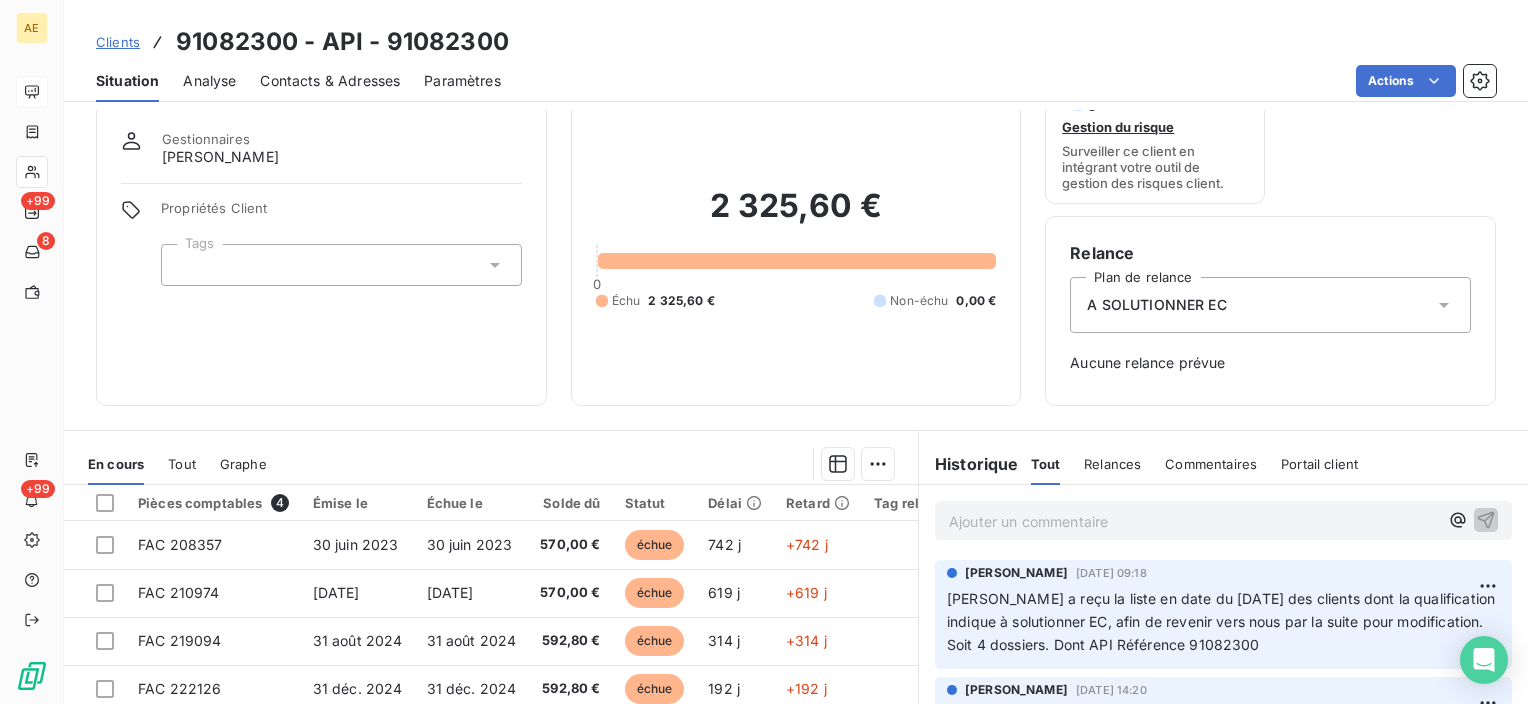 scroll, scrollTop: 100, scrollLeft: 0, axis: vertical 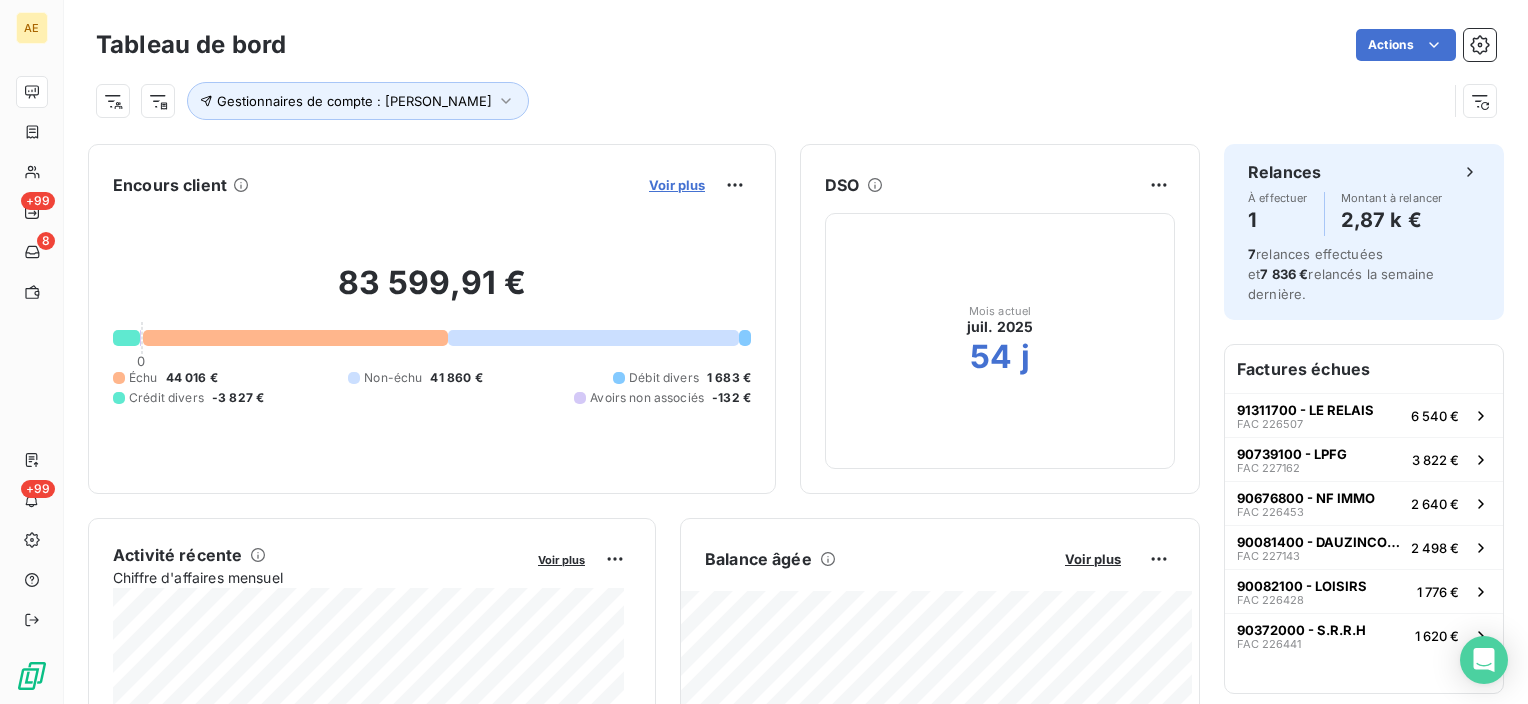 click on "Voir plus" at bounding box center [677, 185] 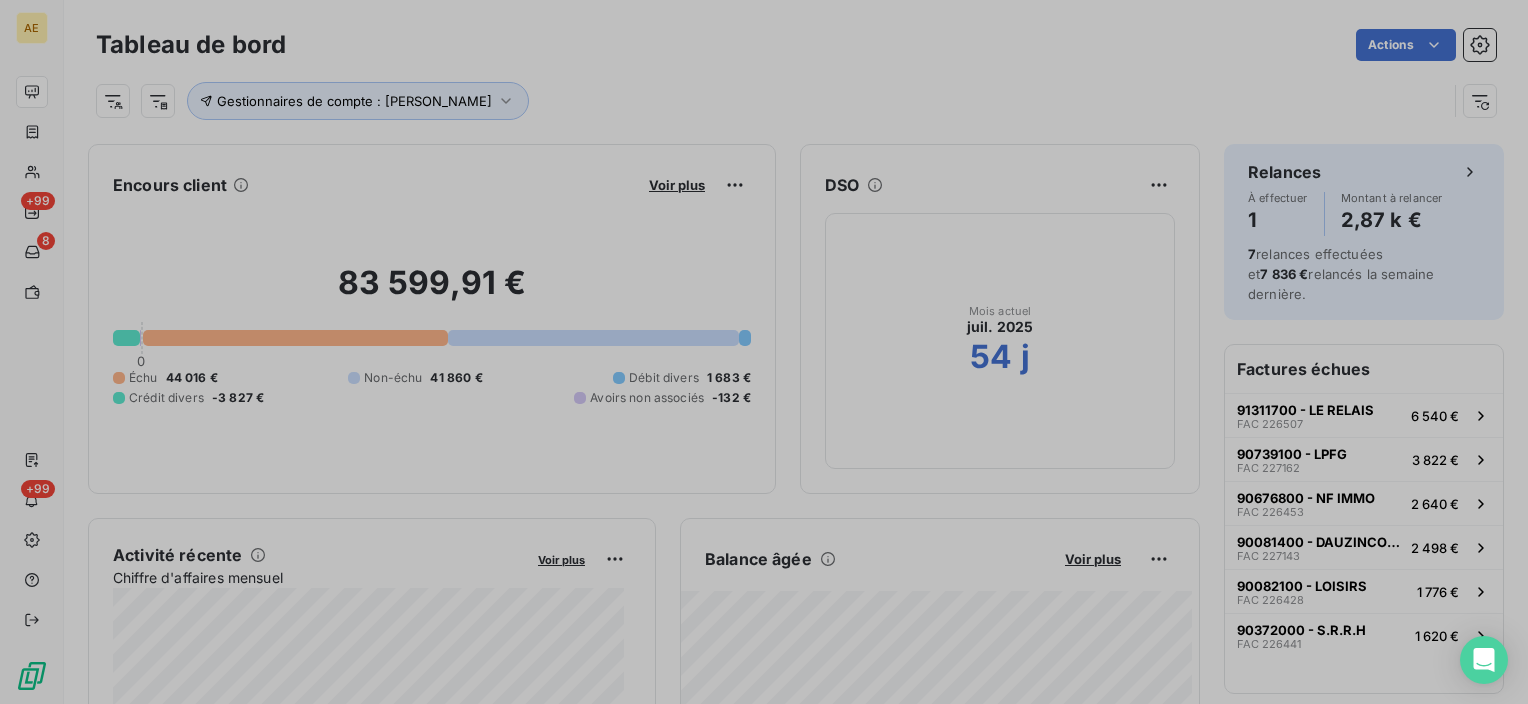 scroll, scrollTop: 16, scrollLeft: 16, axis: both 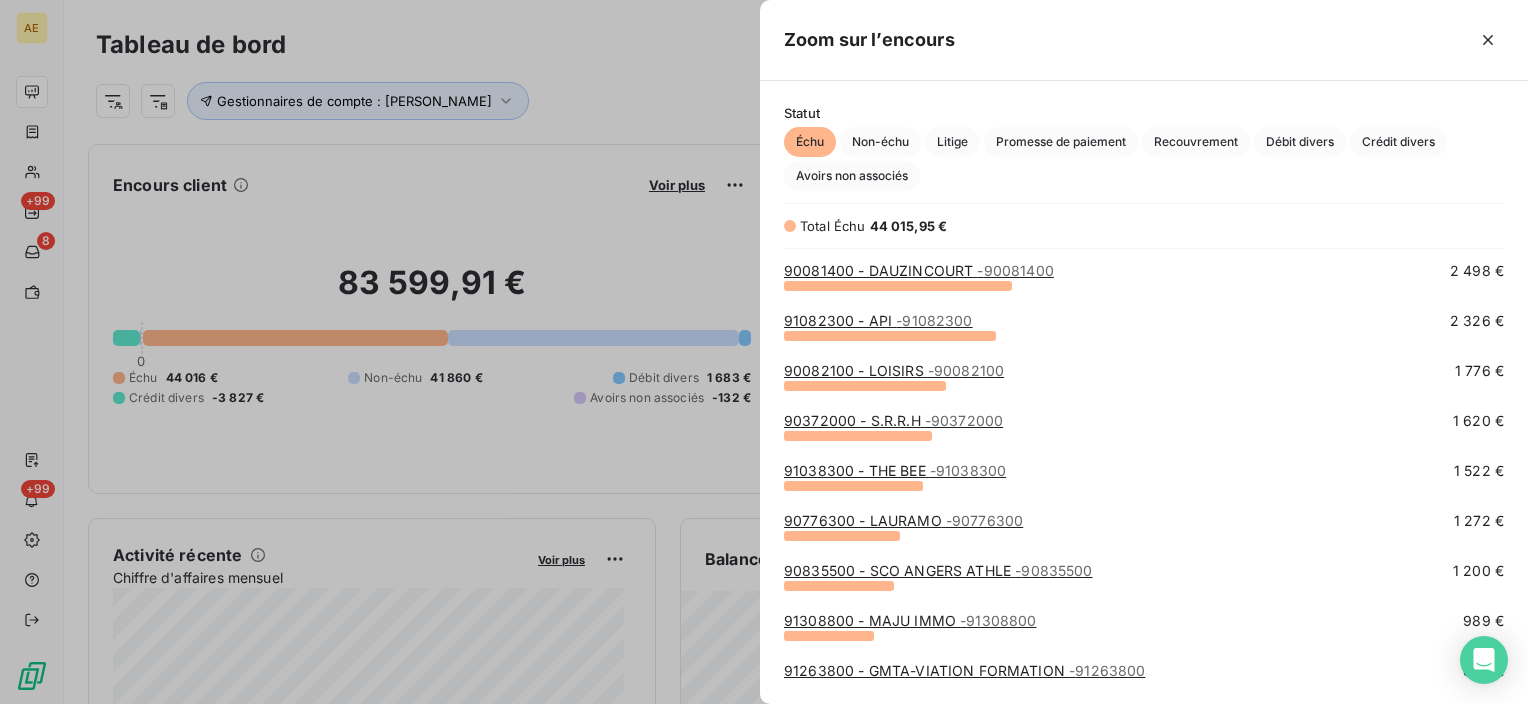click on "90082100 - LOISIRS   -  90082100" at bounding box center (894, 371) 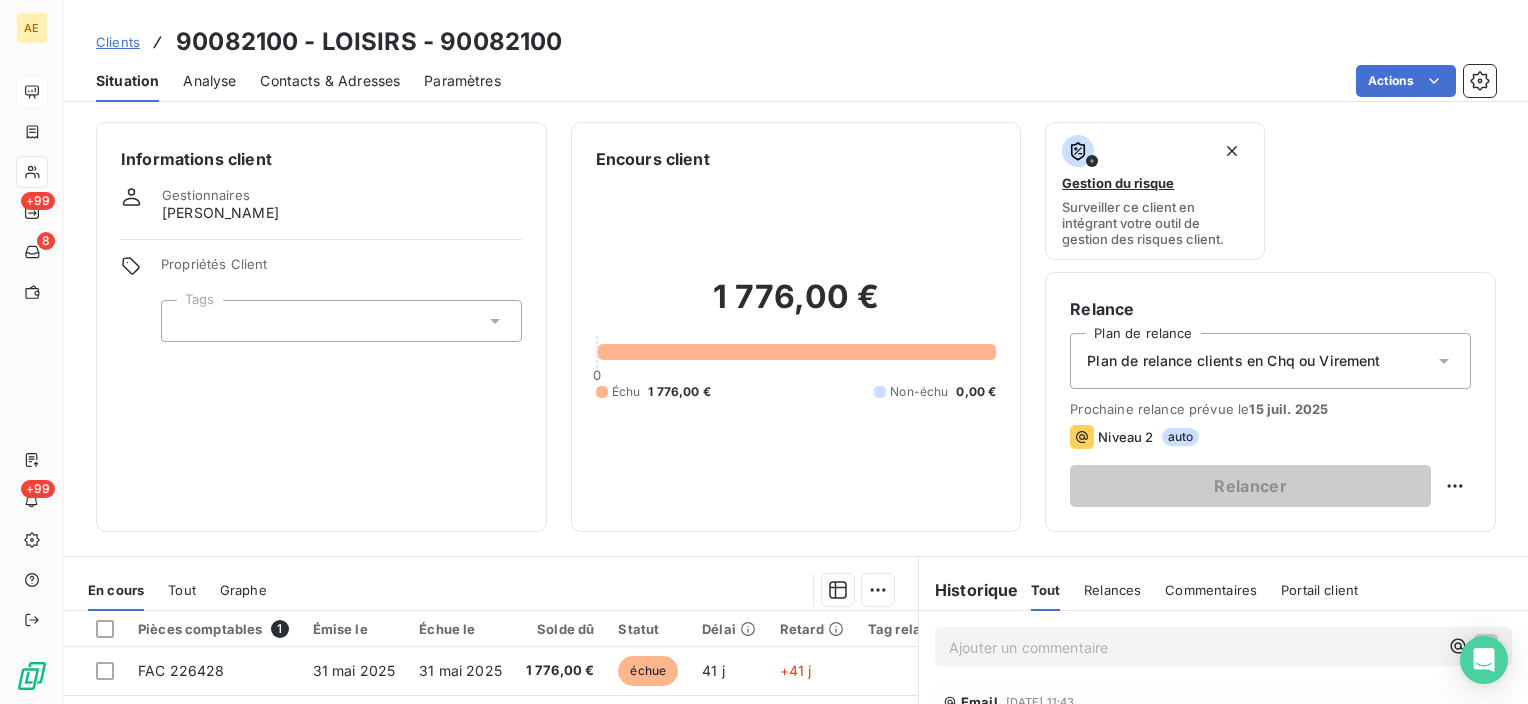 scroll, scrollTop: 200, scrollLeft: 0, axis: vertical 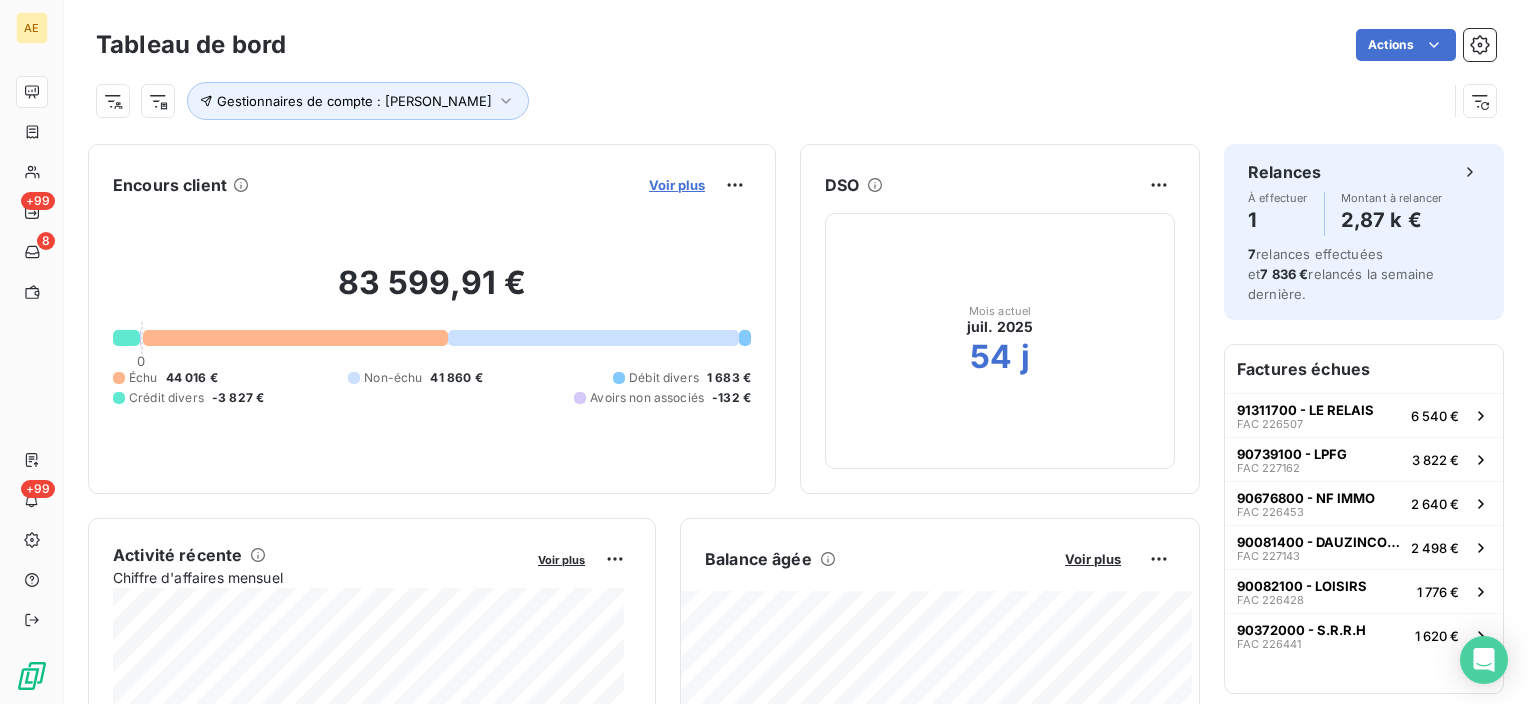 click on "Voir plus" at bounding box center [677, 185] 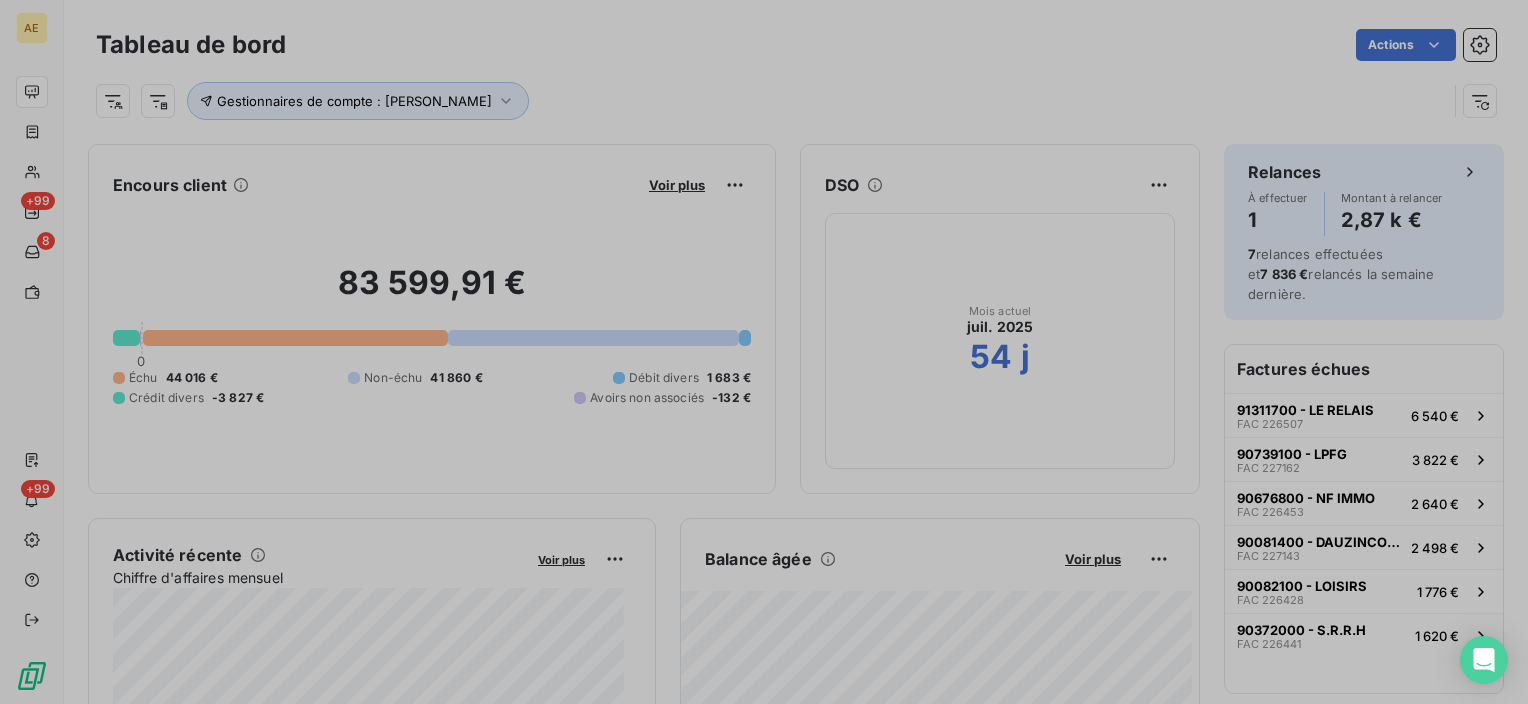 scroll, scrollTop: 16, scrollLeft: 16, axis: both 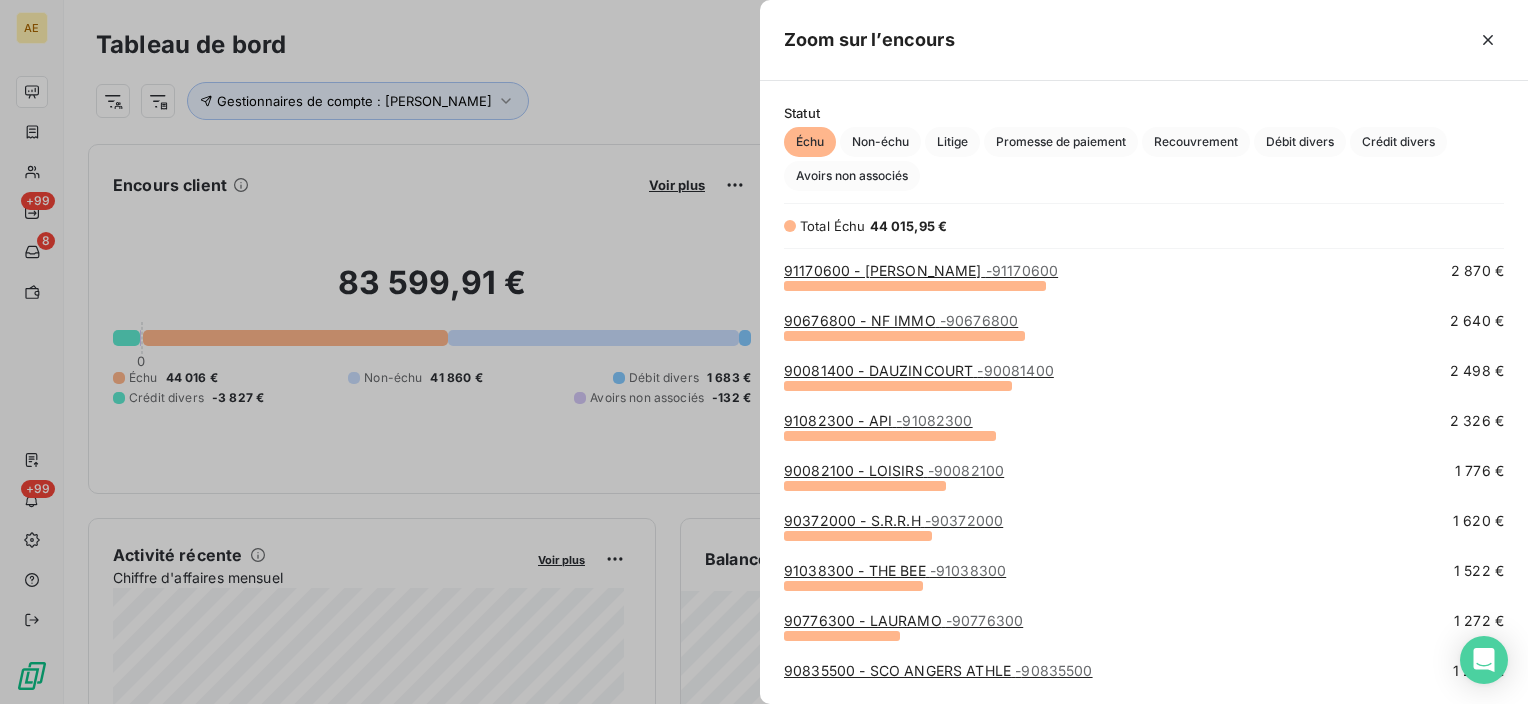 click on "90372000 - S.R.R.H   -  90372000" at bounding box center [893, 520] 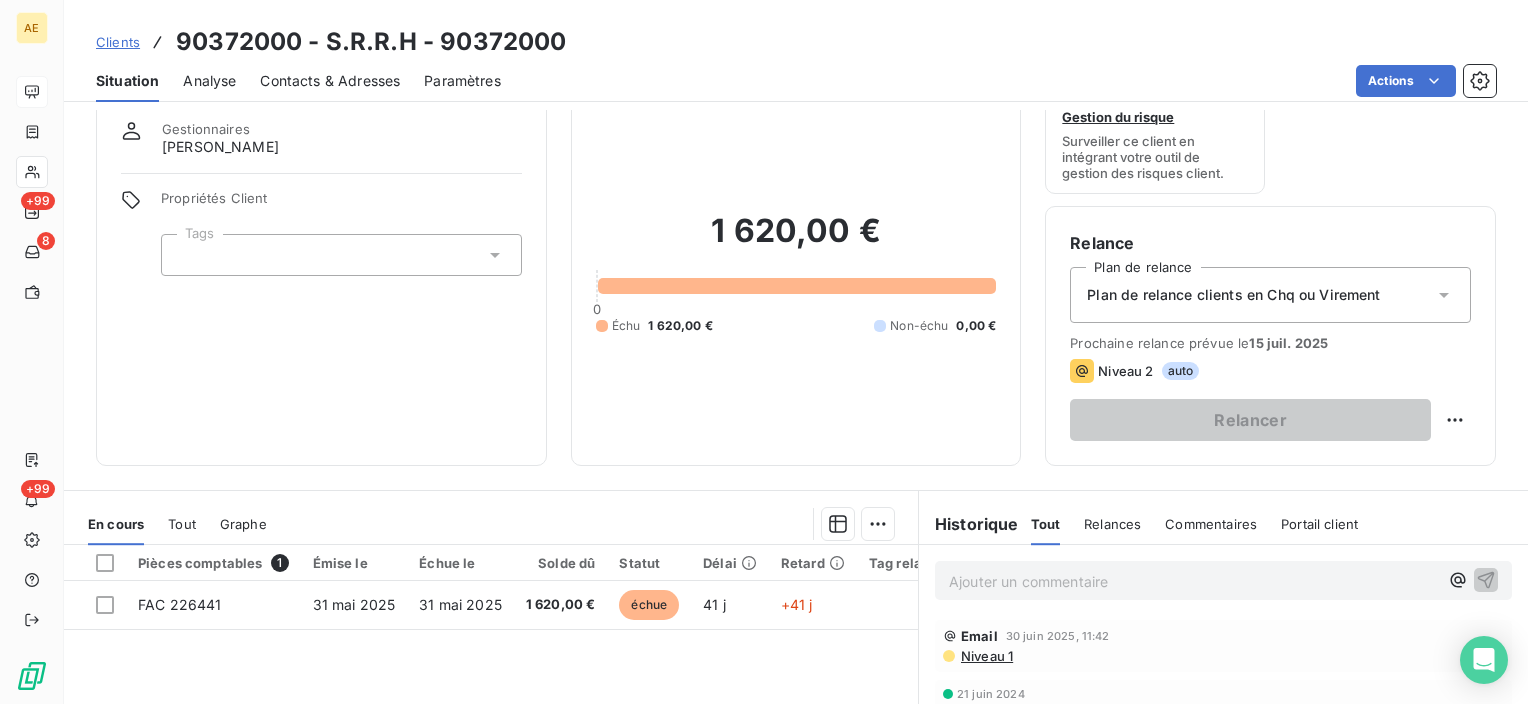 scroll, scrollTop: 100, scrollLeft: 0, axis: vertical 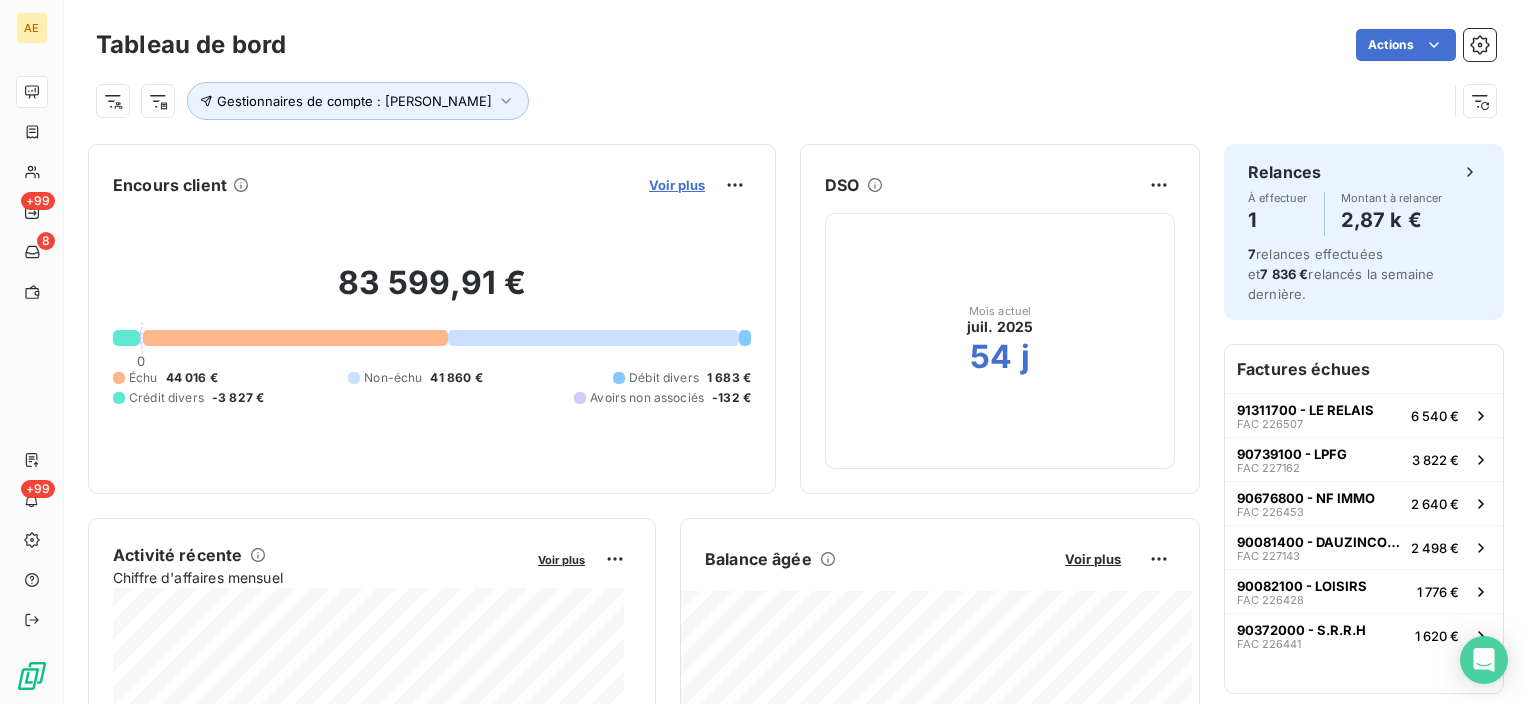click on "Voir plus" at bounding box center (677, 185) 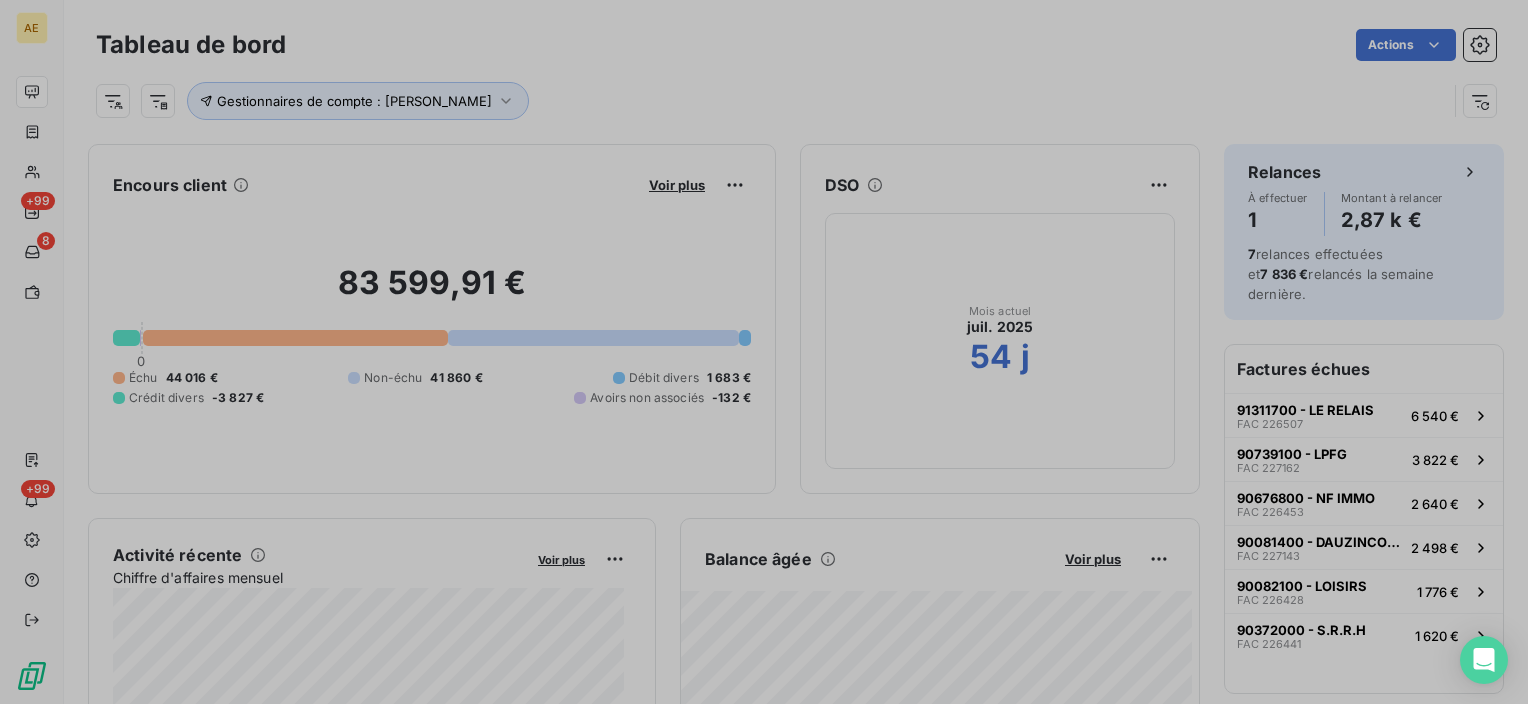 scroll, scrollTop: 16, scrollLeft: 16, axis: both 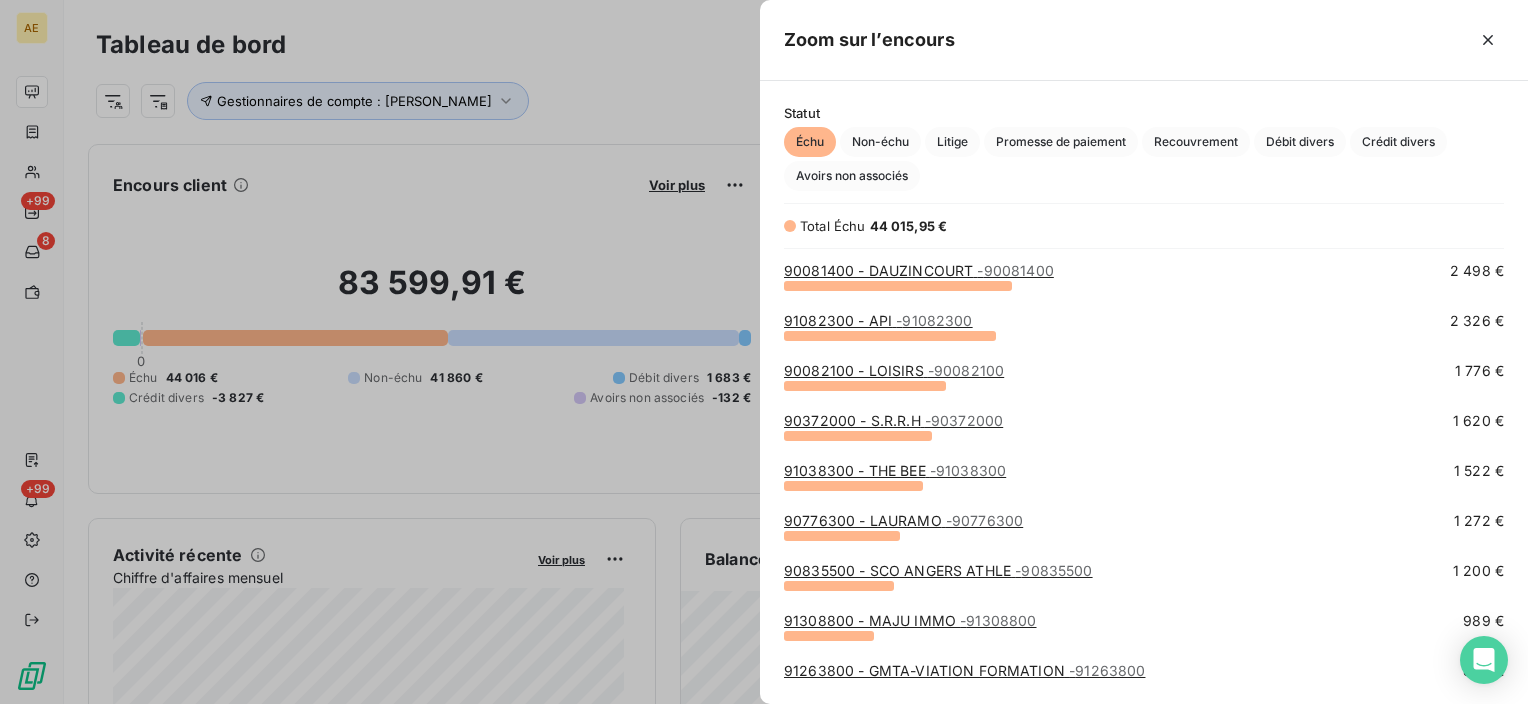 click on "91038300 - THE BEE   -  91038300" at bounding box center [895, 470] 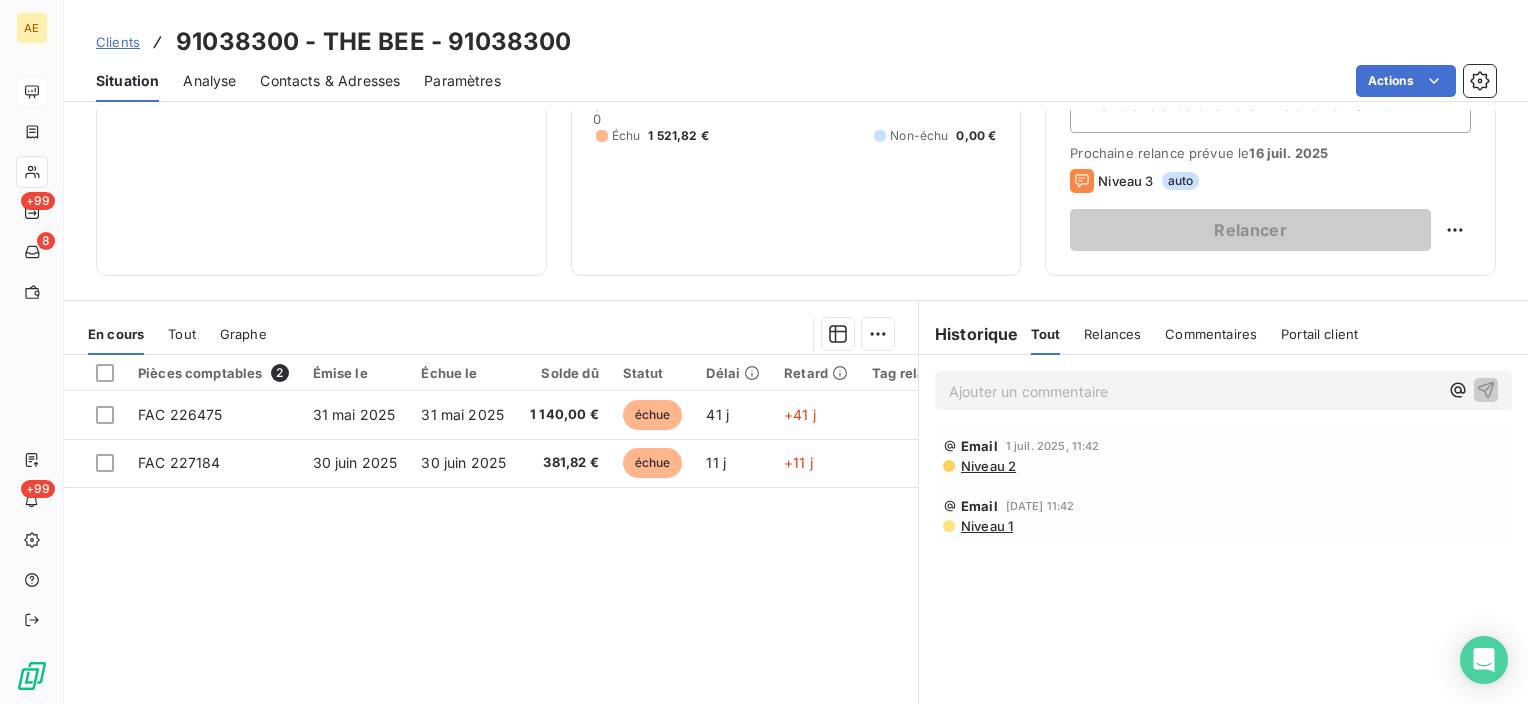 scroll, scrollTop: 300, scrollLeft: 0, axis: vertical 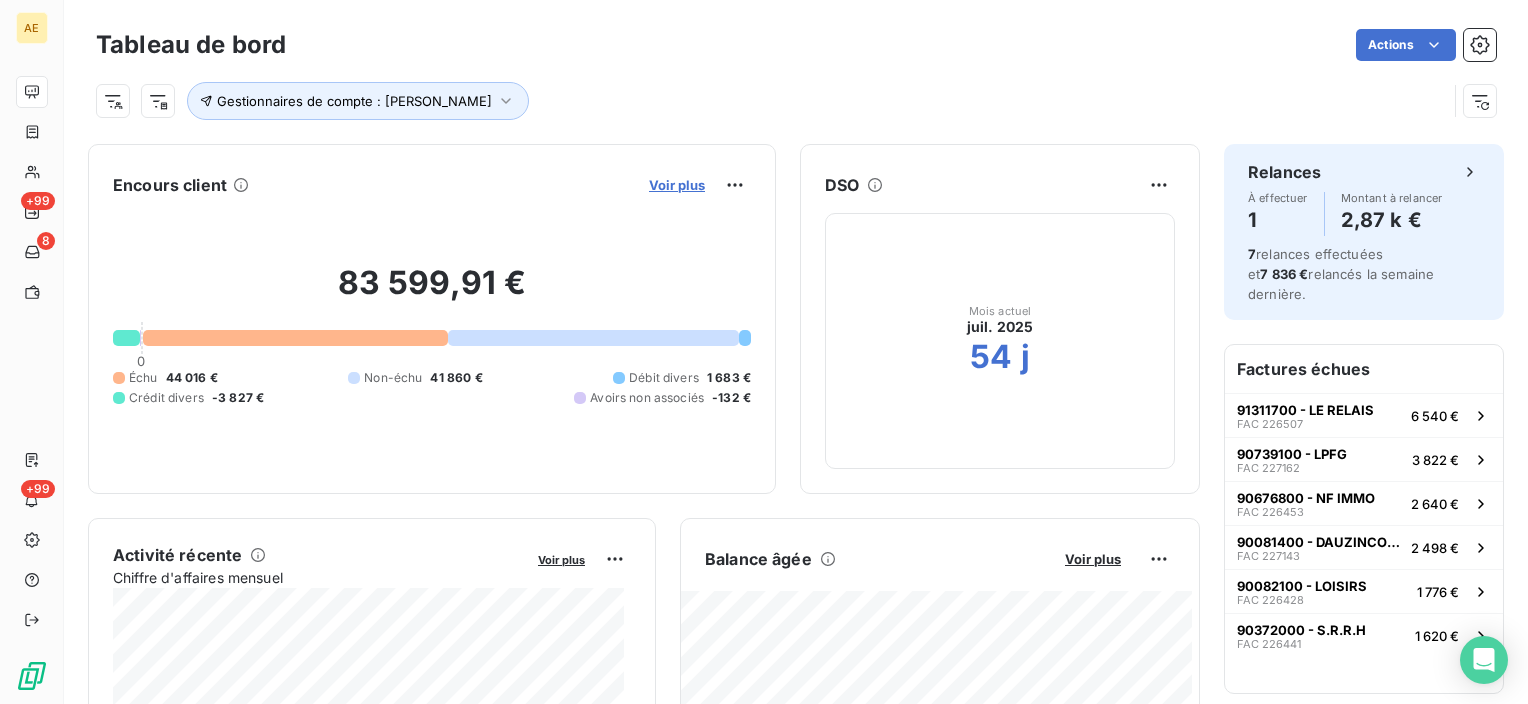 click on "Voir plus" at bounding box center (677, 185) 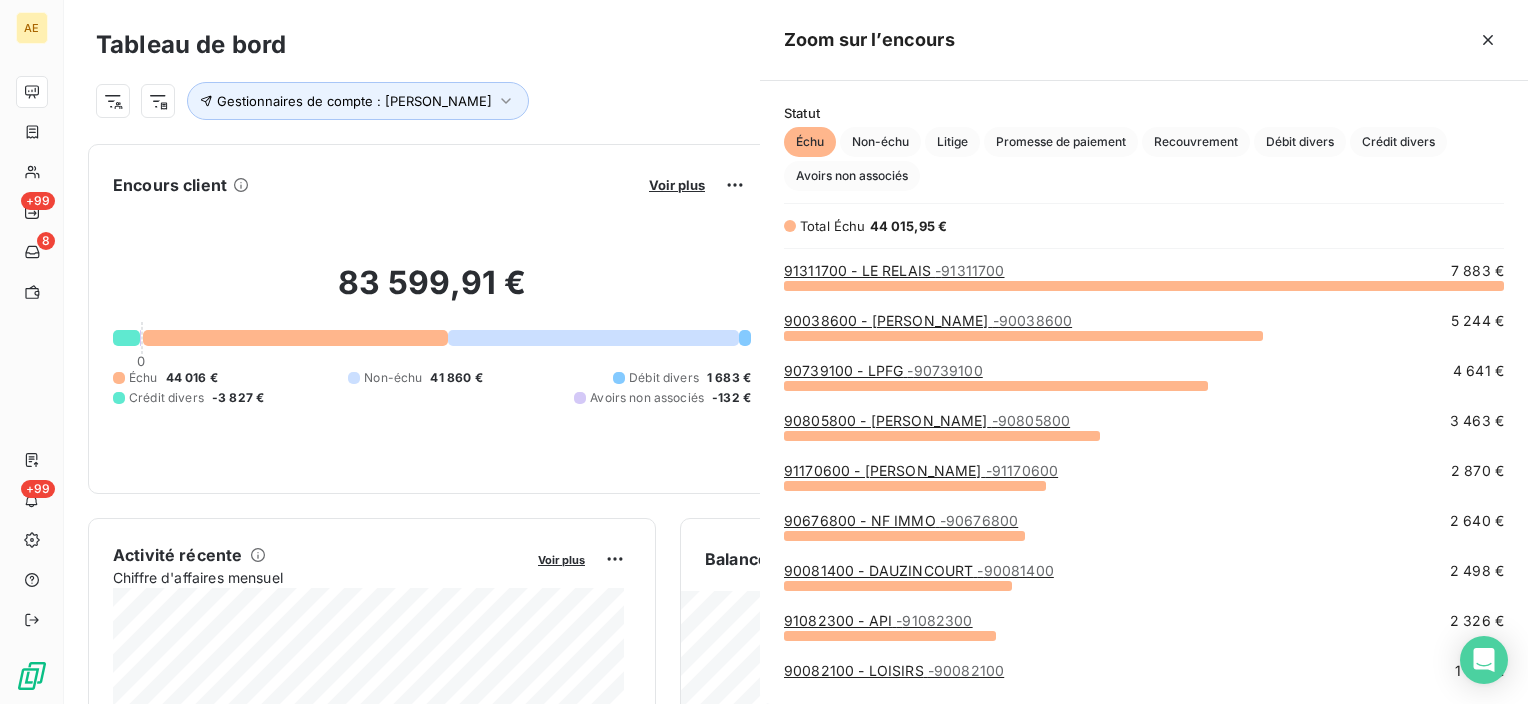 scroll, scrollTop: 16, scrollLeft: 16, axis: both 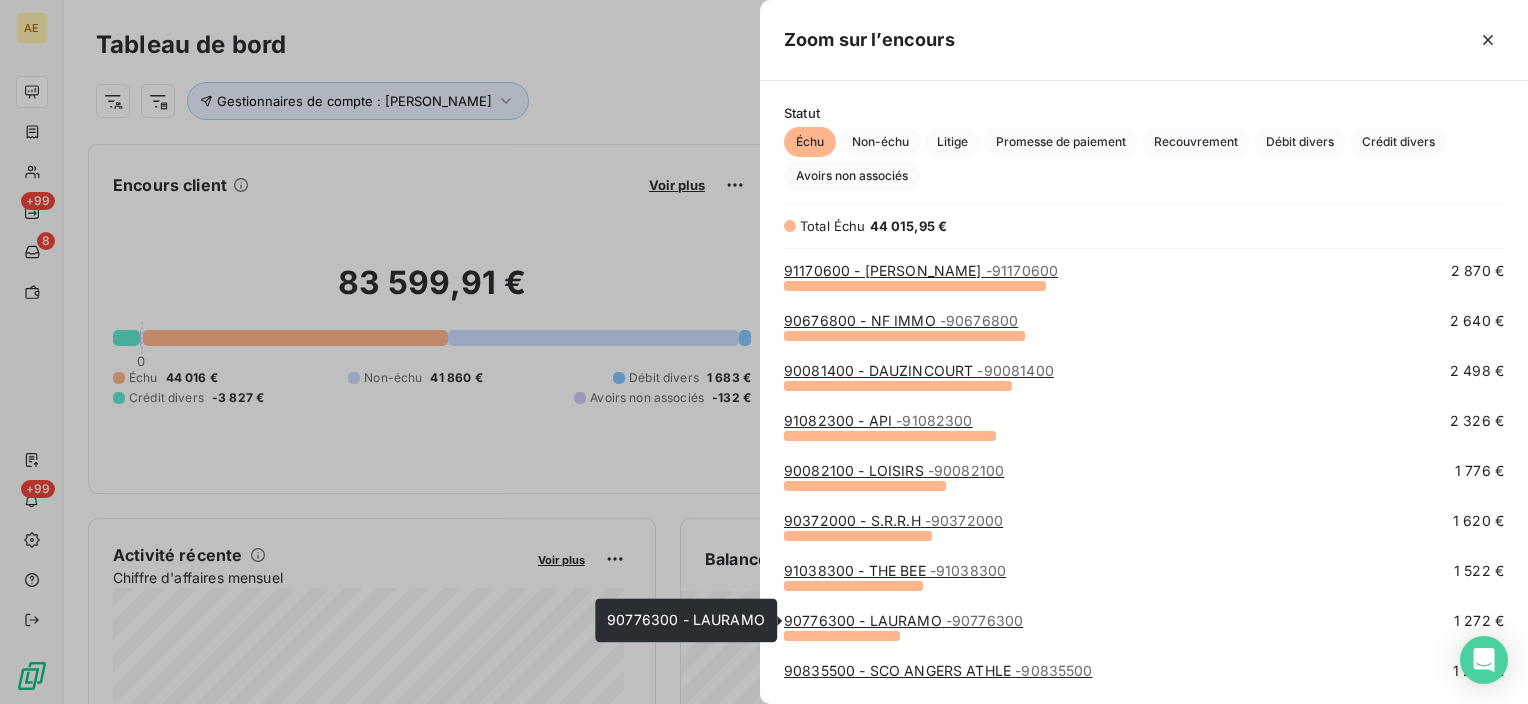 click on "90776300 - LAURAMO   -  90776300" at bounding box center (903, 620) 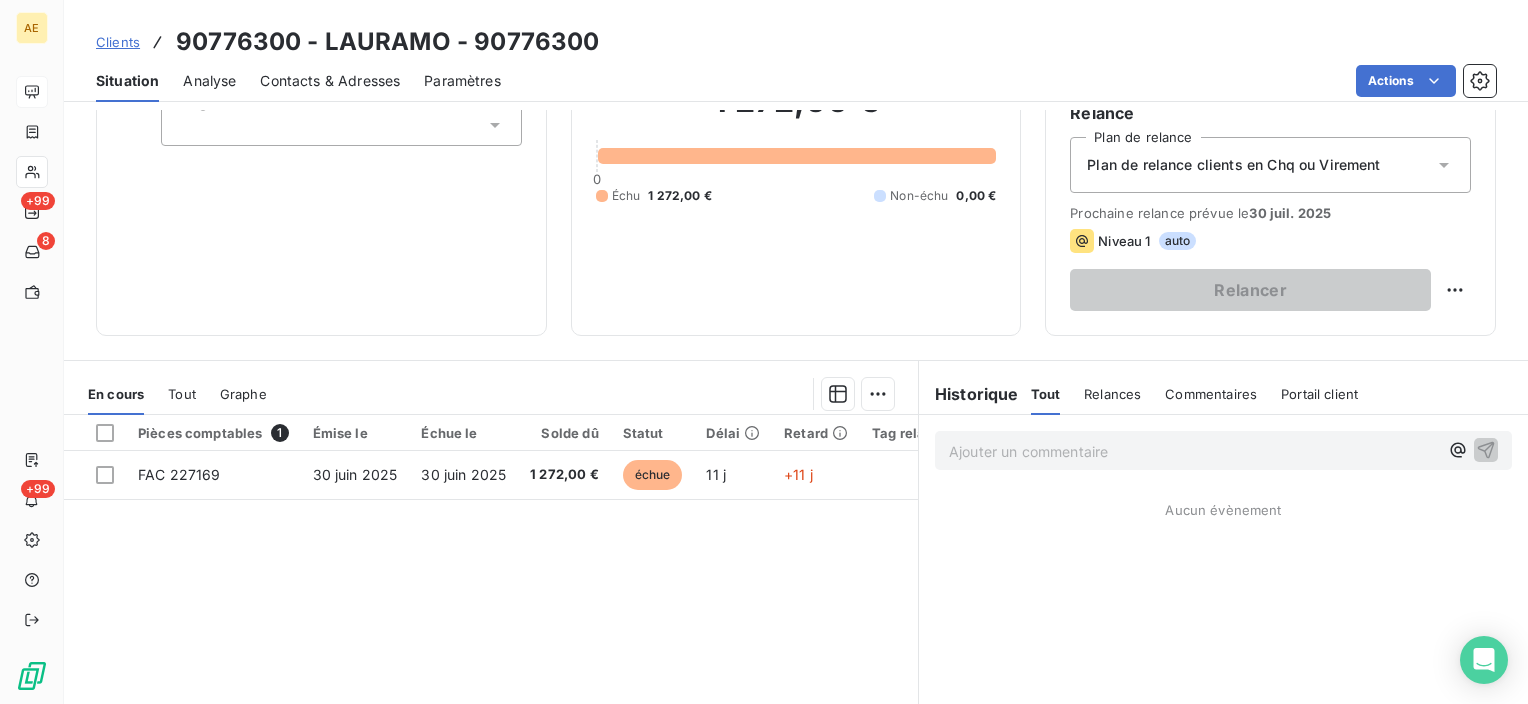 scroll, scrollTop: 200, scrollLeft: 0, axis: vertical 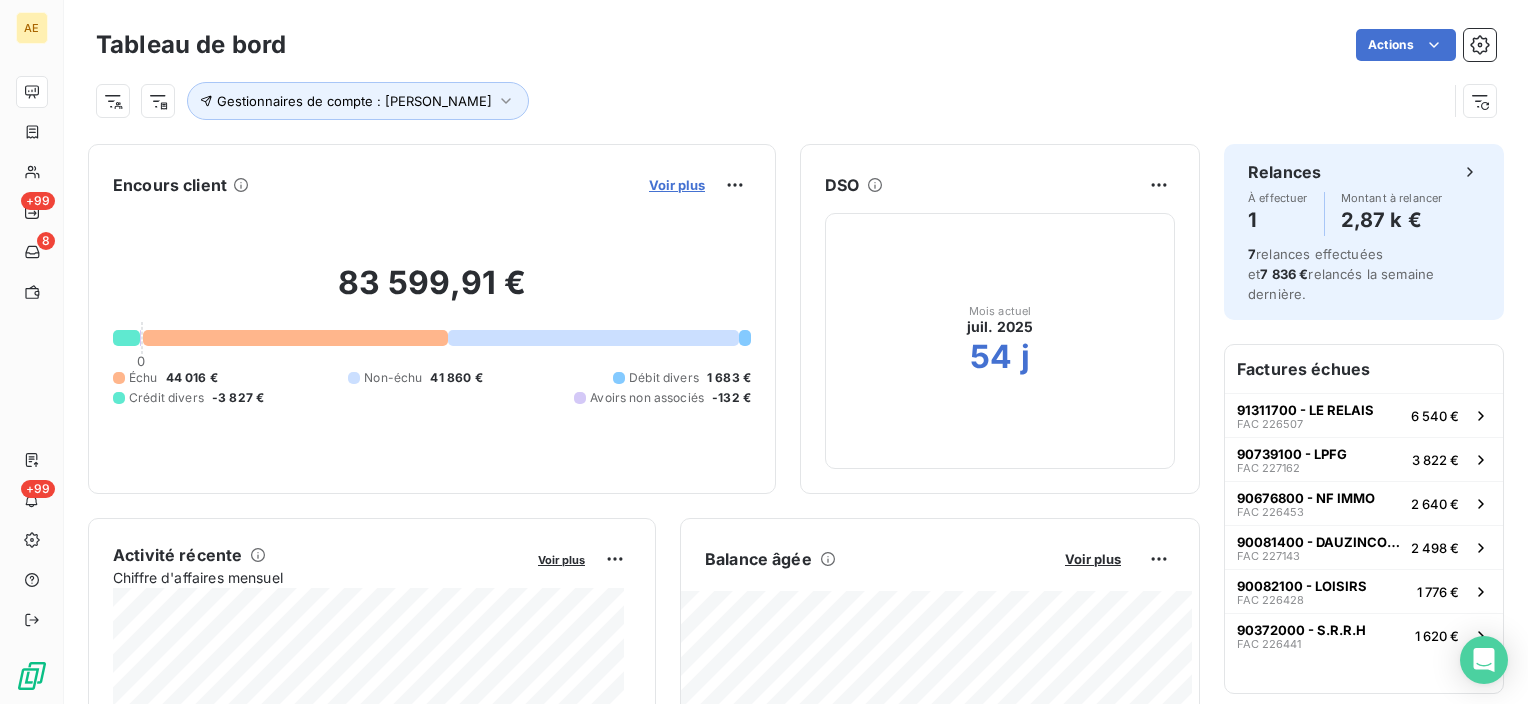 click on "Voir plus" at bounding box center [677, 185] 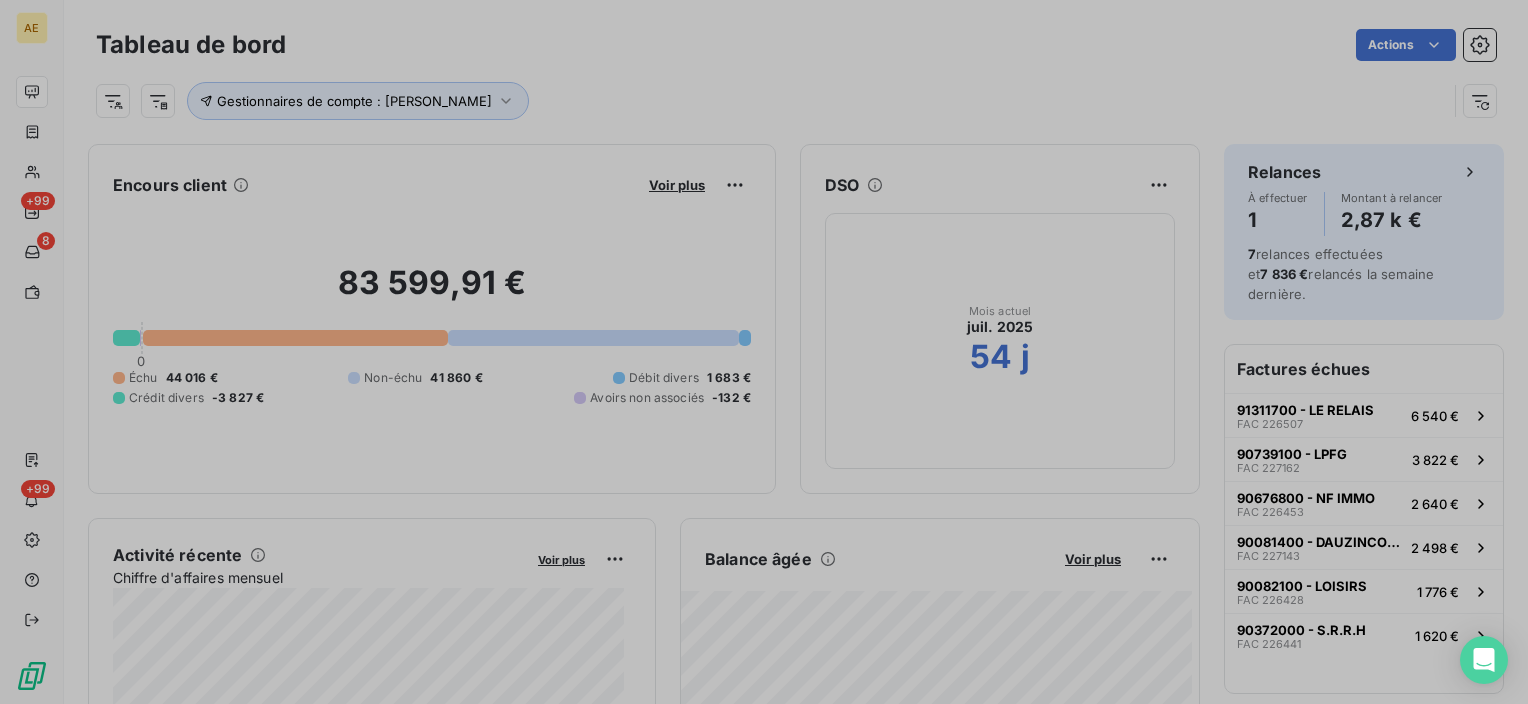 scroll, scrollTop: 688, scrollLeft: 752, axis: both 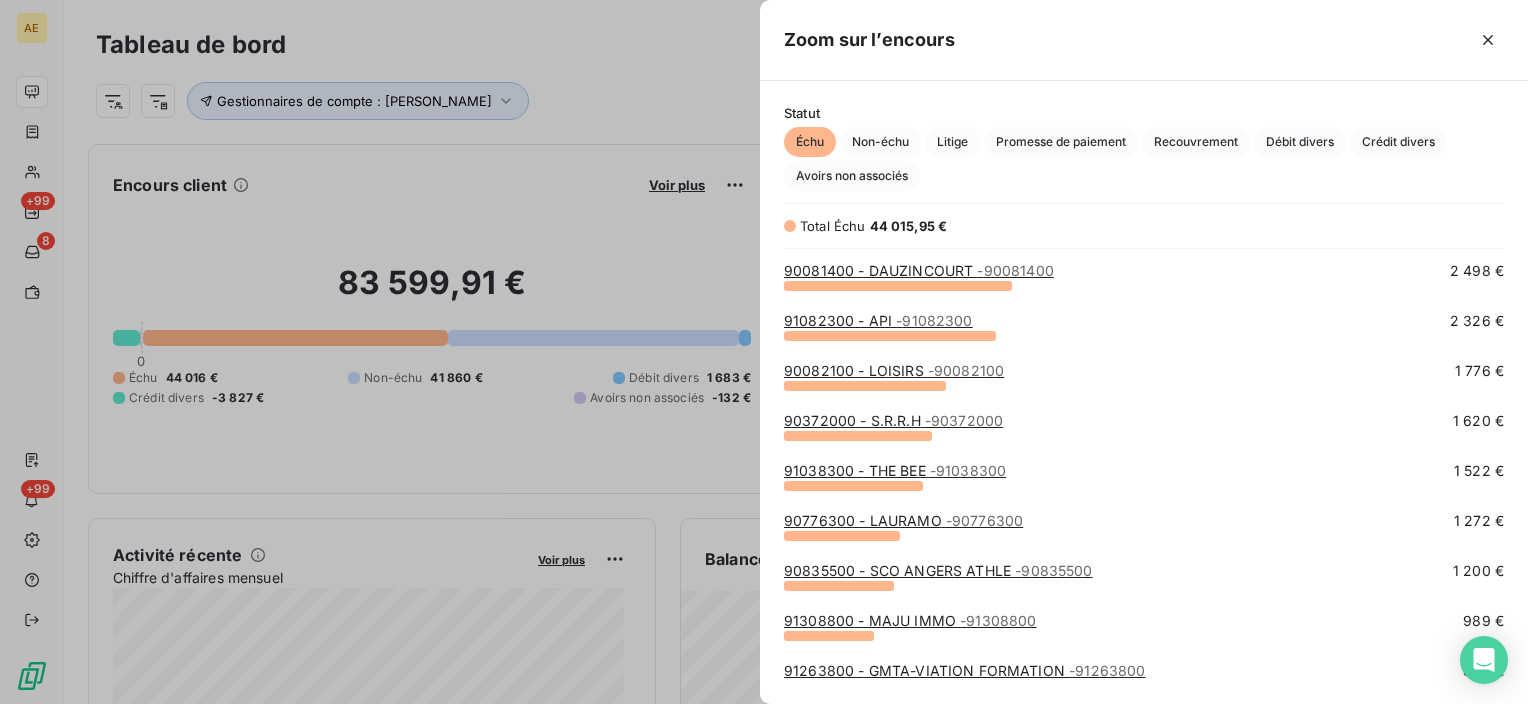 click on "90835500 - SCO ANGERS ATHLE   -  90835500" at bounding box center [938, 570] 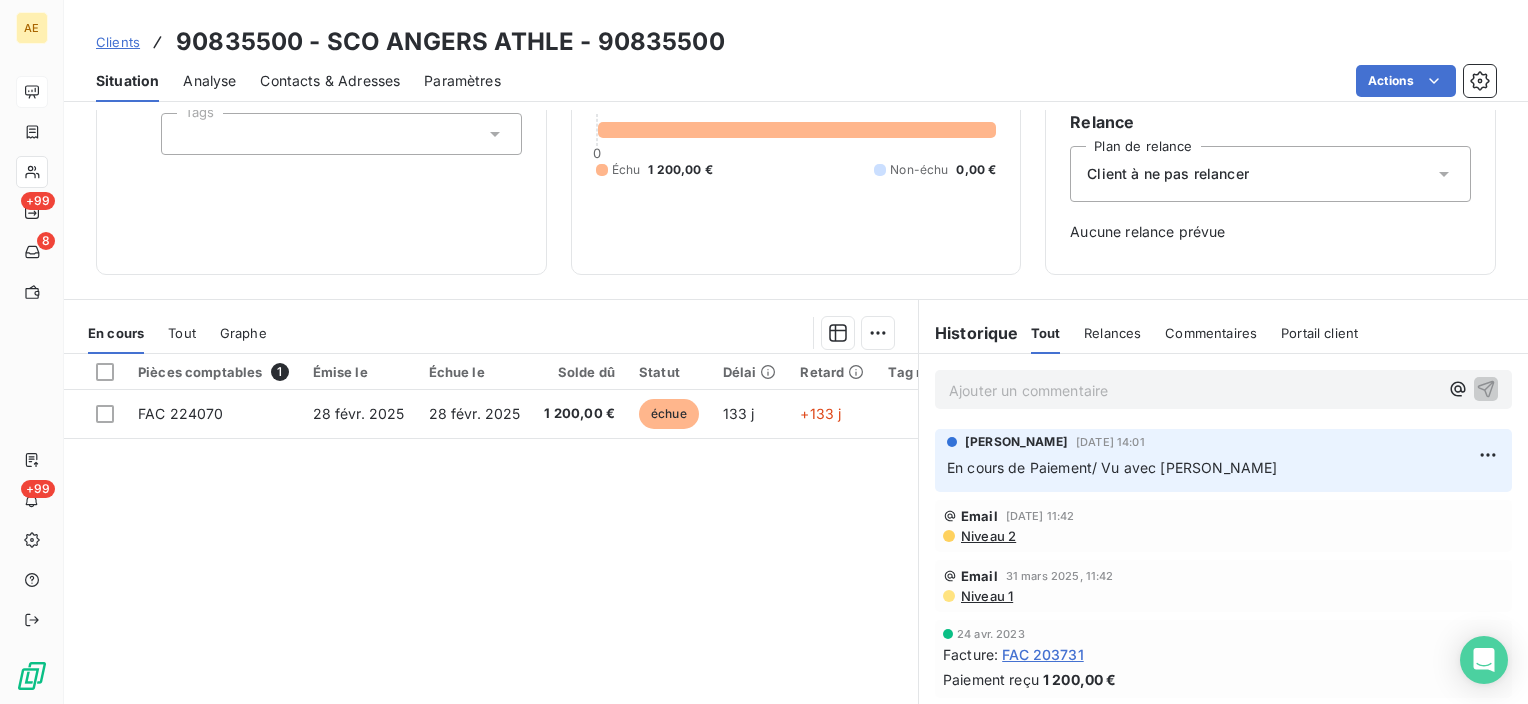 scroll, scrollTop: 200, scrollLeft: 0, axis: vertical 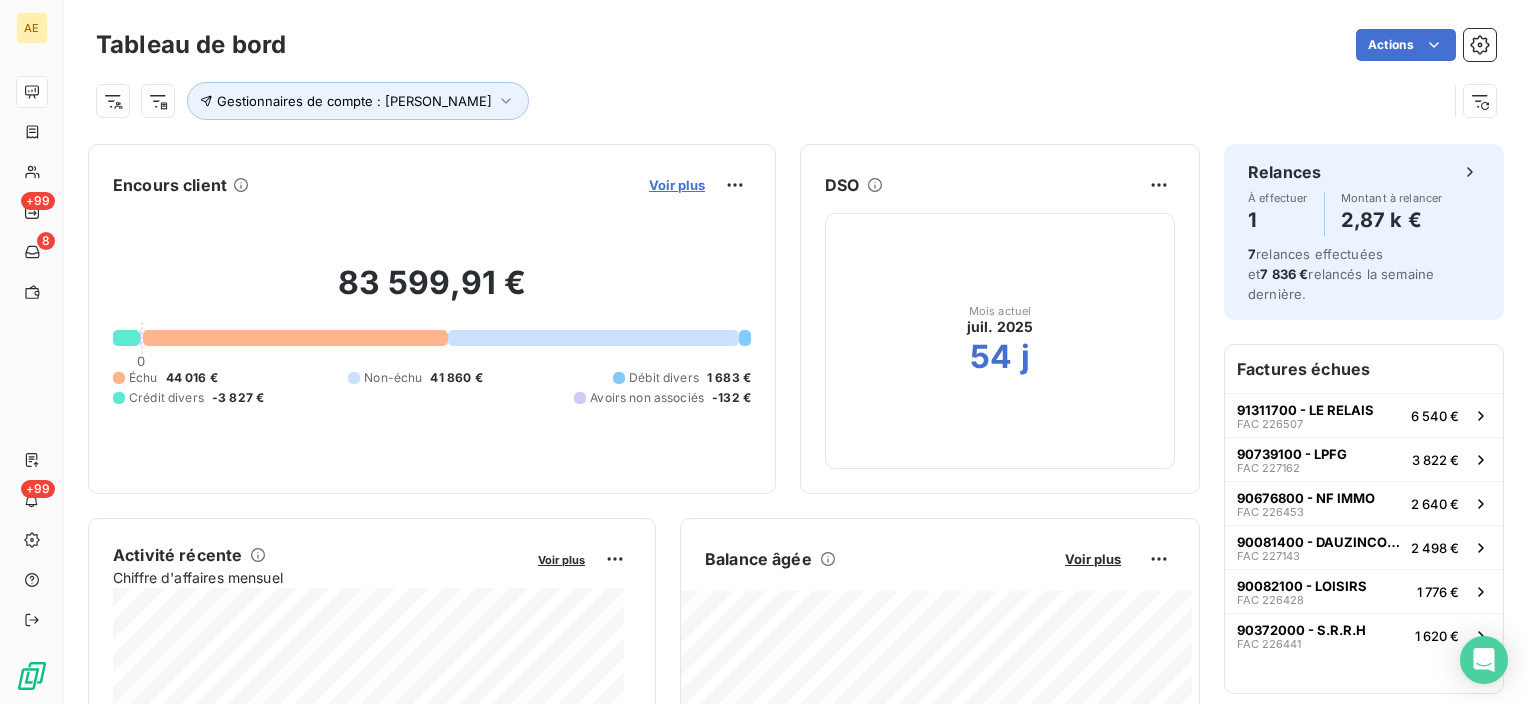 click on "Voir plus" at bounding box center [677, 185] 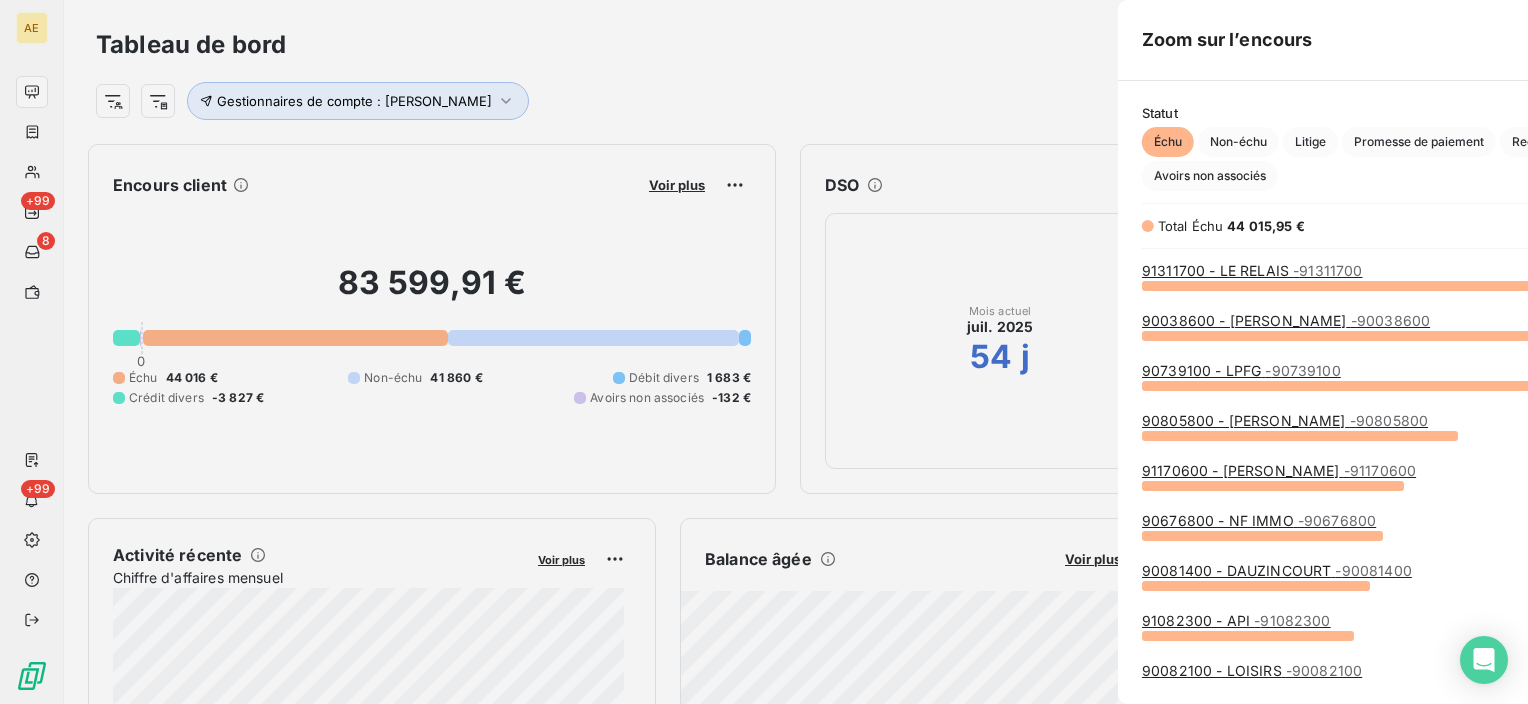 scroll, scrollTop: 16, scrollLeft: 16, axis: both 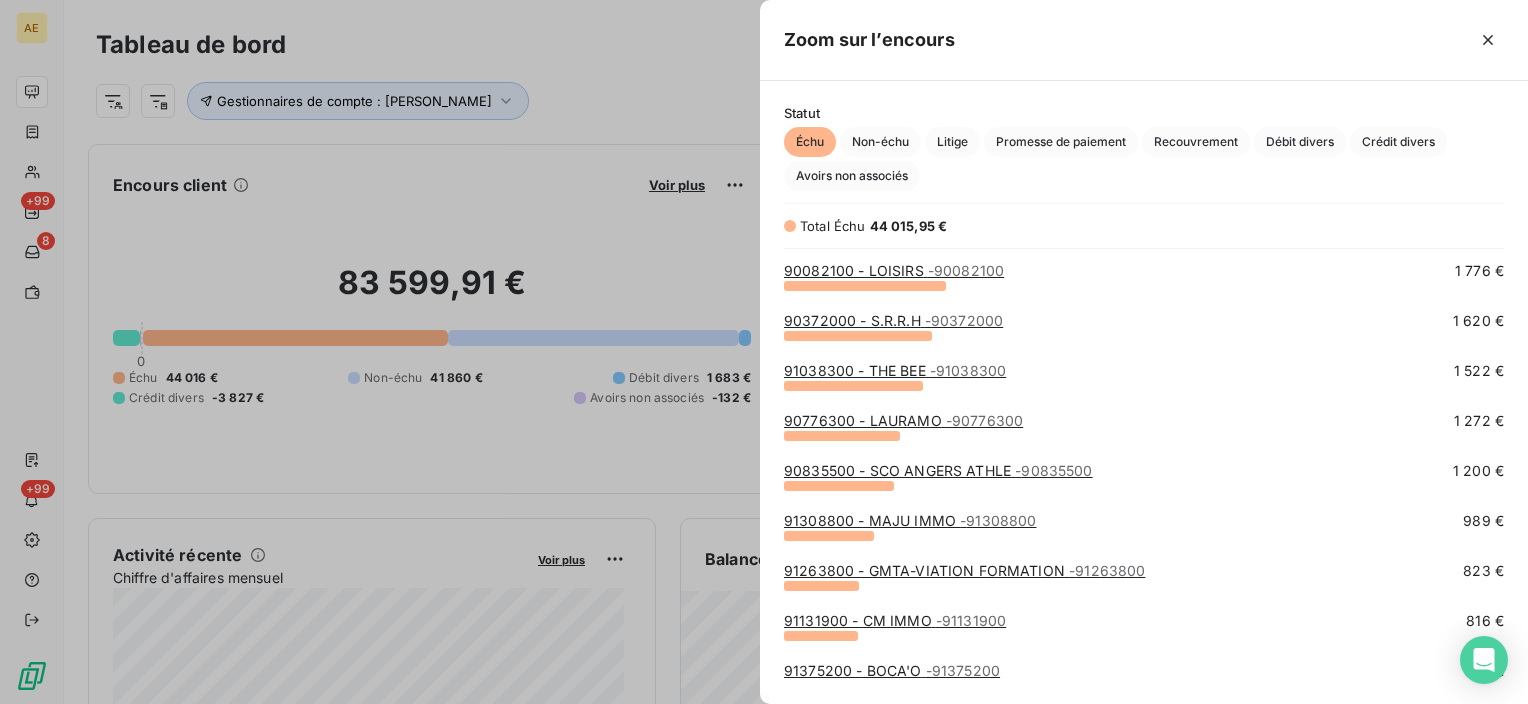 click on "91308800 - MAJU IMMO   -  91308800" at bounding box center (910, 520) 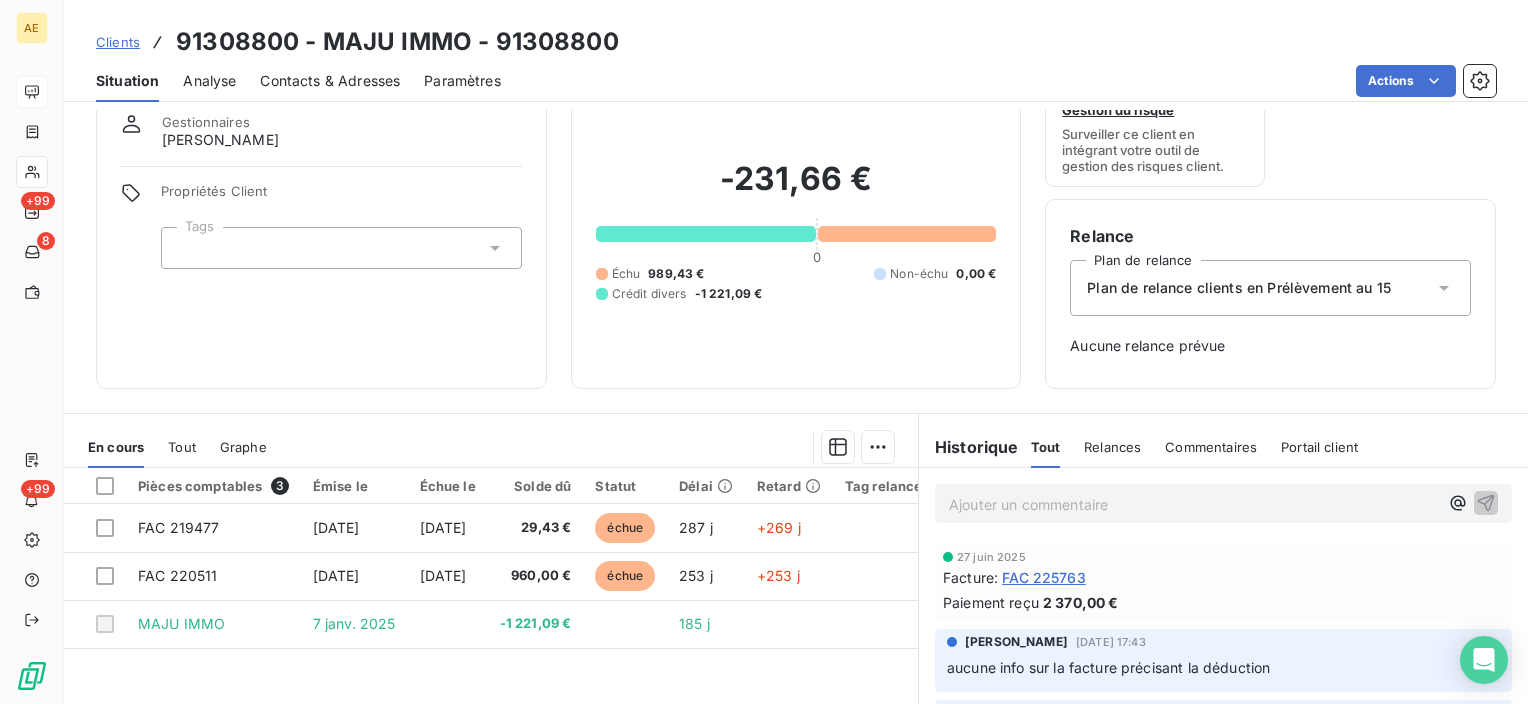 scroll, scrollTop: 100, scrollLeft: 0, axis: vertical 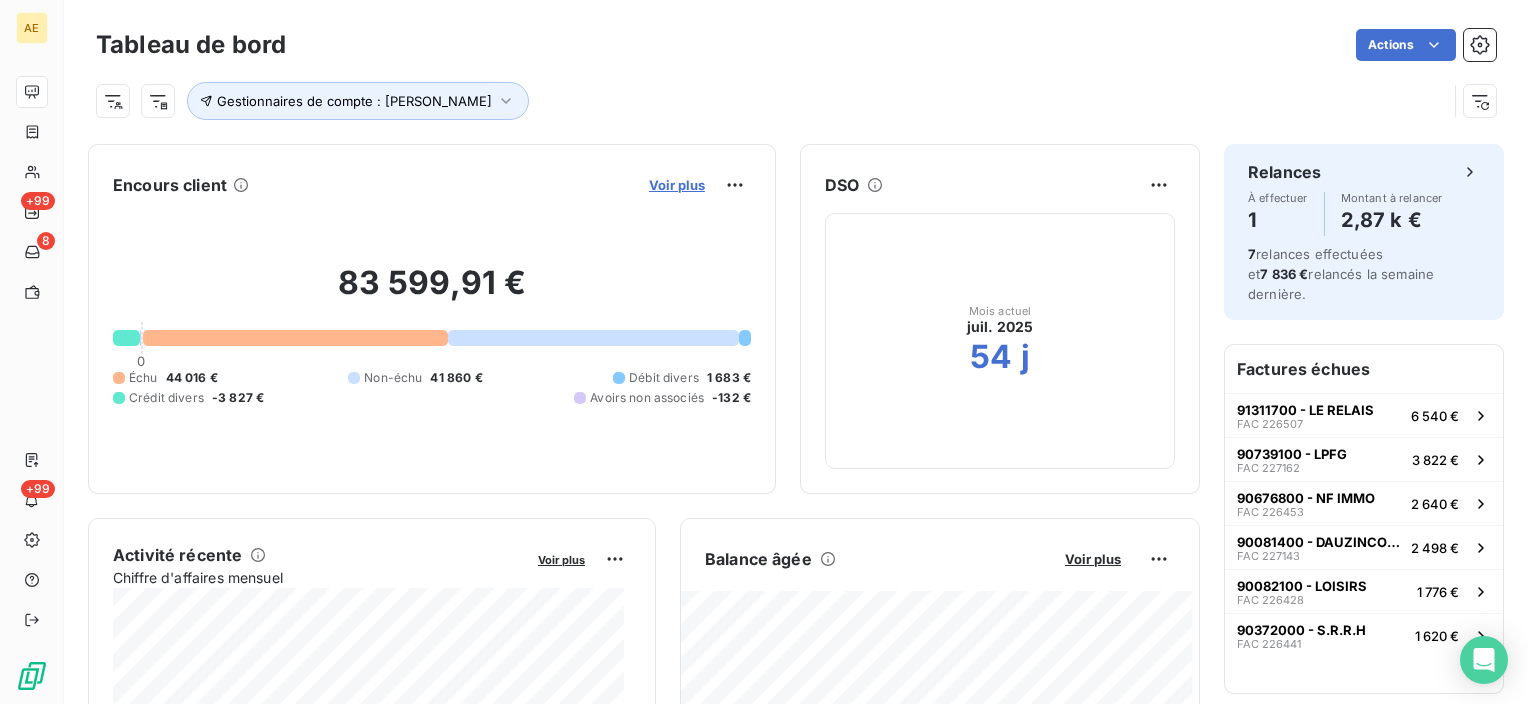 click on "Voir plus" at bounding box center [677, 185] 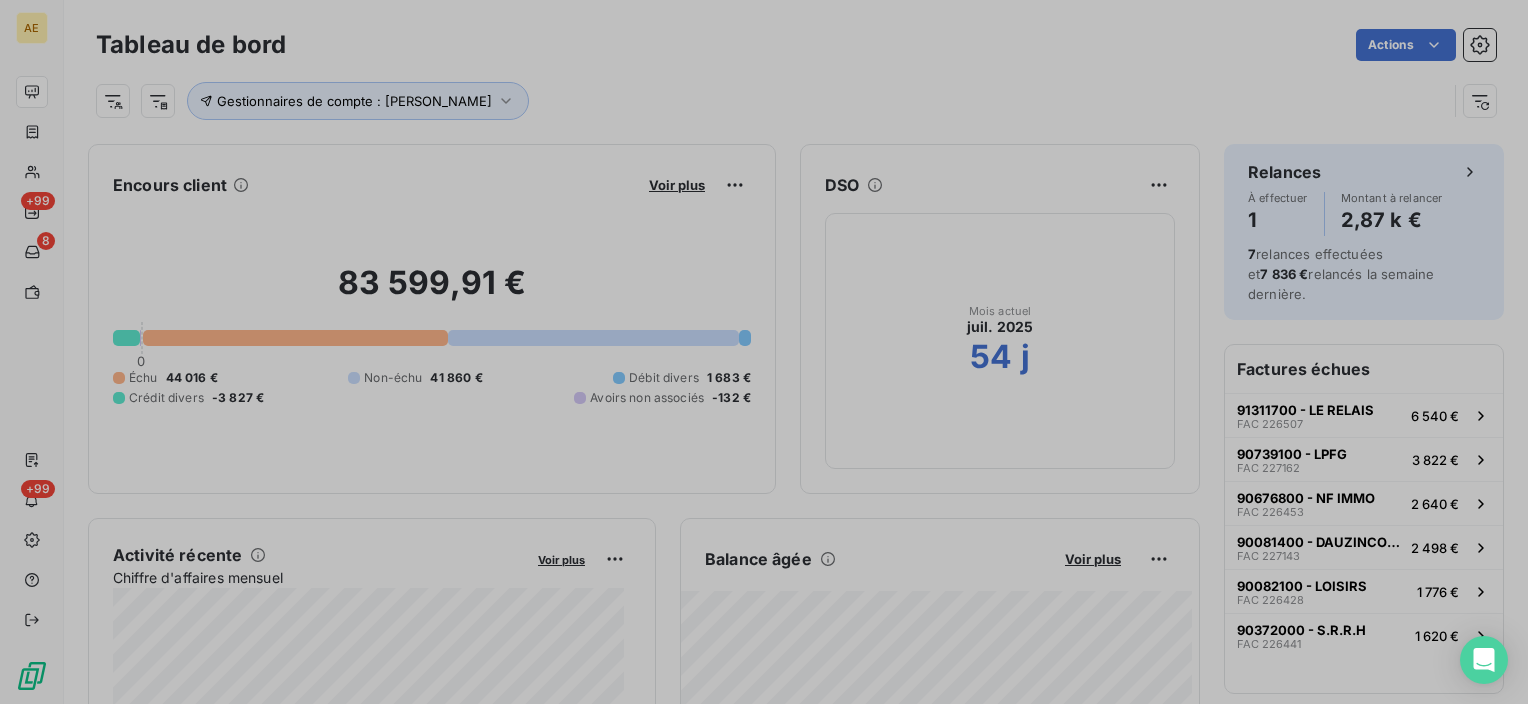 scroll, scrollTop: 688, scrollLeft: 752, axis: both 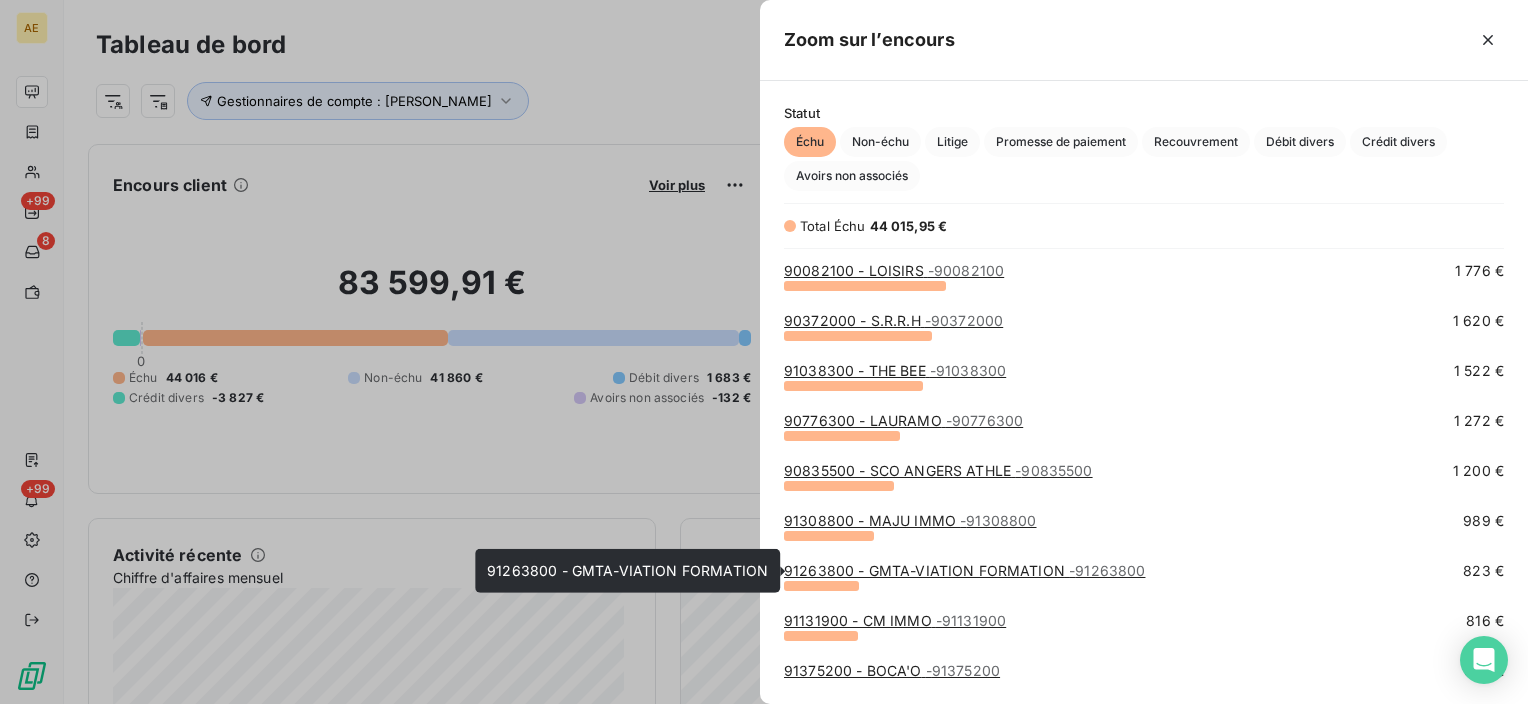 click on "91263800 - GMTA-VIATION FORMATION   -  91263800" at bounding box center [964, 570] 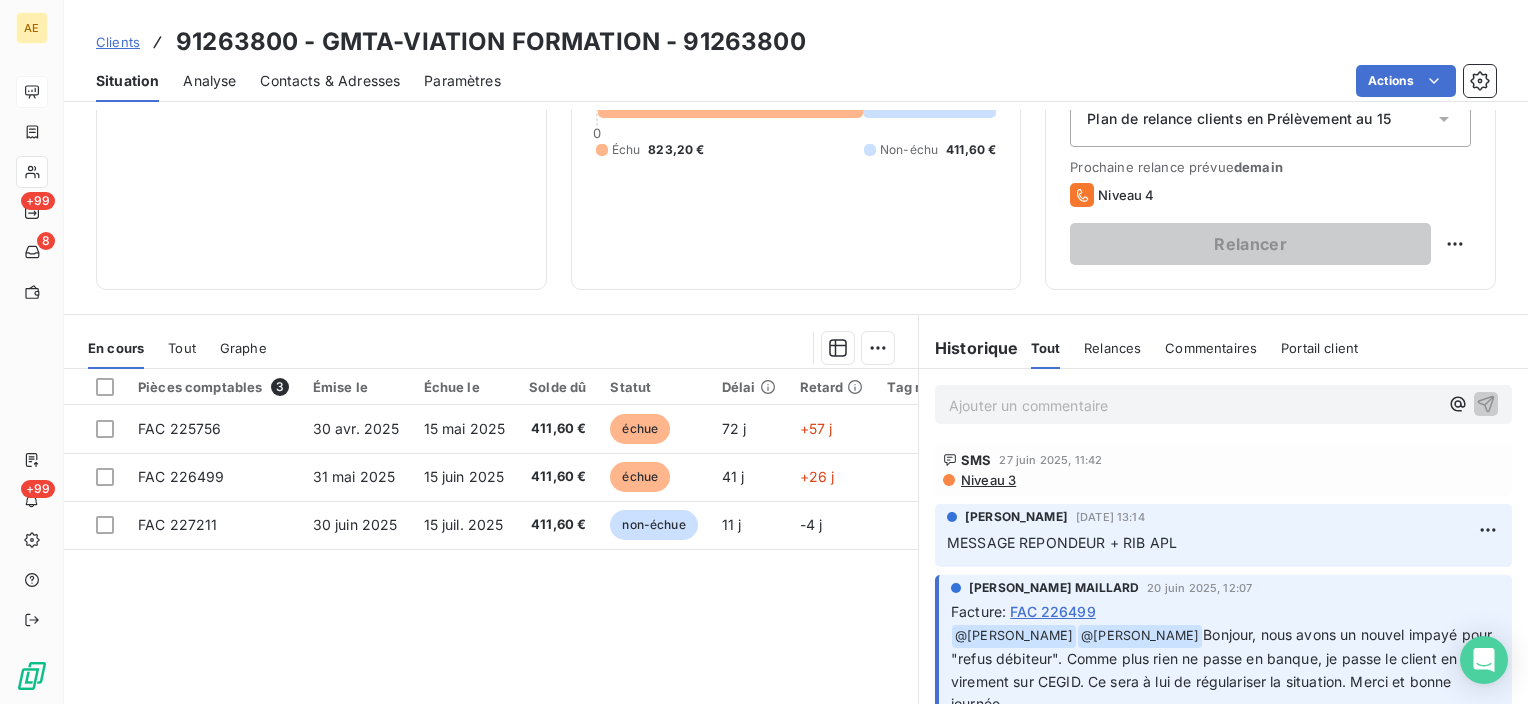 scroll, scrollTop: 200, scrollLeft: 0, axis: vertical 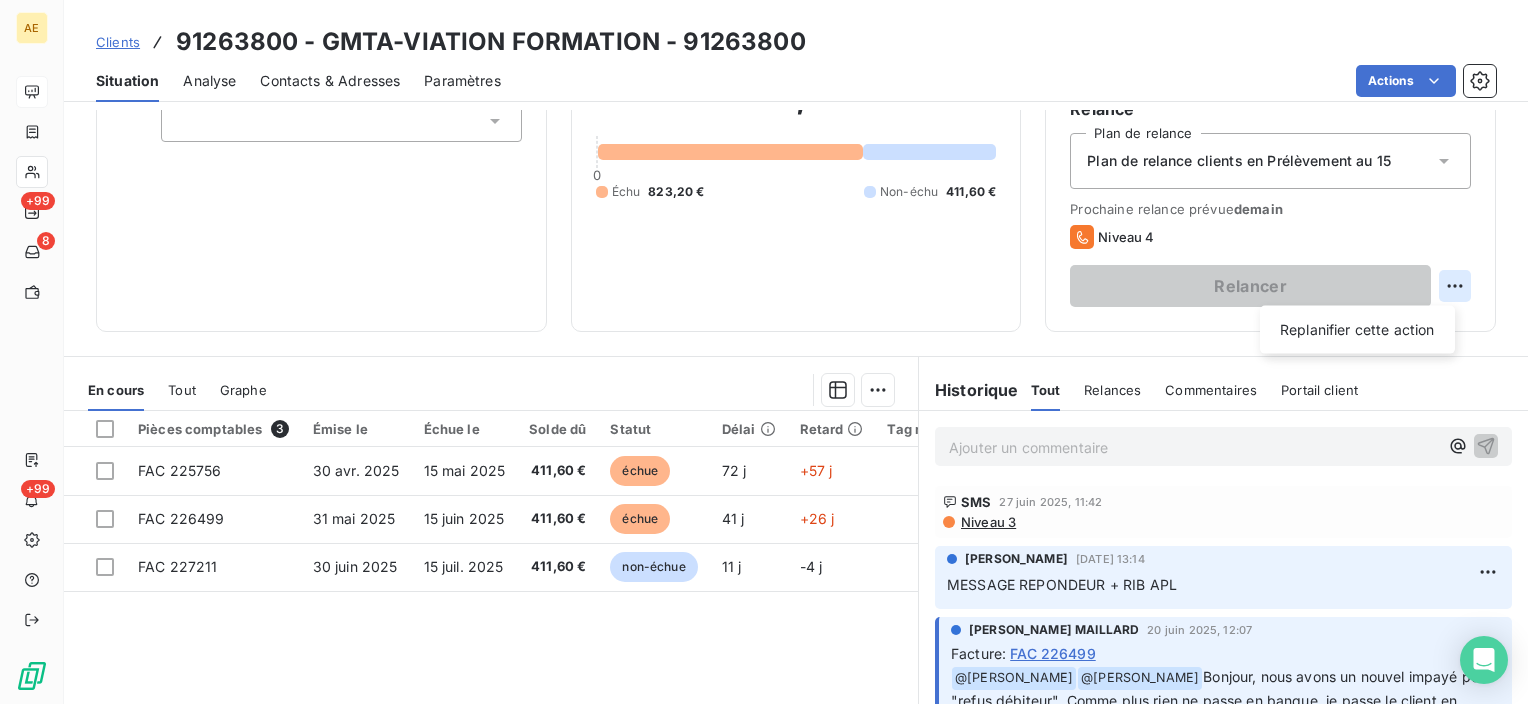 click on "AE +99 8 +99 Clients 91263800 - GMTA-VIATION FORMATION - 91263800 Situation Analyse Contacts & Adresses Paramètres Actions Informations client Gestionnaires Frédéric Gagneux Propriétés Client Tags Encours client   1 234,80 € 0 Échu 823,20 € Non-échu 411,60 €   Gestion du risque Surveiller ce client en intégrant votre outil de gestion des risques client. Relance Plan de relance Plan de relance clients en Prélèvement au 15 Prochaine relance prévue  demain Niveau 4 Relancer Replanifier cette action En cours Tout Graphe Pièces comptables 3 Émise le Échue le Solde dû Statut Délai   Retard   Tag relance   FAC 225756 30 avr. 2025 15 mai 2025 411,60 € échue 72 j +57 j FAC 226499 31 mai 2025 15 juin 2025 411,60 € échue 41 j +26 j FAC 227211 30 juin 2025 15 juil. 2025 411,60 € non-échue 11 j -4 j Lignes par page 25 Précédent 1 Suivant Historique Tout Relances Commentaires Portail client Tout Relances Commentaires Portail client Ajouter un commentaire ﻿ SMS  : @" at bounding box center (764, 352) 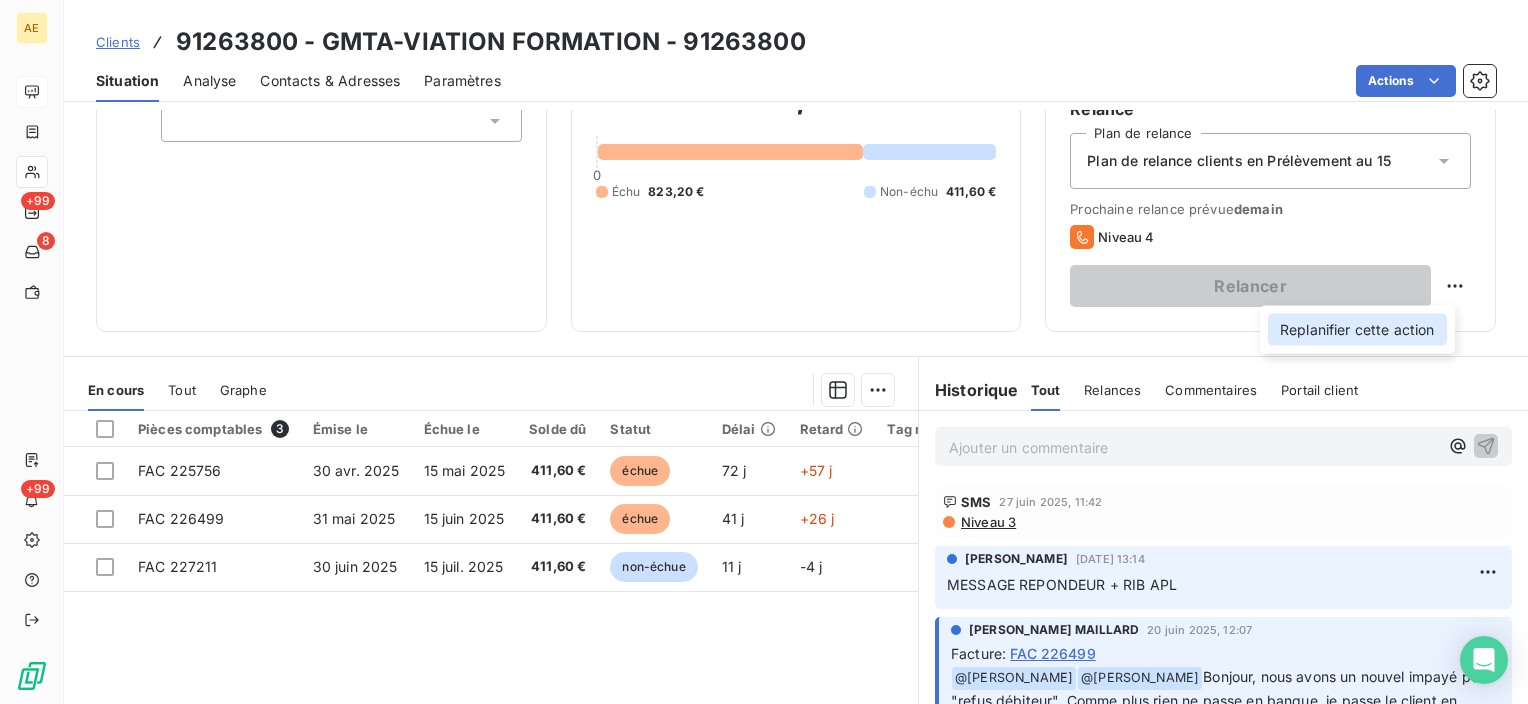 click on "Replanifier cette action" at bounding box center (1357, 330) 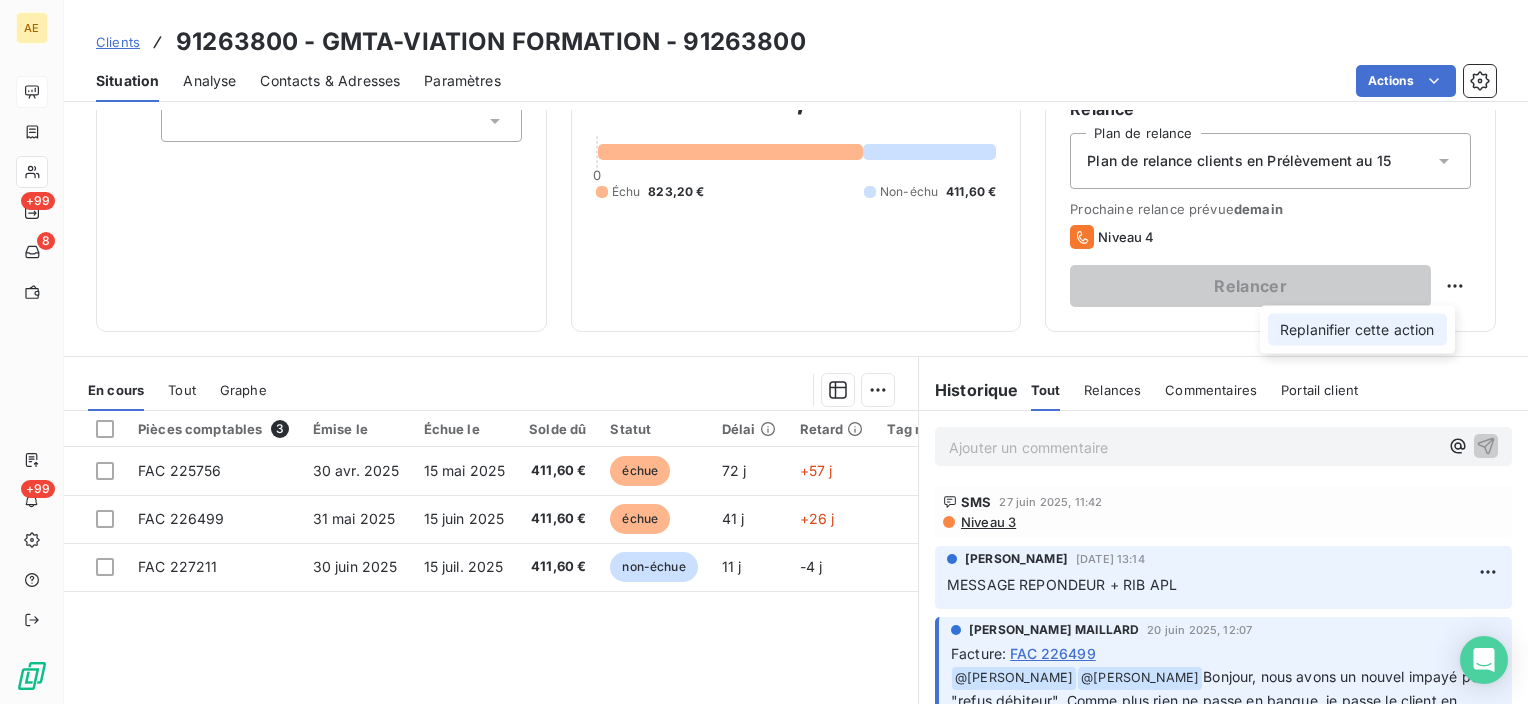 select on "6" 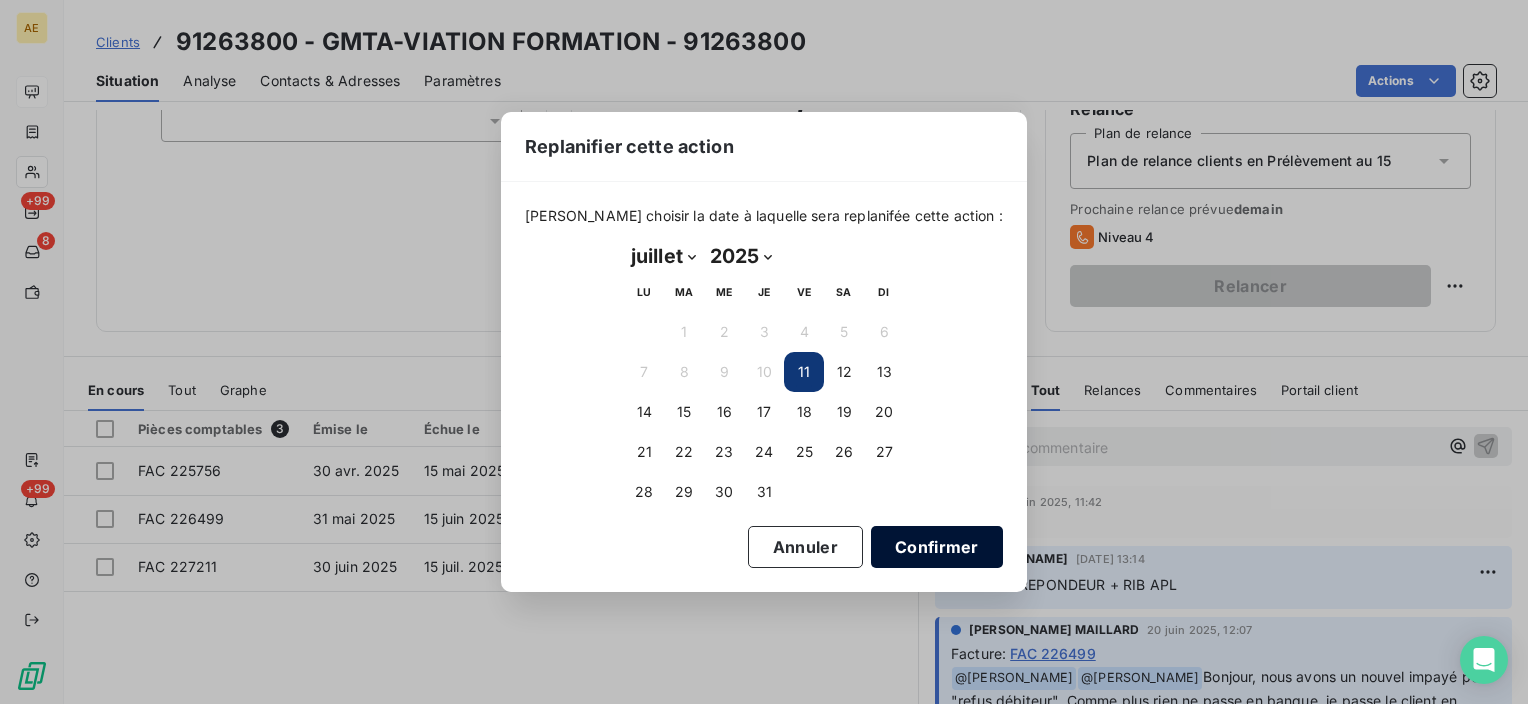 click on "Confirmer" at bounding box center (937, 547) 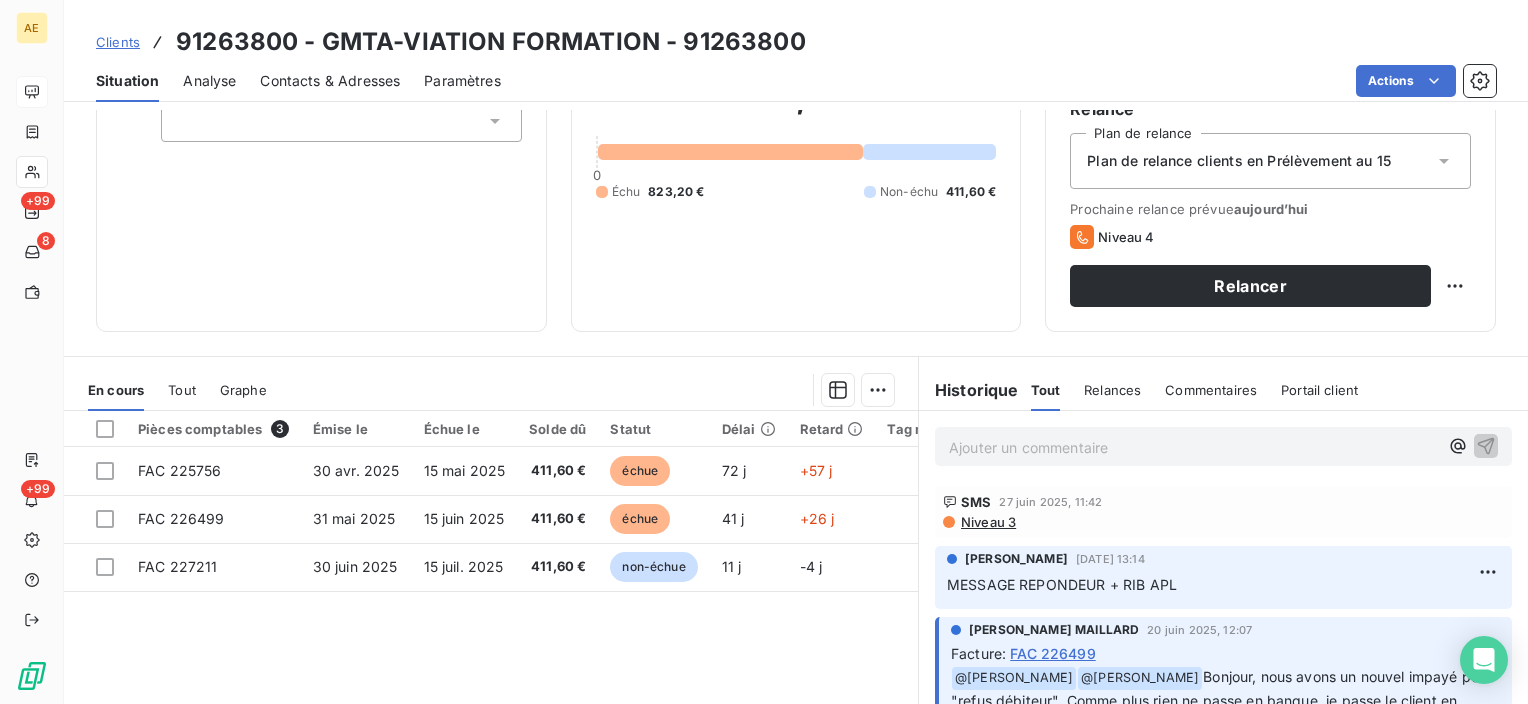 click on "Contacts & Adresses" at bounding box center (330, 81) 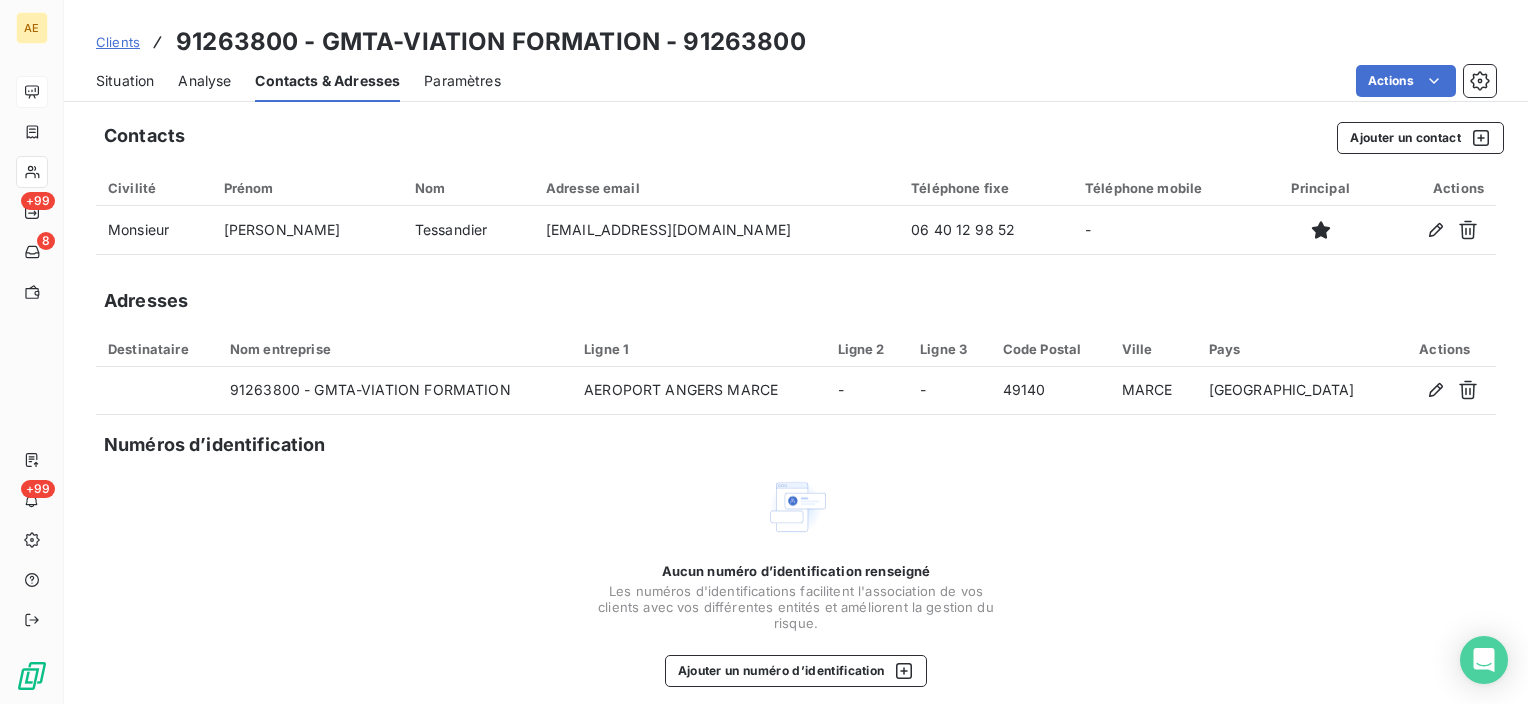click on "Situation" at bounding box center [125, 81] 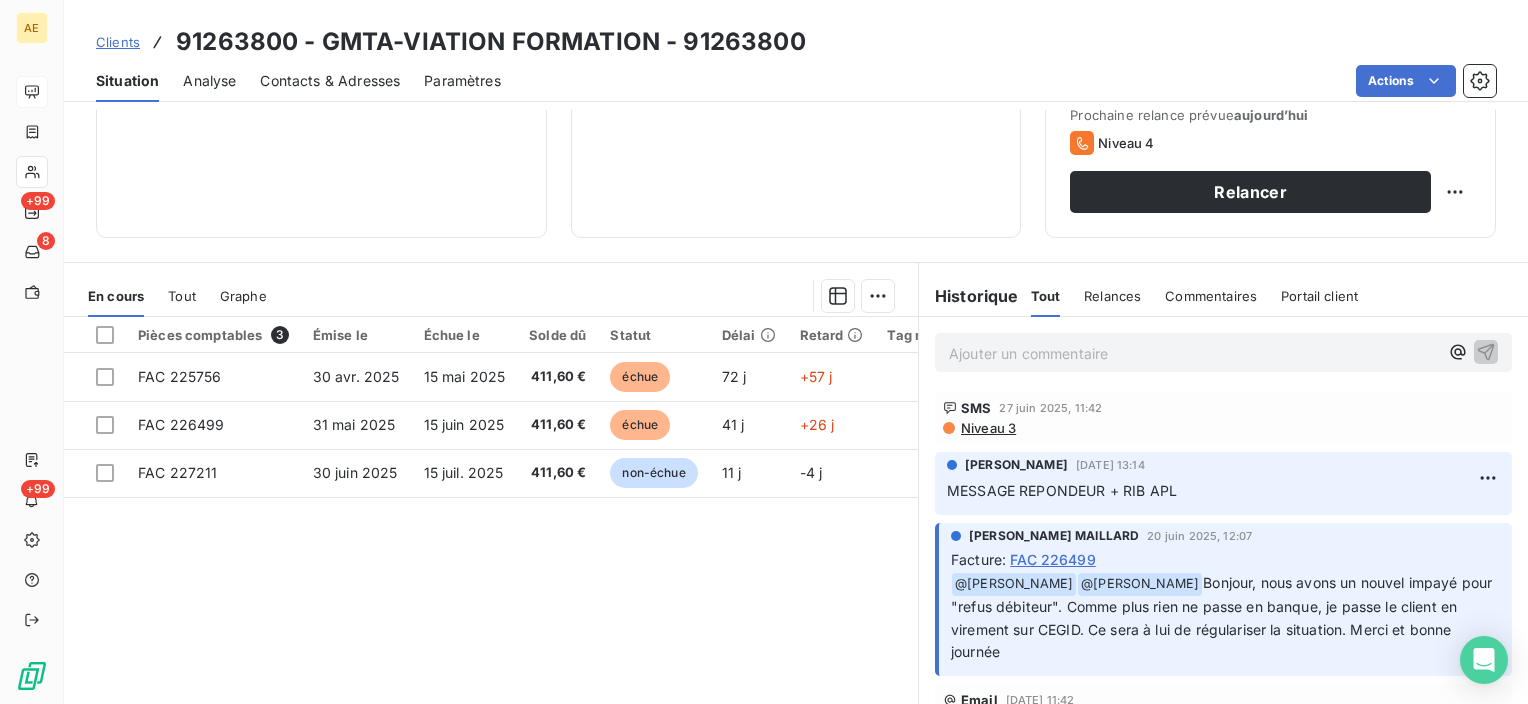 scroll, scrollTop: 300, scrollLeft: 0, axis: vertical 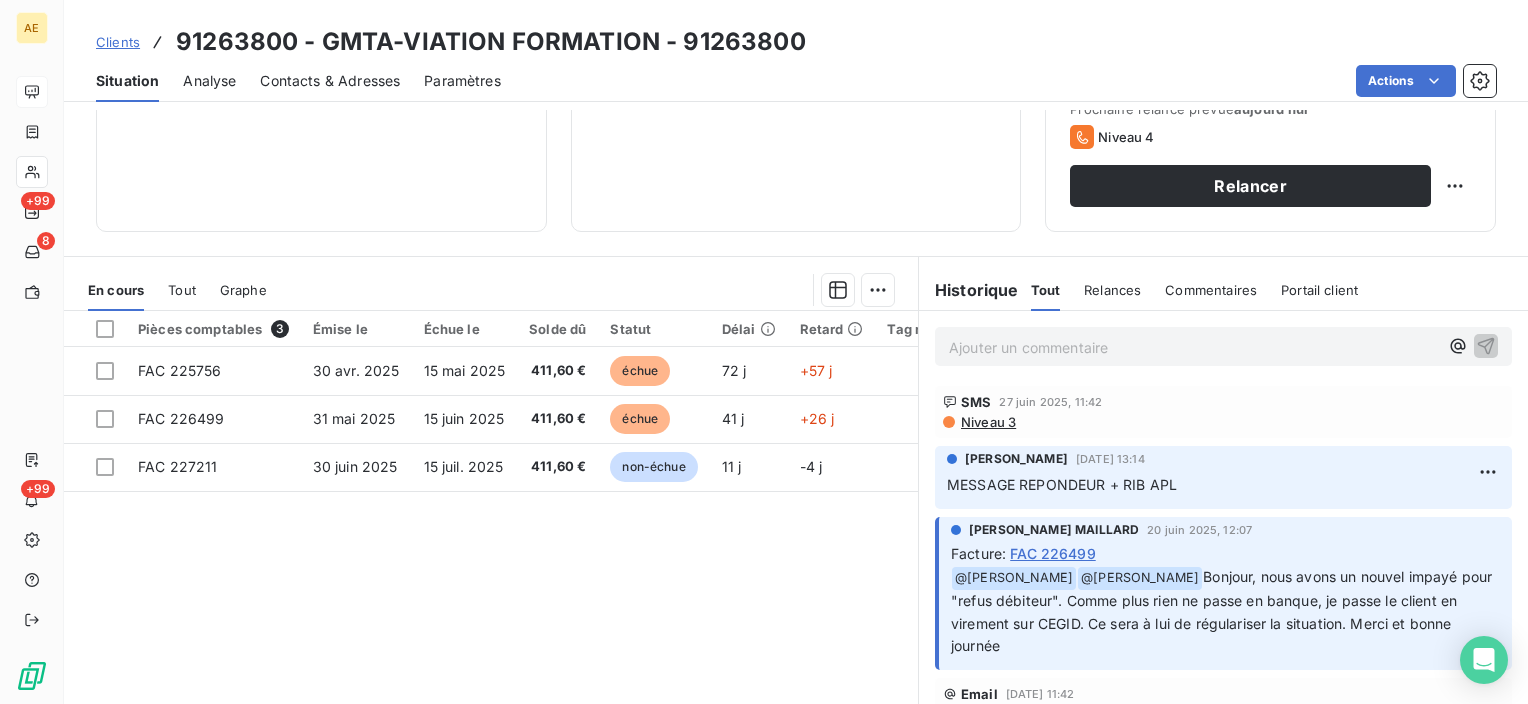 click on "Contacts & Adresses" at bounding box center (330, 81) 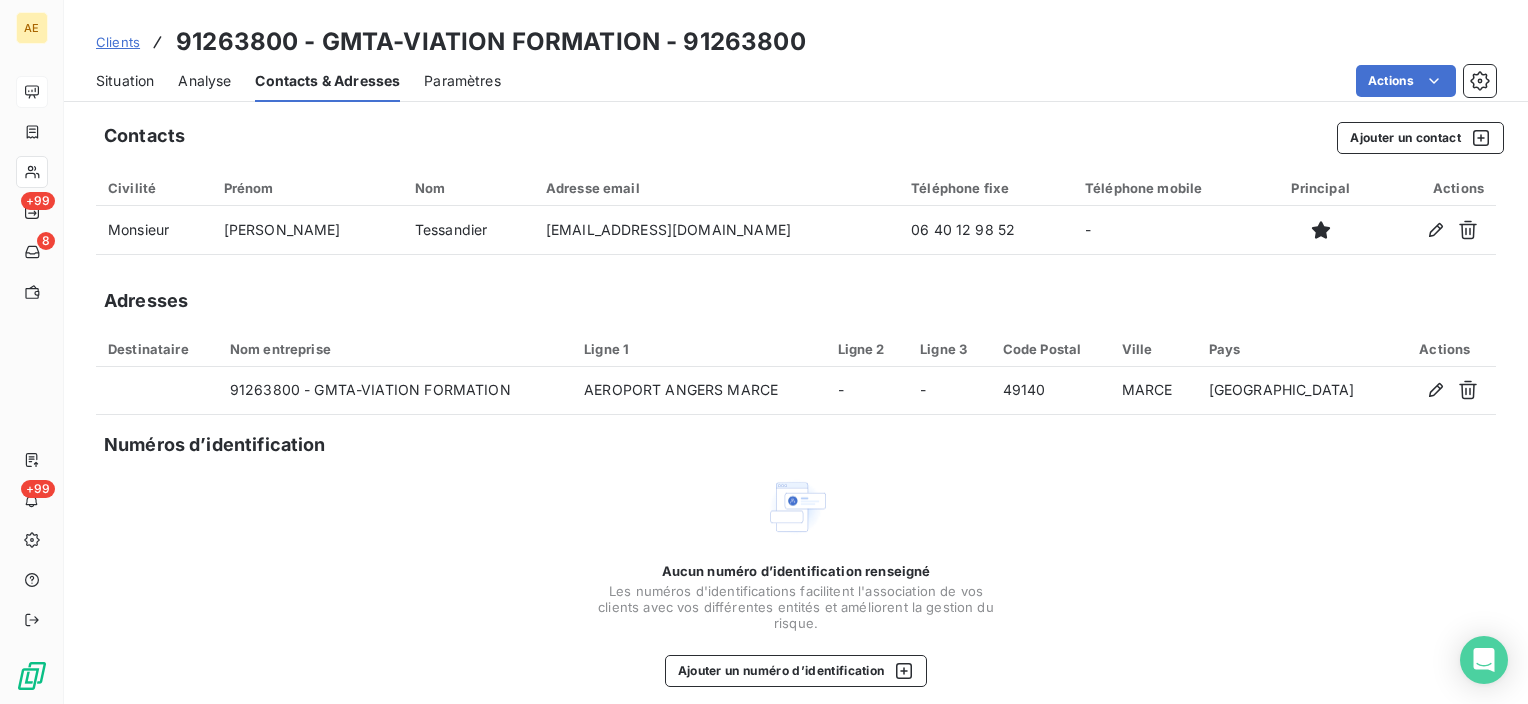click on "Situation" at bounding box center [125, 81] 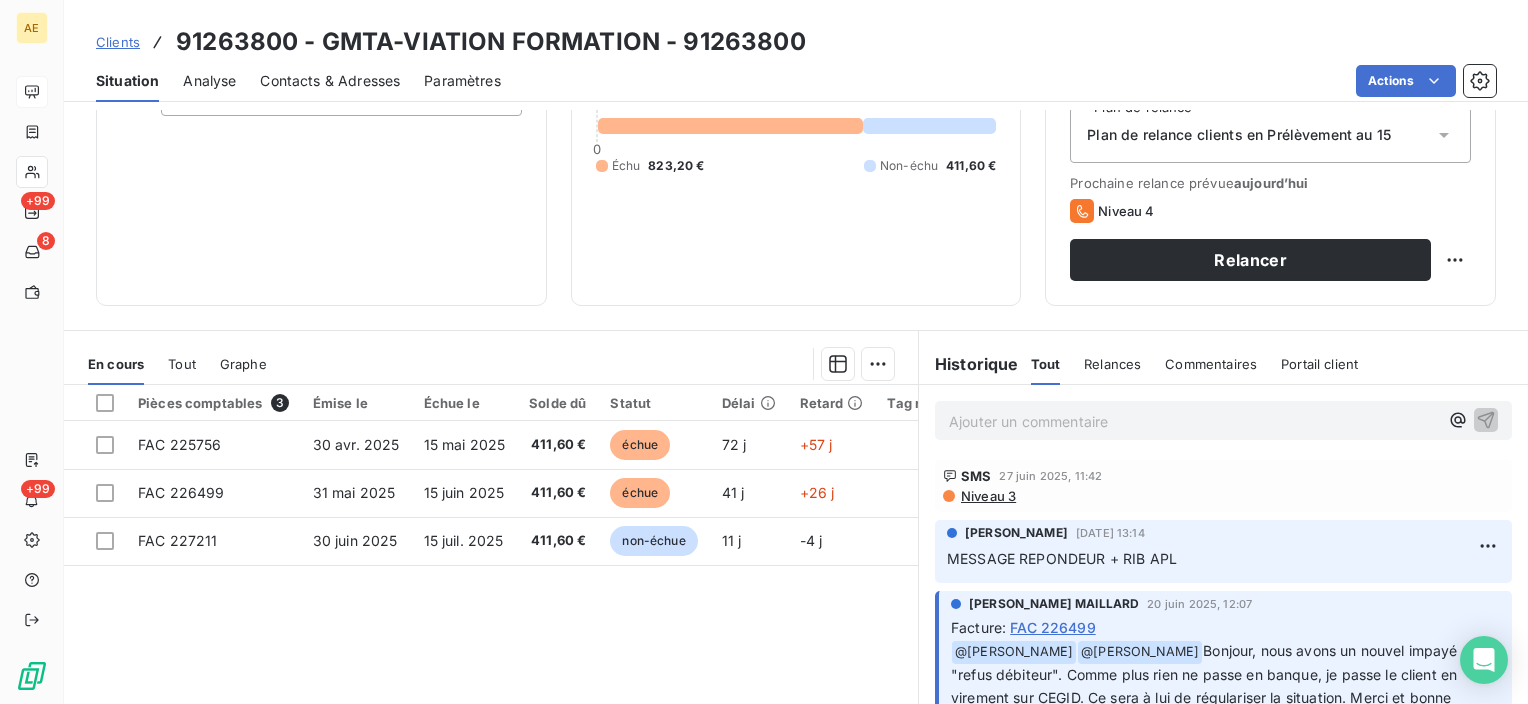 scroll, scrollTop: 300, scrollLeft: 0, axis: vertical 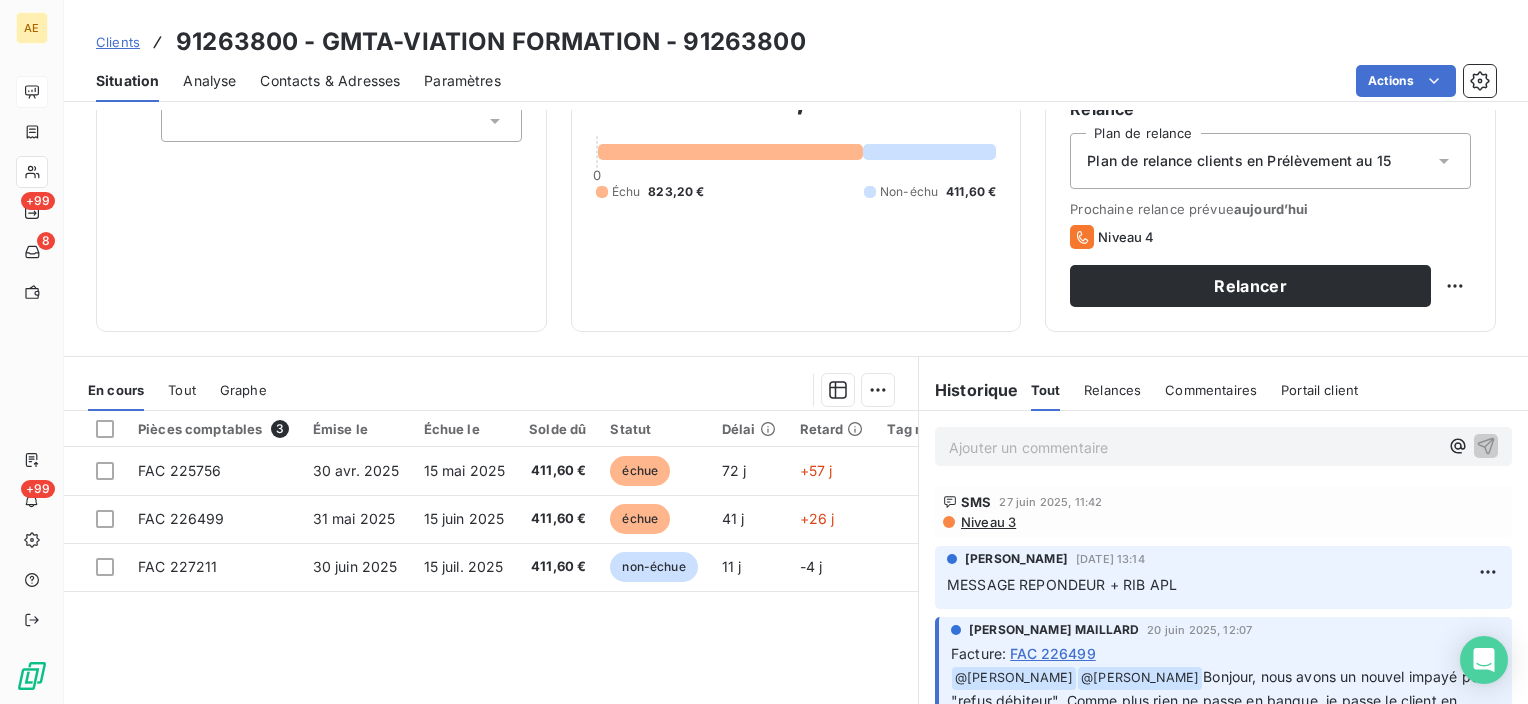 click on "Contacts & Adresses" at bounding box center [330, 81] 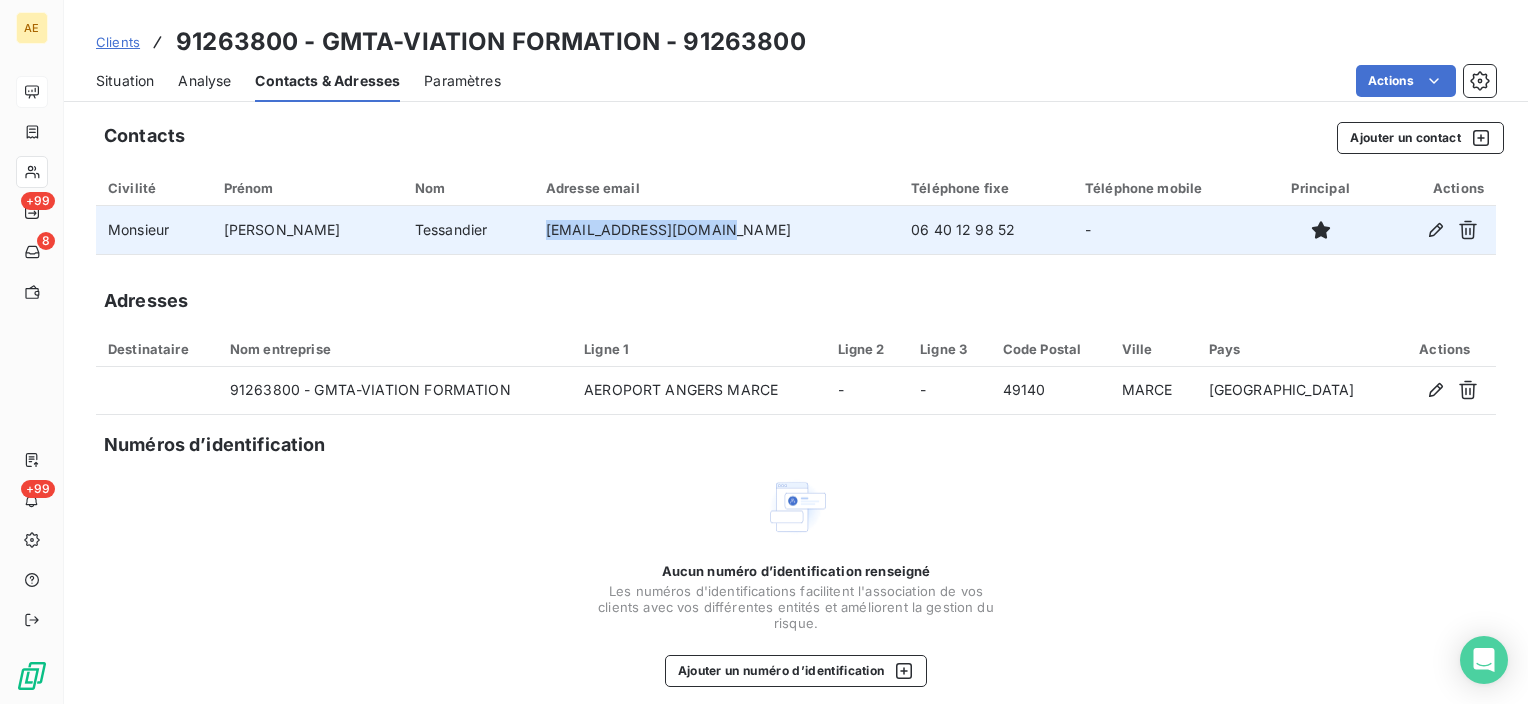 drag, startPoint x: 696, startPoint y: 235, endPoint x: 494, endPoint y: 236, distance: 202.00247 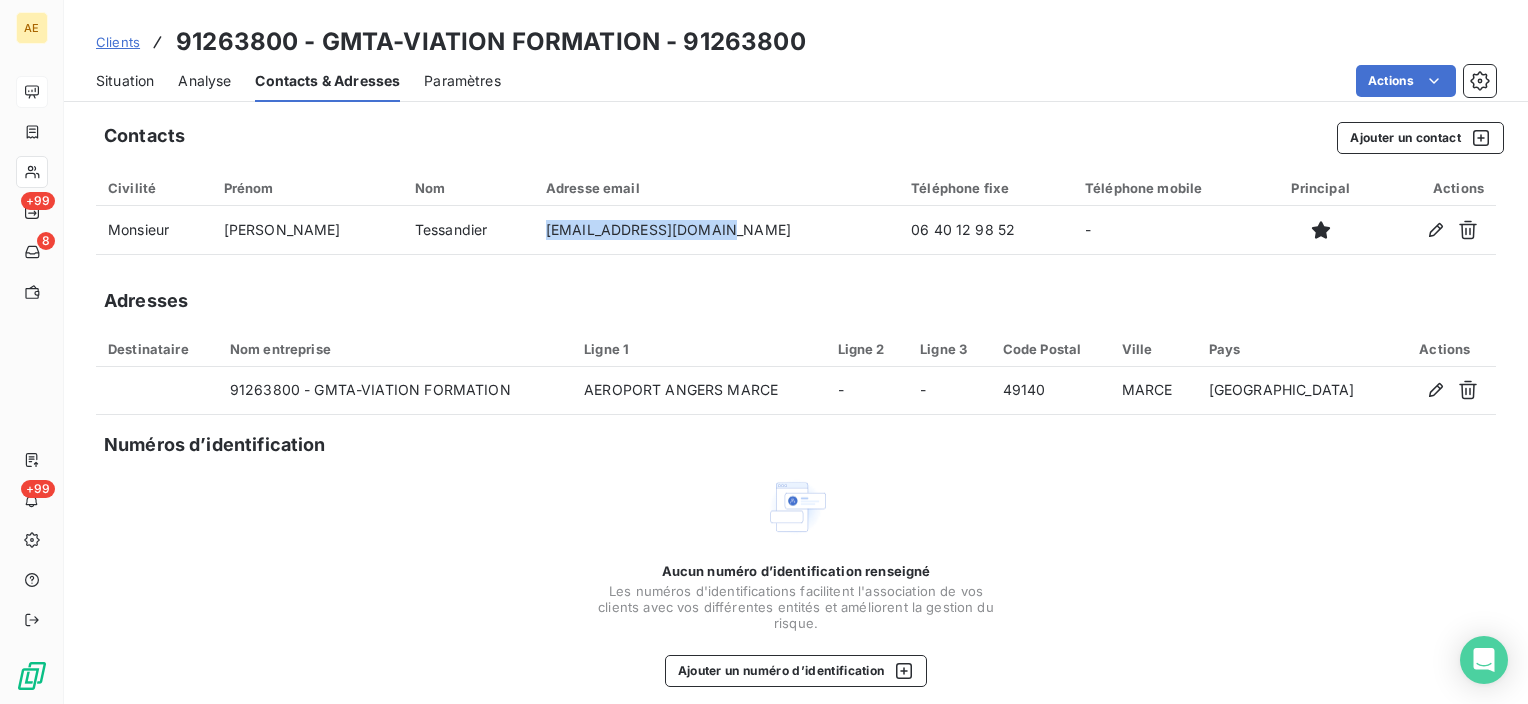 click on "Situation" at bounding box center (125, 81) 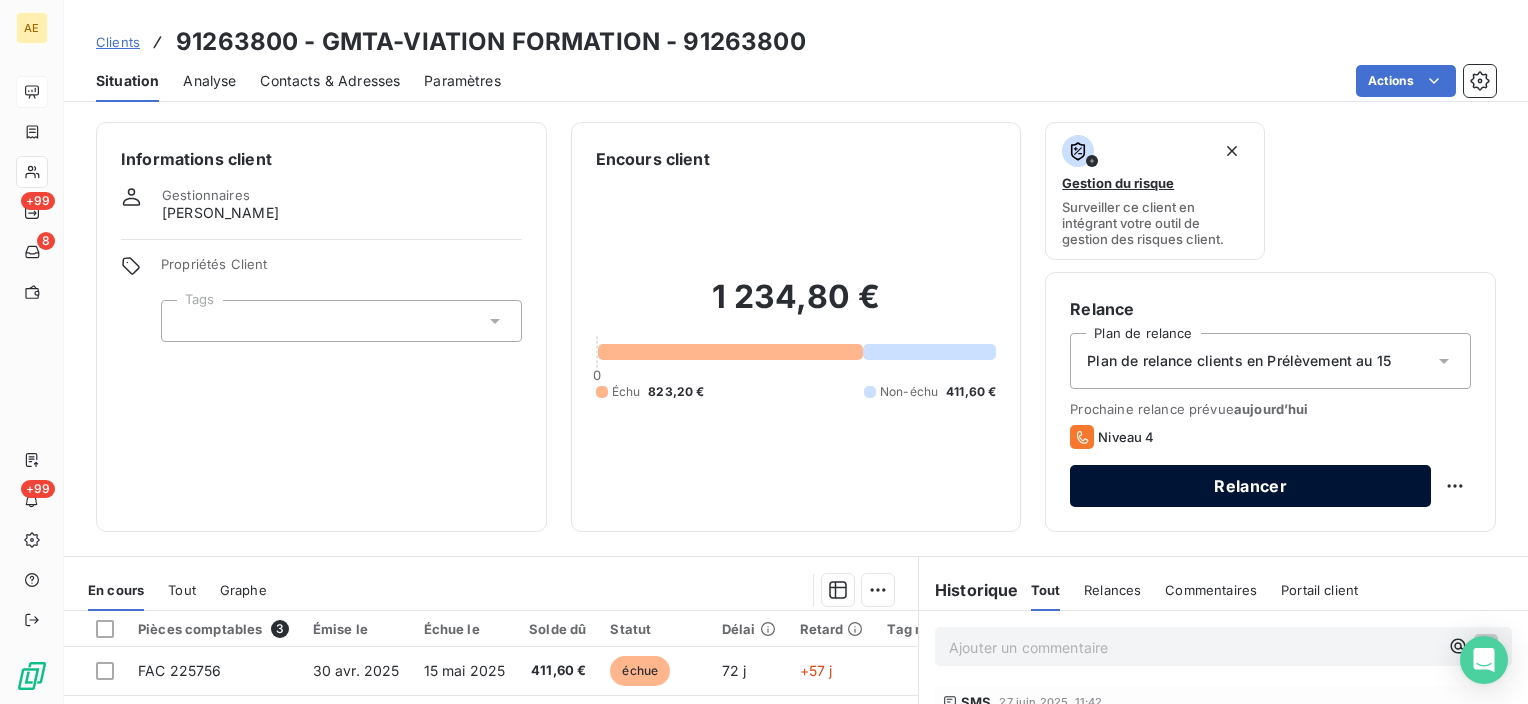 click on "Relancer" at bounding box center [1250, 486] 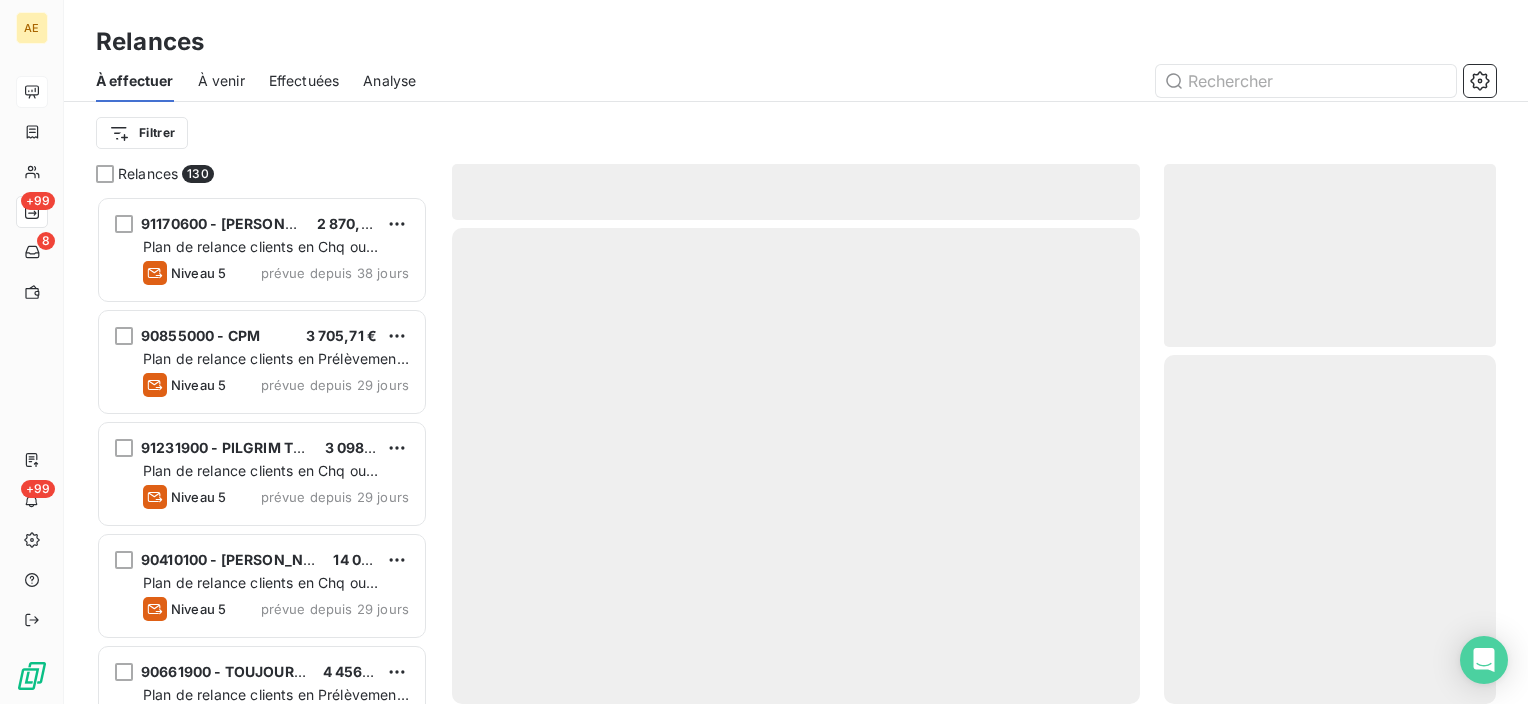 scroll, scrollTop: 16, scrollLeft: 16, axis: both 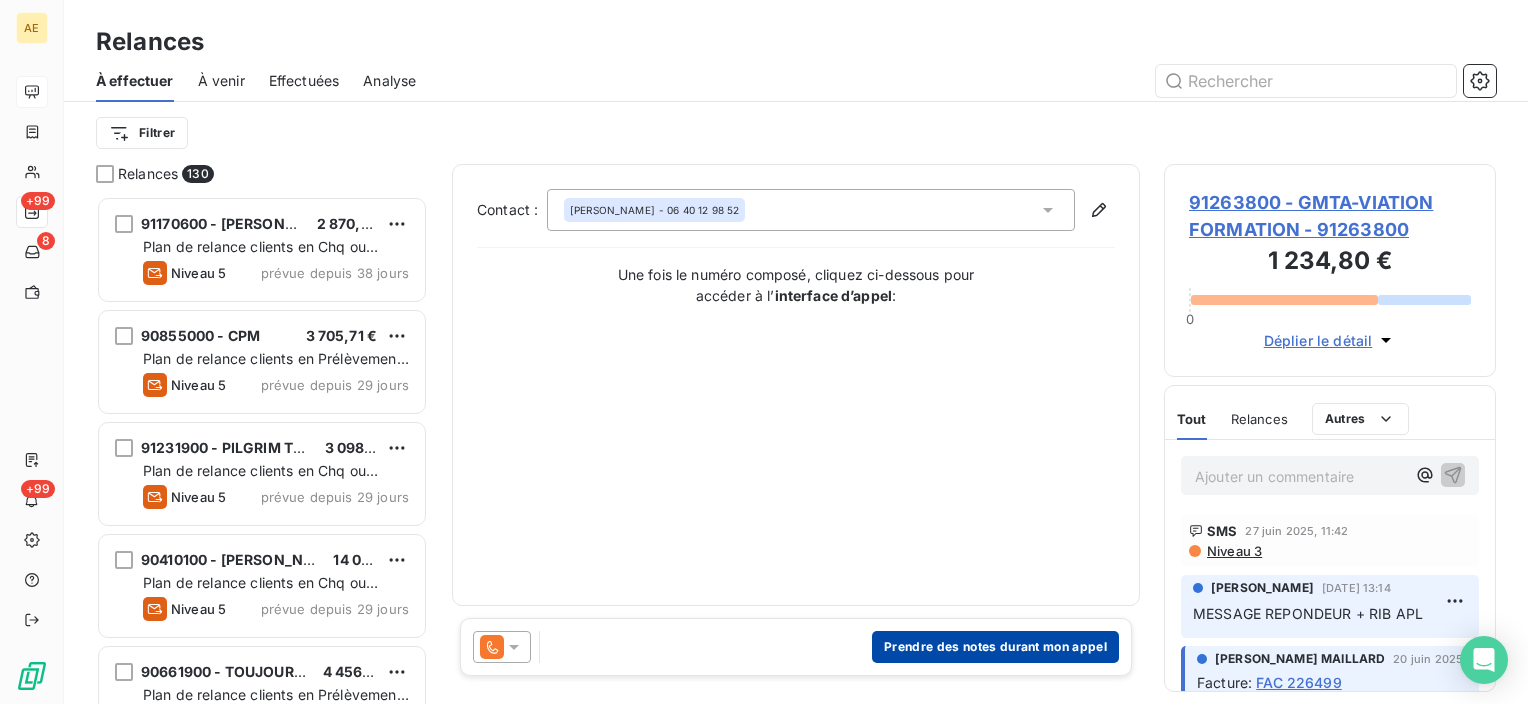 click on "Prendre des notes durant mon appel" at bounding box center [995, 647] 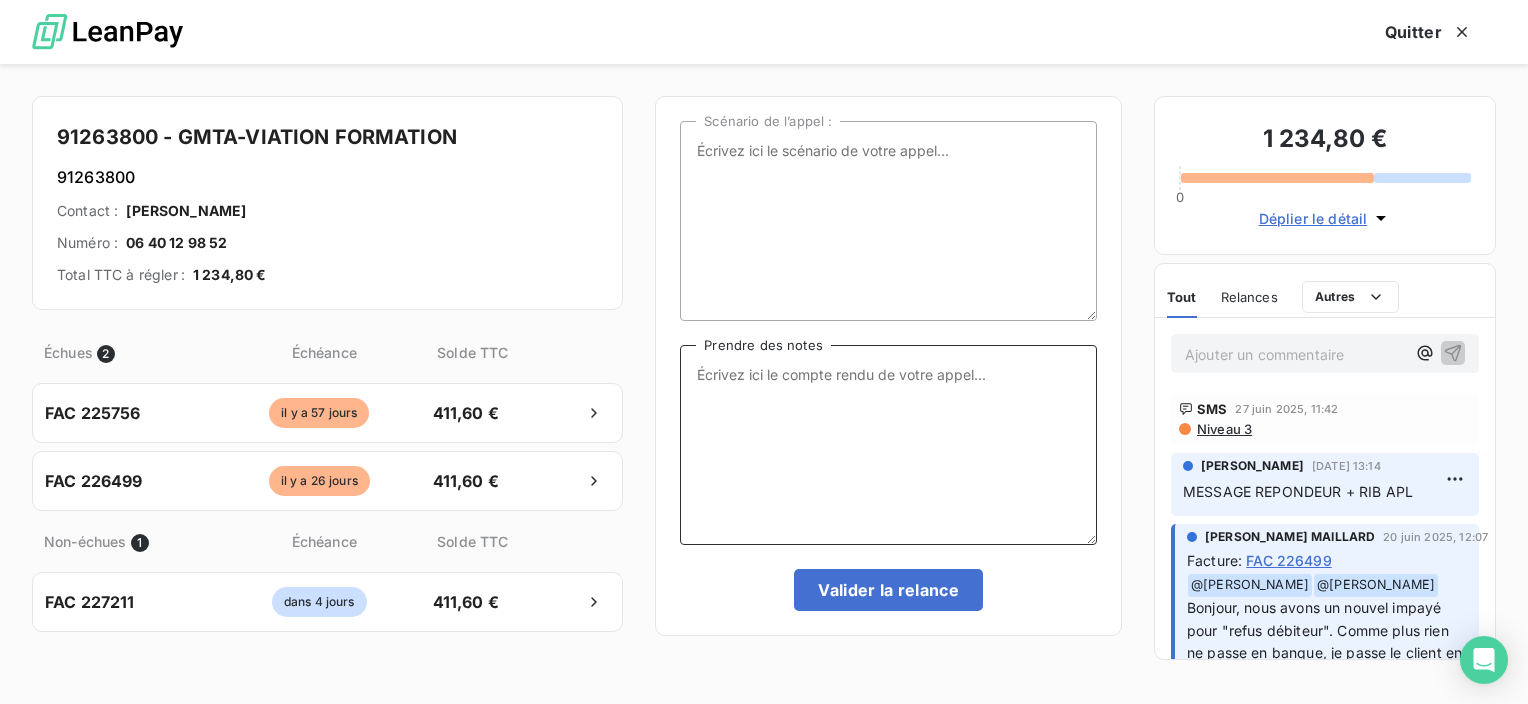 click on "Prendre des notes" at bounding box center (888, 445) 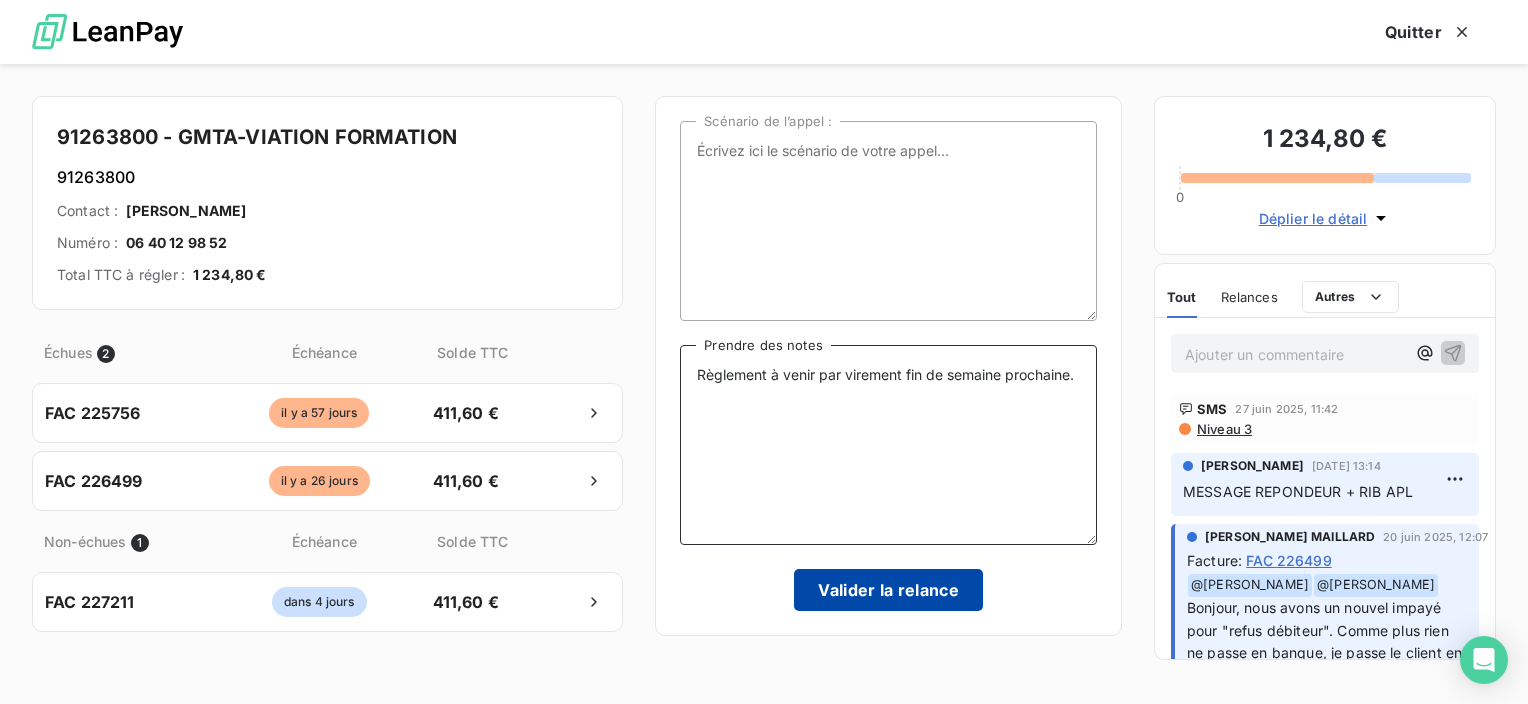 type on "Règlement à venir par virement fin de semaine prochaine." 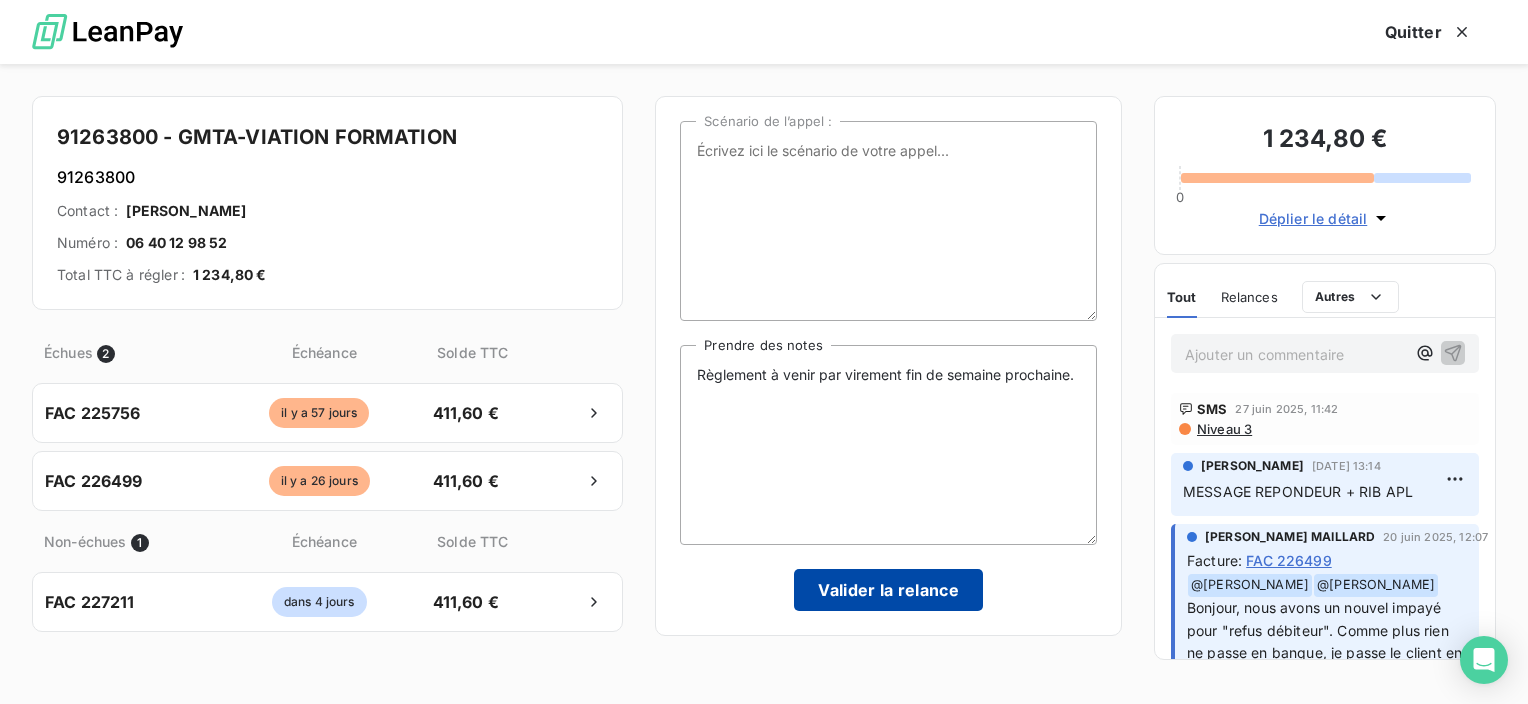 click on "Valider la relance" at bounding box center (888, 590) 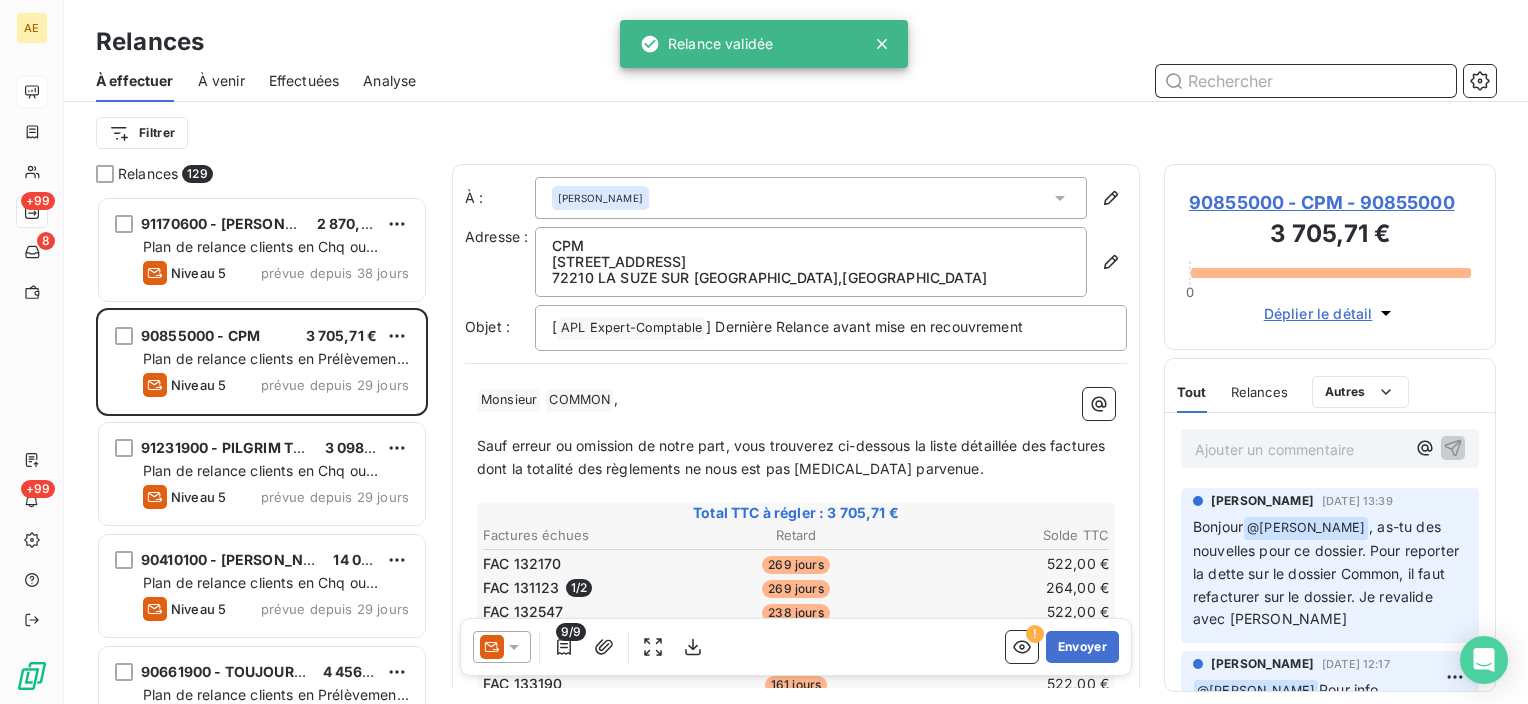click on "Effectuées" at bounding box center [304, 81] 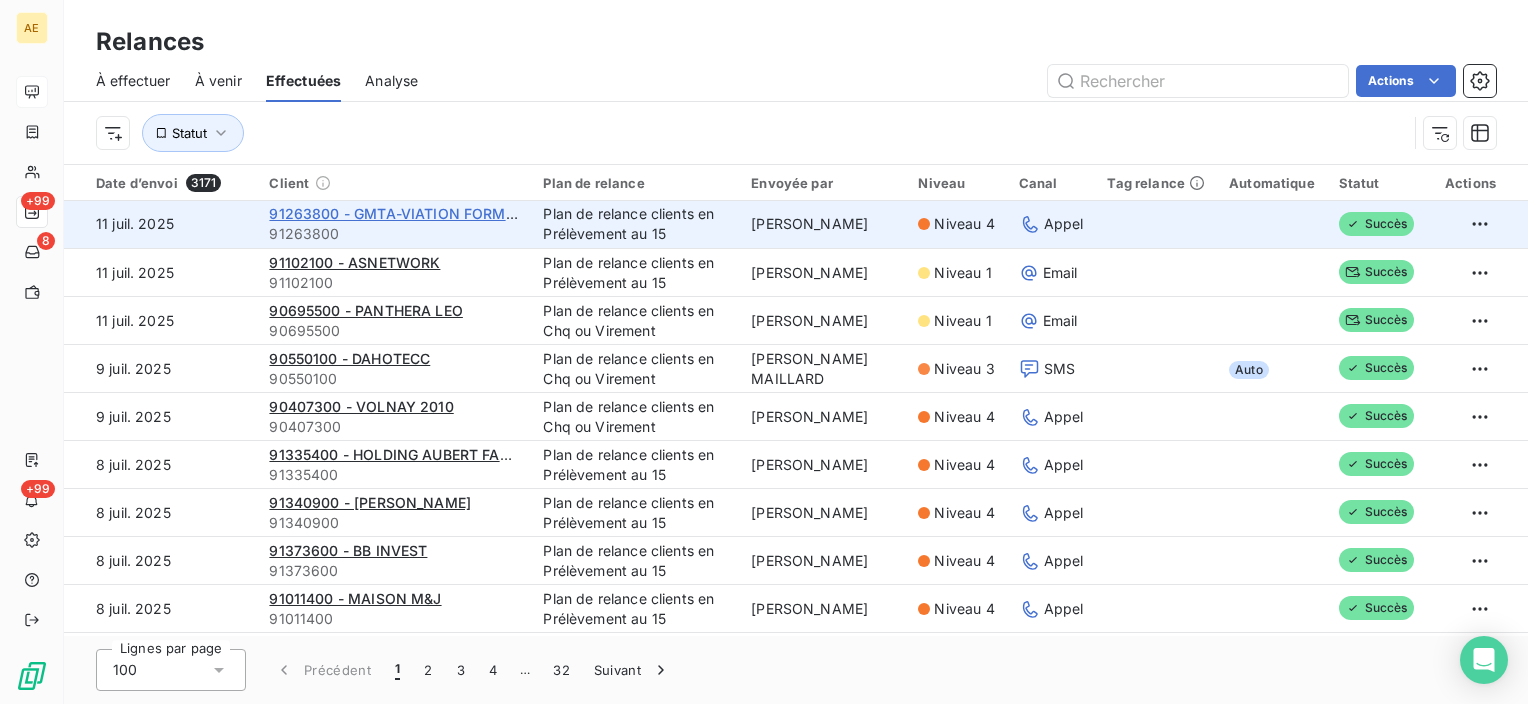 click on "91263800 - GMTA-VIATION FORMATION" at bounding box center [409, 213] 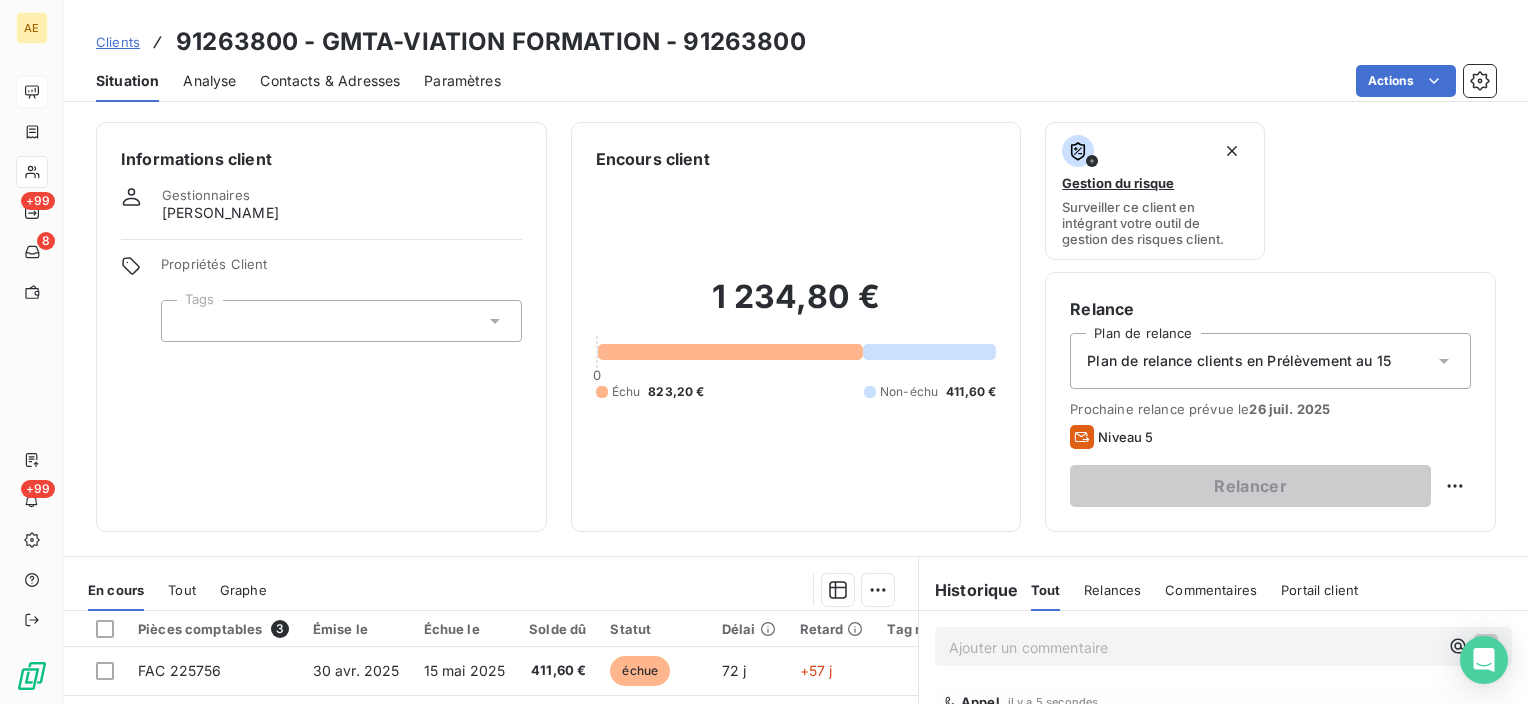 scroll, scrollTop: 300, scrollLeft: 0, axis: vertical 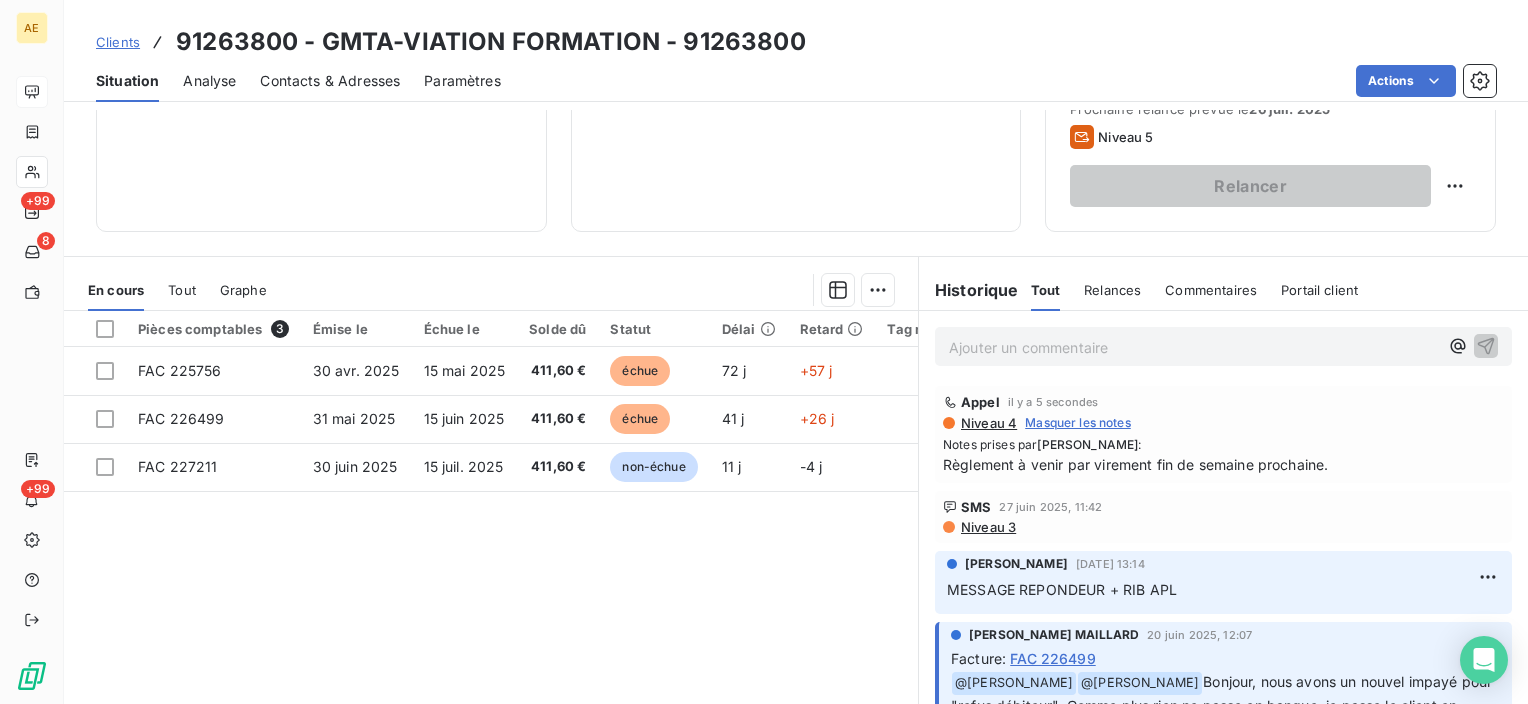 click on "Ajouter un commentaire ﻿" at bounding box center (1193, 347) 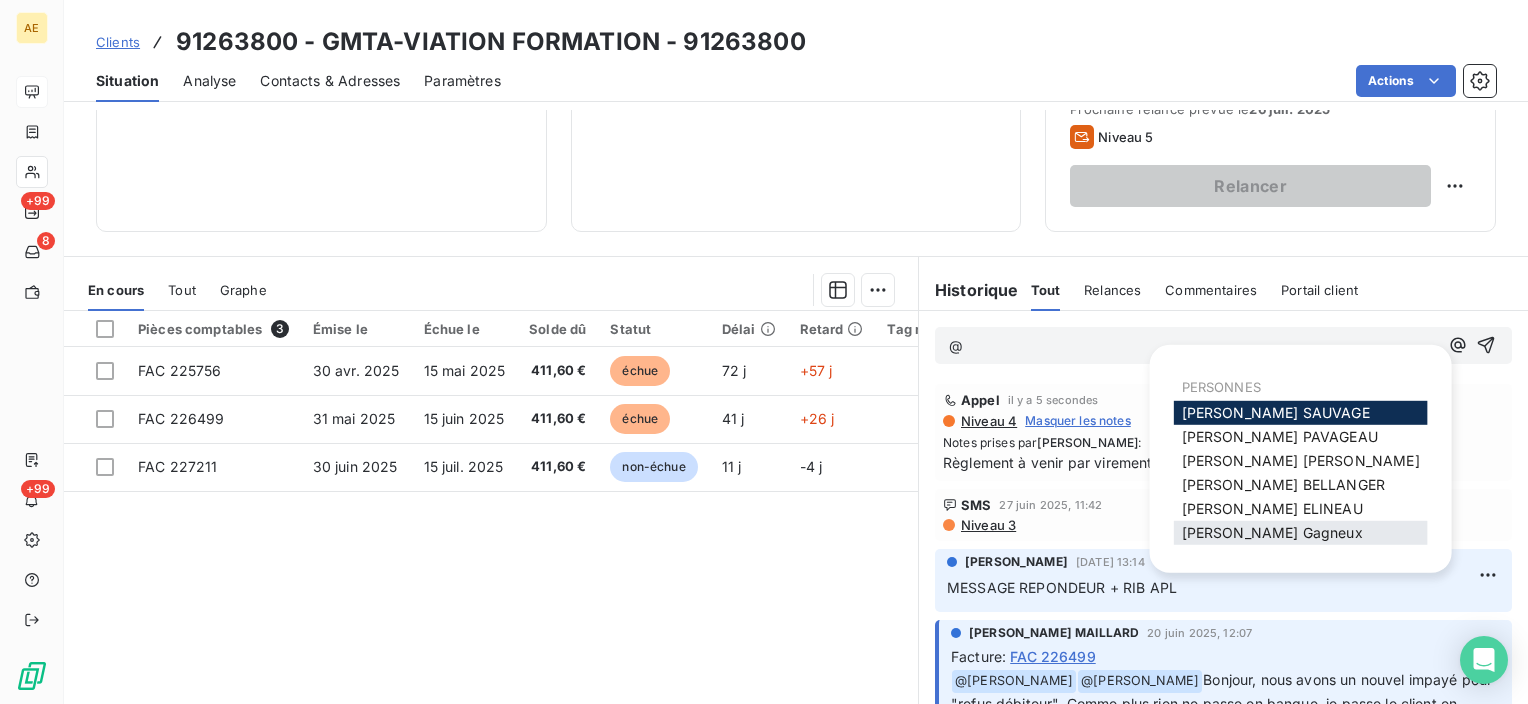 click on "Frédéric   Gagneux" at bounding box center [1272, 532] 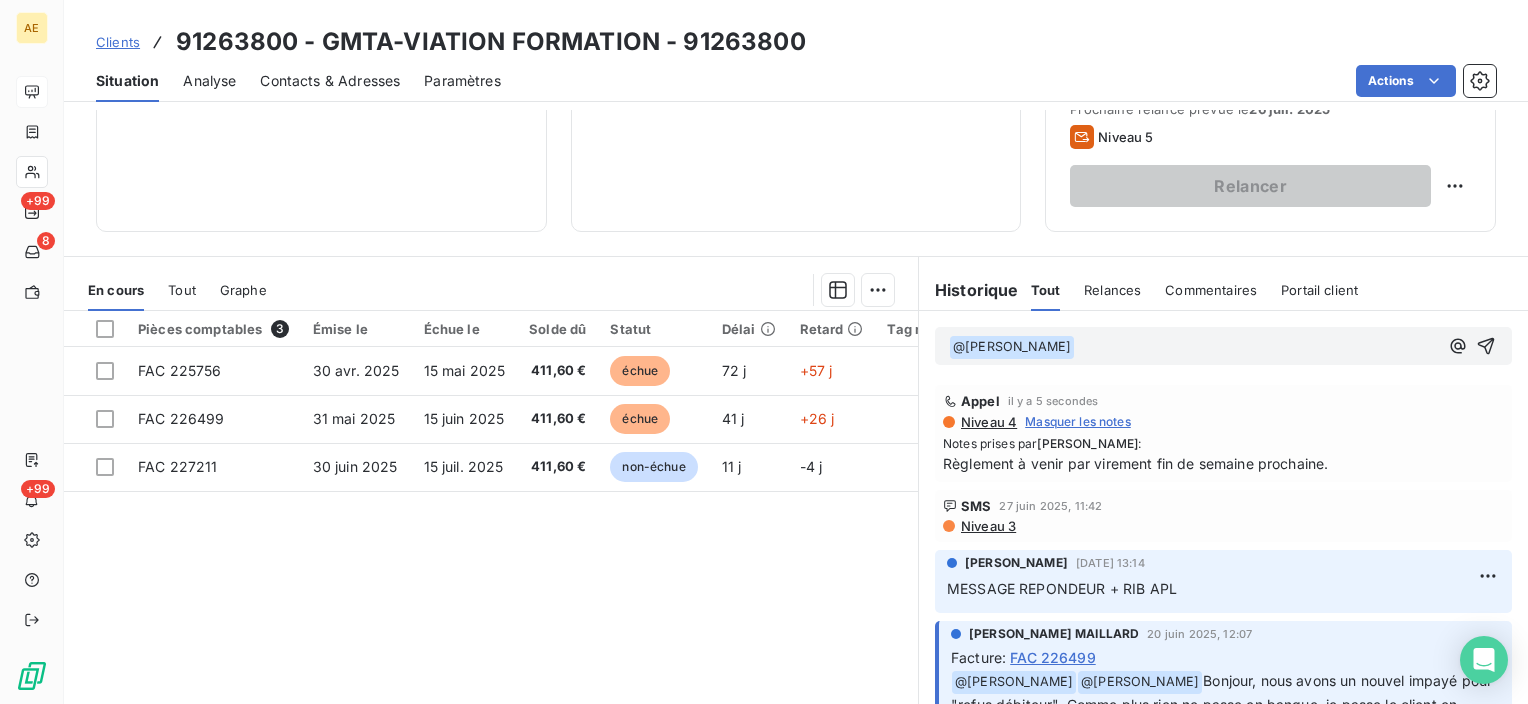 click on "﻿ @ Frédéric Gagneux ﻿ ﻿" at bounding box center (1193, 347) 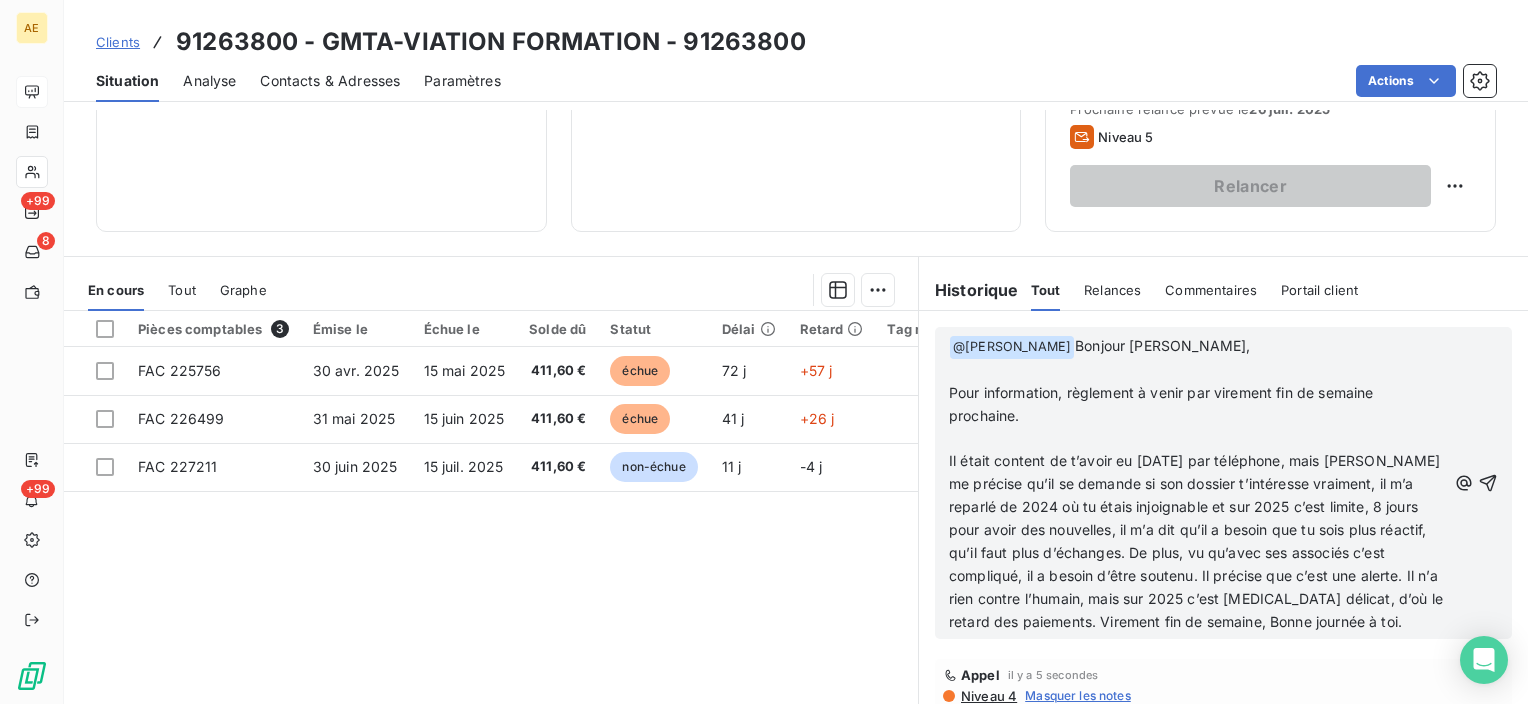 click on "Il était content de t’avoir eu hier par téléphone, mais M. Tessandier me précise qu’il se demande si son dossier t’intéresse vraiment, il m’a reparlé de 2024 où tu étais injoignable et sur 2025 c’est limite, 8 jours pour avoir des nouvelles, il m’a dit qu’il a besoin que tu sois plus réactif, qu’il faut plus d’échanges. De plus, vu qu’avec ses associés c’est compliqué, il a besoin d’être soutenu. Il précise que c’est une alerte. Il n’a rien contre l’humain, mais sur 2025 c’est encore délicat, d’où le retard des paiements. Virement fin de semaine, Bonne journée à toi." at bounding box center (1198, 540) 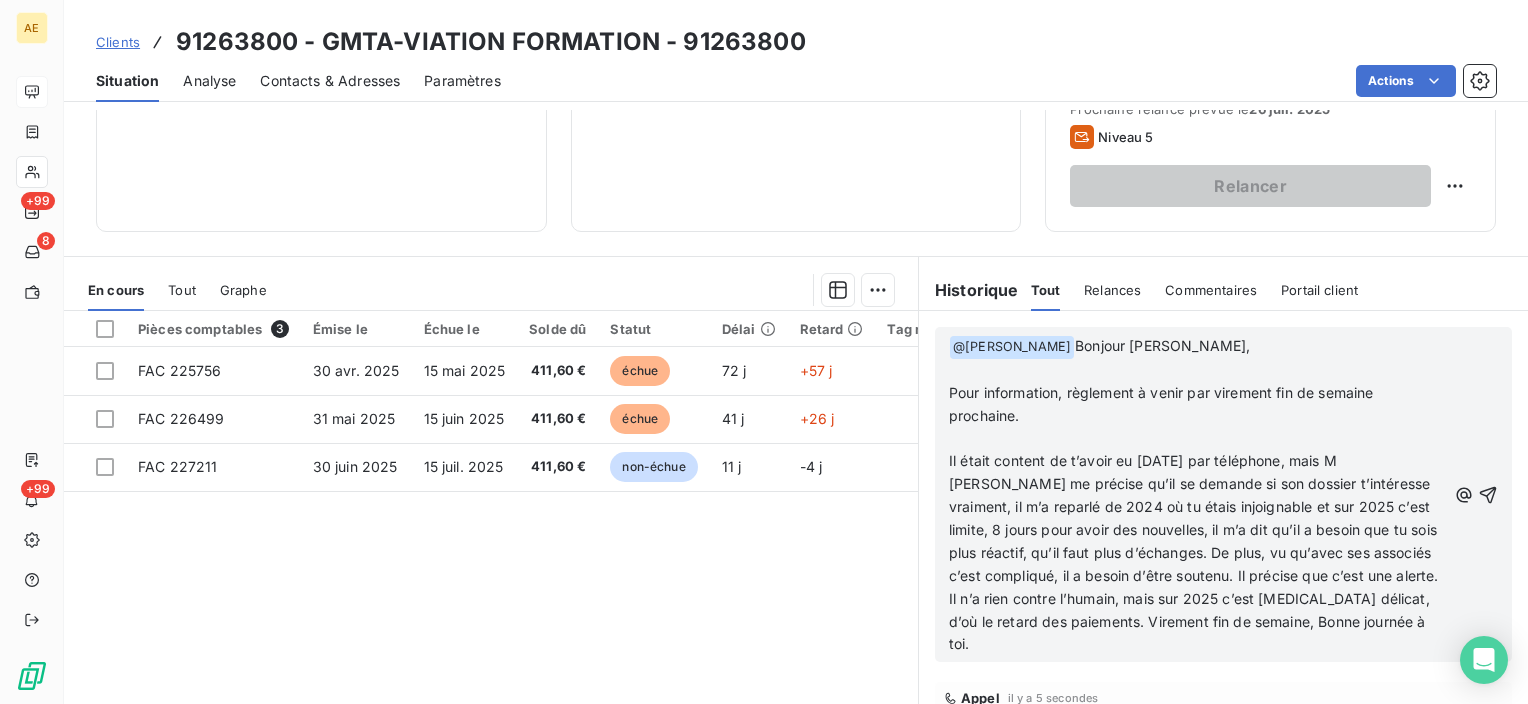 click on "Il était content de t’avoir eu hier par téléphone, mais M Tessandier me précise qu’il se demande si son dossier t’intéresse vraiment, il m’a reparlé de 2024 où tu étais injoignable et sur 2025 c’est limite, 8 jours pour avoir des nouvelles, il m’a dit qu’il a besoin que tu sois plus réactif, qu’il faut plus d’échanges. De plus, vu qu’avec ses associés c’est compliqué, il a besoin d’être soutenu. Il précise que c’est une alerte. Il n’a rien contre l’humain, mais sur 2025 c’est encore délicat, d’où le retard des paiements. Virement fin de semaine, Bonne journée à toi." at bounding box center [1197, 553] 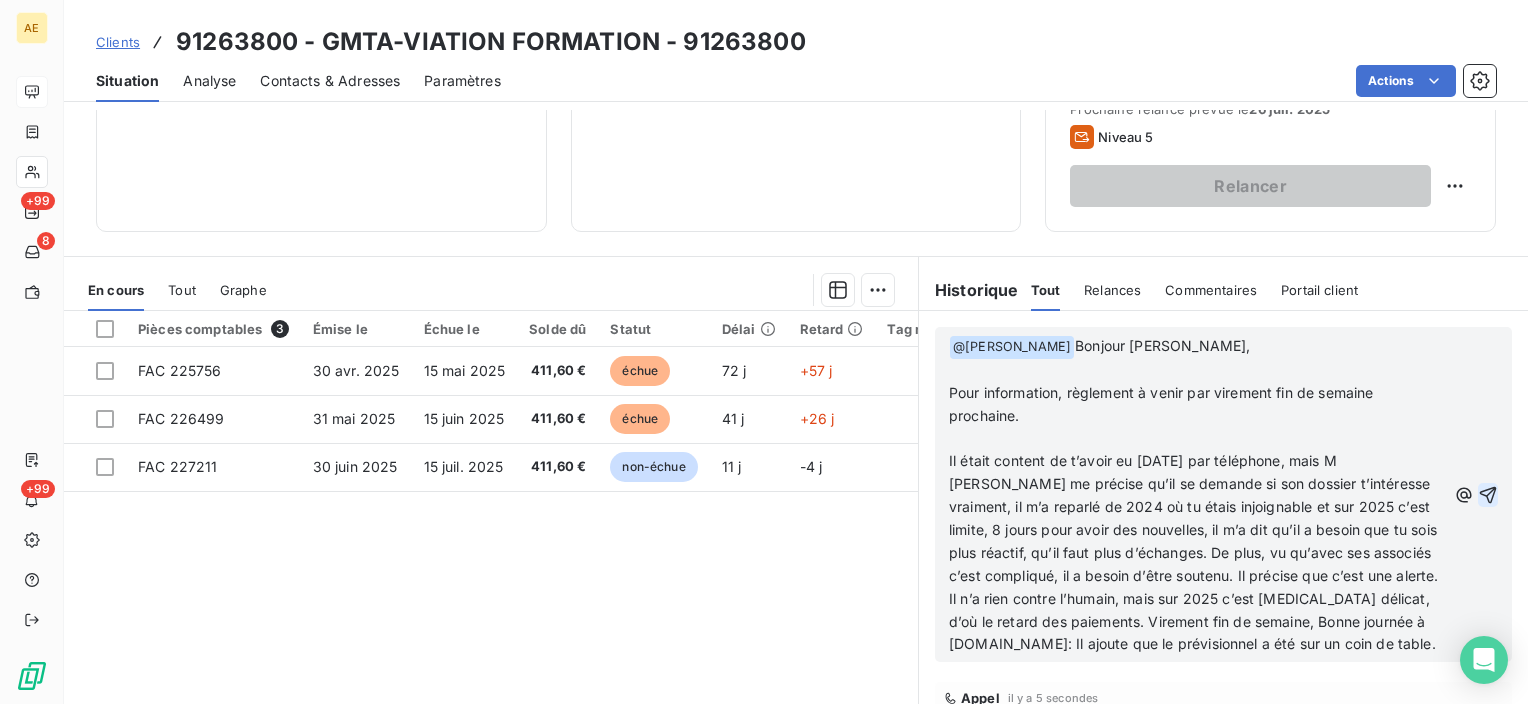 click 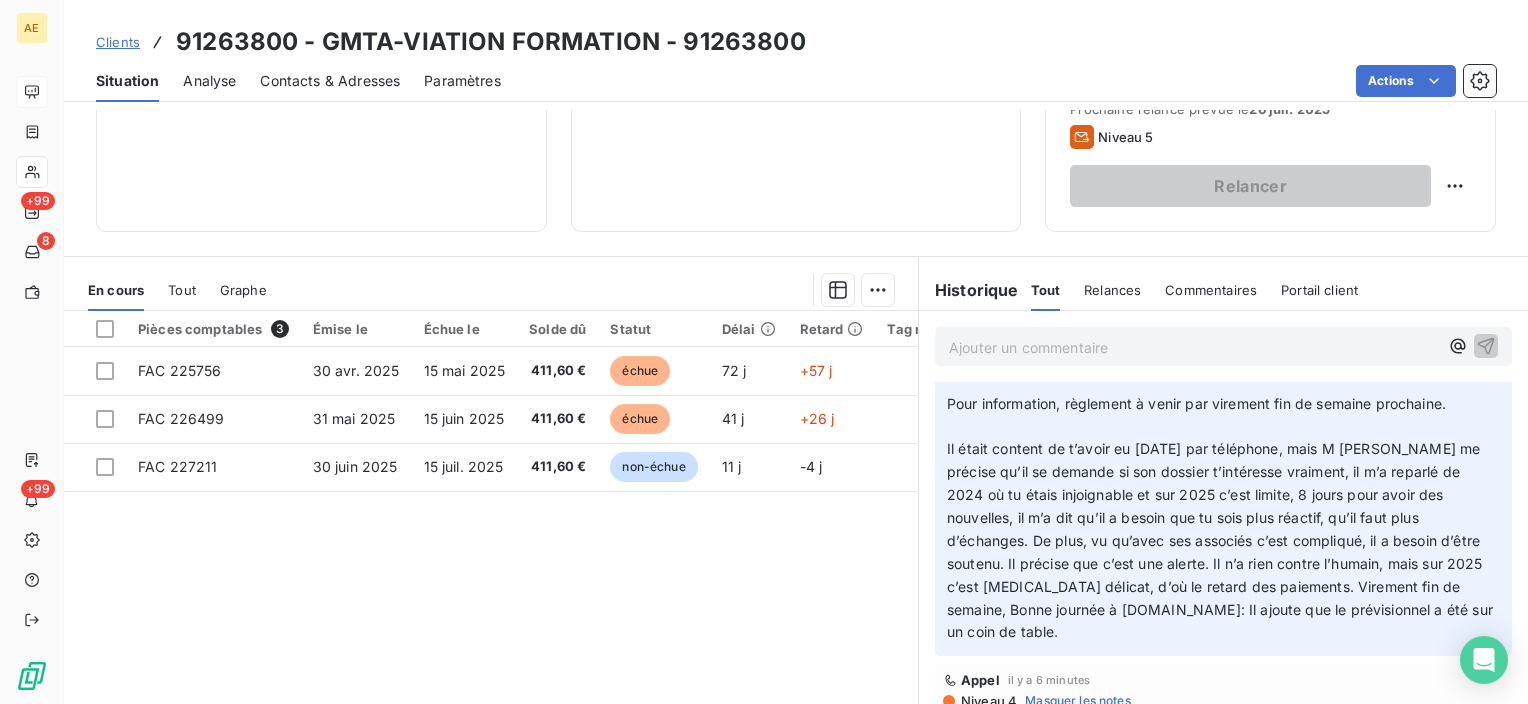 scroll, scrollTop: 100, scrollLeft: 0, axis: vertical 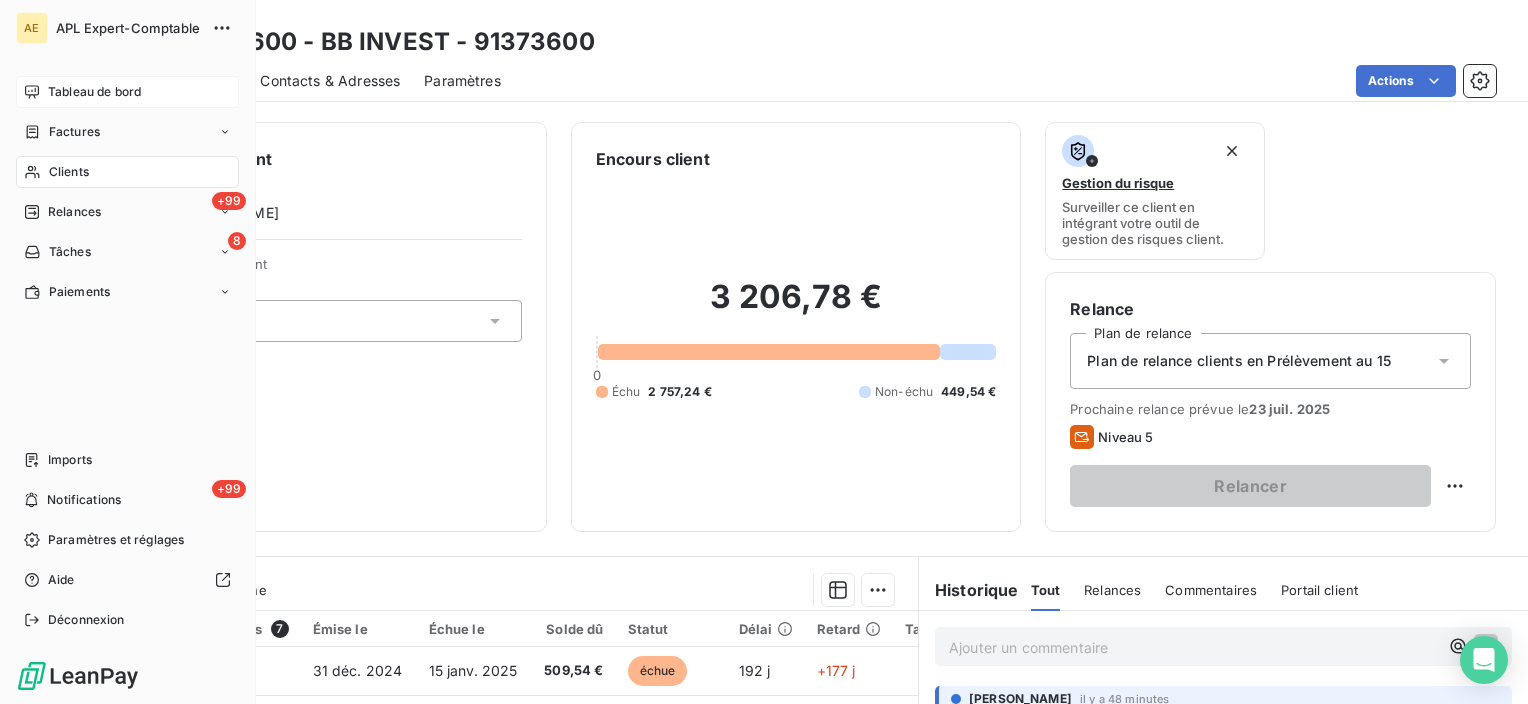click on "Tableau de bord" at bounding box center [127, 92] 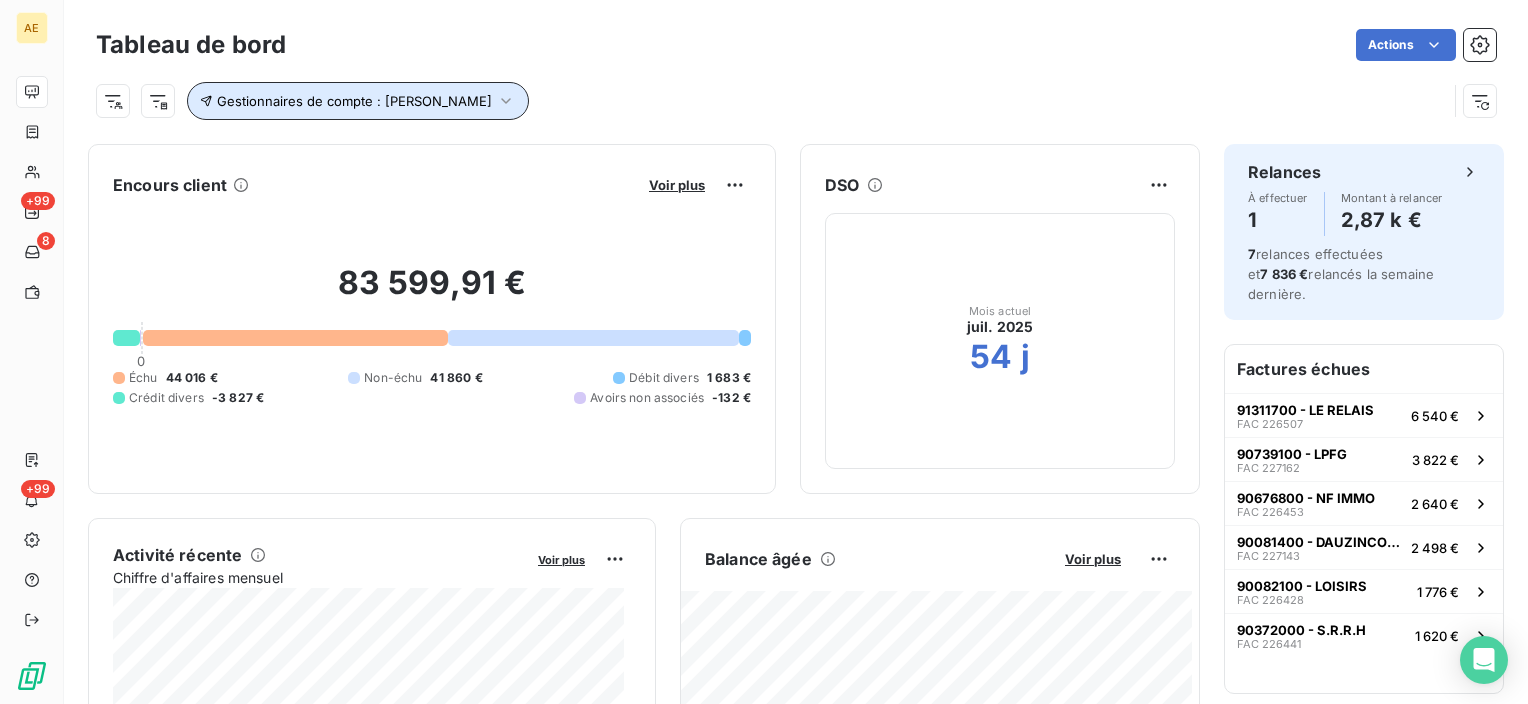 click on "Gestionnaires de compte  : [PERSON_NAME]" at bounding box center (358, 101) 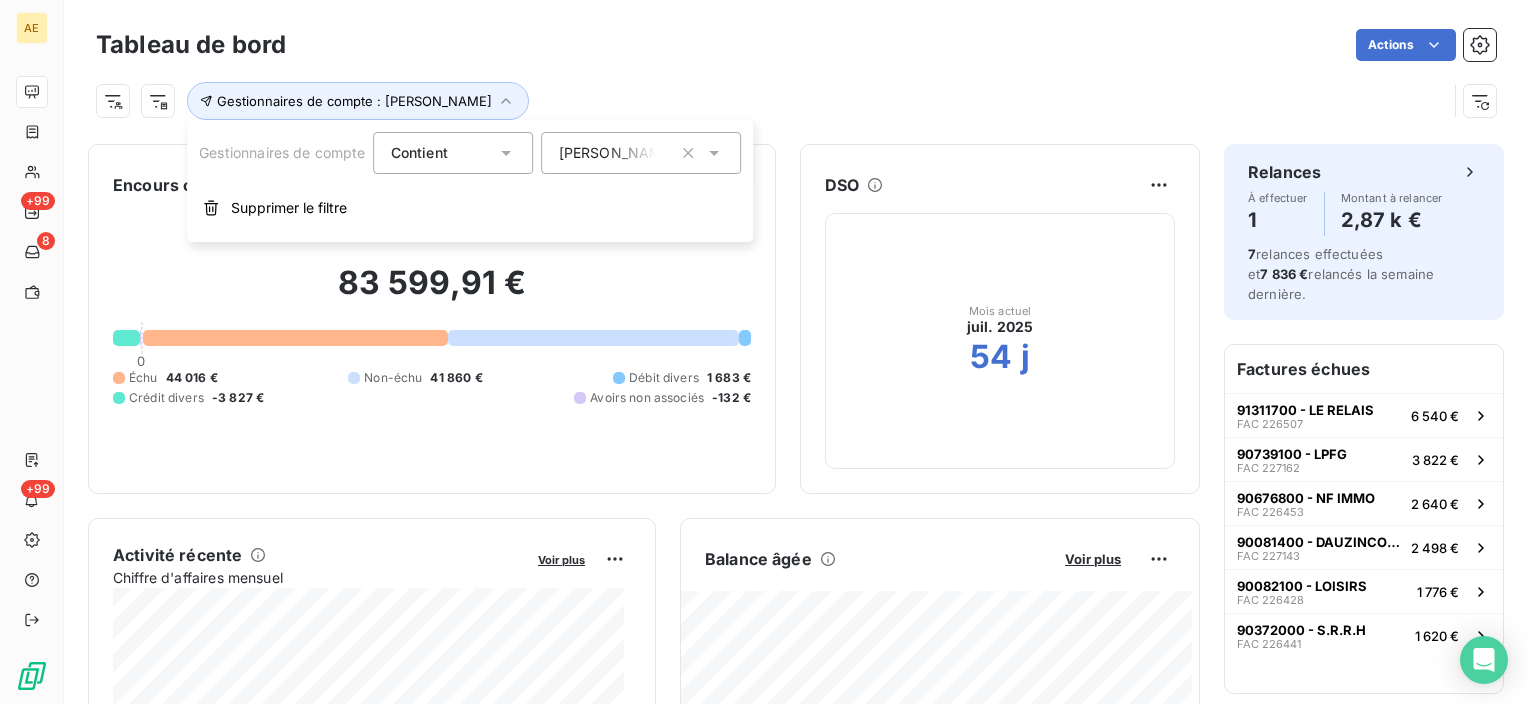 click on "[PERSON_NAME]" at bounding box center [617, 153] 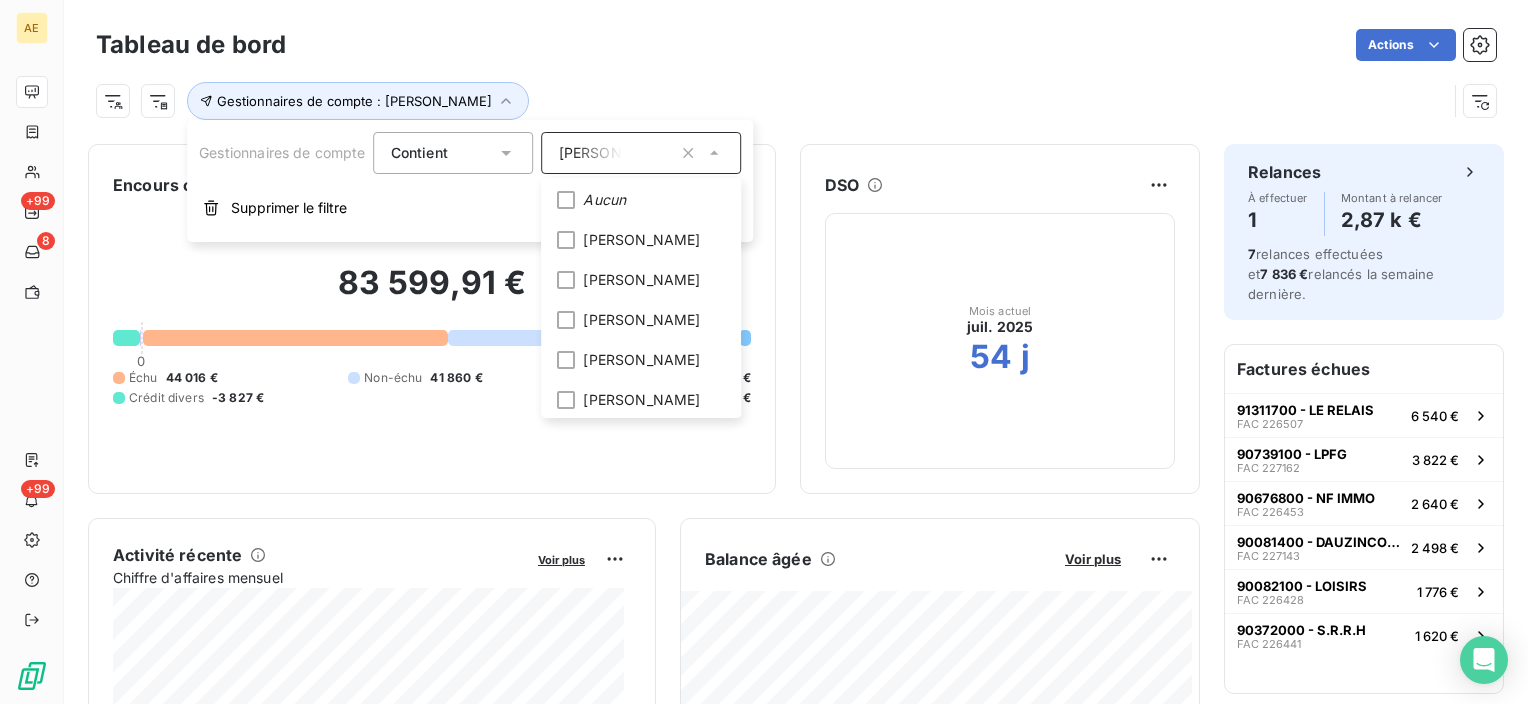 scroll, scrollTop: 560, scrollLeft: 0, axis: vertical 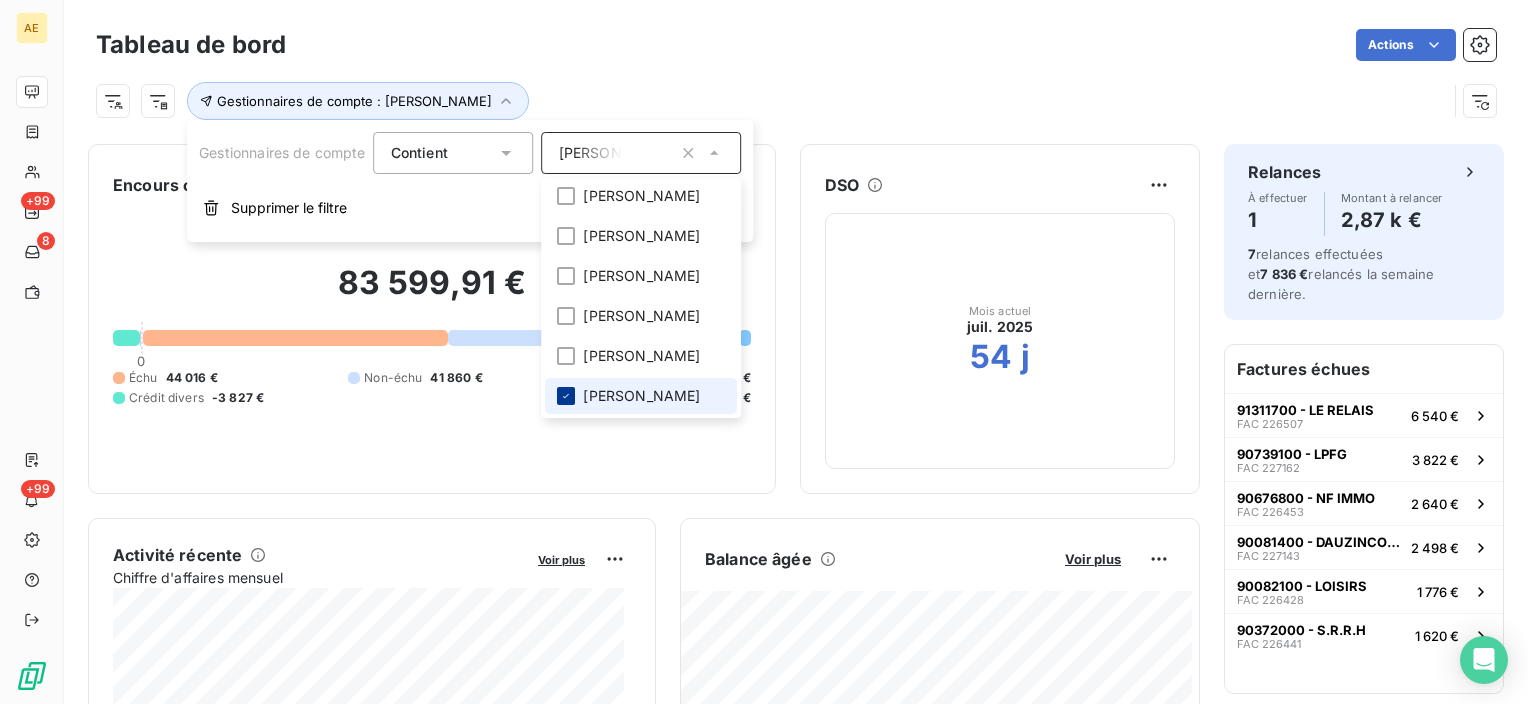 click 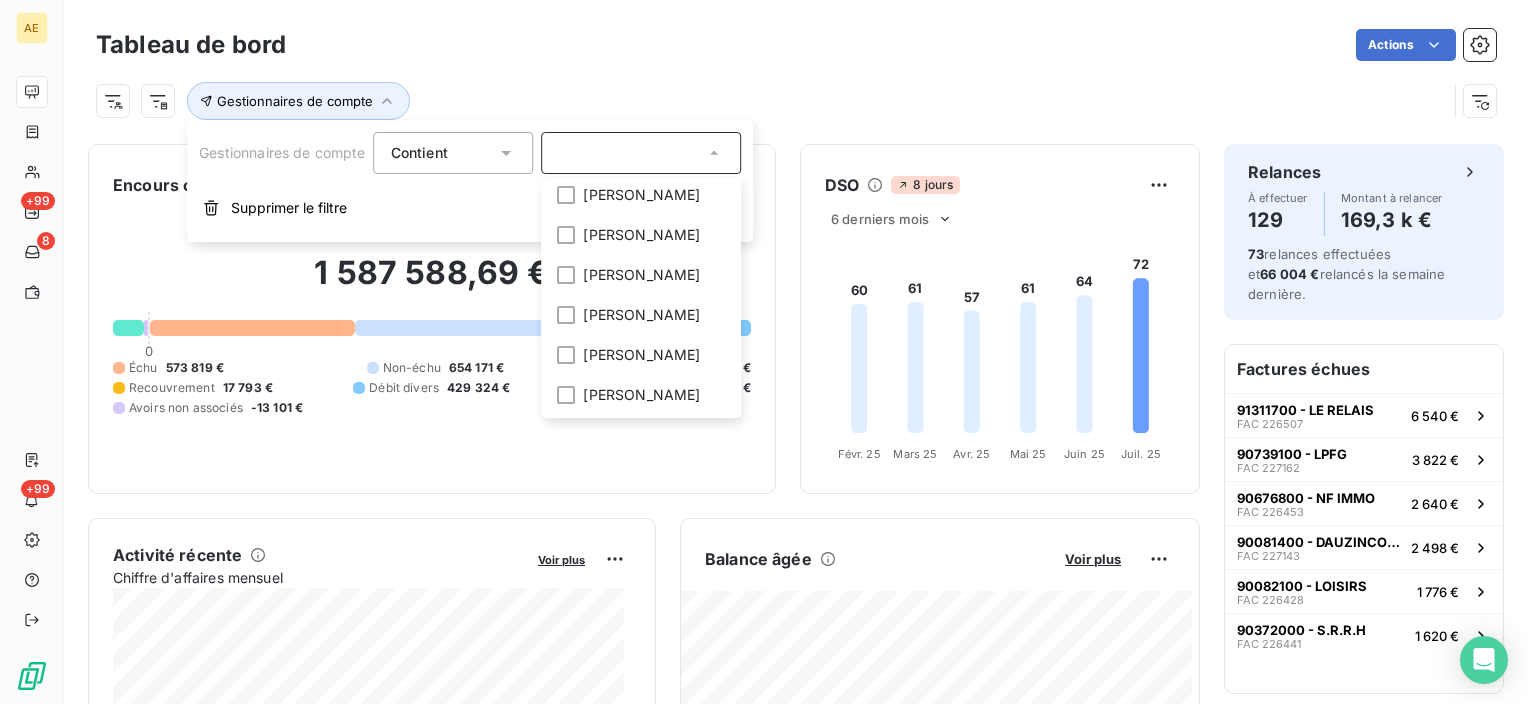 scroll, scrollTop: 400, scrollLeft: 0, axis: vertical 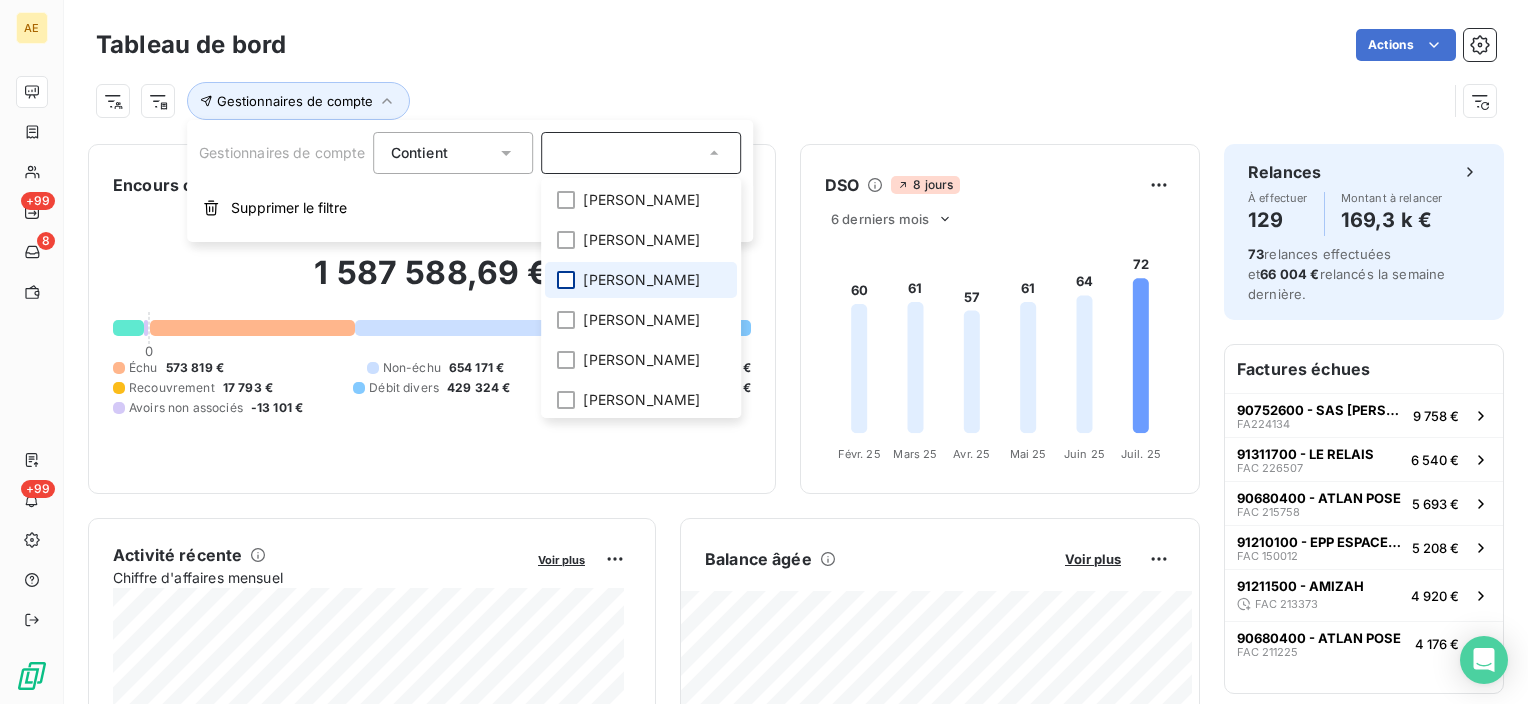 click at bounding box center (567, 280) 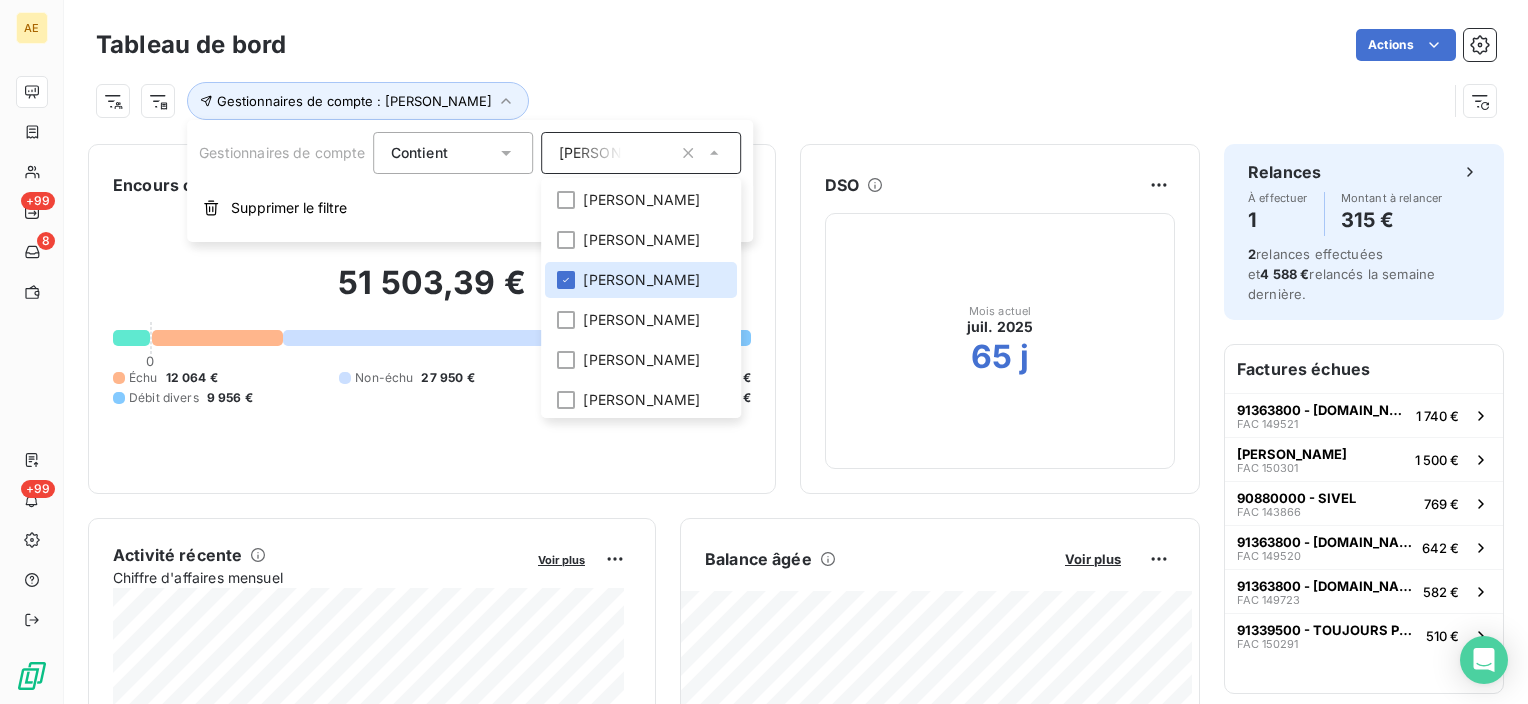 click on "Gestionnaires de compte  : HAYET AMAMI" at bounding box center [796, 93] 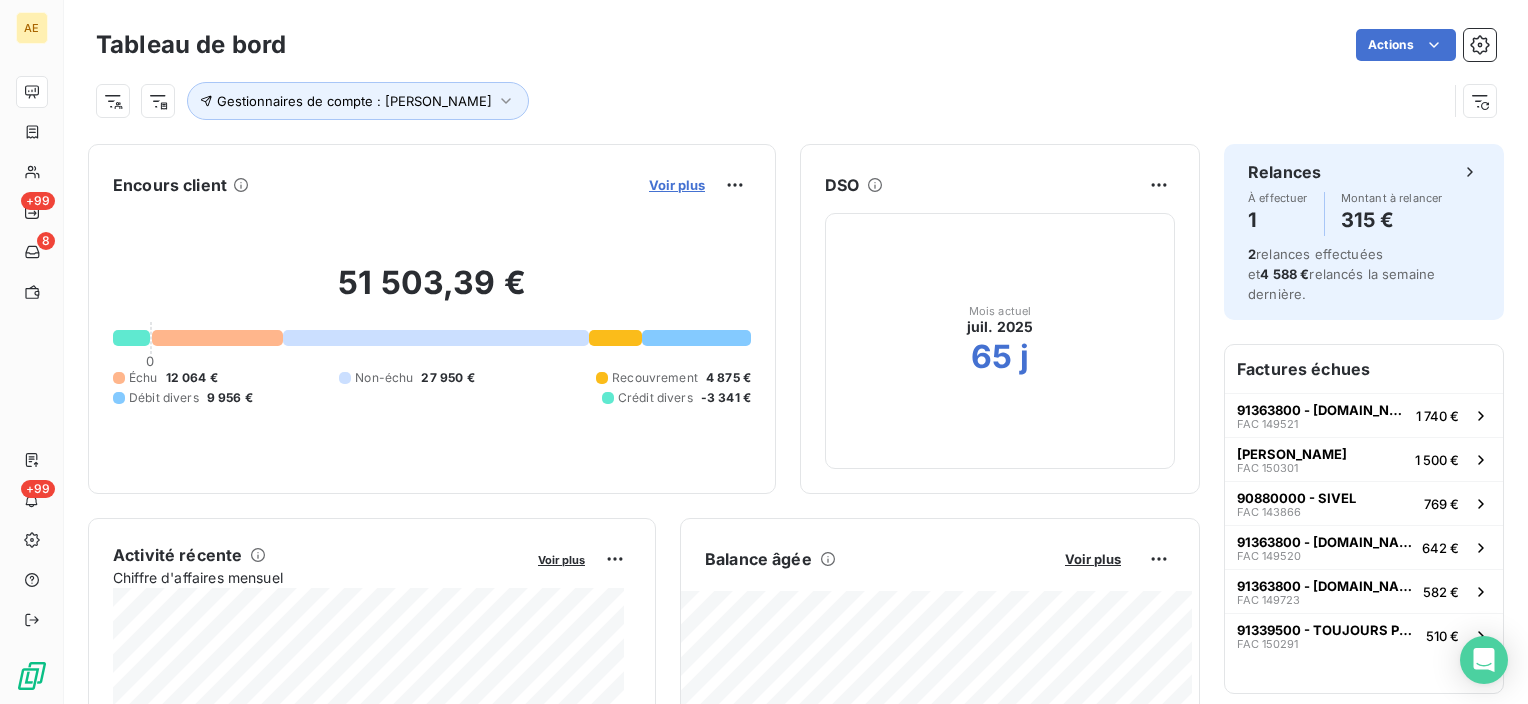click on "Voir plus" at bounding box center (677, 185) 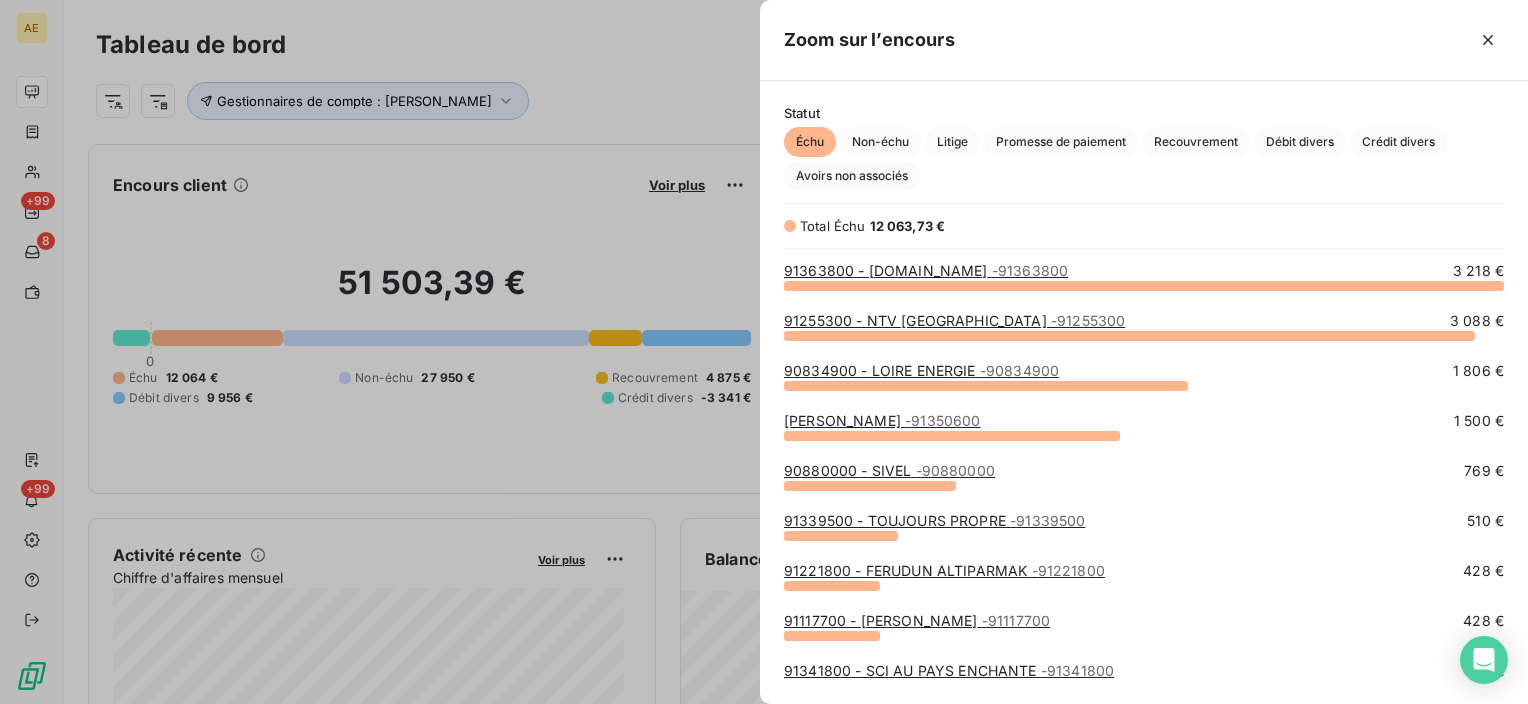 scroll, scrollTop: 16, scrollLeft: 16, axis: both 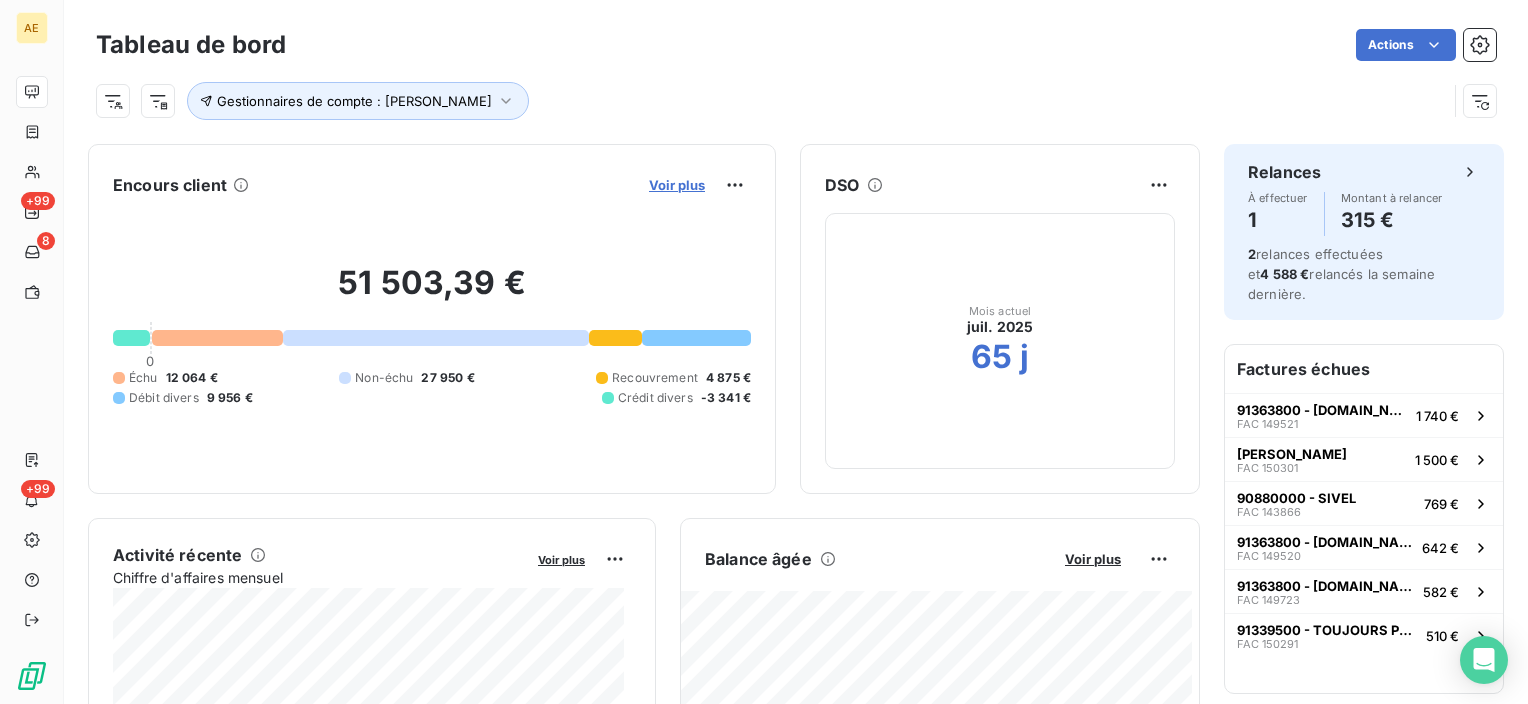 click on "Voir plus" at bounding box center (677, 185) 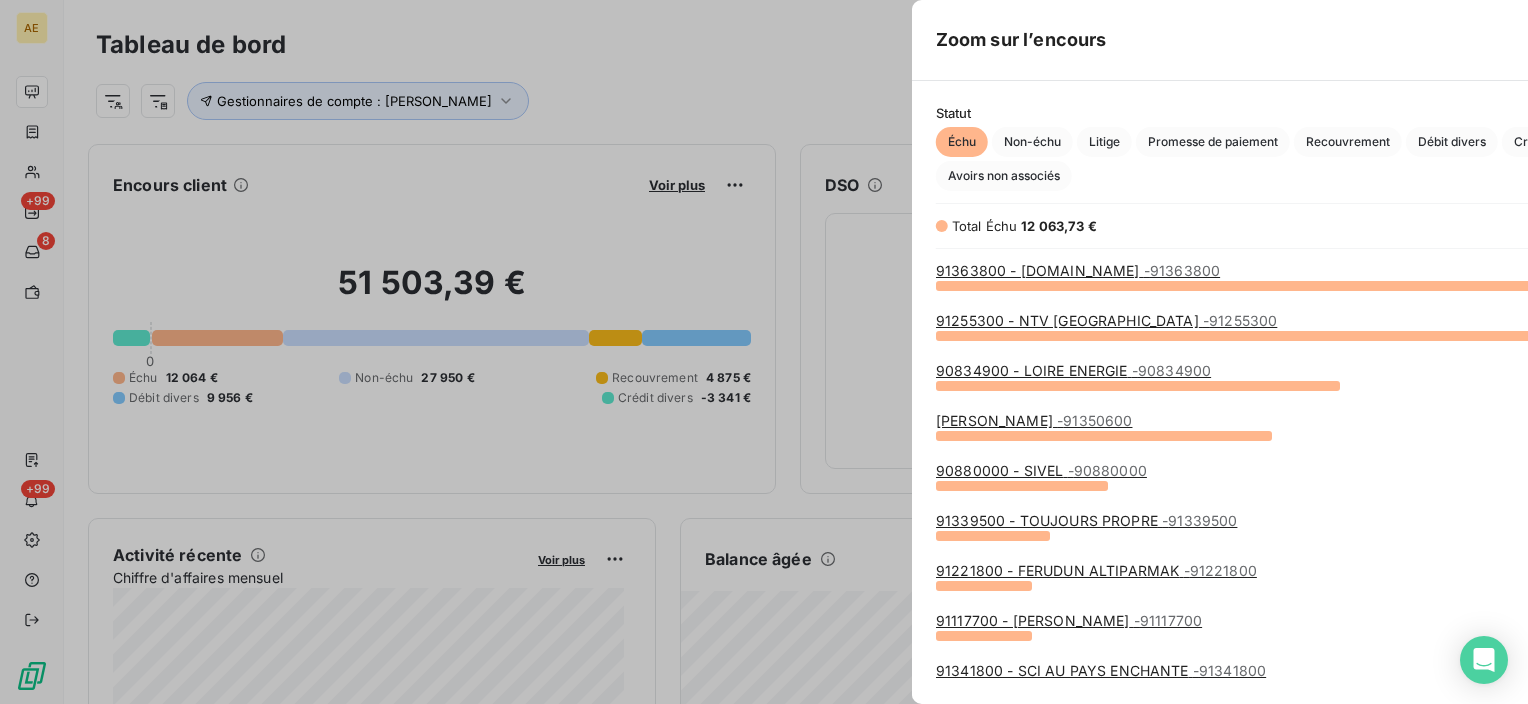 scroll, scrollTop: 16, scrollLeft: 16, axis: both 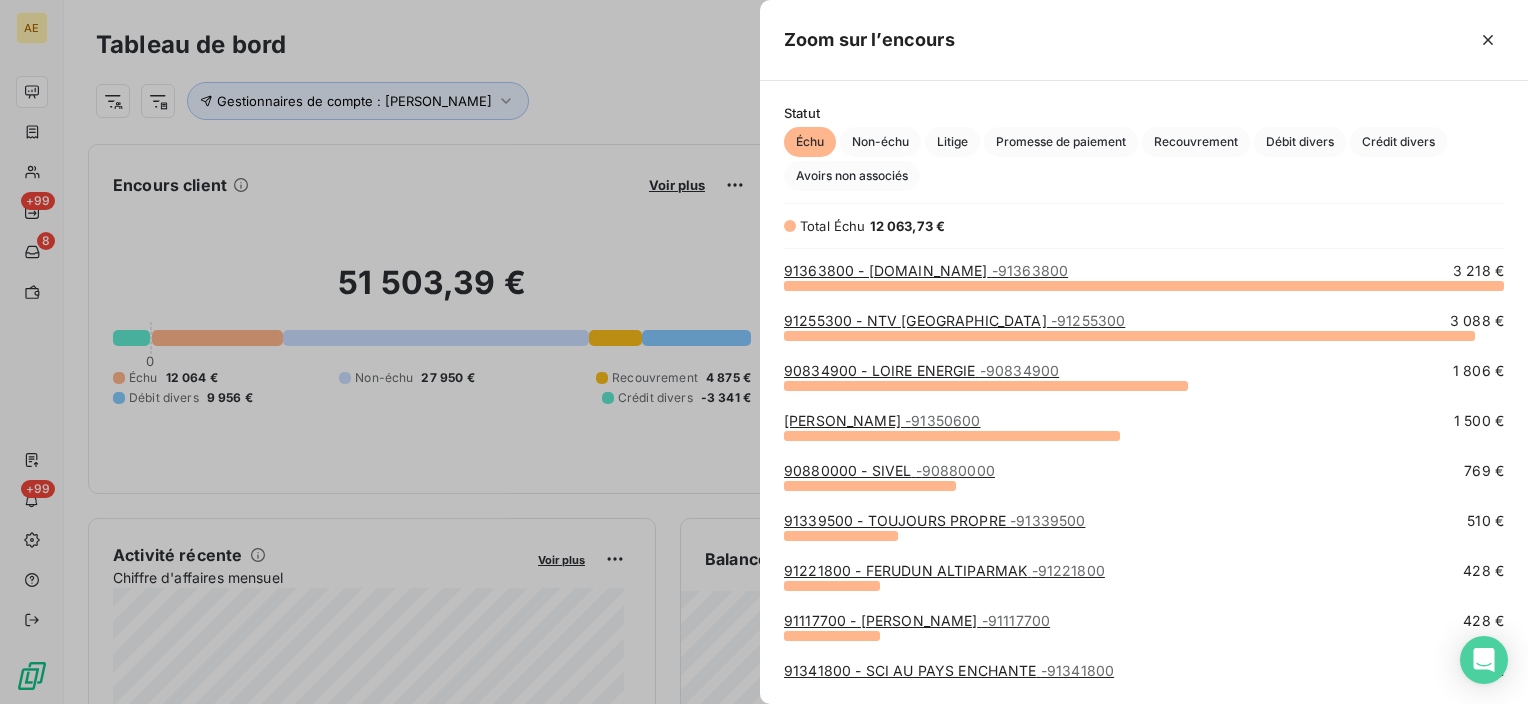 click on "91255300 - NTV NANTES   -  91255300" at bounding box center (954, 320) 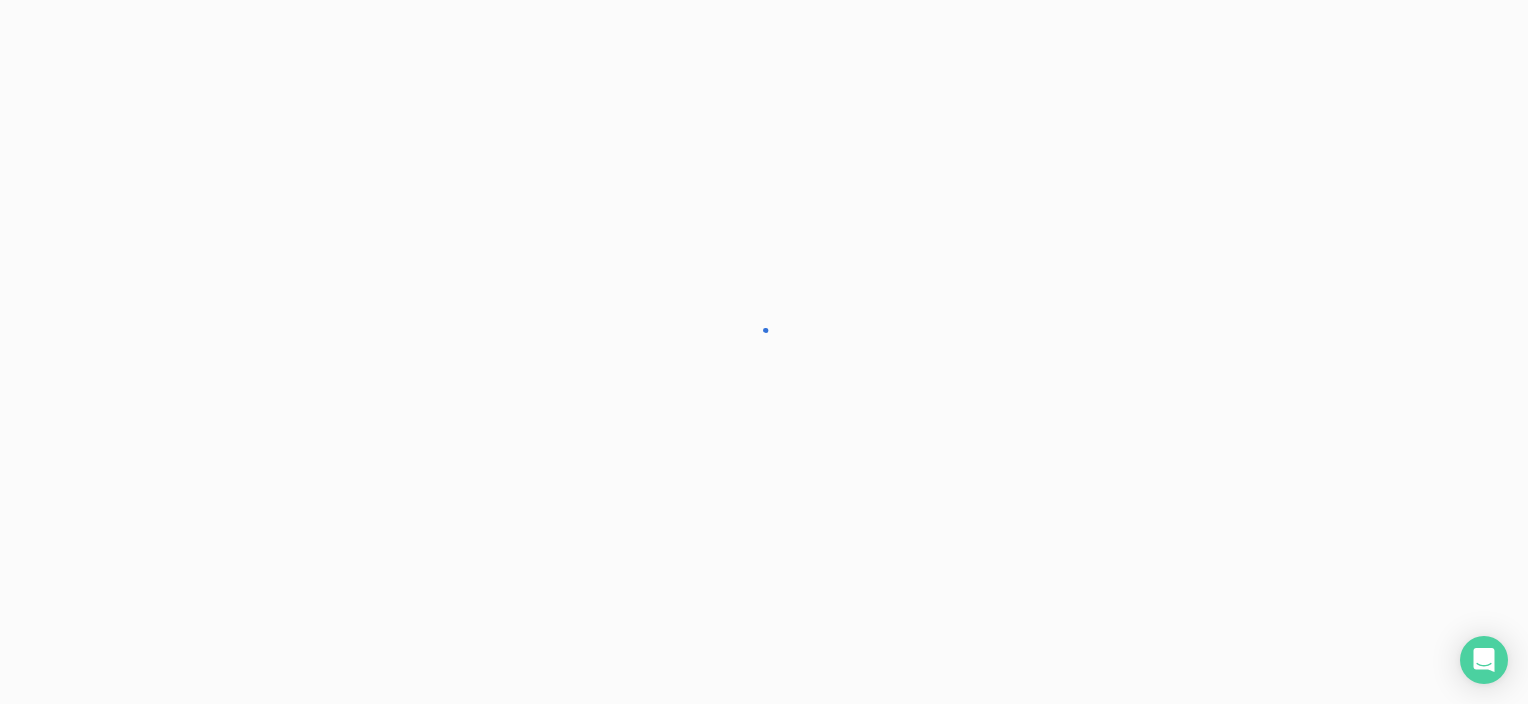 scroll, scrollTop: 0, scrollLeft: 0, axis: both 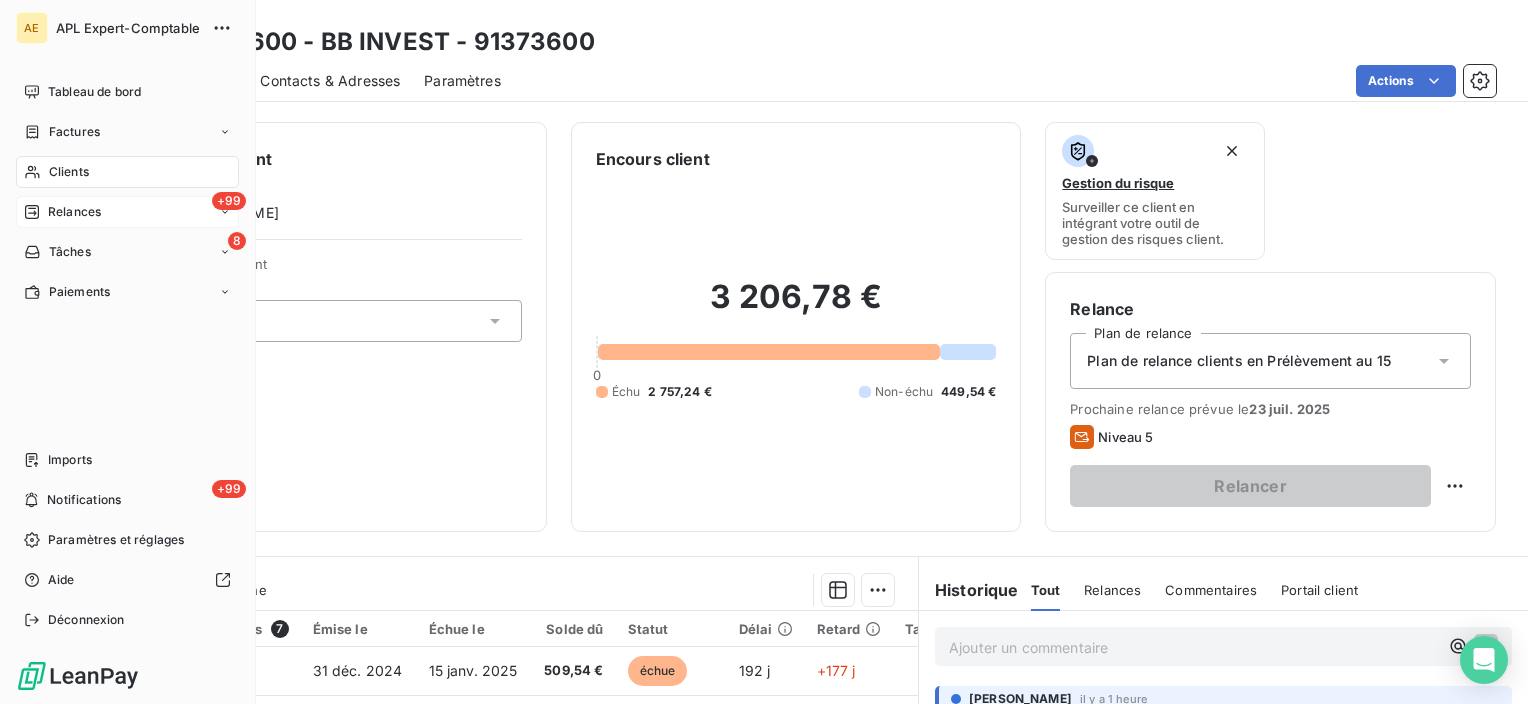 click on "+99 Relances" at bounding box center (127, 212) 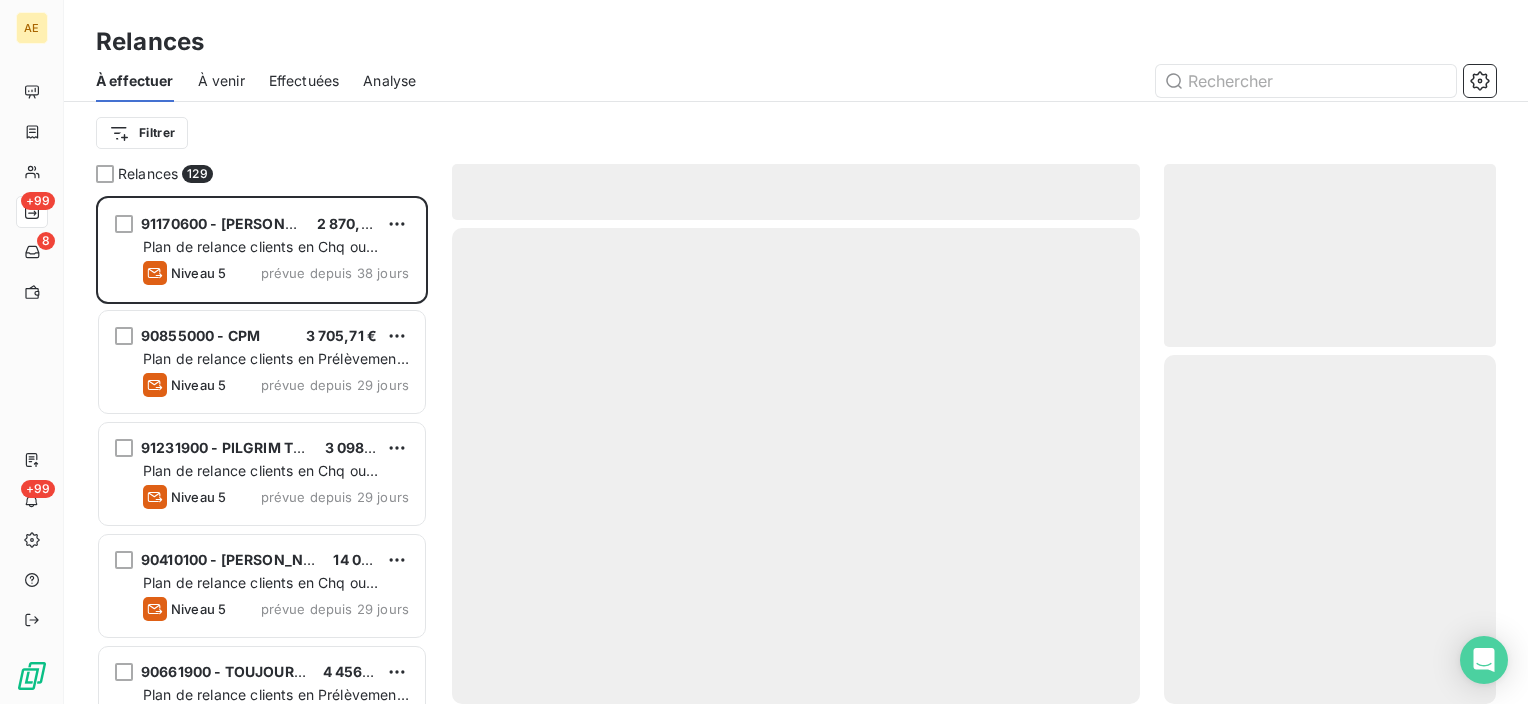 scroll, scrollTop: 16, scrollLeft: 16, axis: both 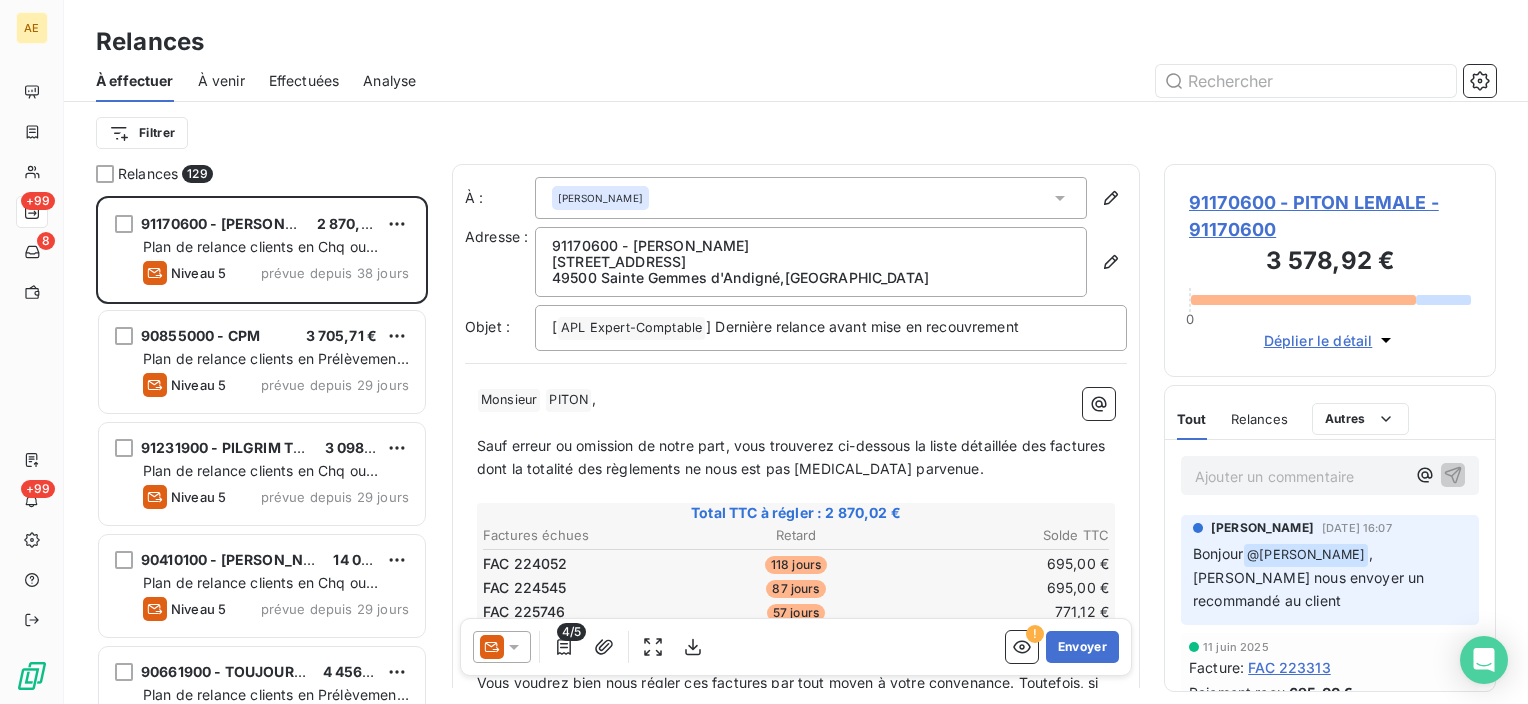 click on "Effectuées" at bounding box center [304, 81] 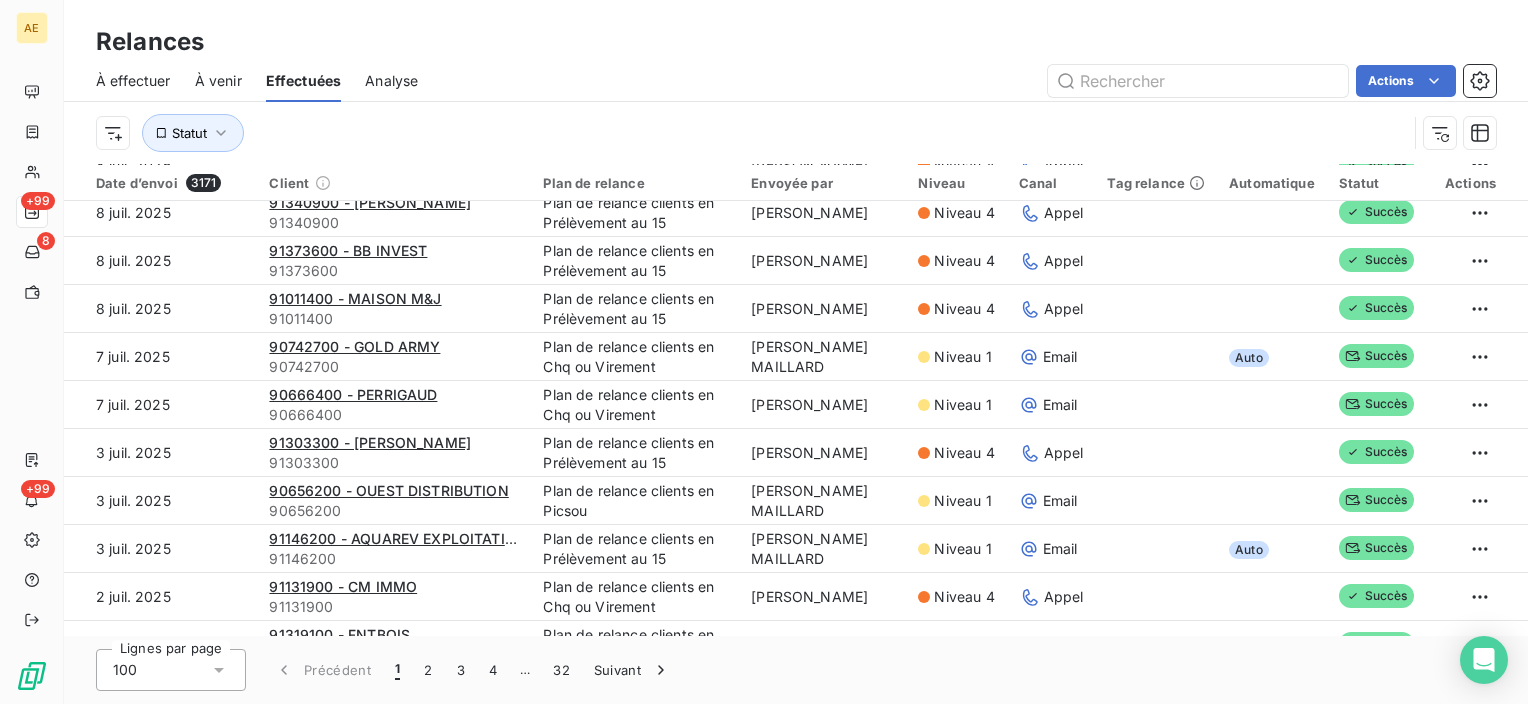 scroll, scrollTop: 0, scrollLeft: 0, axis: both 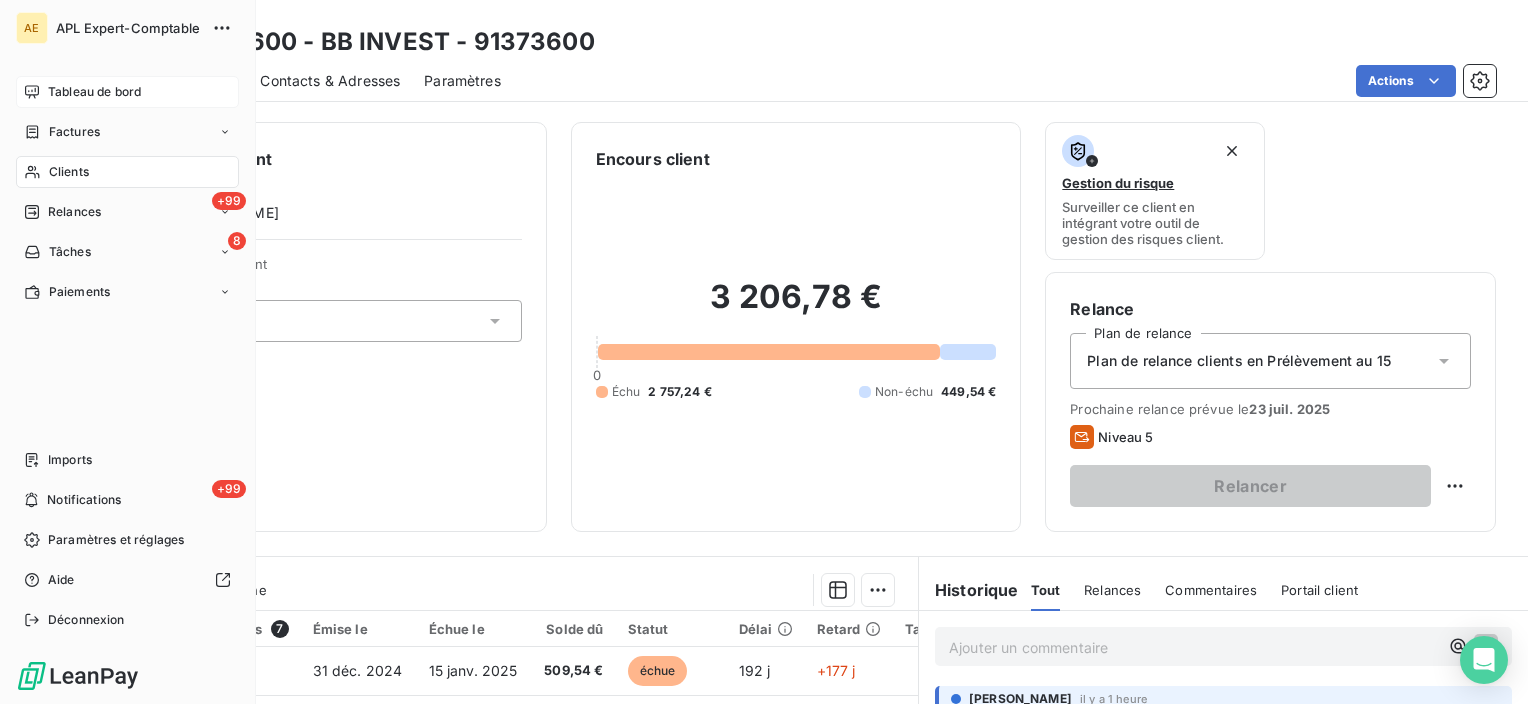 click on "Tableau de bord" at bounding box center [94, 92] 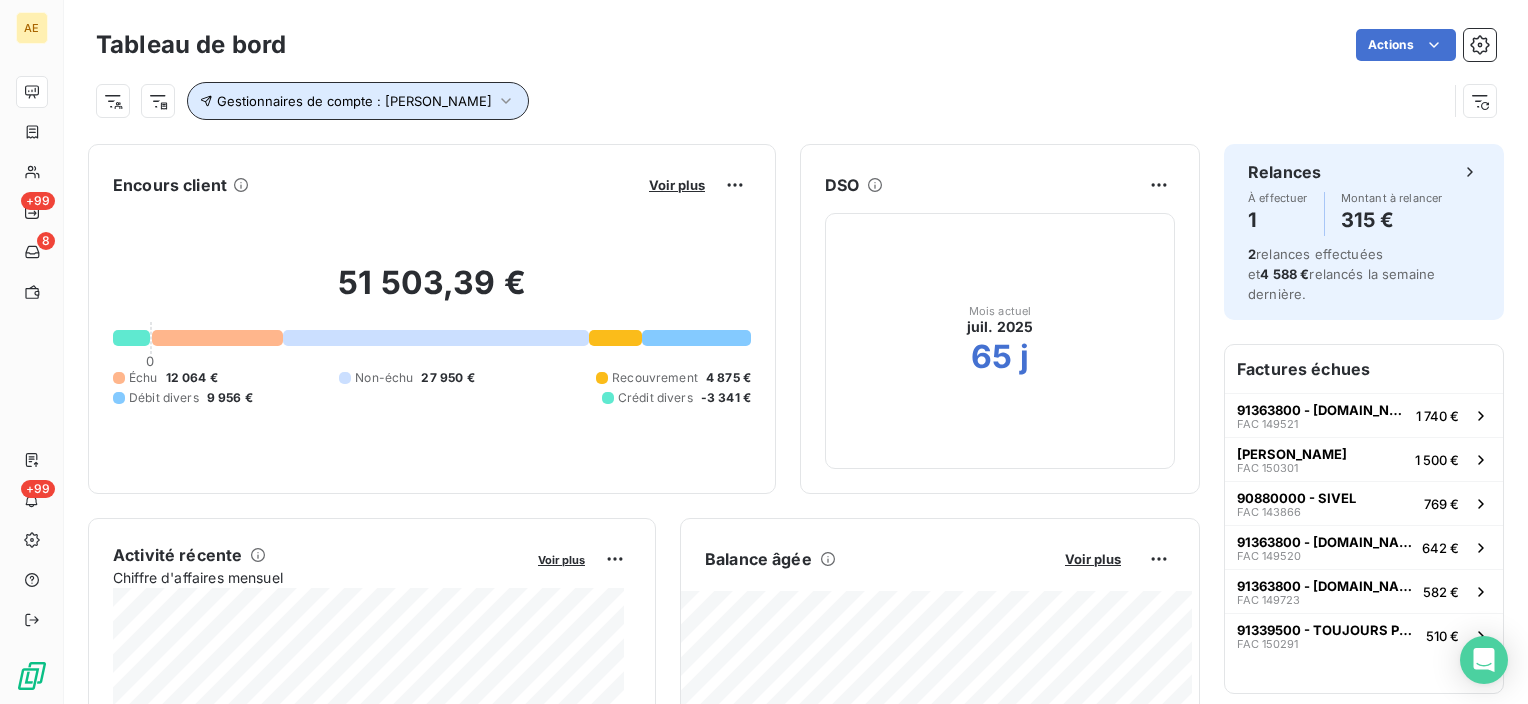 click on "Gestionnaires de compte  : [PERSON_NAME]" at bounding box center (358, 101) 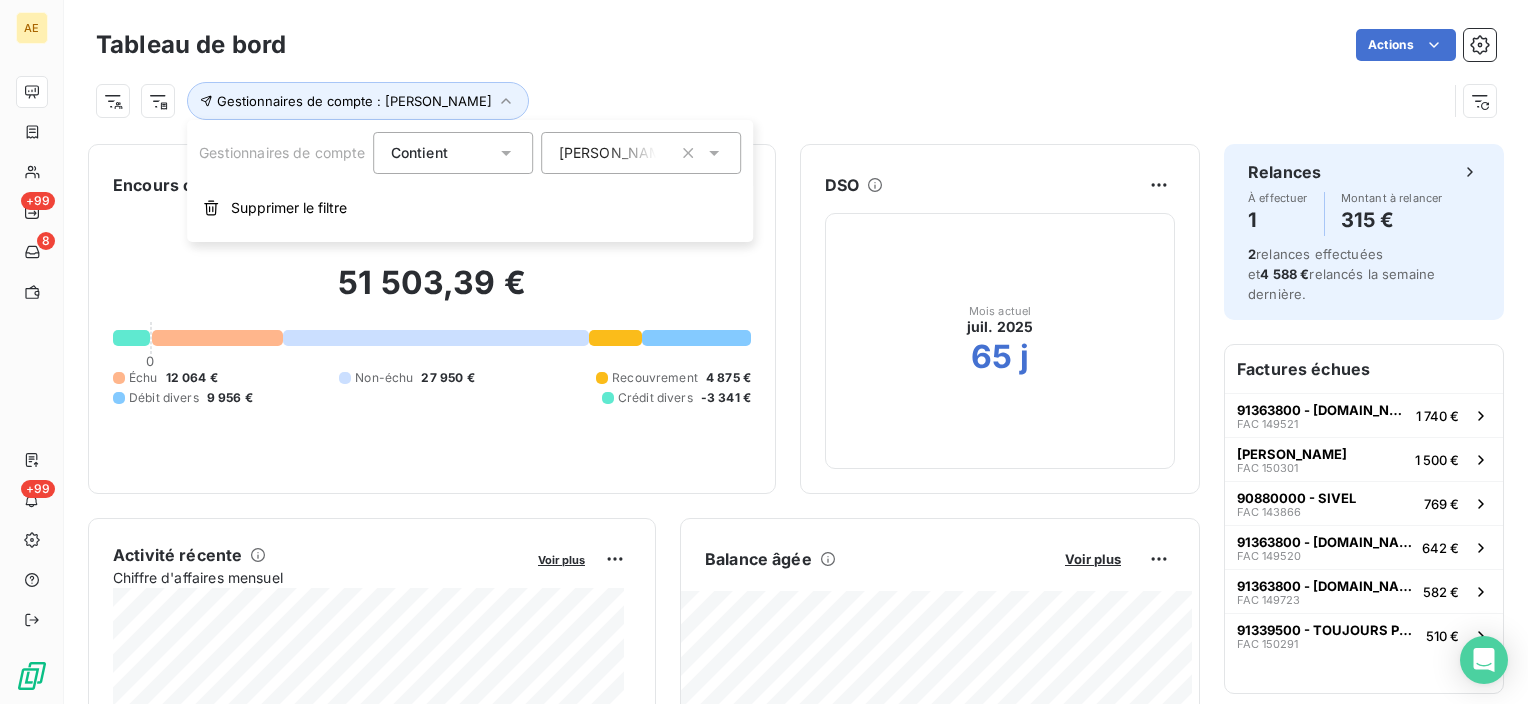 click on "[PERSON_NAME]" at bounding box center (617, 153) 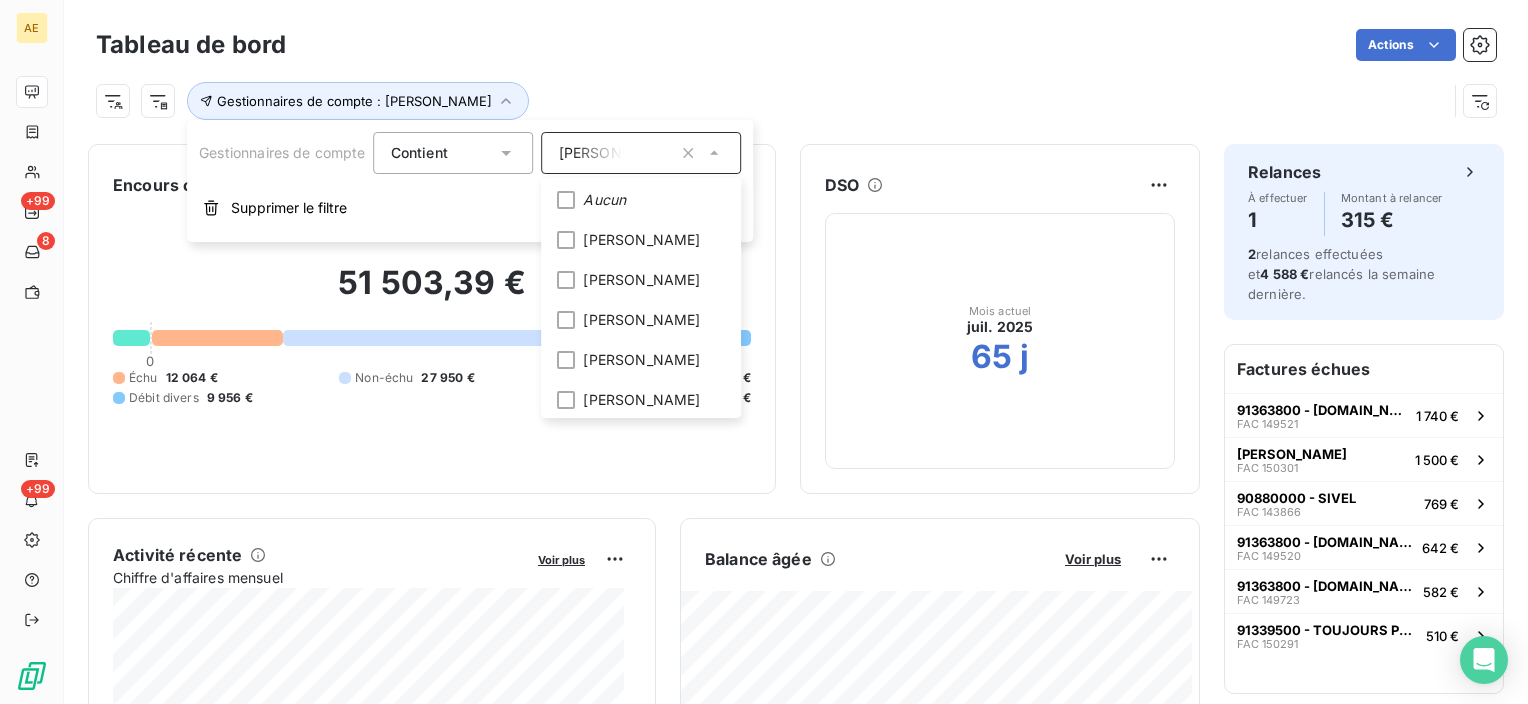 scroll, scrollTop: 340, scrollLeft: 0, axis: vertical 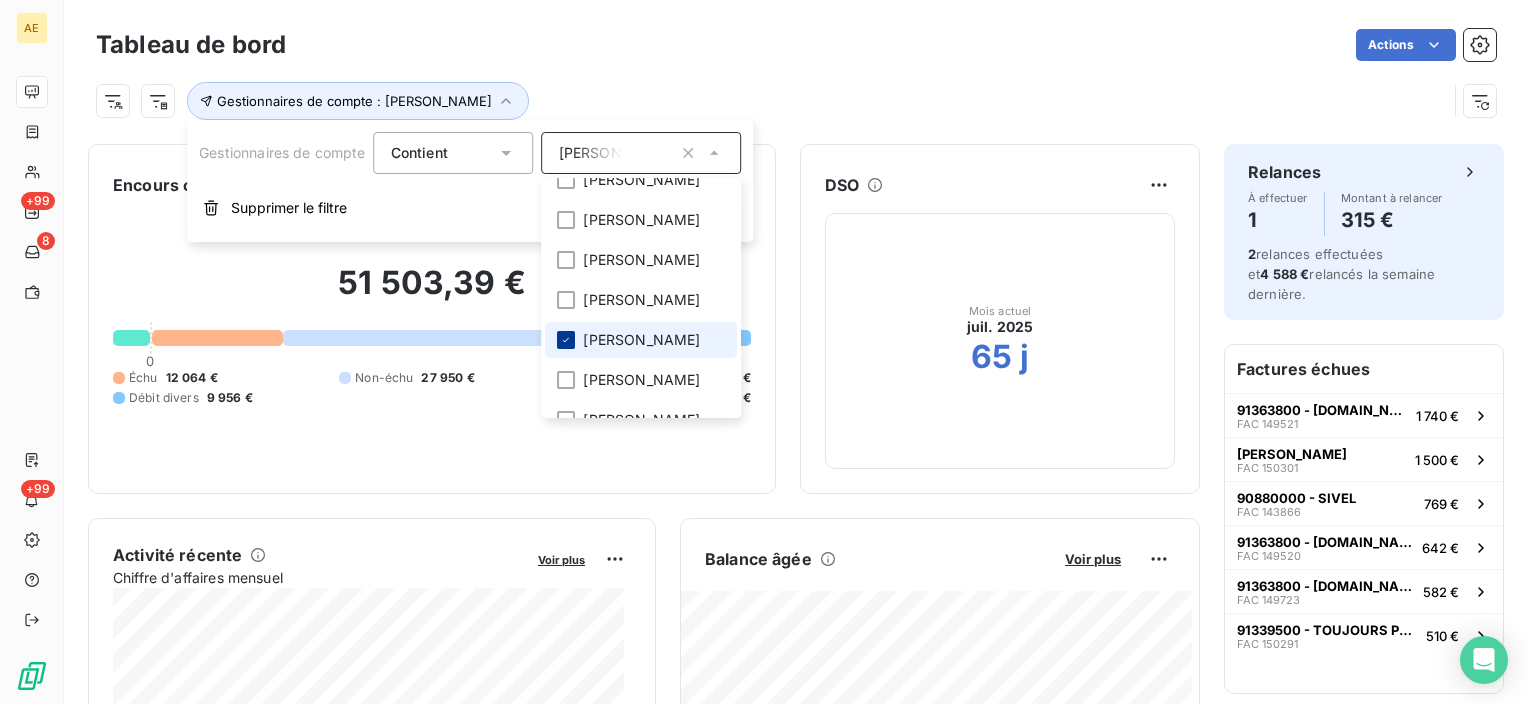 click 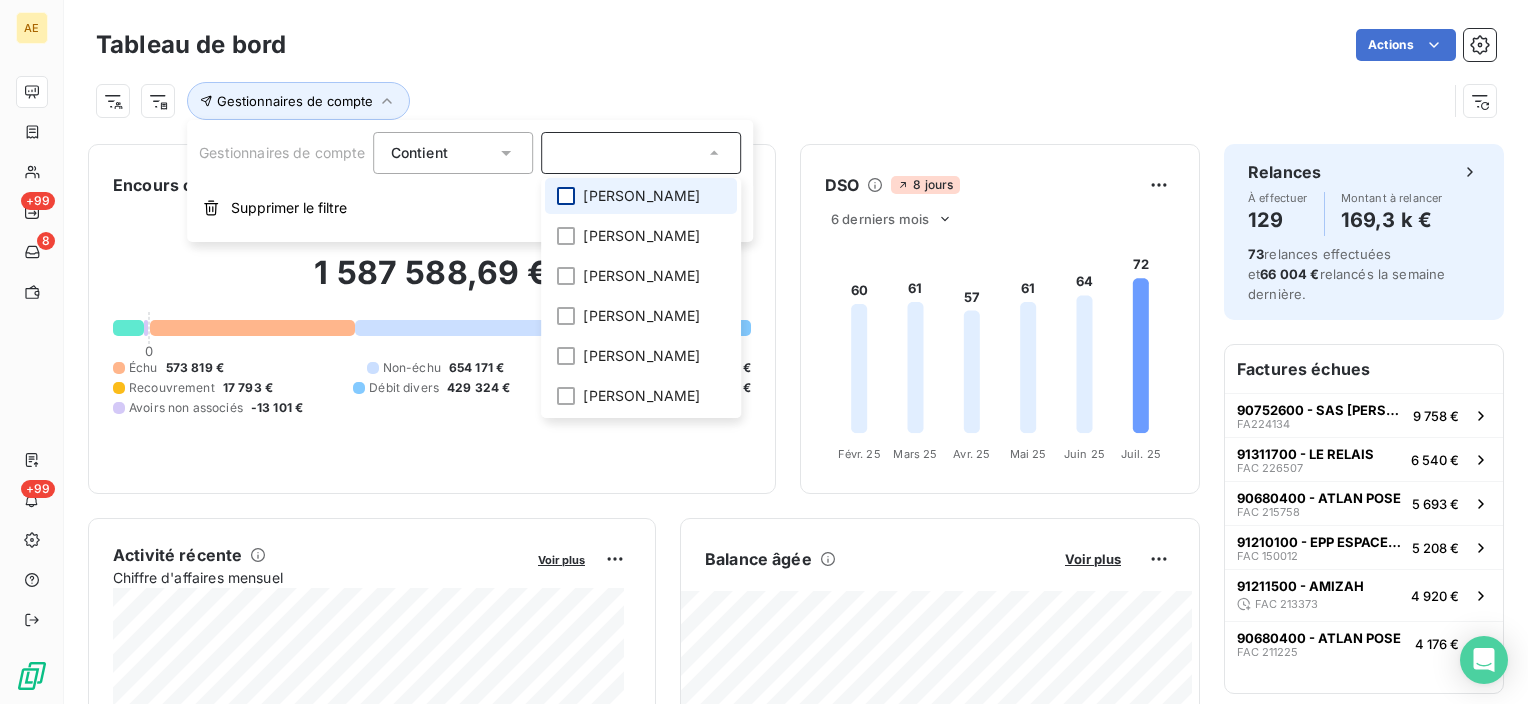 scroll, scrollTop: 564, scrollLeft: 0, axis: vertical 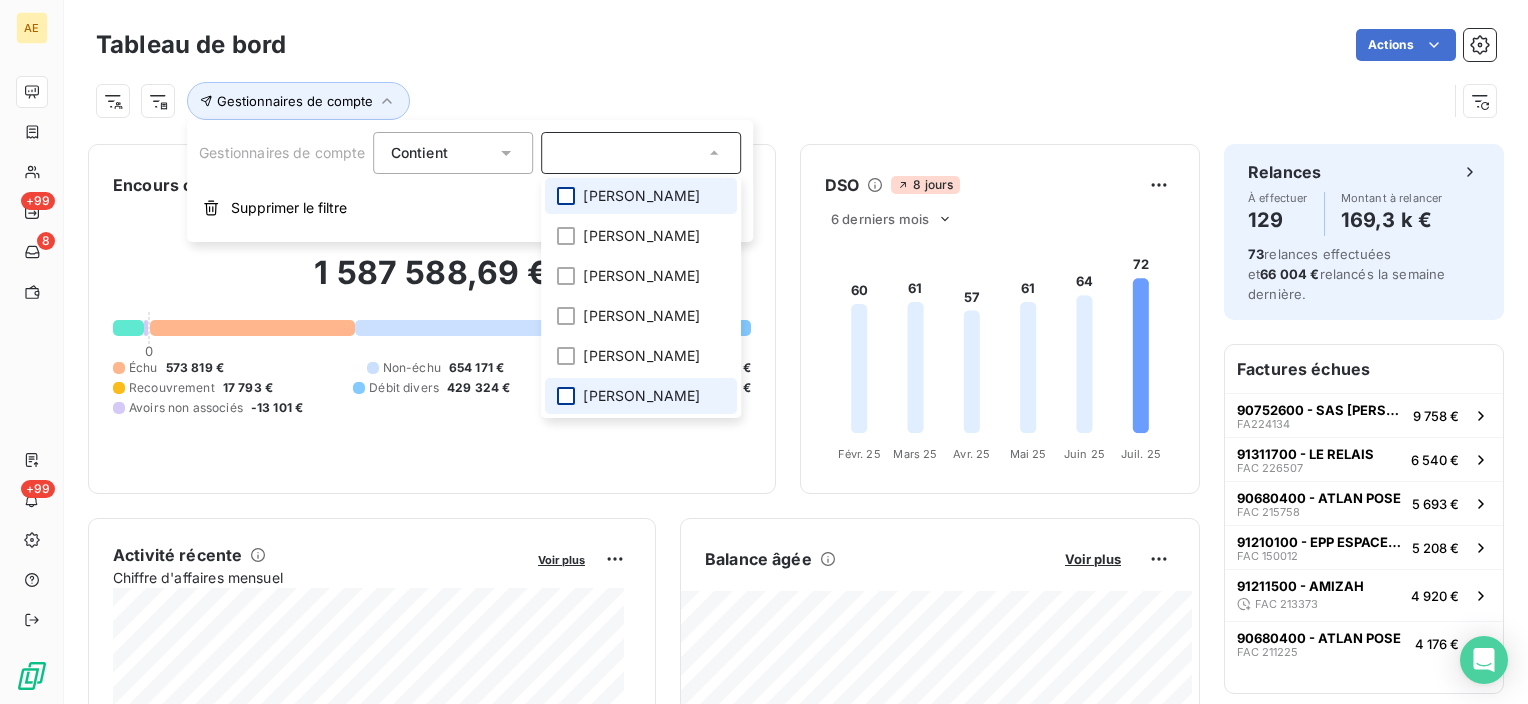 click at bounding box center (567, 396) 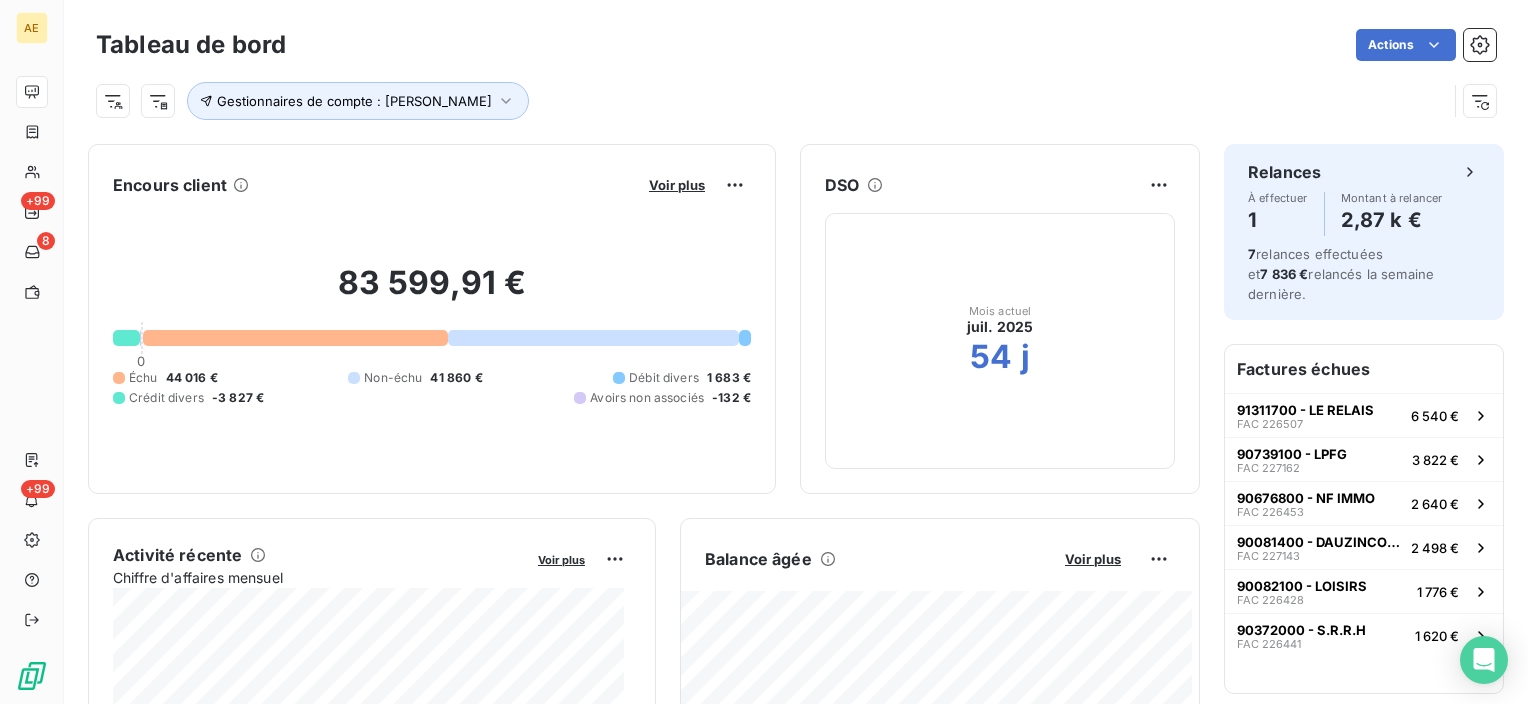 click on "Actions" at bounding box center [903, 45] 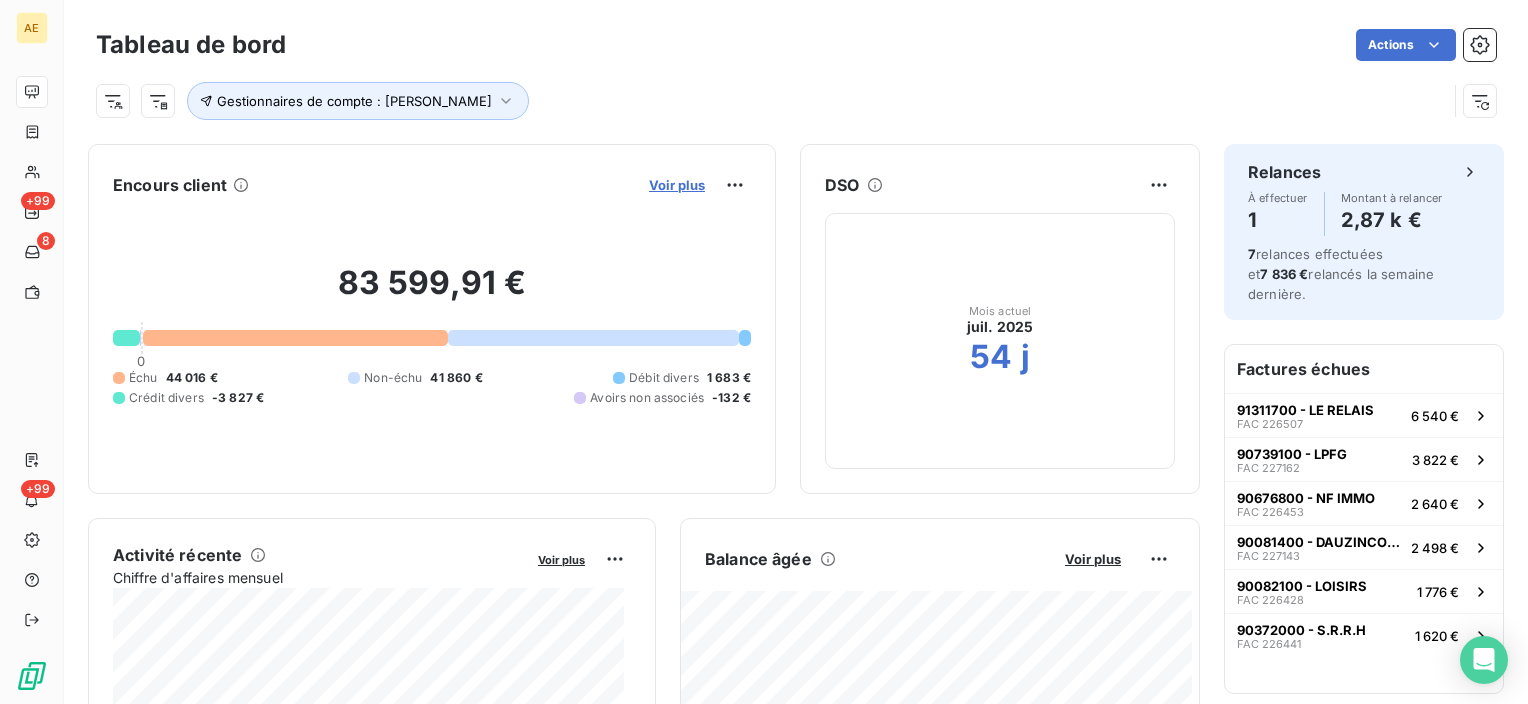 click on "Voir plus" at bounding box center [677, 185] 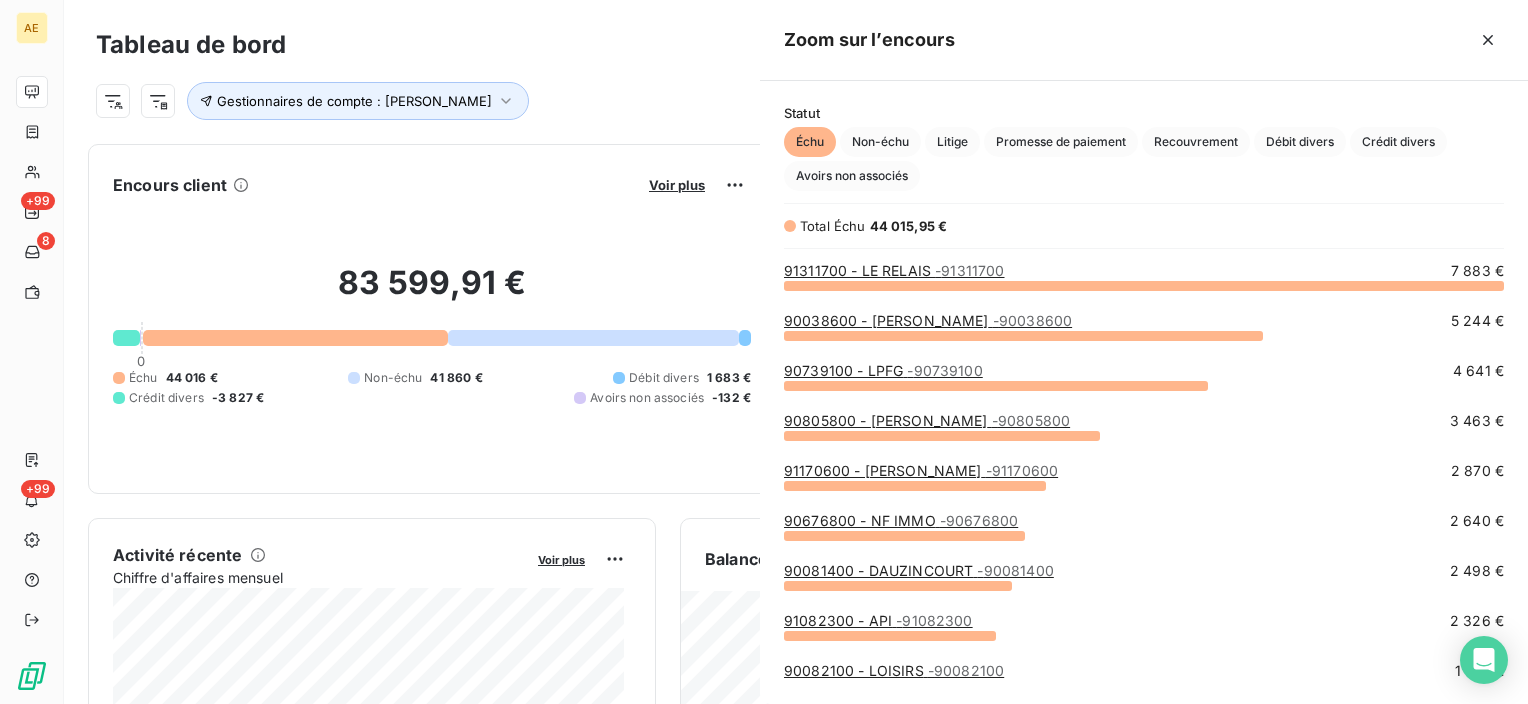 scroll, scrollTop: 16, scrollLeft: 16, axis: both 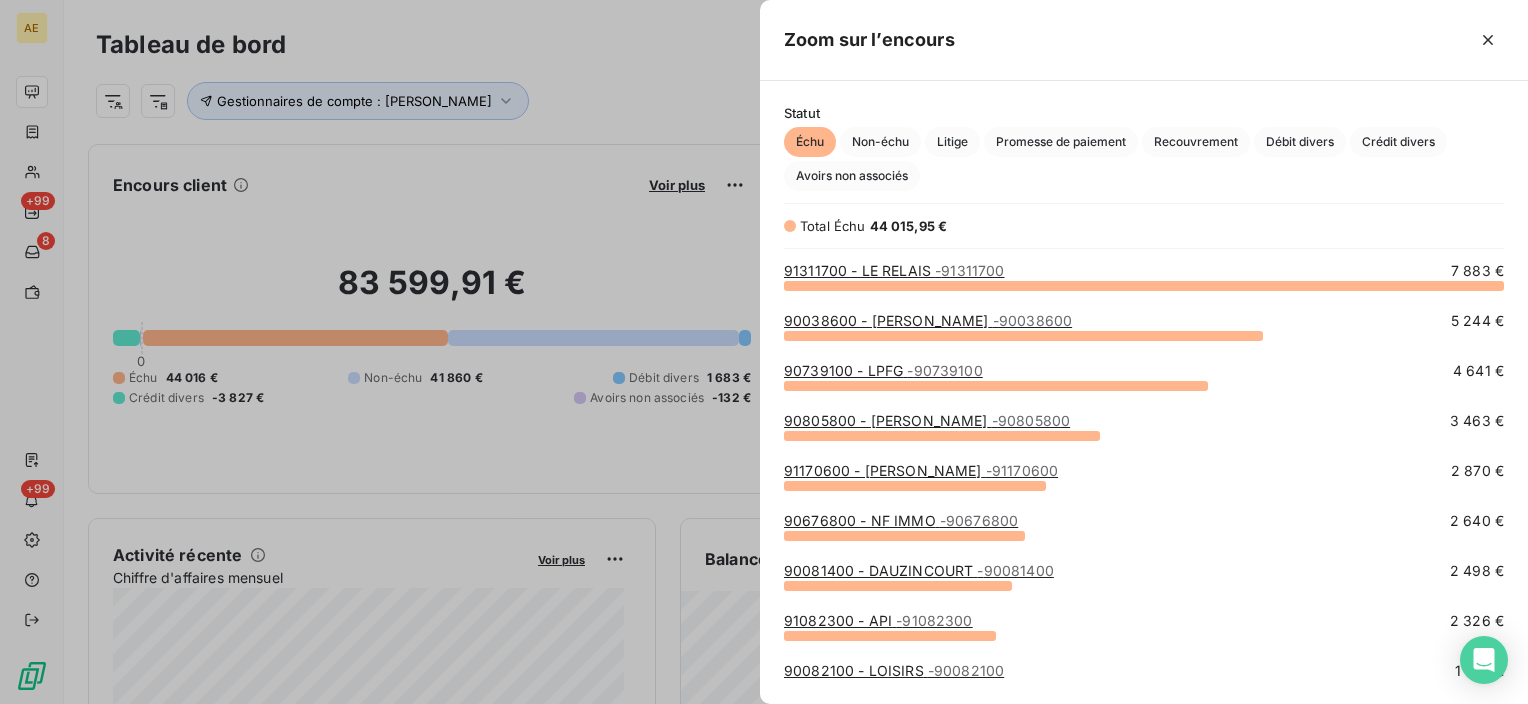 click on "90038600 - [PERSON_NAME]   -  90038600" at bounding box center [928, 320] 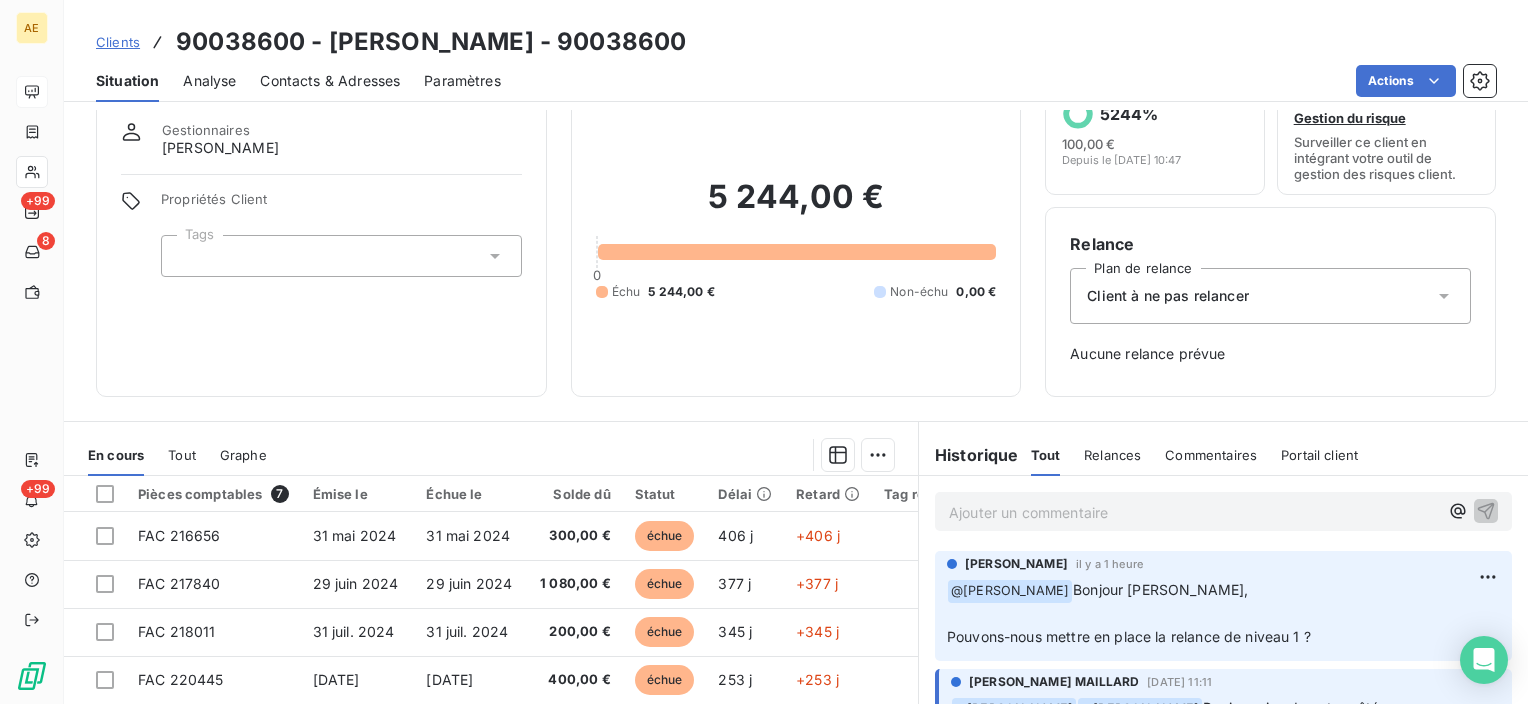scroll, scrollTop: 100, scrollLeft: 0, axis: vertical 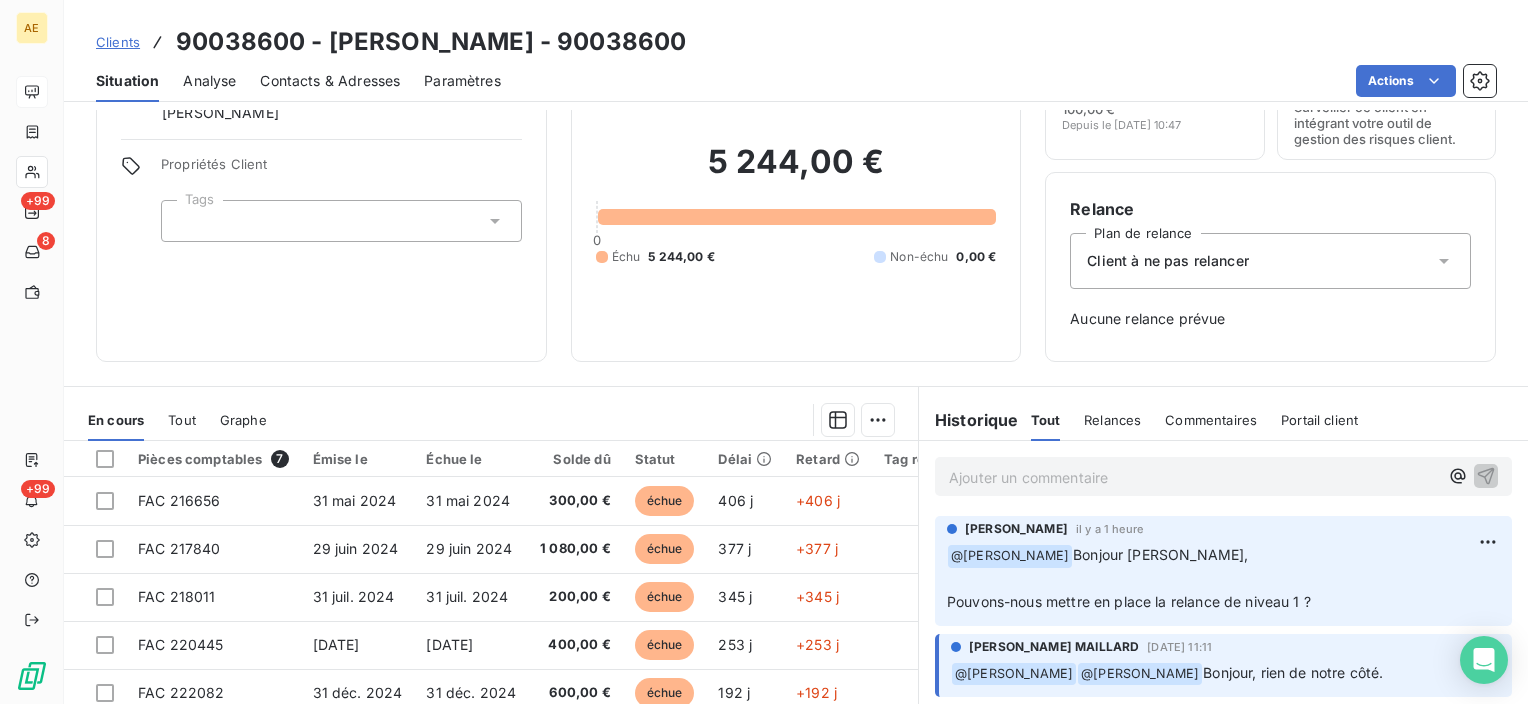 click on "Ajouter un commentaire ﻿" at bounding box center [1193, 477] 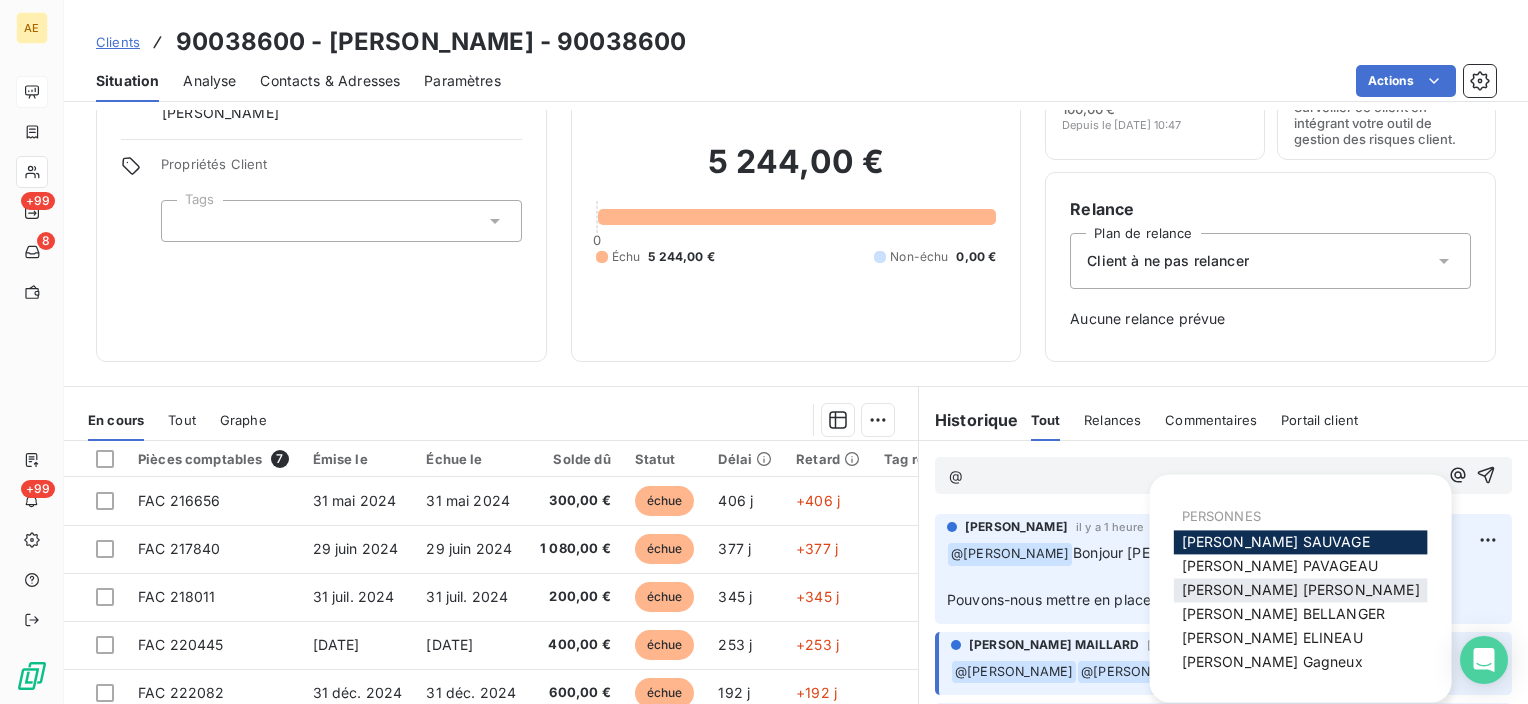click on "[PERSON_NAME] MAILLARD" at bounding box center [1301, 589] 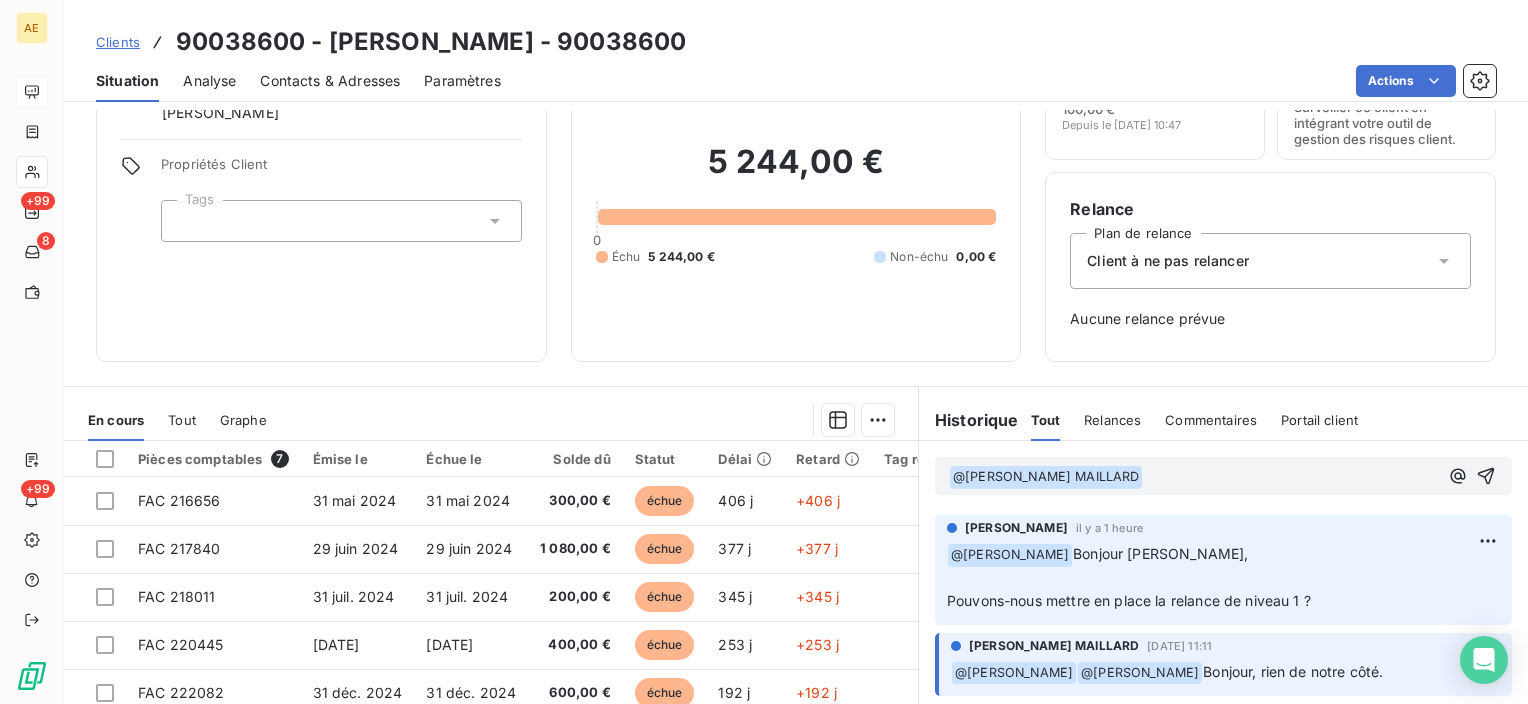 click on "﻿ @ [PERSON_NAME] MAILLARD ﻿ ﻿" at bounding box center [1193, 477] 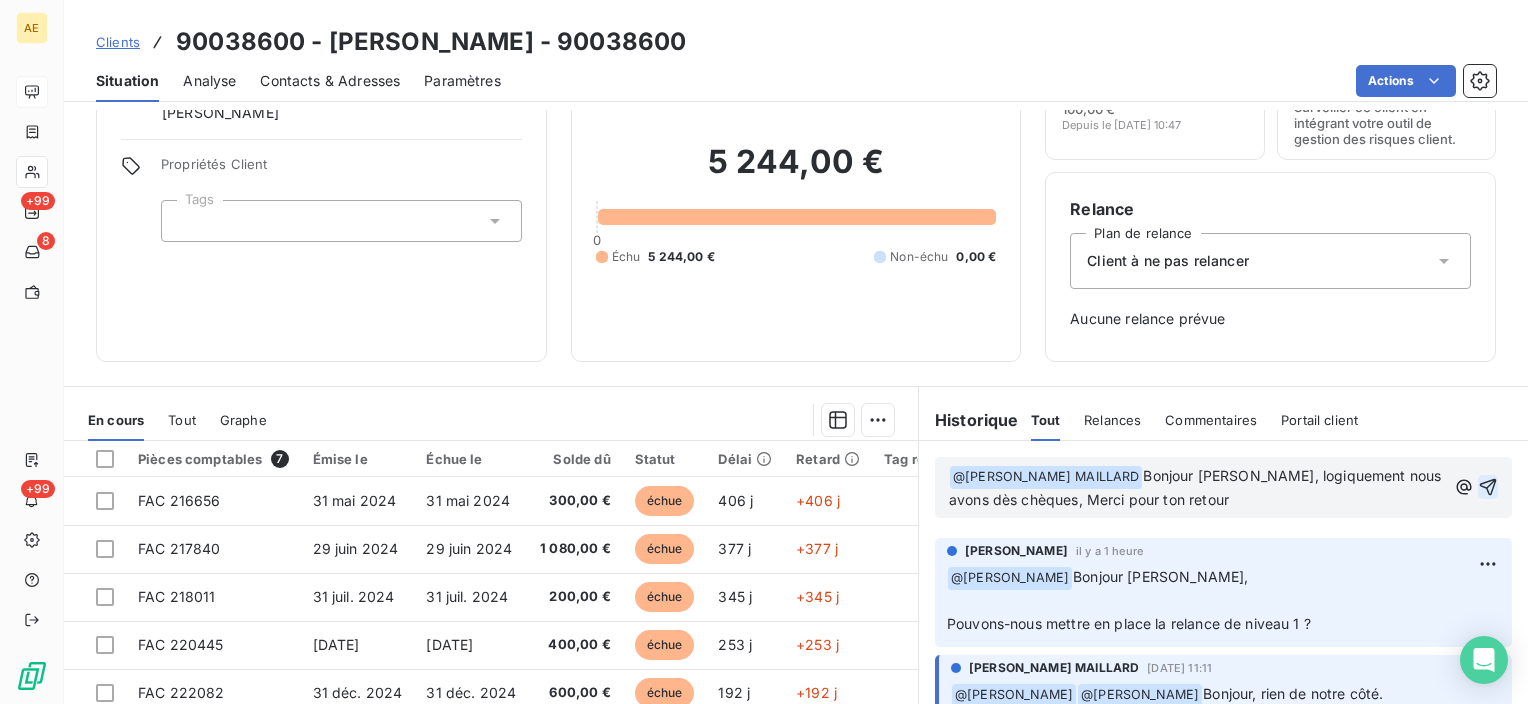 click 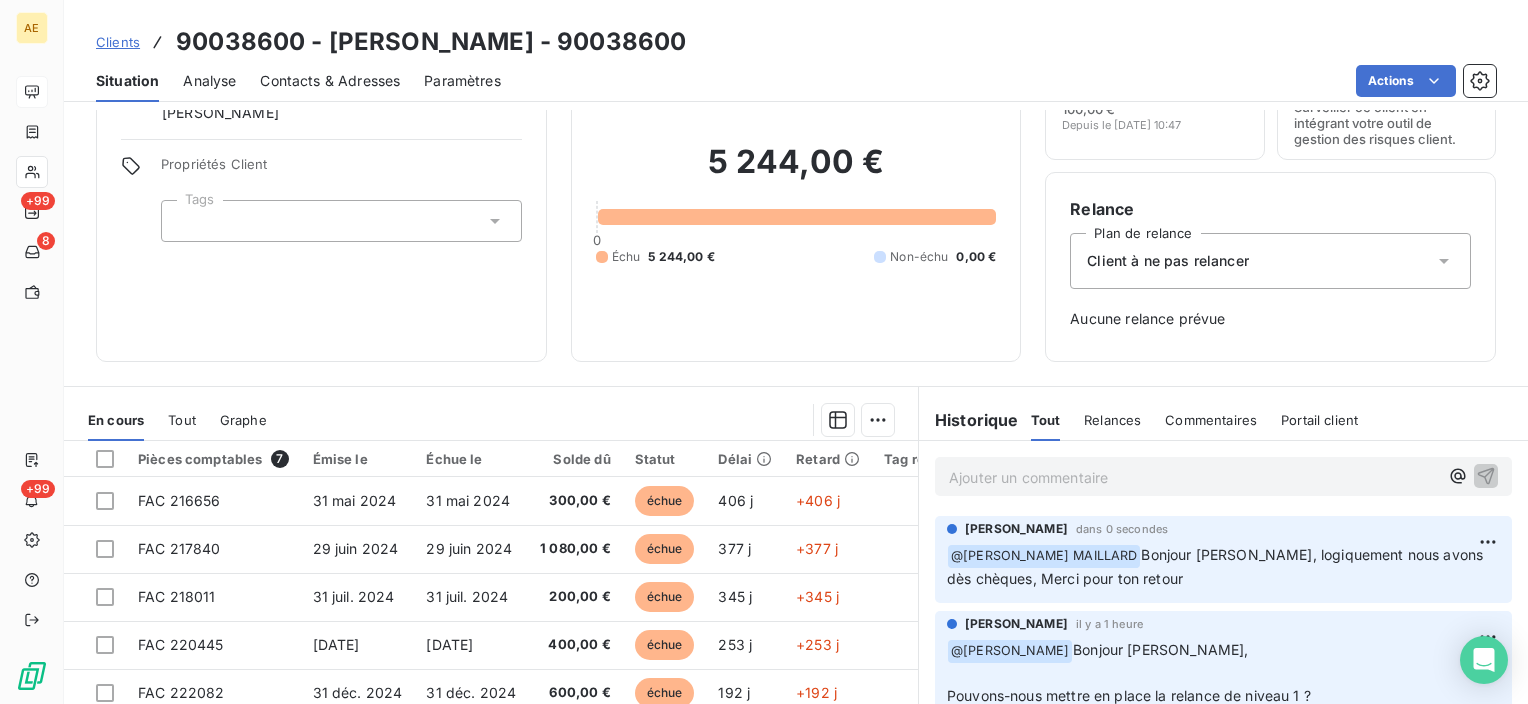 click on "Ajouter un commentaire ﻿" at bounding box center (1193, 477) 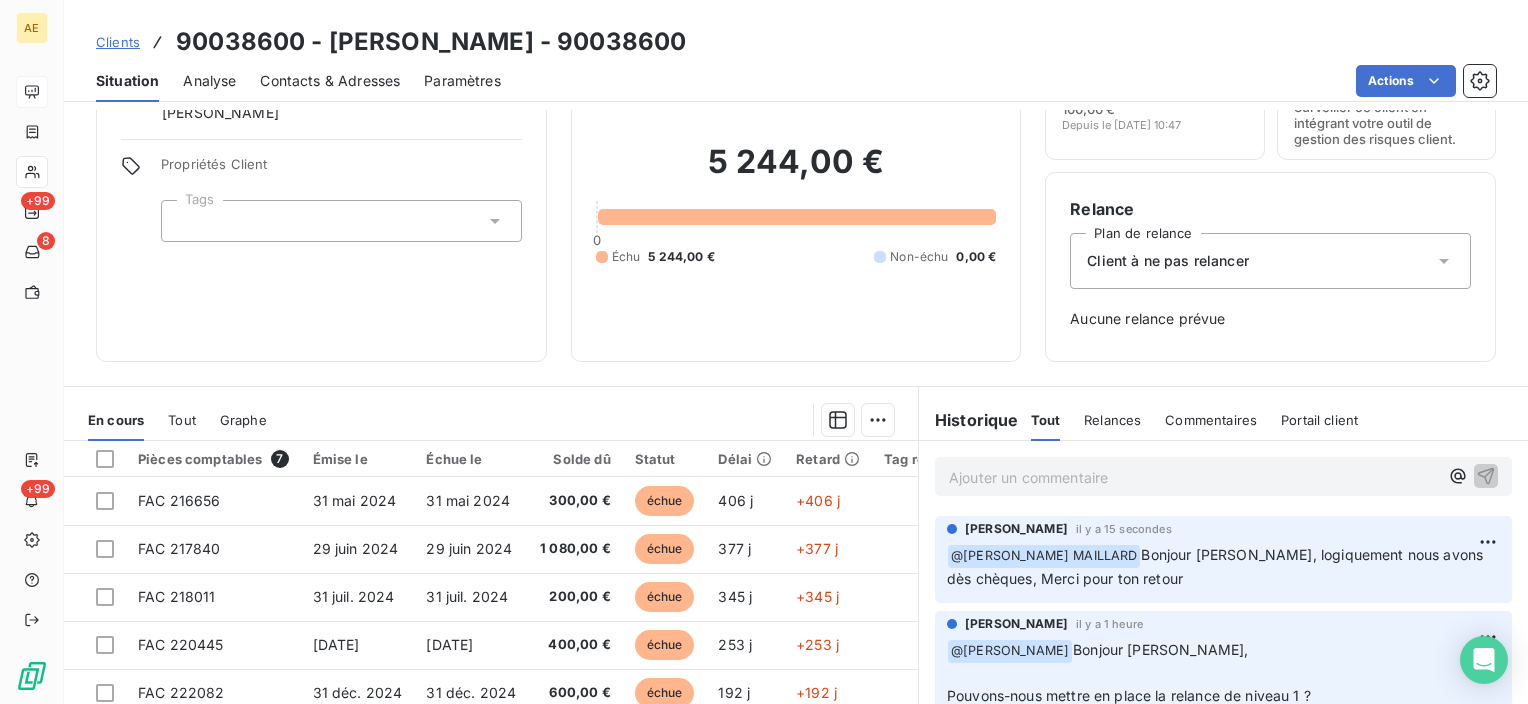 click on "Ajouter un commentaire ﻿" at bounding box center [1193, 477] 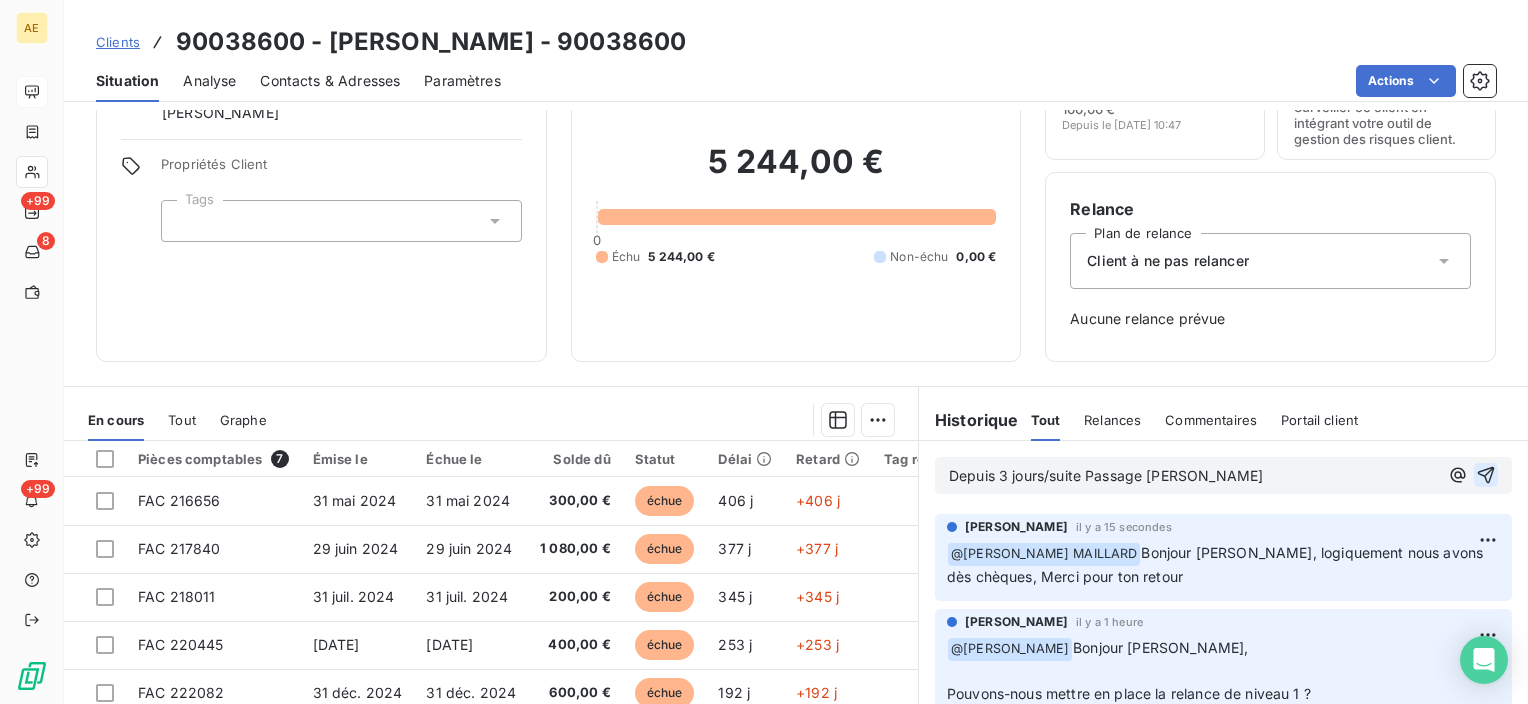 click 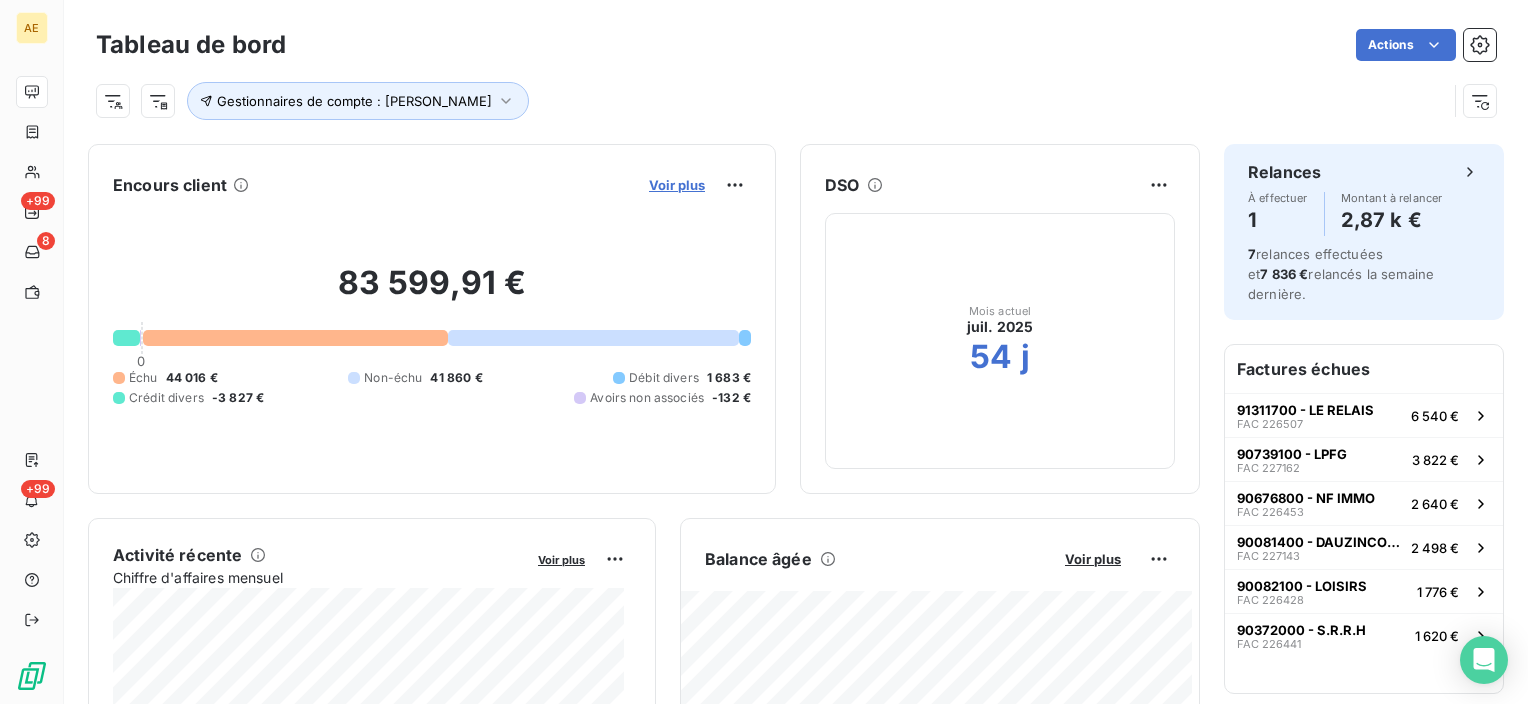 click on "Voir plus" at bounding box center (677, 185) 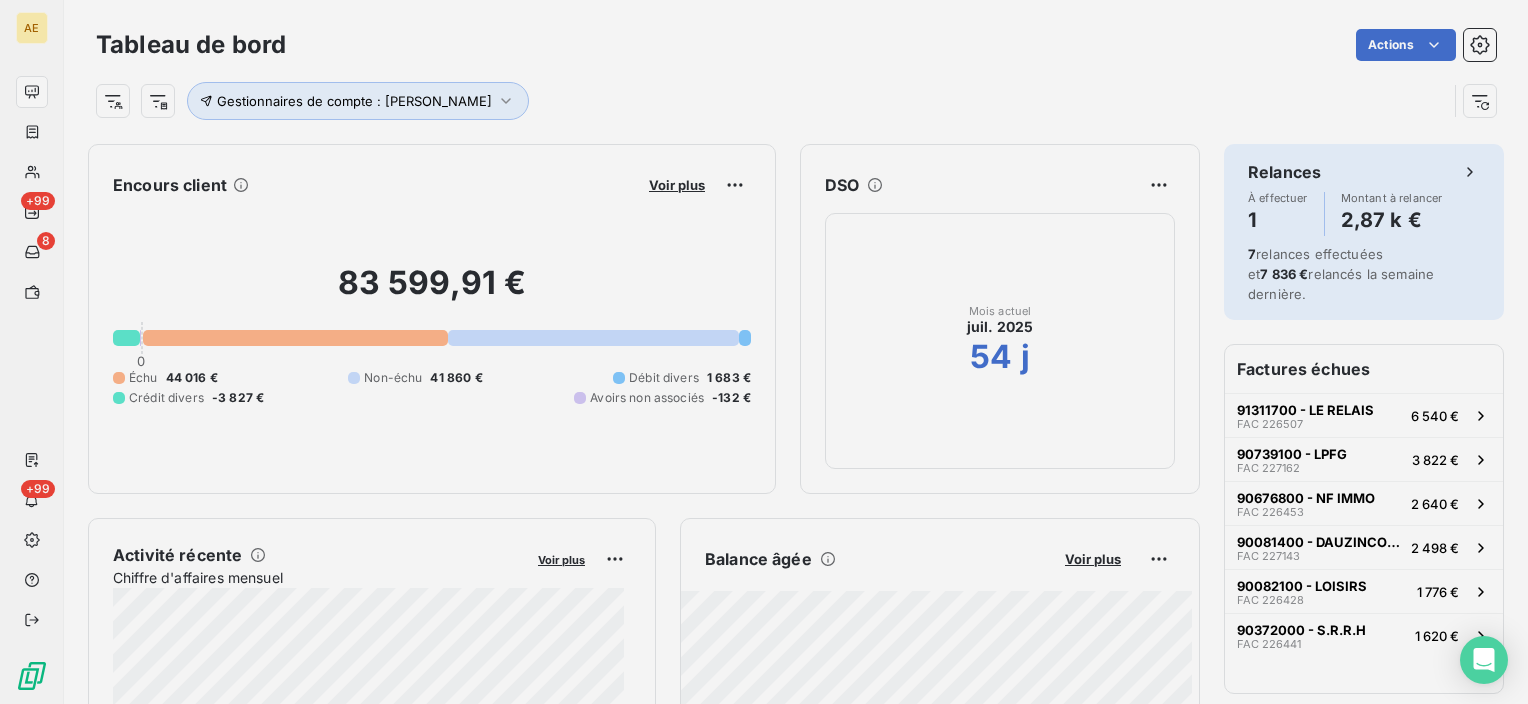 scroll, scrollTop: 688, scrollLeft: 752, axis: both 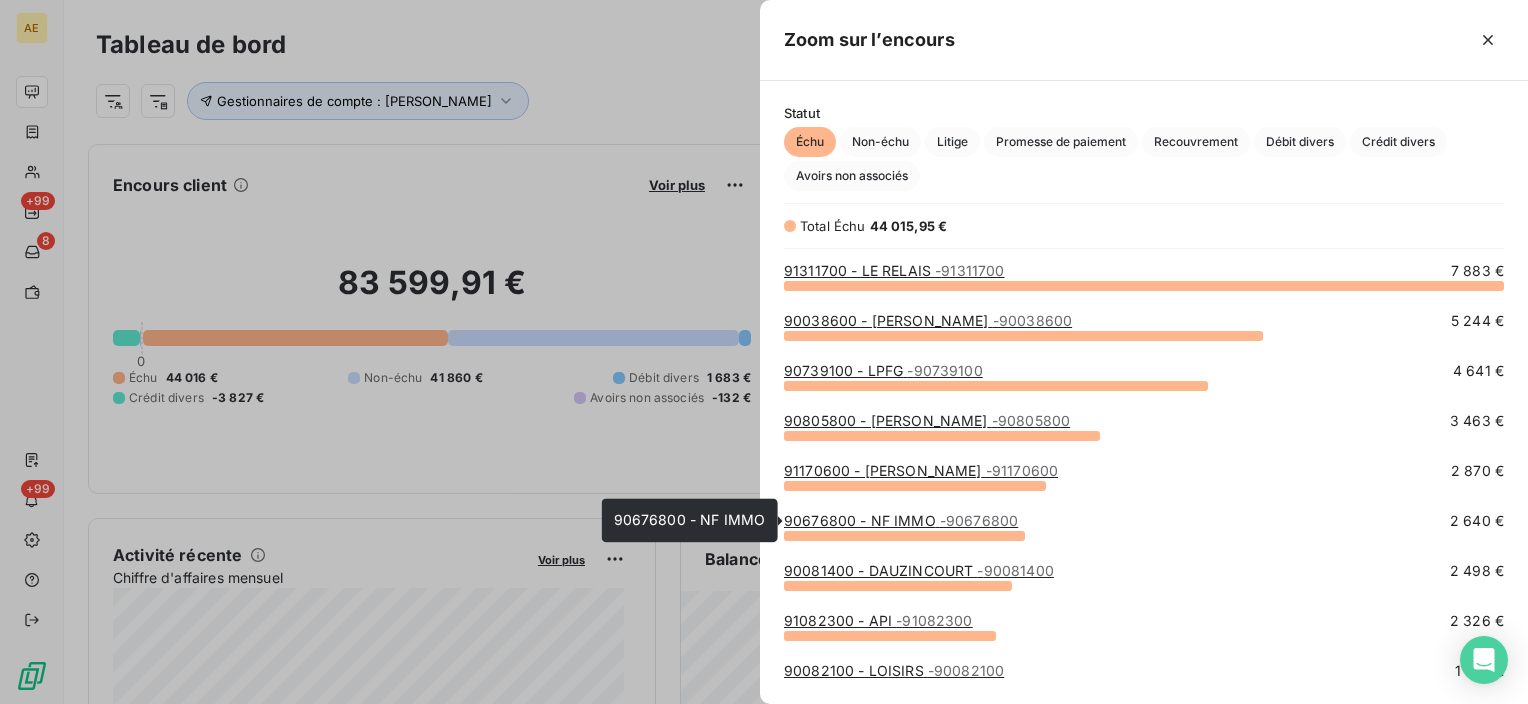 click on "90676800 - NF IMMO   -  90676800" at bounding box center [901, 520] 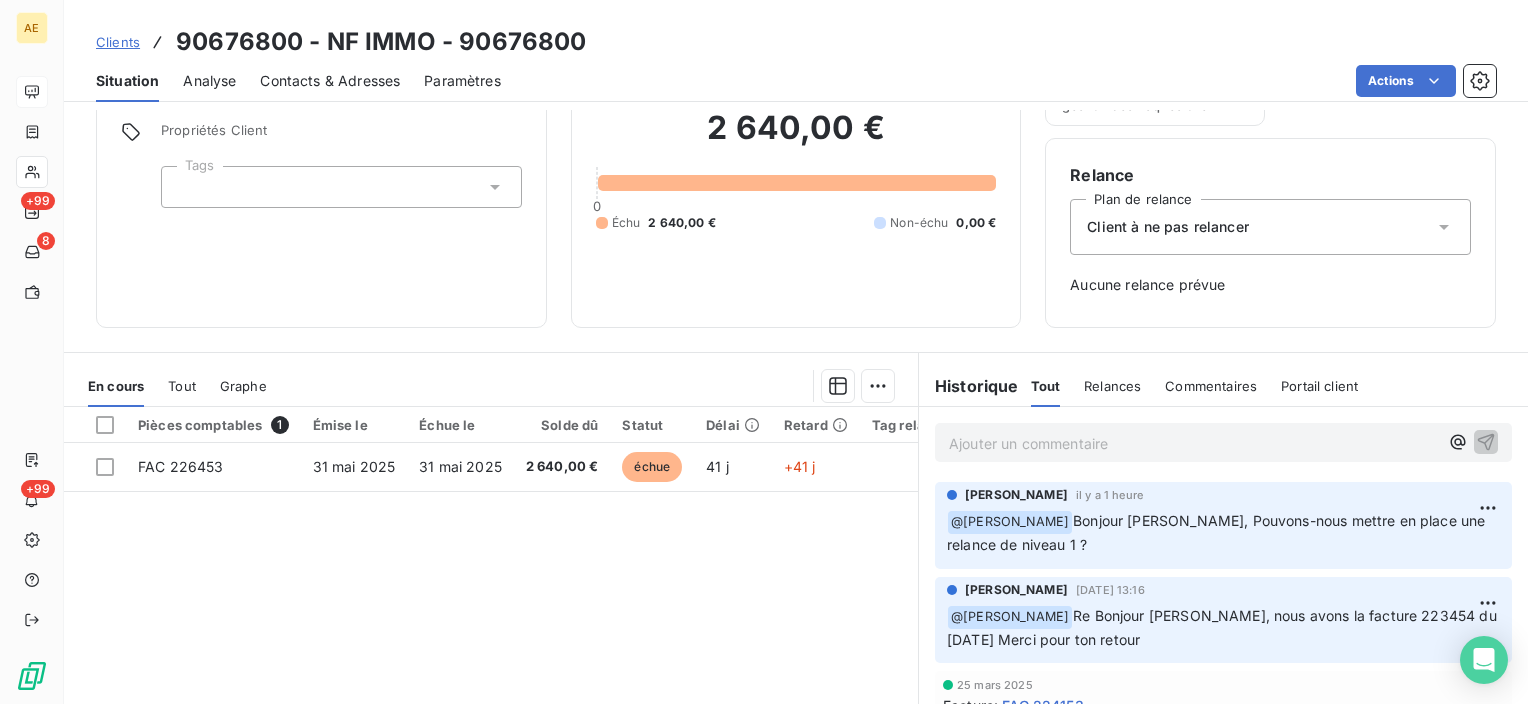 scroll, scrollTop: 100, scrollLeft: 0, axis: vertical 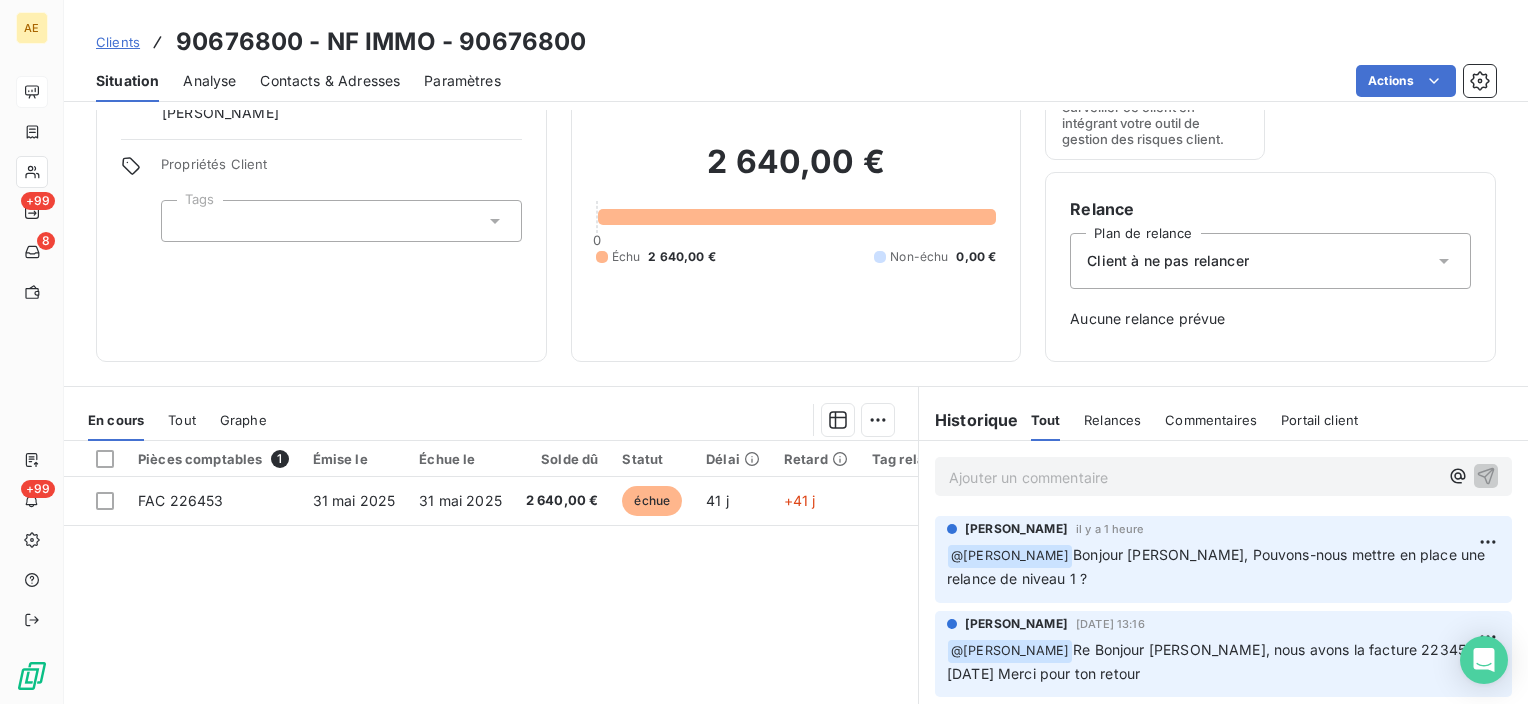click on "Client à ne pas relancer" at bounding box center [1270, 261] 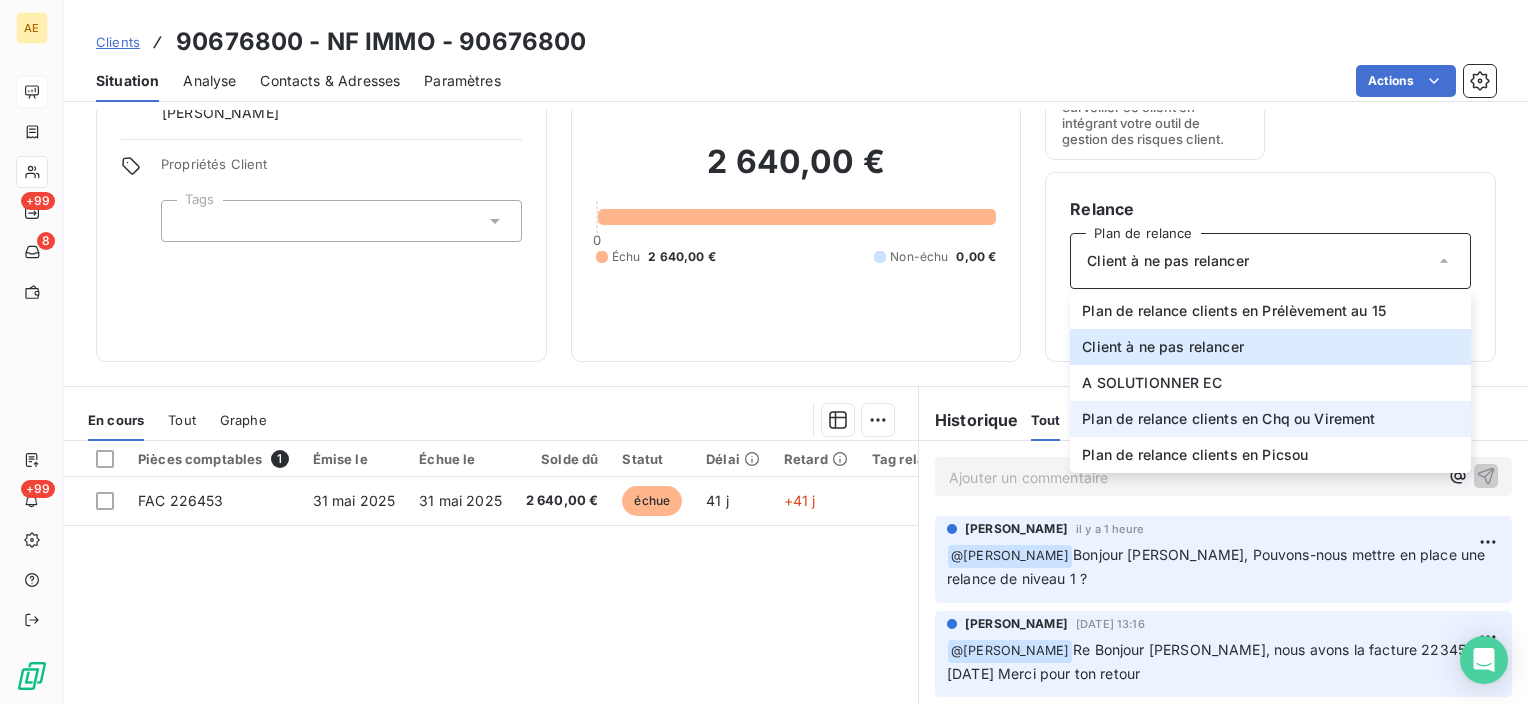 click on "Plan de relance clients en Chq ou Virement" at bounding box center (1228, 419) 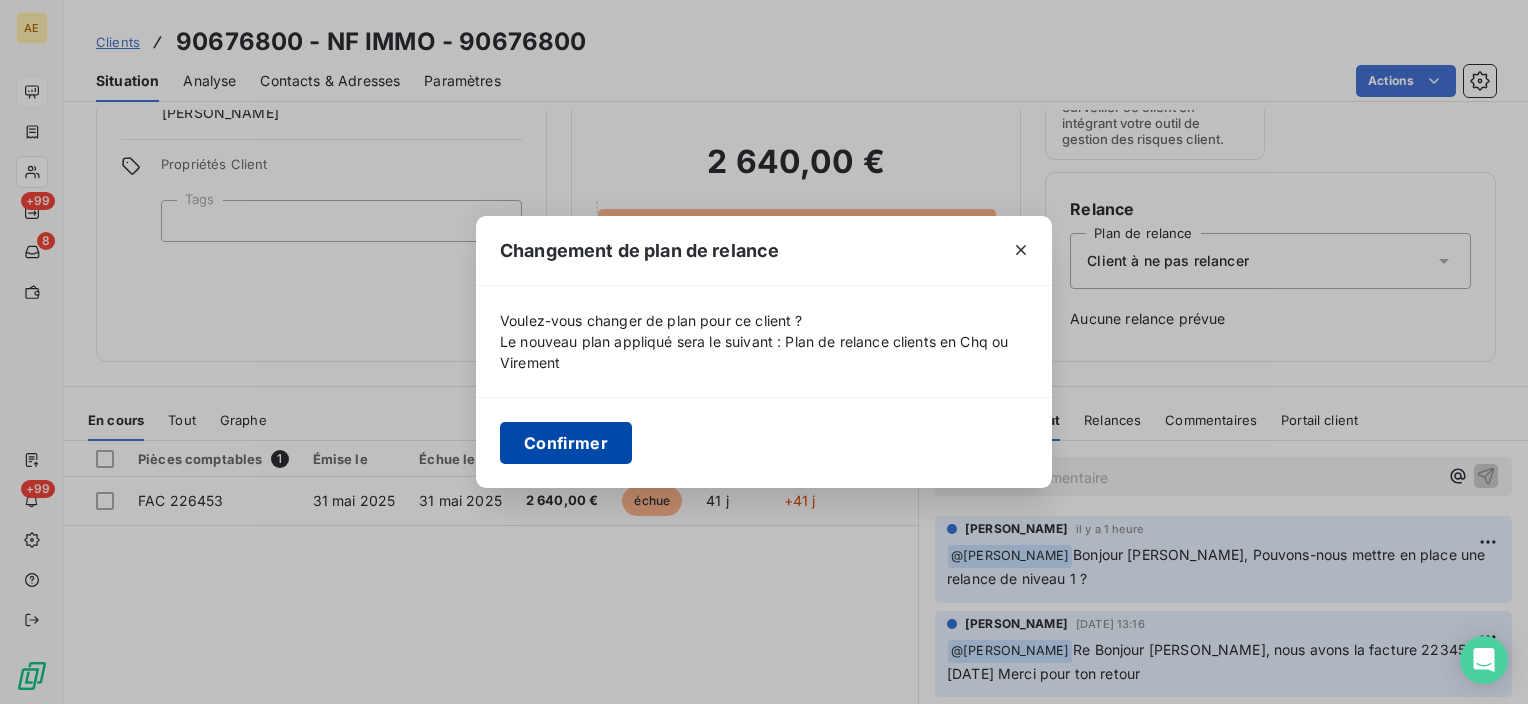 click on "Confirmer" at bounding box center (566, 443) 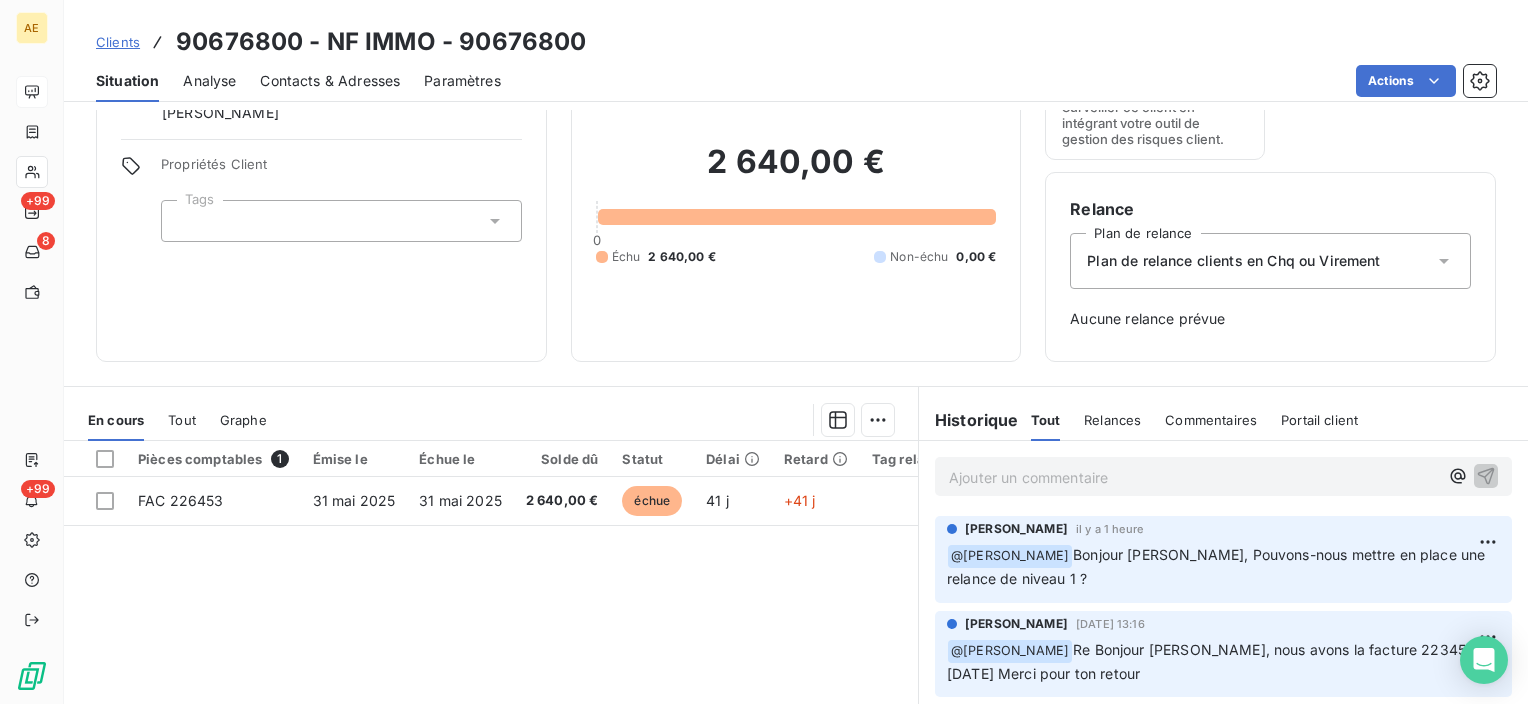 click on "Plan de relance clients en Chq ou Virement" at bounding box center [1233, 261] 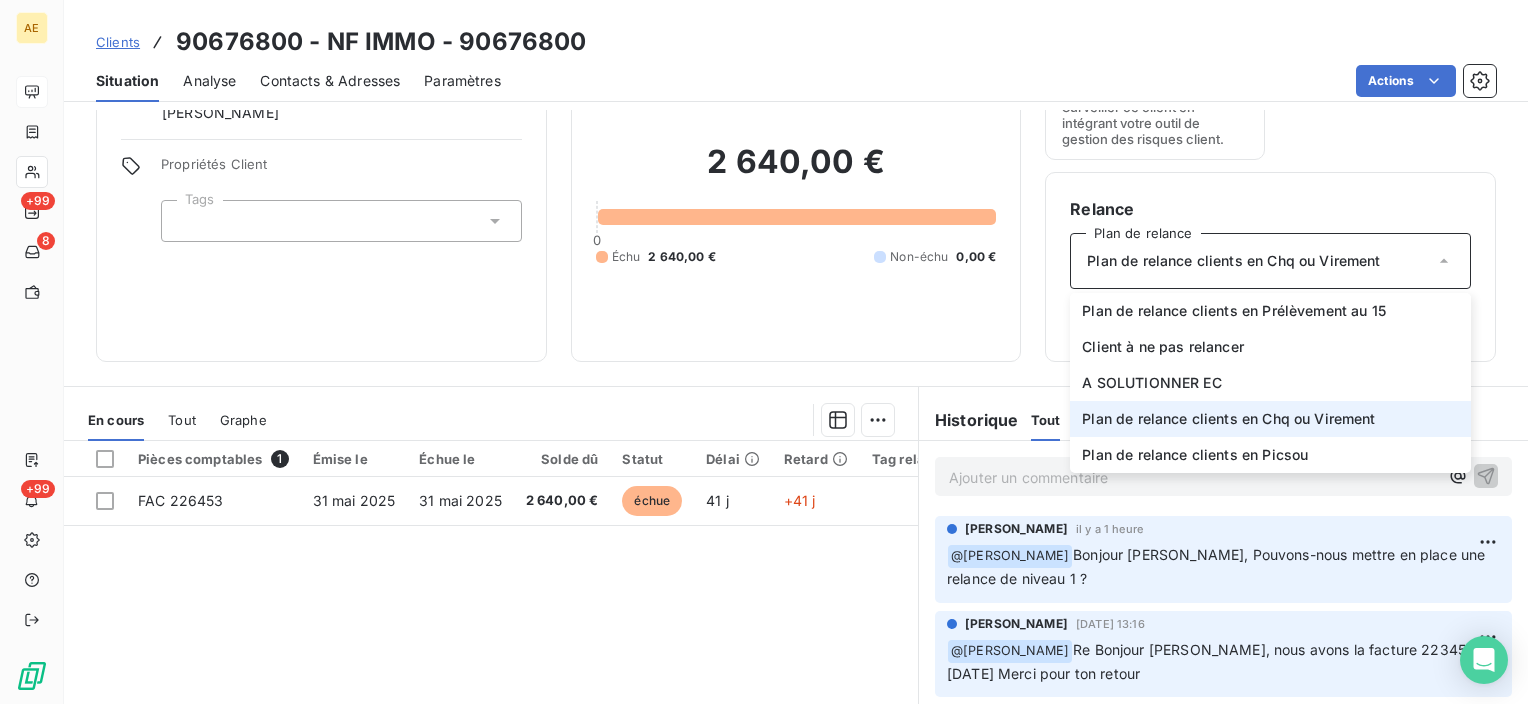 click on "Plan de relance clients en Chq ou Virement" at bounding box center [1228, 419] 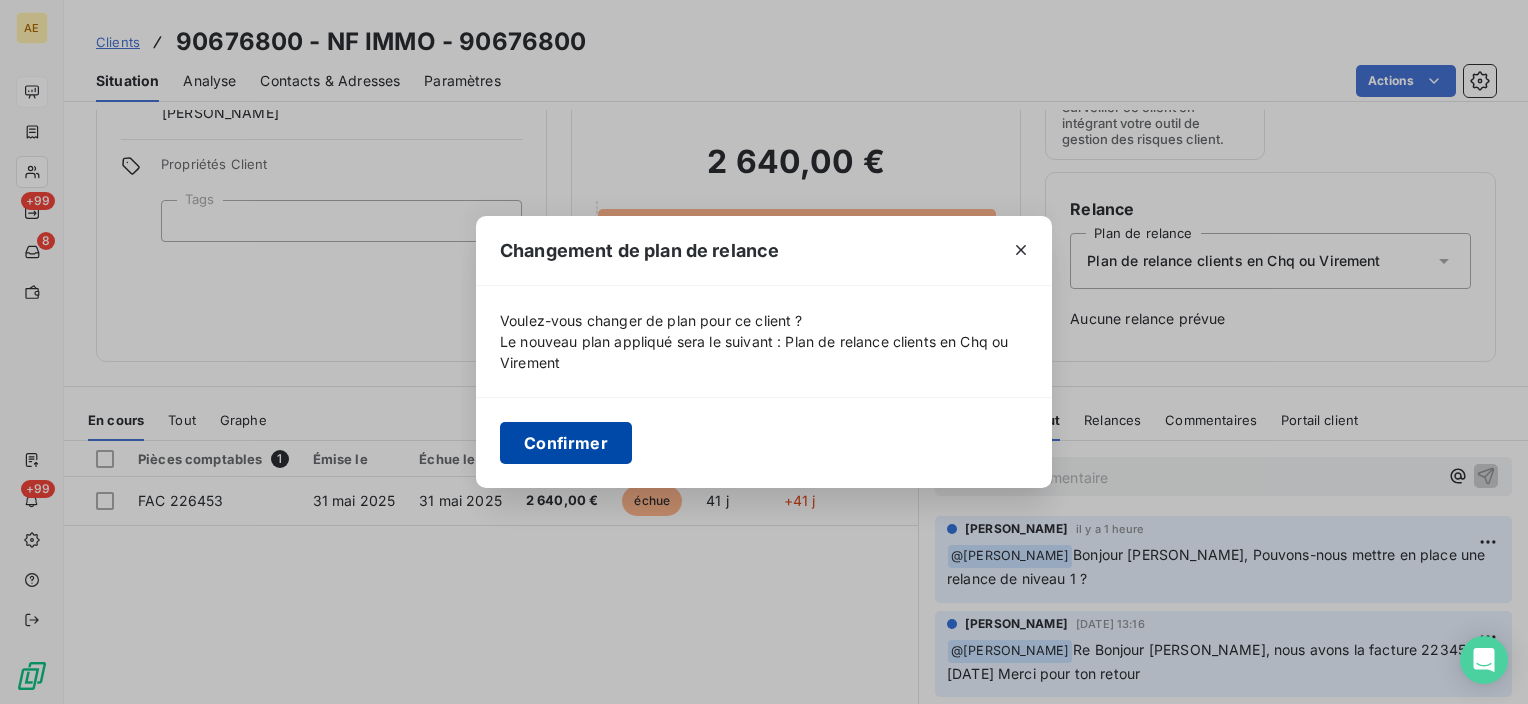 click on "Confirmer" at bounding box center (566, 443) 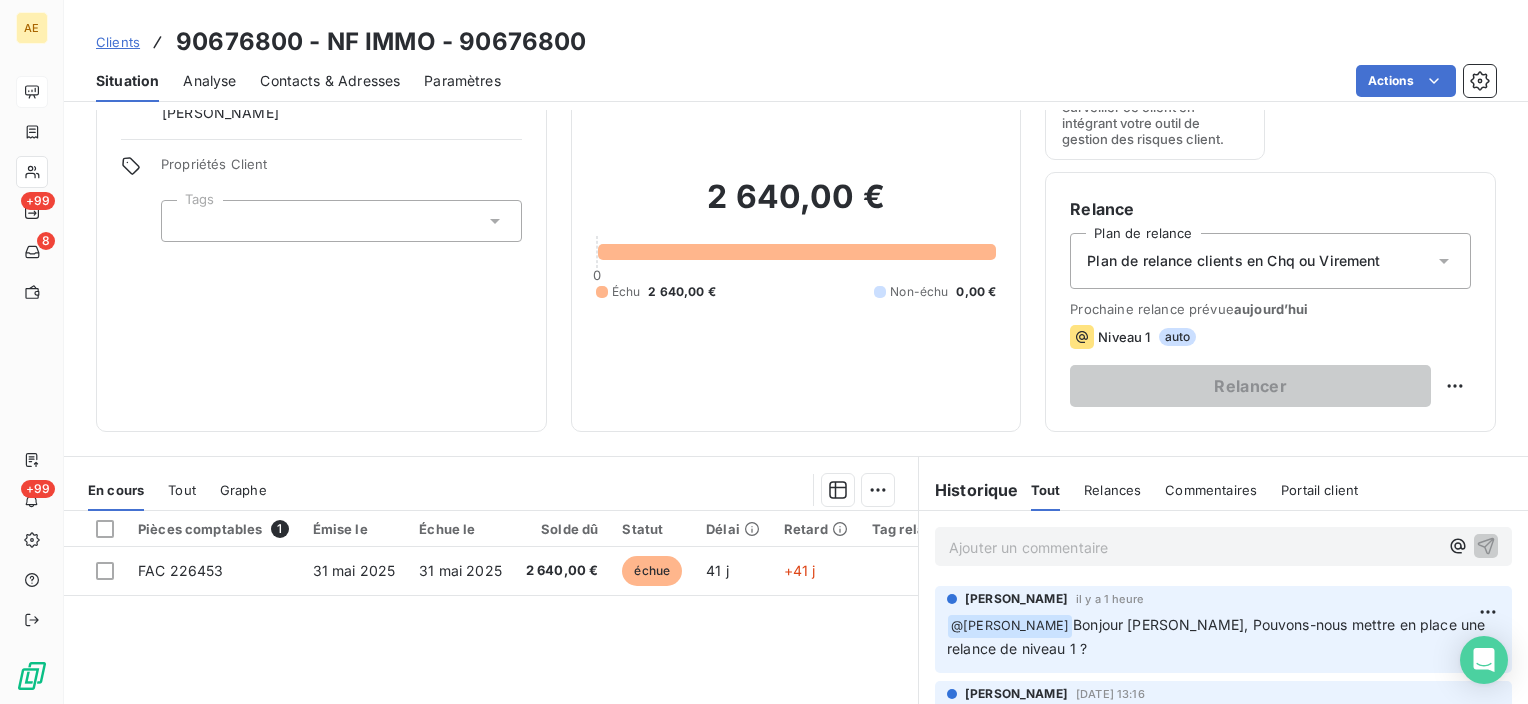 click on "Ajouter un commentaire ﻿" at bounding box center [1193, 547] 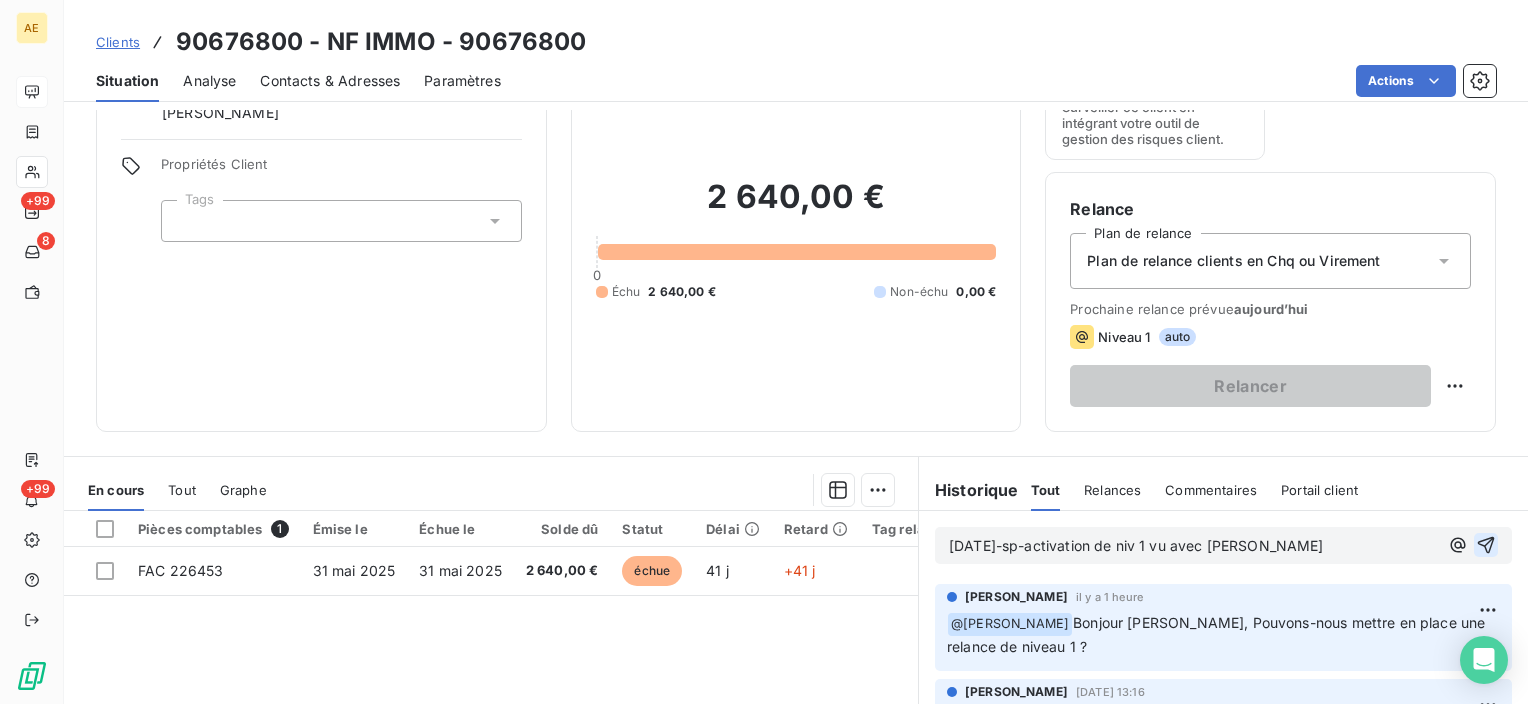 click 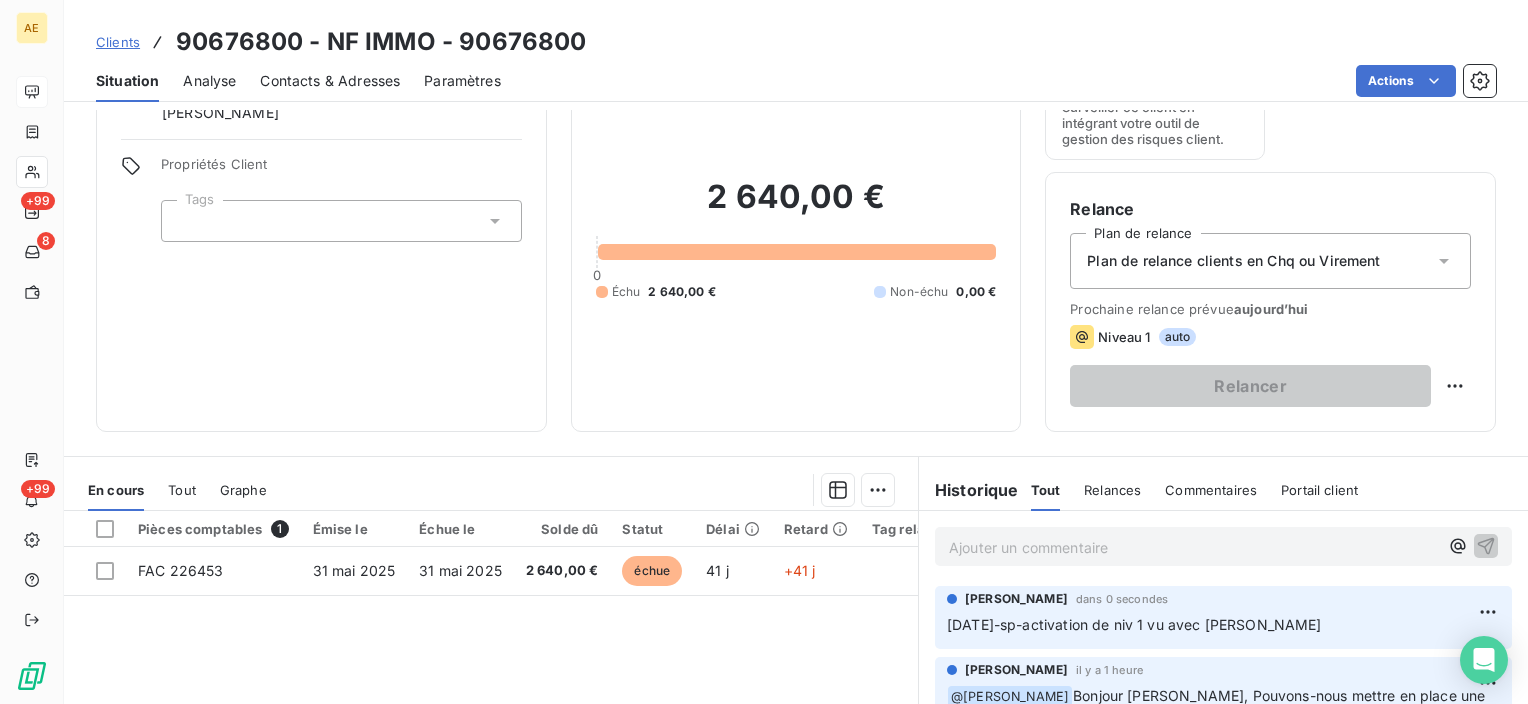 click on "Contacts & Adresses" at bounding box center (330, 81) 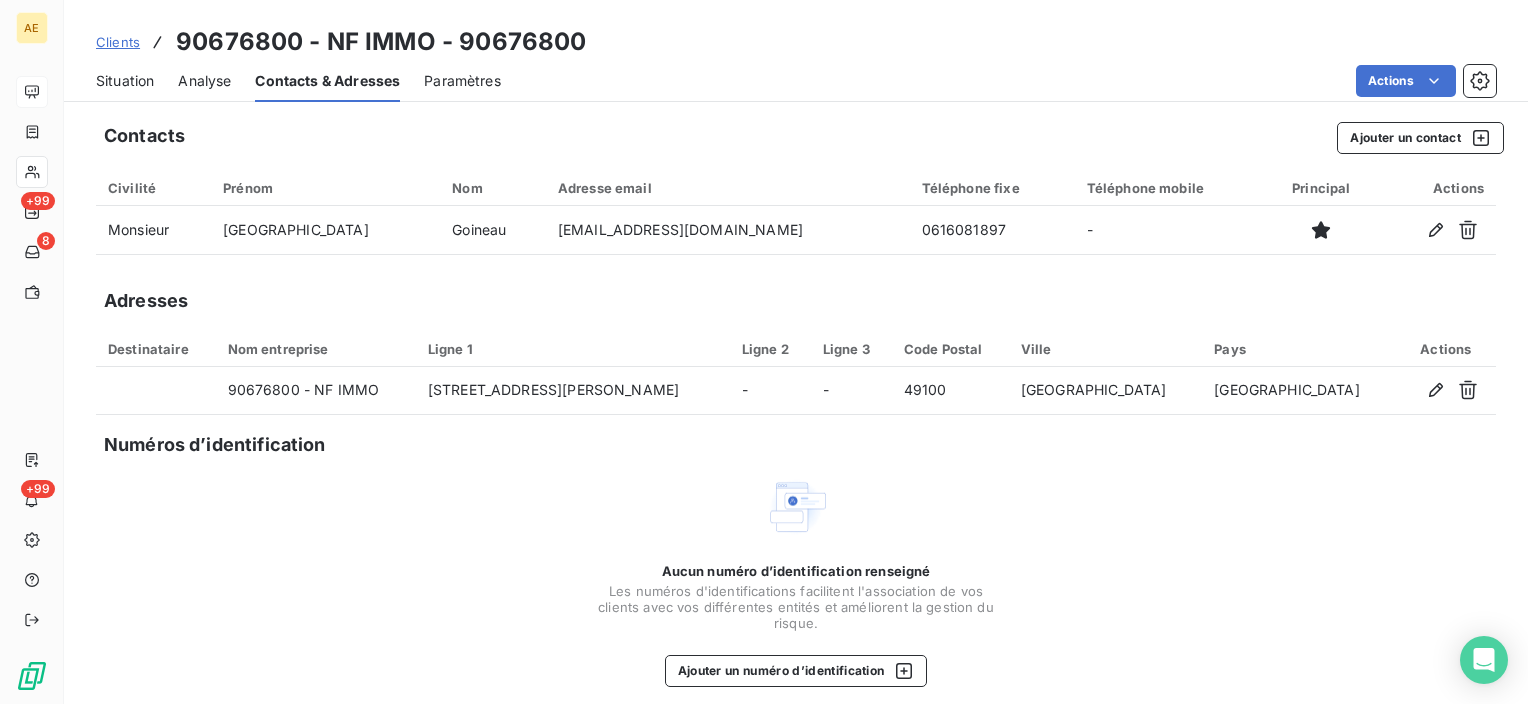 click on "Situation" at bounding box center [125, 81] 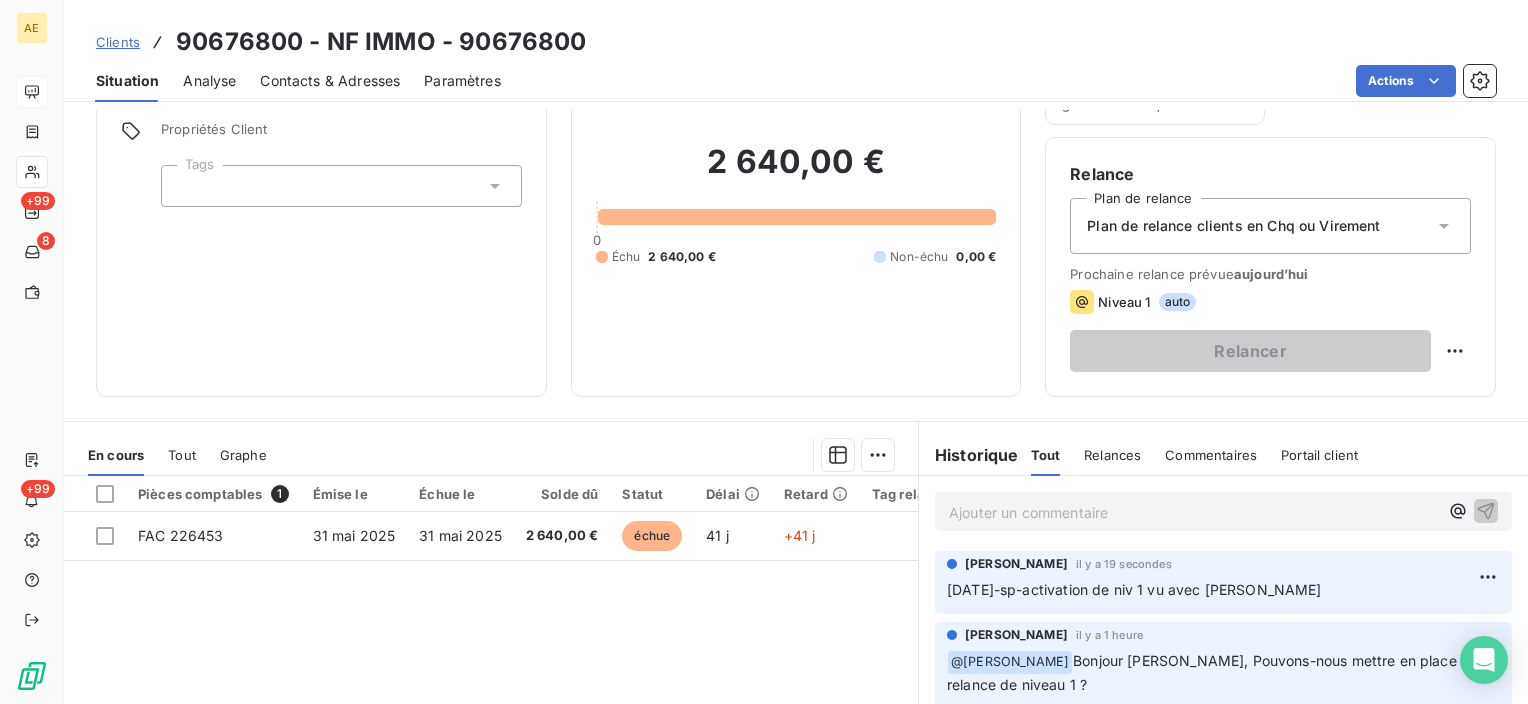 scroll, scrollTop: 300, scrollLeft: 0, axis: vertical 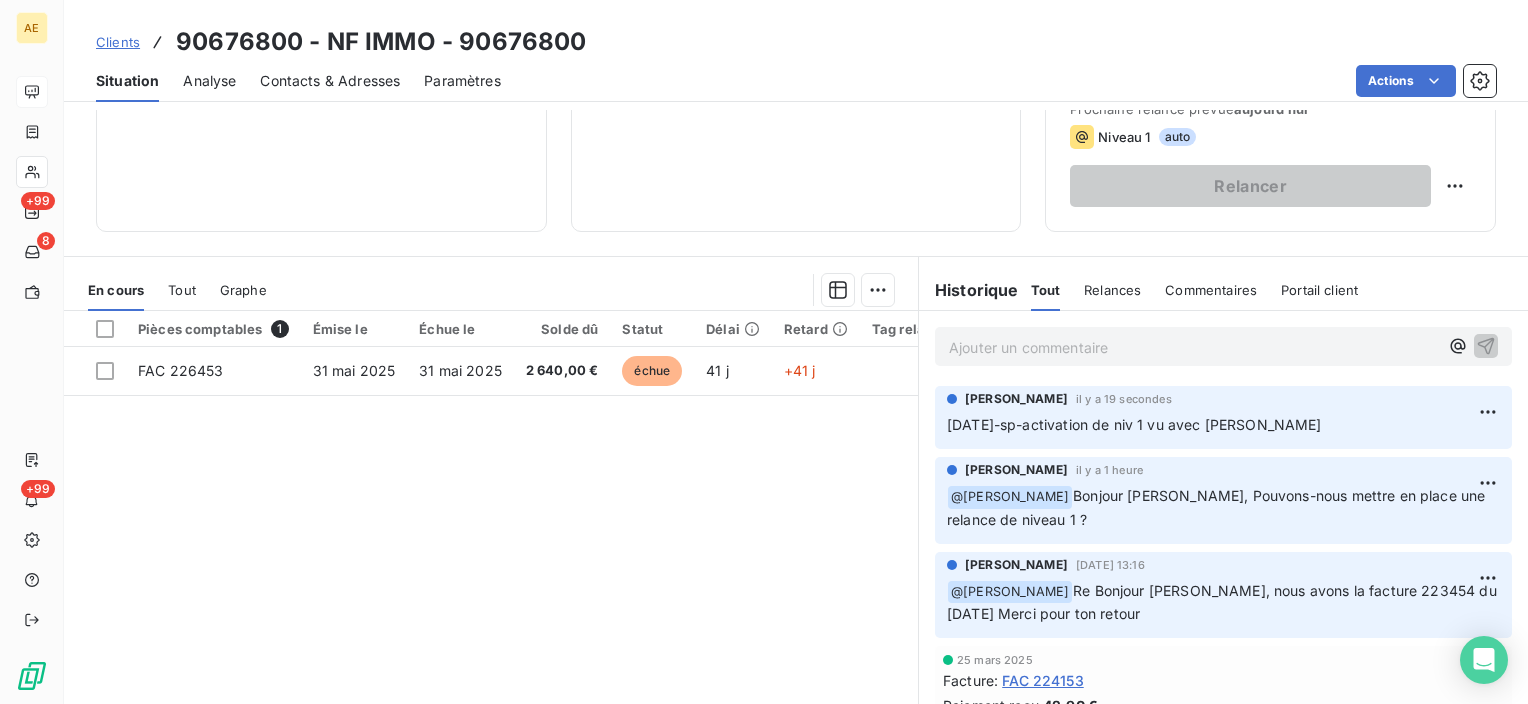 click on "Ajouter un commentaire ﻿" at bounding box center (1193, 347) 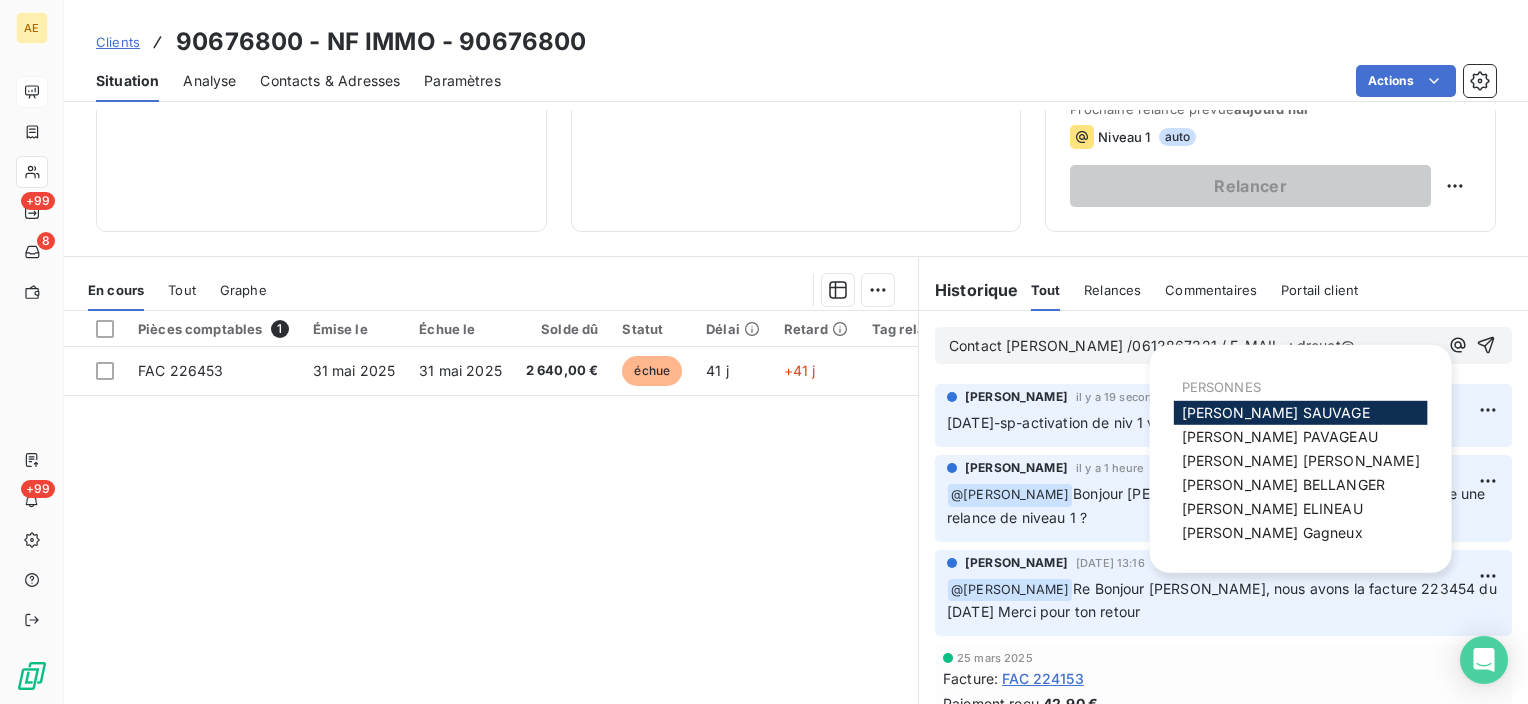 click on "Contact [PERSON_NAME] /0612867321 / E-MAIL  : drouet@" at bounding box center (1152, 345) 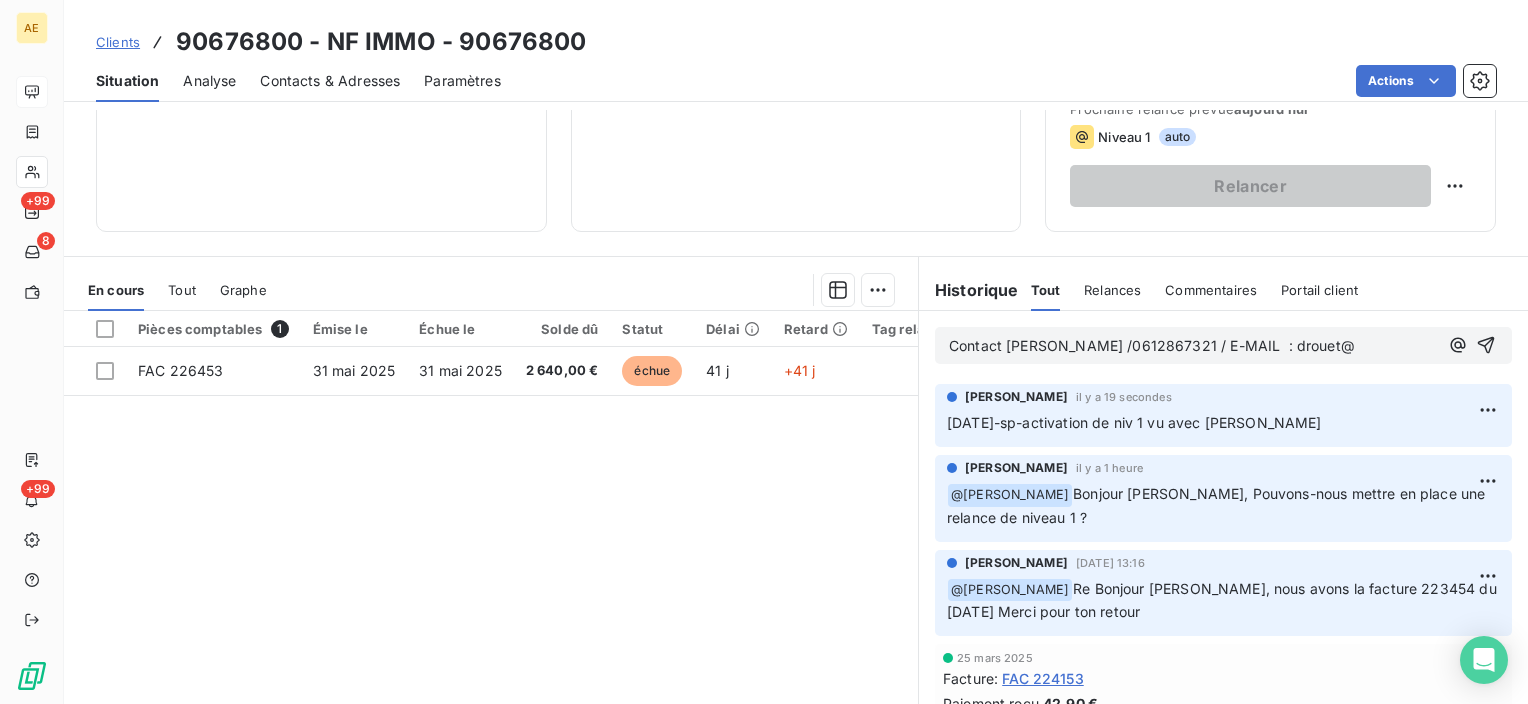 click on "Contact [PERSON_NAME] /0612867321 / E-MAIL  : drouet@" at bounding box center [1152, 345] 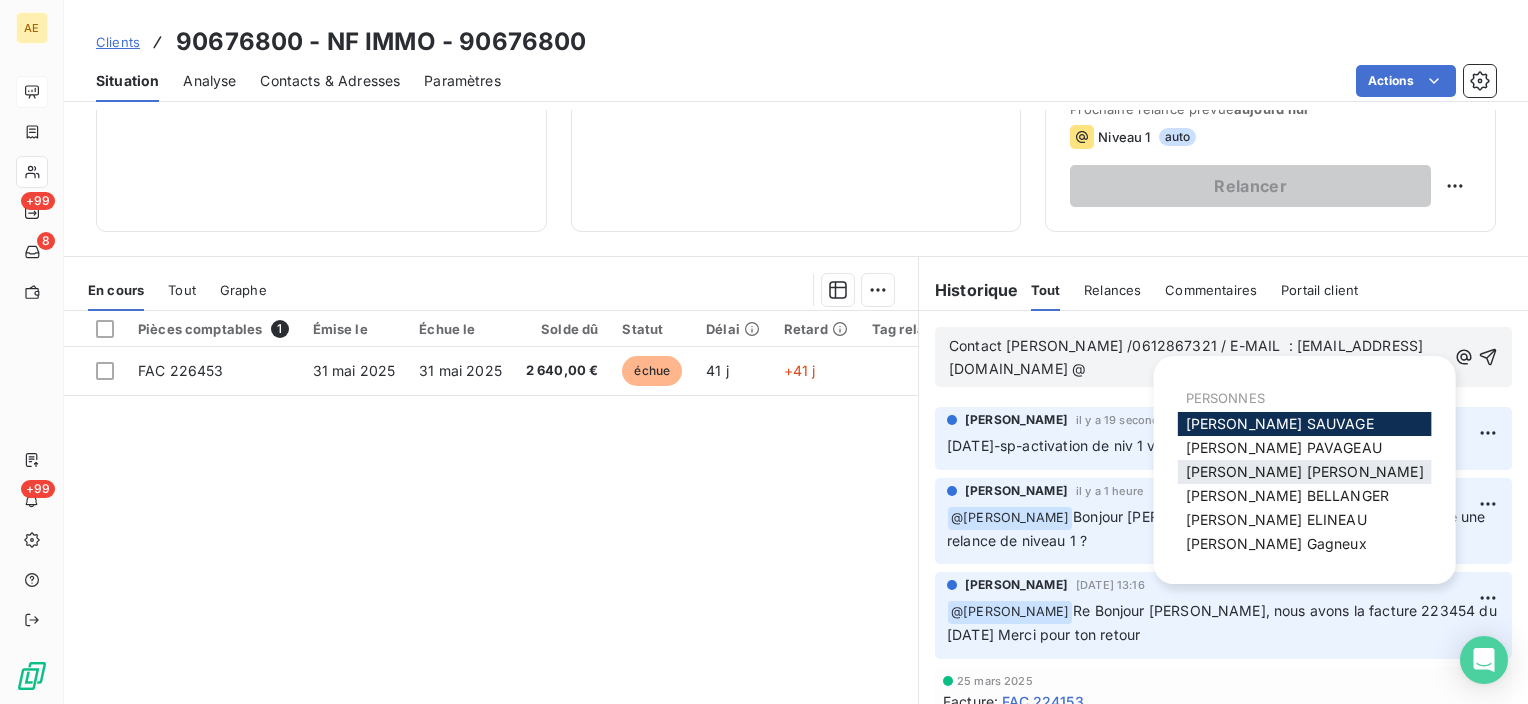click on "[PERSON_NAME] MAILLARD" at bounding box center [1305, 471] 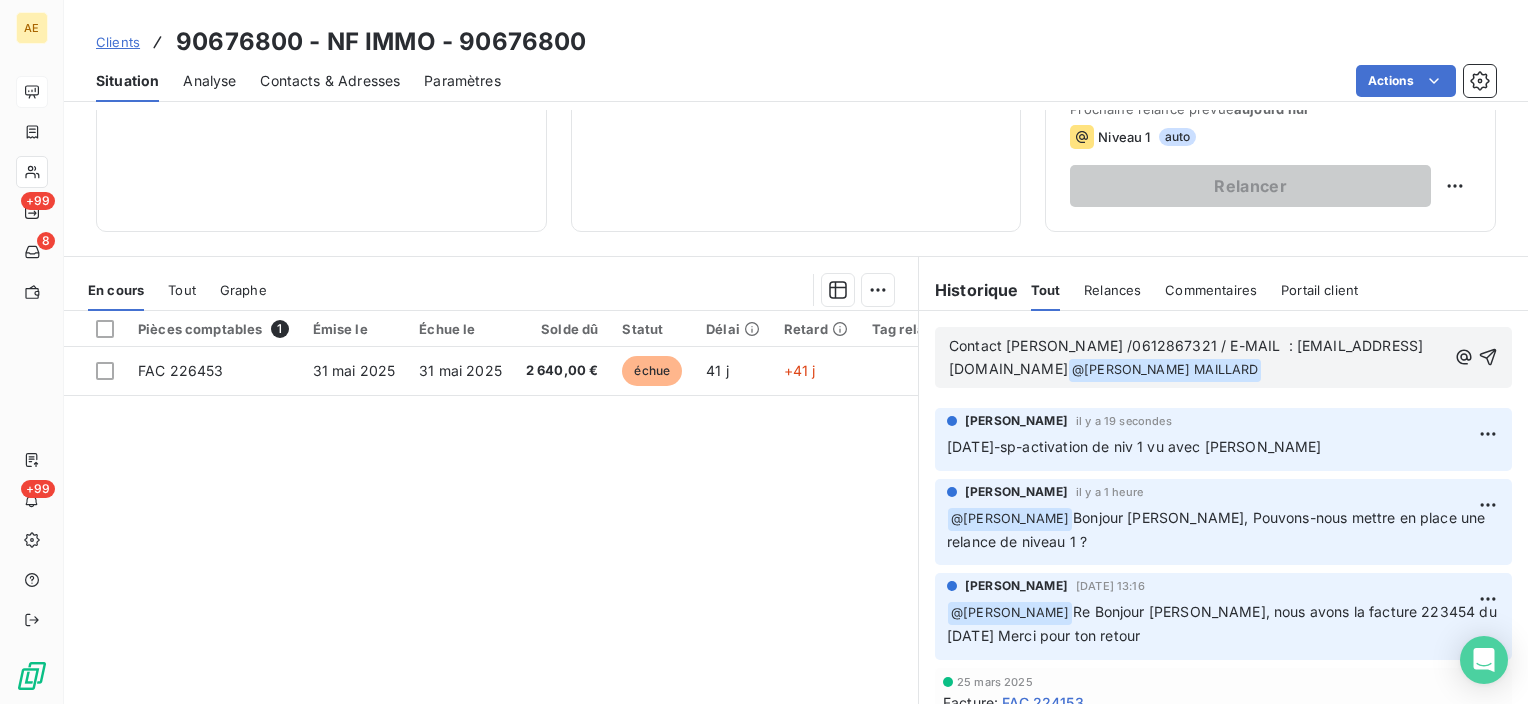 click on "Contact [PERSON_NAME] /0612867321 / E-MAIL  : [EMAIL_ADDRESS][DOMAIN_NAME]  @ [PERSON_NAME] MAILLARD ﻿ ﻿" at bounding box center [1197, 358] 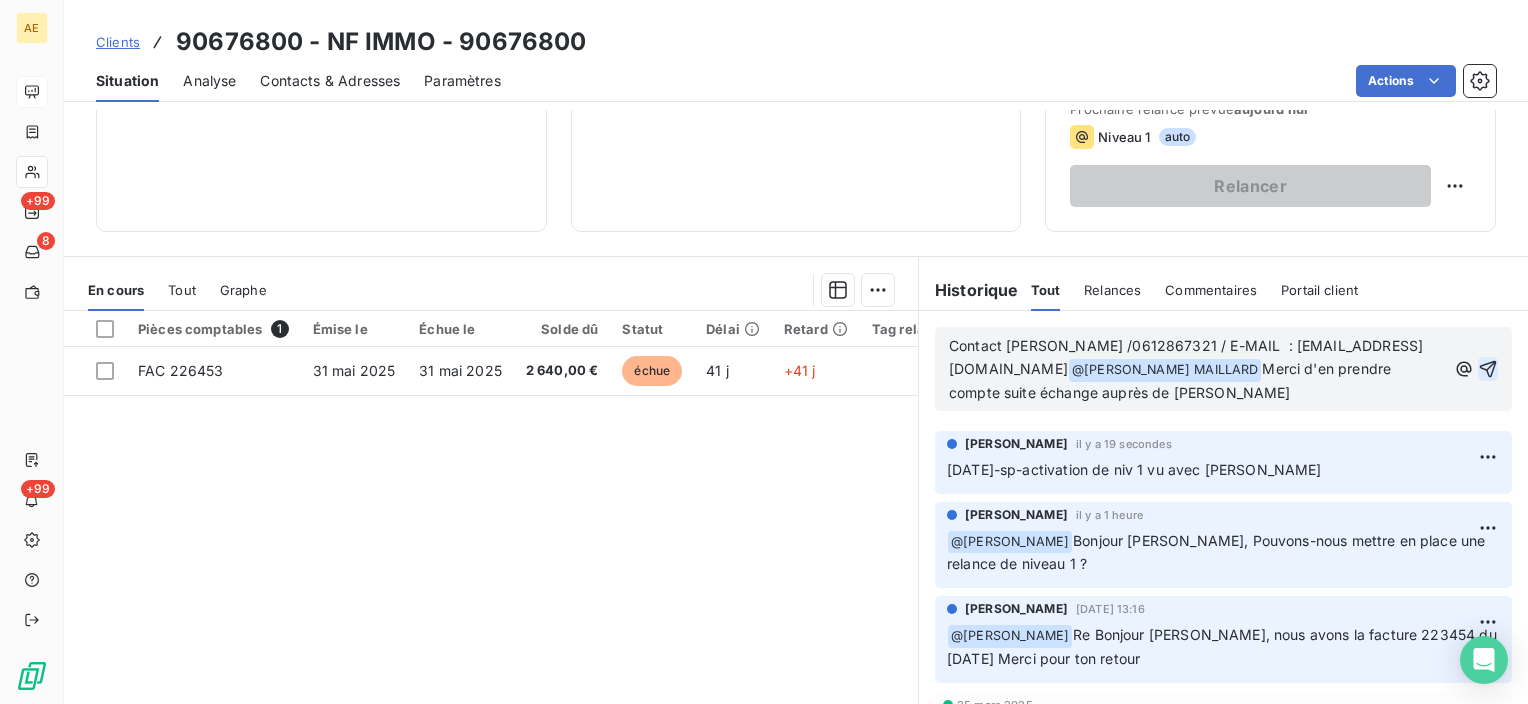 click 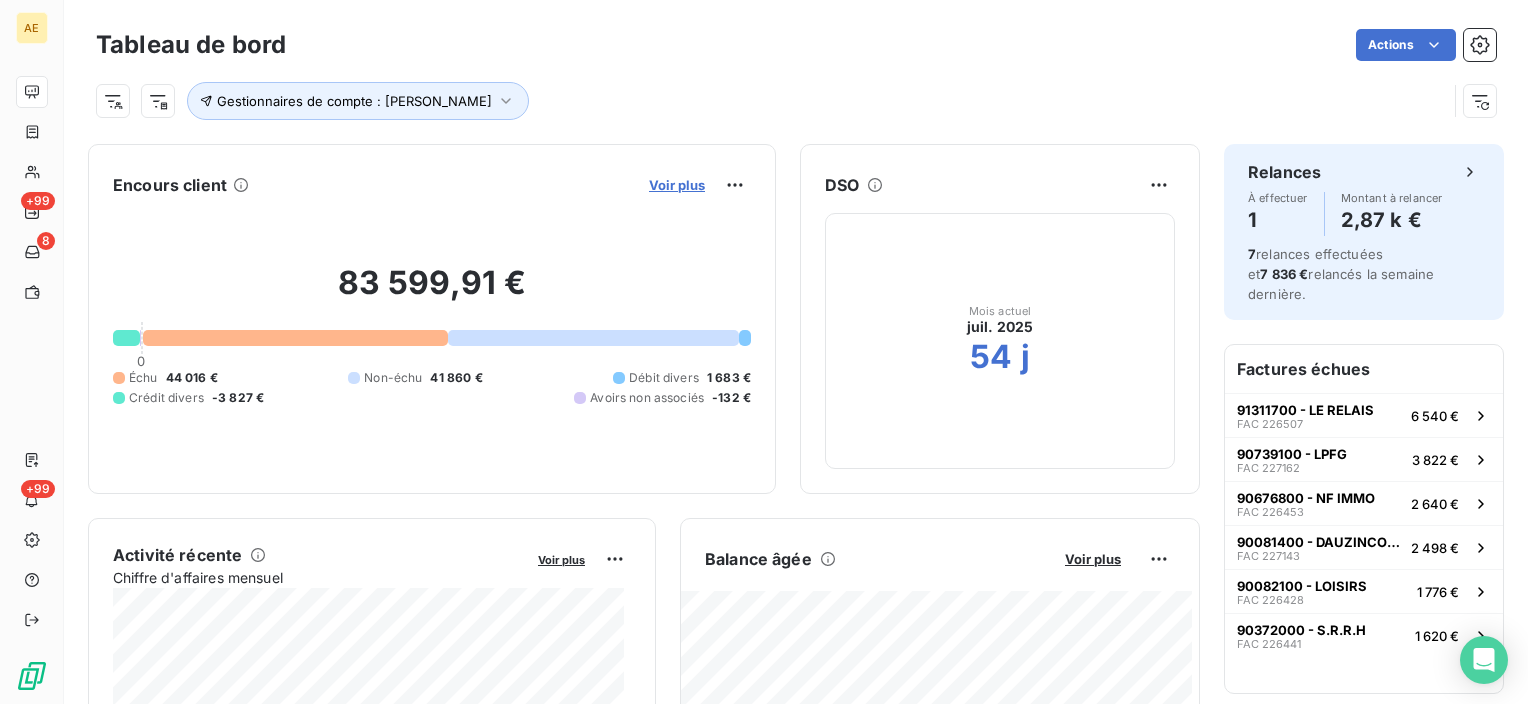 click on "Voir plus" at bounding box center [677, 185] 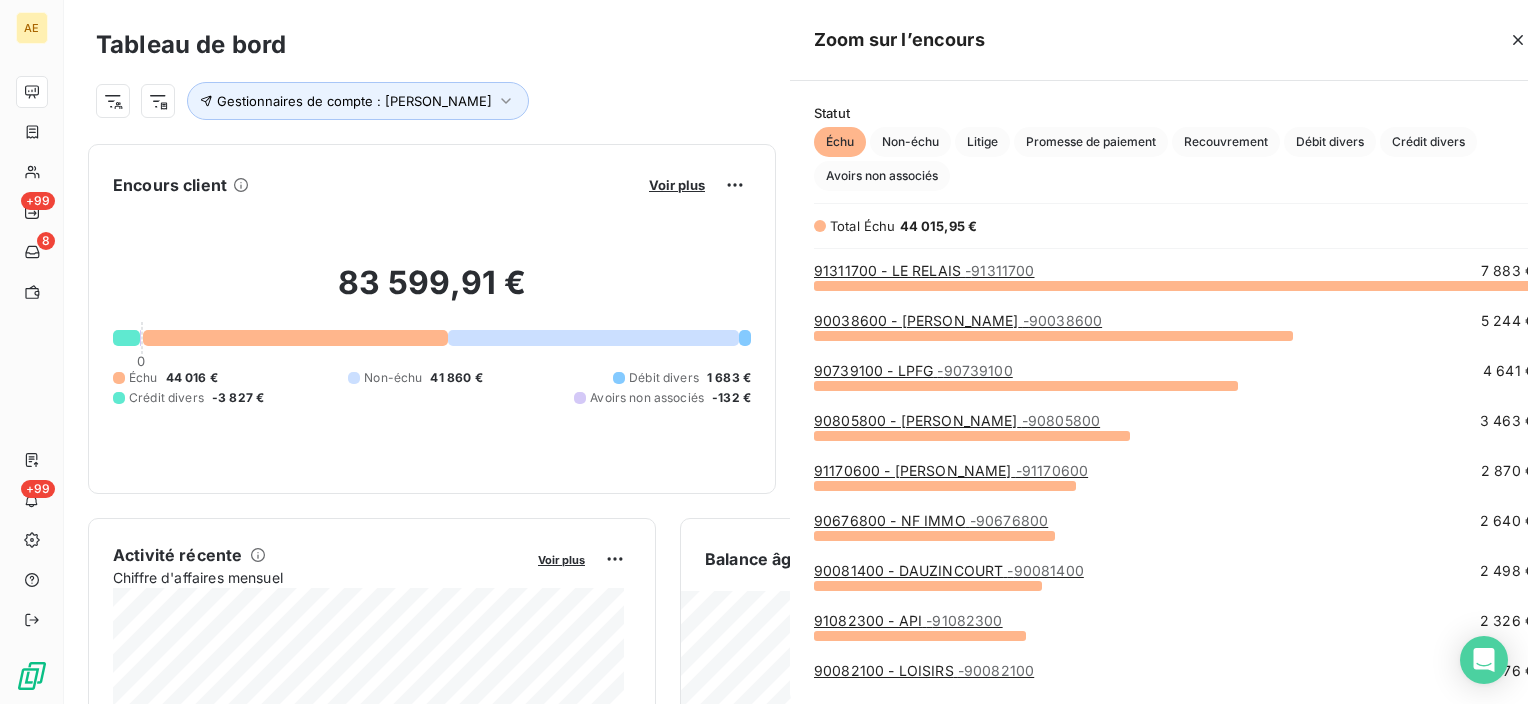 scroll, scrollTop: 16, scrollLeft: 16, axis: both 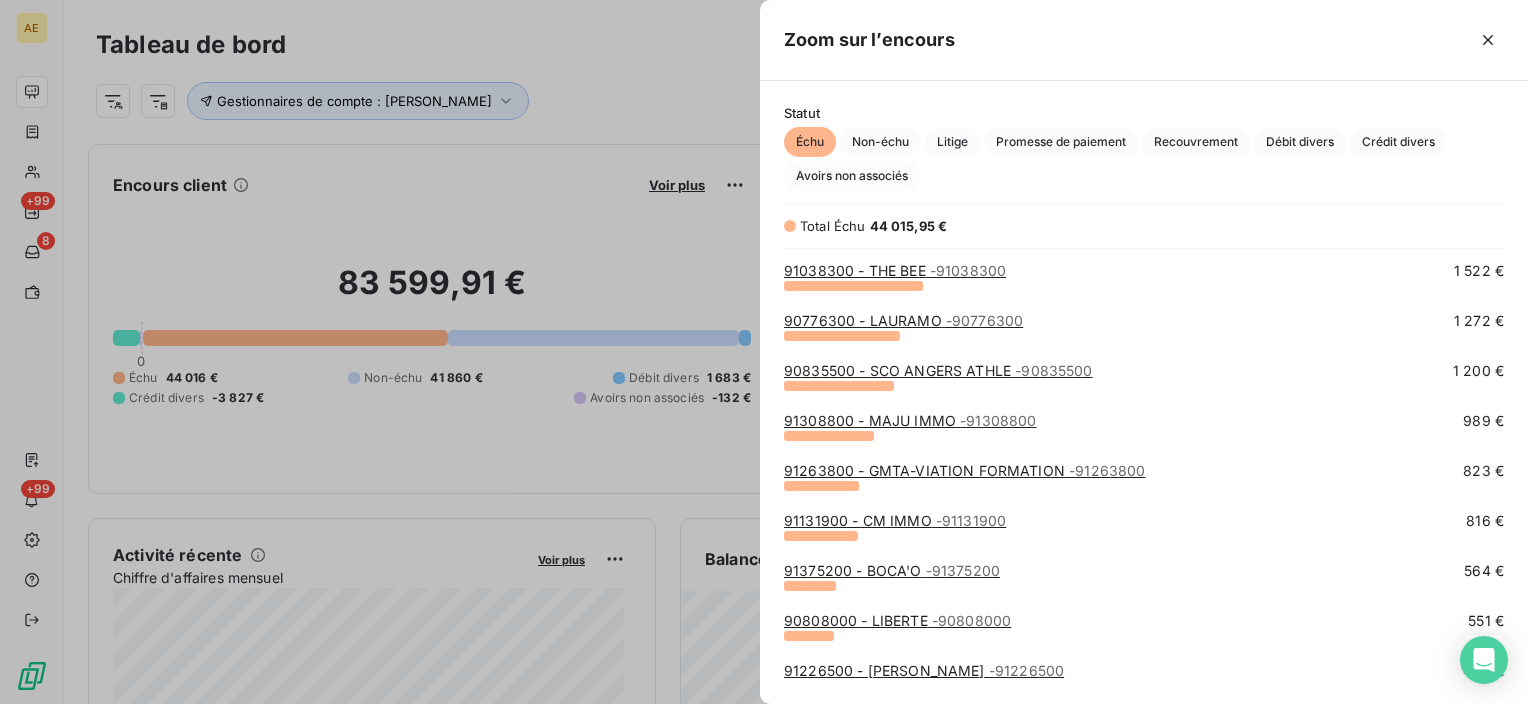 click on "91226500 - [PERSON_NAME]   -  91226500" at bounding box center [924, 670] 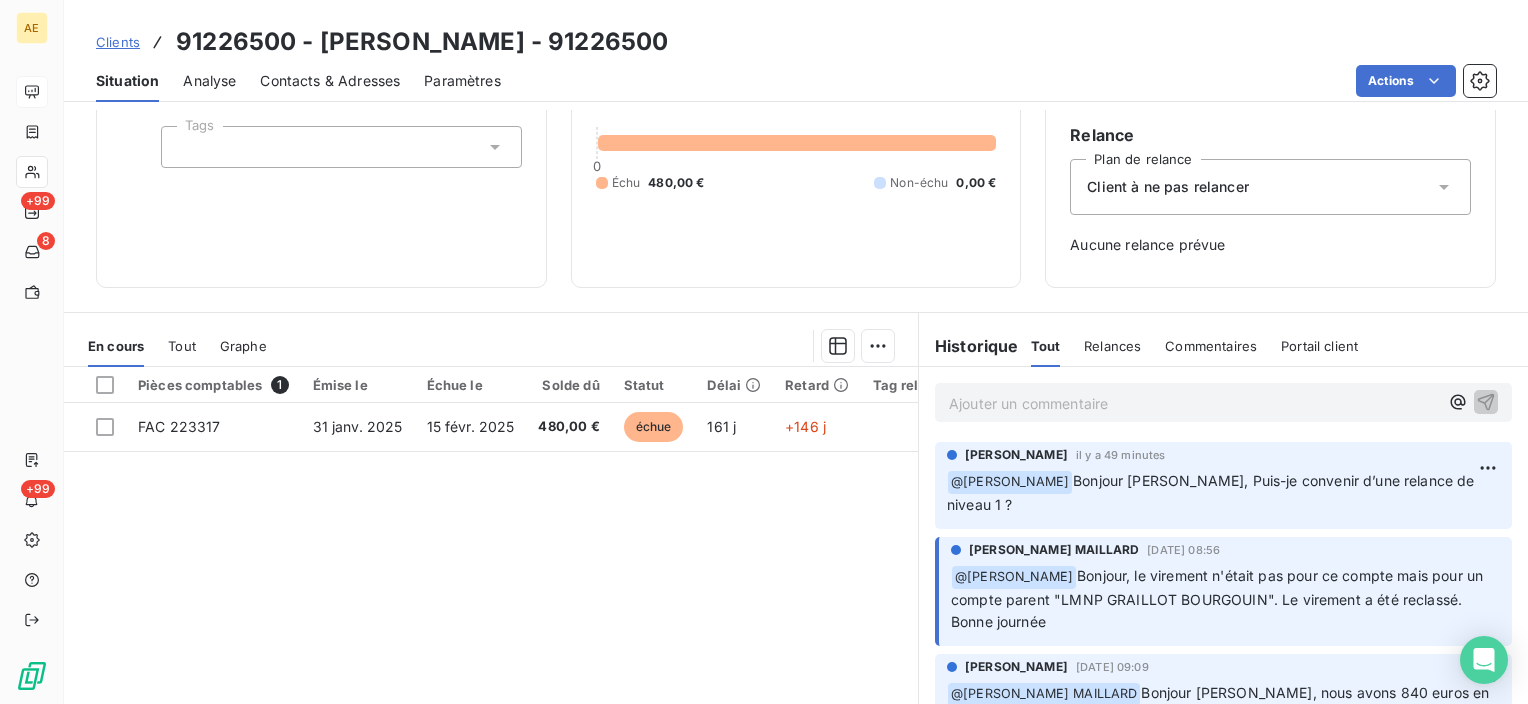 scroll, scrollTop: 200, scrollLeft: 0, axis: vertical 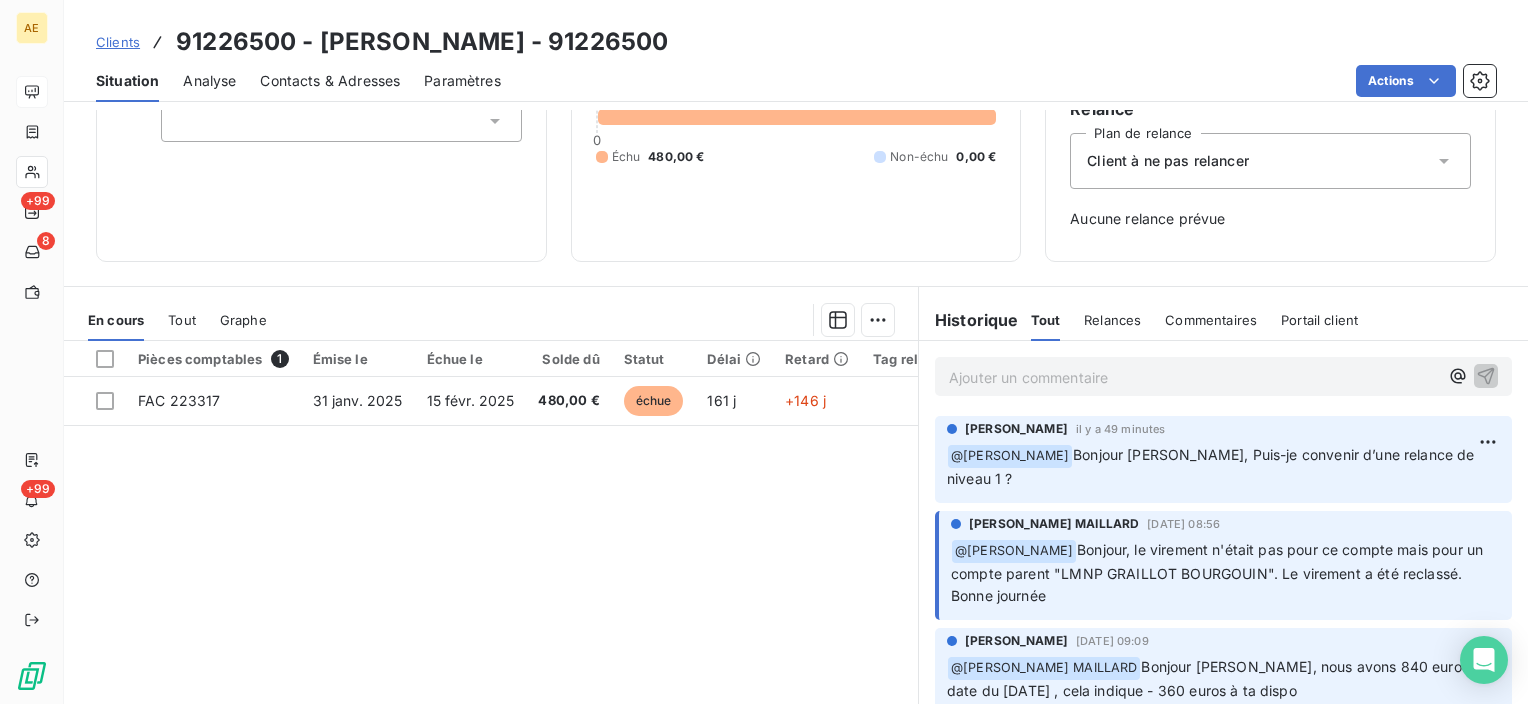 click on "Contacts & Adresses" at bounding box center [330, 81] 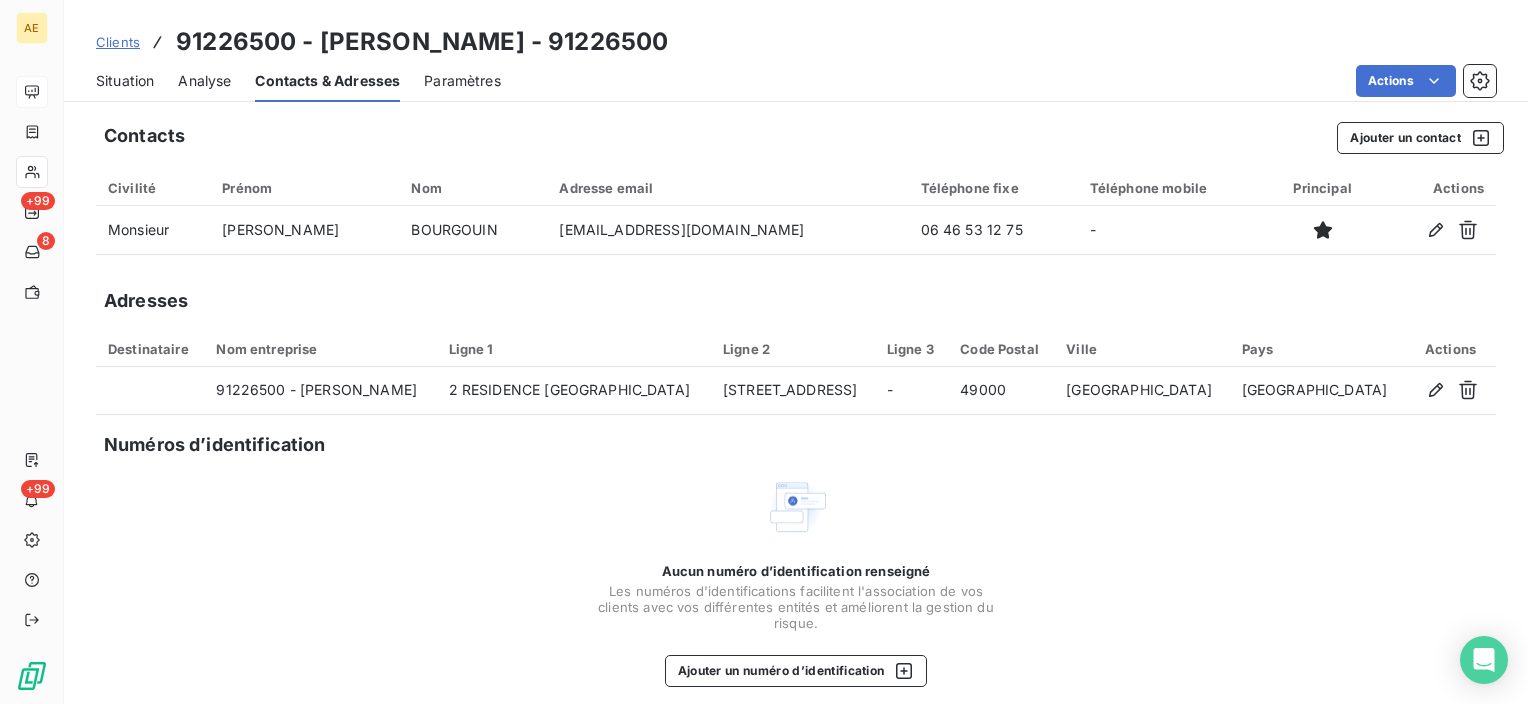 click on "Situation" at bounding box center (125, 81) 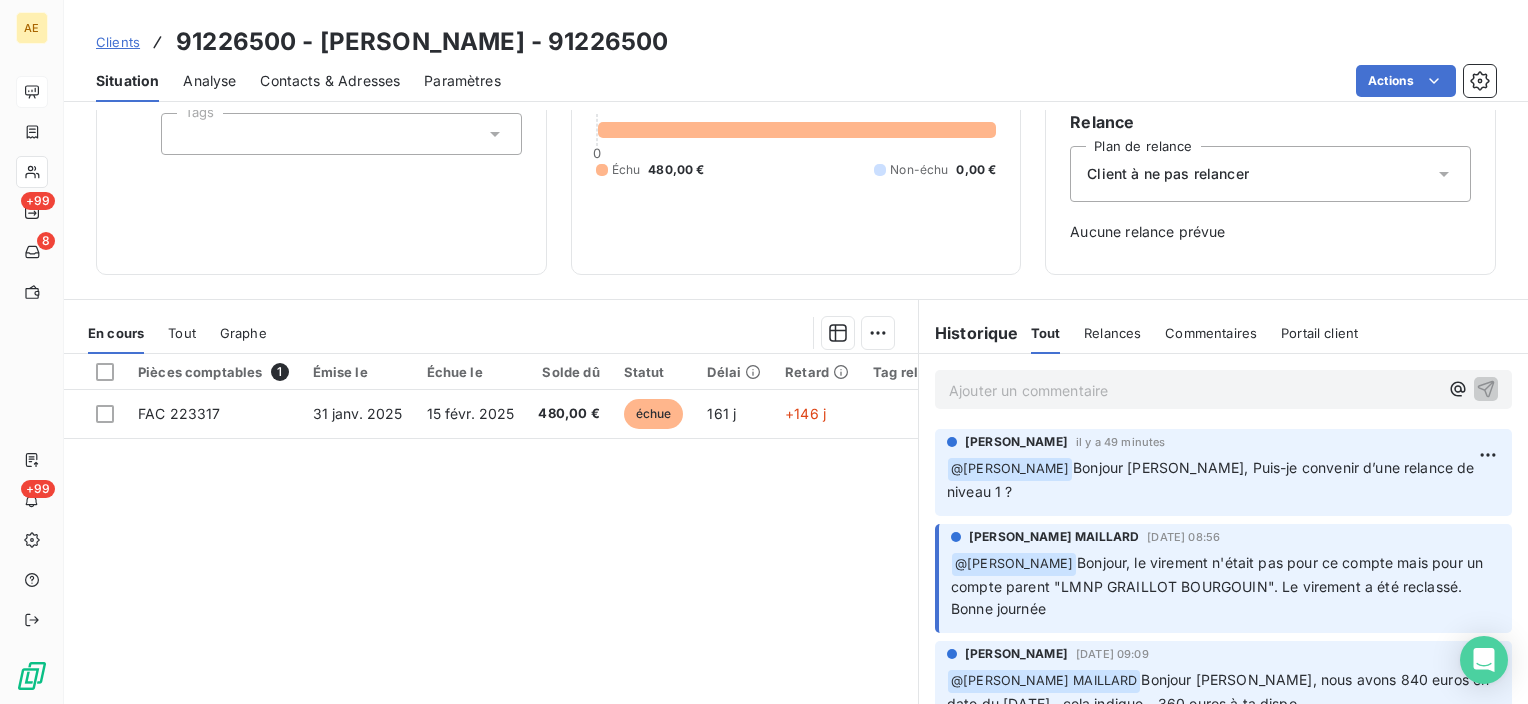 scroll, scrollTop: 200, scrollLeft: 0, axis: vertical 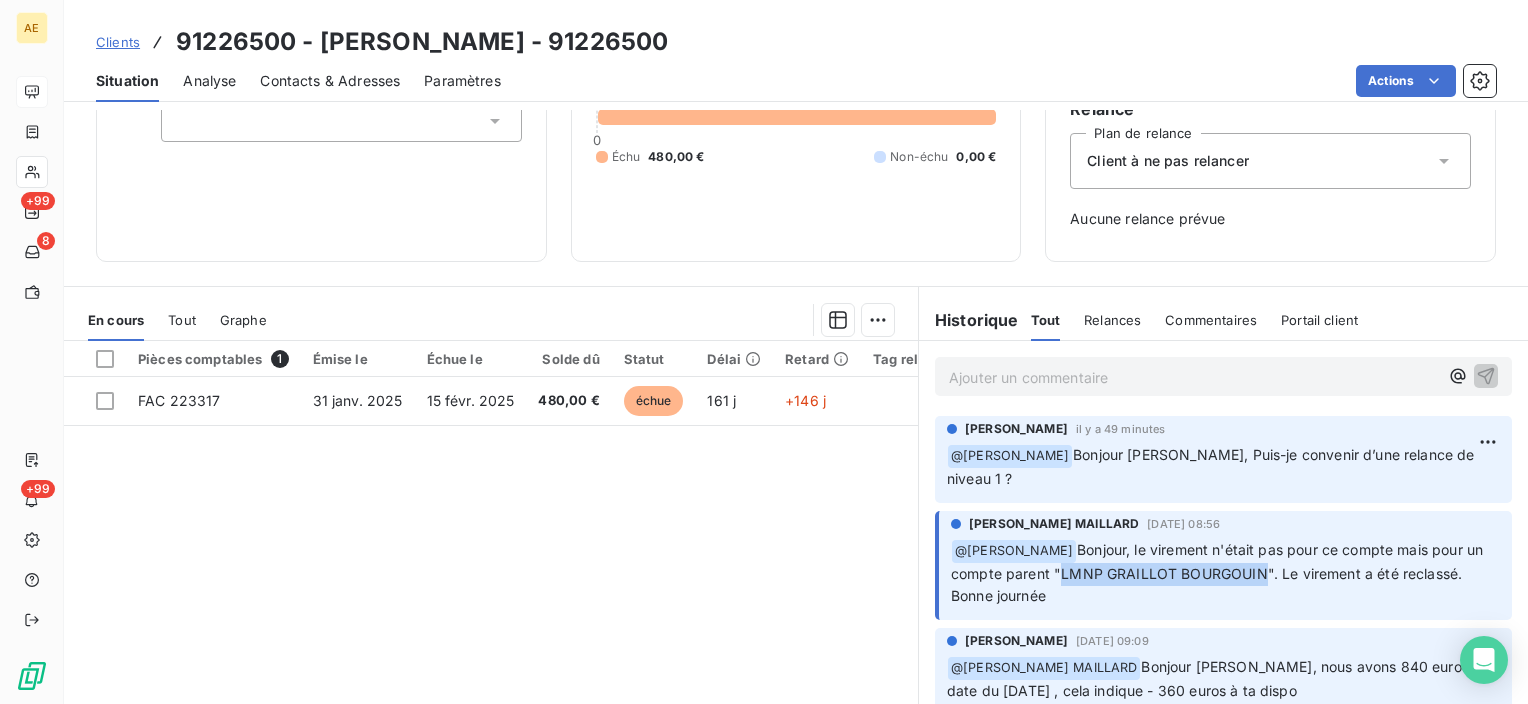 drag, startPoint x: 1276, startPoint y: 571, endPoint x: 1071, endPoint y: 578, distance: 205.11948 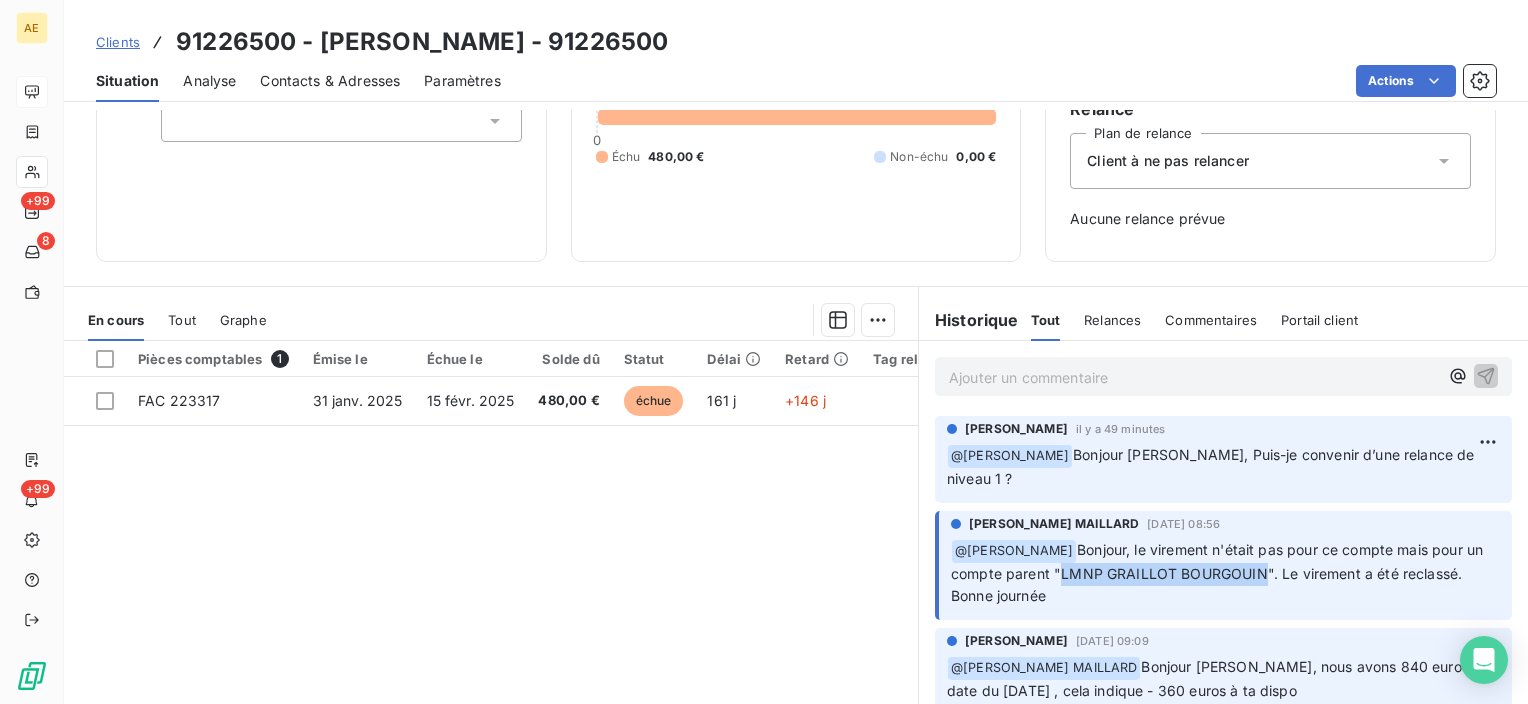 click on "Bonjour, le virement n'était pas pour ce compte mais pour un compte parent "LMNP GRAILLOT BOURGOUIN". Le virement a été reclassé. Bonne journée" at bounding box center [1219, 573] 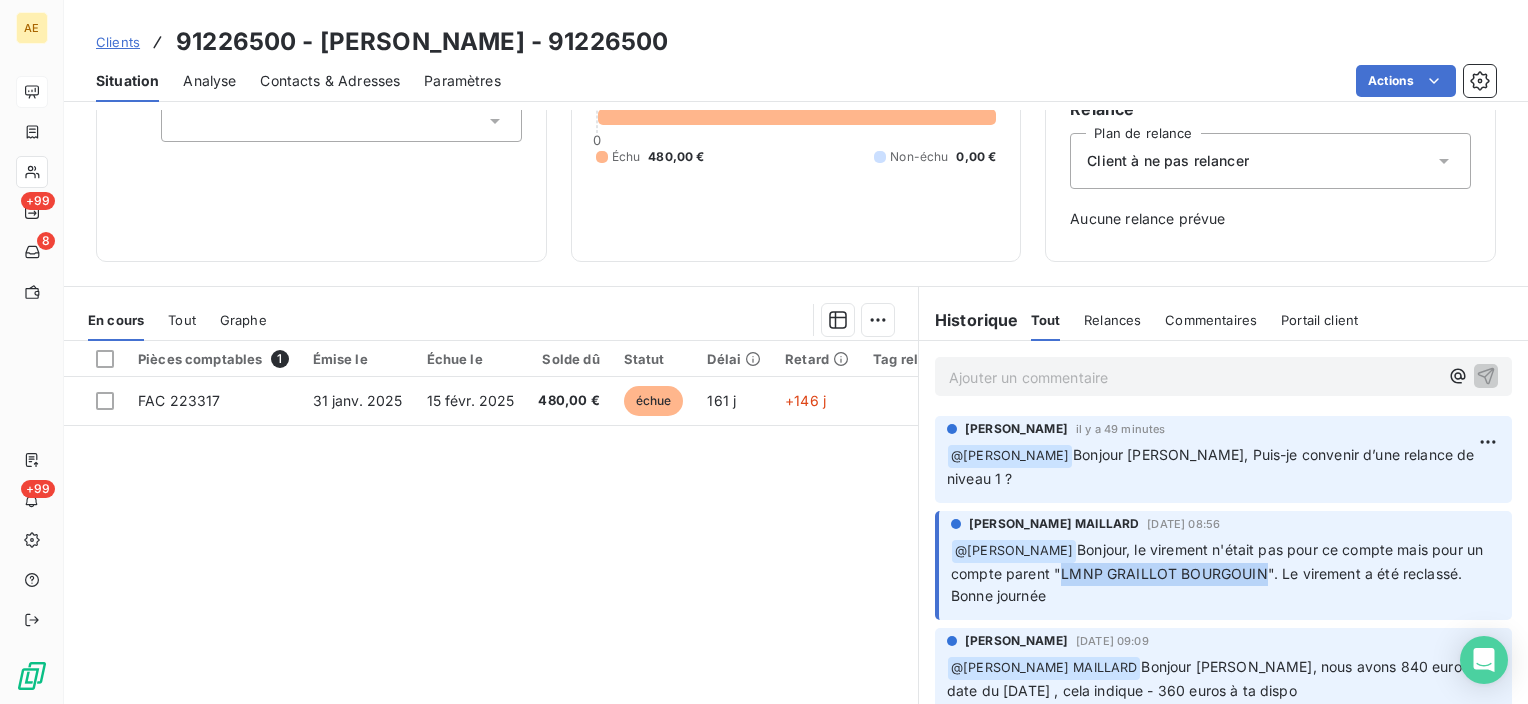 copy on "LMNP GRAILLOT BOURGOUIN" 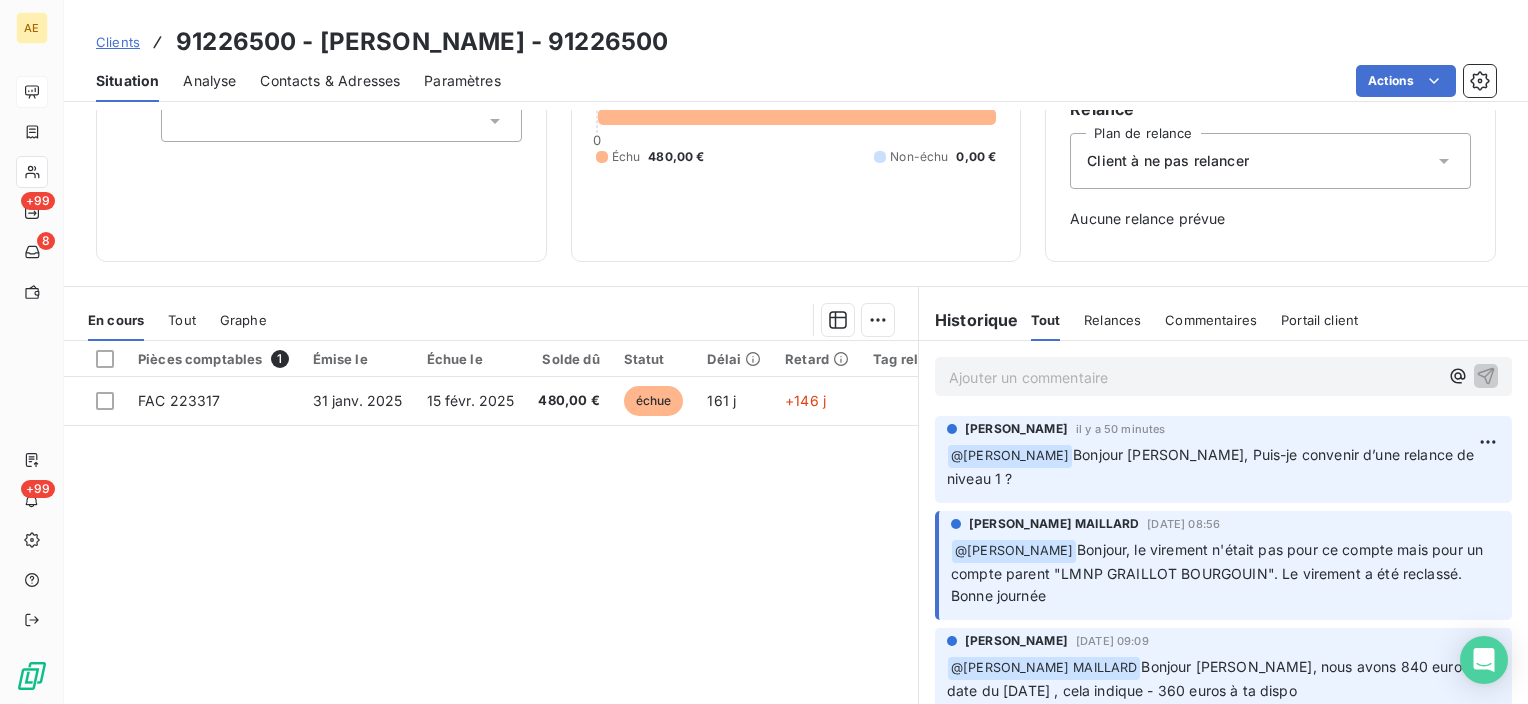 click on "Ajouter un commentaire ﻿" at bounding box center (1193, 377) 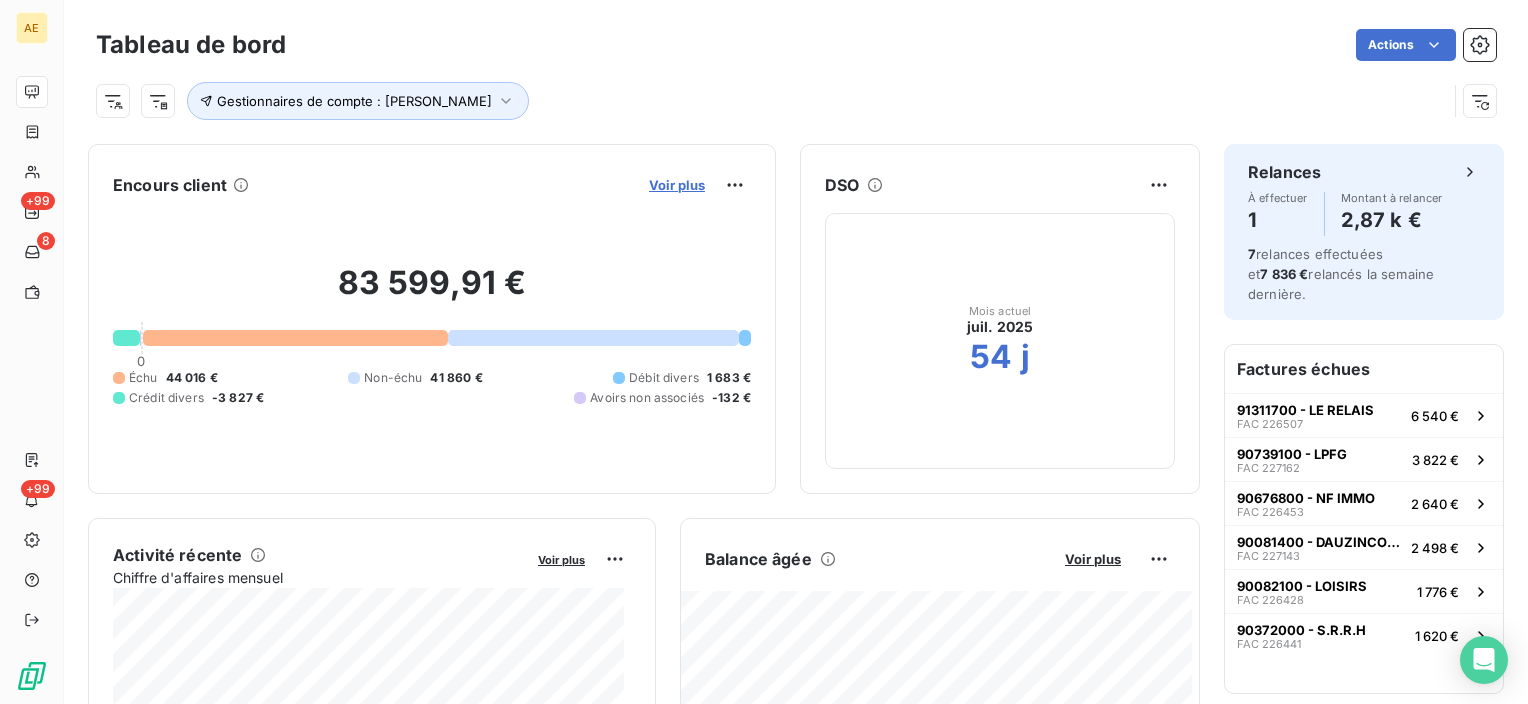 click on "Voir plus" at bounding box center [677, 185] 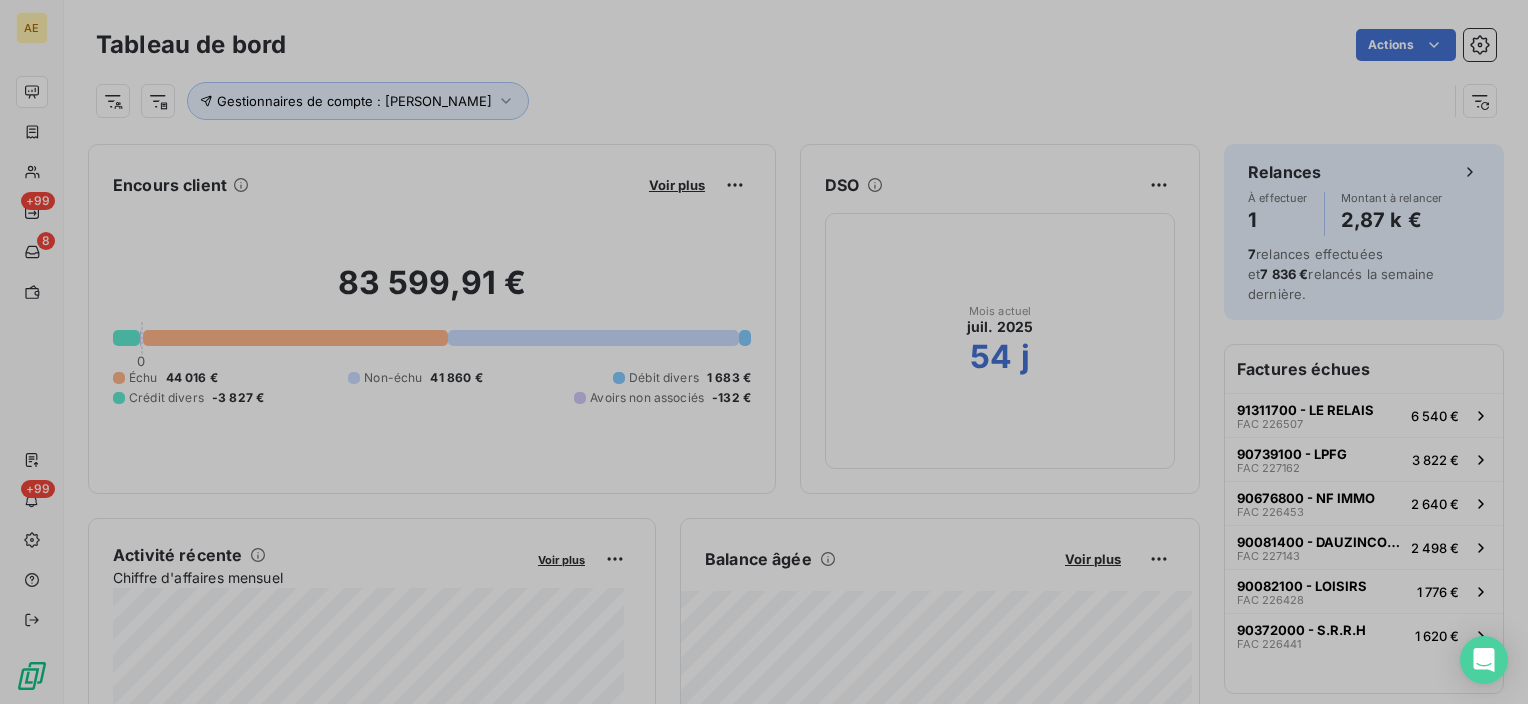 scroll, scrollTop: 16, scrollLeft: 16, axis: both 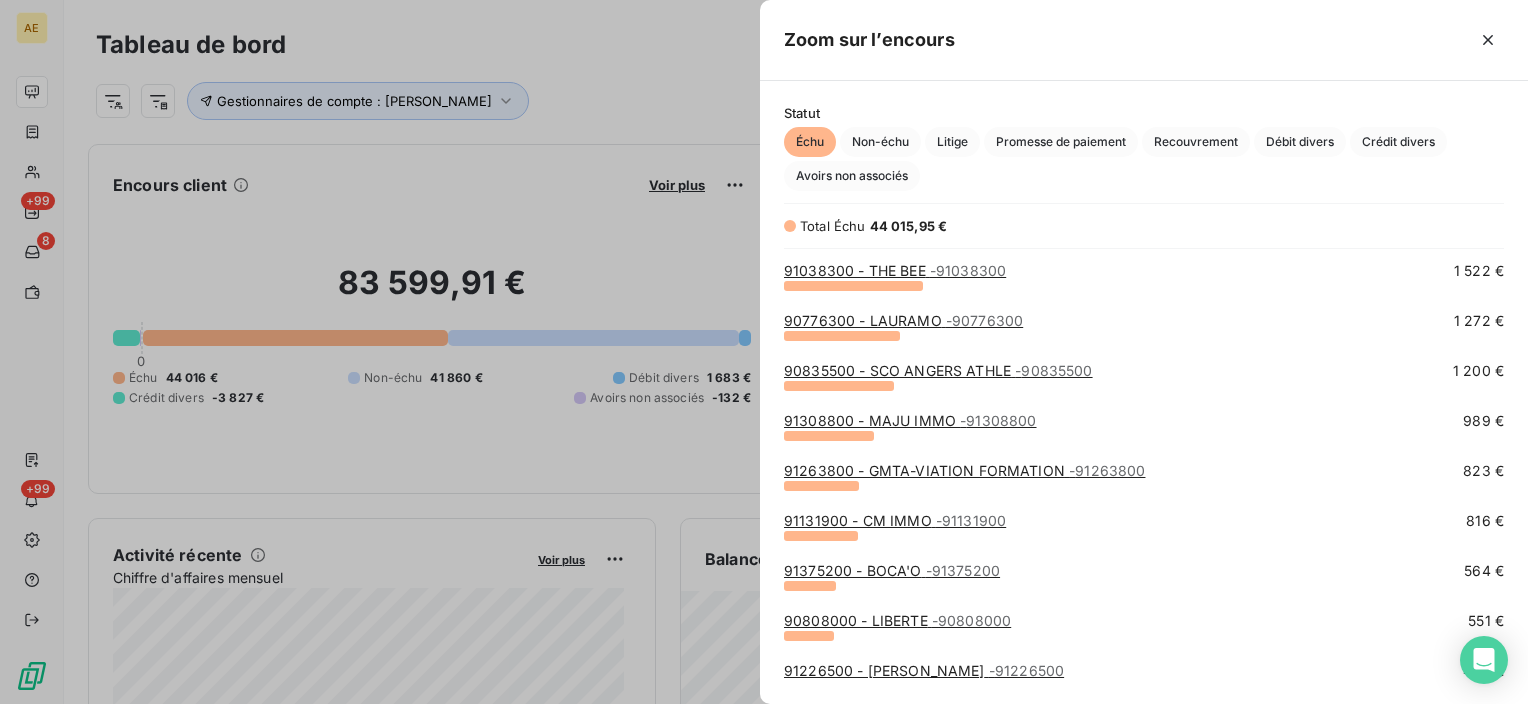 click on "91263800 - GMTA-VIATION FORMATION   -  91263800" at bounding box center (964, 470) 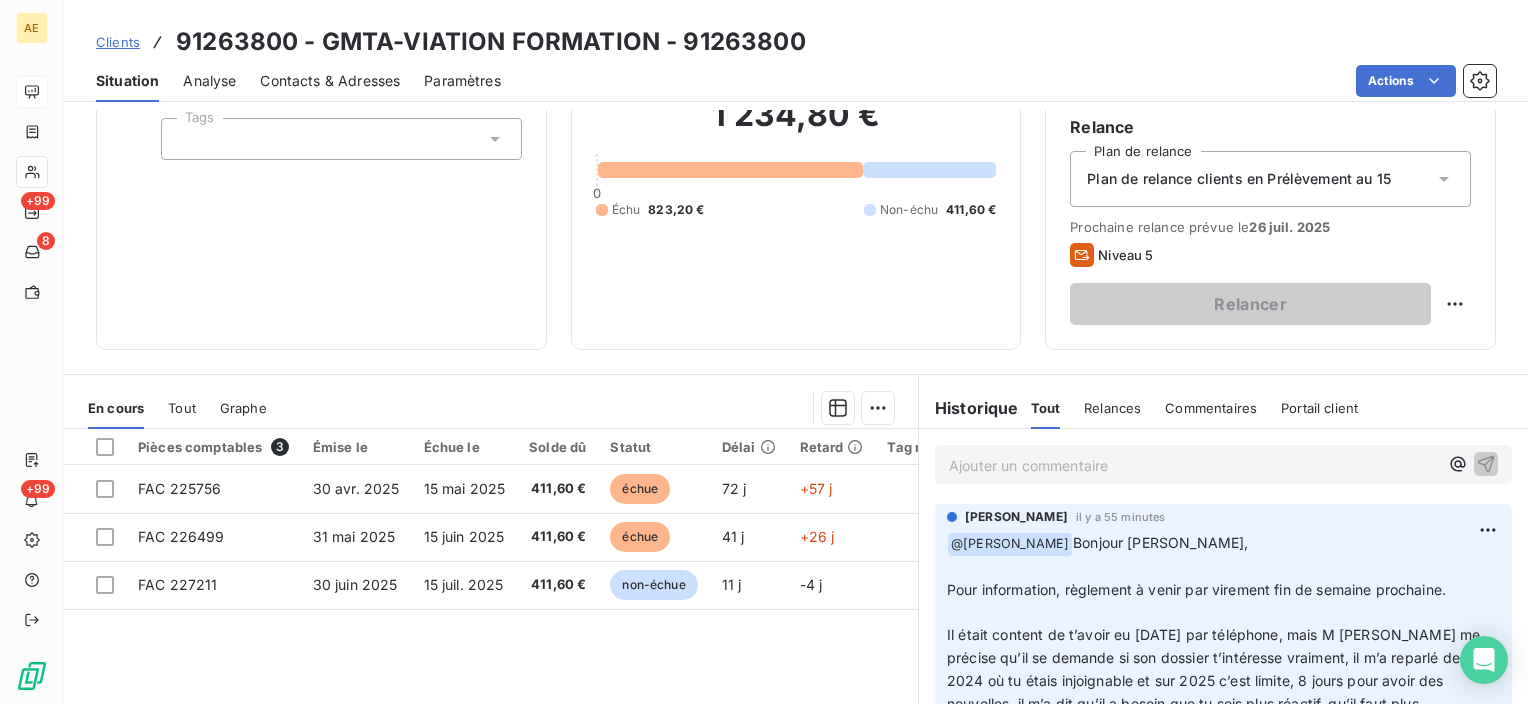 scroll, scrollTop: 200, scrollLeft: 0, axis: vertical 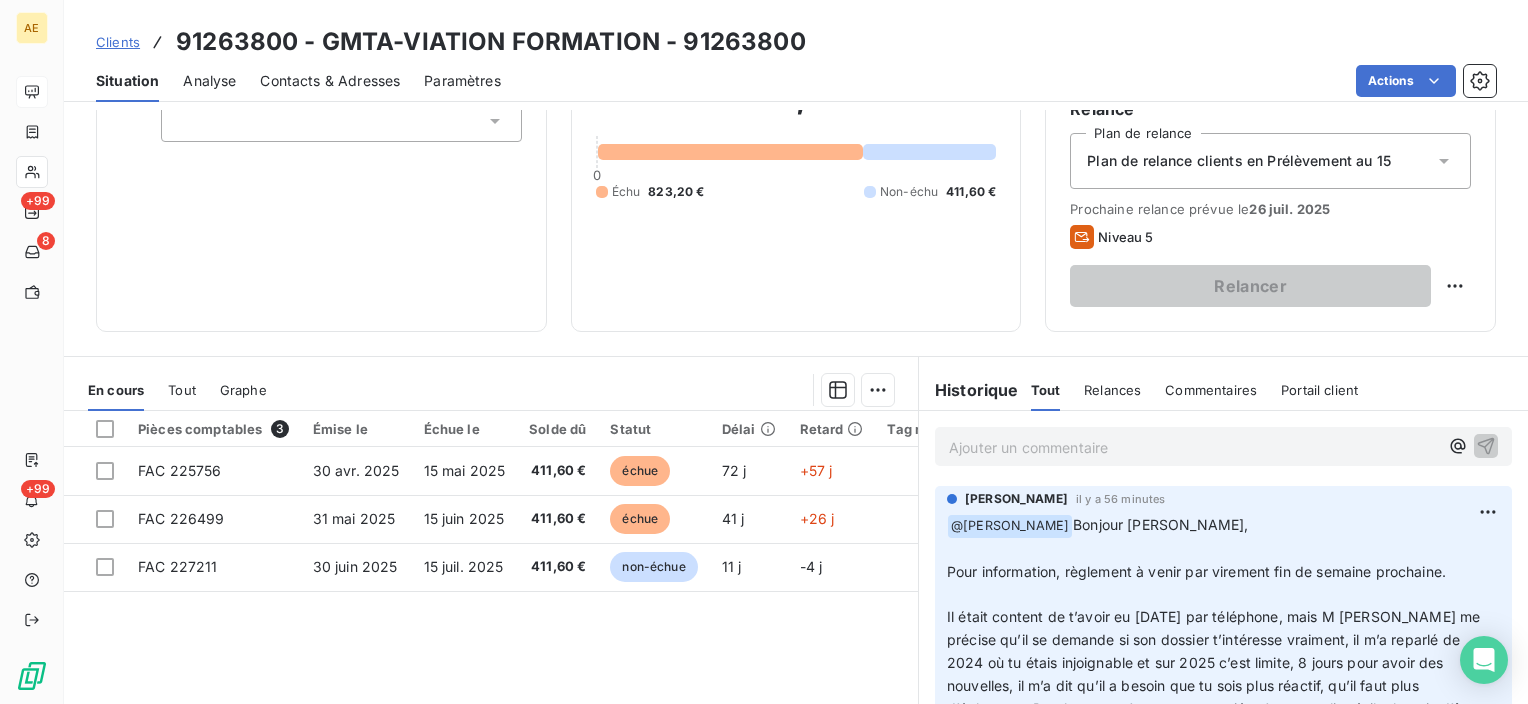 click on "Ajouter un commentaire ﻿" at bounding box center (1193, 447) 